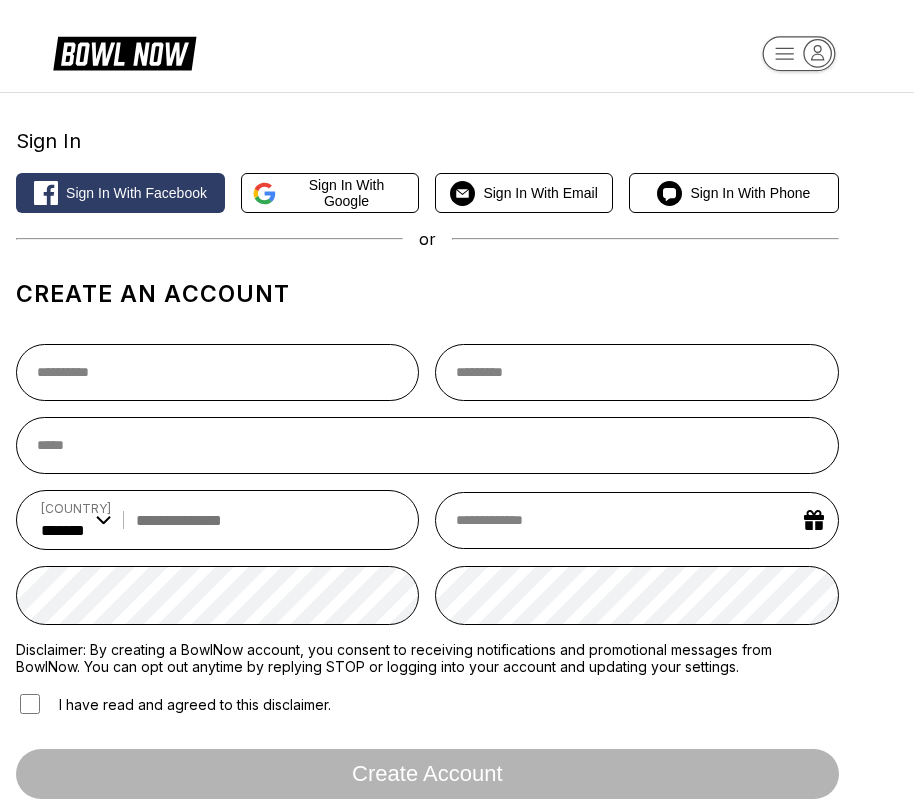 select on "**" 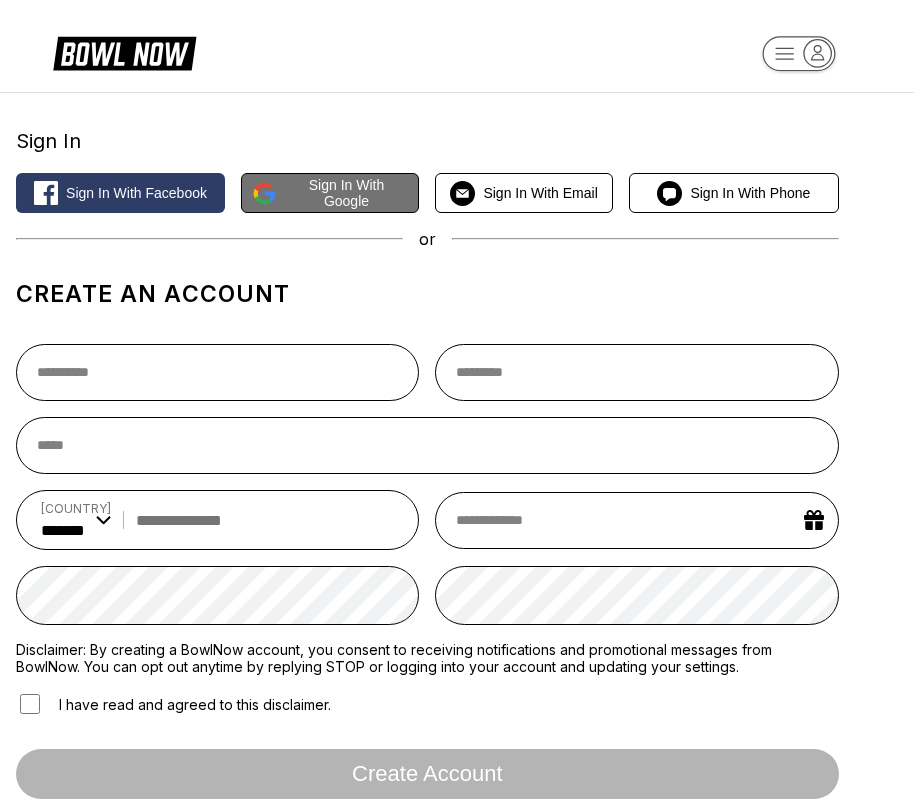 click on "Sign in with Google" at bounding box center [346, 193] 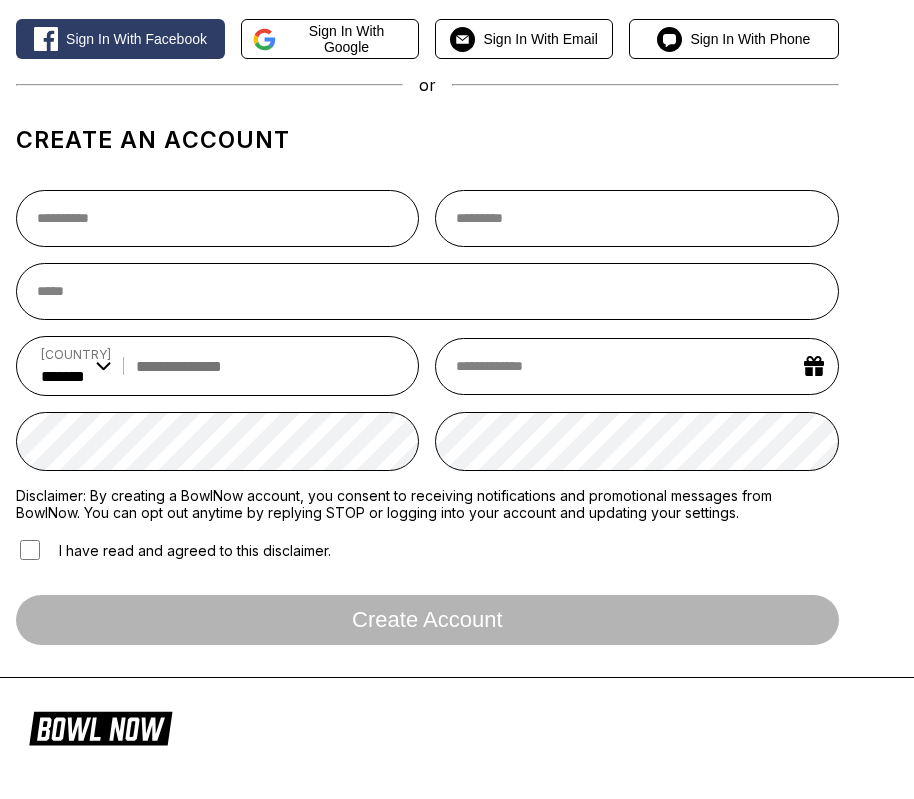 scroll, scrollTop: 0, scrollLeft: 0, axis: both 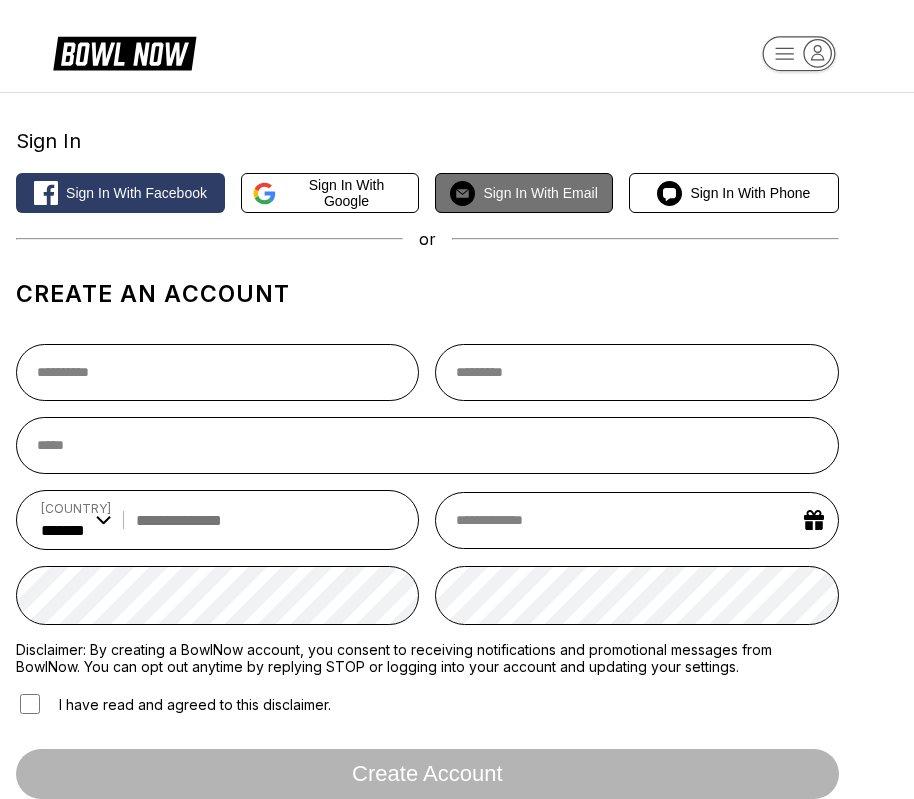 click on "Sign in with Email" at bounding box center [540, 193] 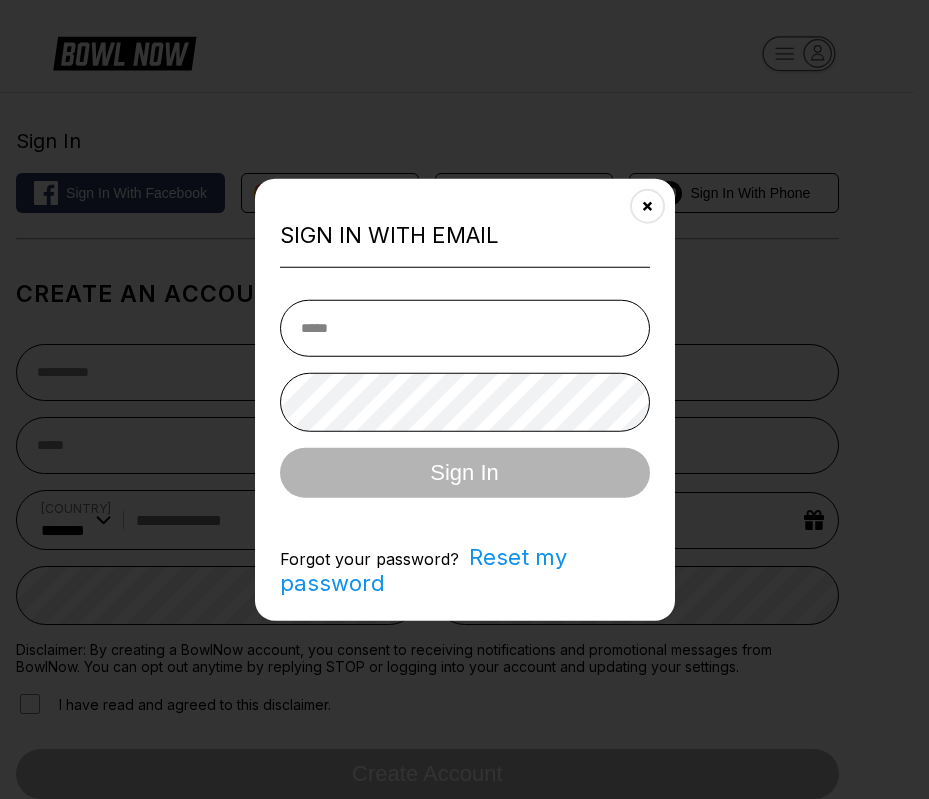 click at bounding box center (465, 328) 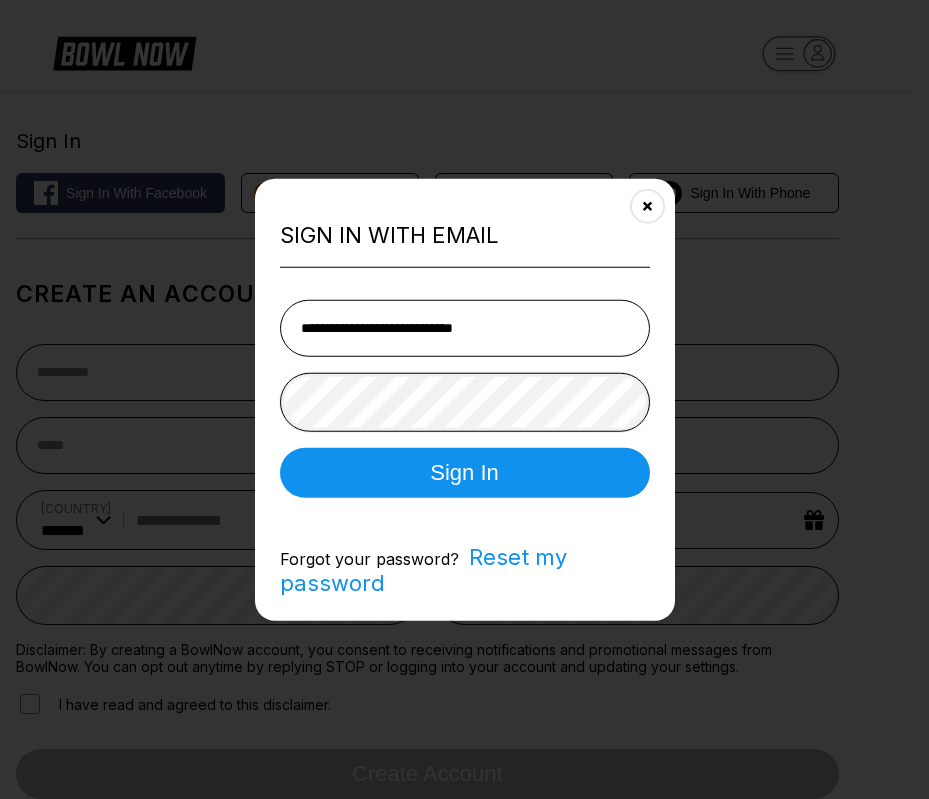 click on "Sign In" at bounding box center [465, 473] 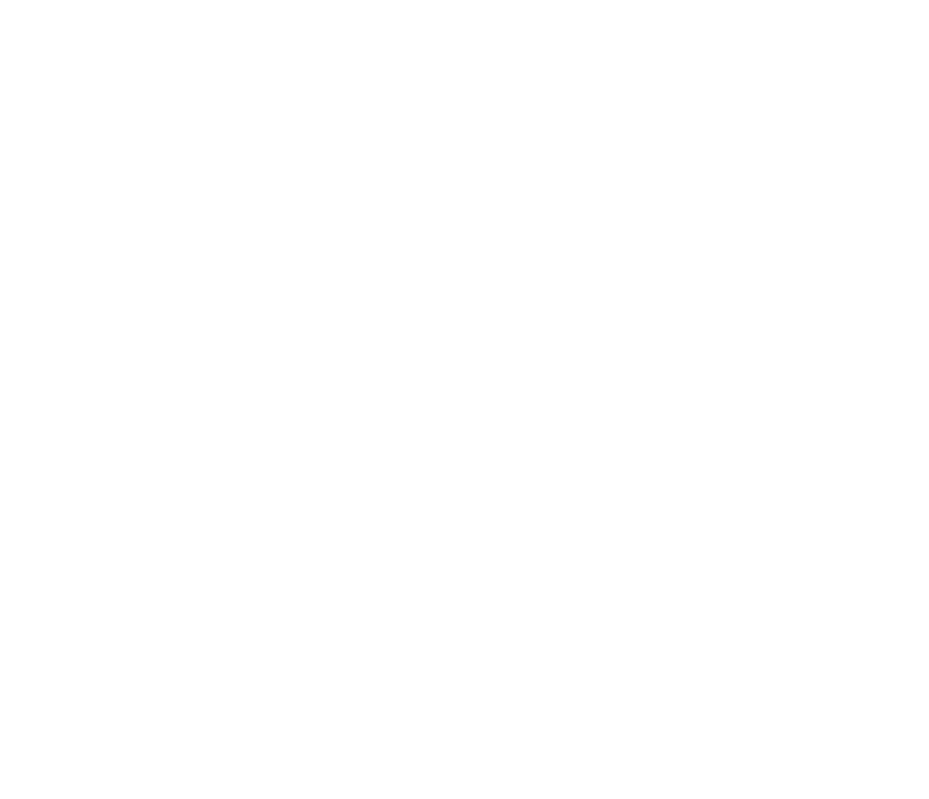 select on "**" 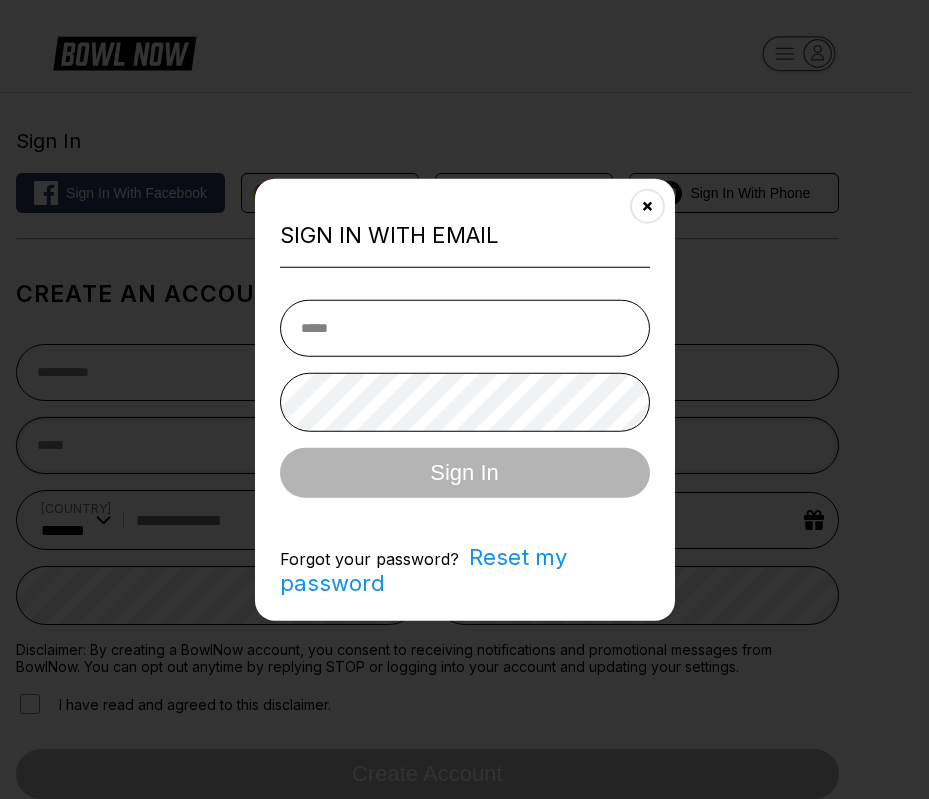 type on "**********" 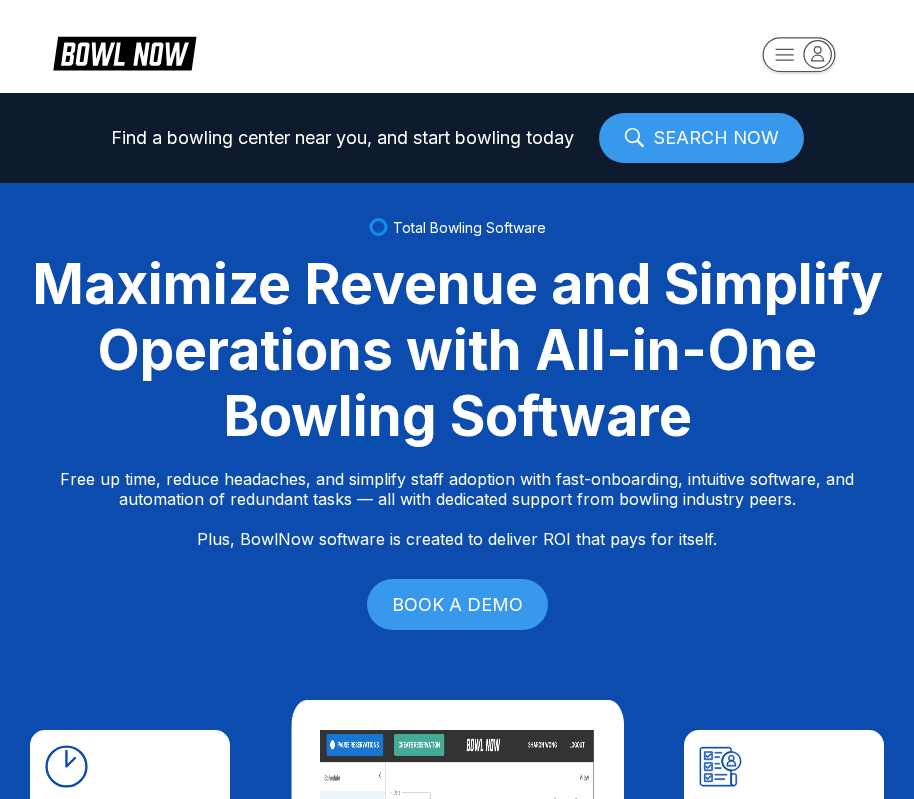 click on "Find a bowling center near you, and start bowling today SEARCH NOW Total Bowling Software Maximize Revenue and Simplify Operations with All-in-One Bowling Software Free up time, reduce headaches, and simplify staff adoption with fast-onboarding, intuitive software, and  automation of redundant tasks — all with dedicated support from bowling industry peers. Plus, BowlNow software is created to deliver ROI that pays for itself. BOOK A DEMO Free Up Time With Fast Onboarding We know time is critical, so we’ve streamlined our onboarding process to be fast and hassle-free. Even better, you’ll have on-demand, hands-on support from bowling industry peers. Intuitive Software to Simplify Staff Adoption Our platform is built to be intuitive, modern, and easy-to-use, ensuring your staff can quickly adopt and stay focused on what matters most—delivering an exceptional customer experience. Automation of Redundant Tasks By automating tedious, time-consuming tasks we streamline your operations and boost efficiency." at bounding box center [457, 399] 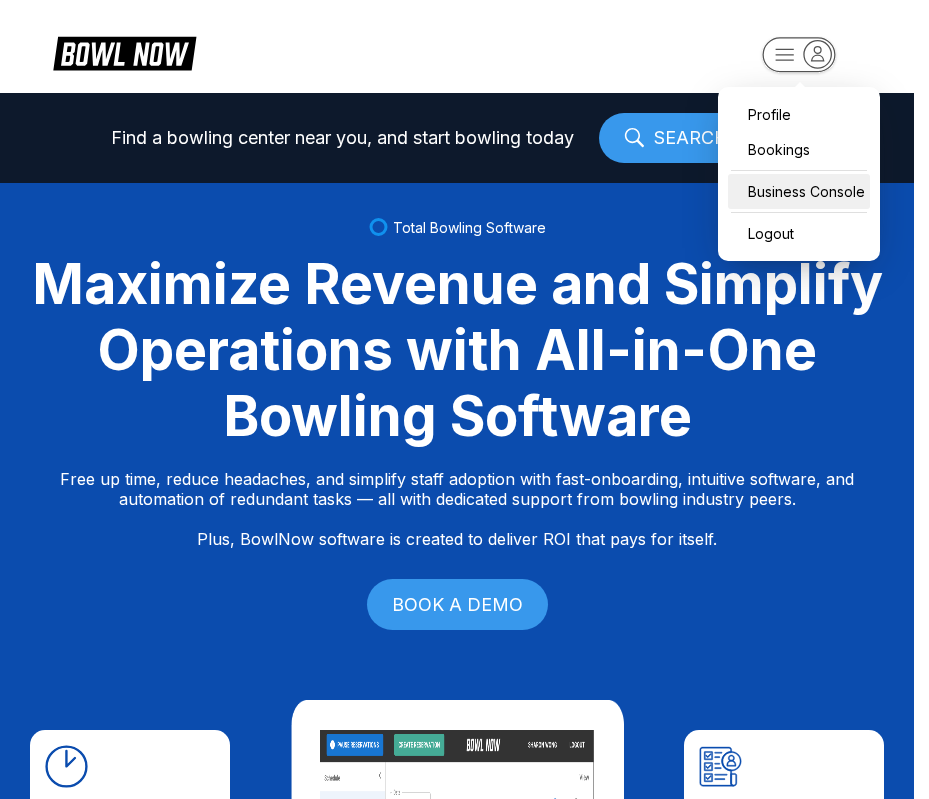 click on "Business Console" at bounding box center [799, 191] 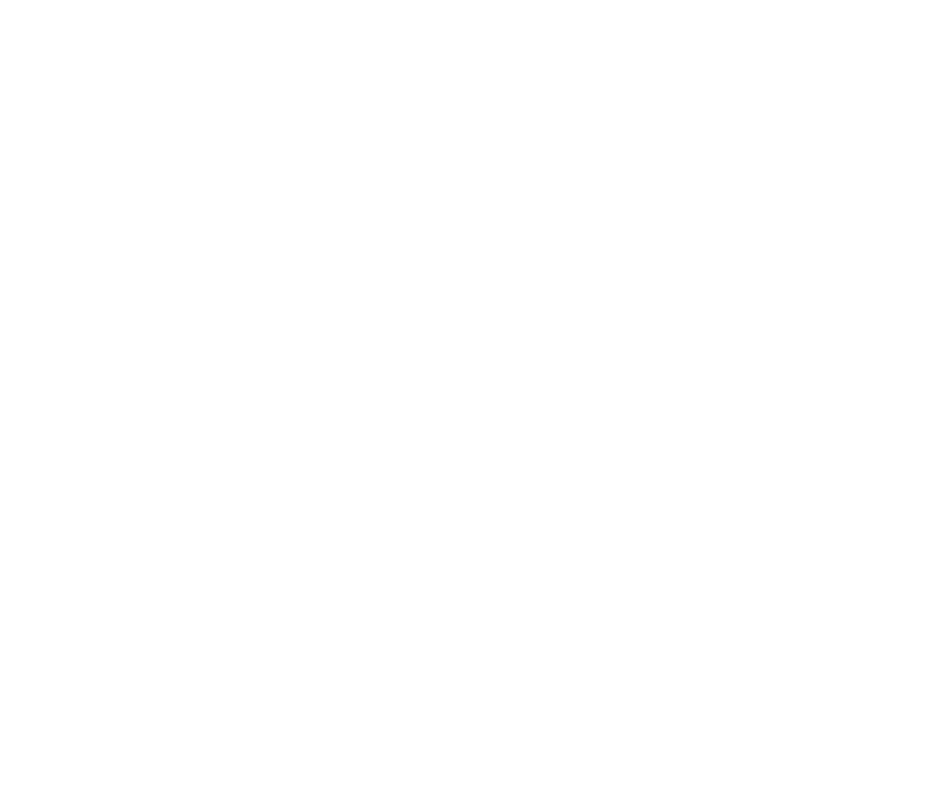 scroll, scrollTop: 0, scrollLeft: 0, axis: both 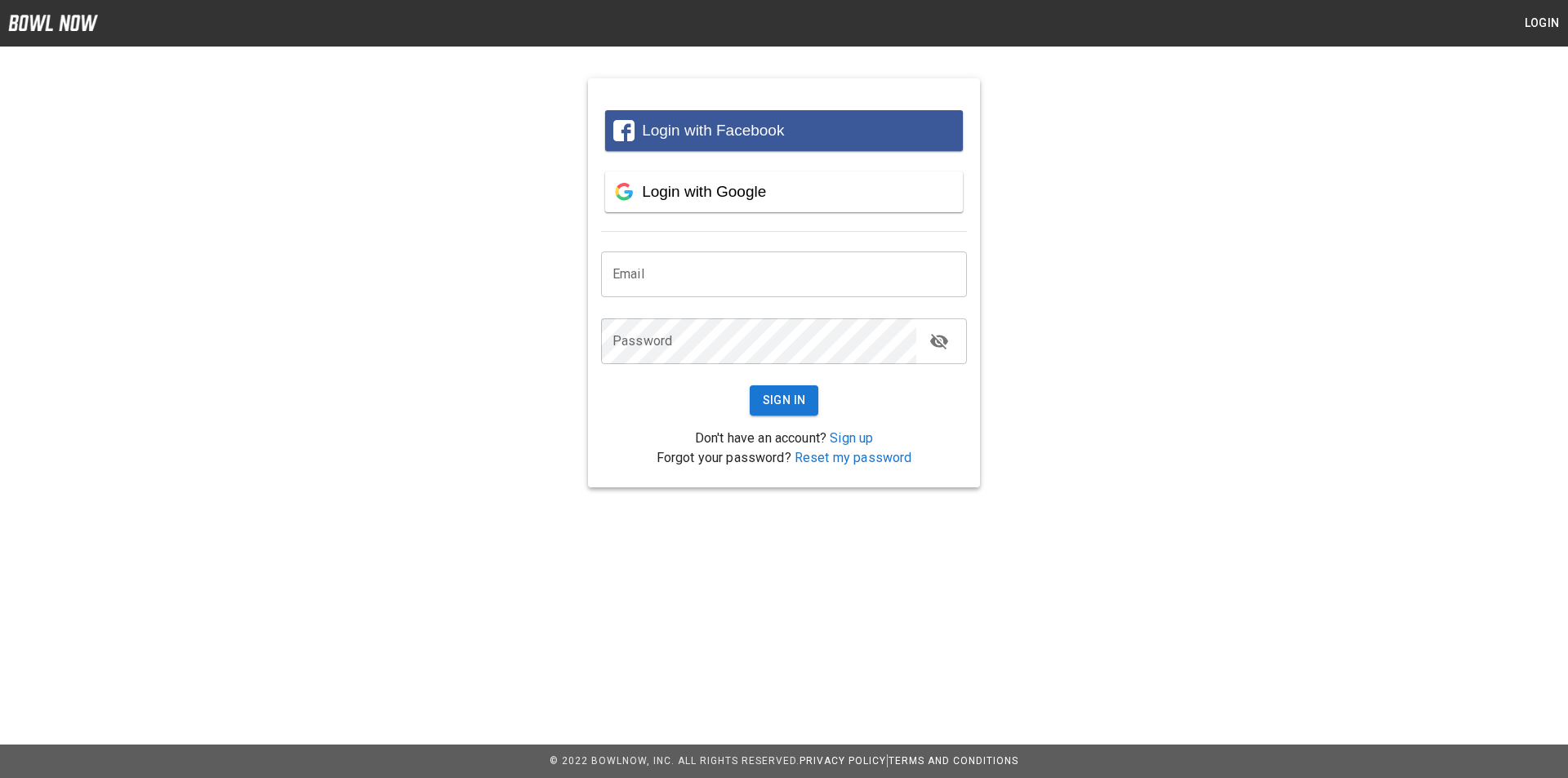 click at bounding box center (784, 274) 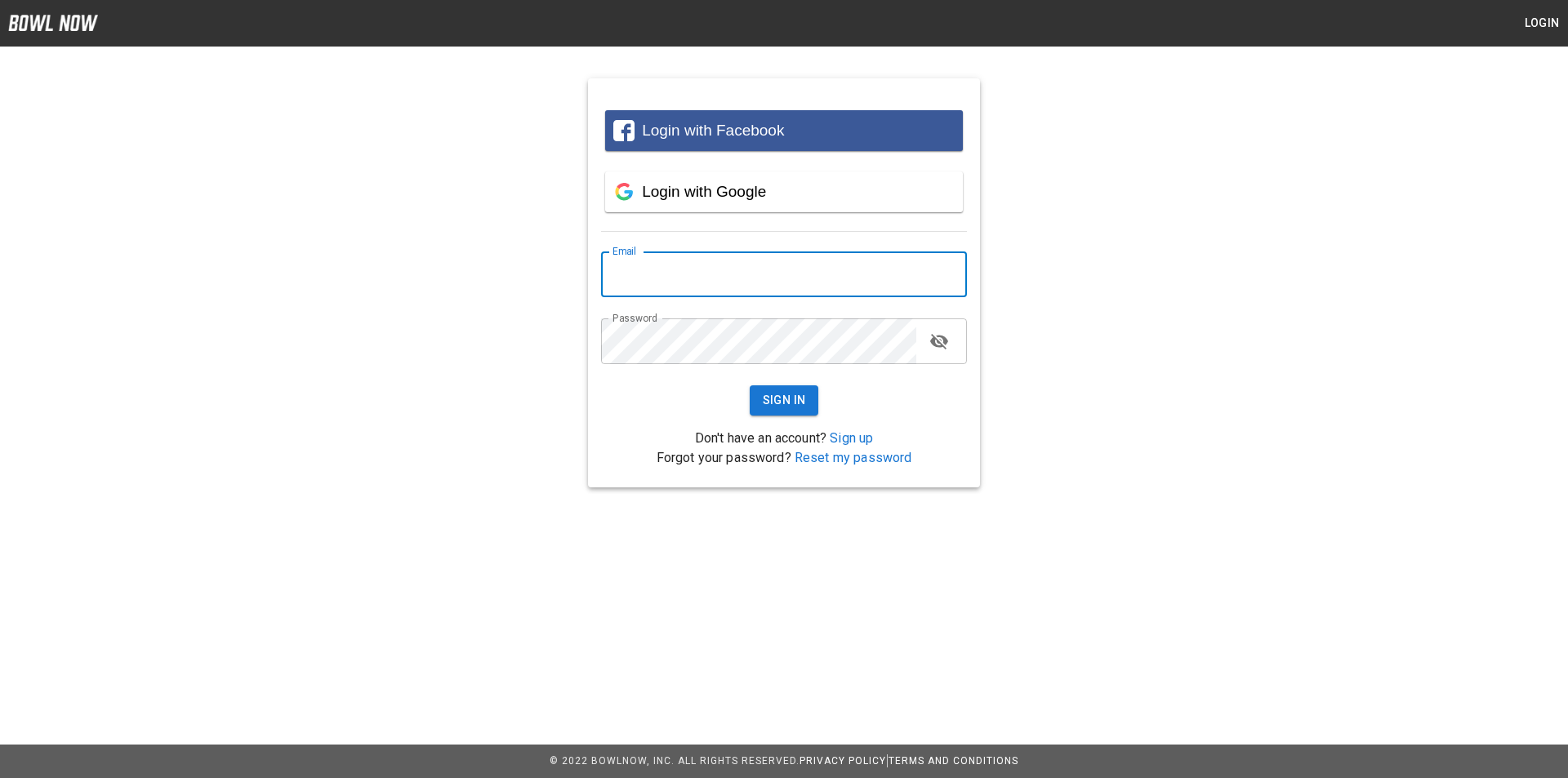 type on "**********" 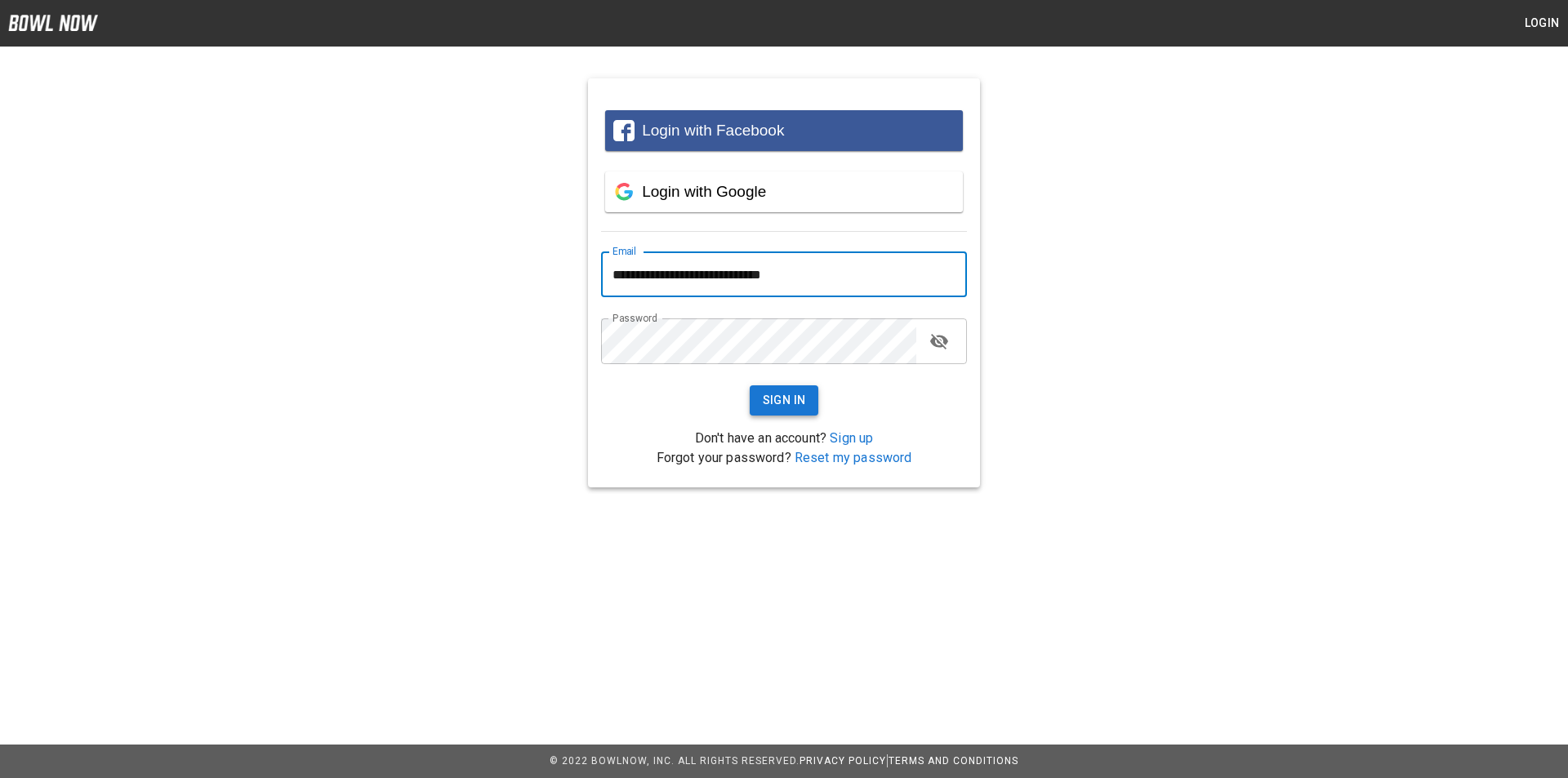 click on "Sign In" at bounding box center (784, 400) 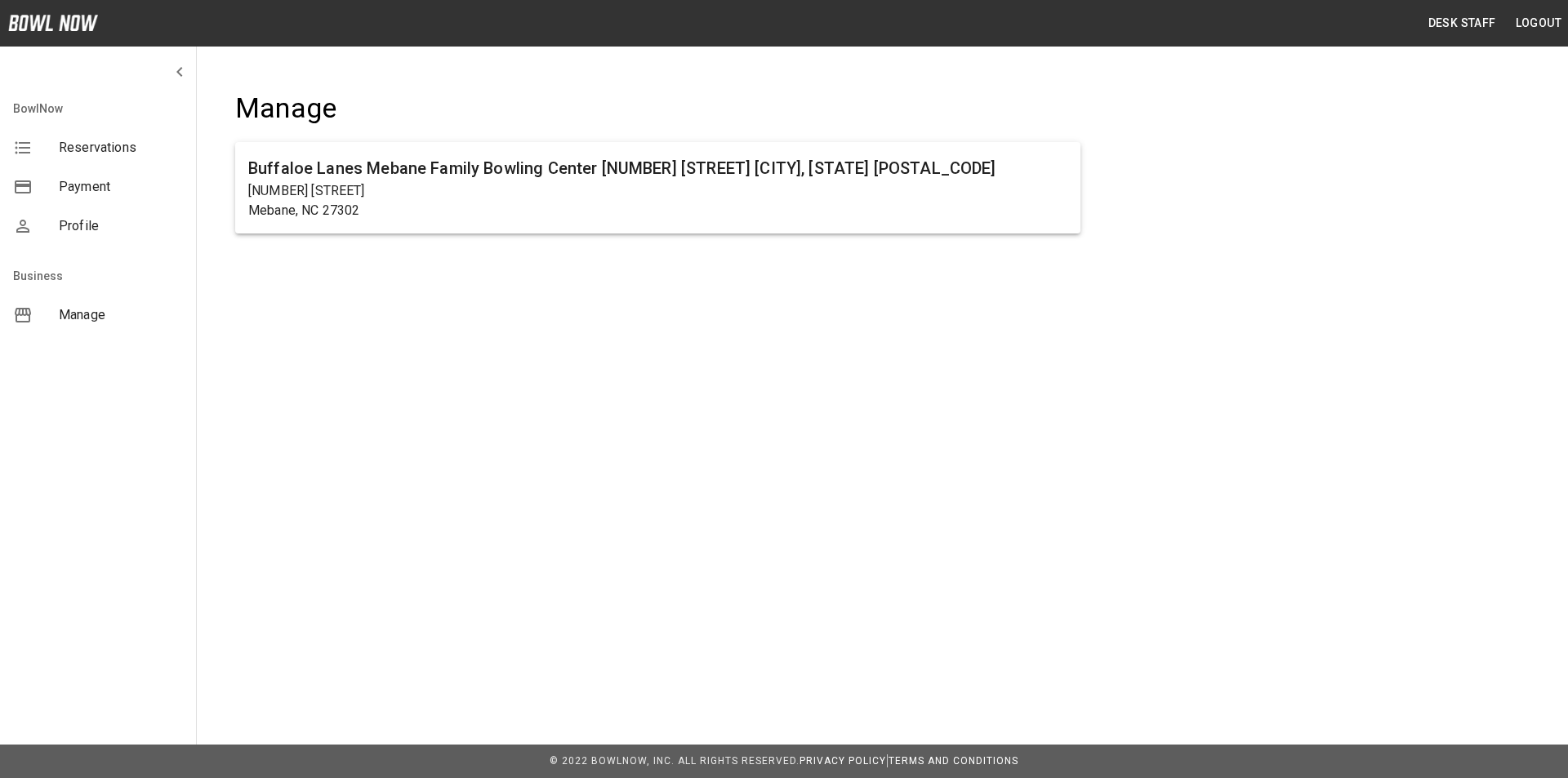 click on "Buffaloe Lanes Mebane Family Bowling Center [NUMBER] [STREET] [CITY], [STATE] [POSTAL_CODE]" at bounding box center [657, 194] 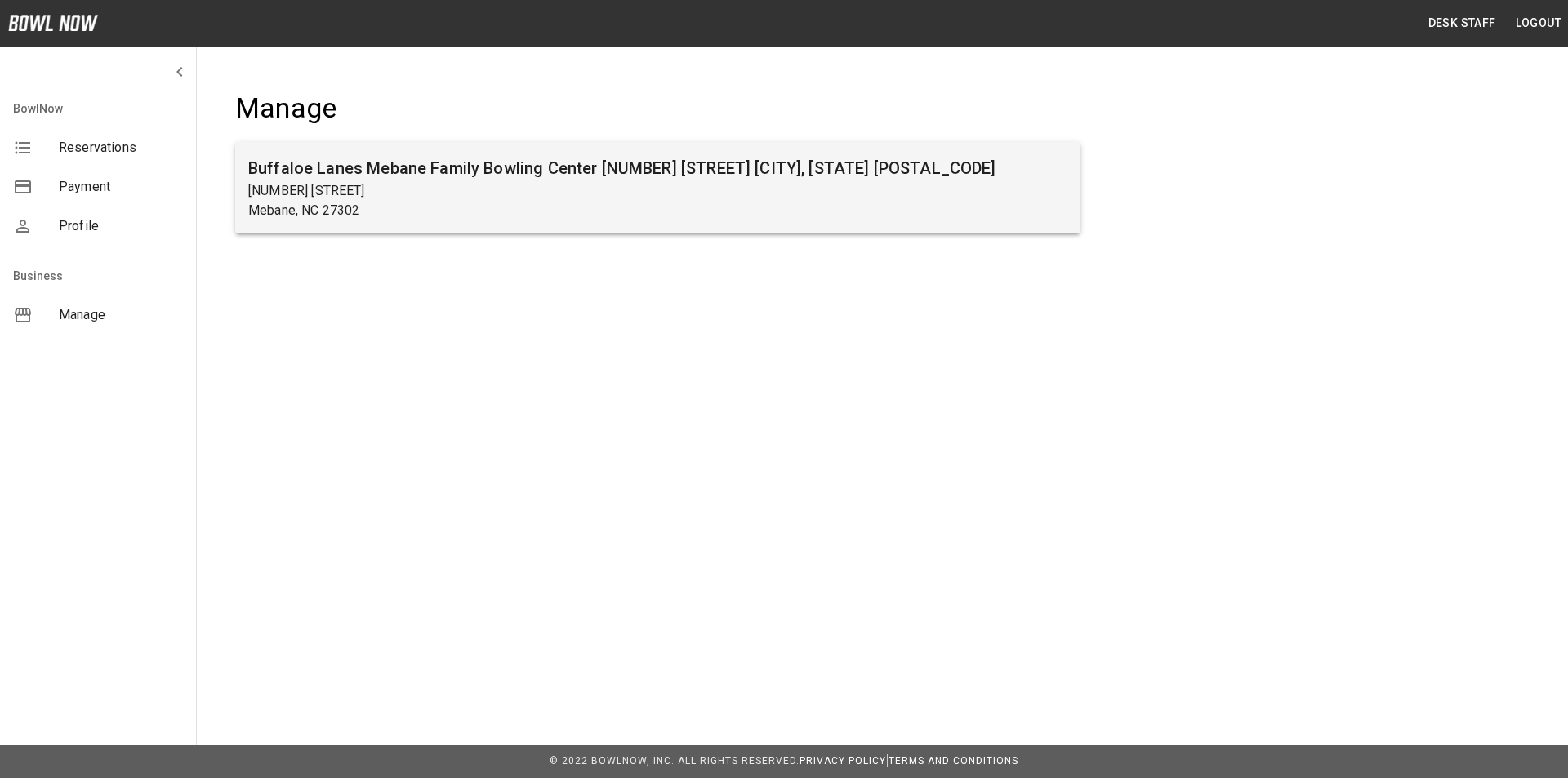 click on "[NUMBER] [STREET]" at bounding box center [657, 191] 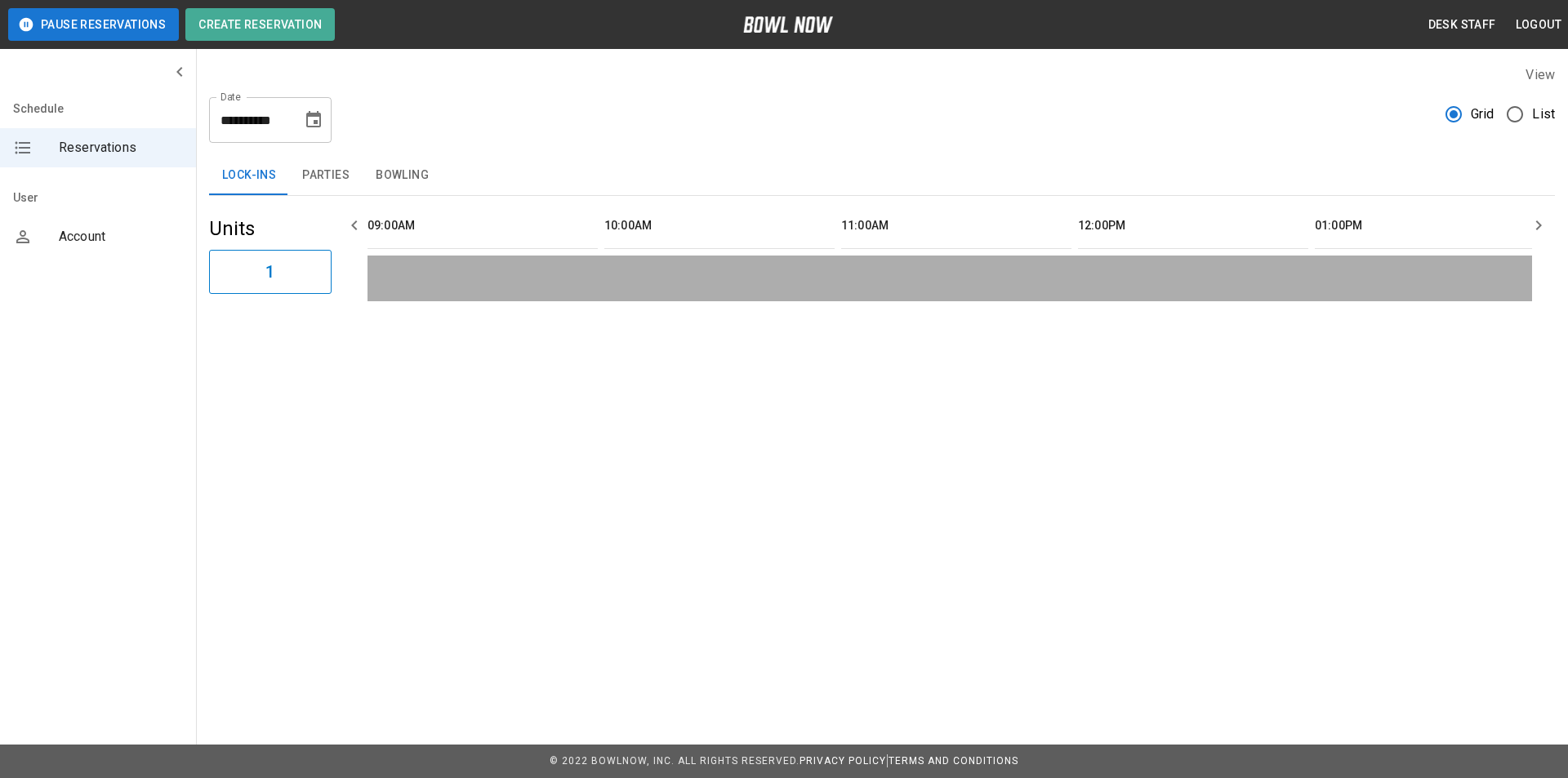 scroll, scrollTop: 0, scrollLeft: 1184, axis: horizontal 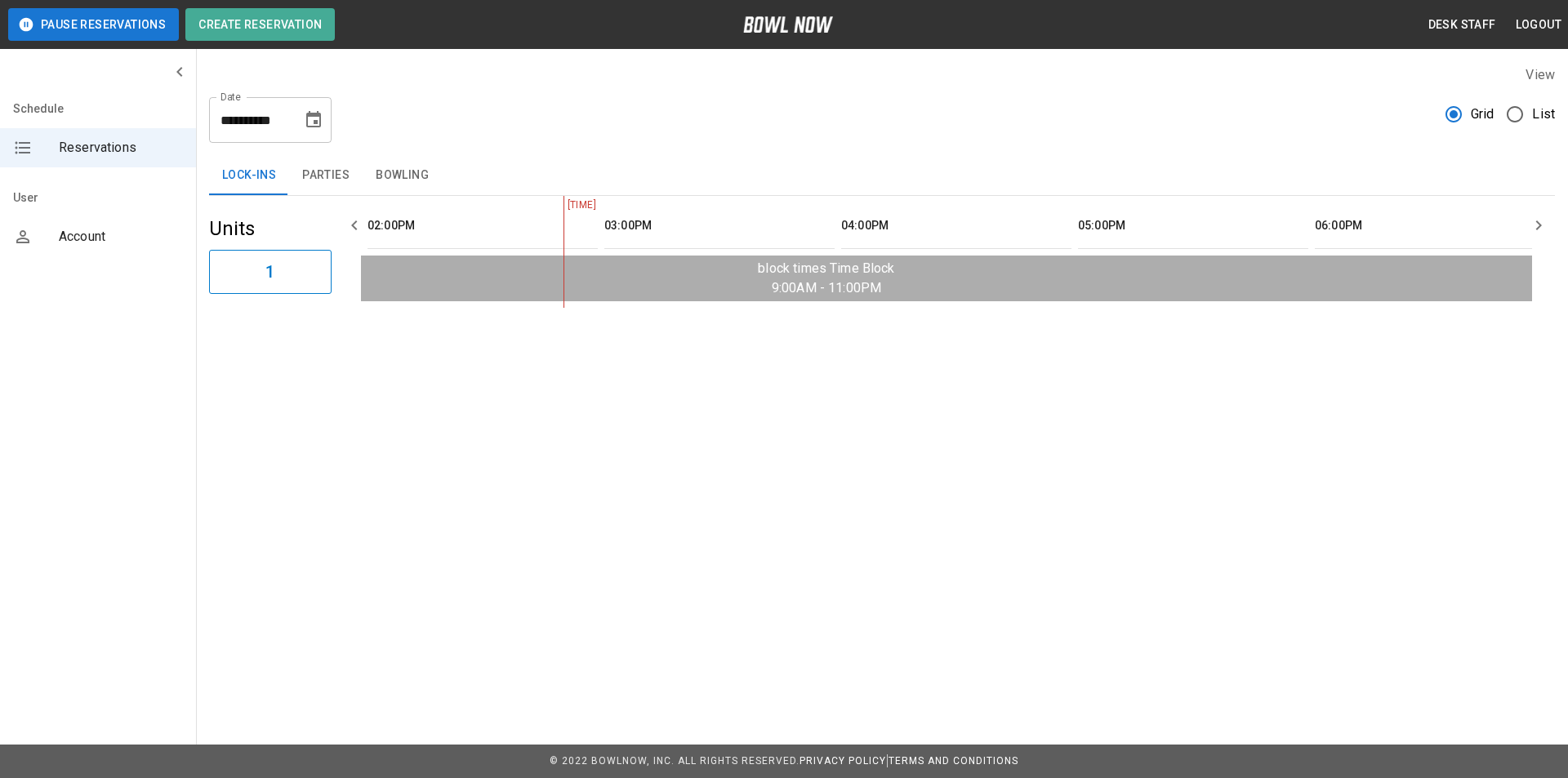 click 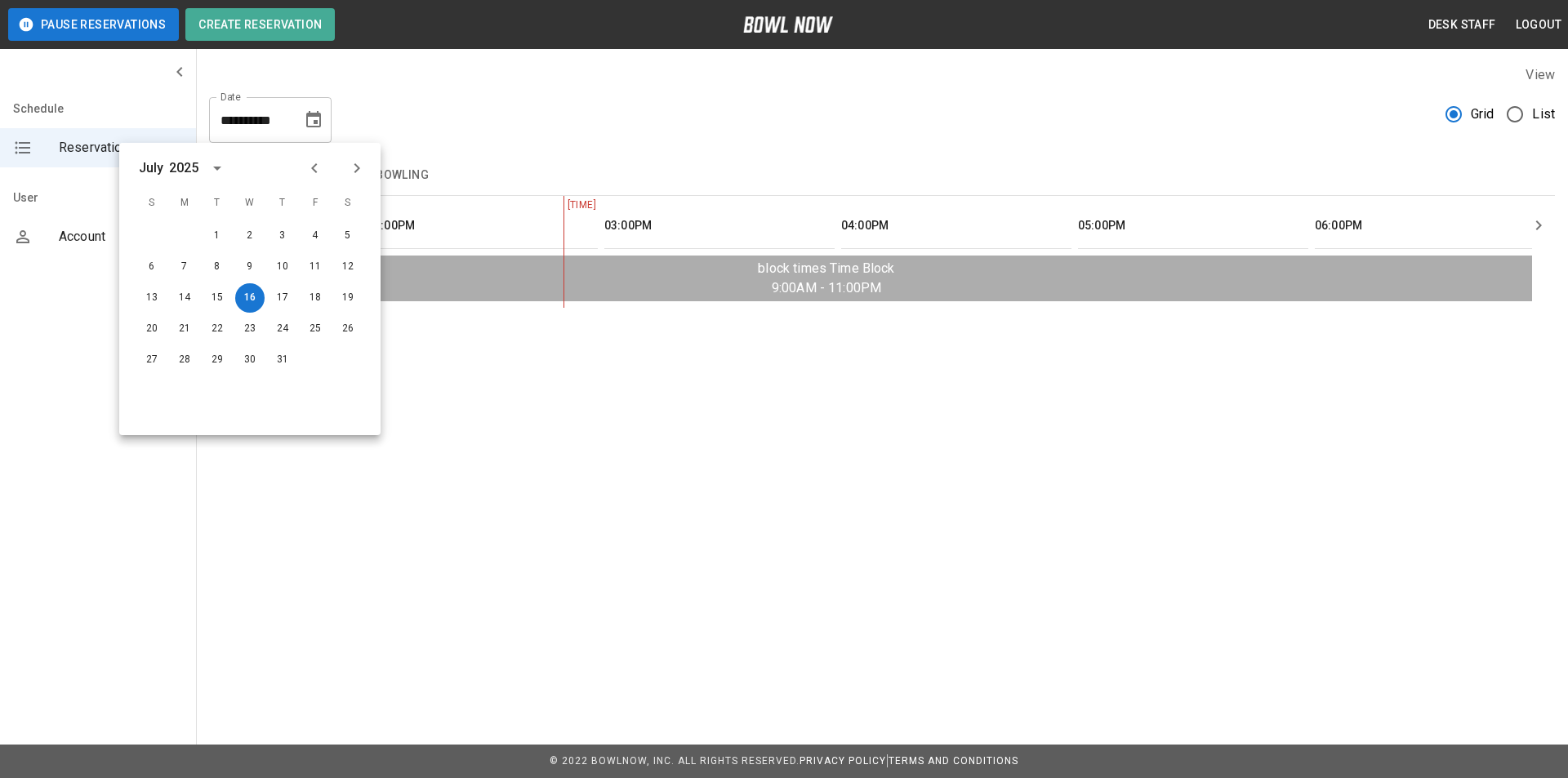 type 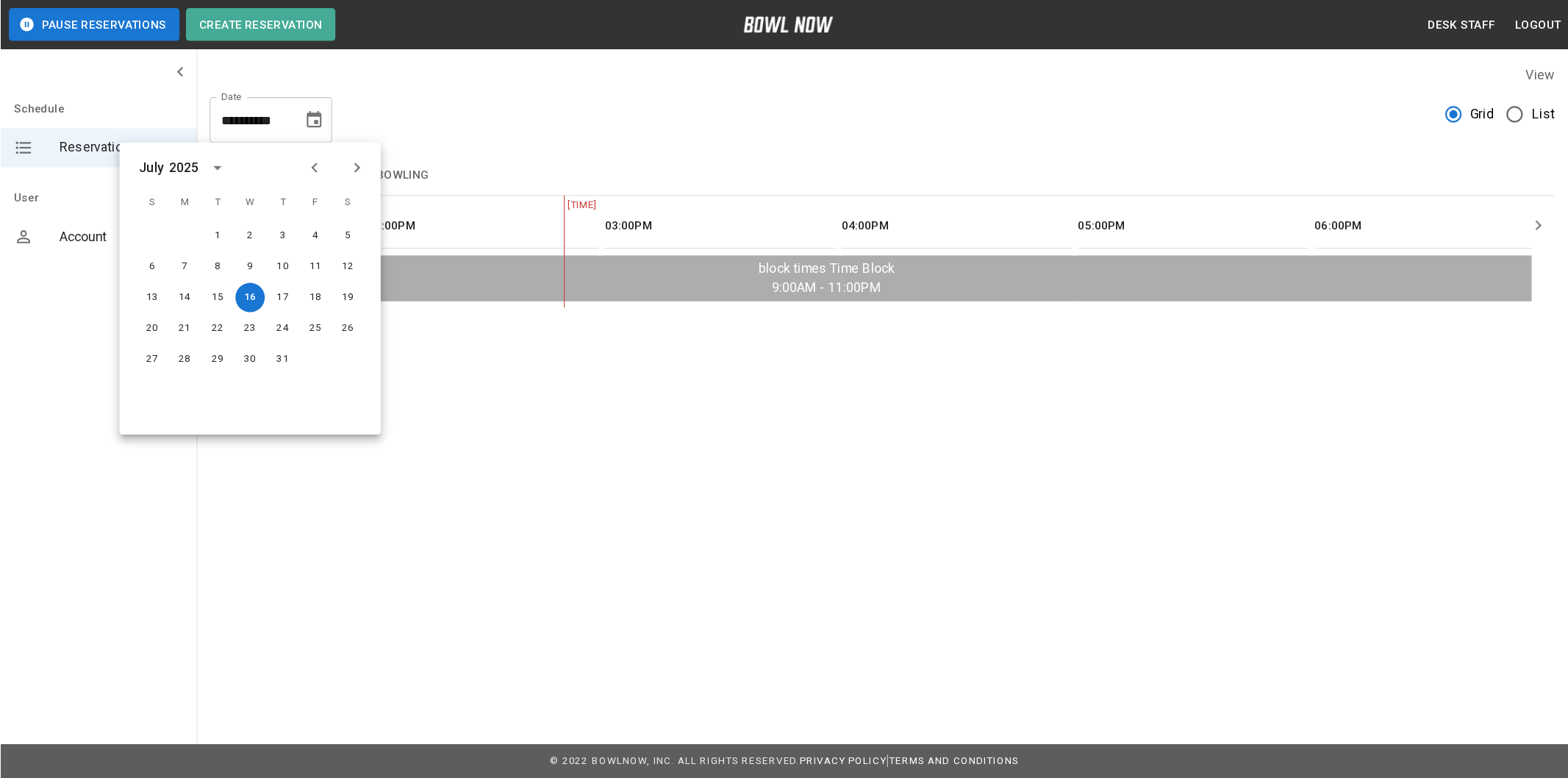 scroll, scrollTop: 0, scrollLeft: 1066, axis: horizontal 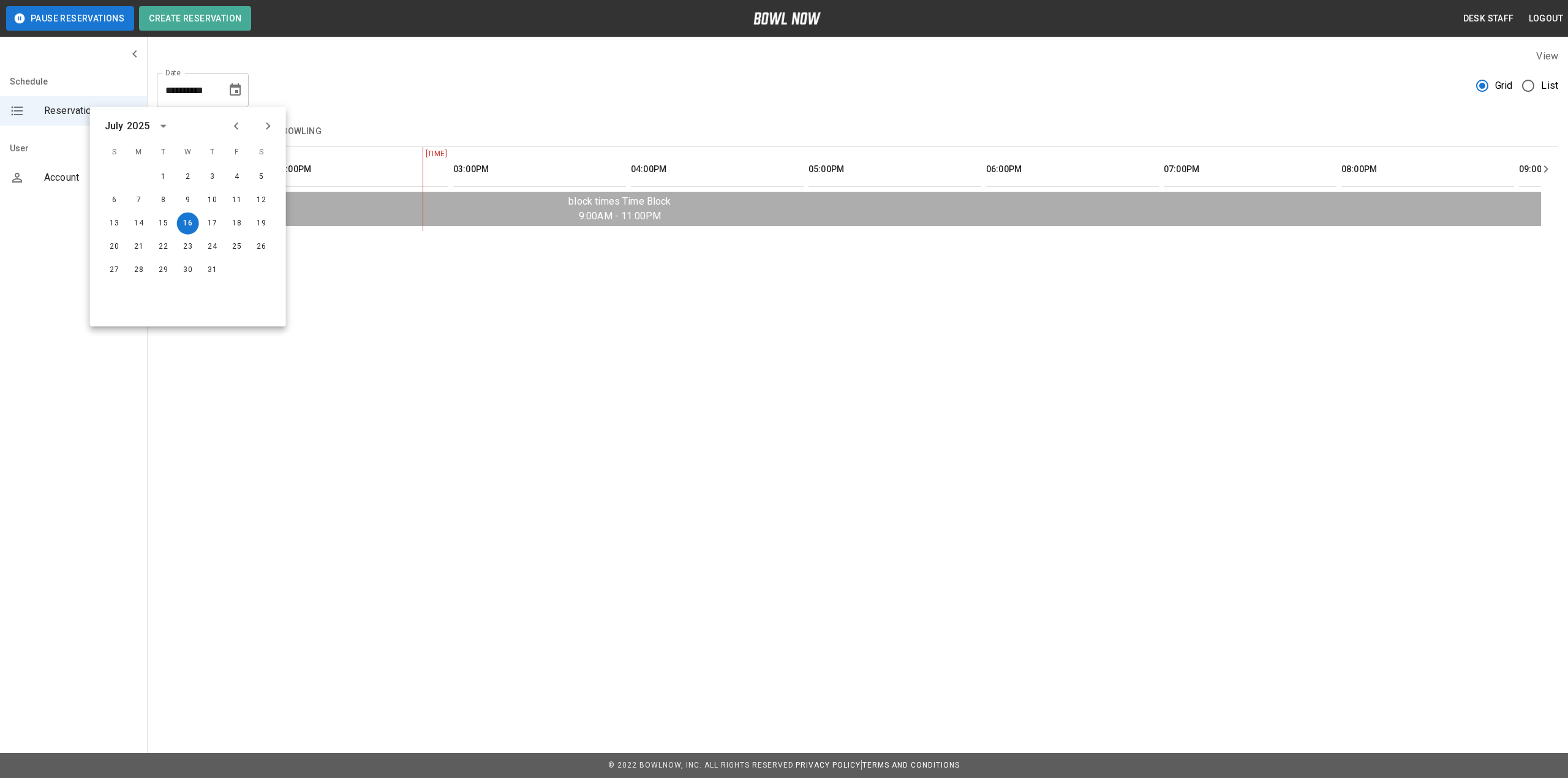 click 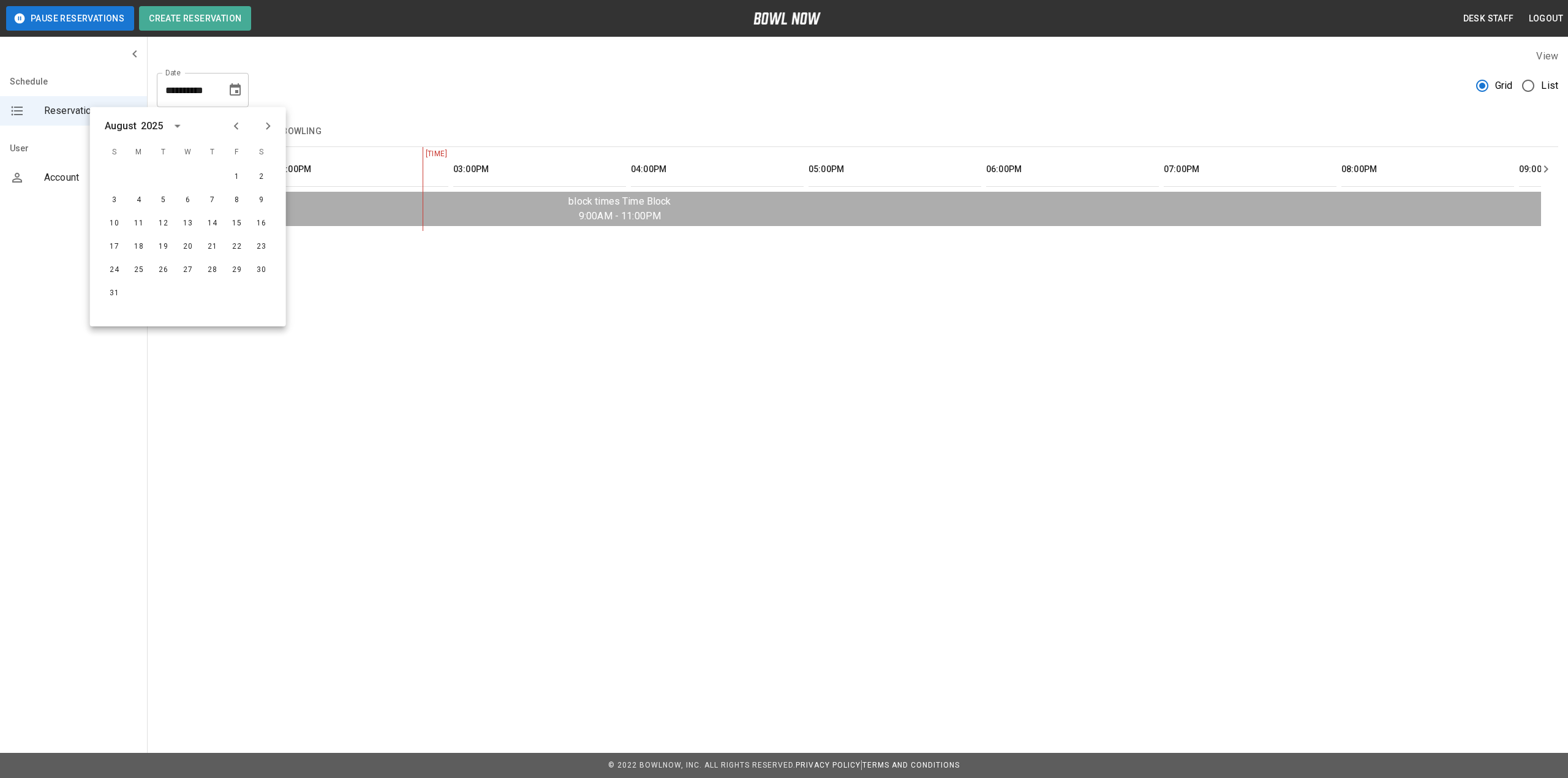 click 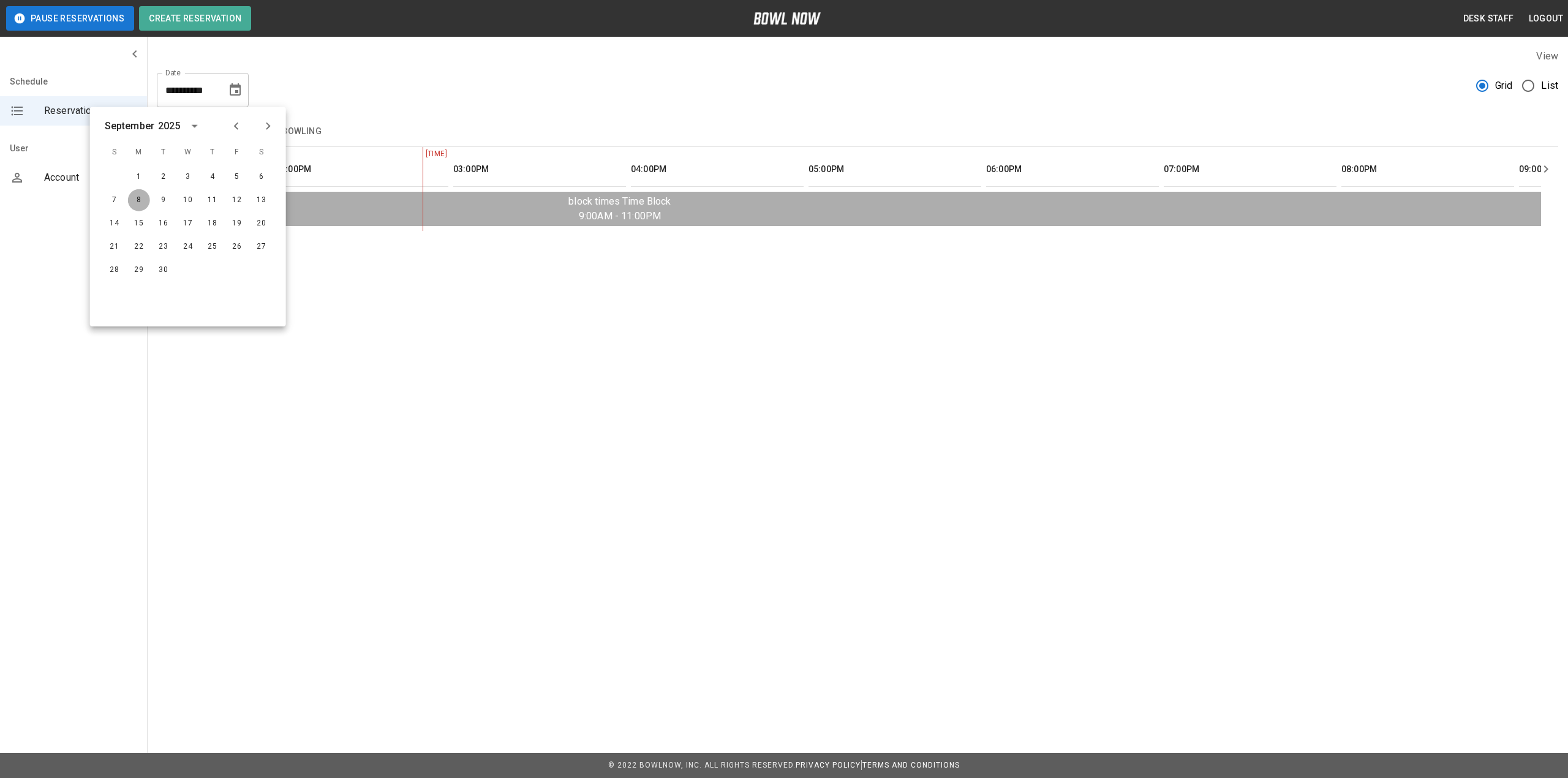 click on "8" at bounding box center (139, 200) 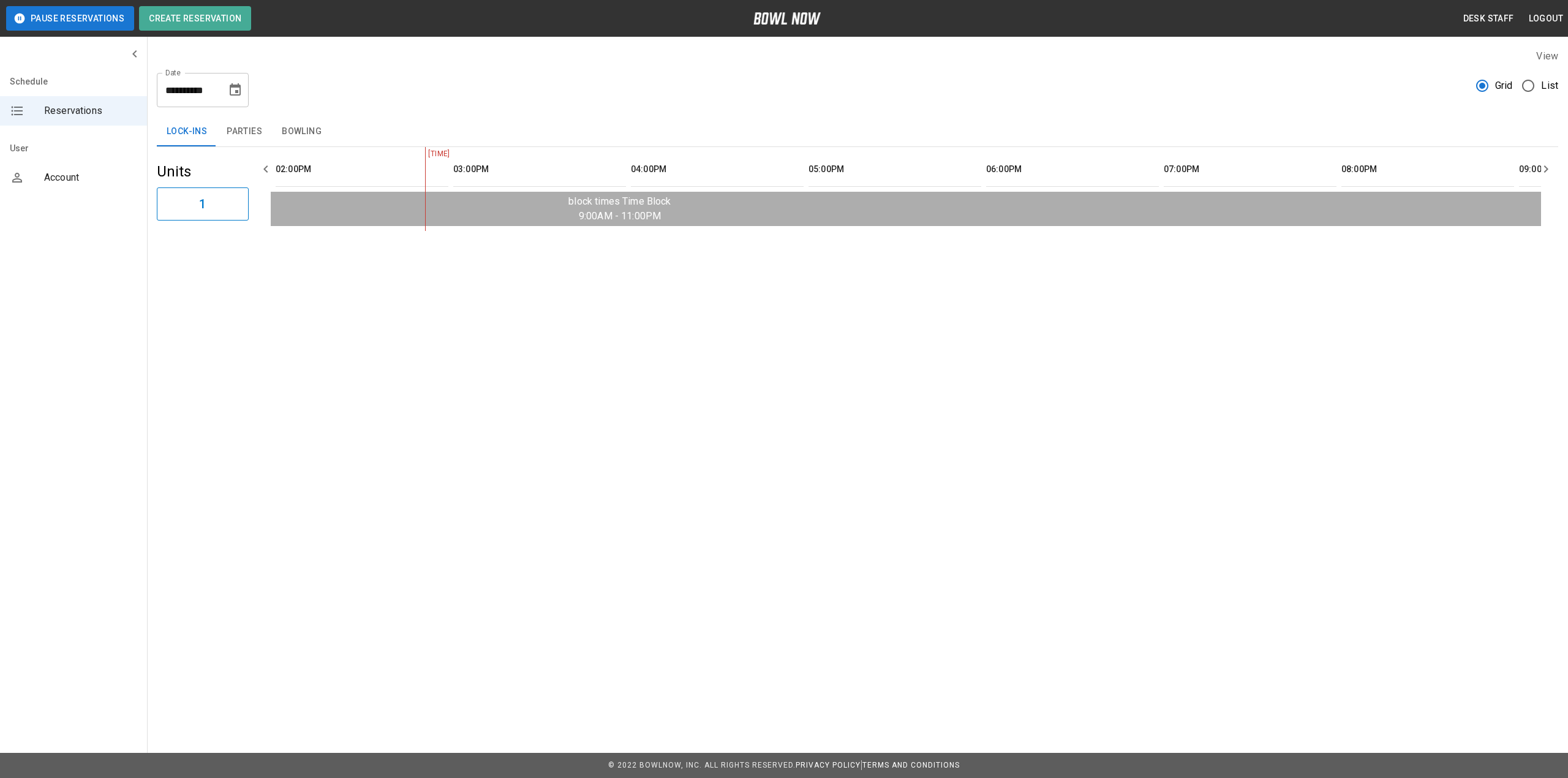 click on "Bowling" at bounding box center (301, 132) 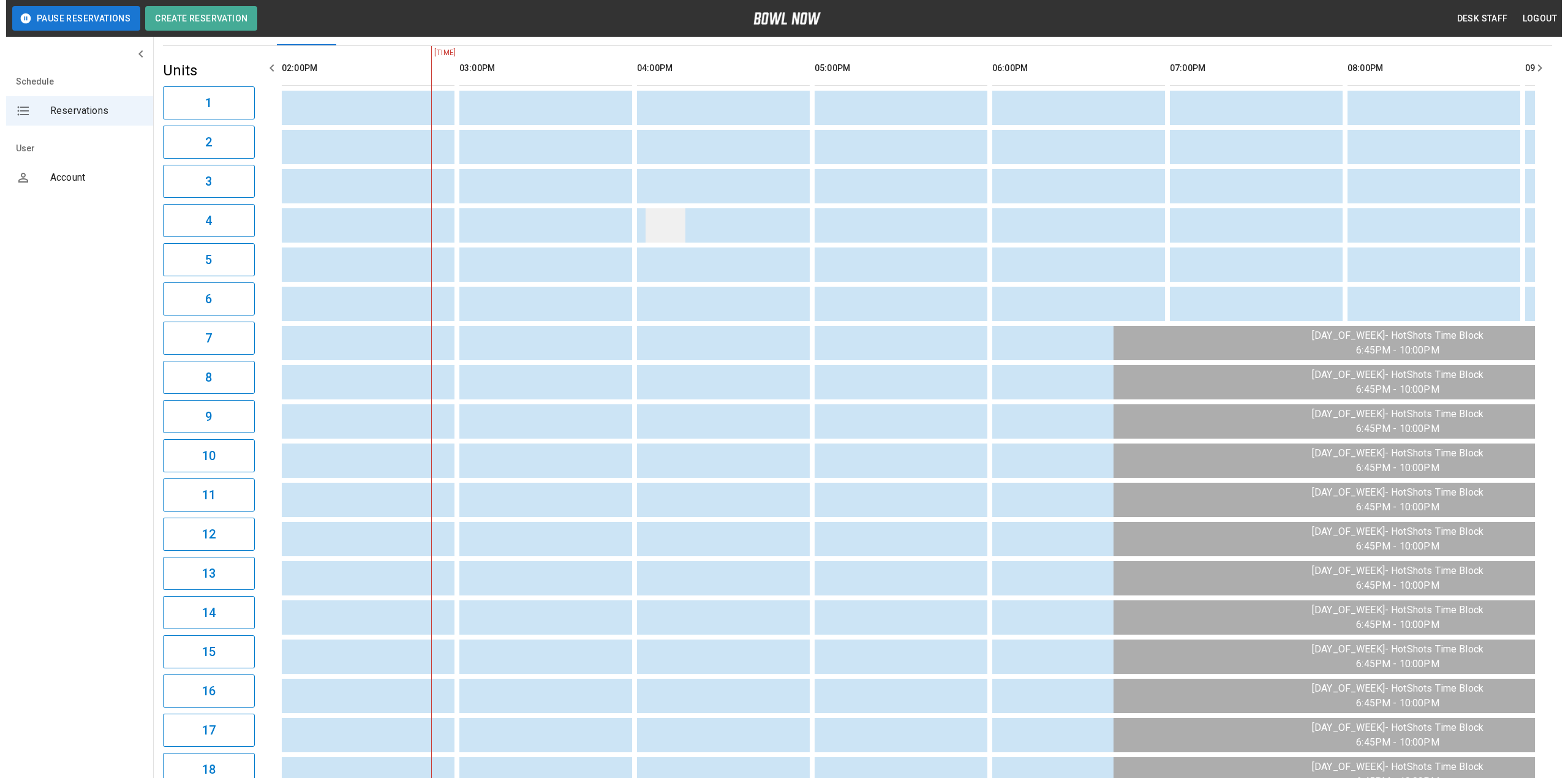 scroll, scrollTop: 0, scrollLeft: 0, axis: both 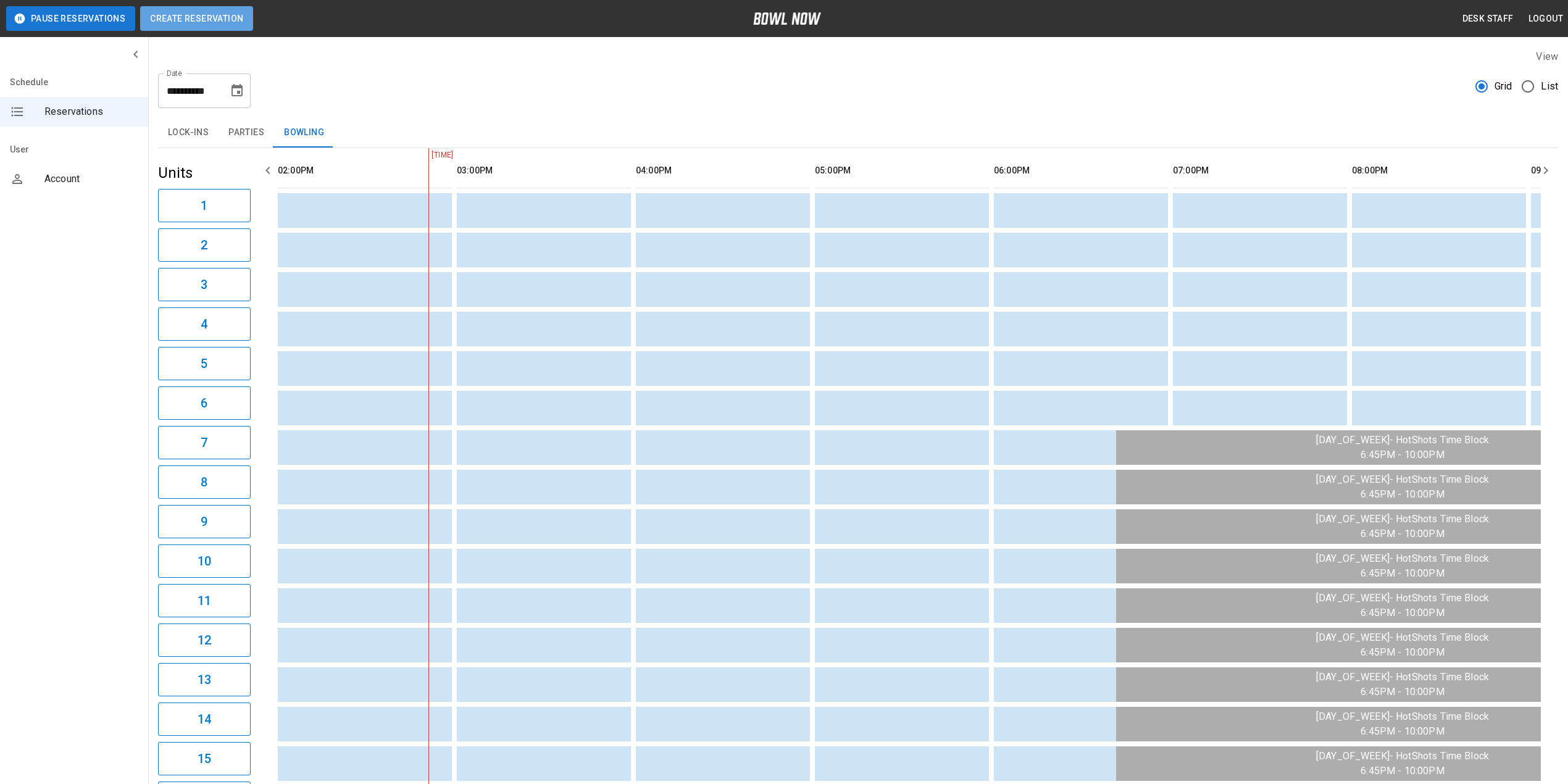 click on "Create Reservation" at bounding box center [196, 19] 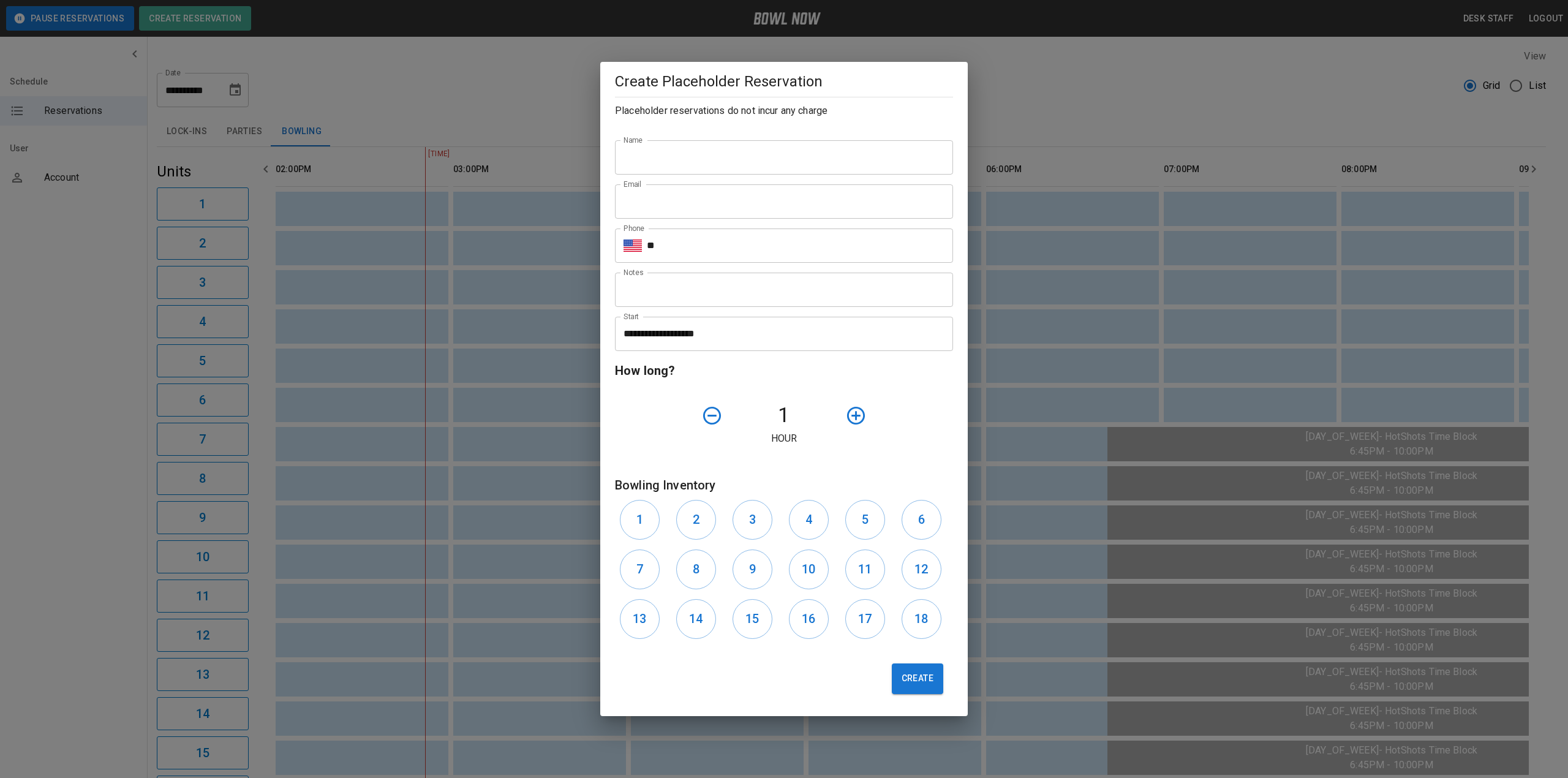 click on "**********" at bounding box center [780, 334] 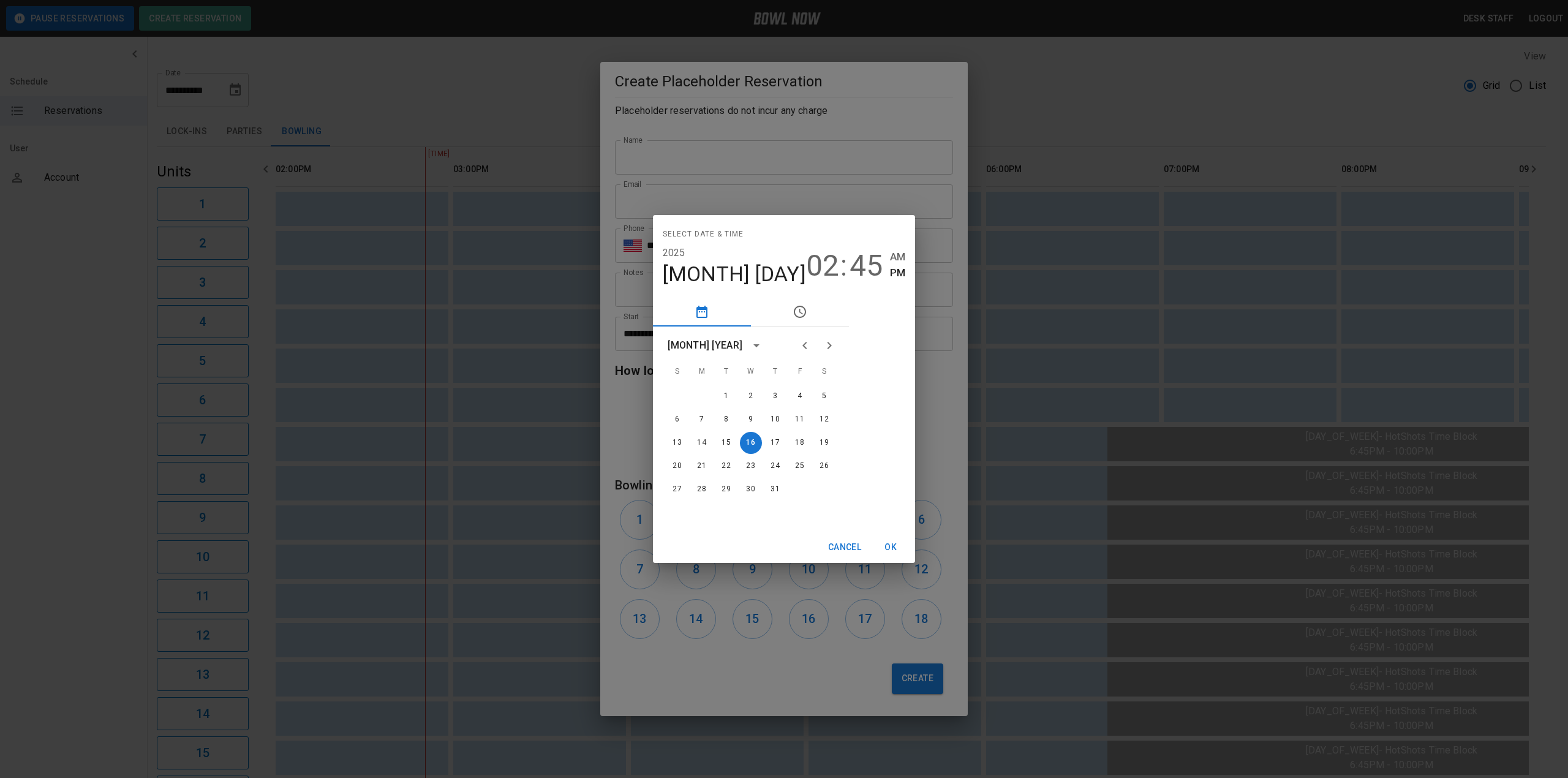 click 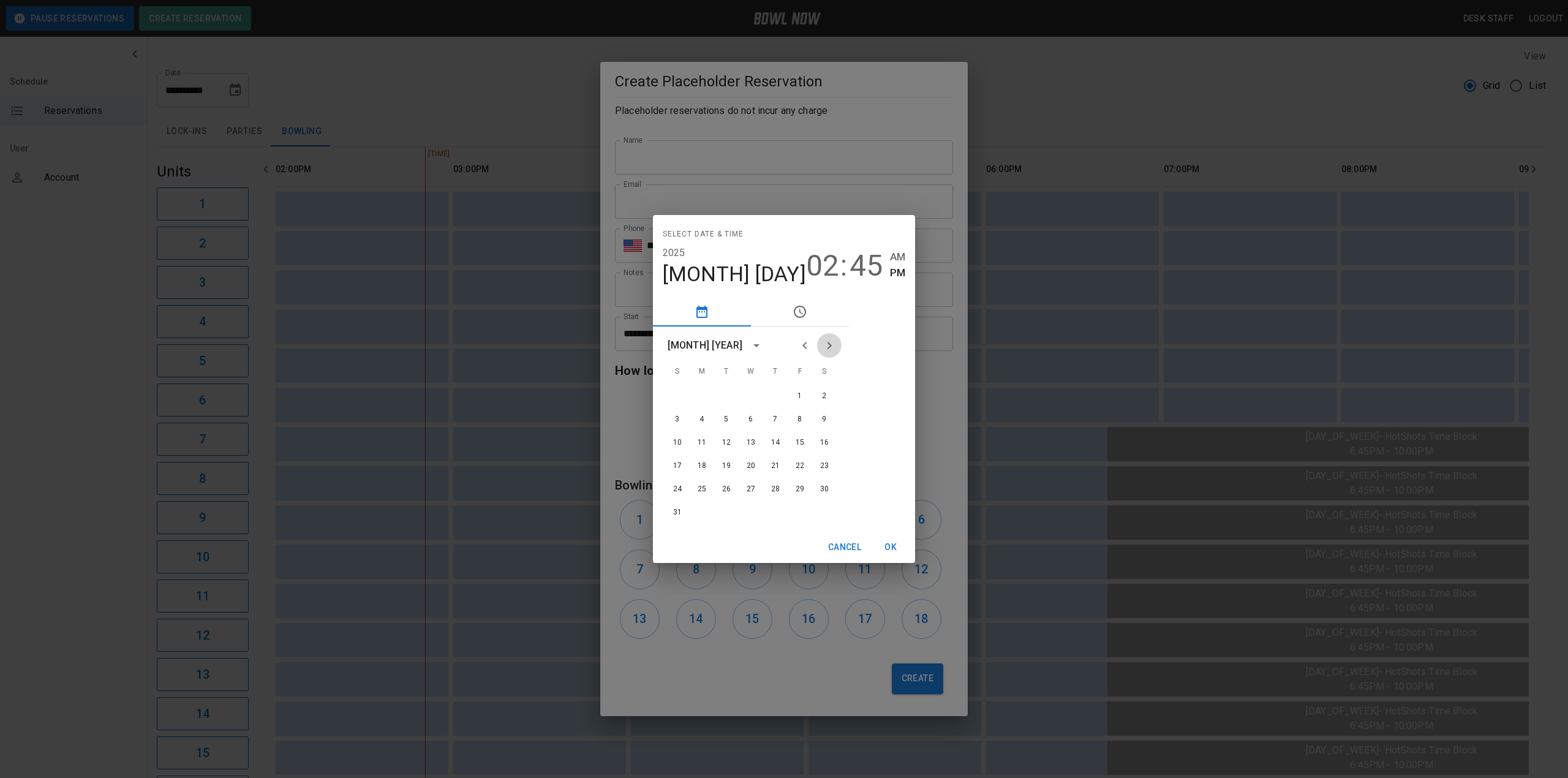 click 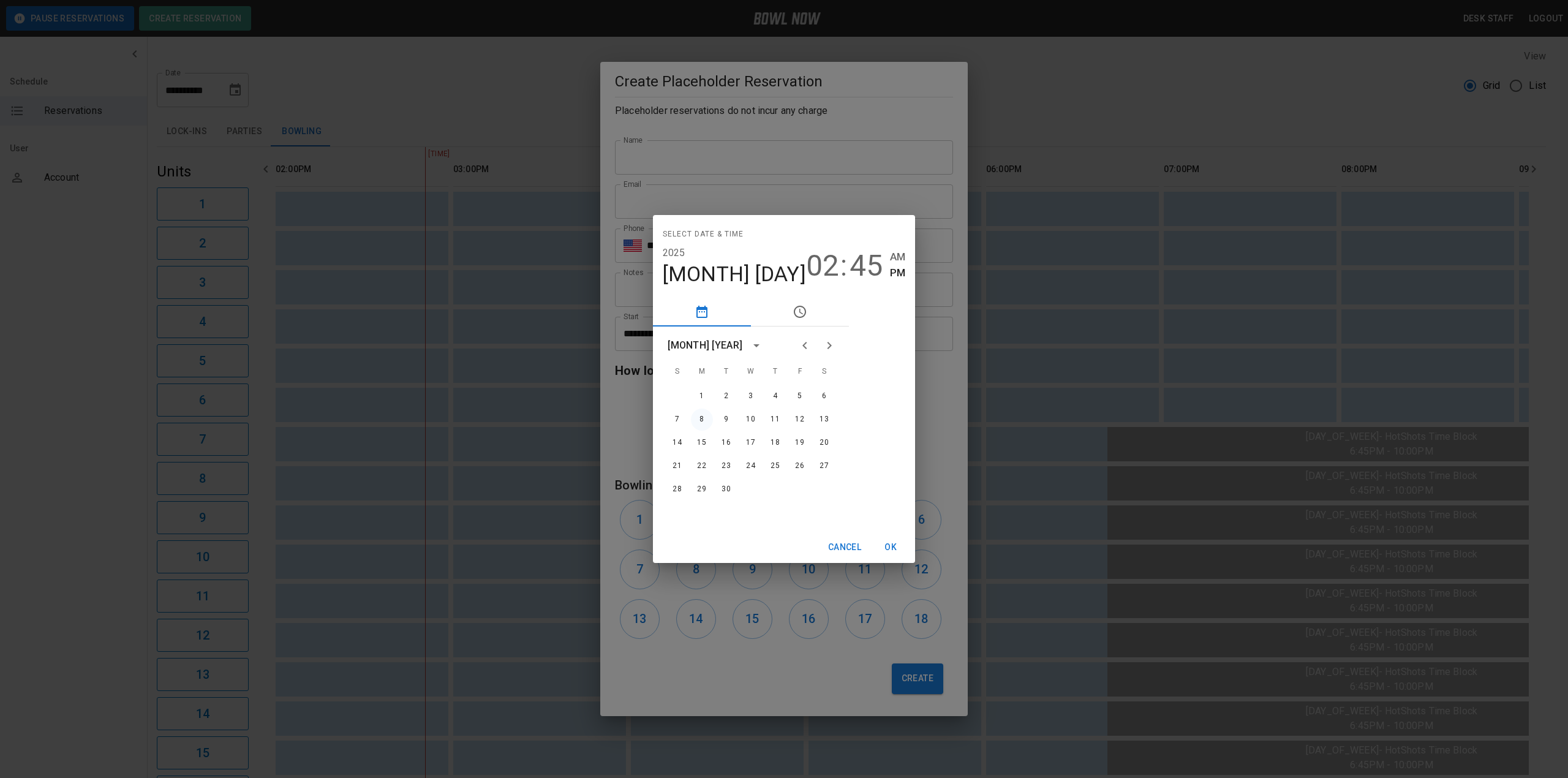 click on "8" at bounding box center [702, 420] 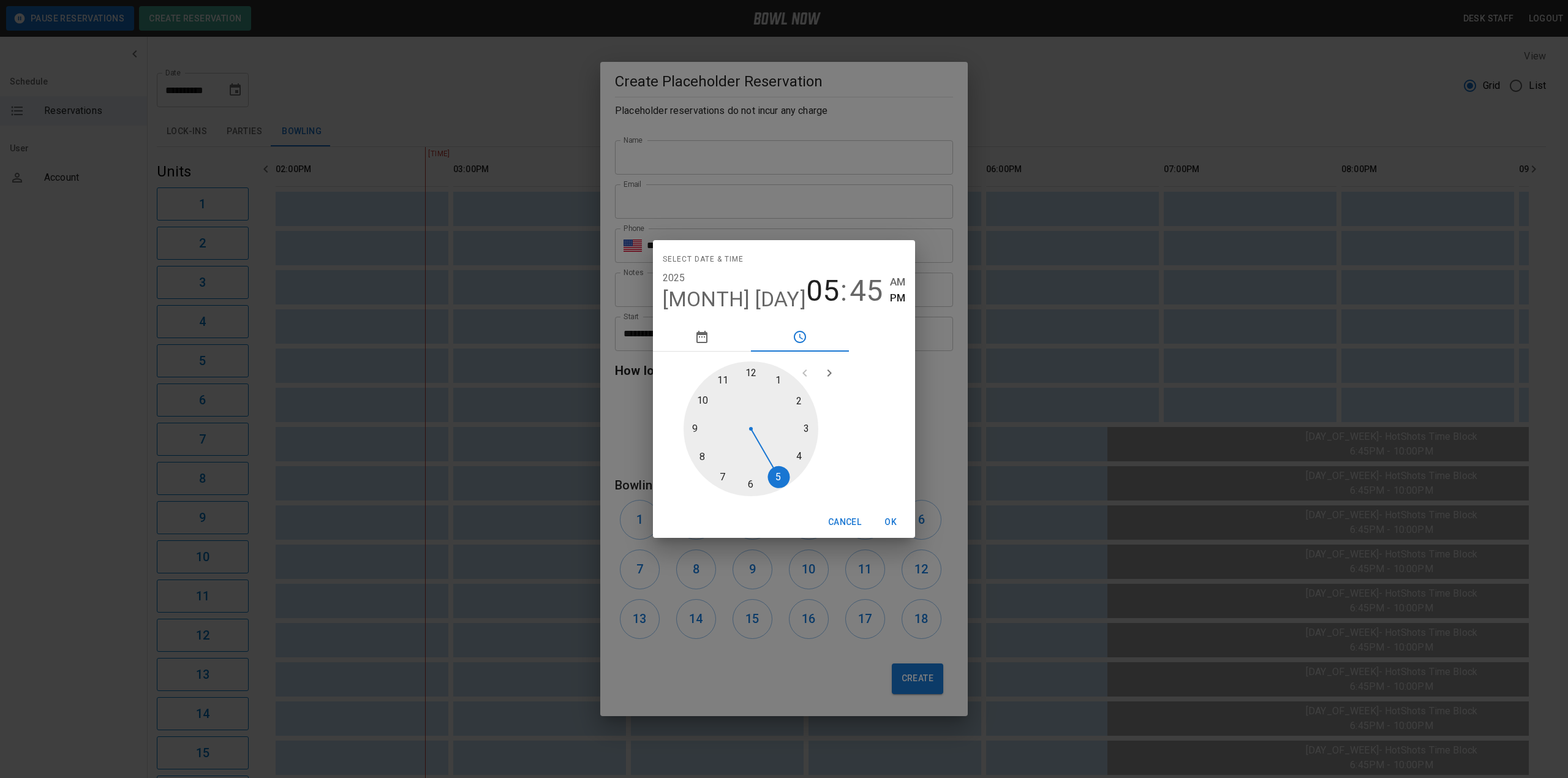 drag, startPoint x: 853, startPoint y: 419, endPoint x: 816, endPoint y: 484, distance: 74.793048 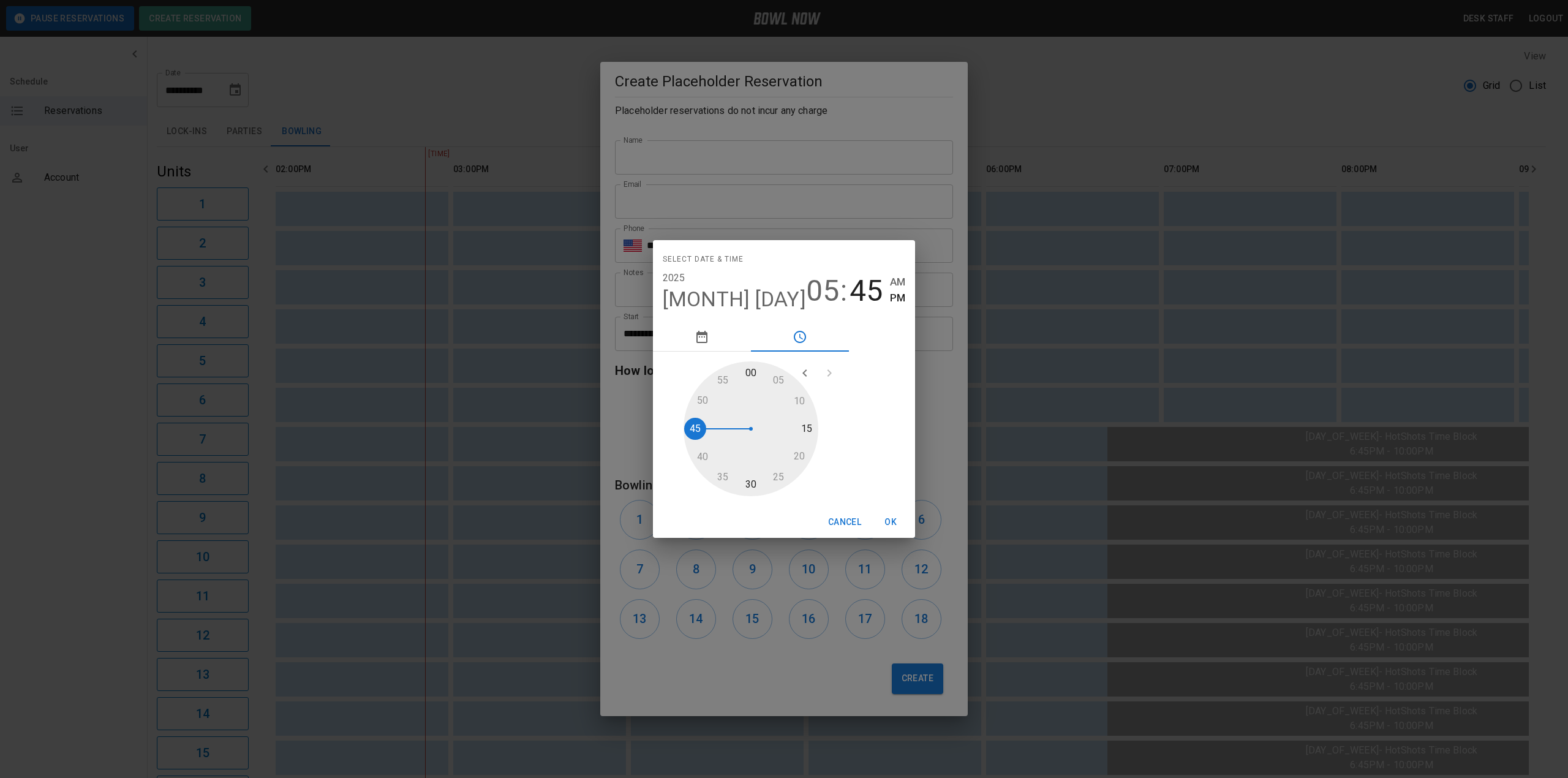 click at bounding box center (751, 429) 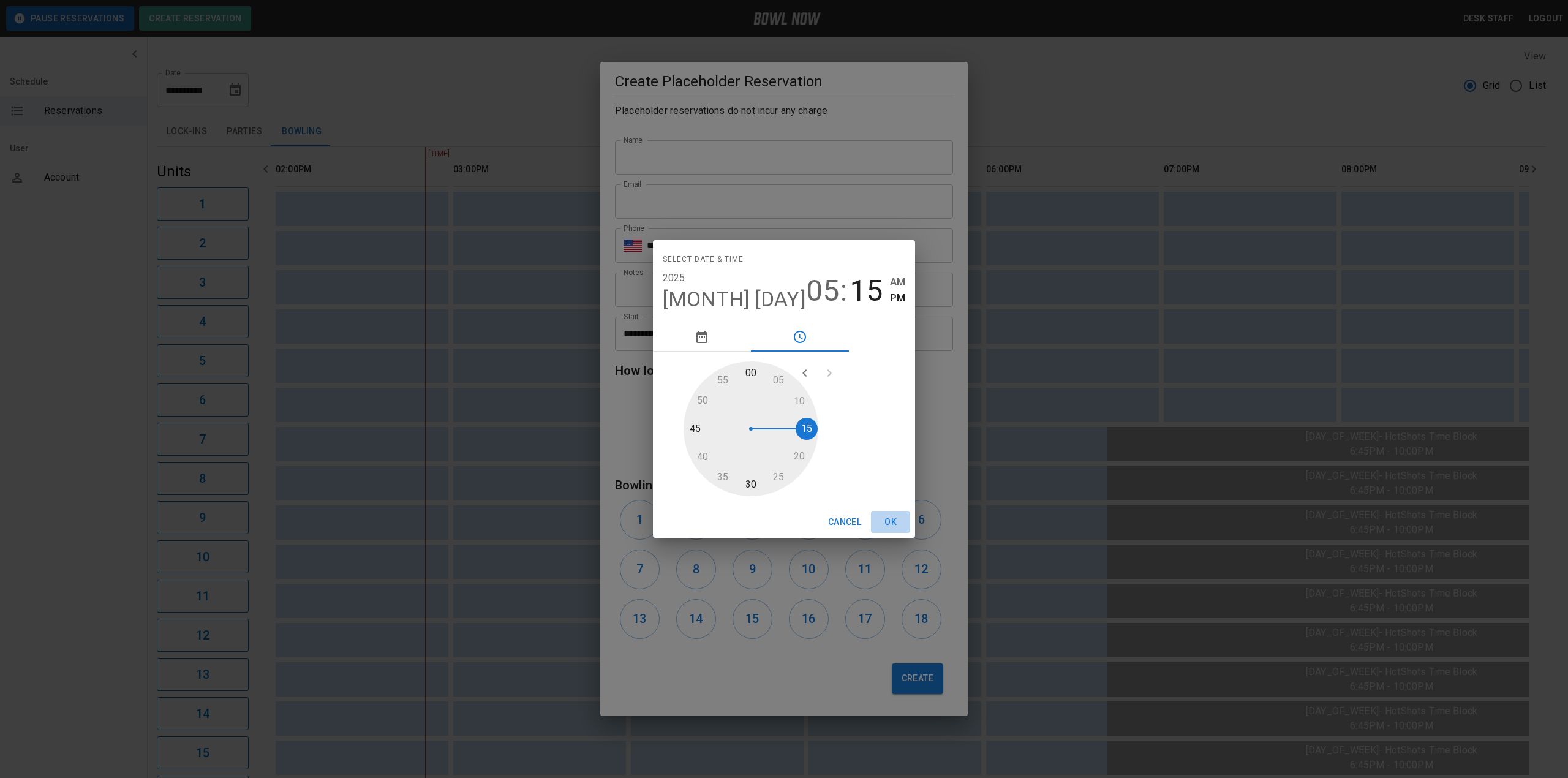 click on "OK" at bounding box center [891, 522] 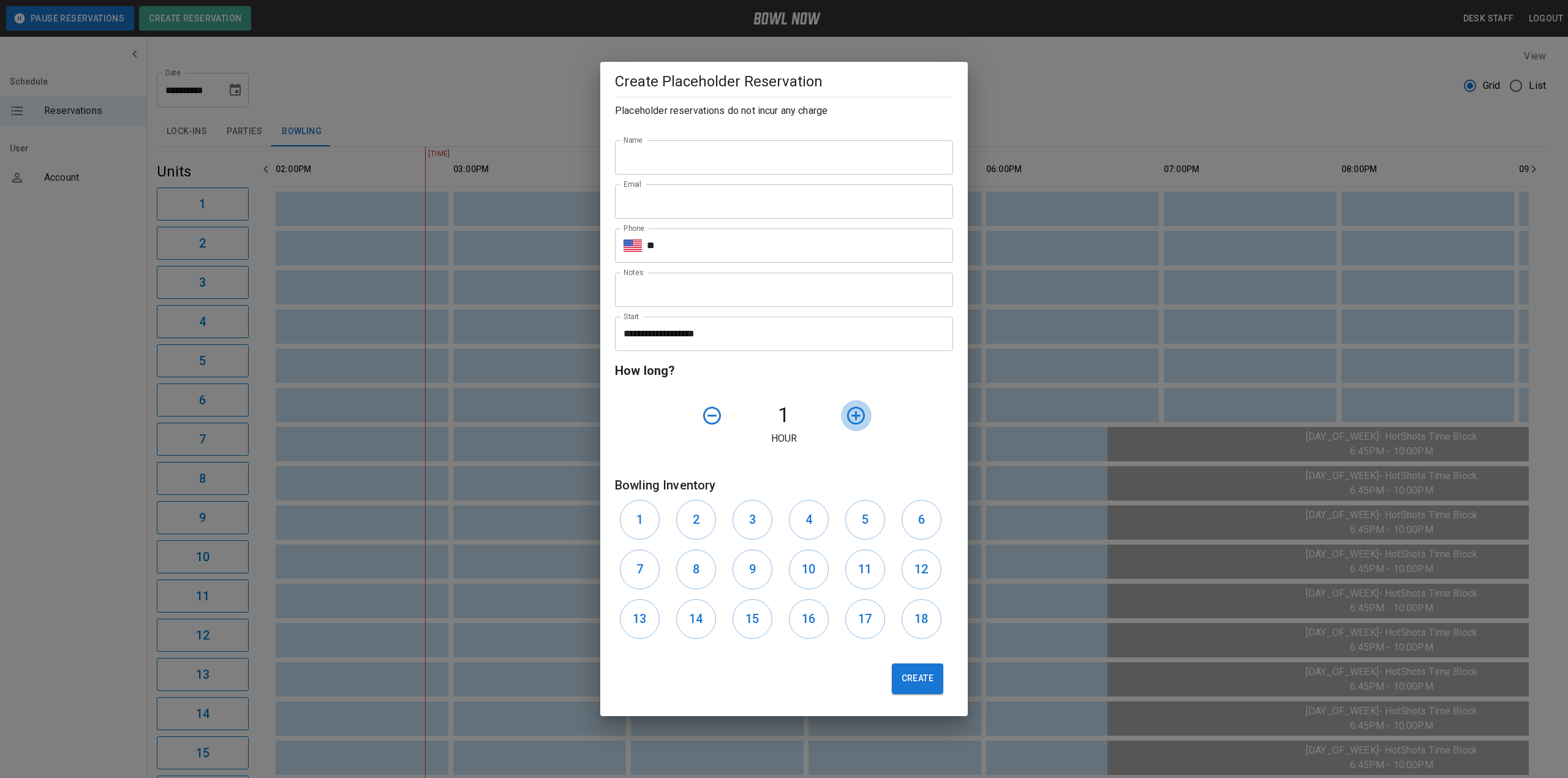 click 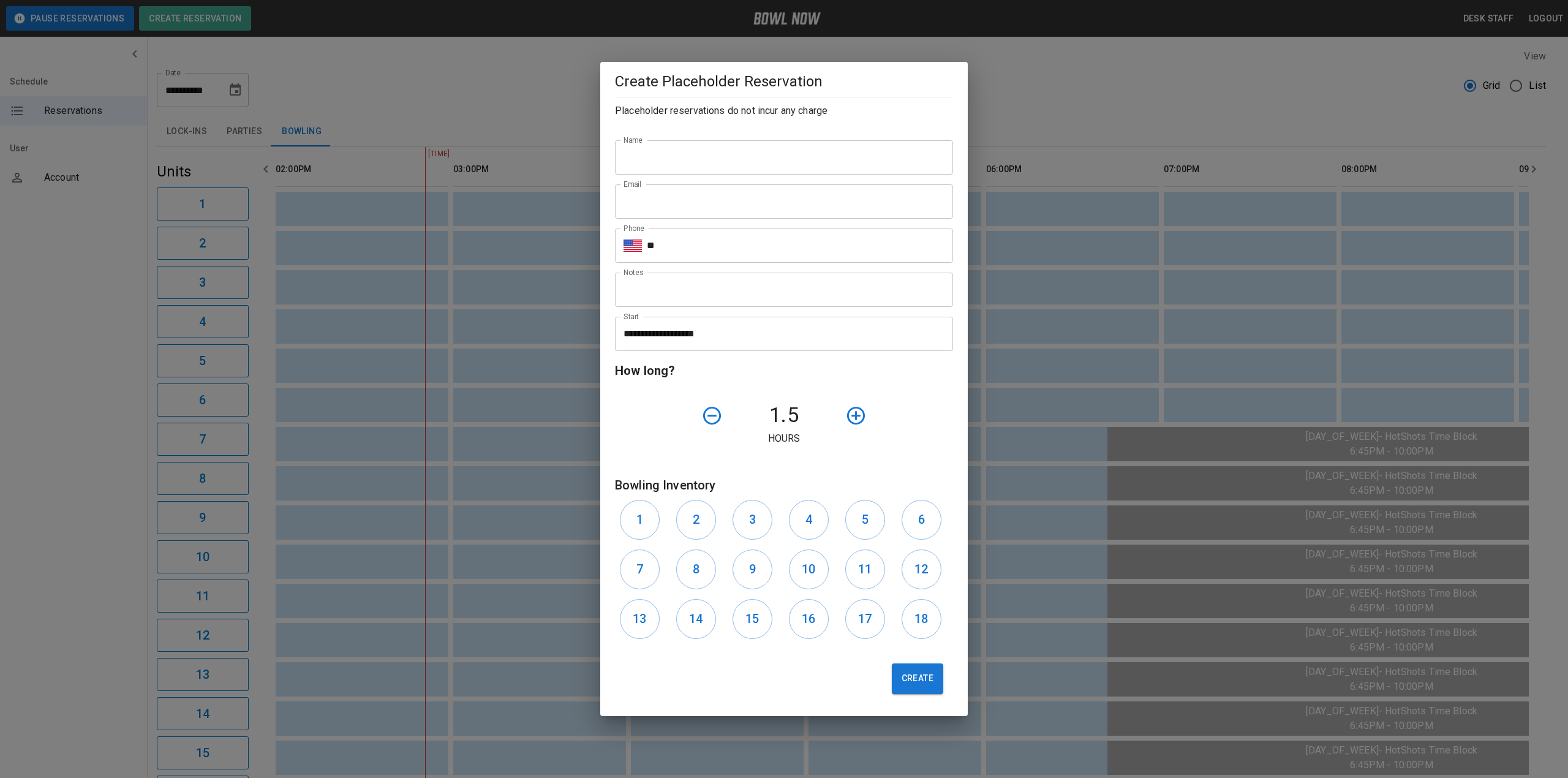 click on "Name" at bounding box center [784, 157] 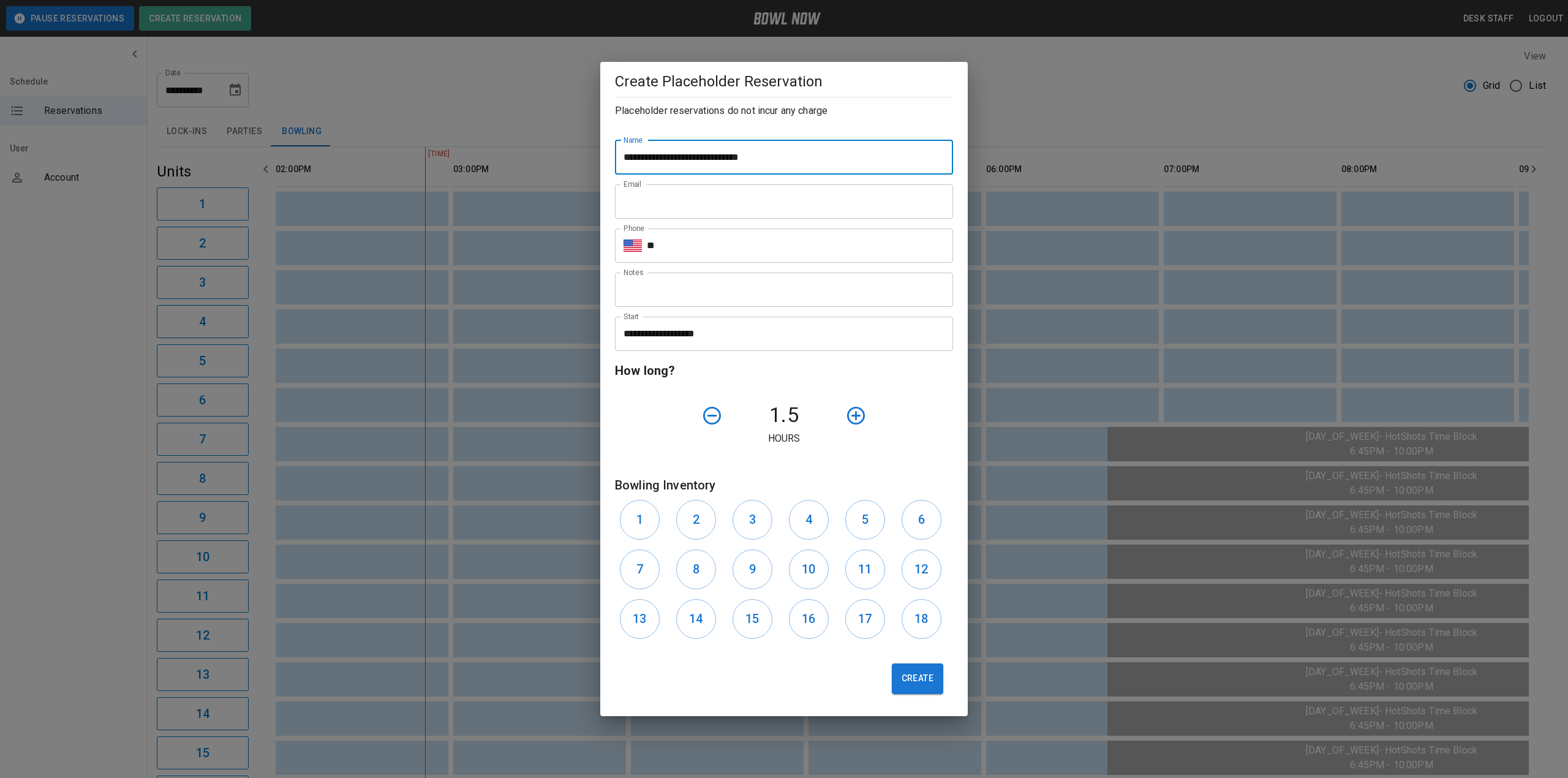 click on "**********" at bounding box center [784, 157] 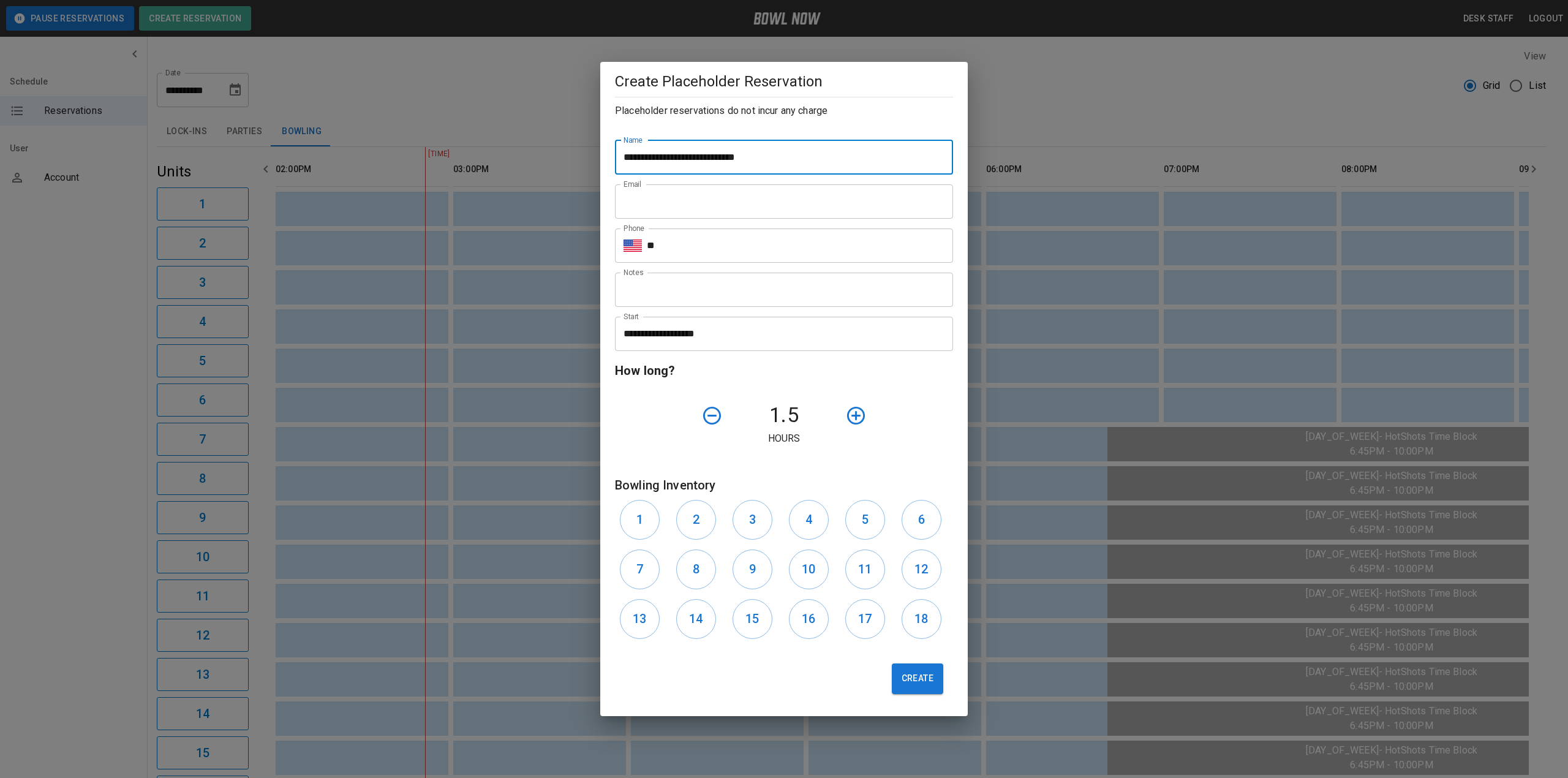 type on "**********" 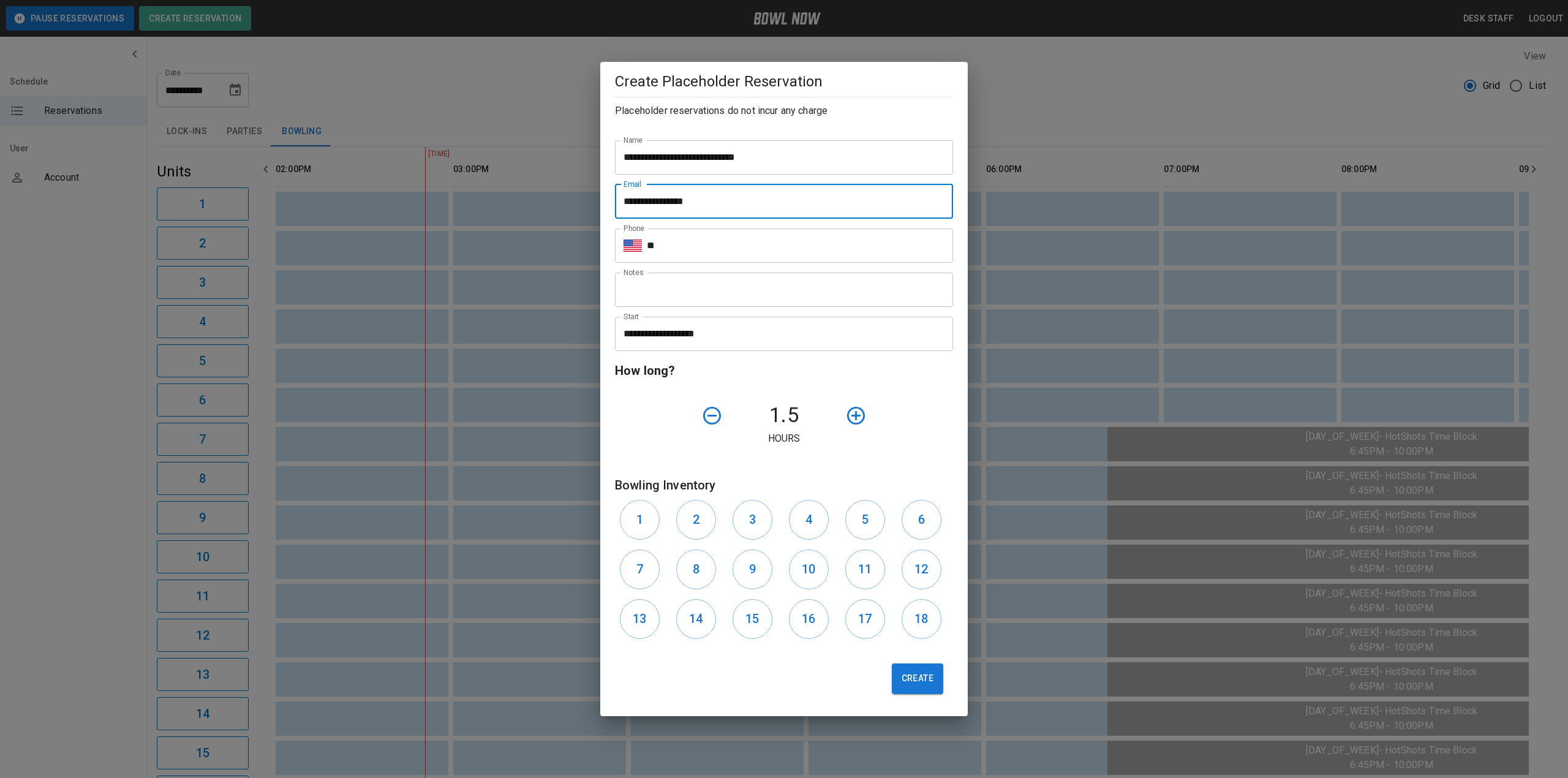 type on "**********" 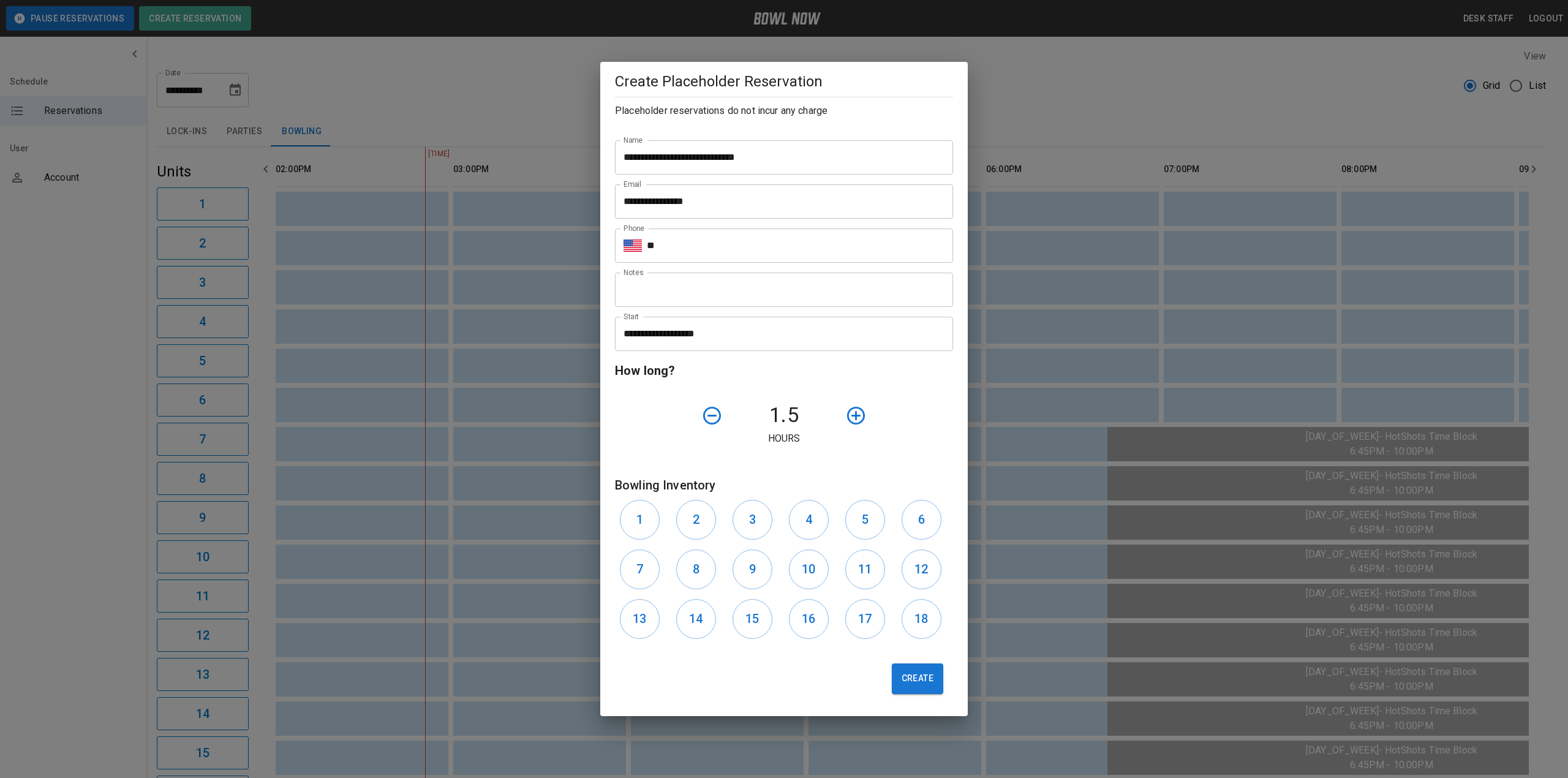 click on "Notes Notes" at bounding box center (779, 285) 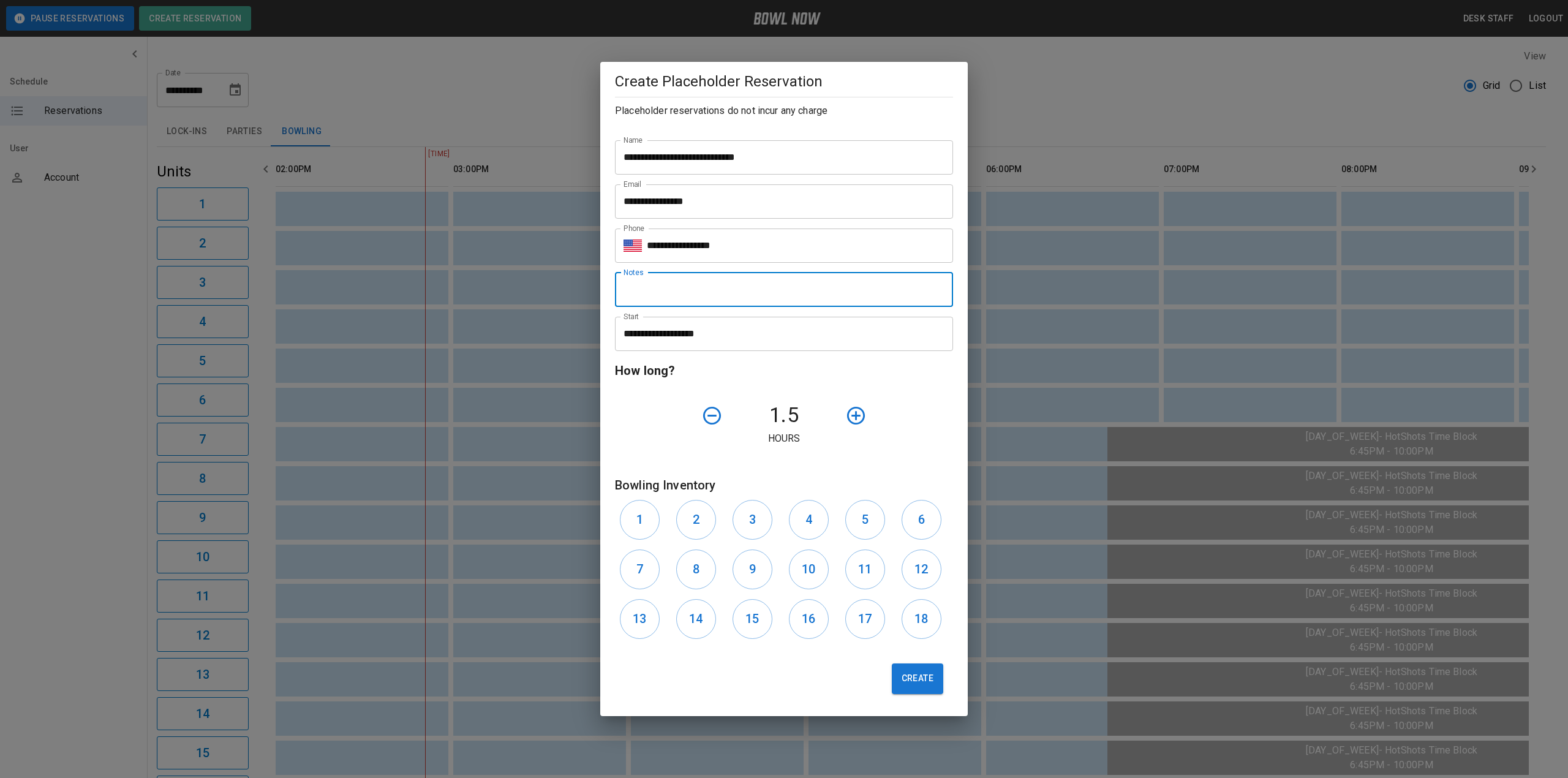 click on "Notes" at bounding box center [784, 290] 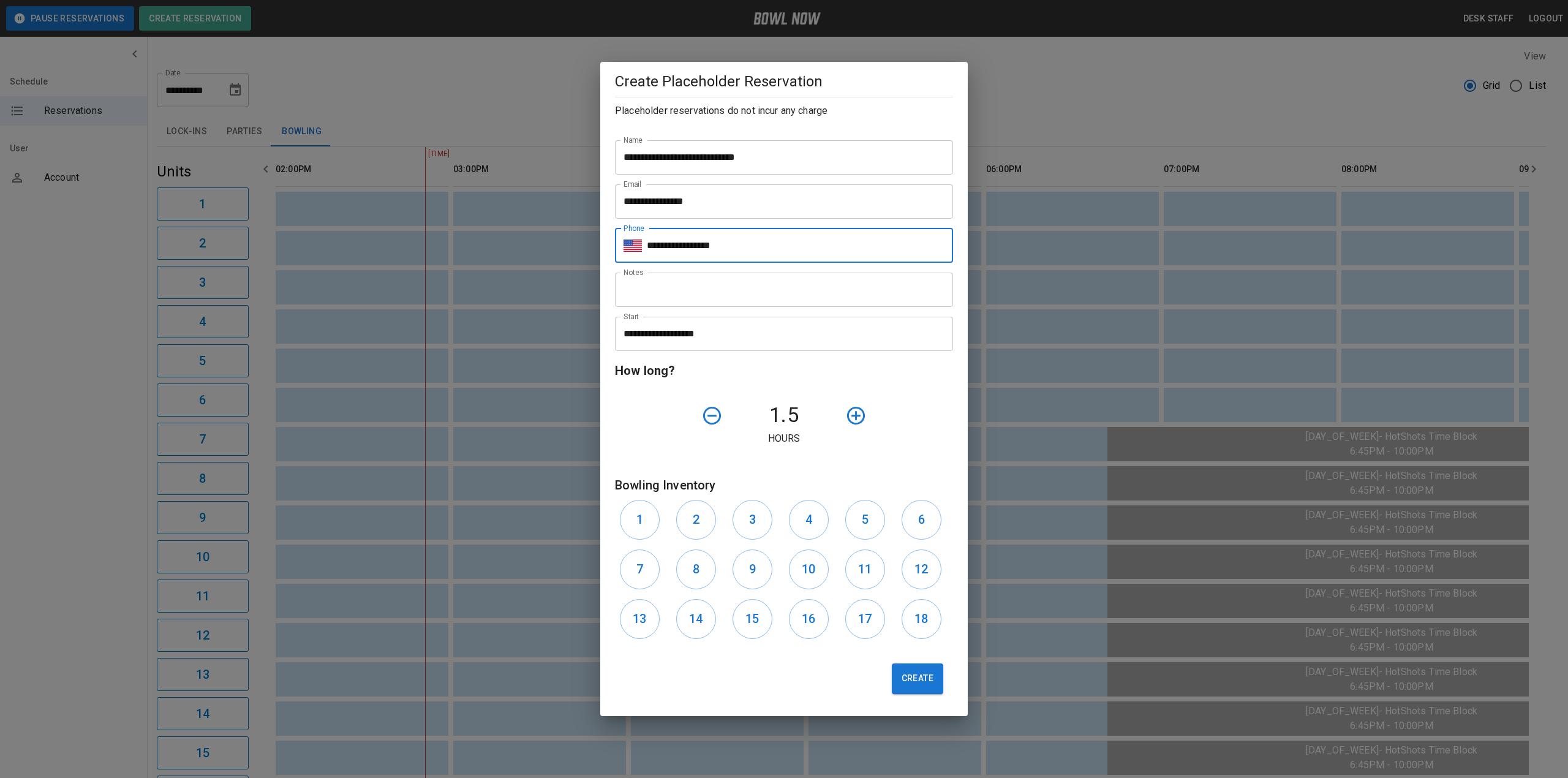 click on "**********" at bounding box center (800, 246) 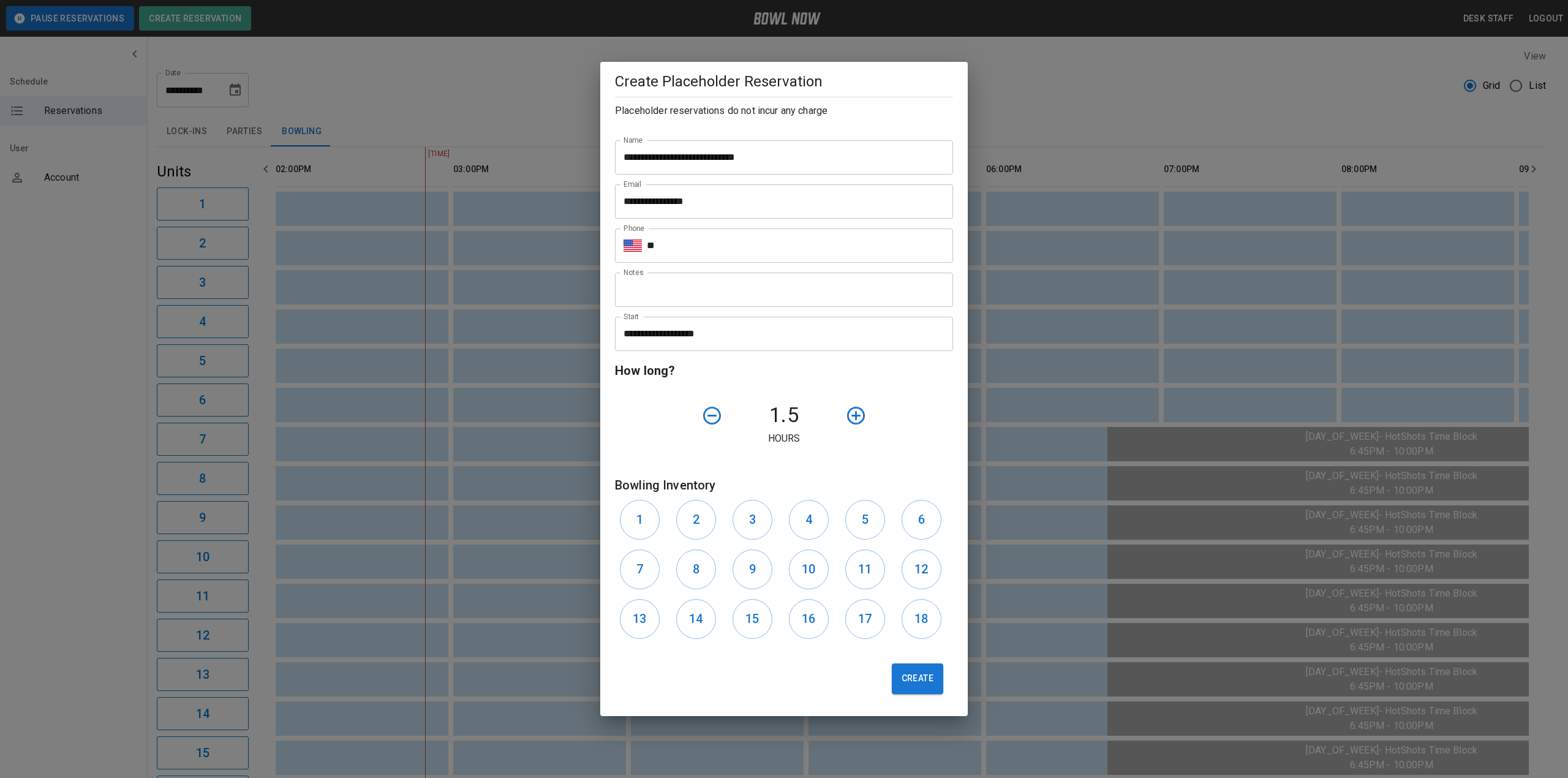 click on "**" at bounding box center (800, 246) 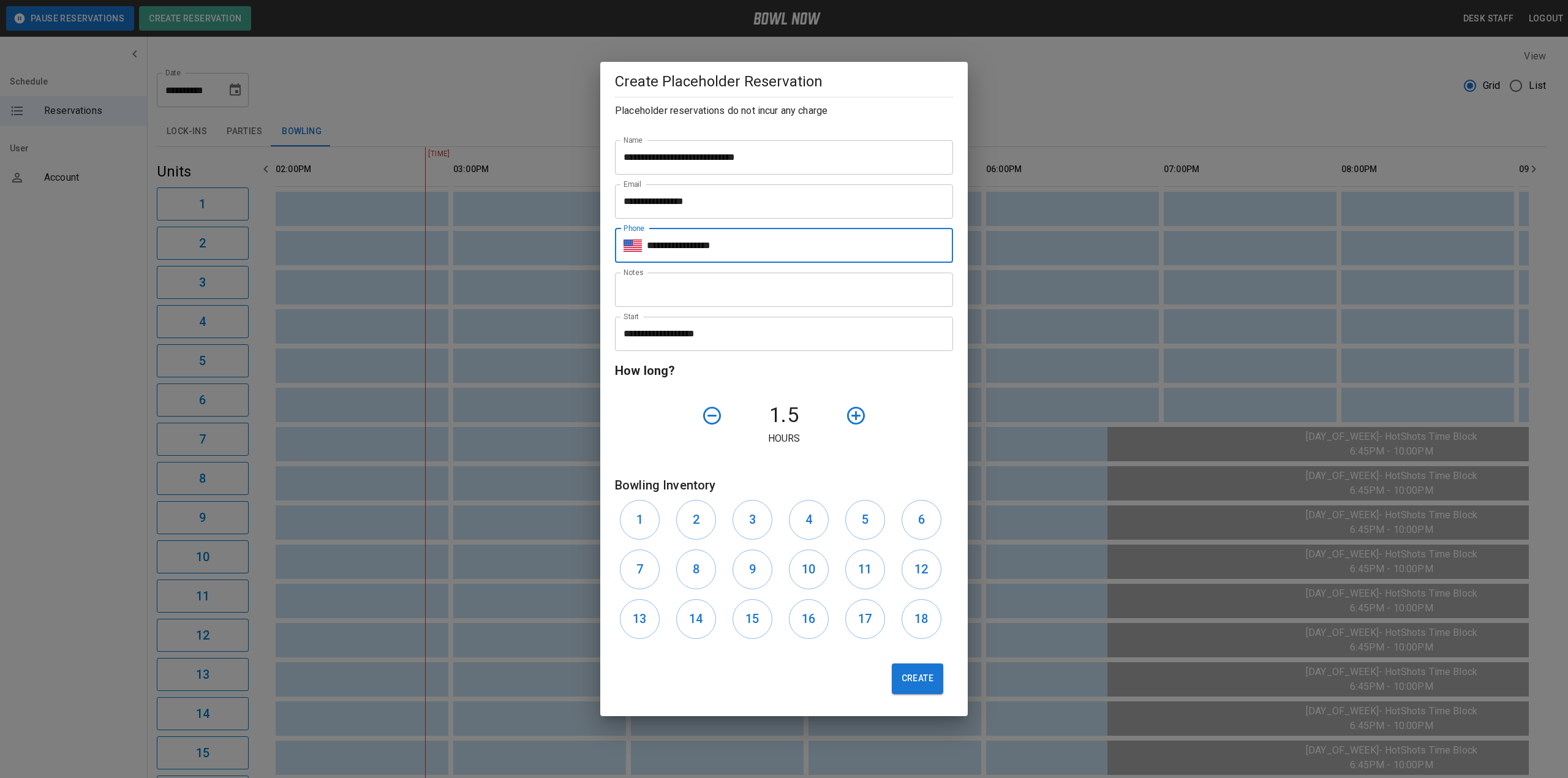 type on "**********" 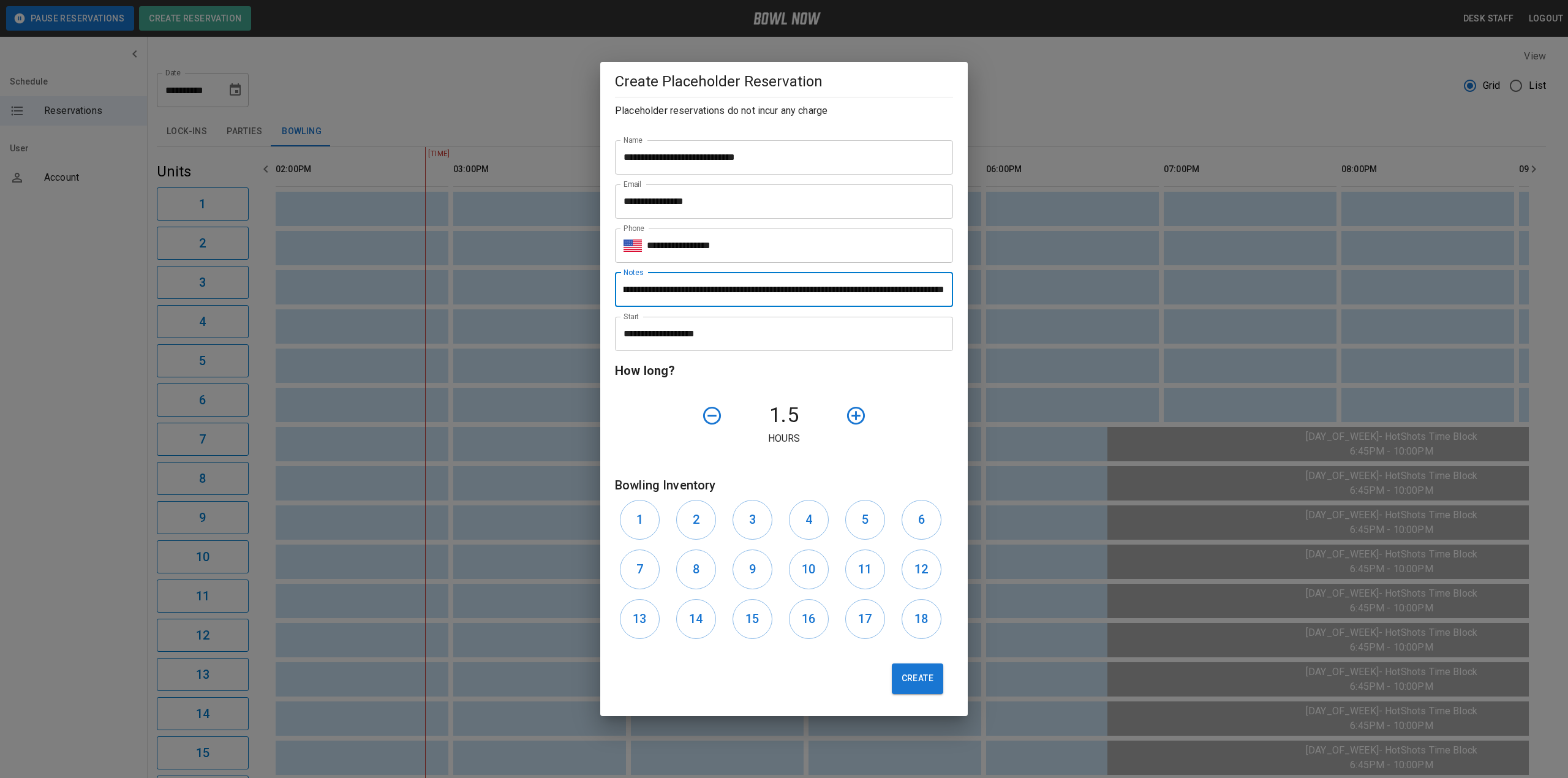 scroll, scrollTop: 0, scrollLeft: 332, axis: horizontal 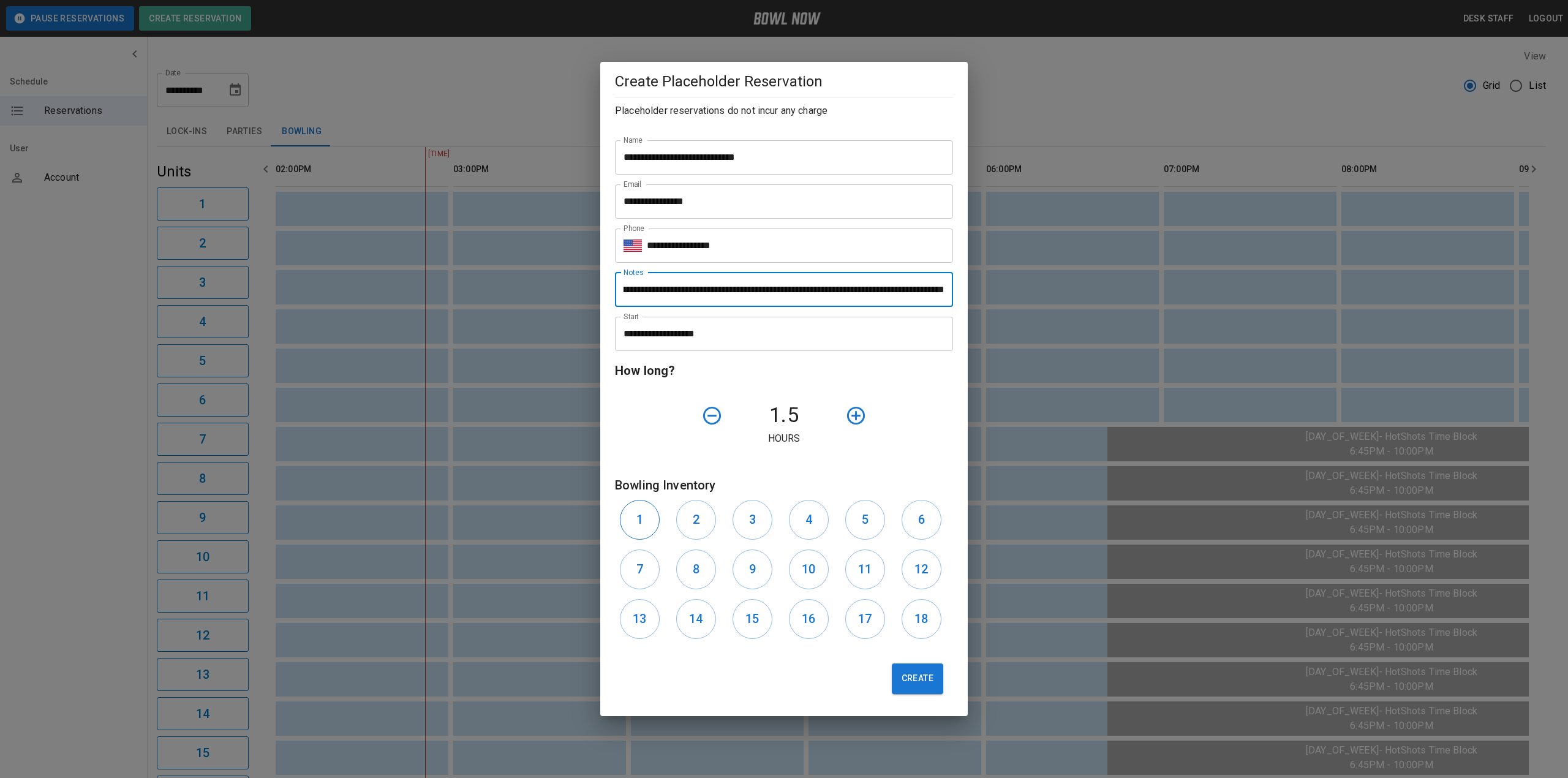 type on "**********" 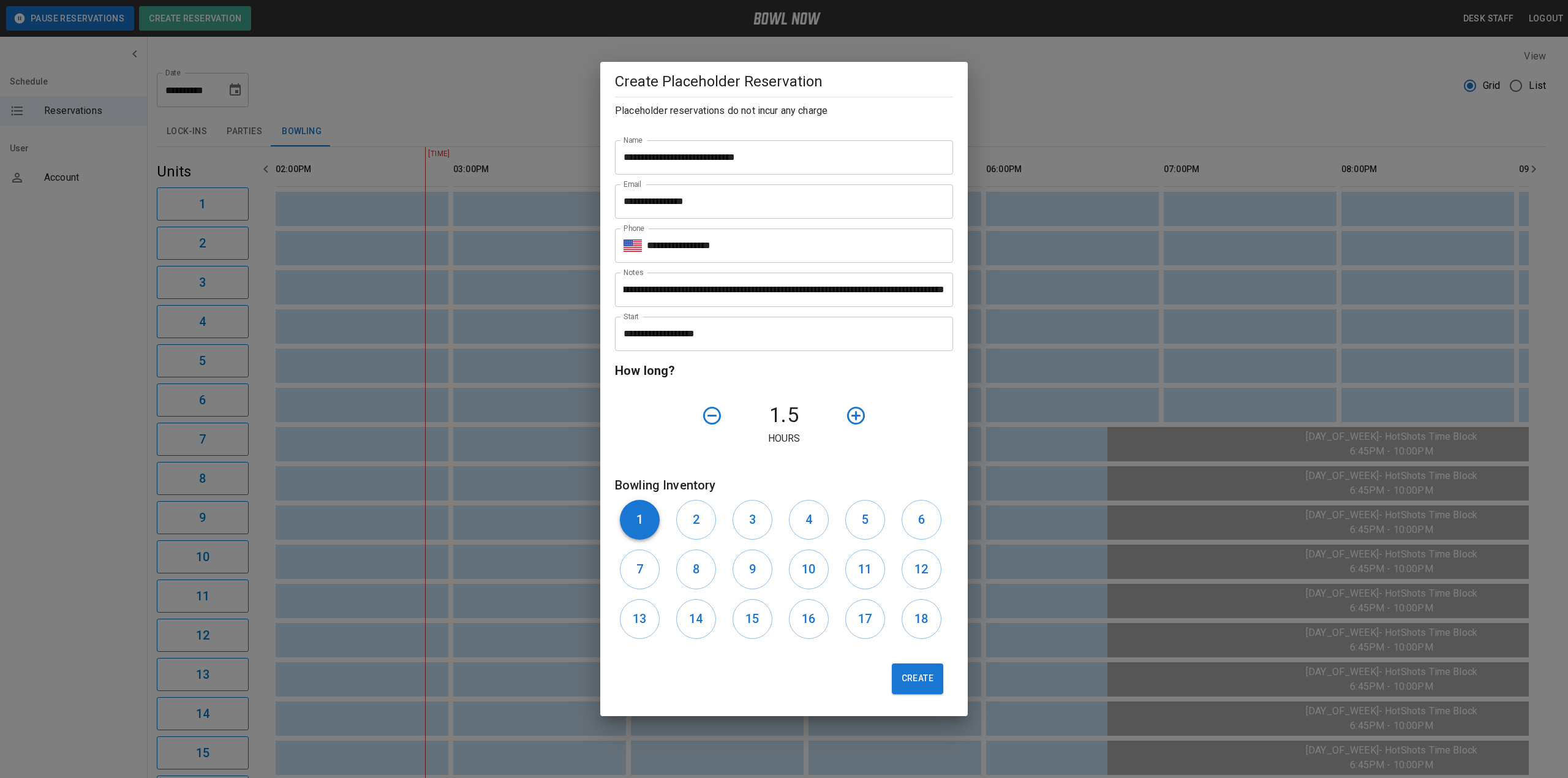 scroll, scrollTop: 0, scrollLeft: 0, axis: both 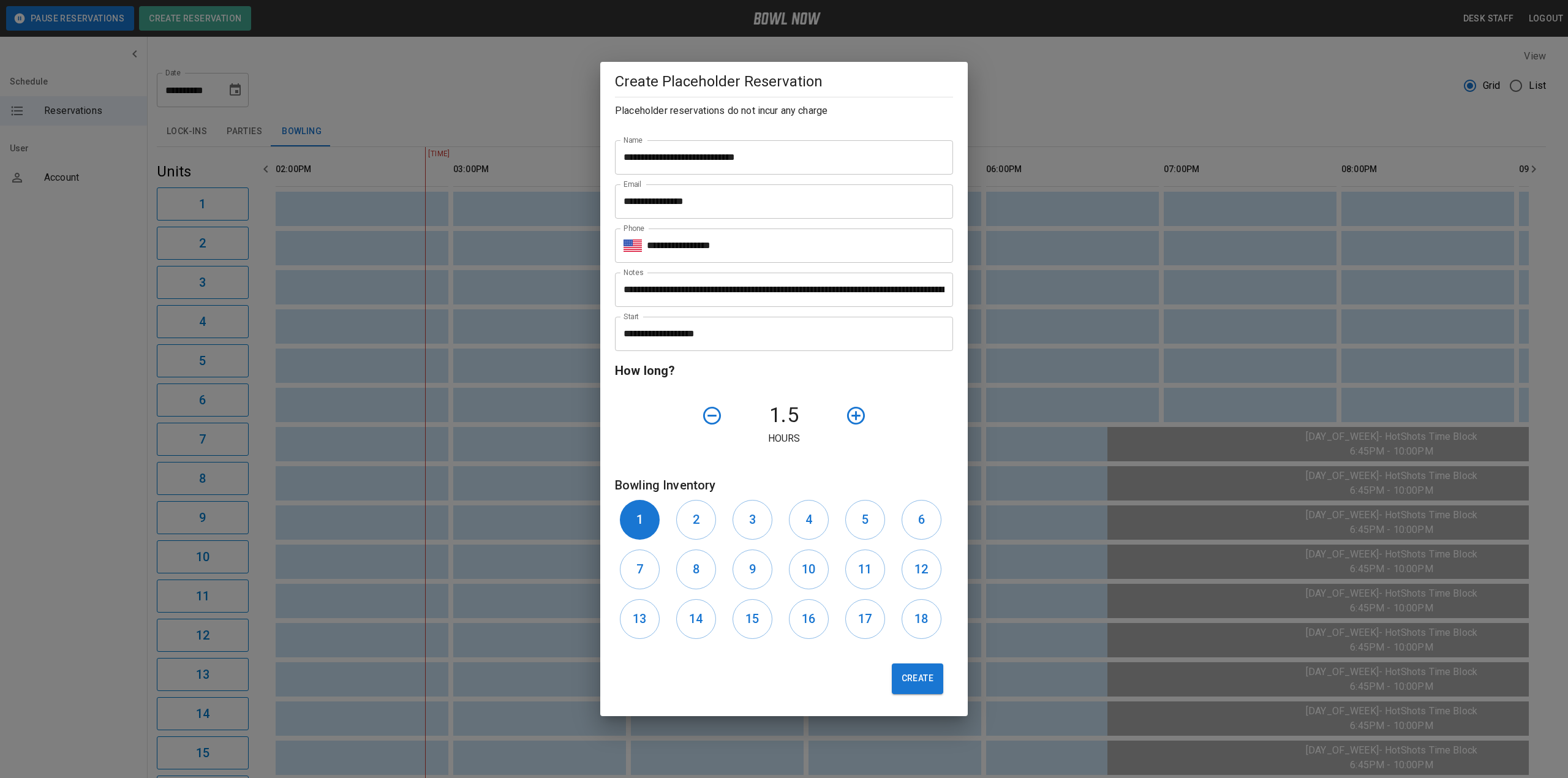 click on "2" at bounding box center [699, 519] 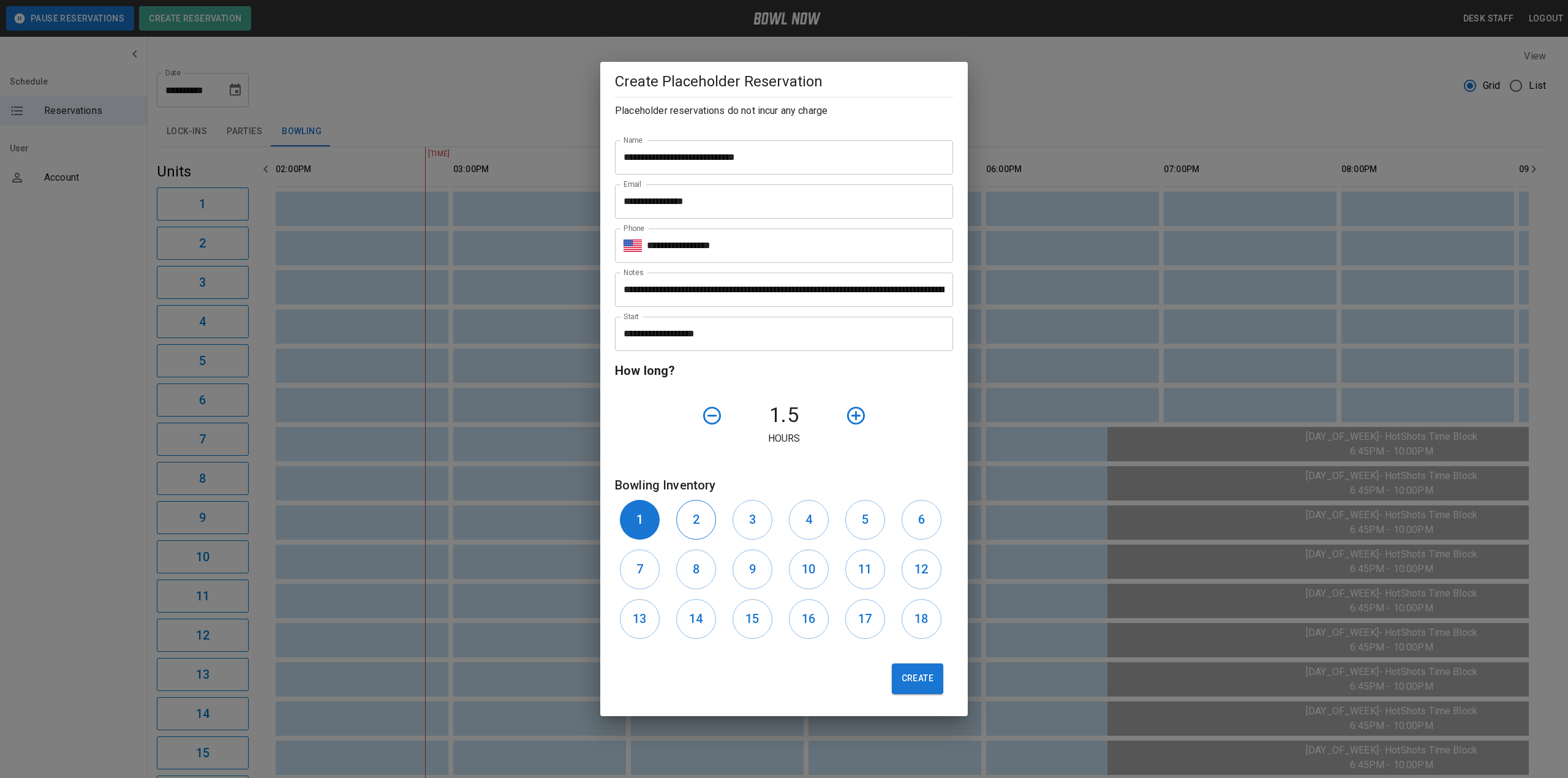 click on "2" at bounding box center [696, 519] 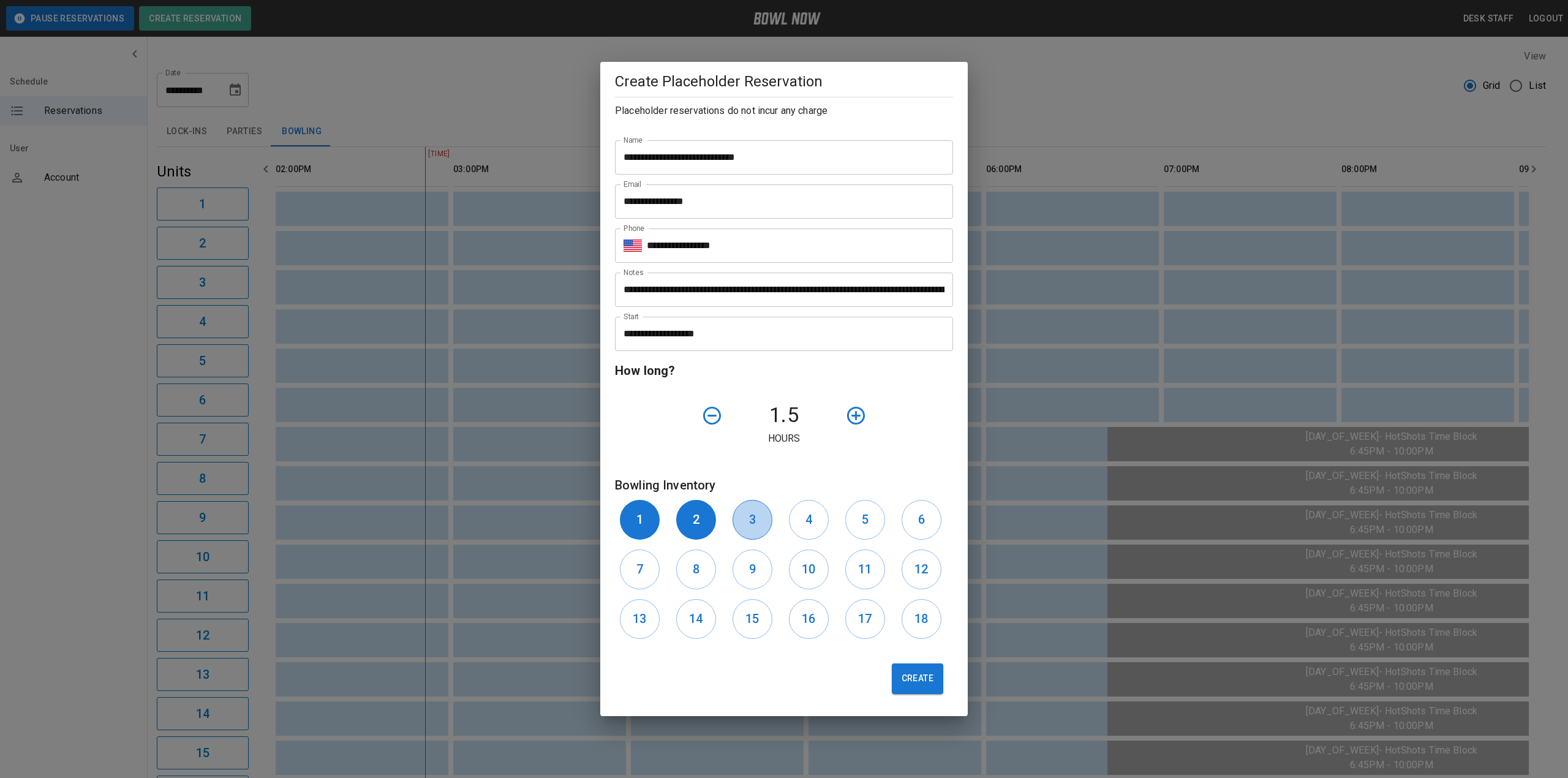 click on "3" at bounding box center (752, 519) 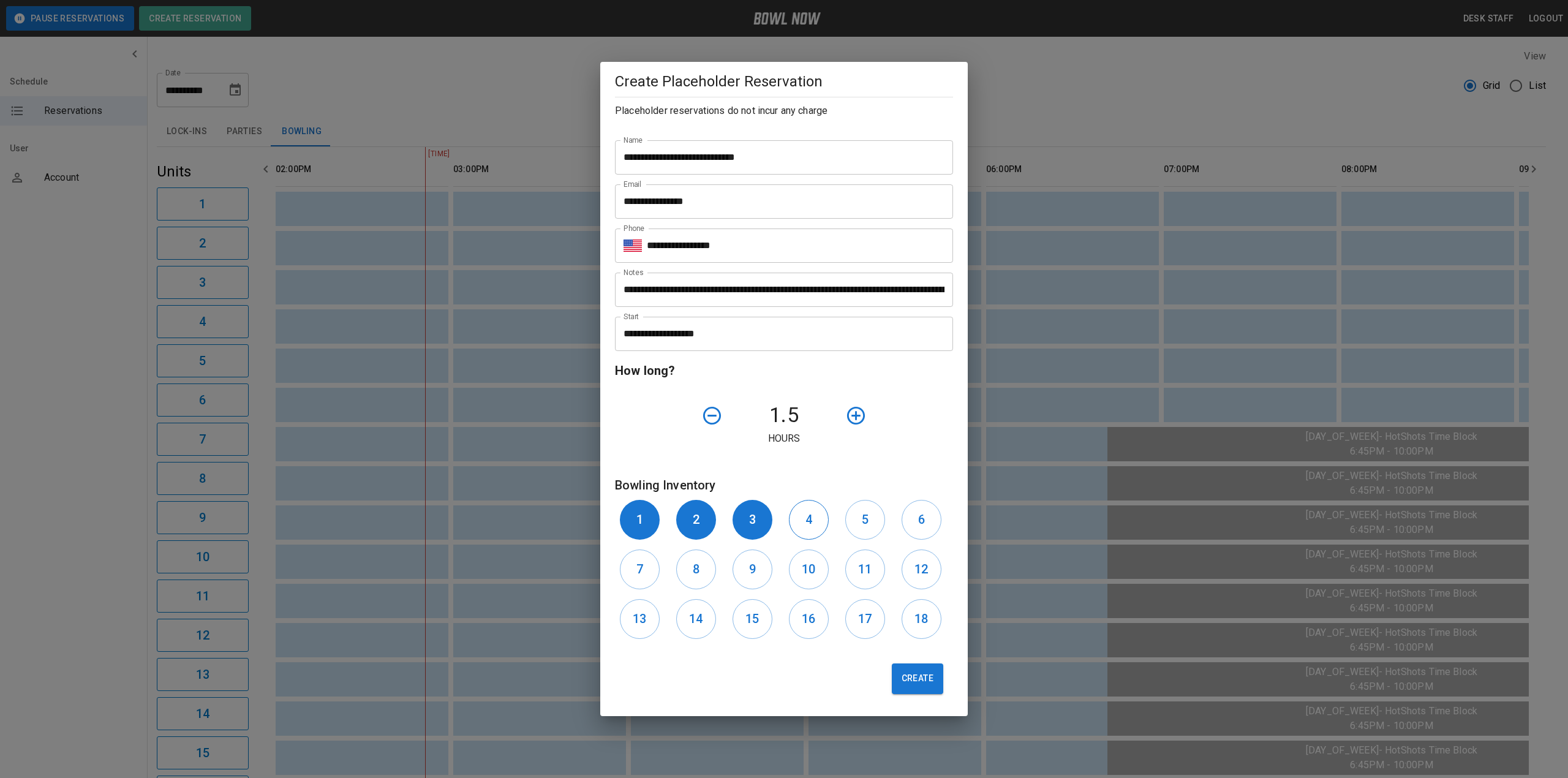 click on "4" at bounding box center (809, 519) 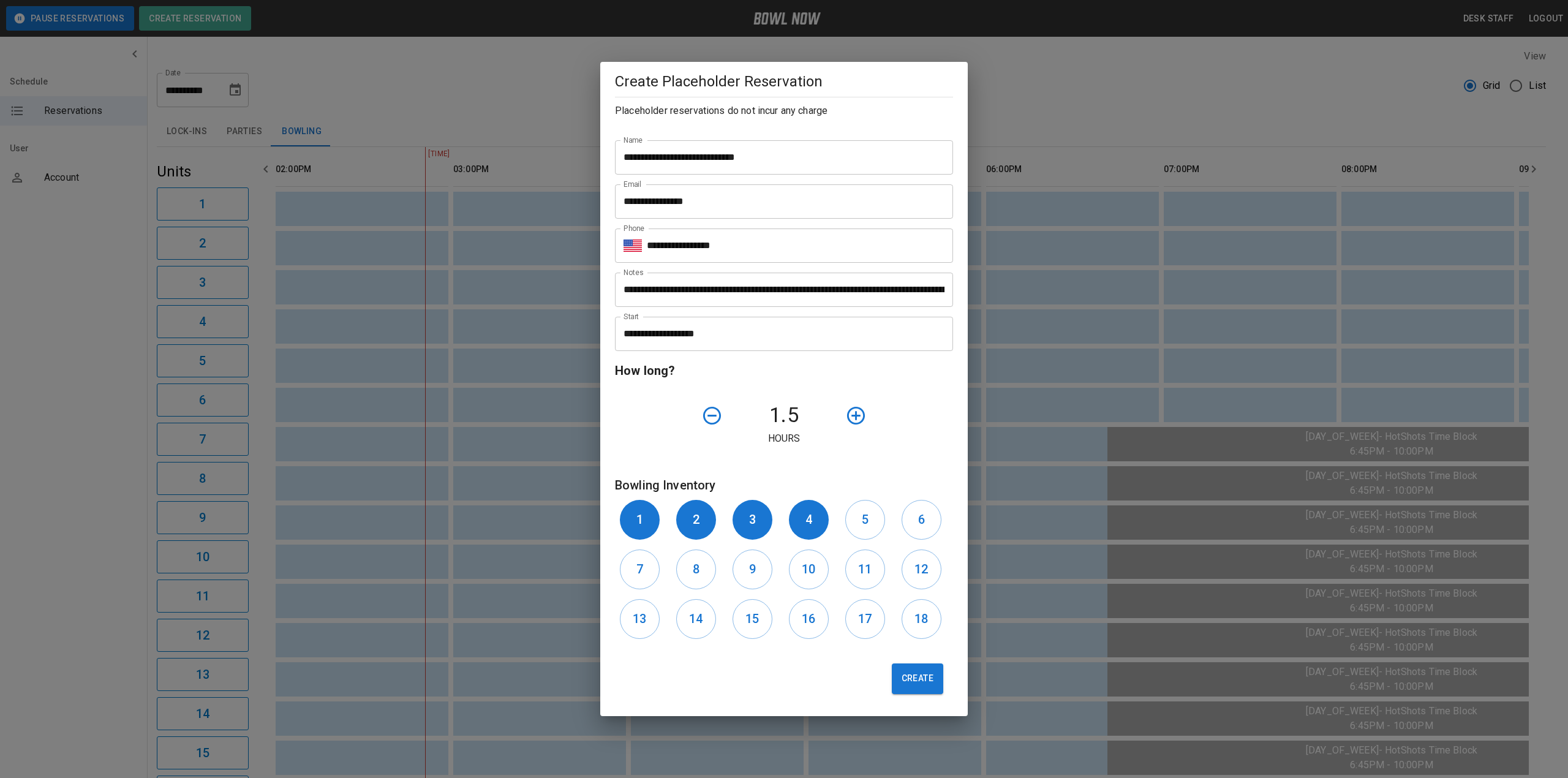 click on "5" at bounding box center [869, 519] 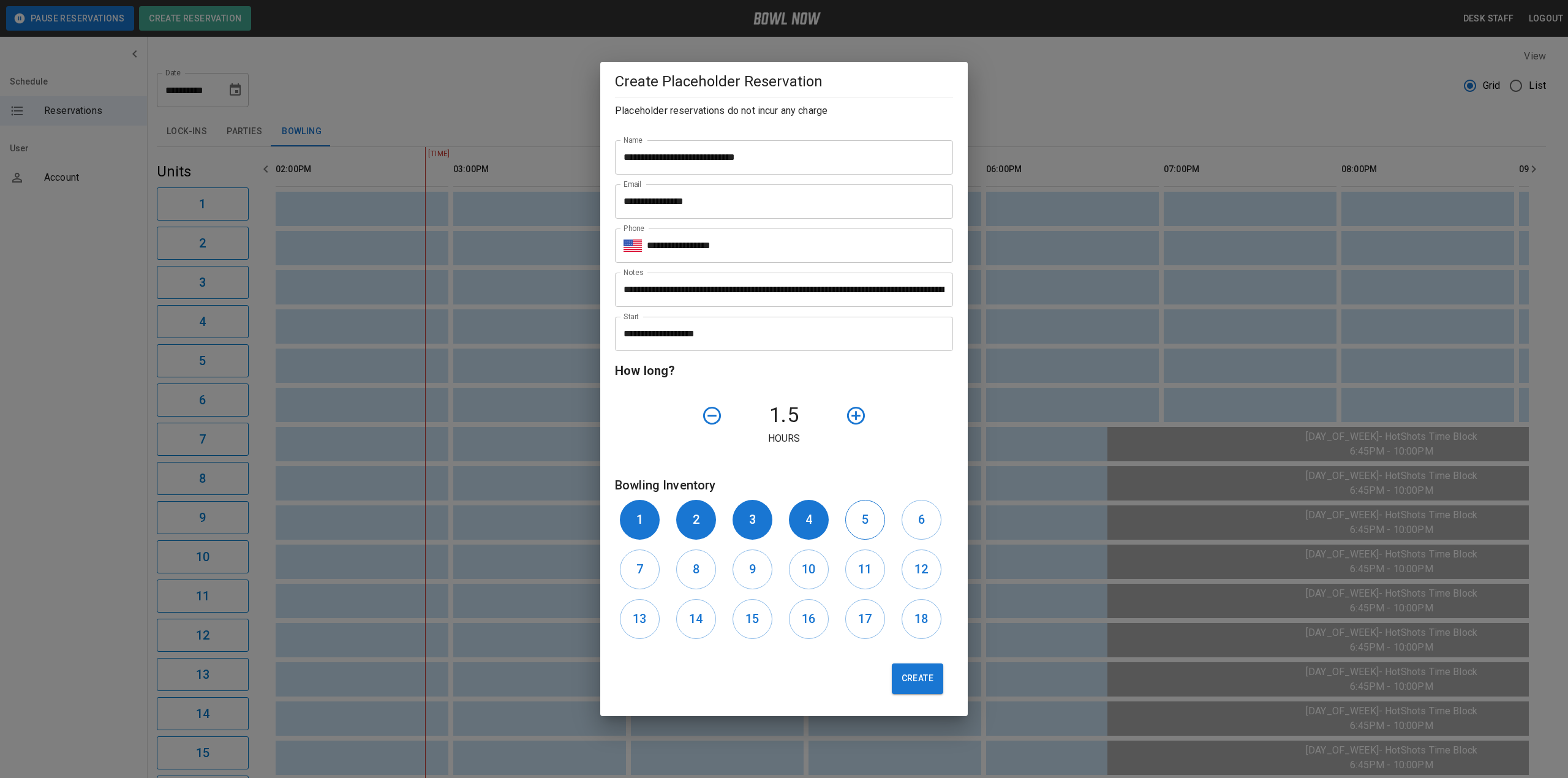 click on "5" at bounding box center (865, 519) 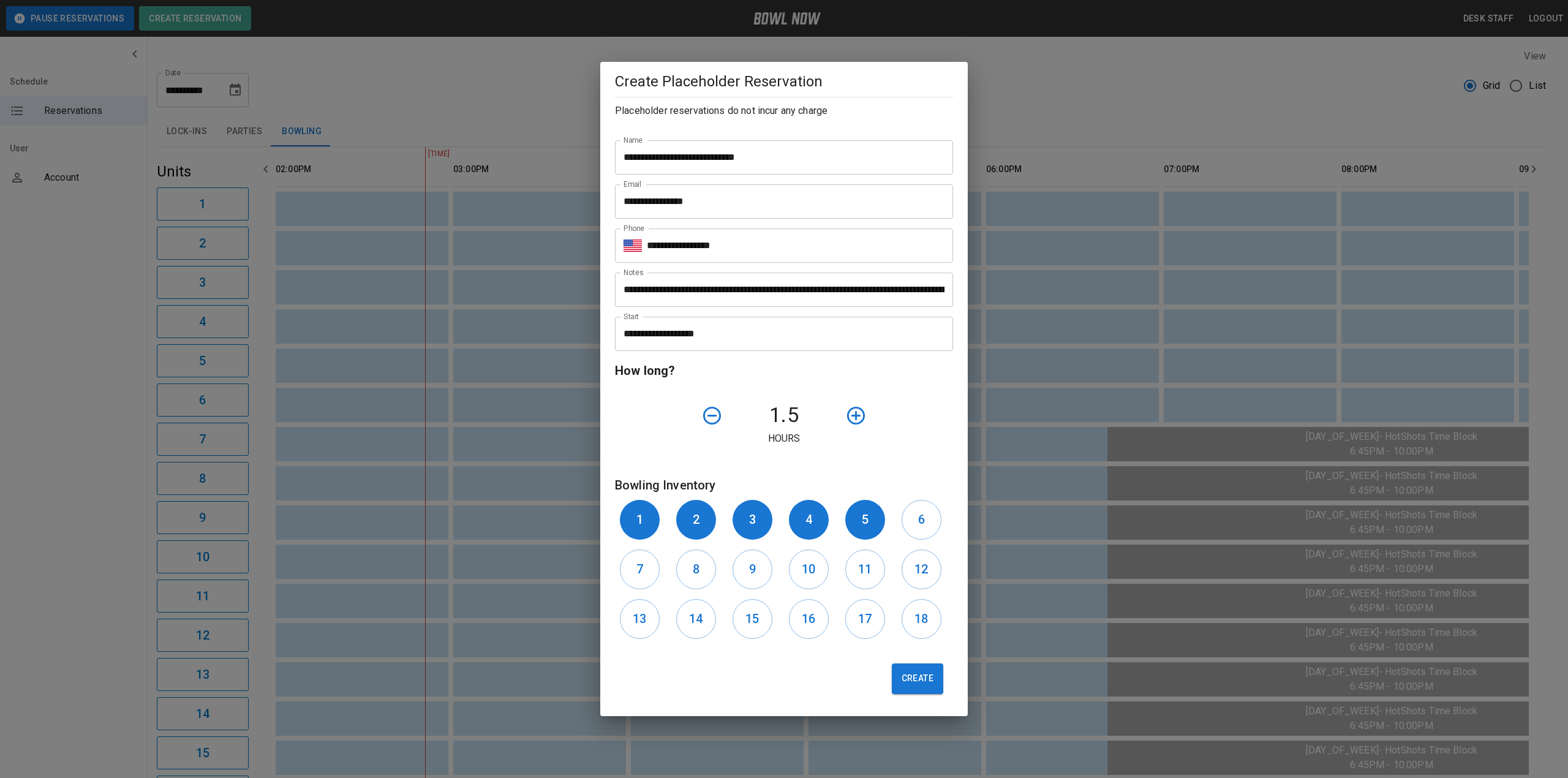 click on "6" at bounding box center [925, 519] 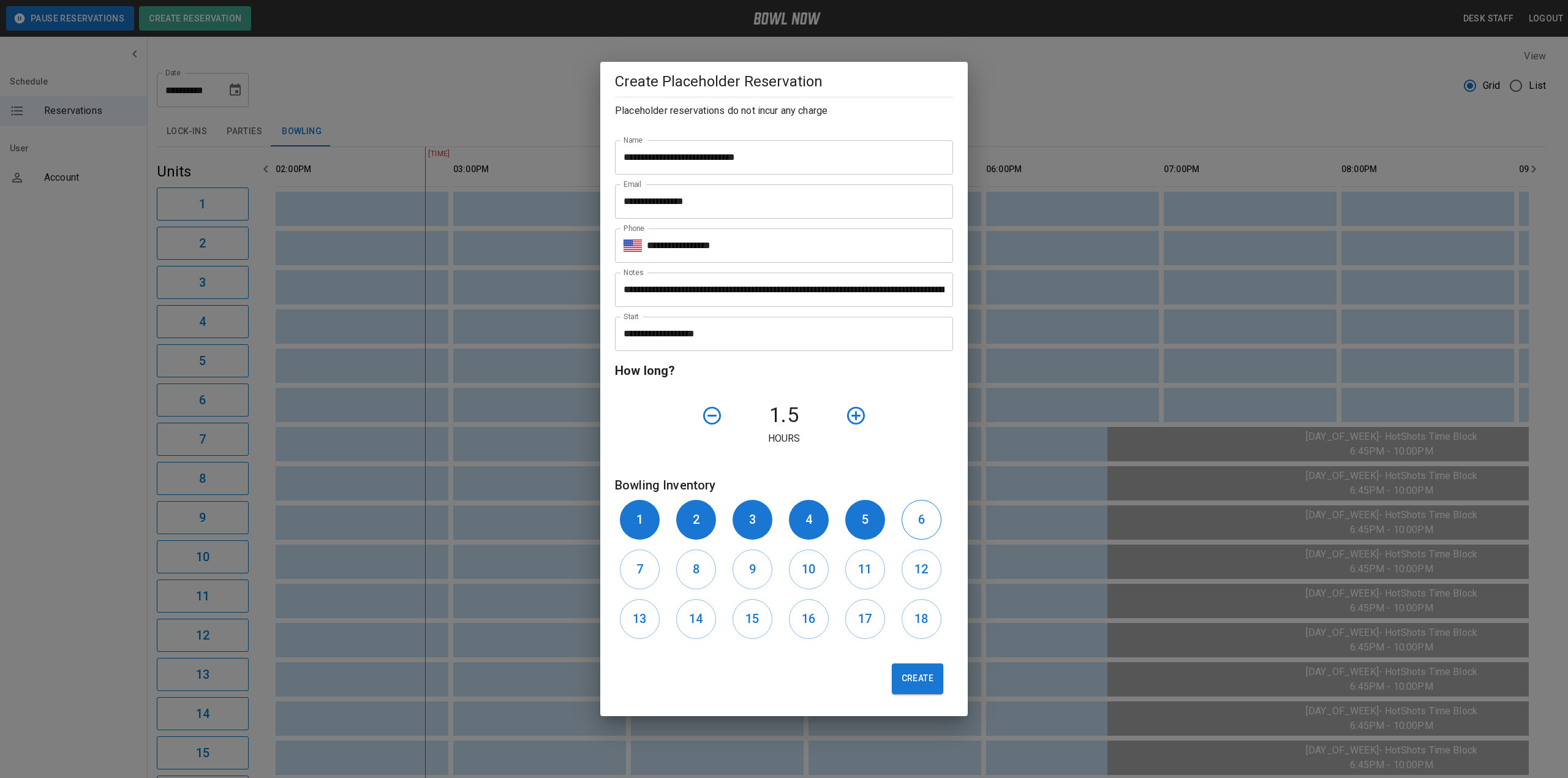 drag, startPoint x: 953, startPoint y: 530, endPoint x: 933, endPoint y: 521, distance: 21.931712 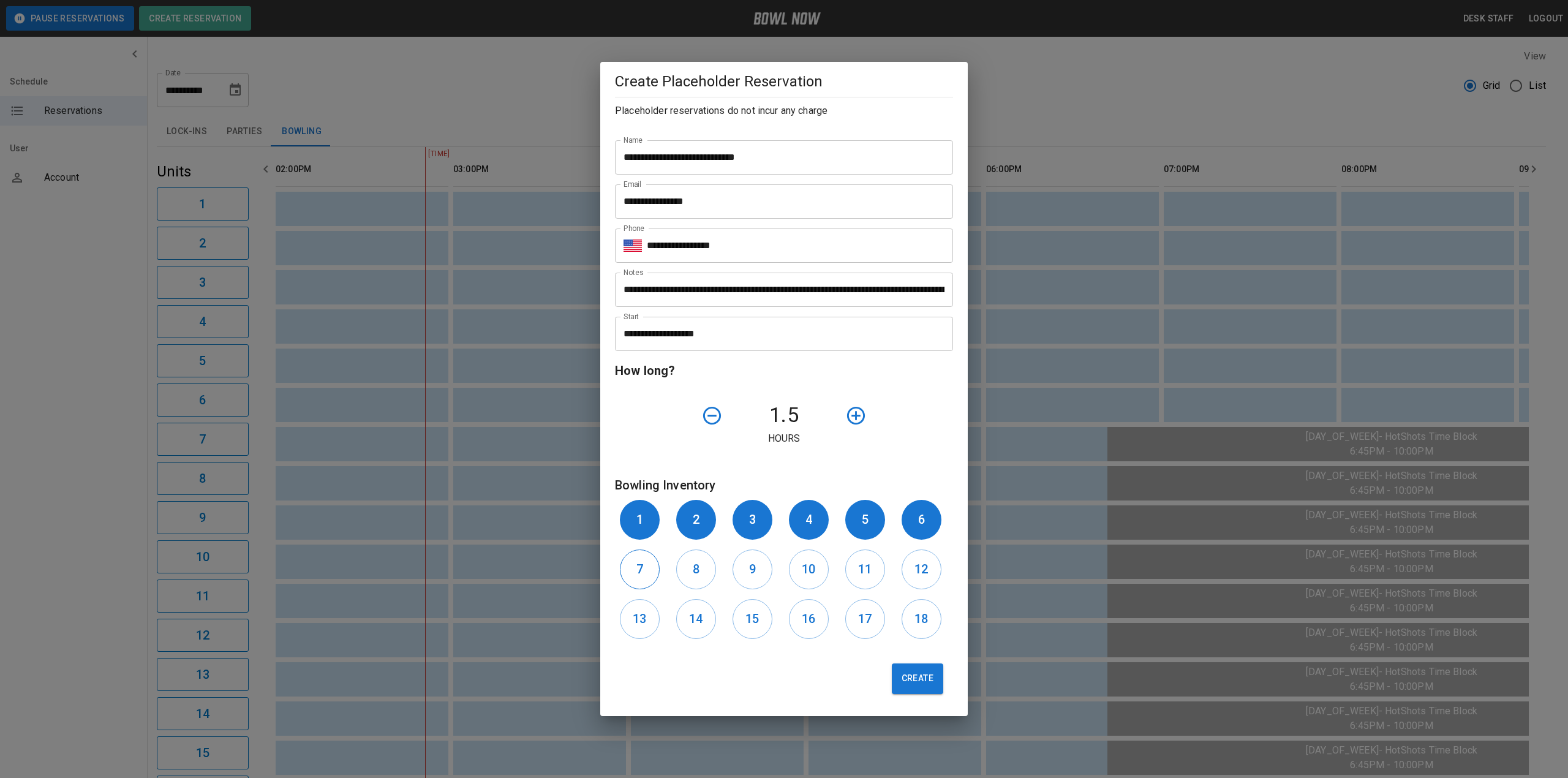 click on "7" at bounding box center [639, 569] 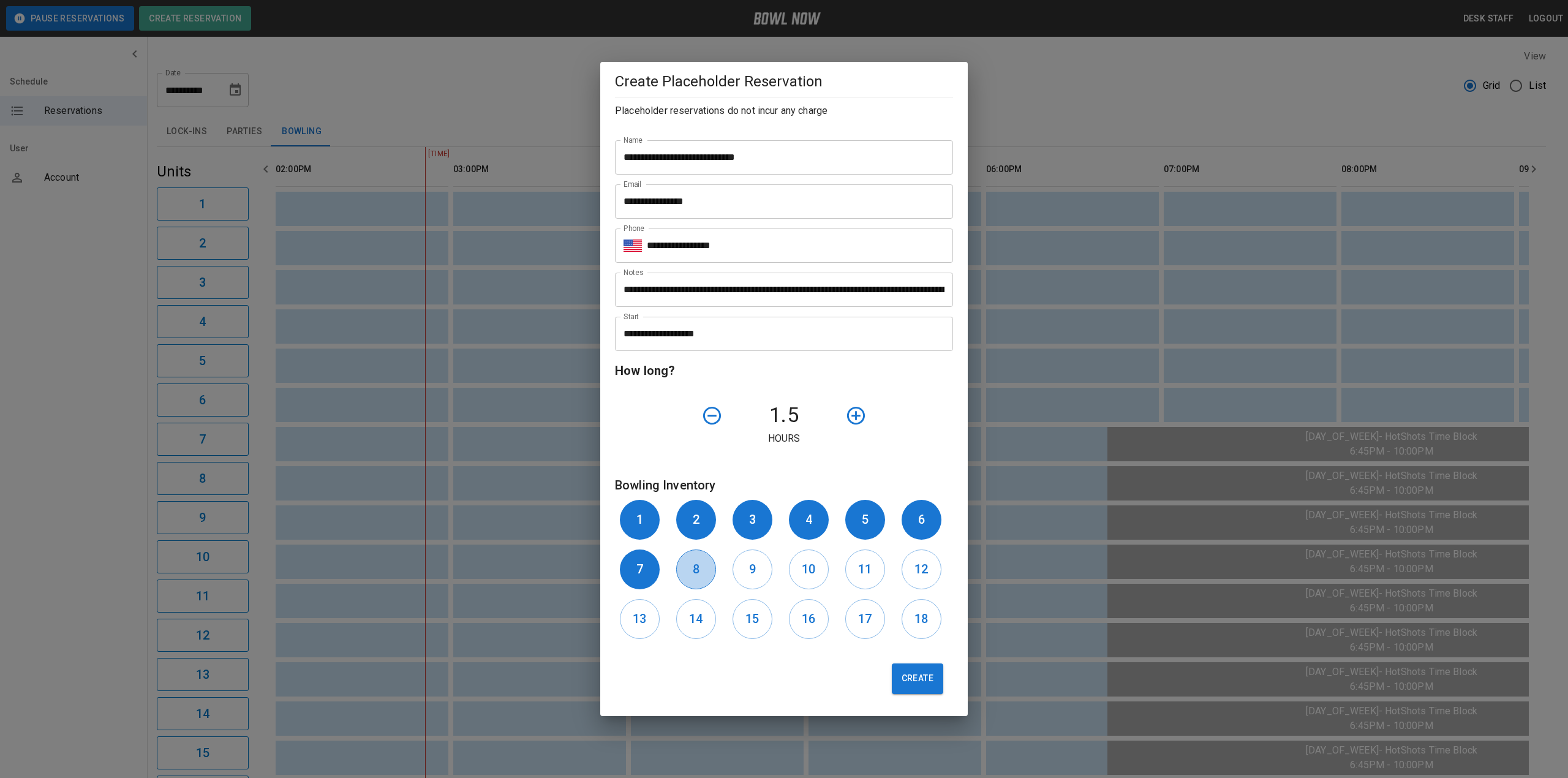 drag, startPoint x: 686, startPoint y: 578, endPoint x: 736, endPoint y: 608, distance: 58.30952 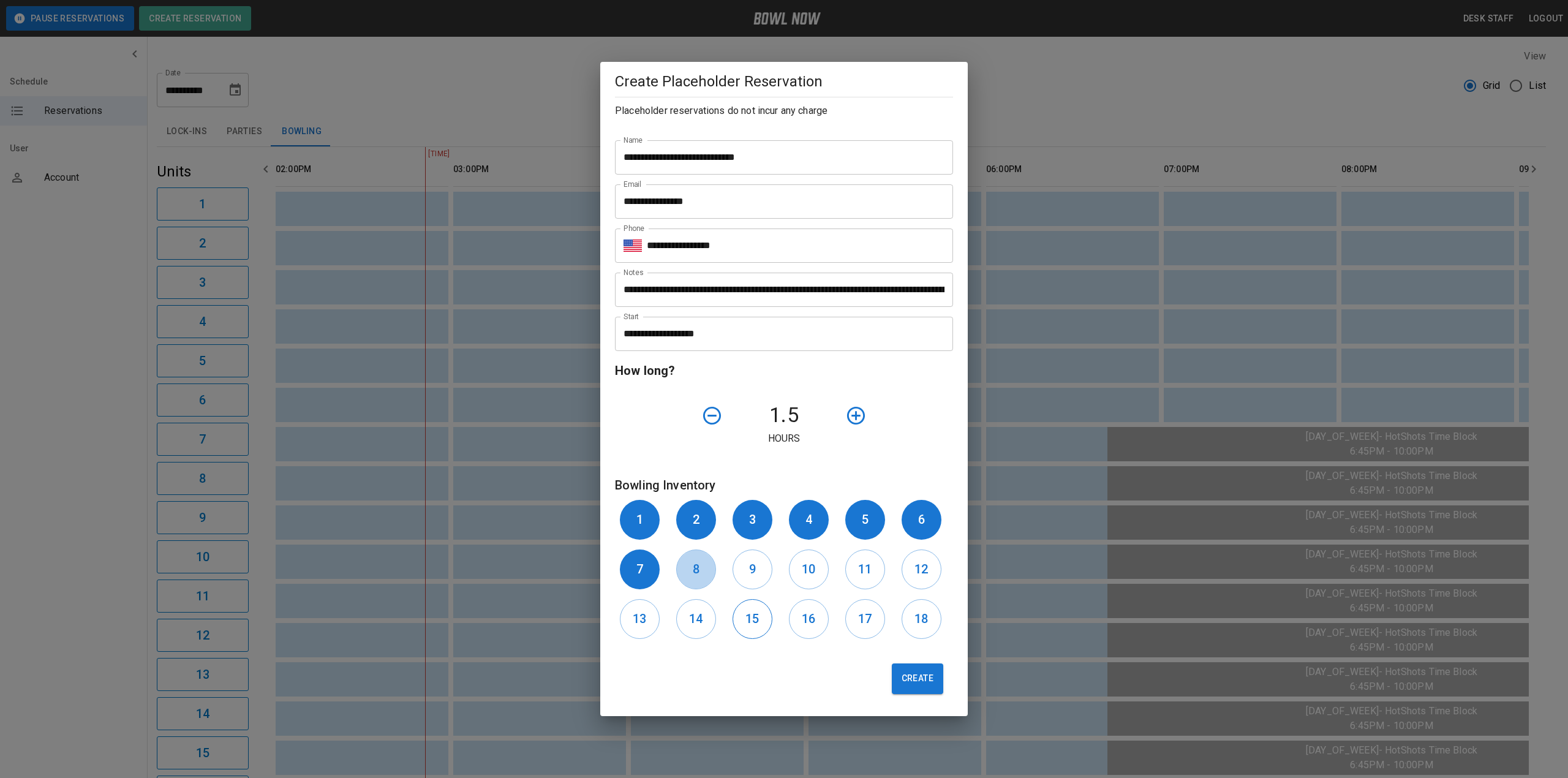 click on "8" at bounding box center (696, 569) 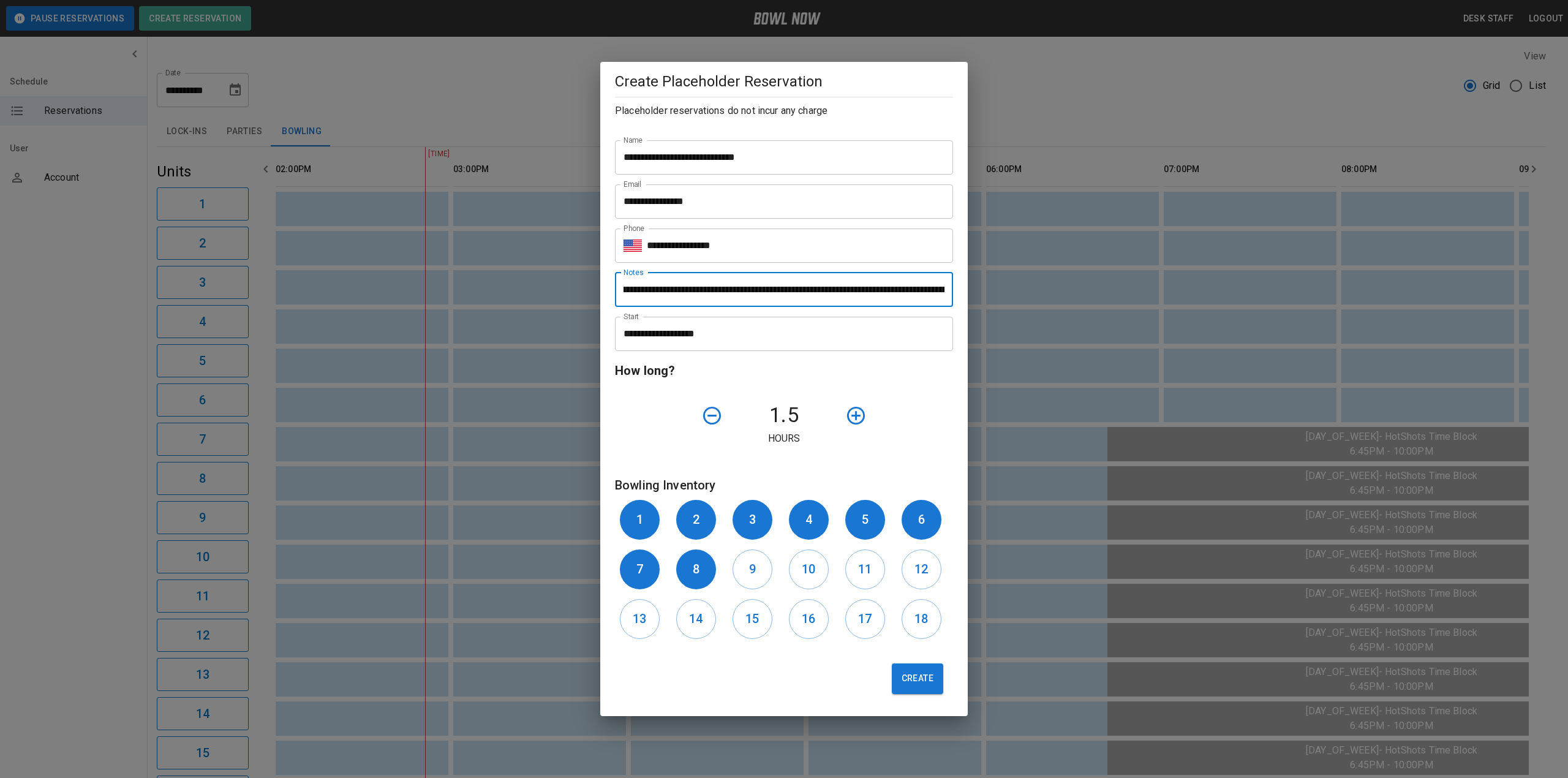 scroll, scrollTop: 0, scrollLeft: 332, axis: horizontal 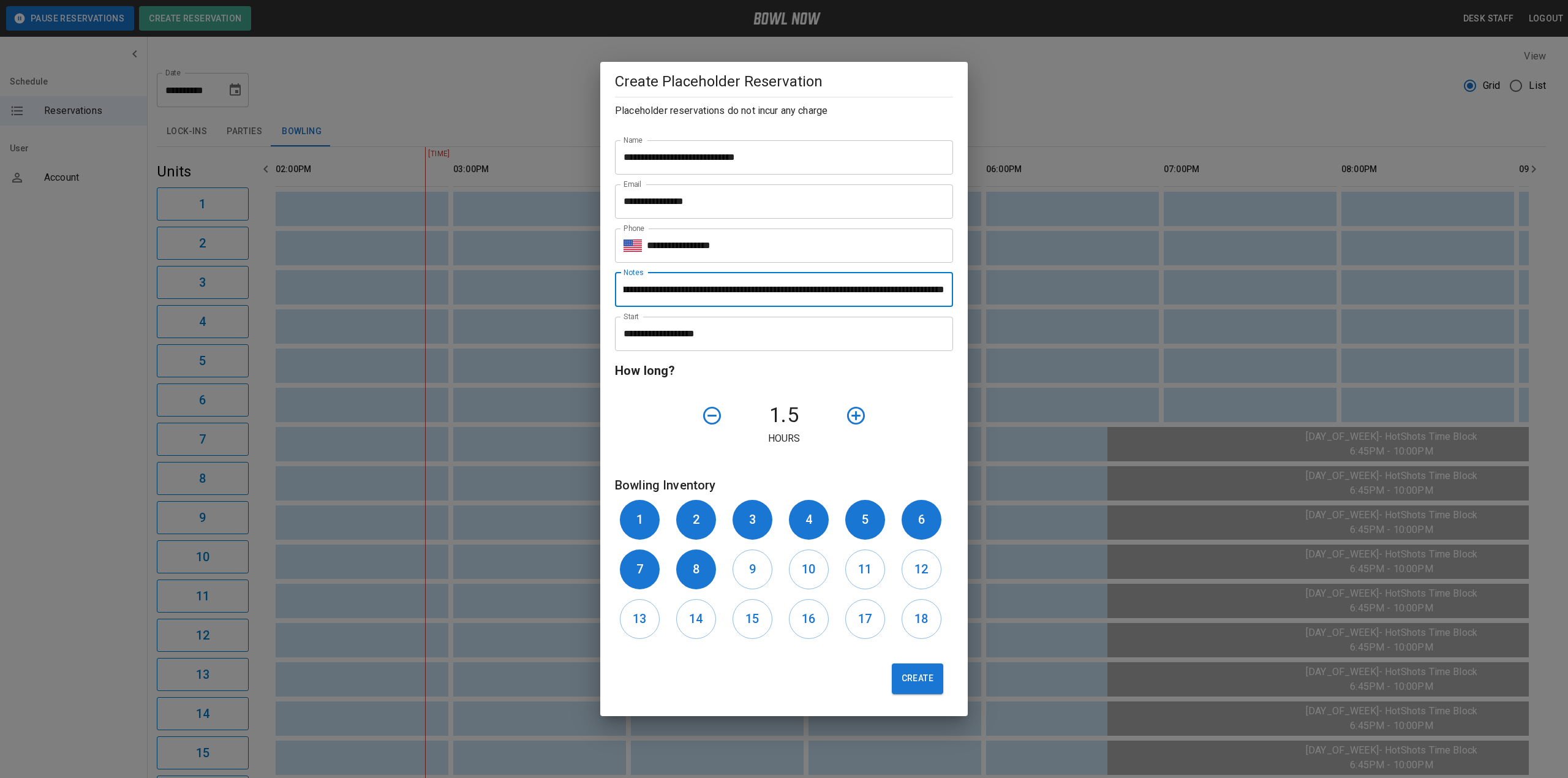 drag, startPoint x: 618, startPoint y: 285, endPoint x: 1012, endPoint y: 304, distance: 394.45786 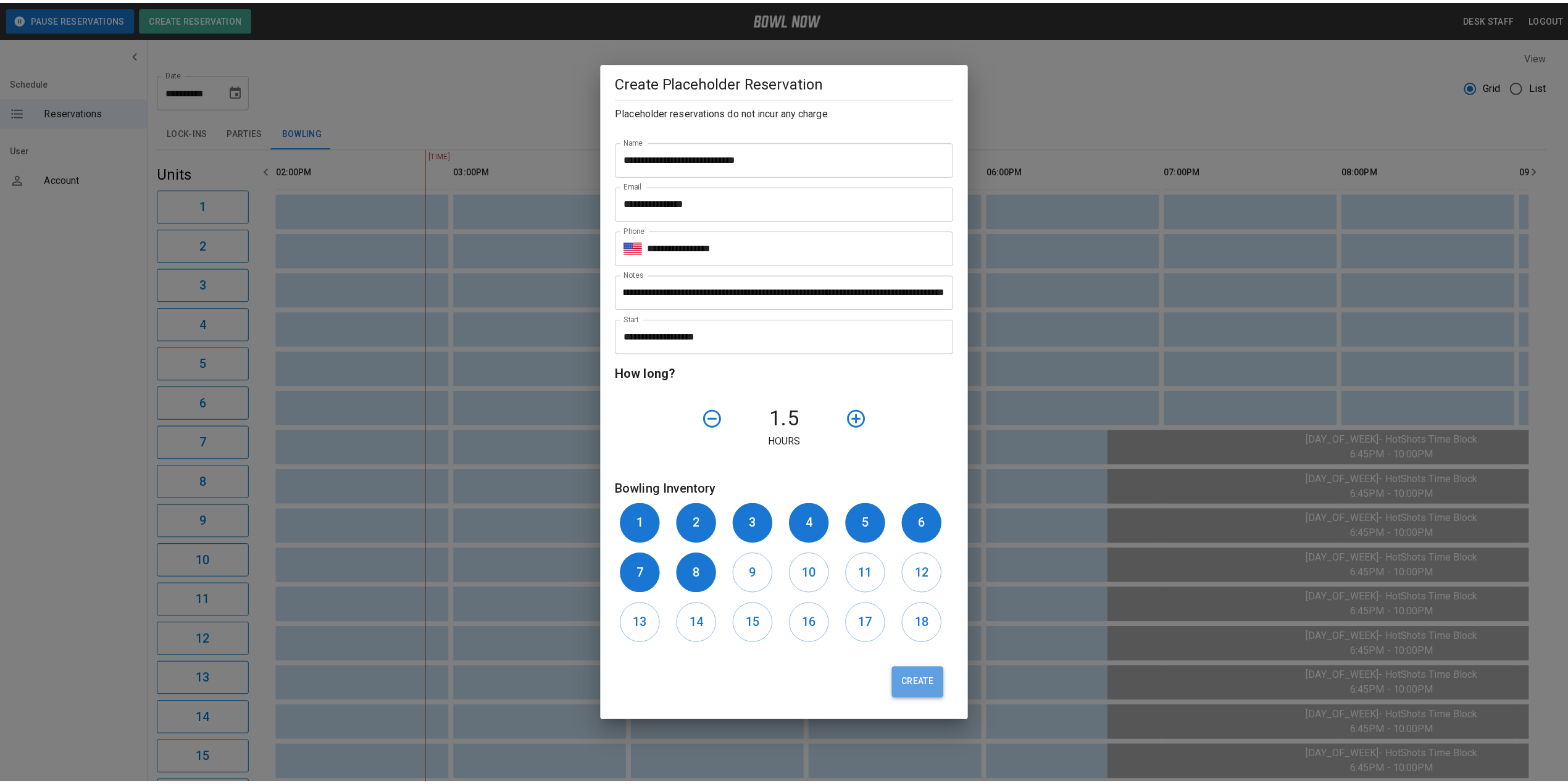 scroll, scrollTop: 0, scrollLeft: 0, axis: both 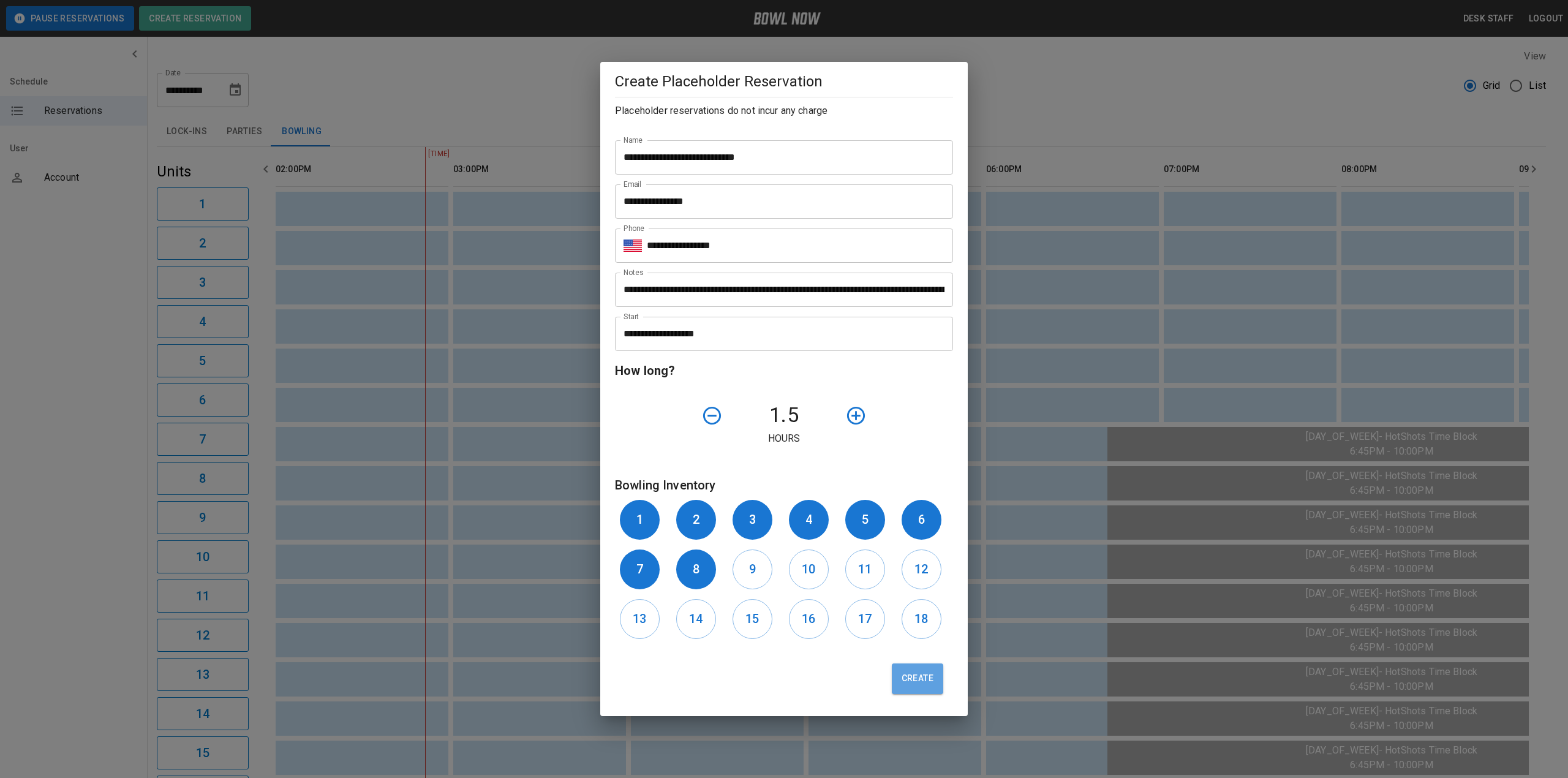 click on "Create" at bounding box center [779, 674] 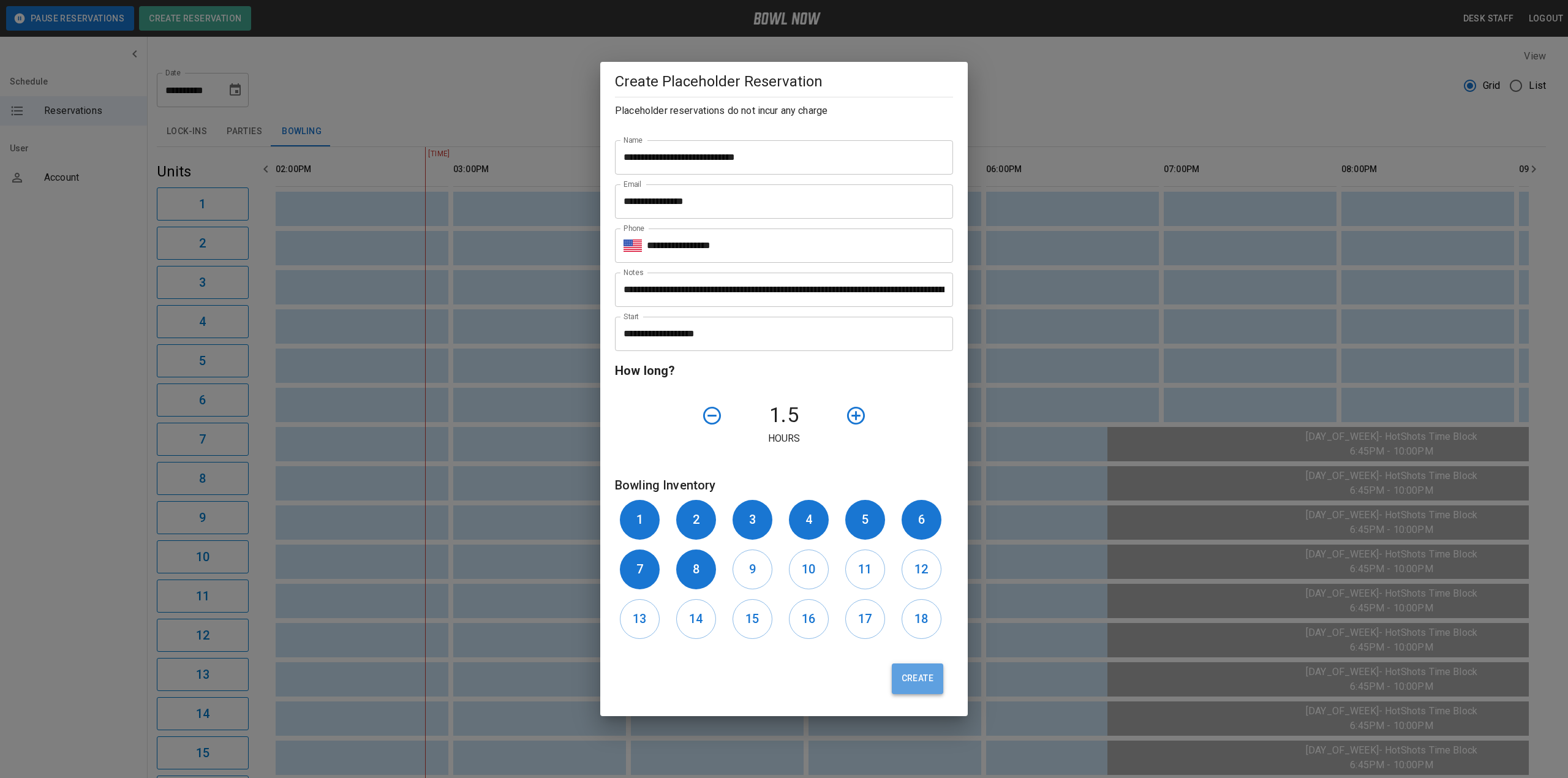 click on "Create" at bounding box center (918, 679) 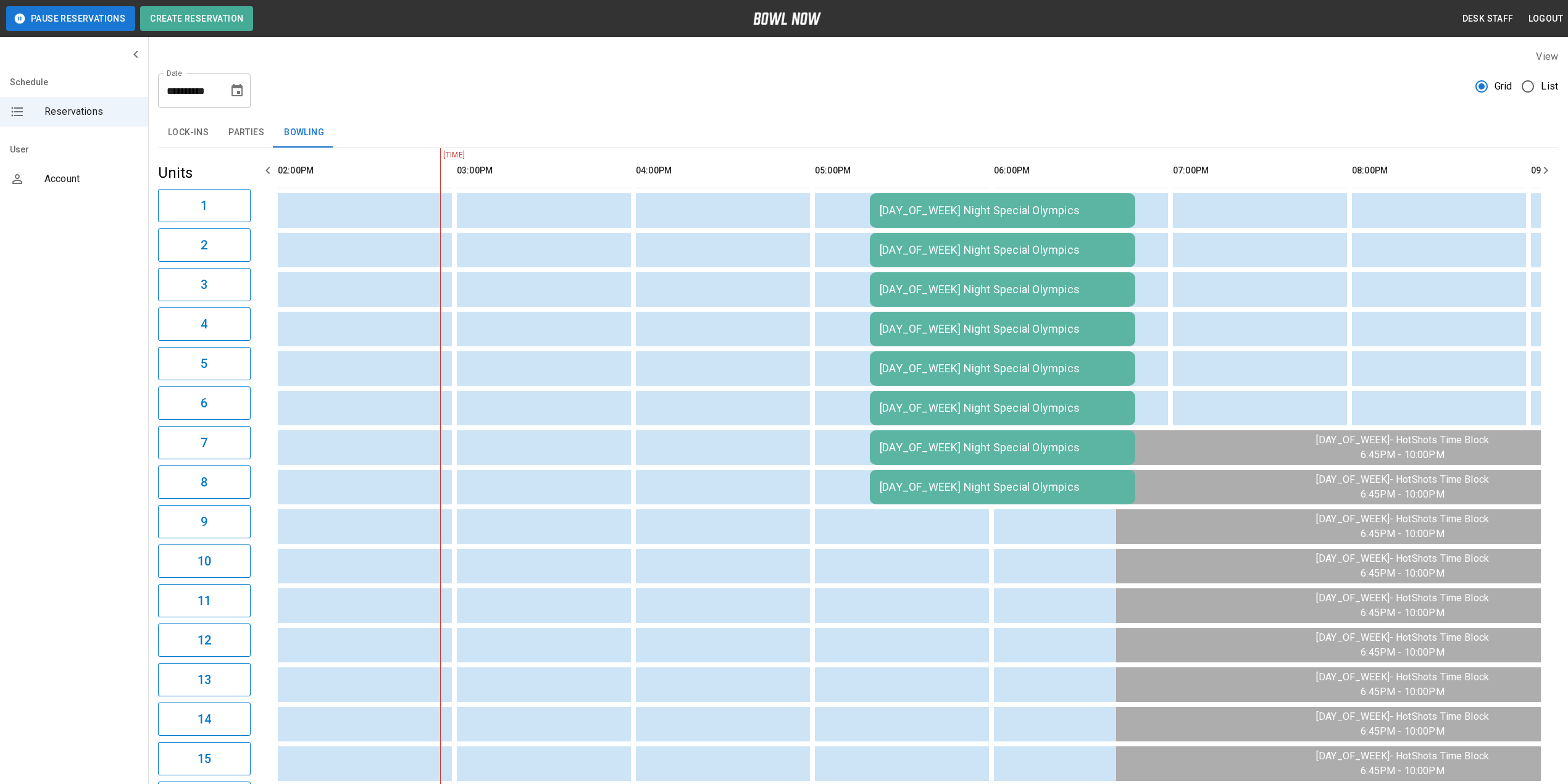 click 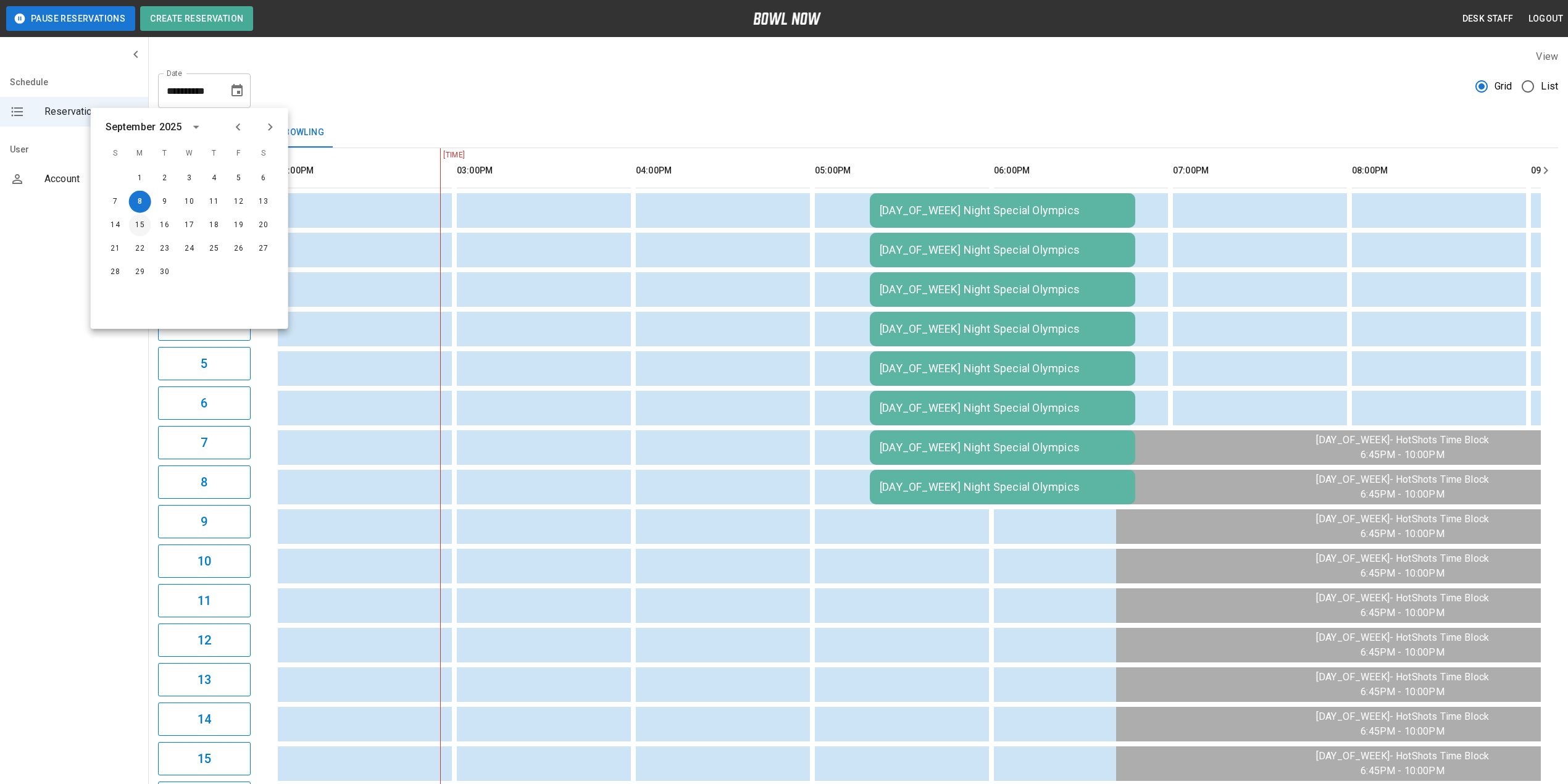 click on "15" at bounding box center (140, 225) 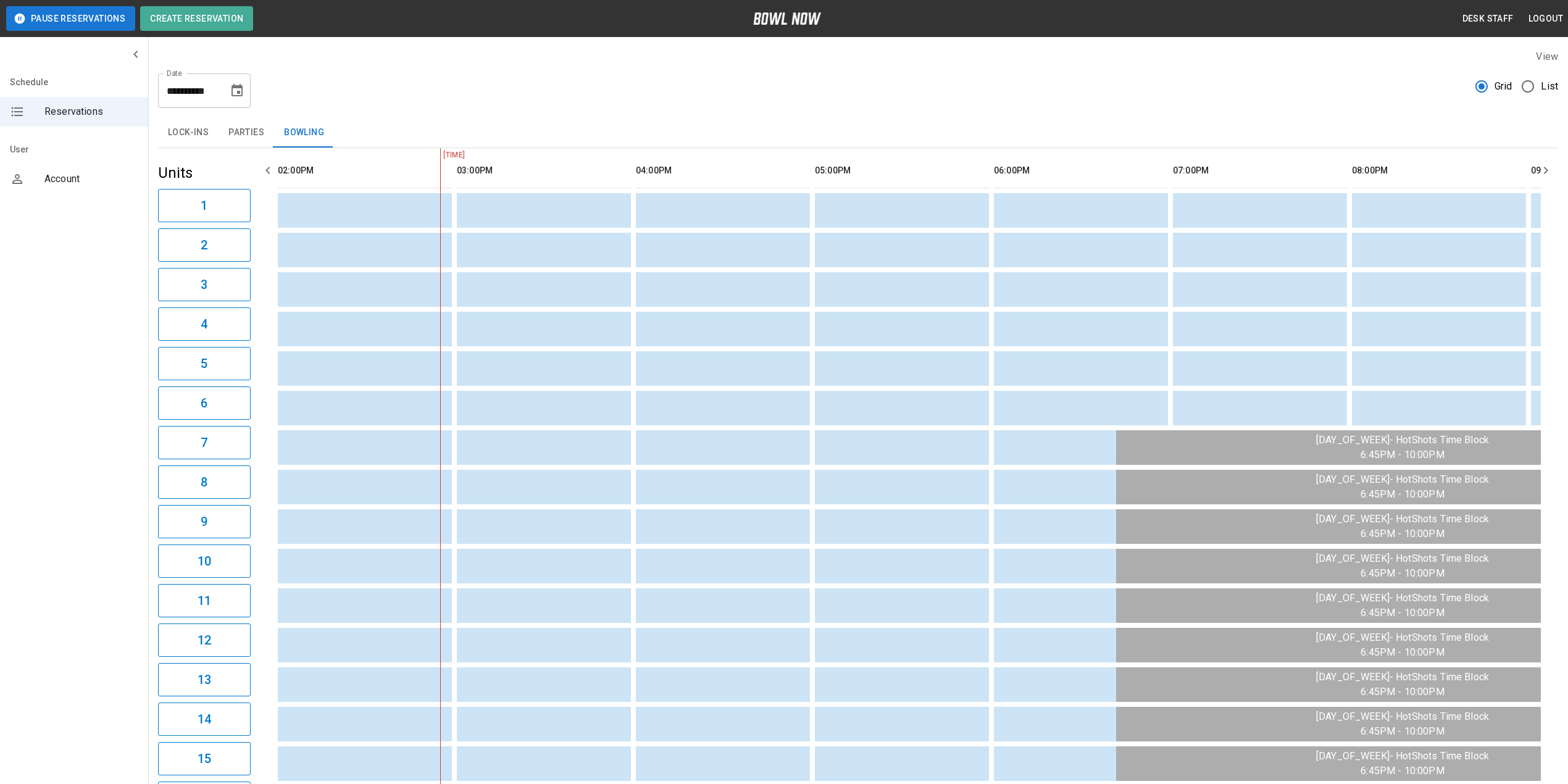 type on "**********" 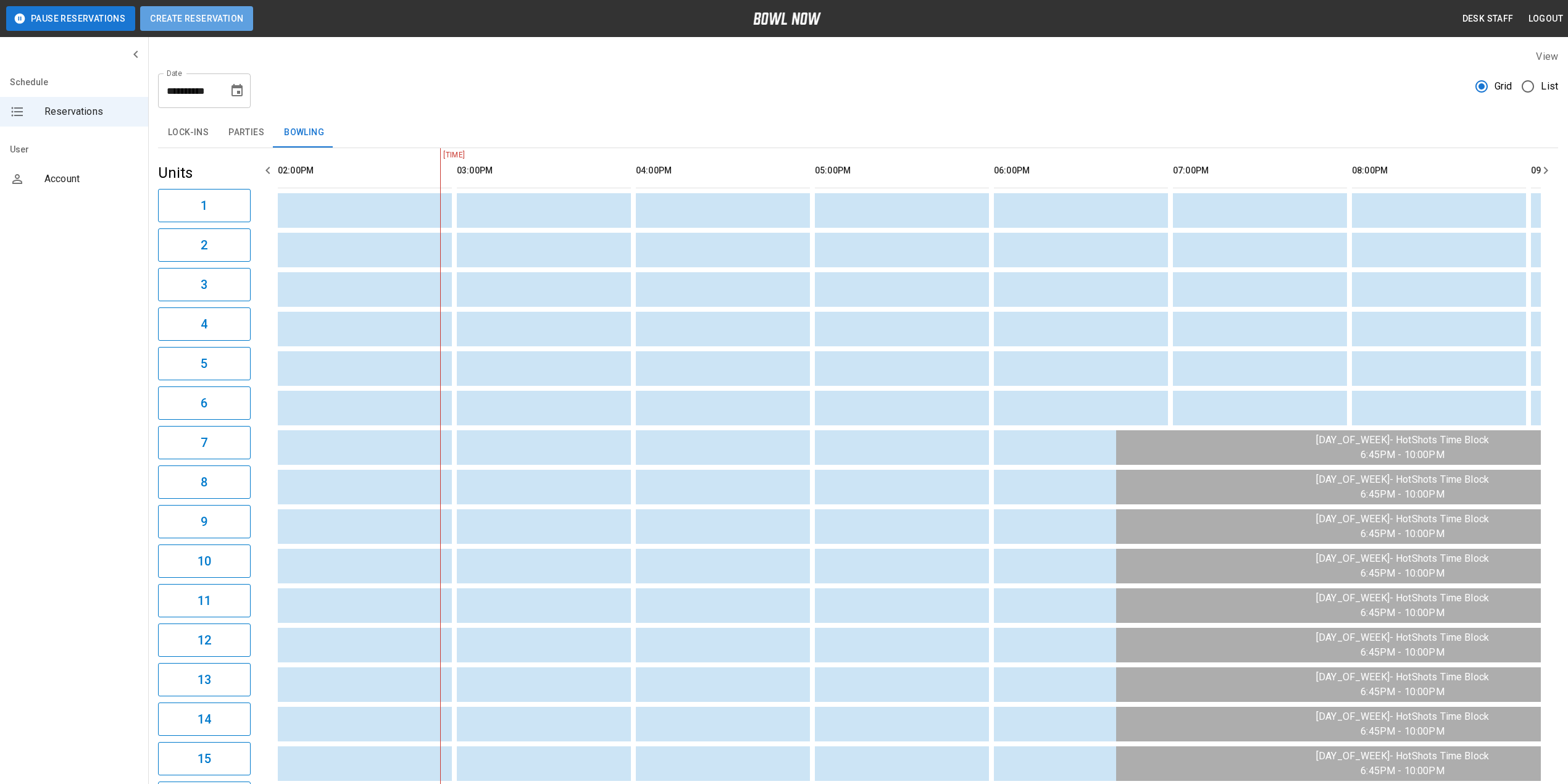 click on "Create Reservation" at bounding box center [196, 19] 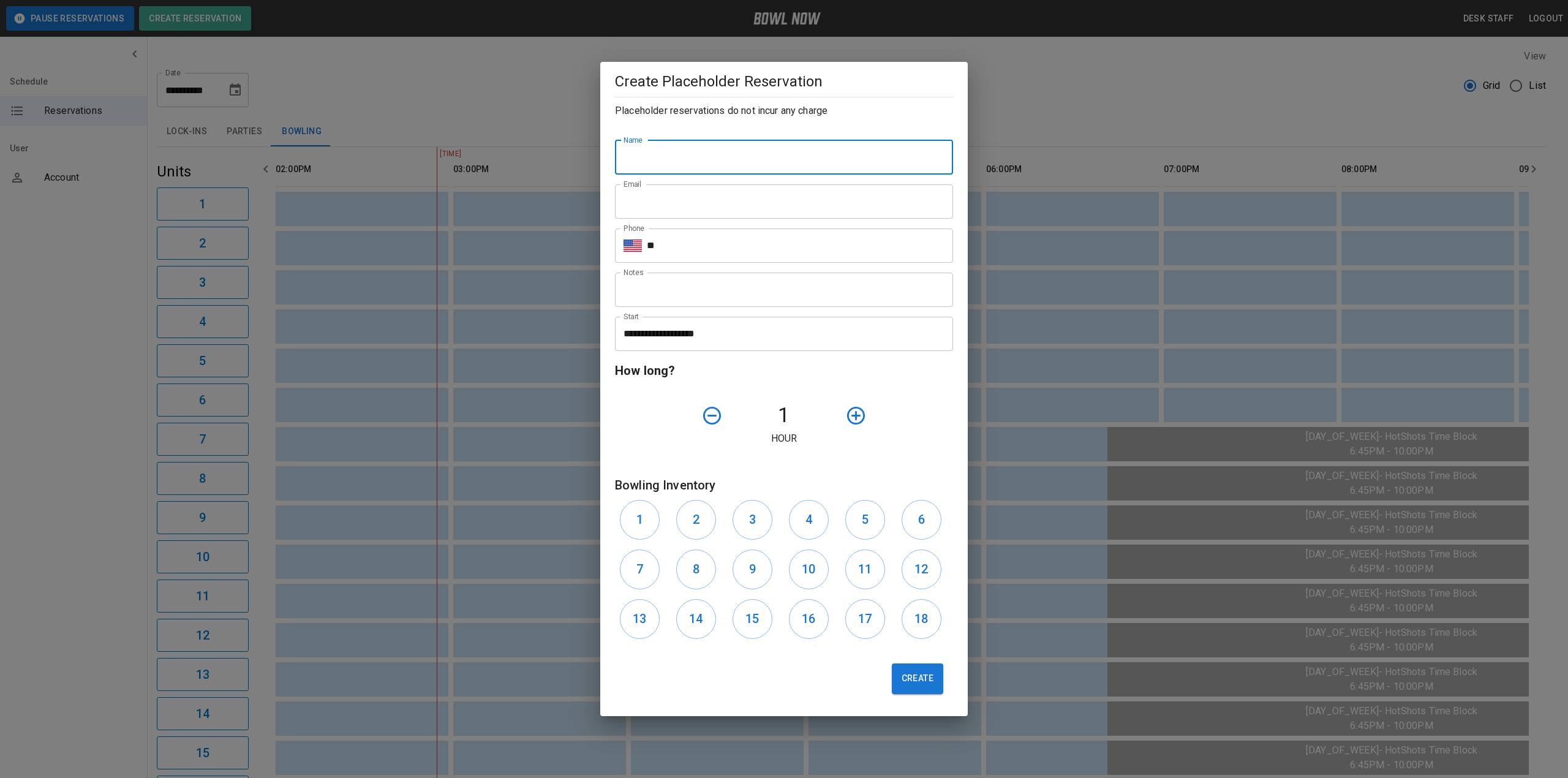 click on "Name" at bounding box center (784, 157) 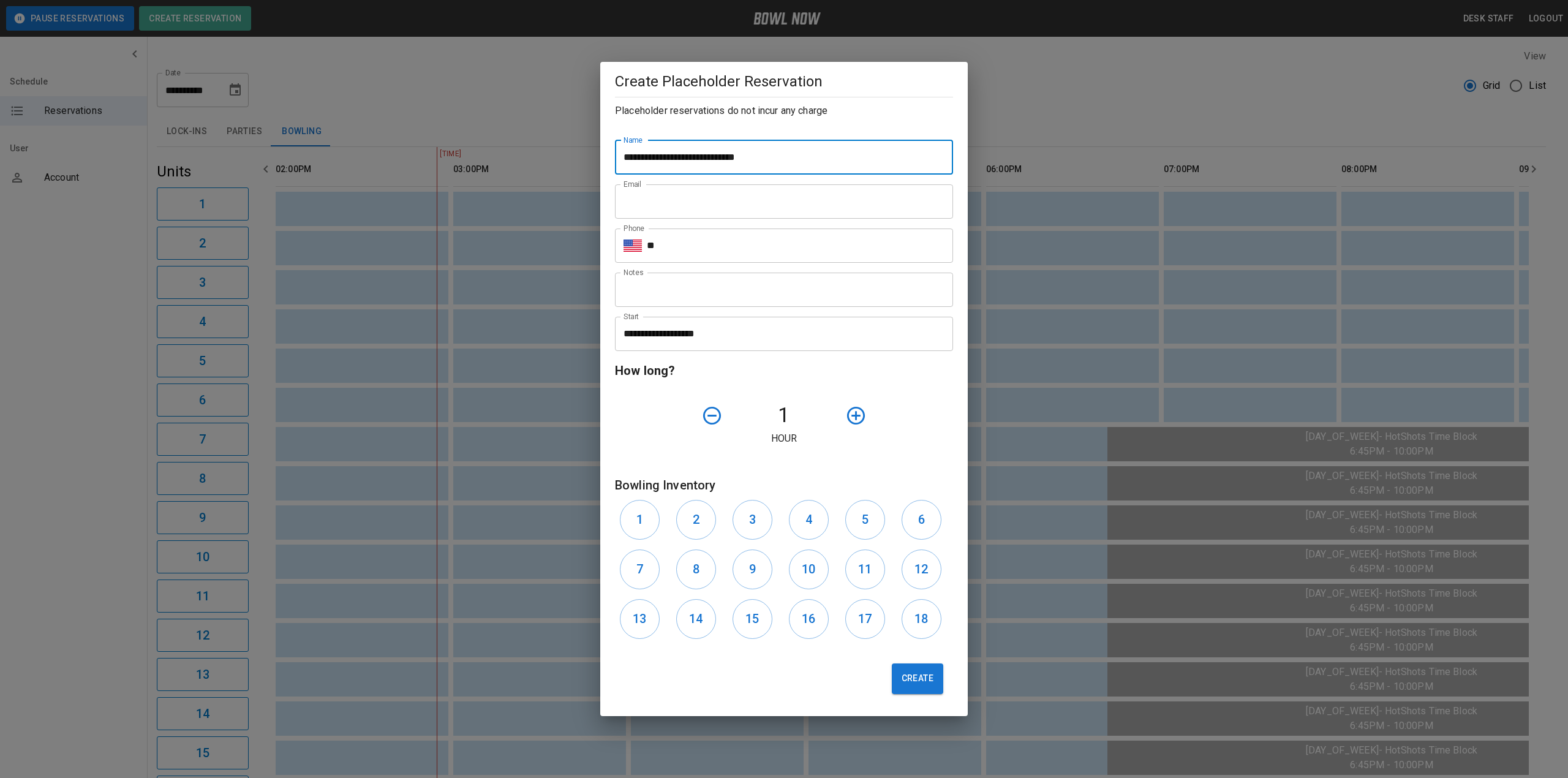 click on "Email" at bounding box center [784, 202] 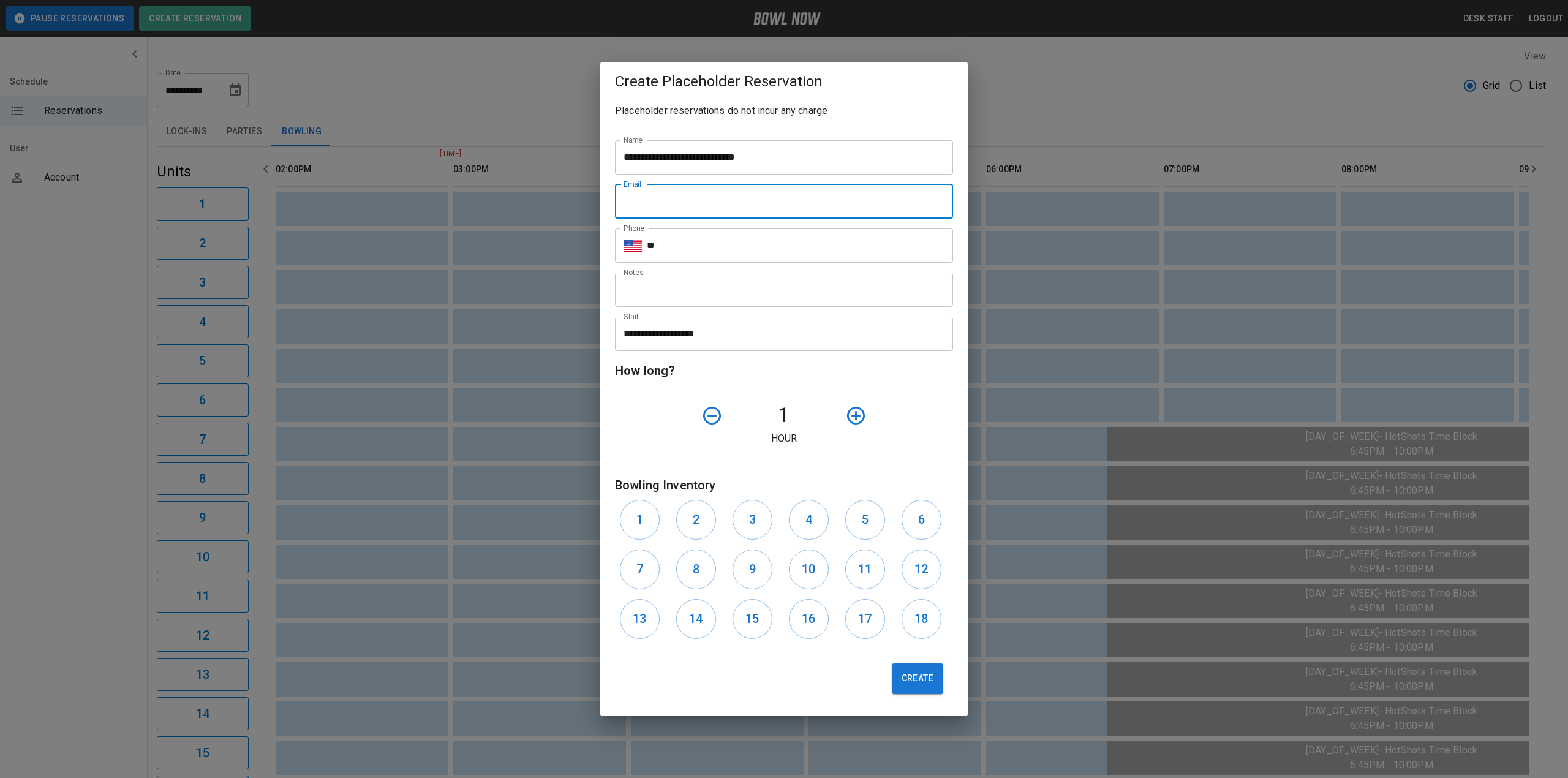 type on "**********" 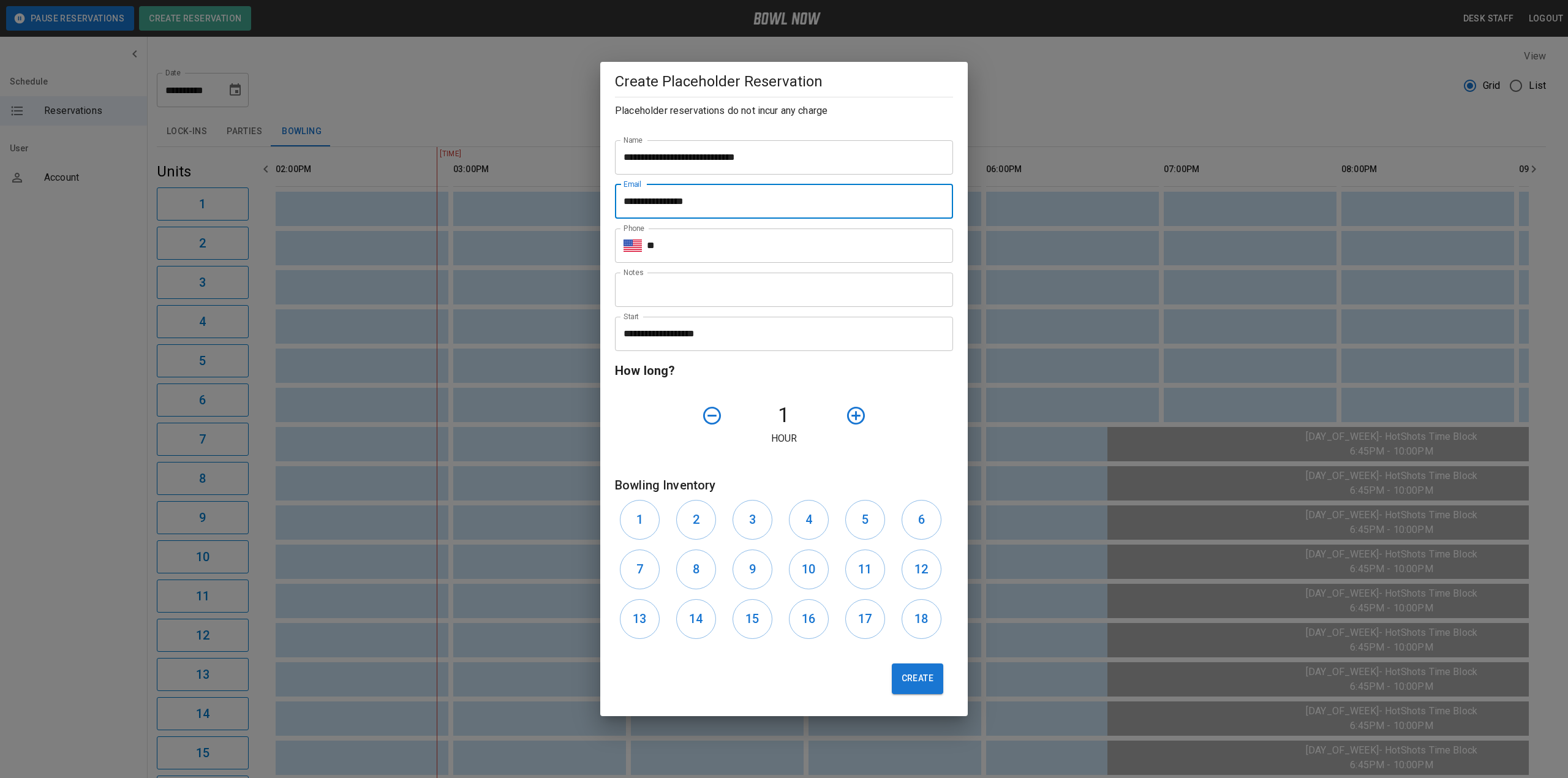 click on "**" at bounding box center [800, 246] 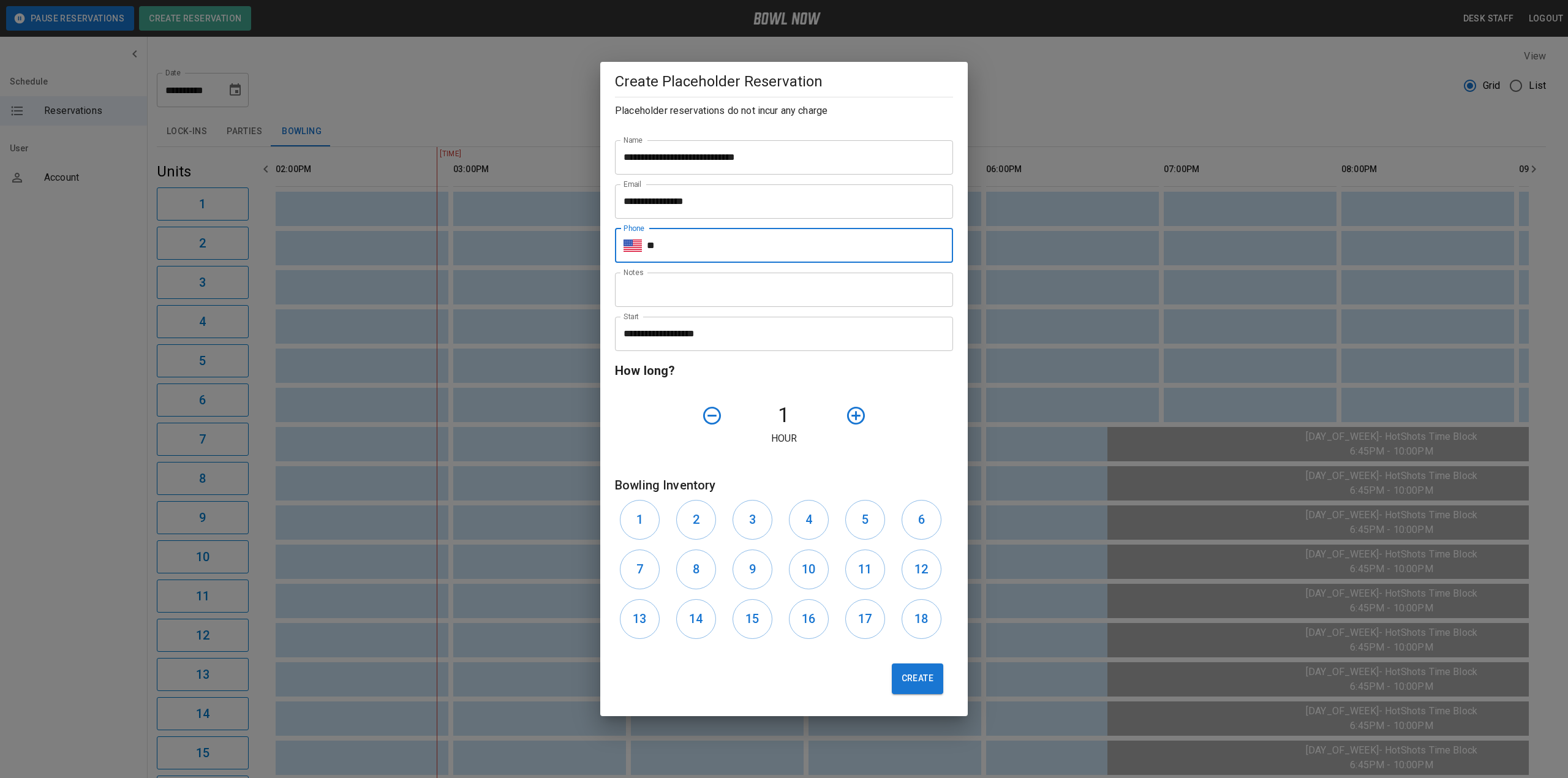 type on "**********" 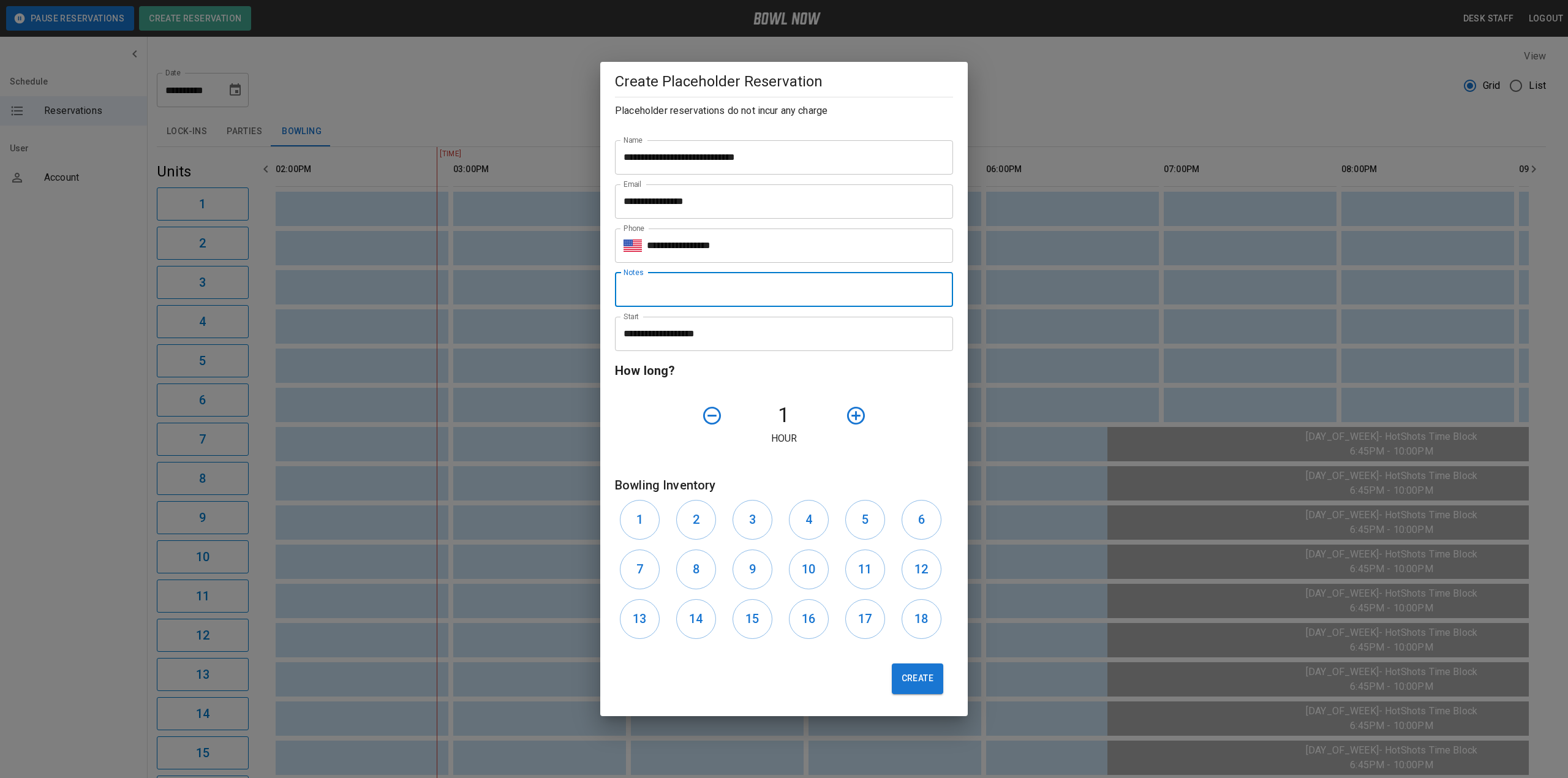 click on "Notes" at bounding box center [784, 290] 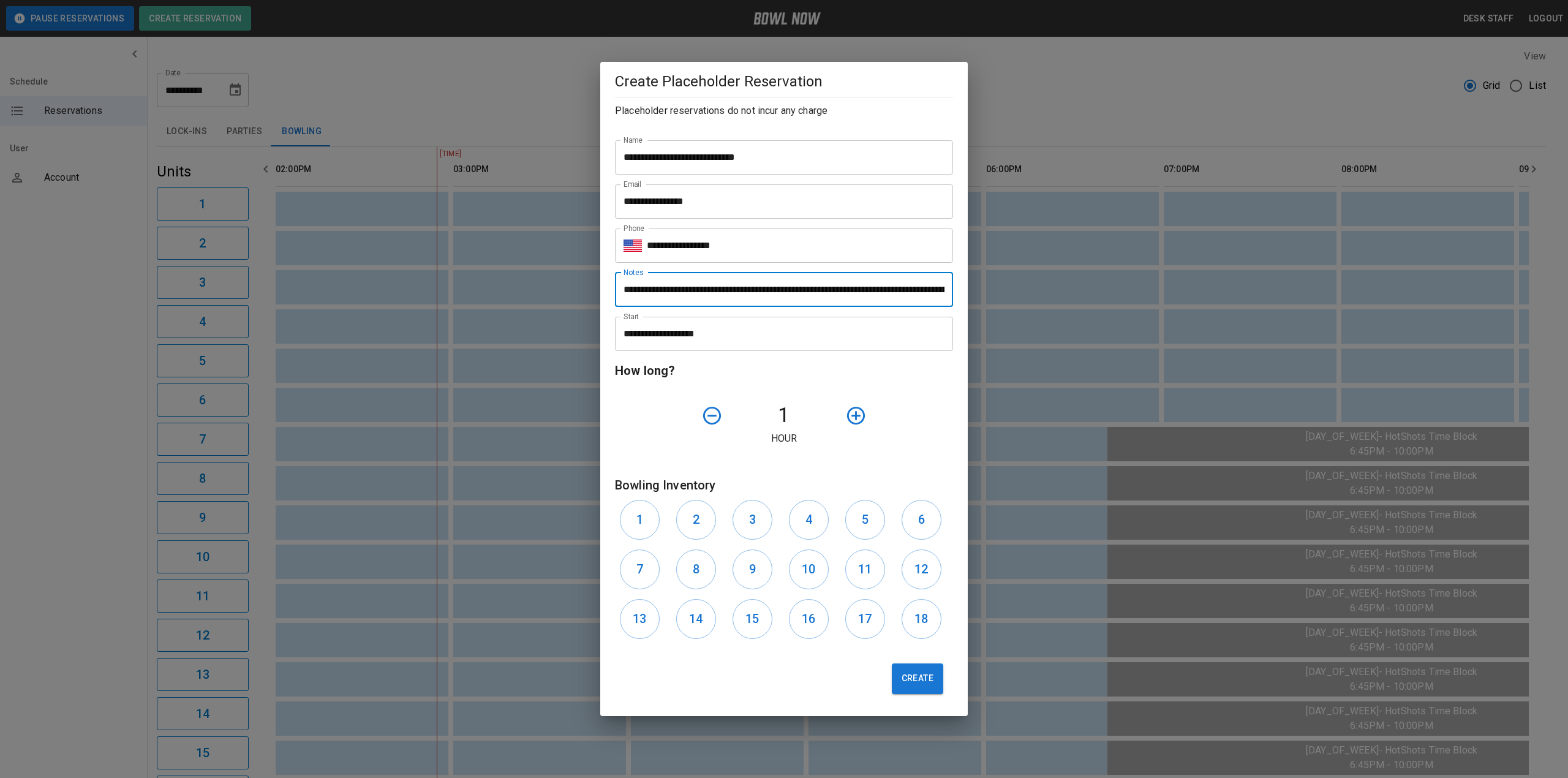 click on "**********" at bounding box center [780, 334] 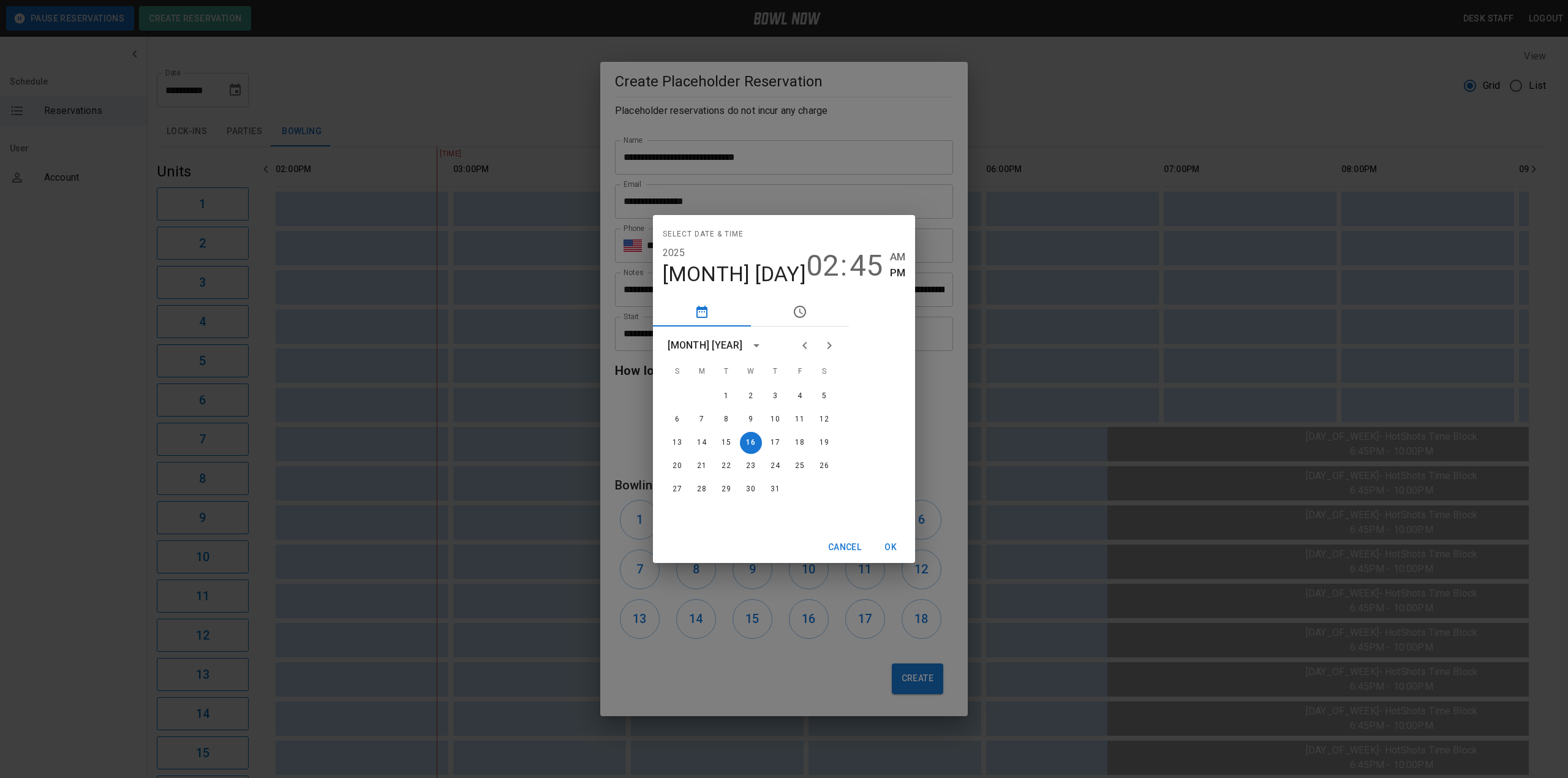 click 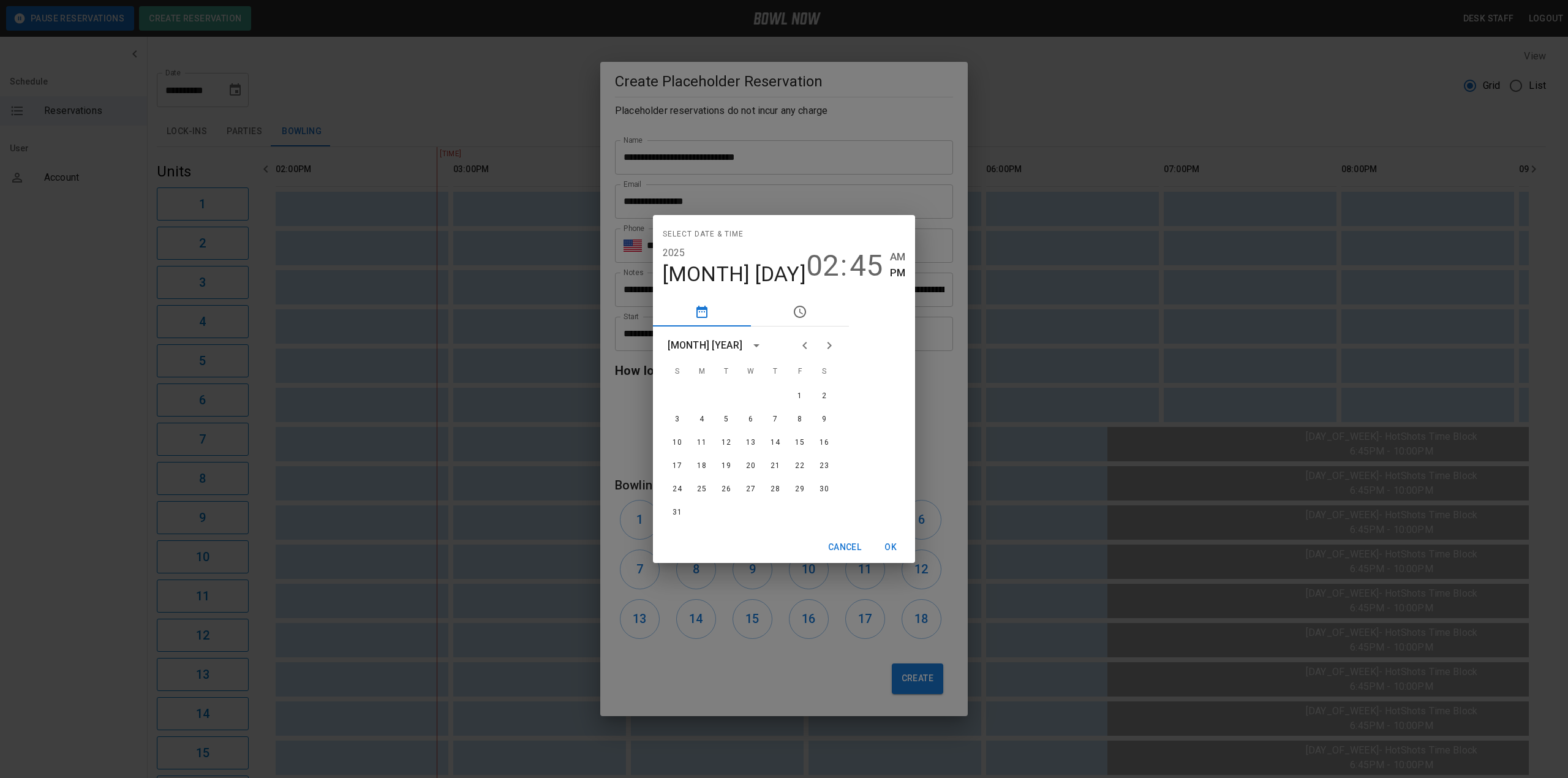 click 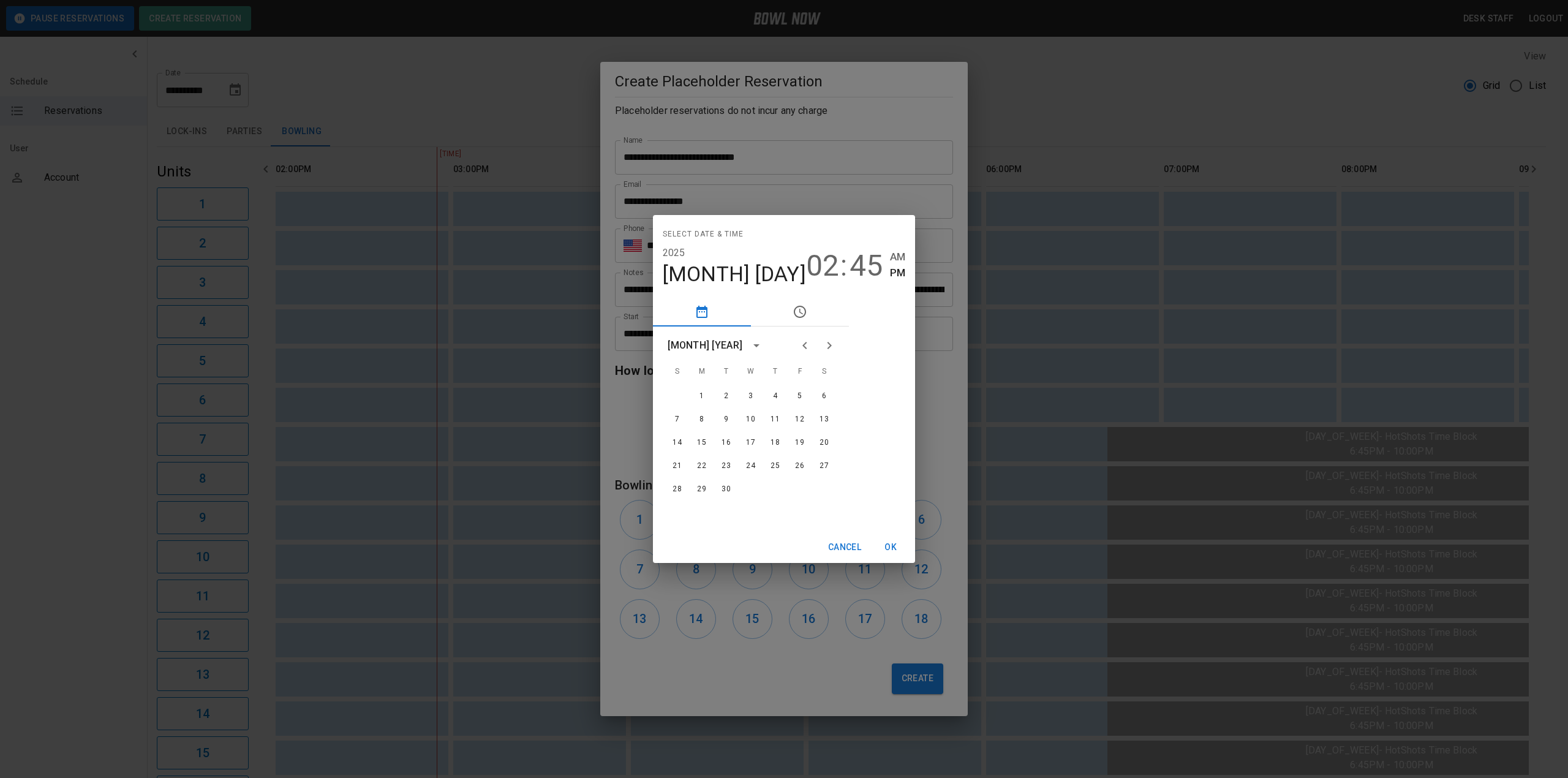 click at bounding box center [805, 346] 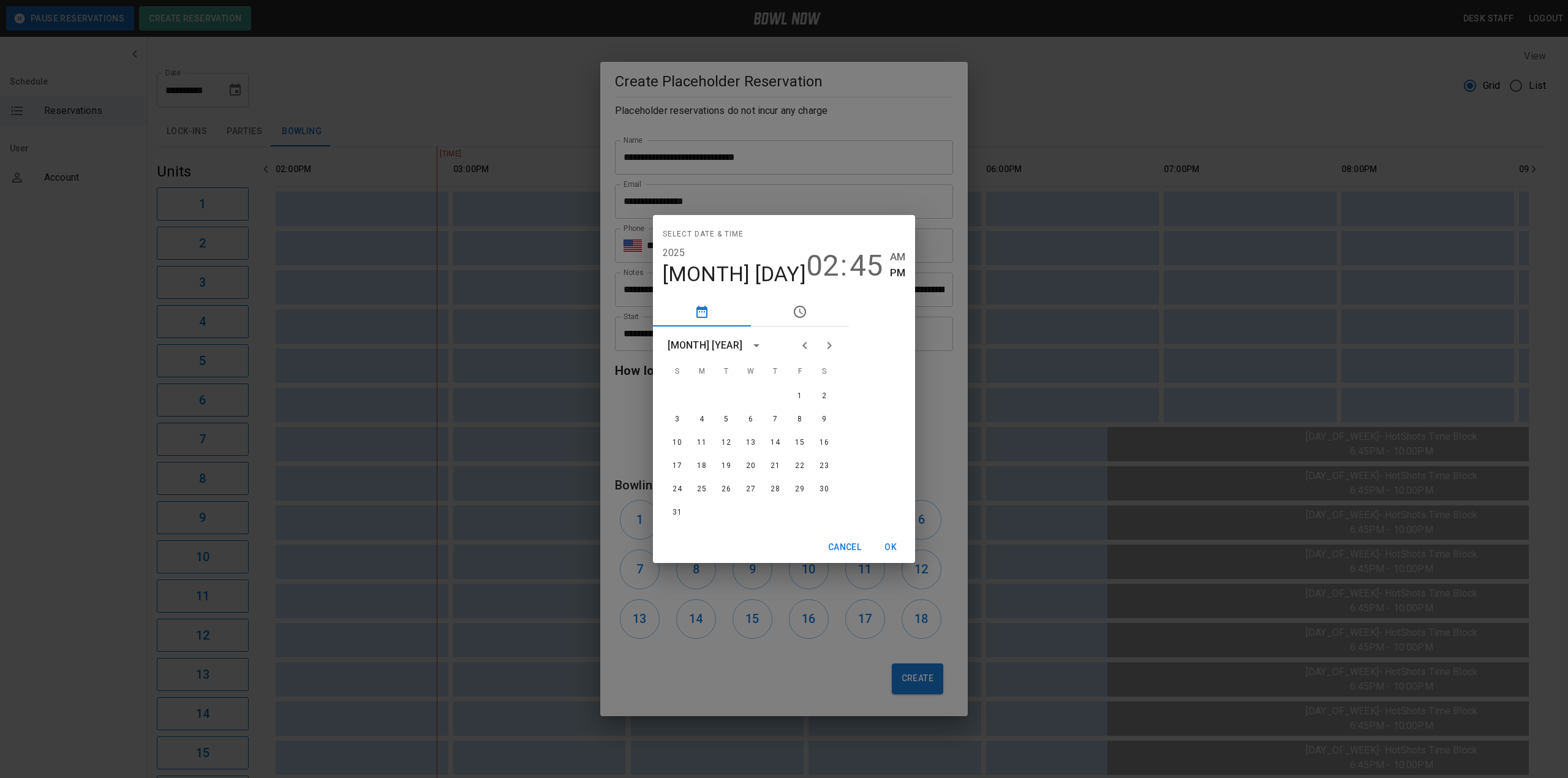 click 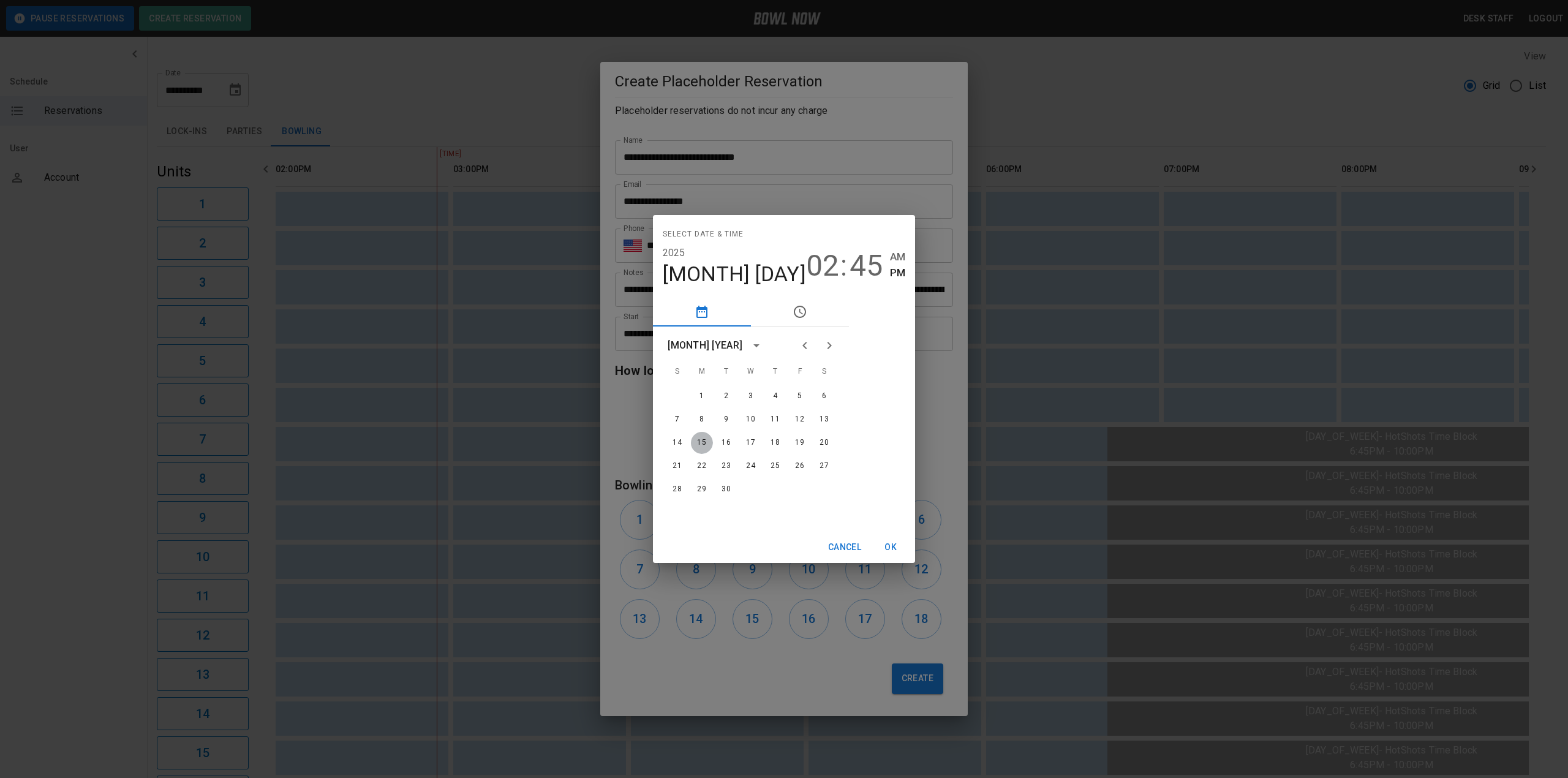click on "15" at bounding box center (702, 443) 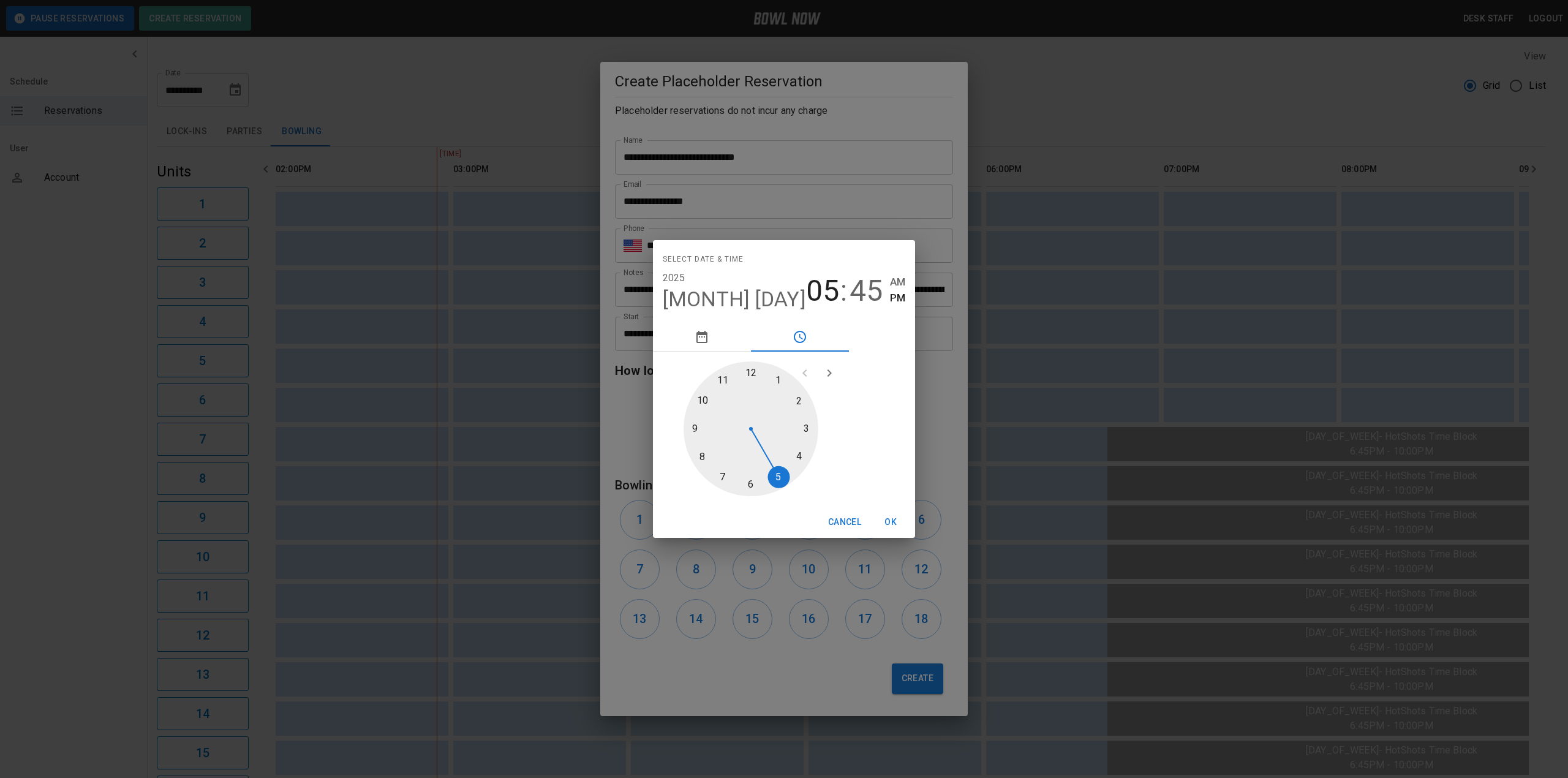 drag, startPoint x: 843, startPoint y: 401, endPoint x: 812, endPoint y: 481, distance: 85.79627 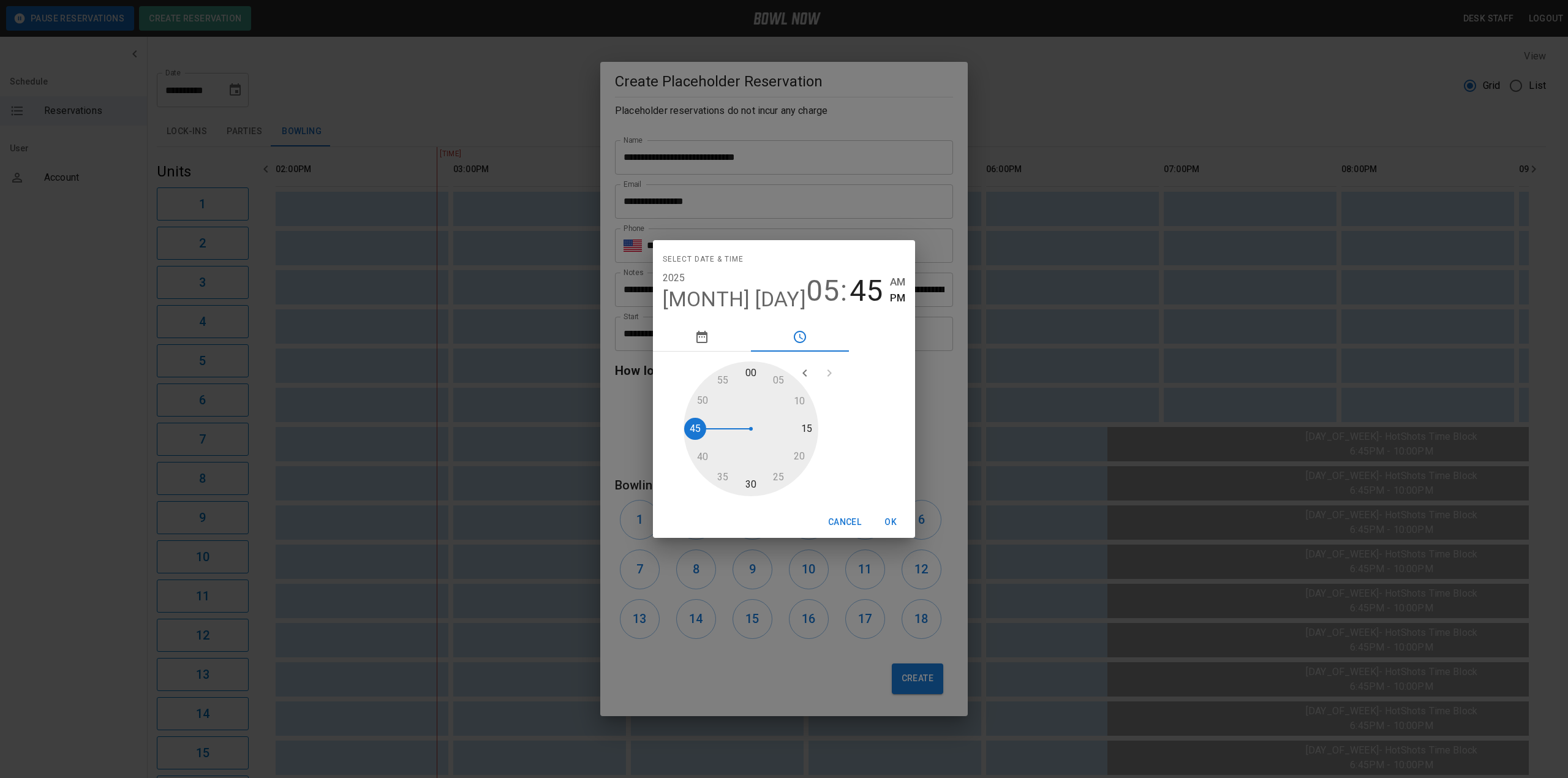click at bounding box center (751, 429) 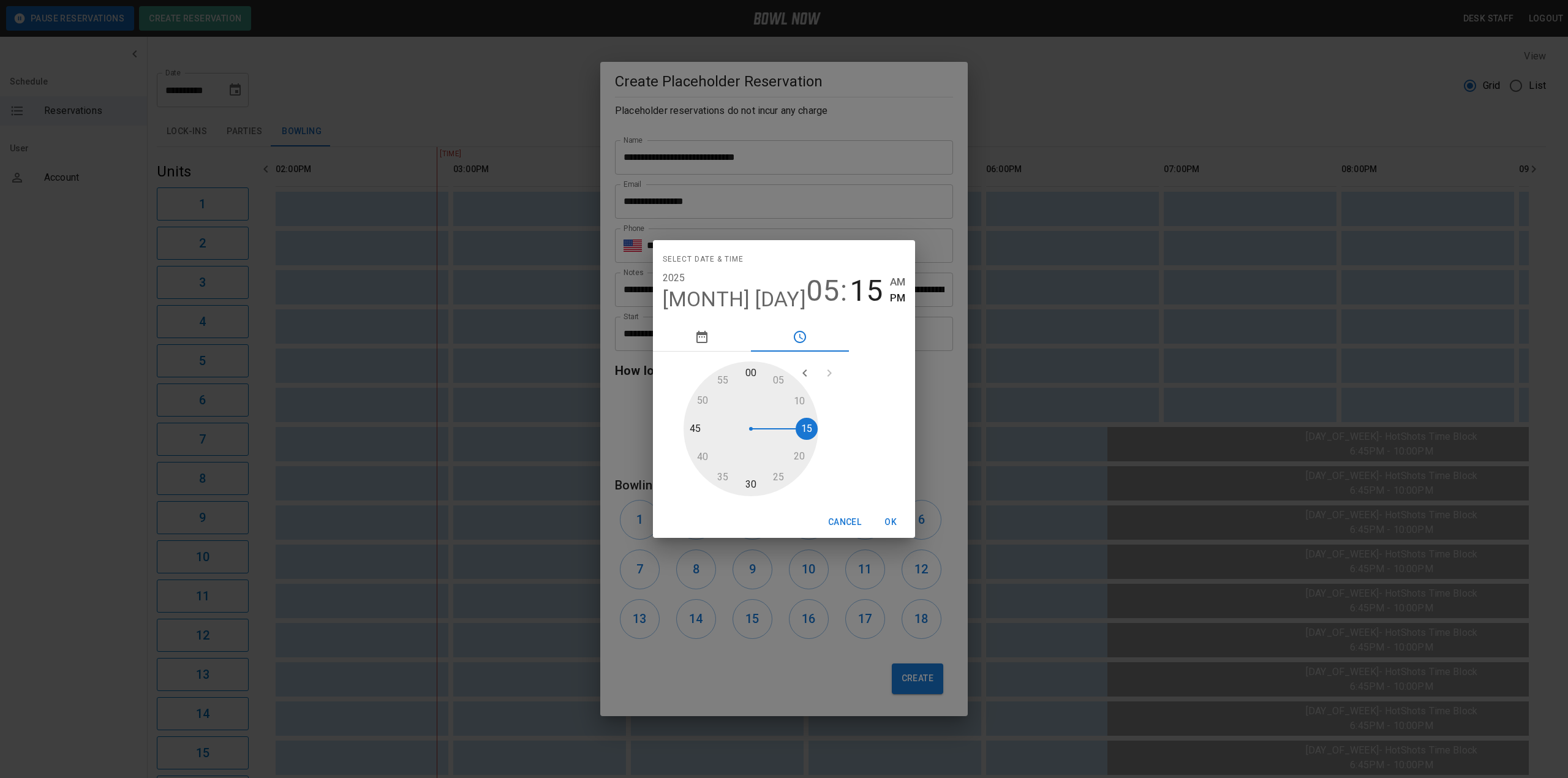 click on "OK" at bounding box center [891, 522] 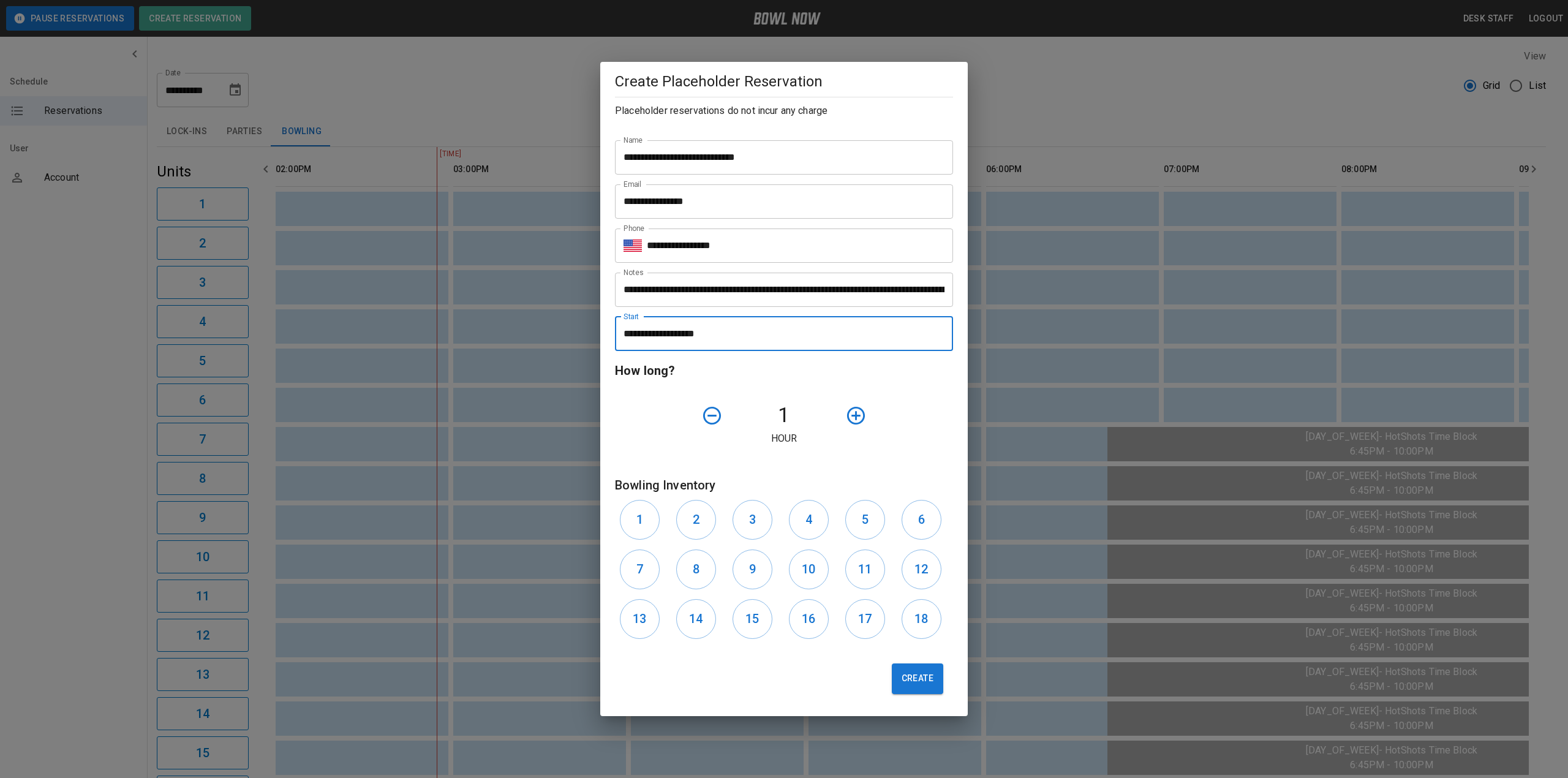 click at bounding box center (856, 415) 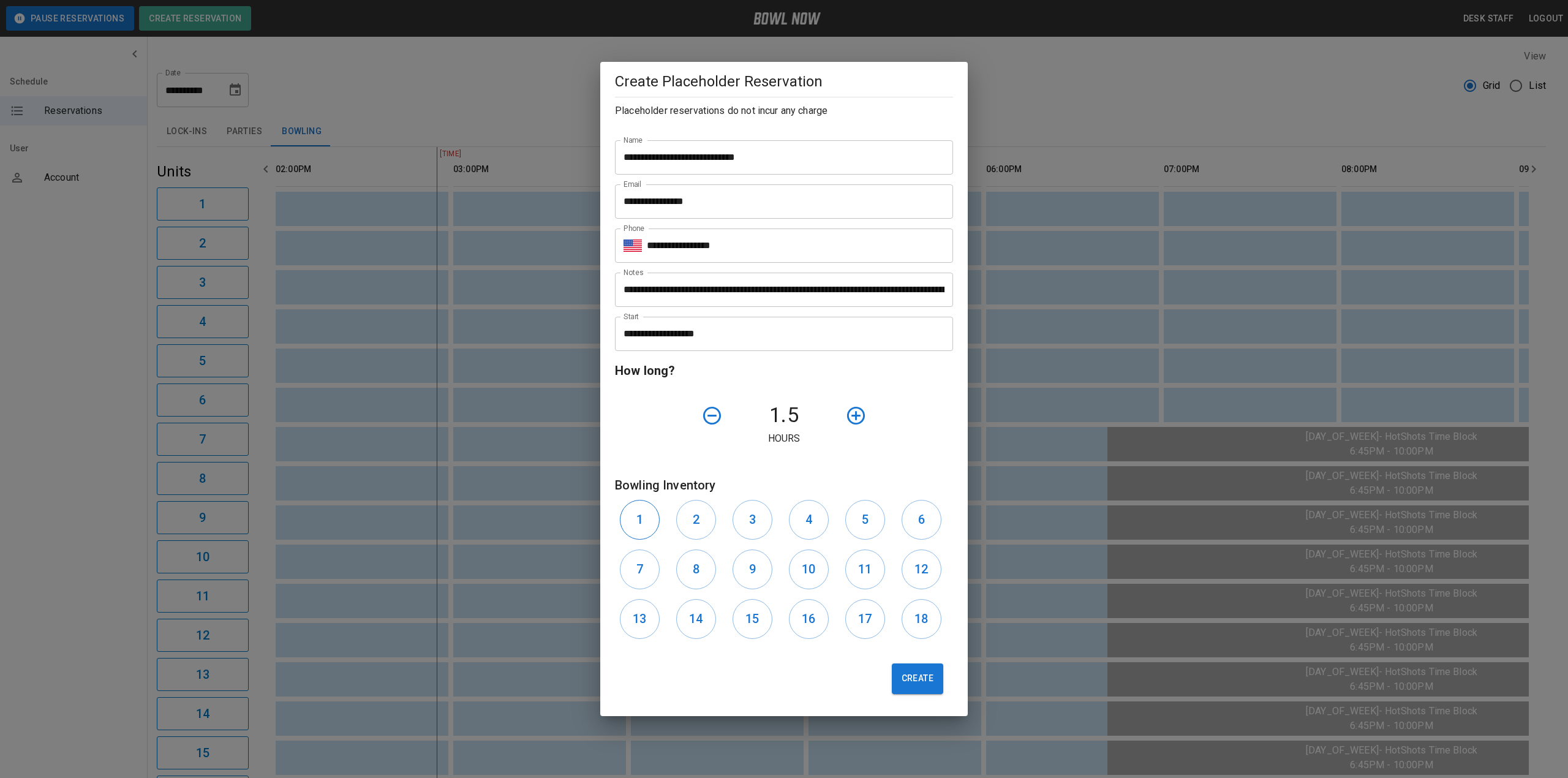 click on "1" at bounding box center (639, 519) 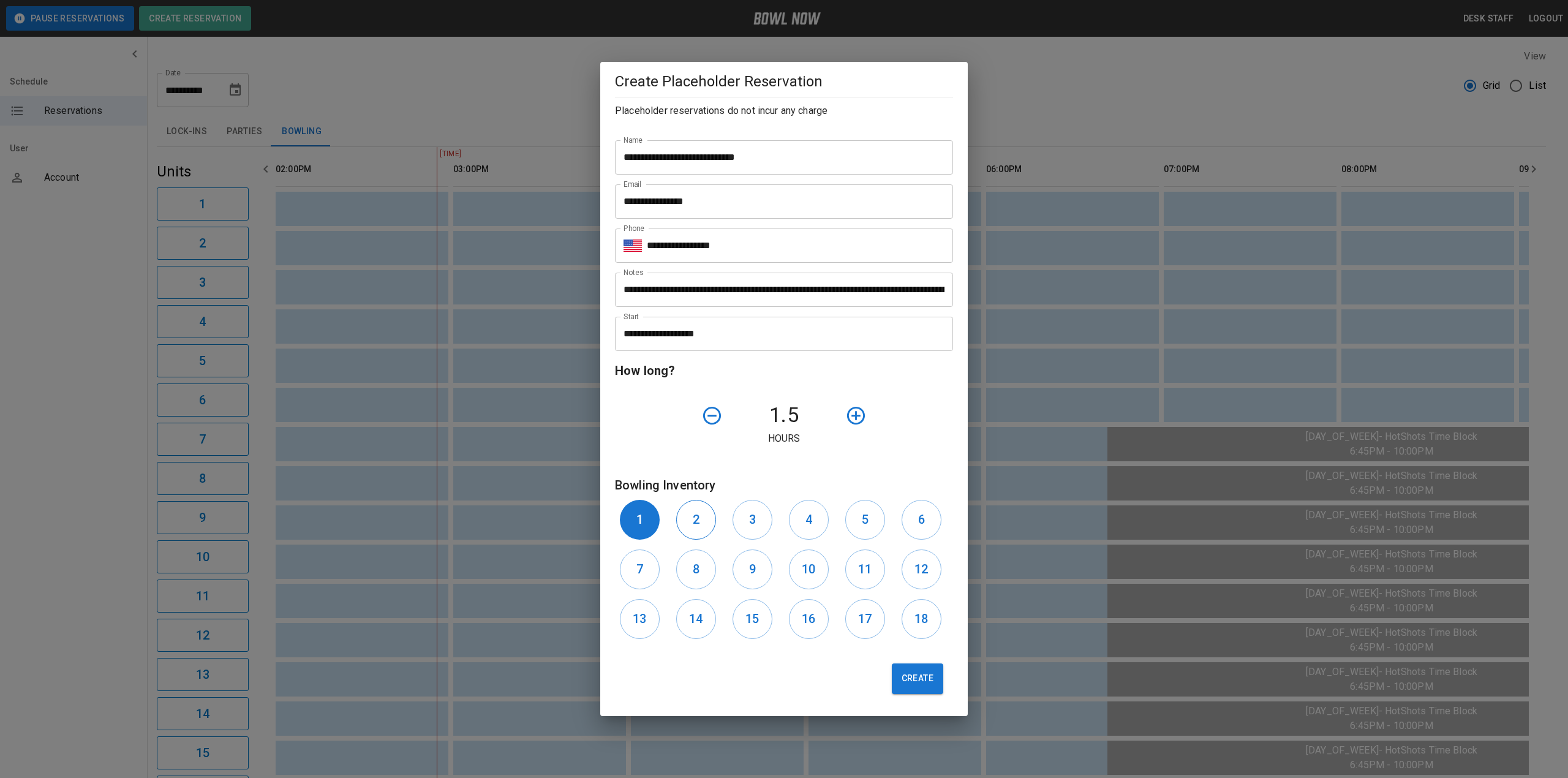 click on "2" at bounding box center [696, 519] 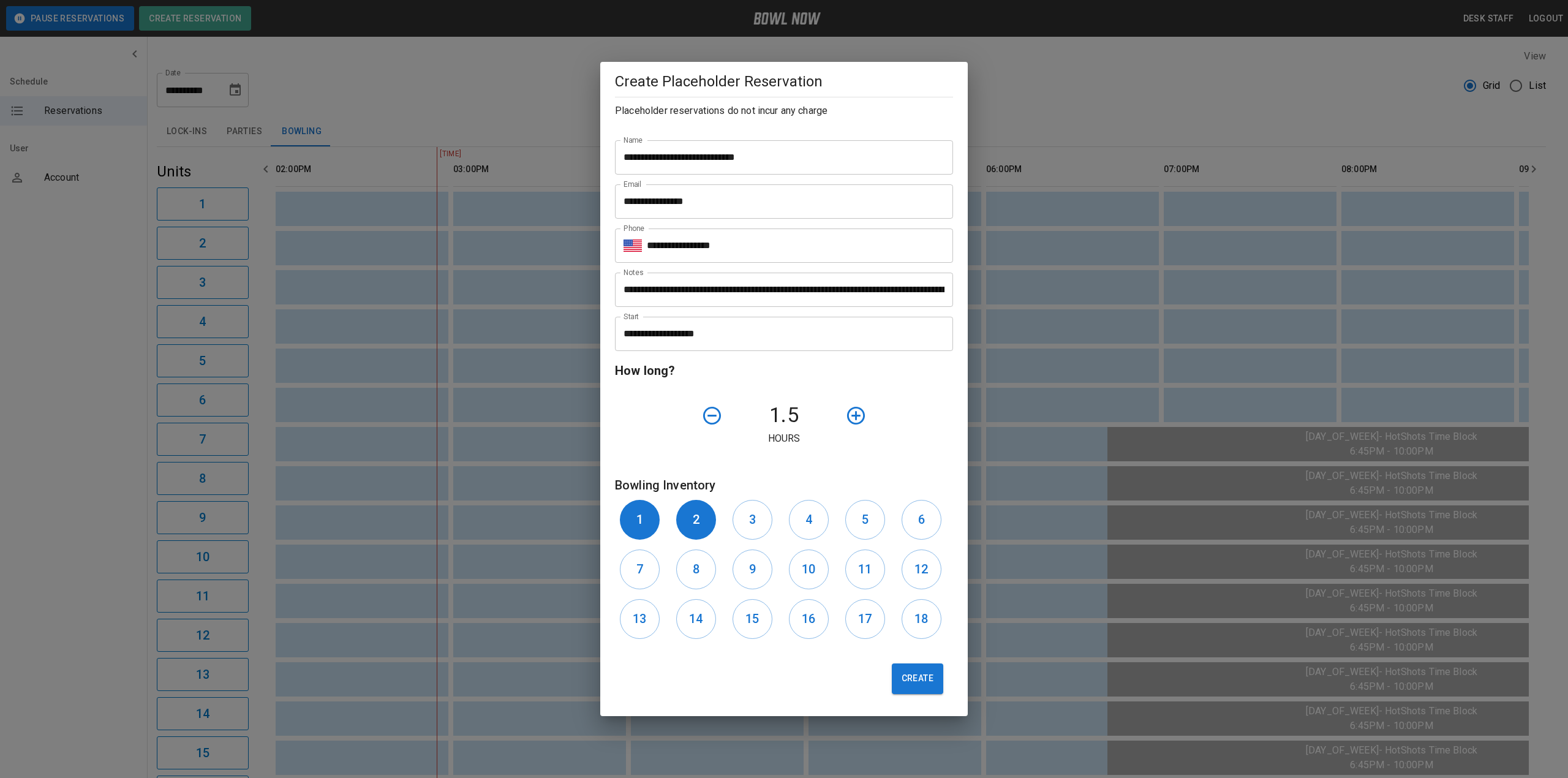click on "3" at bounding box center (752, 519) 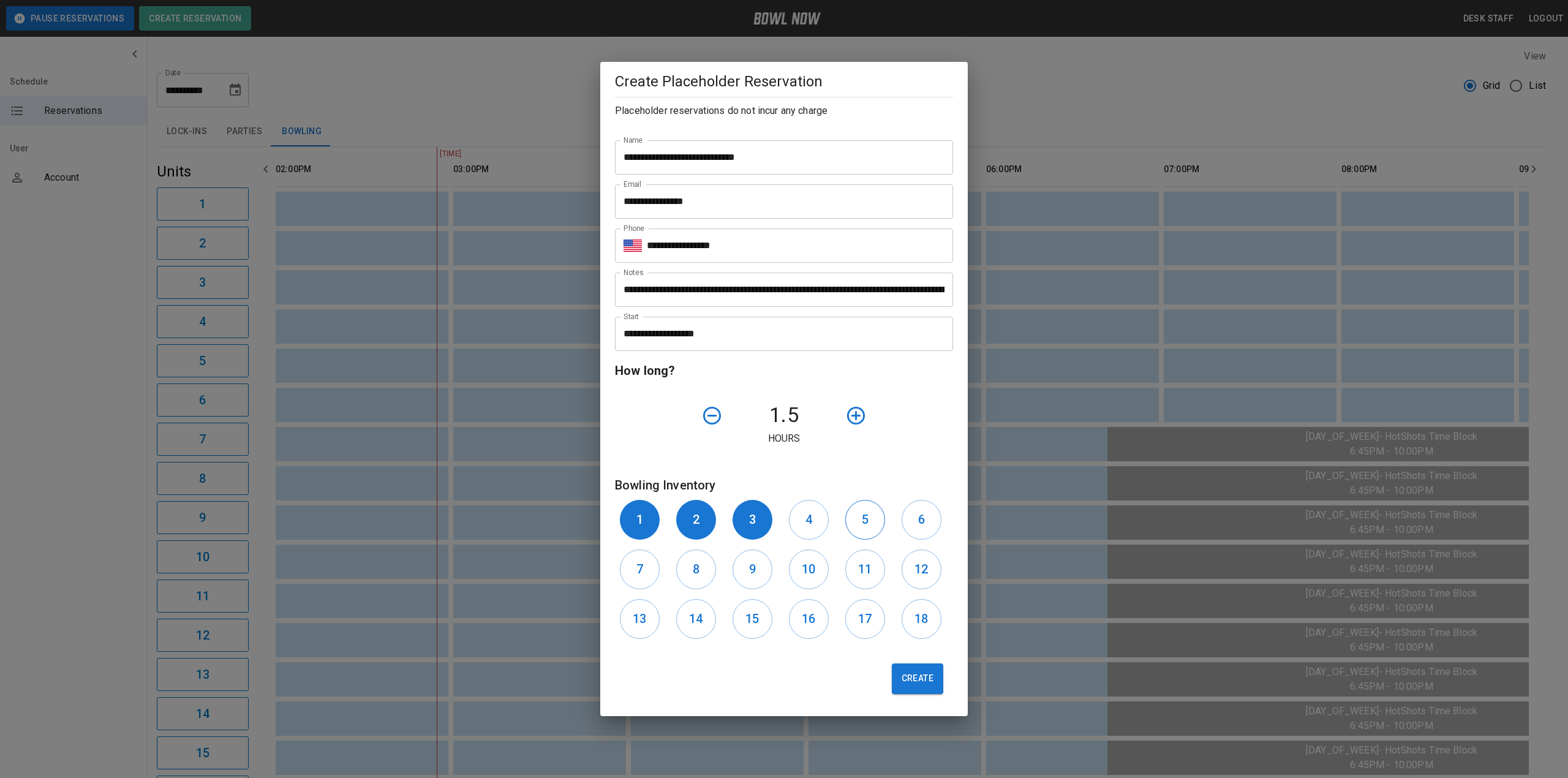 click on "5" at bounding box center [865, 519] 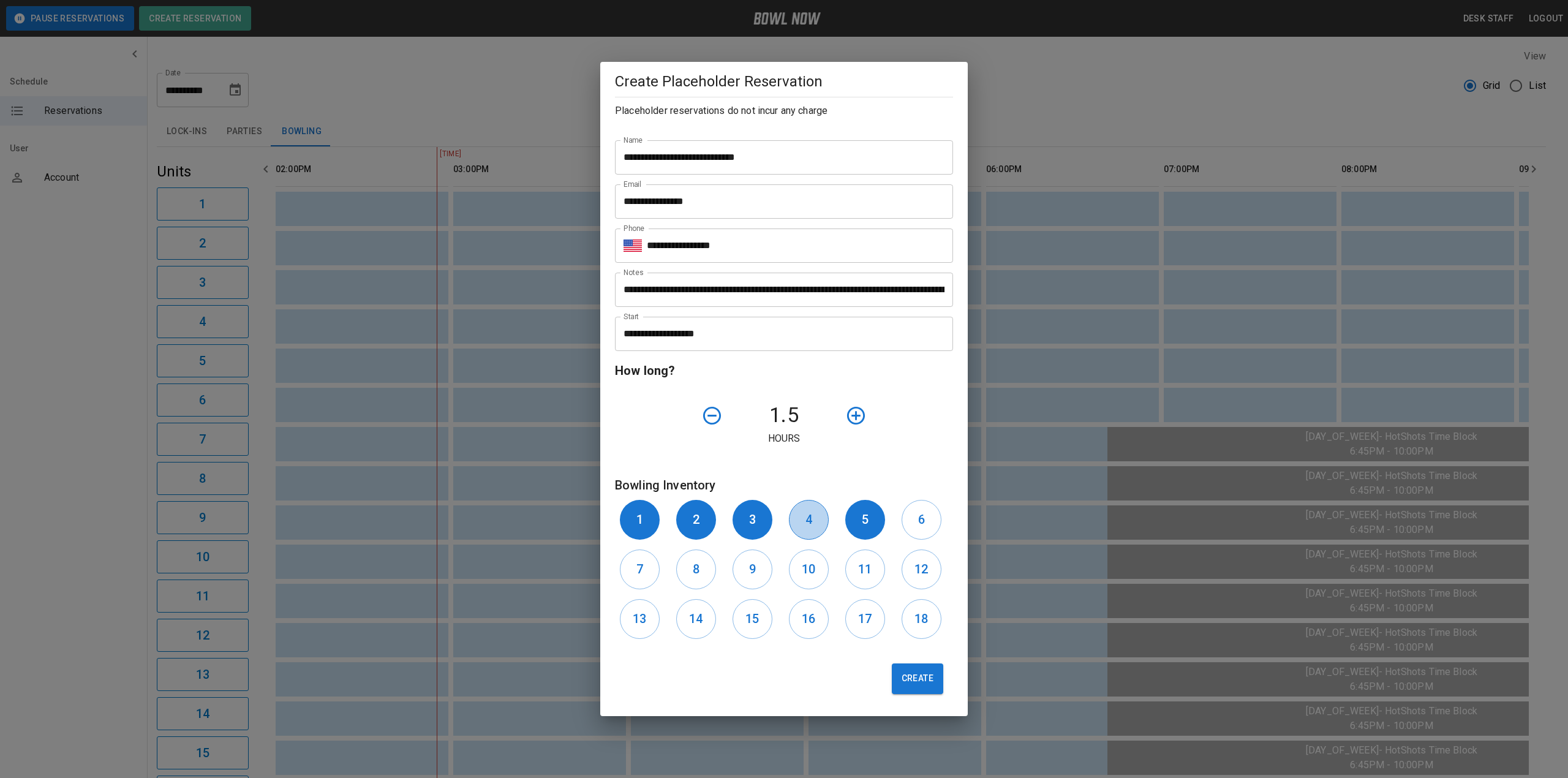 drag, startPoint x: 813, startPoint y: 520, endPoint x: 929, endPoint y: 522, distance: 116.0172 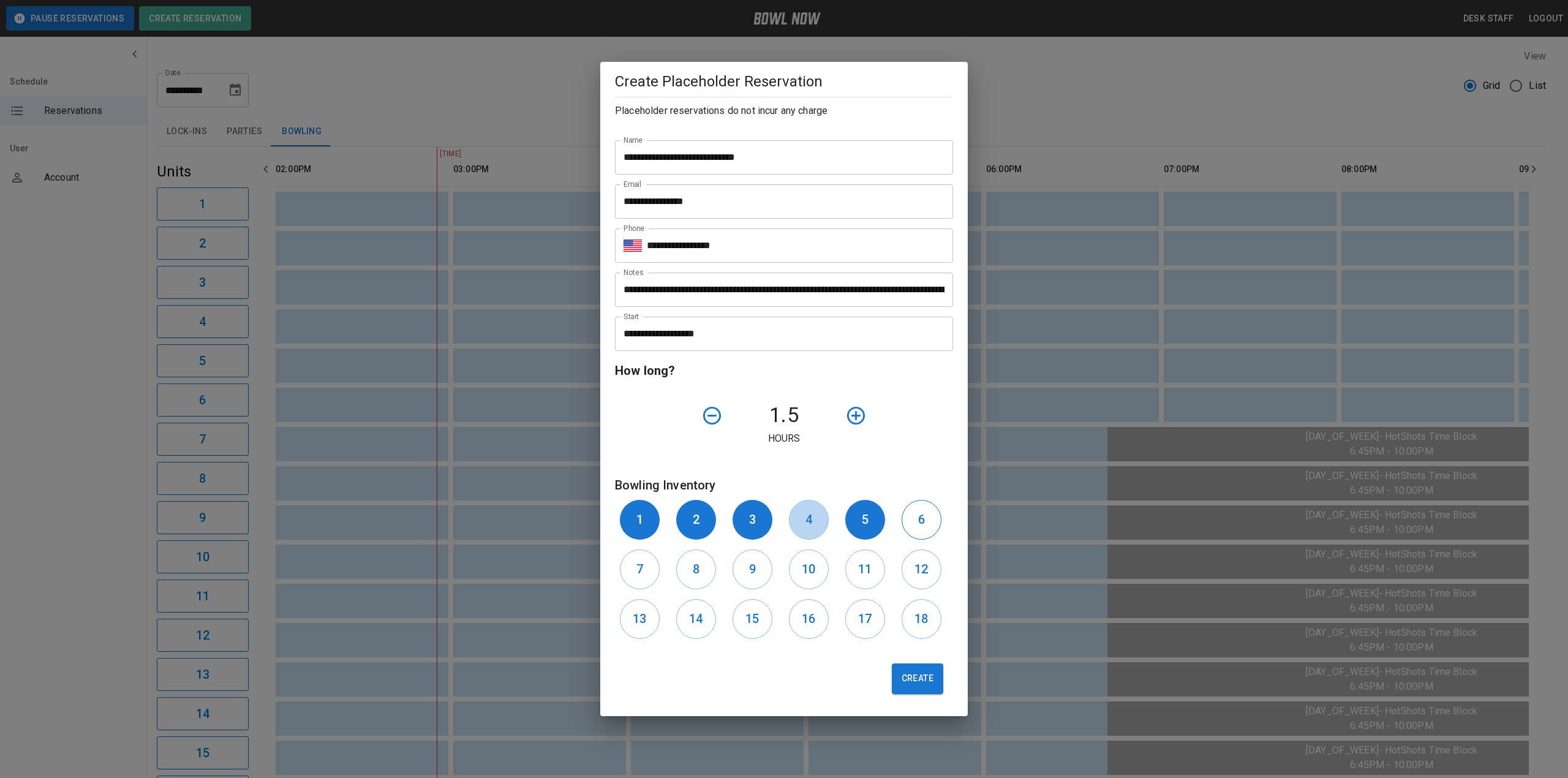 click on "4" at bounding box center [809, 519] 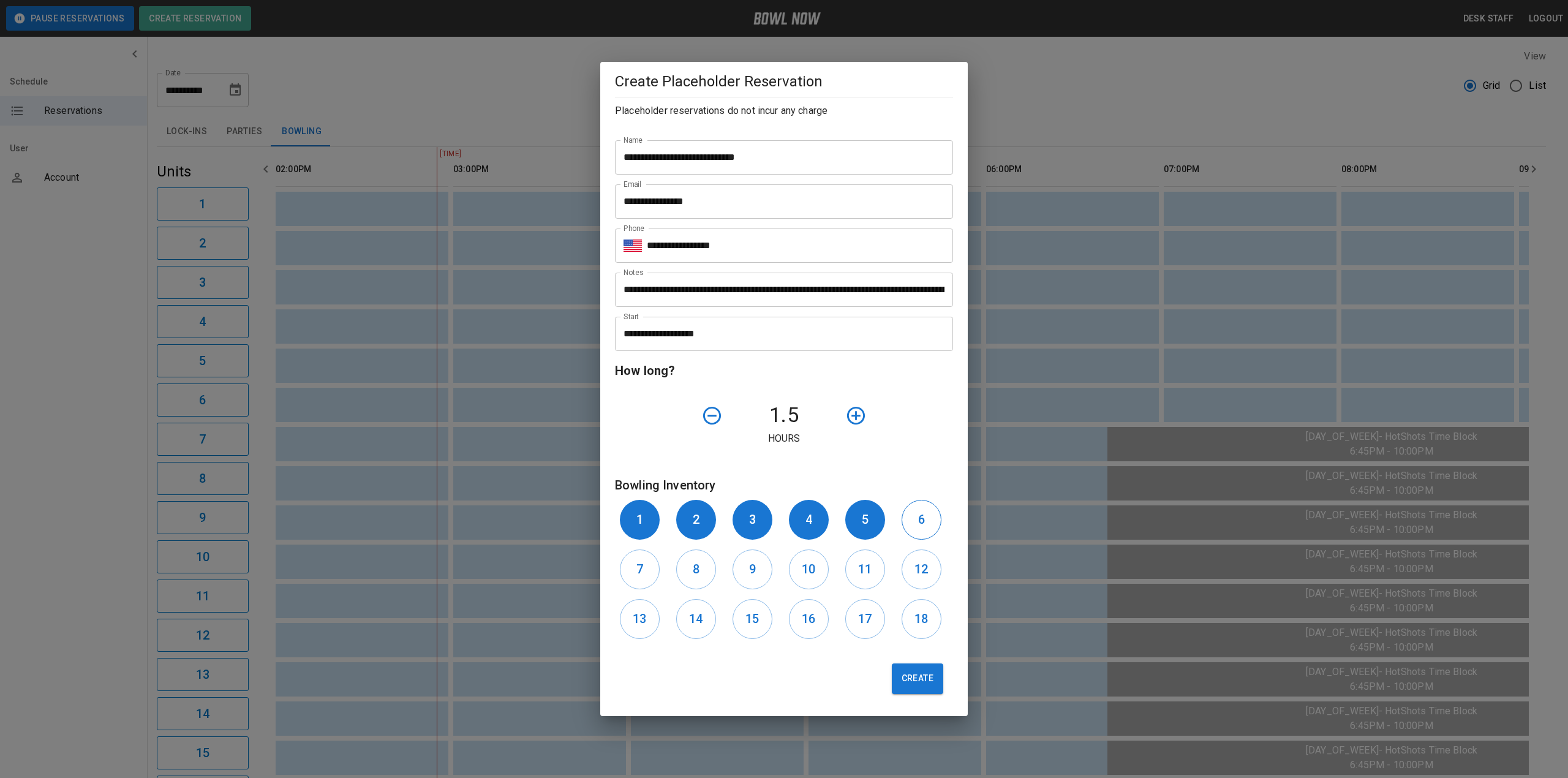 click on "6" at bounding box center [921, 519] 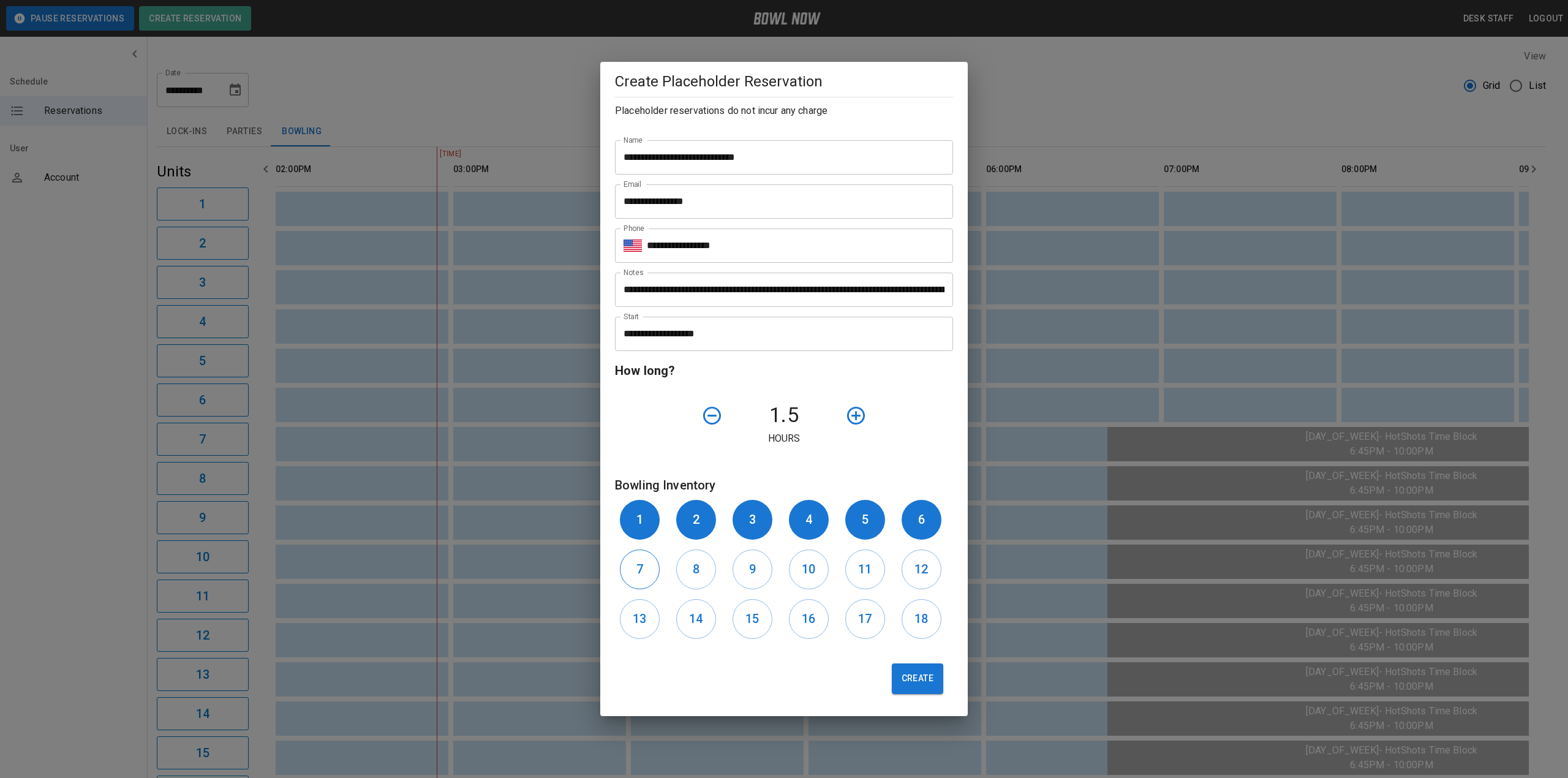 click on "7" at bounding box center [639, 569] 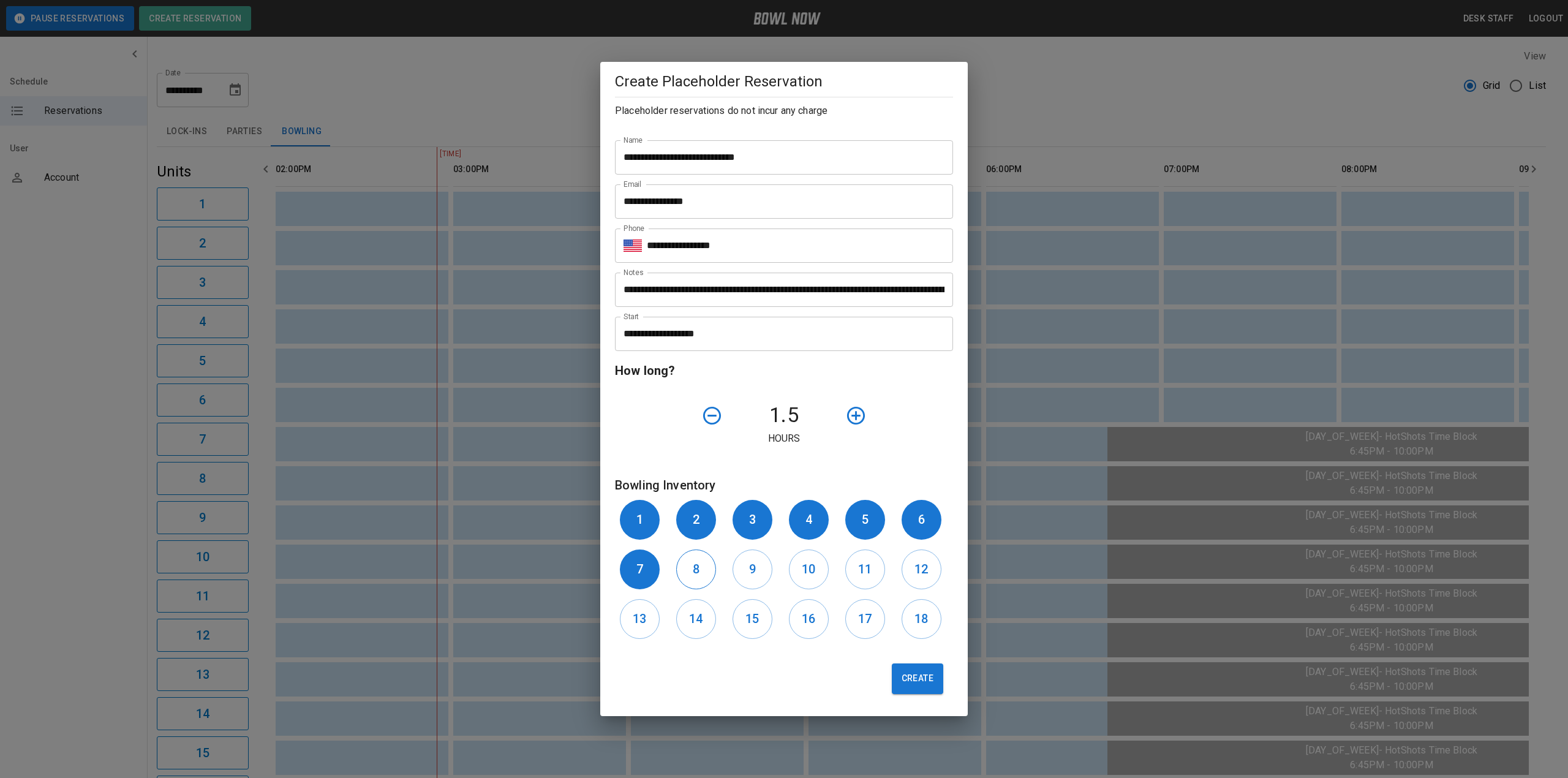 click on "8" at bounding box center (696, 569) 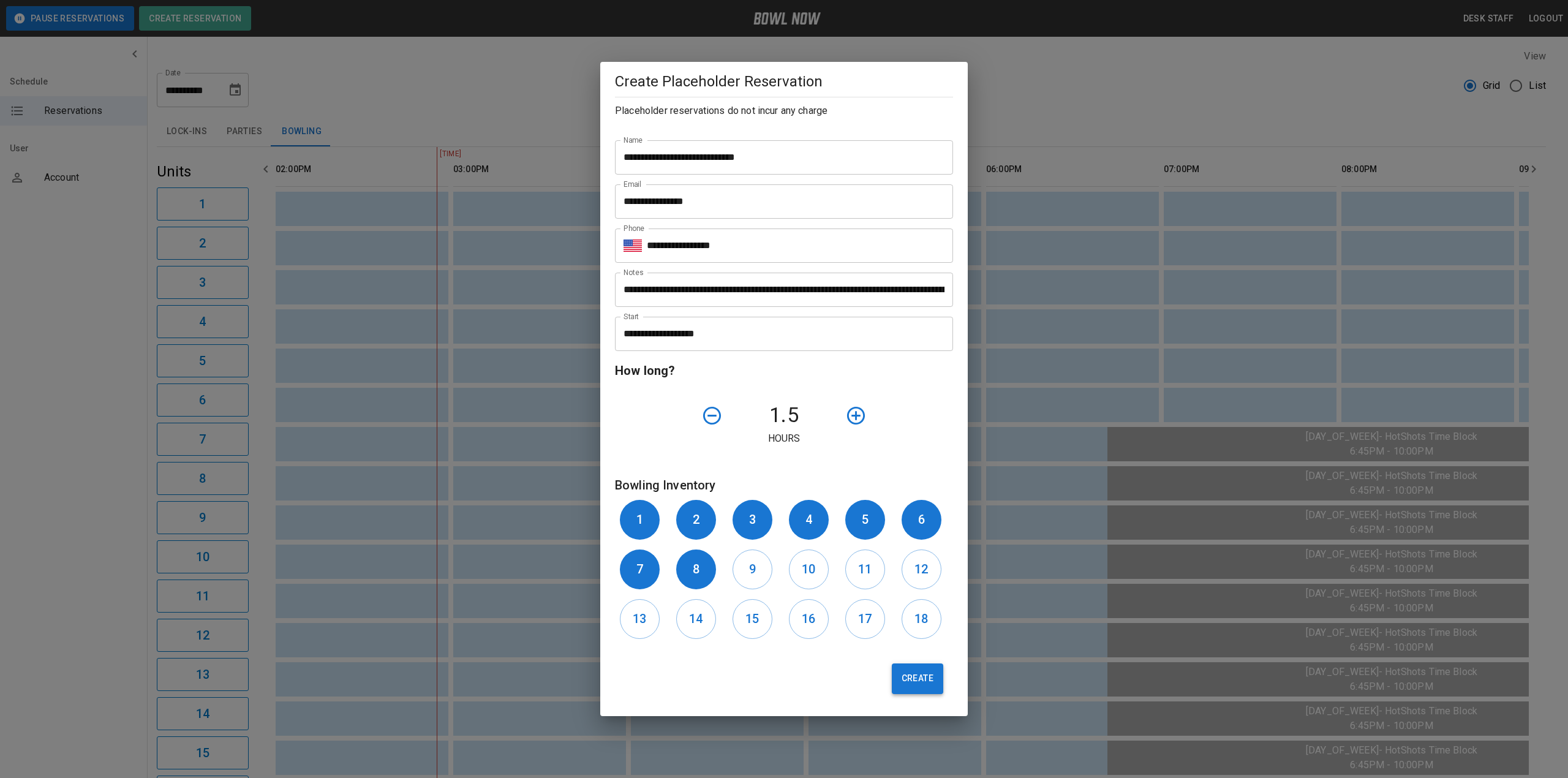 click on "Create" at bounding box center (918, 679) 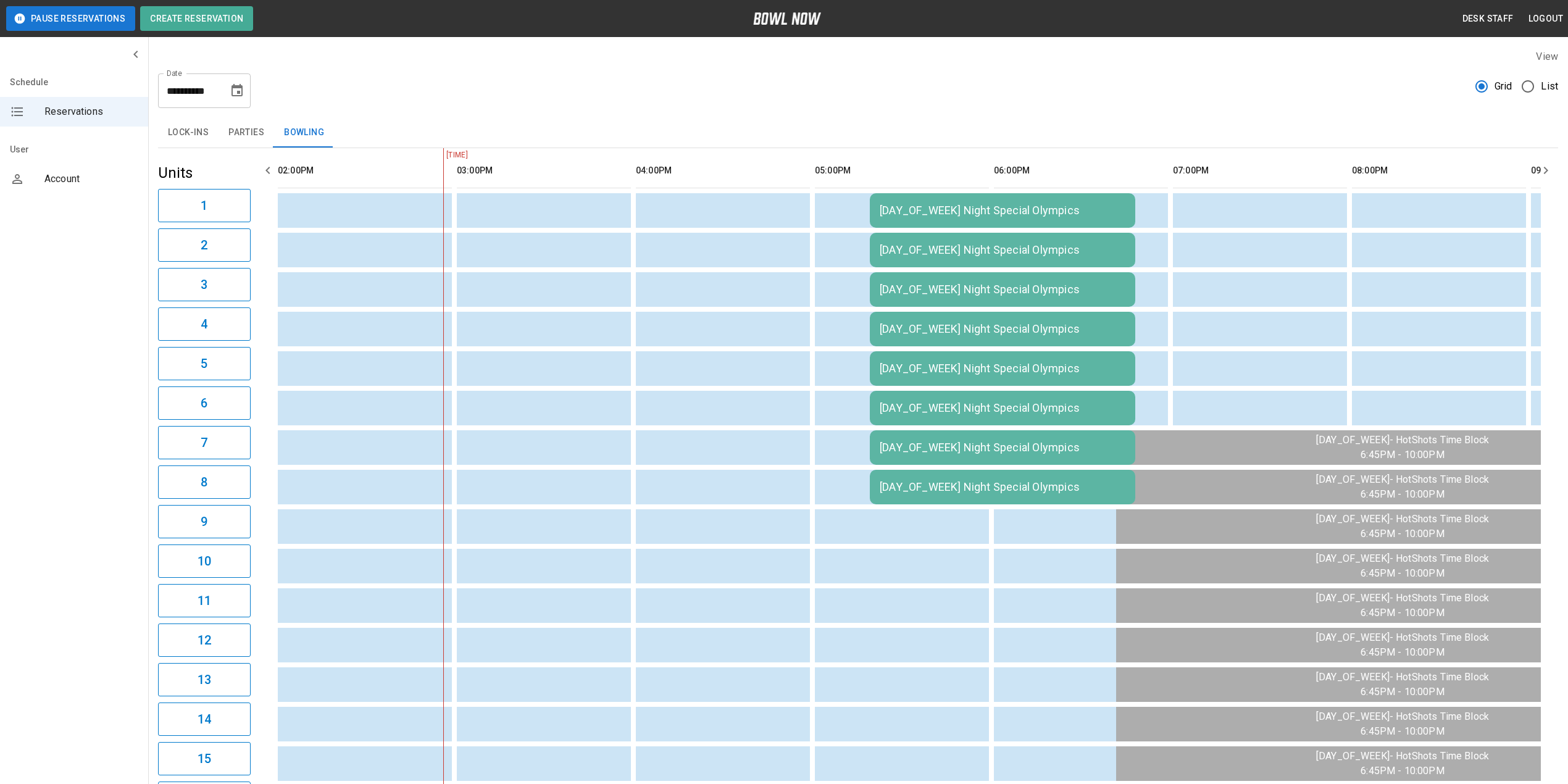 click 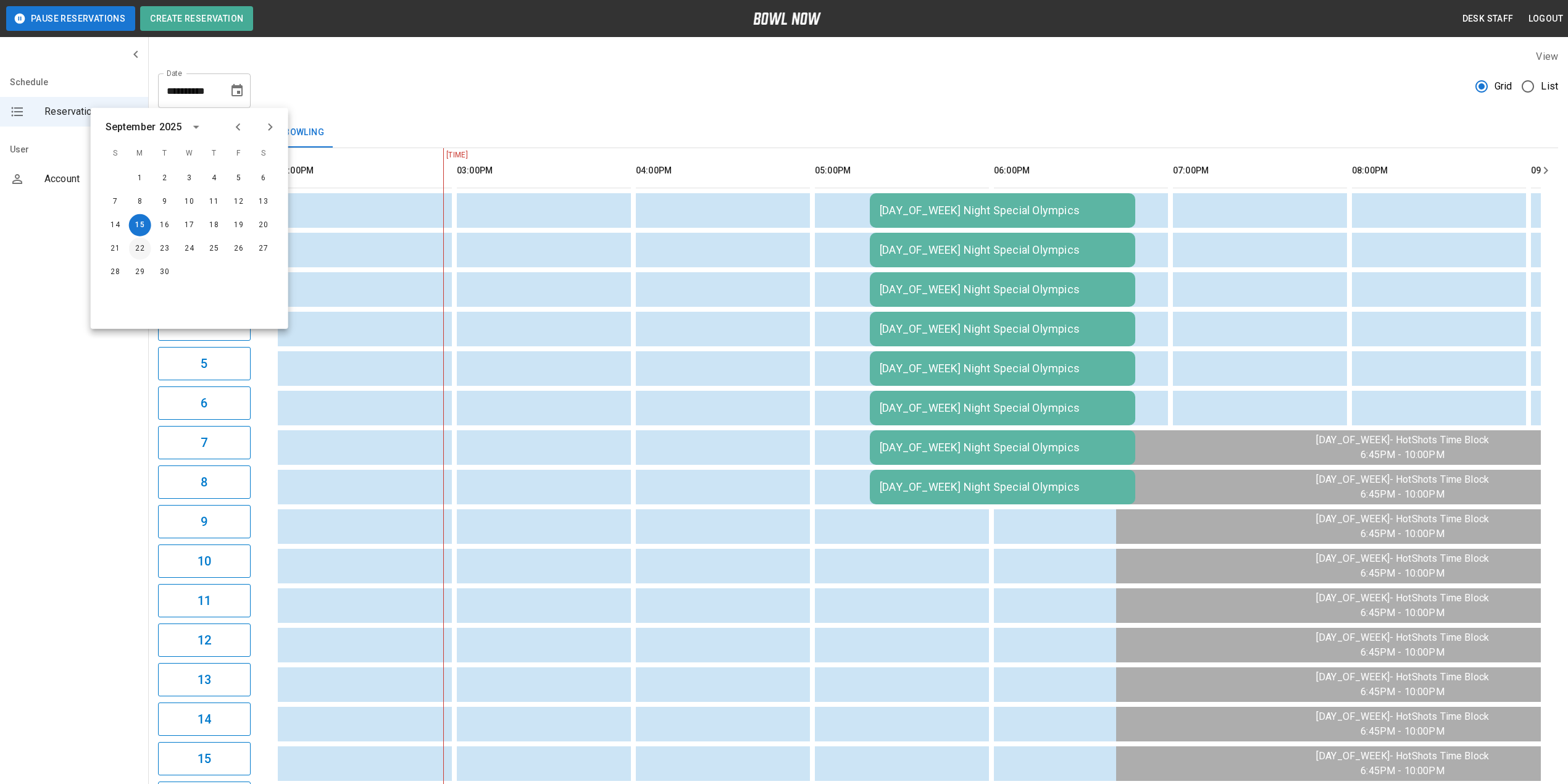 click on "22" at bounding box center [140, 249] 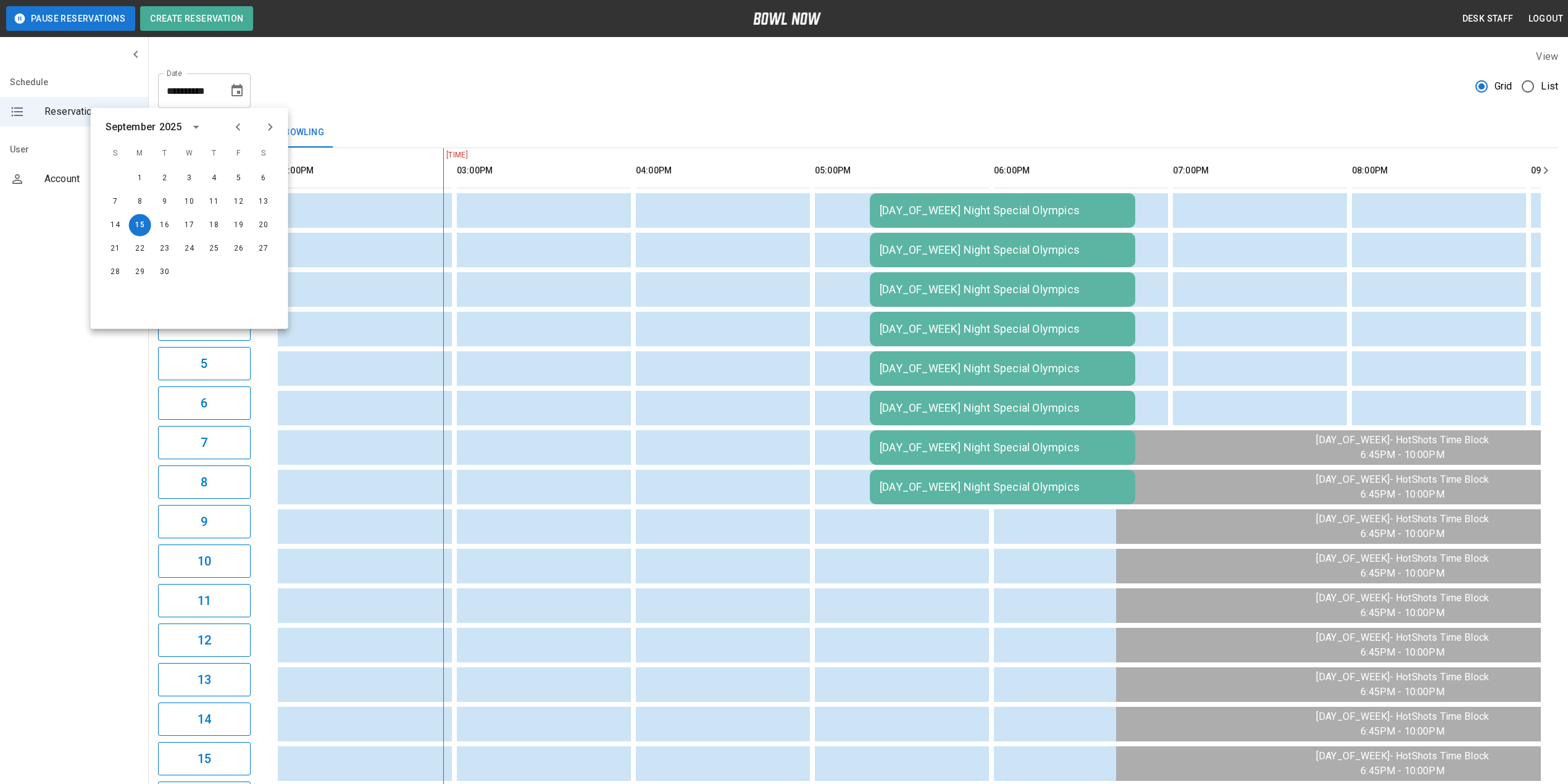 type on "**********" 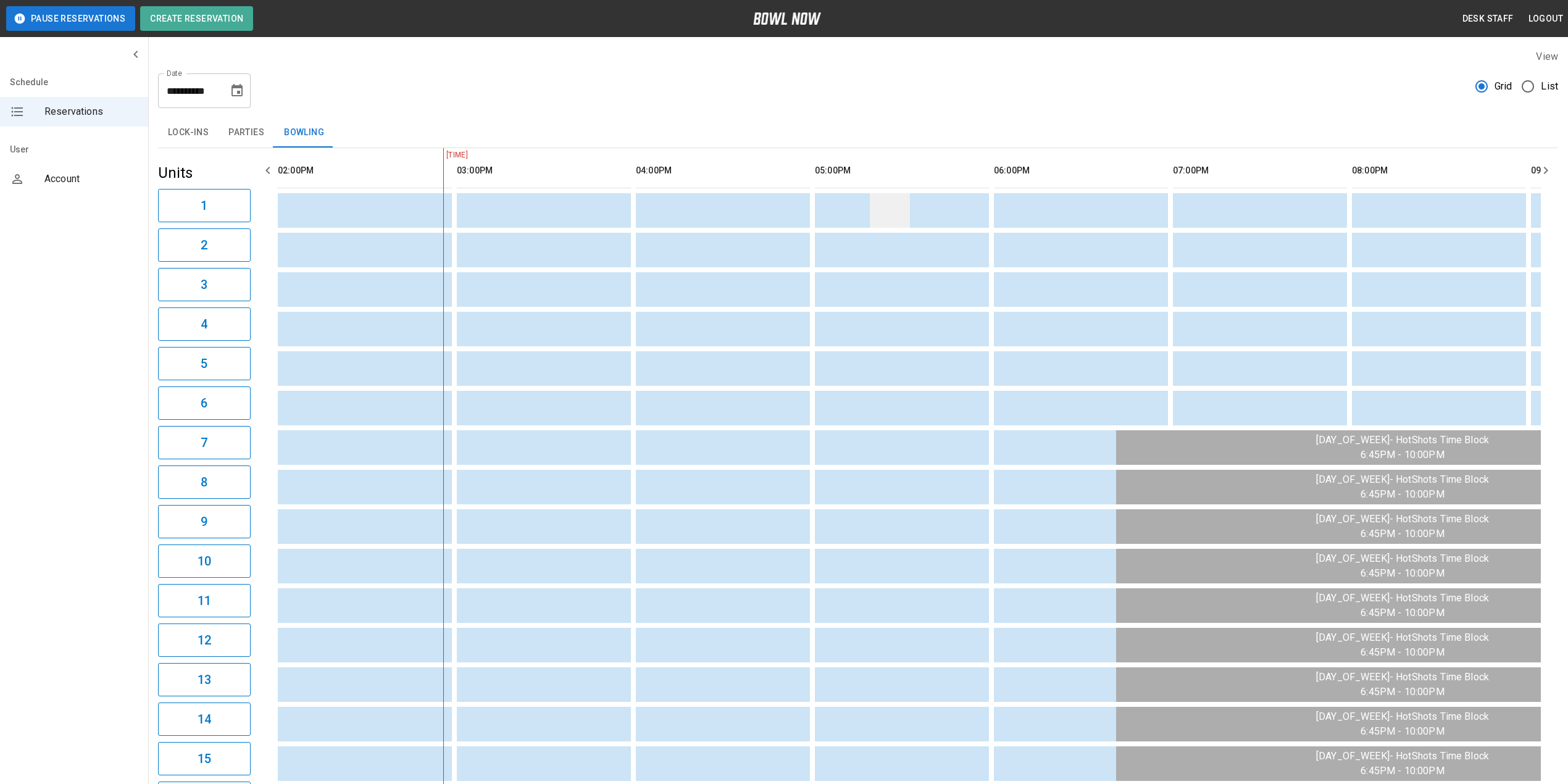 click at bounding box center [890, 211] 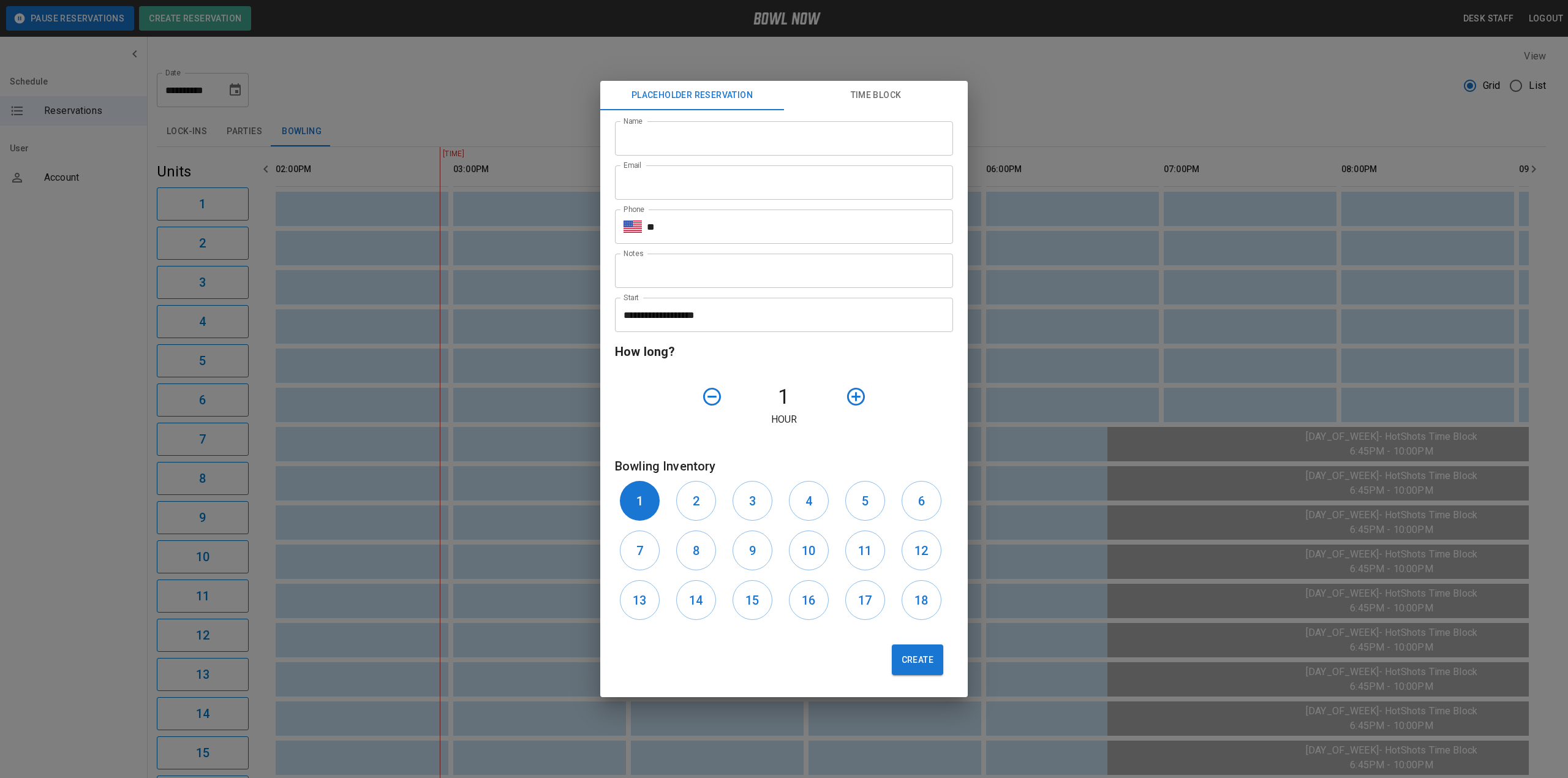 click on "Name" at bounding box center (784, 138) 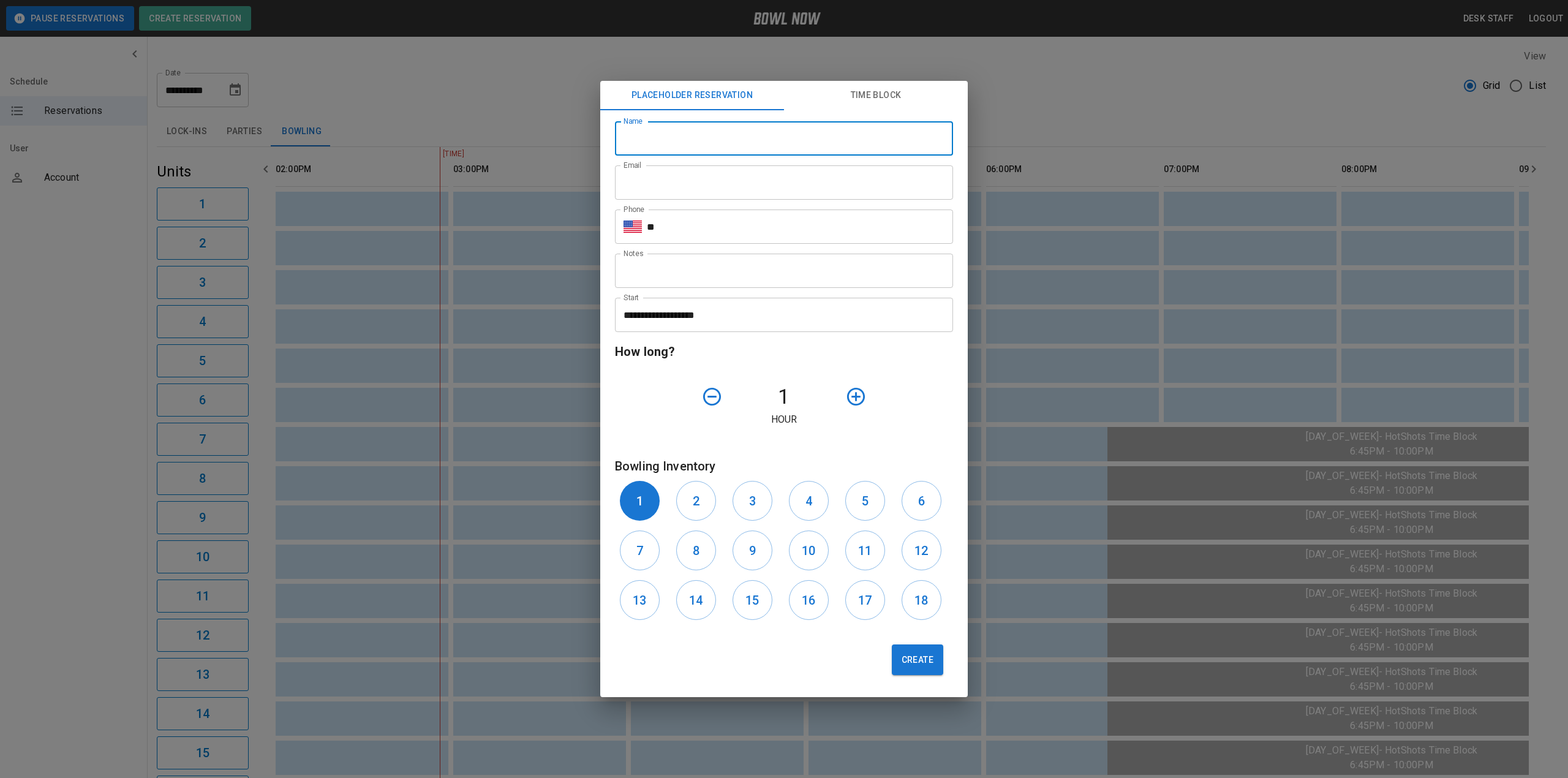 type on "**********" 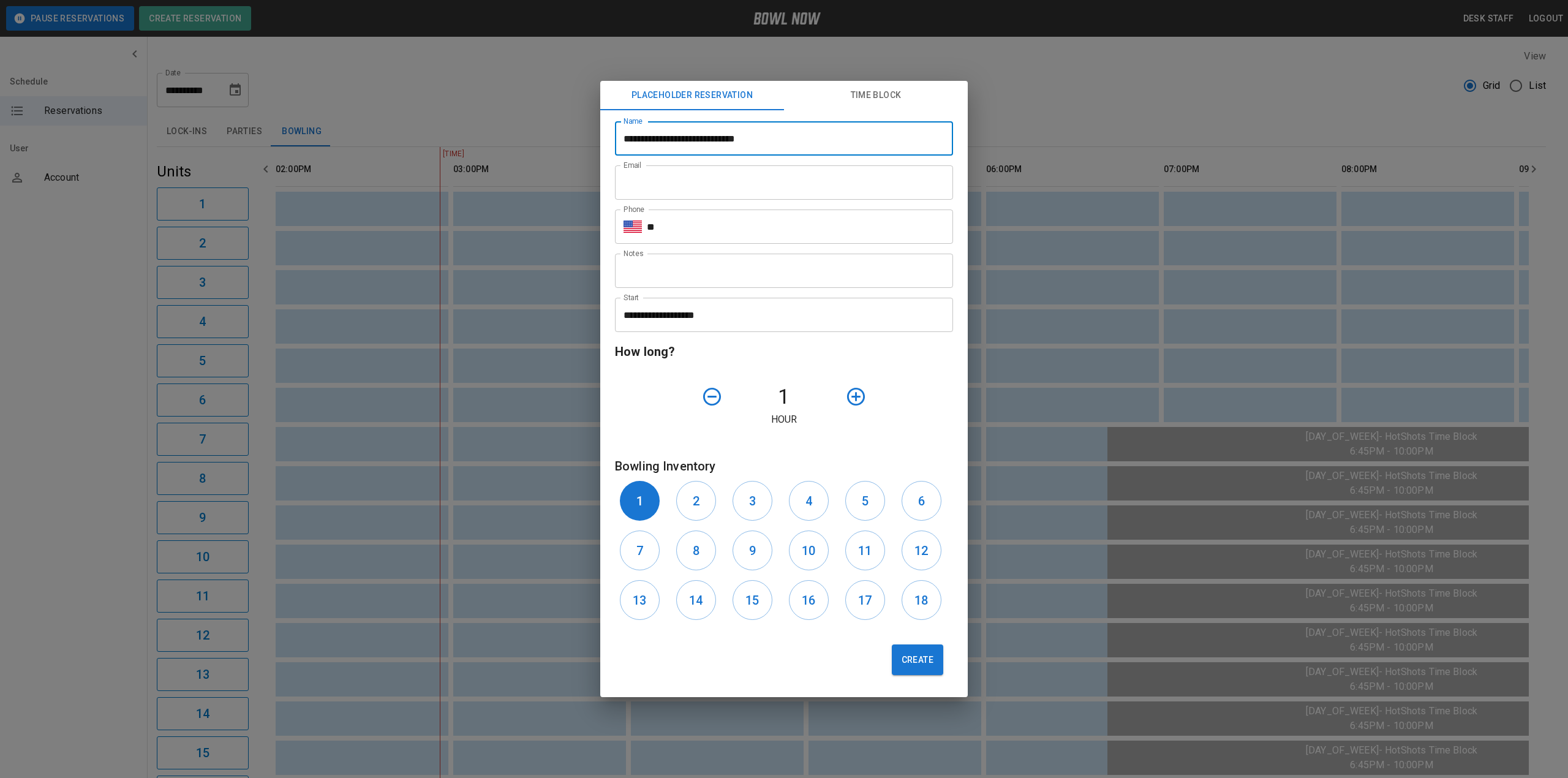 click on "Email" at bounding box center [784, 183] 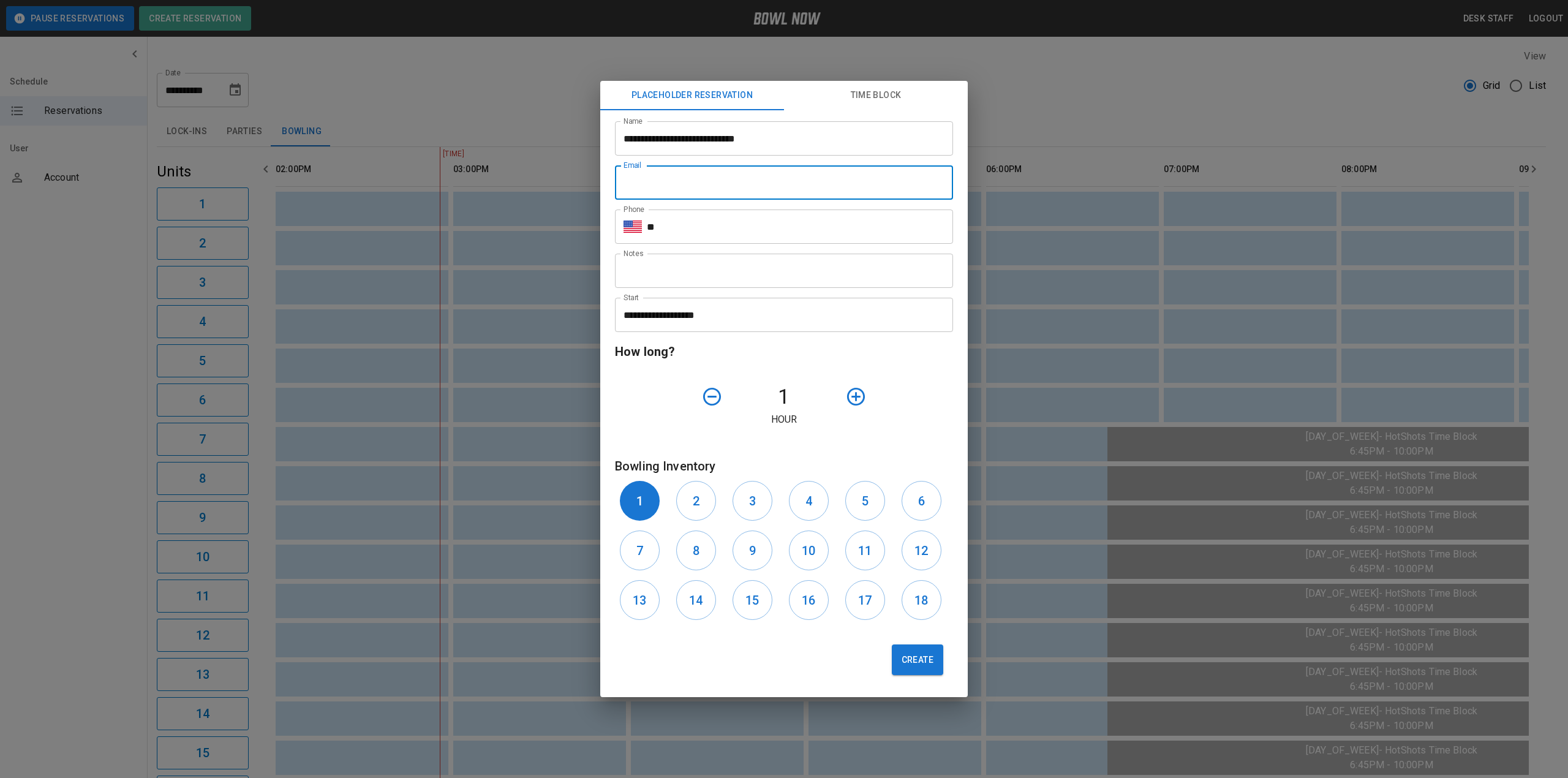 type on "**********" 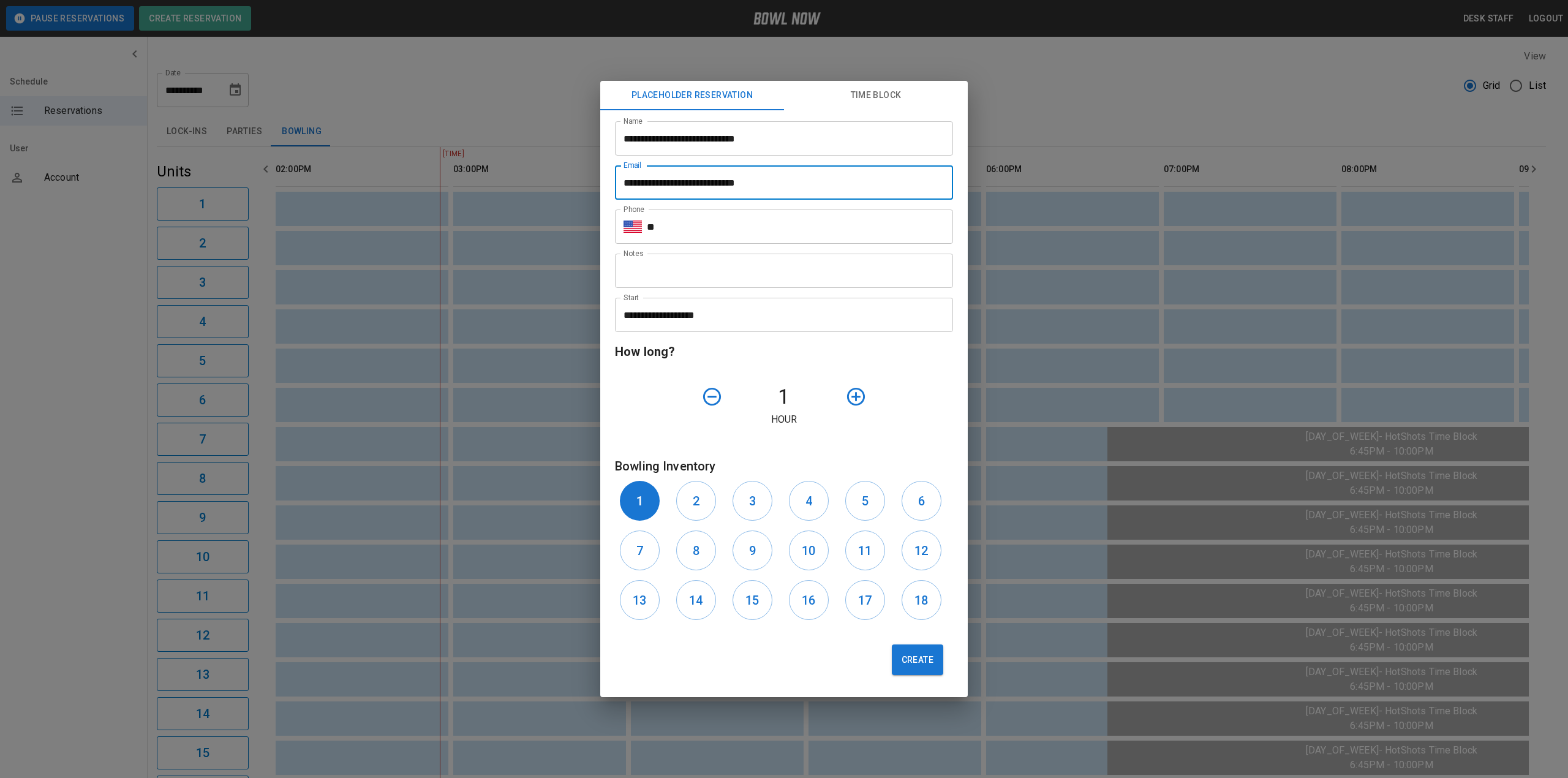 click on "**" at bounding box center [800, 227] 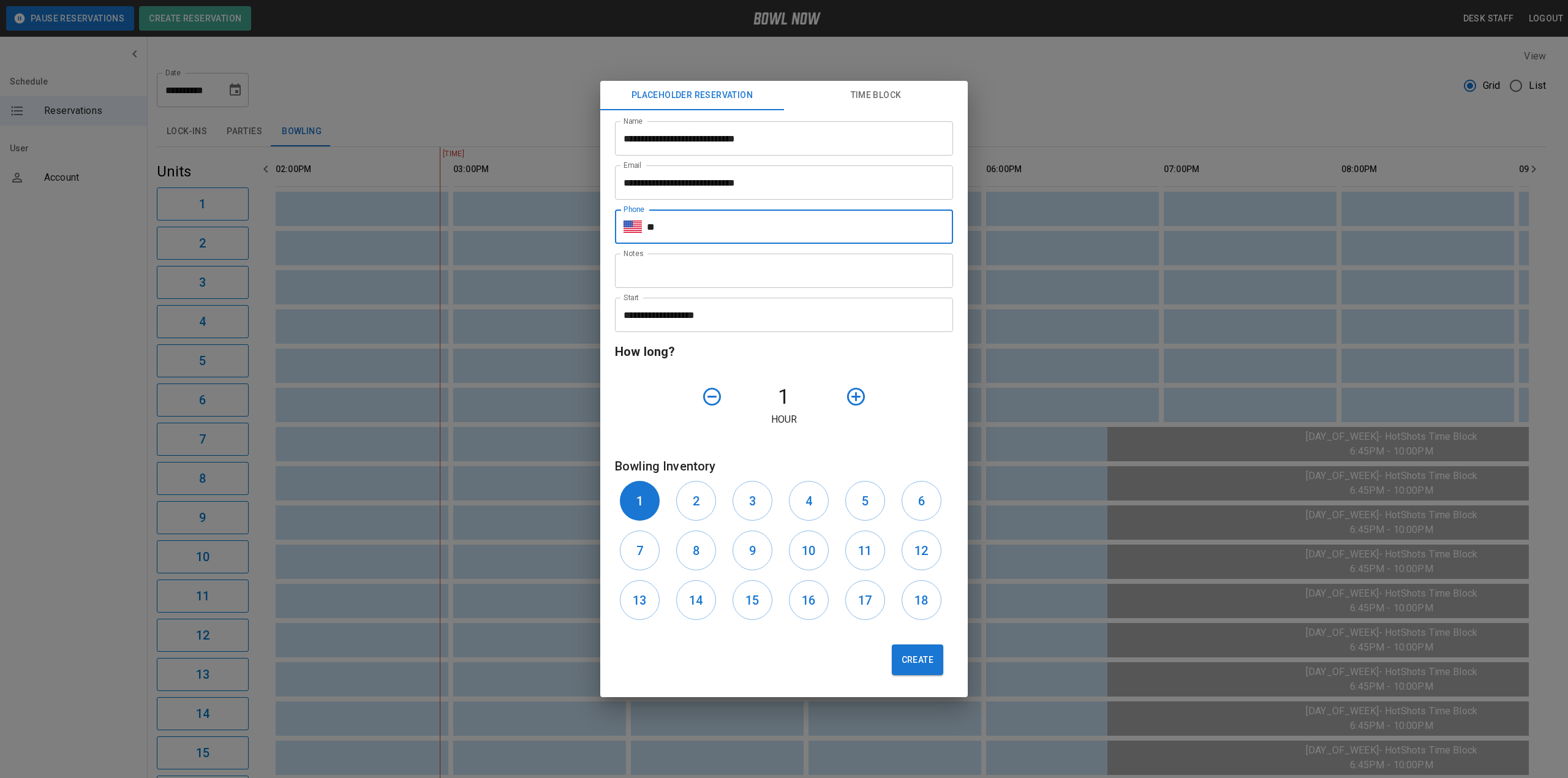 type on "**********" 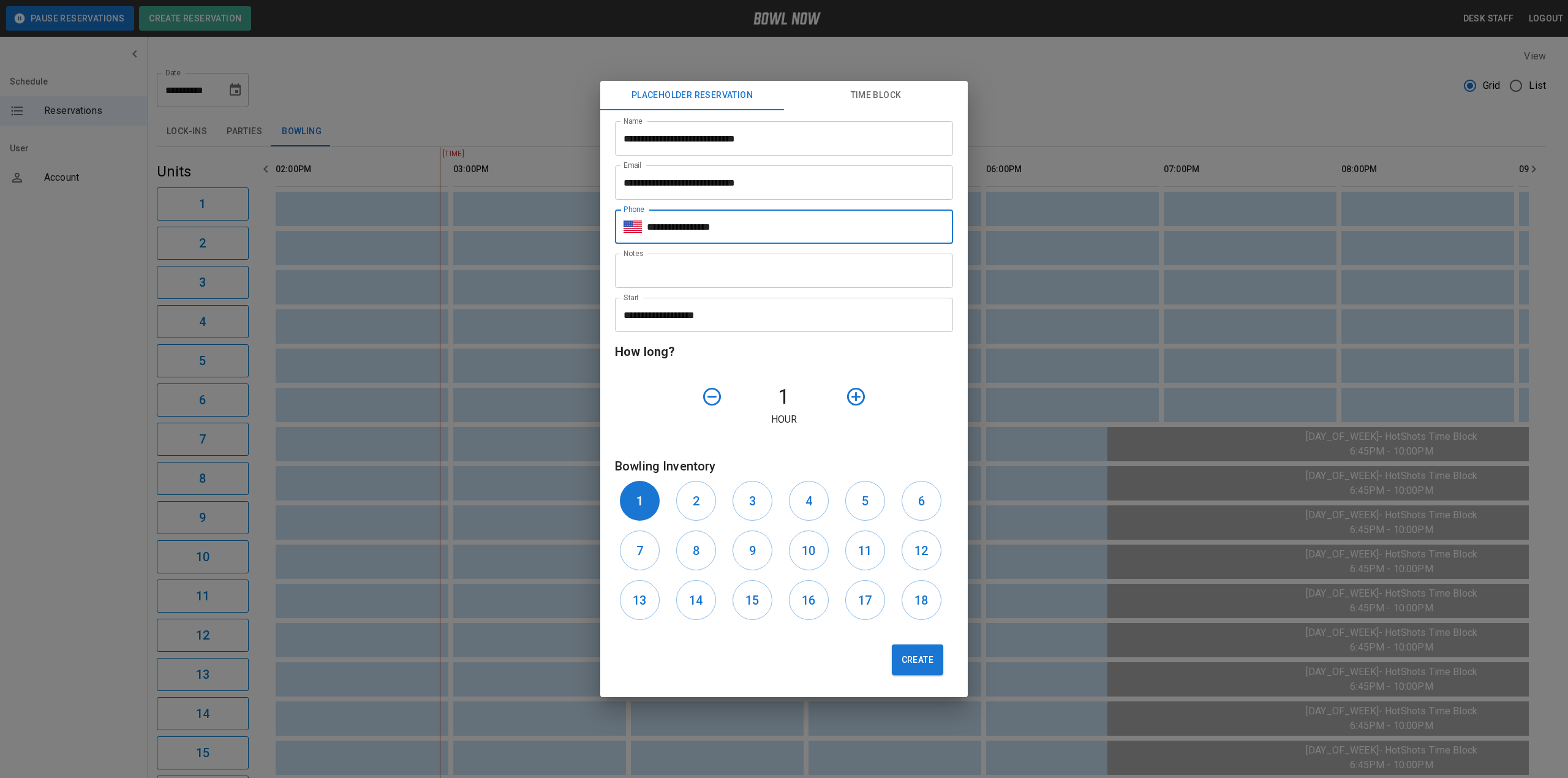 click on "Notes" at bounding box center (784, 271) 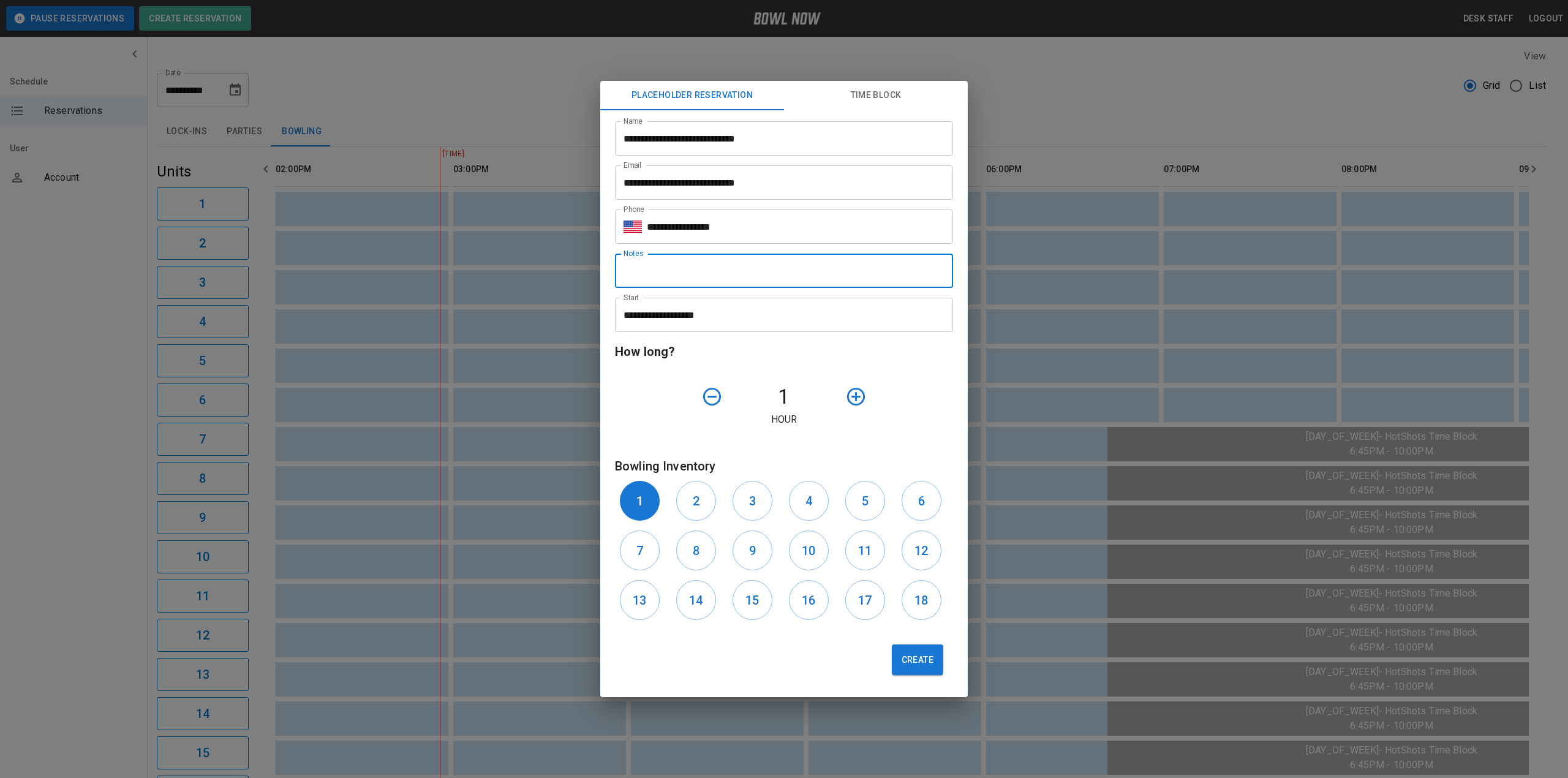type on "**********" 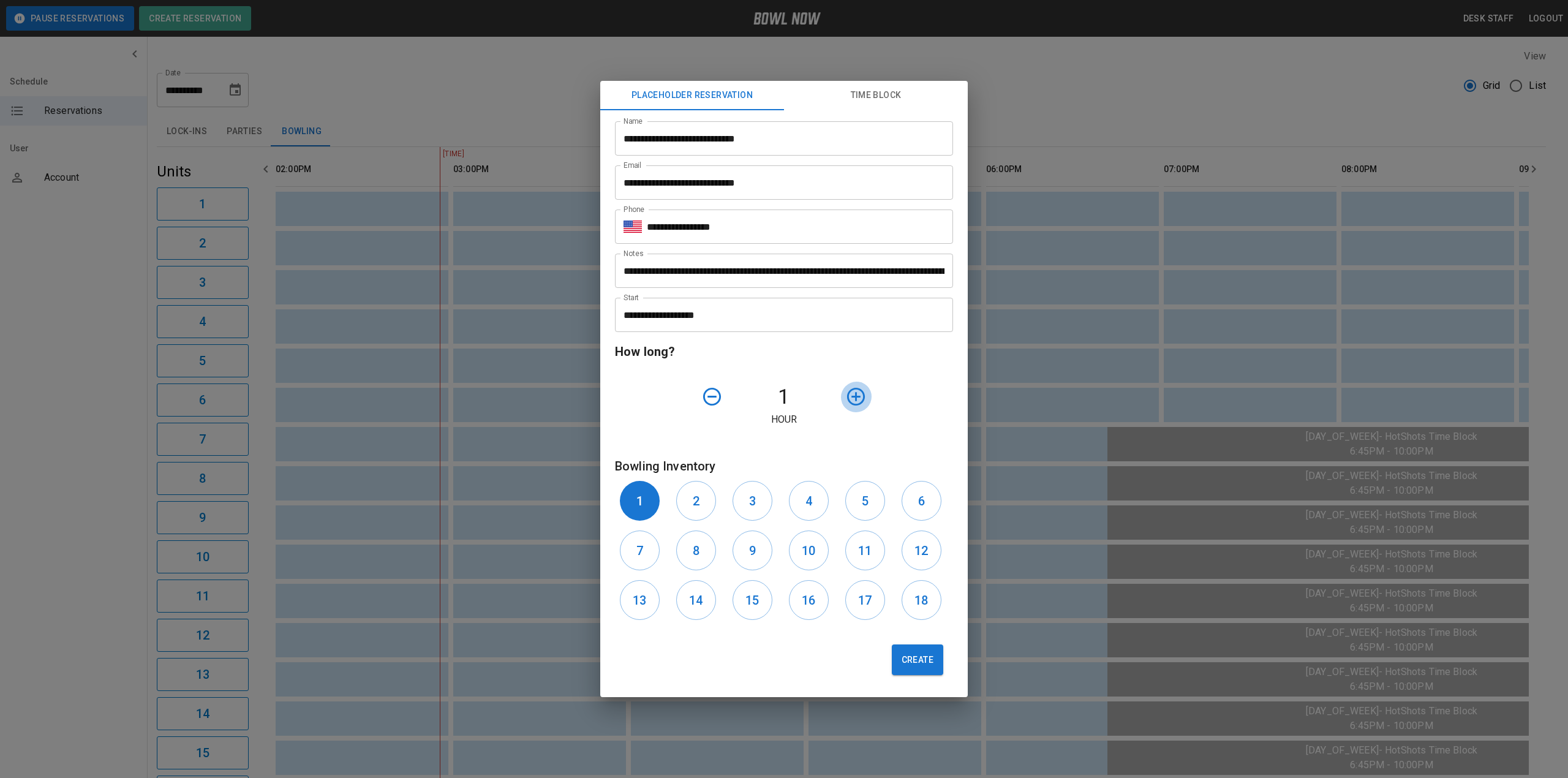 click 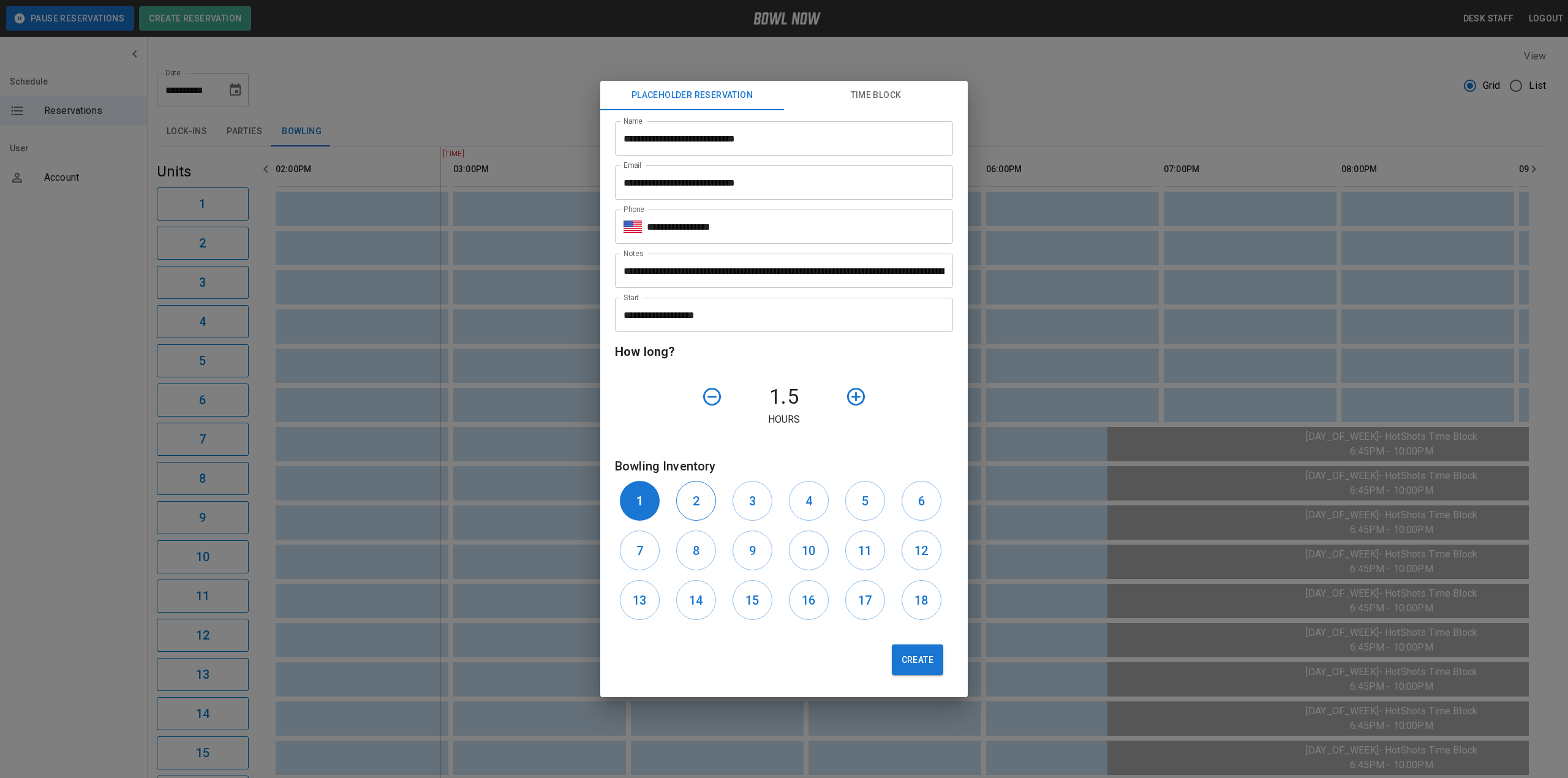 click on "2" at bounding box center [696, 500] 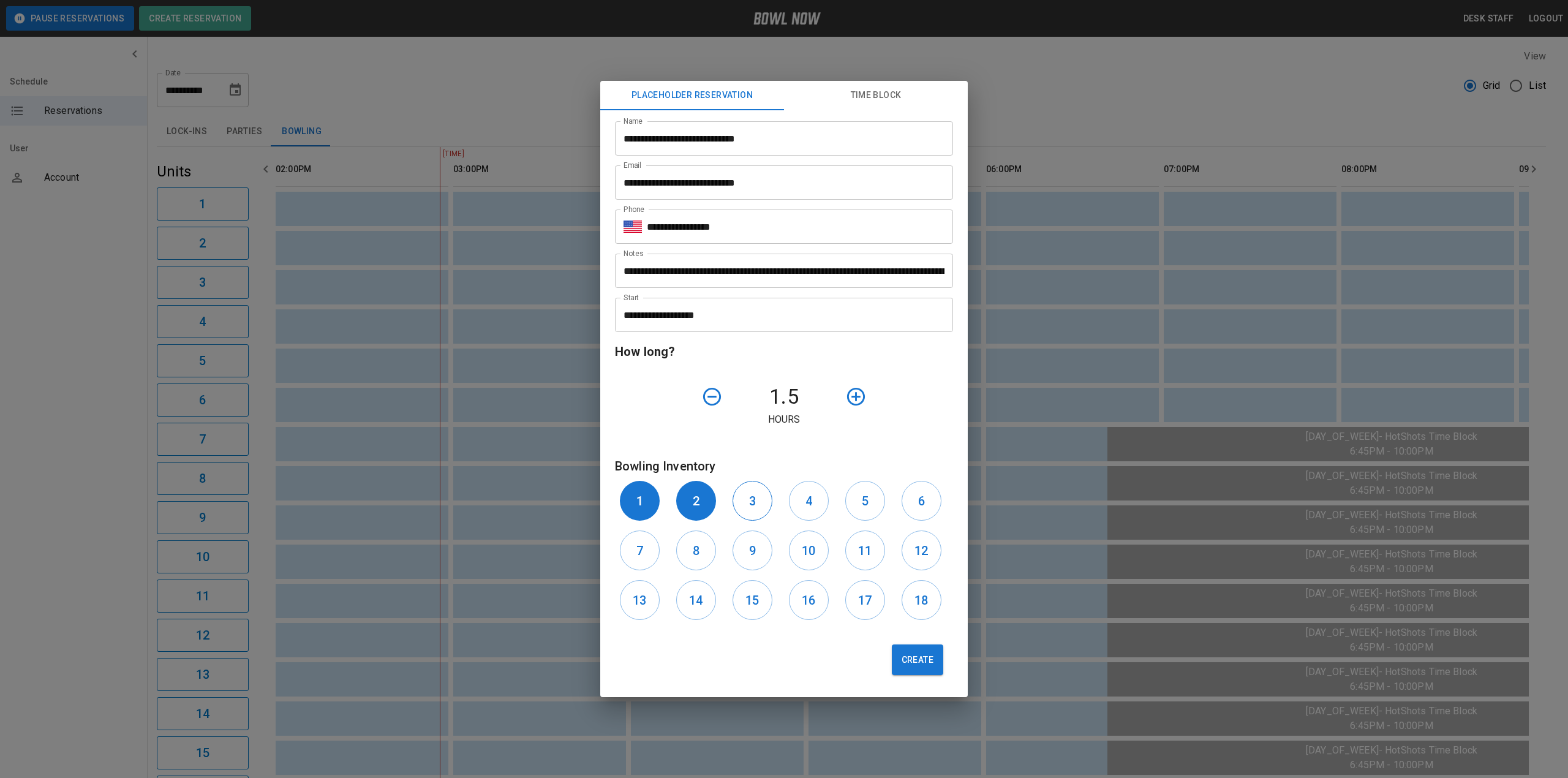 click on "3" at bounding box center [752, 500] 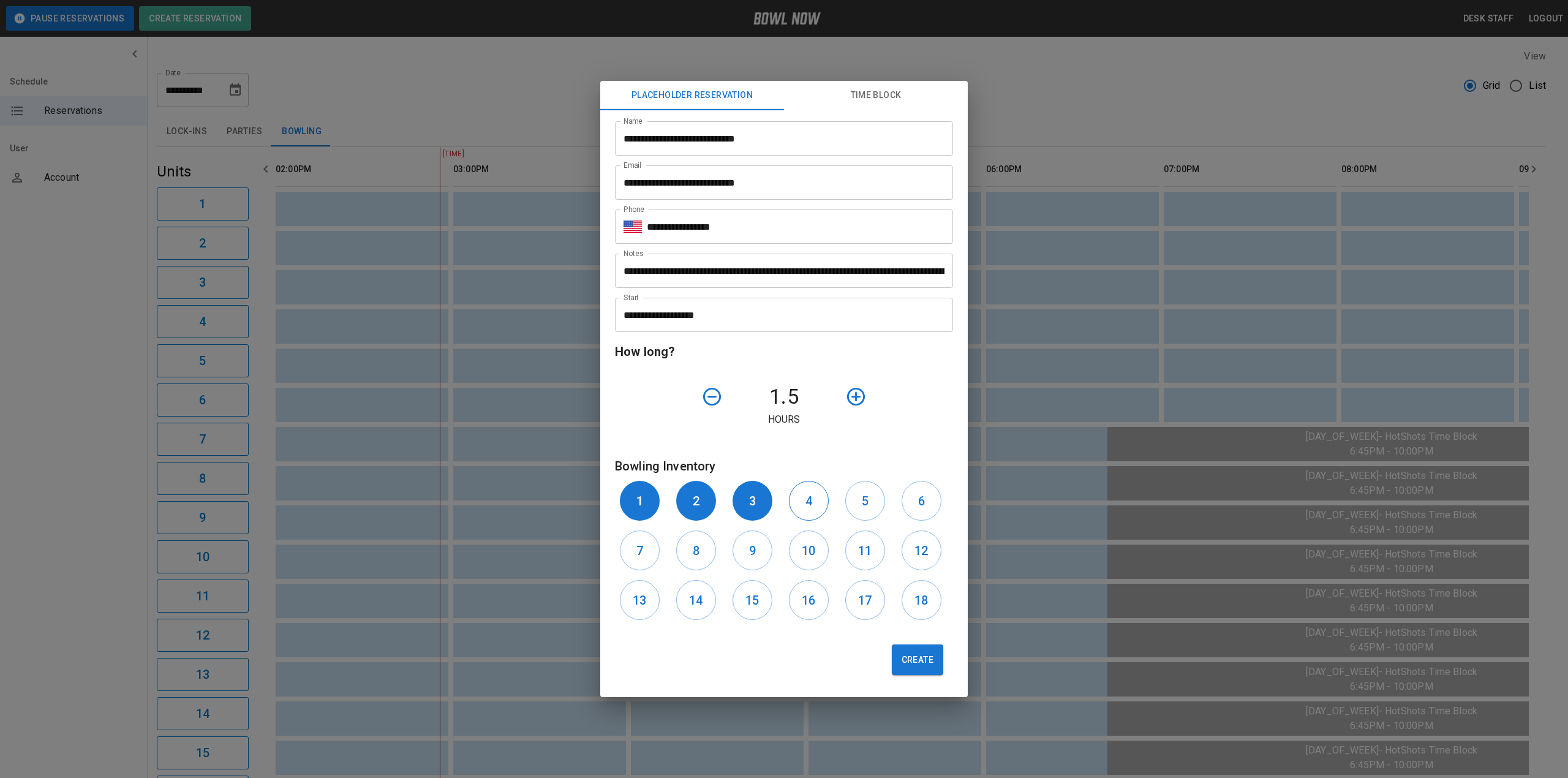 click on "4" at bounding box center [809, 500] 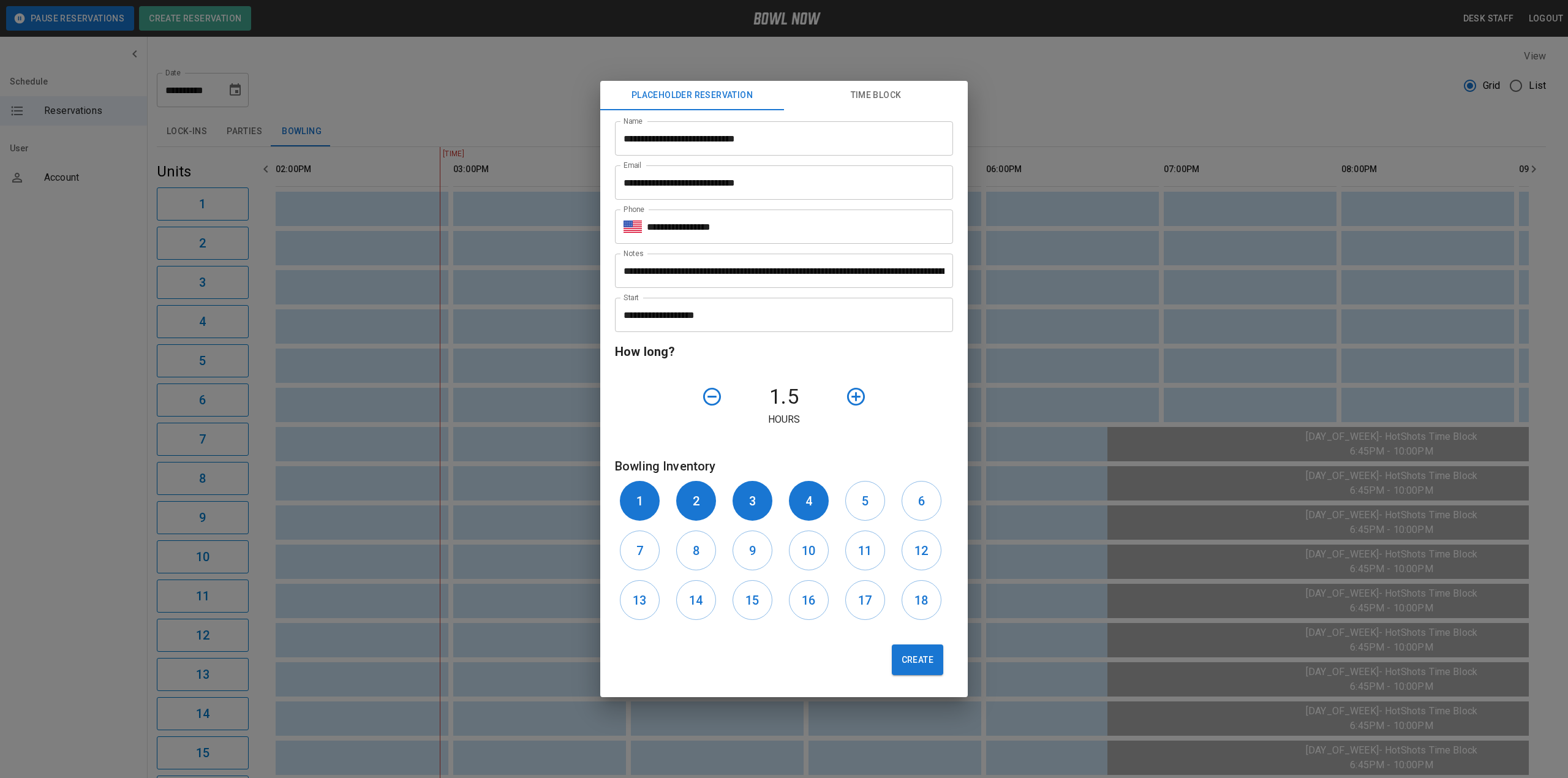 click on "5" at bounding box center [869, 500] 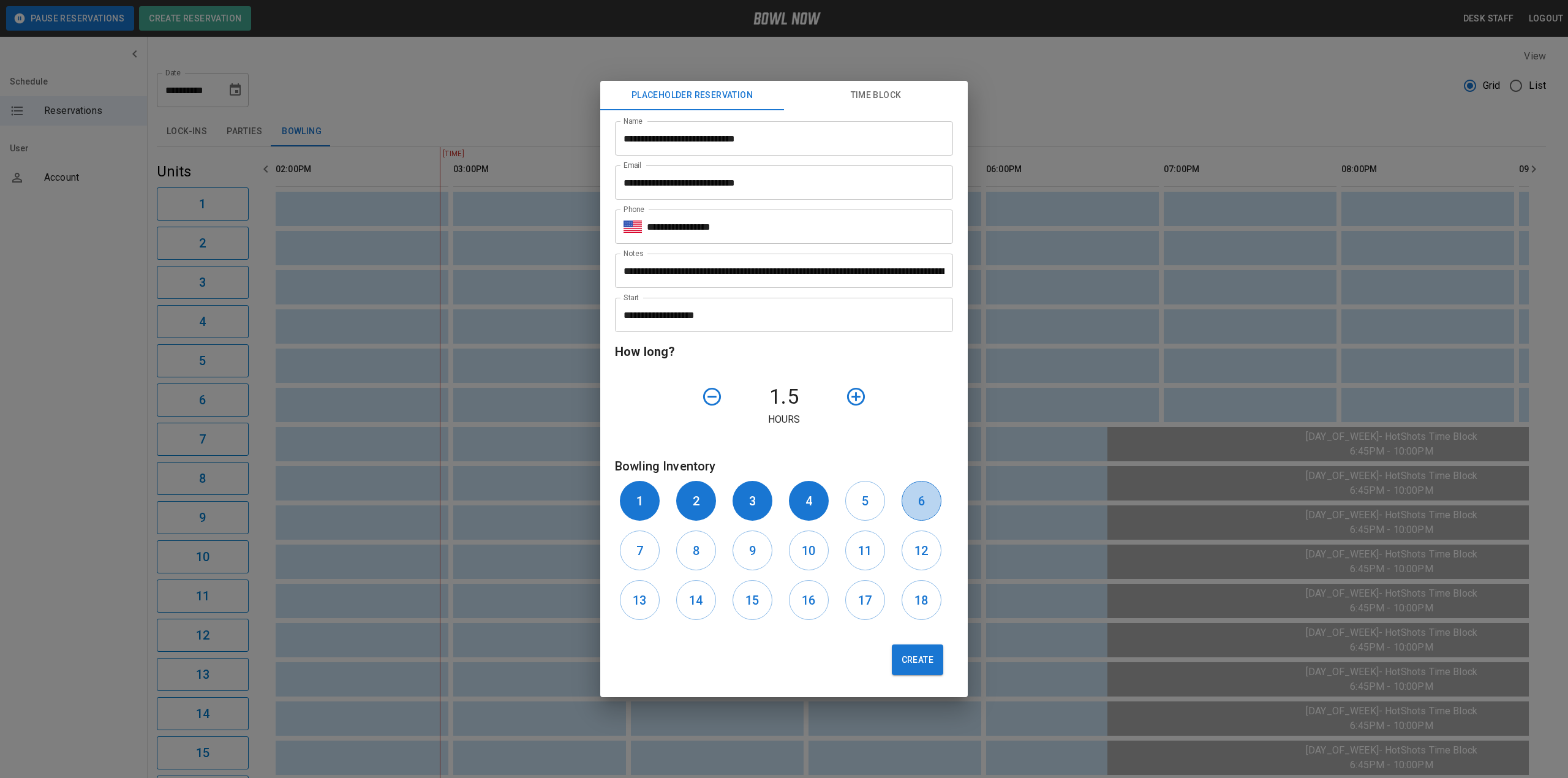 drag, startPoint x: 924, startPoint y: 499, endPoint x: 897, endPoint y: 493, distance: 27.658633 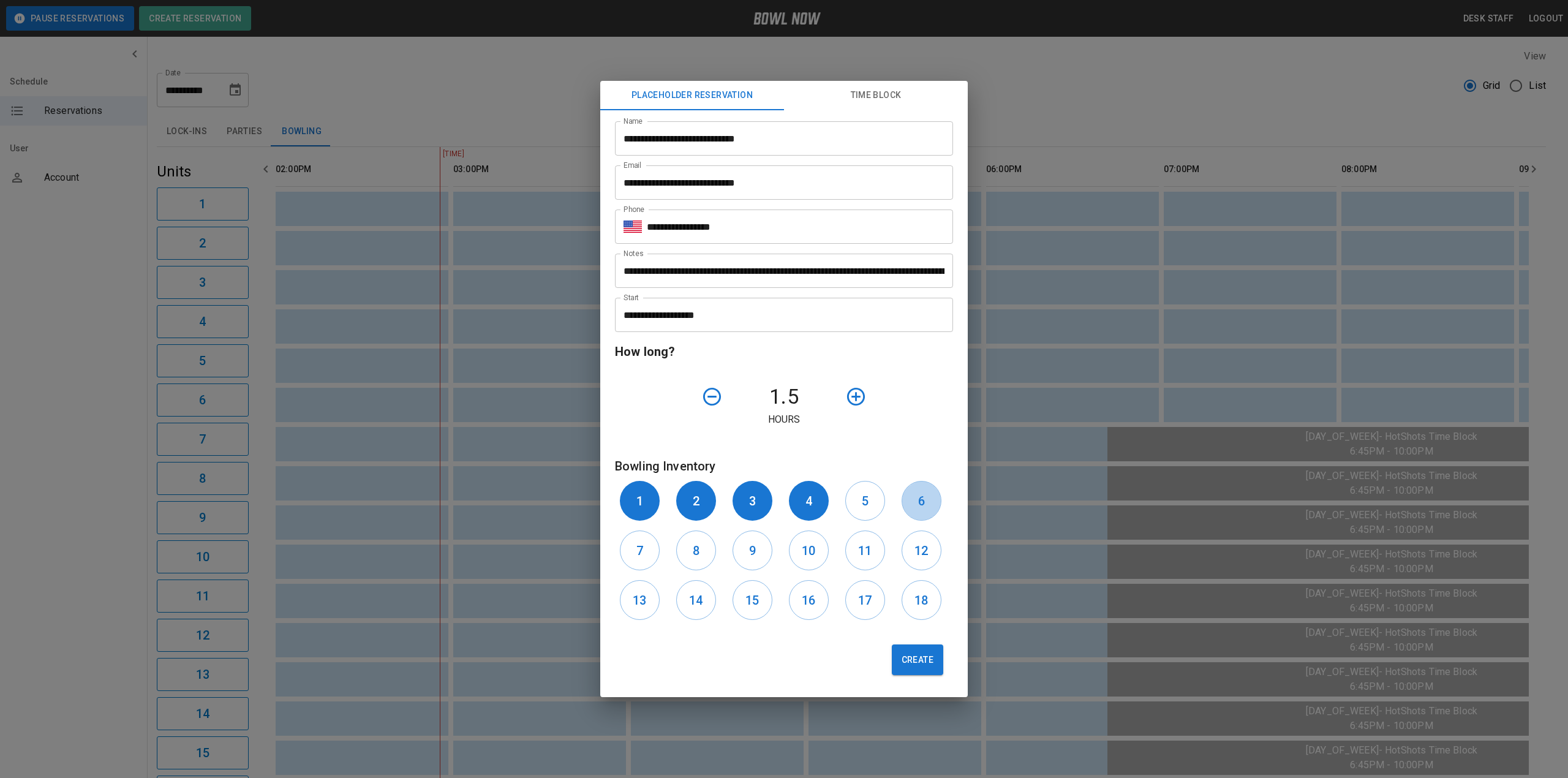 click on "6" at bounding box center [921, 501] 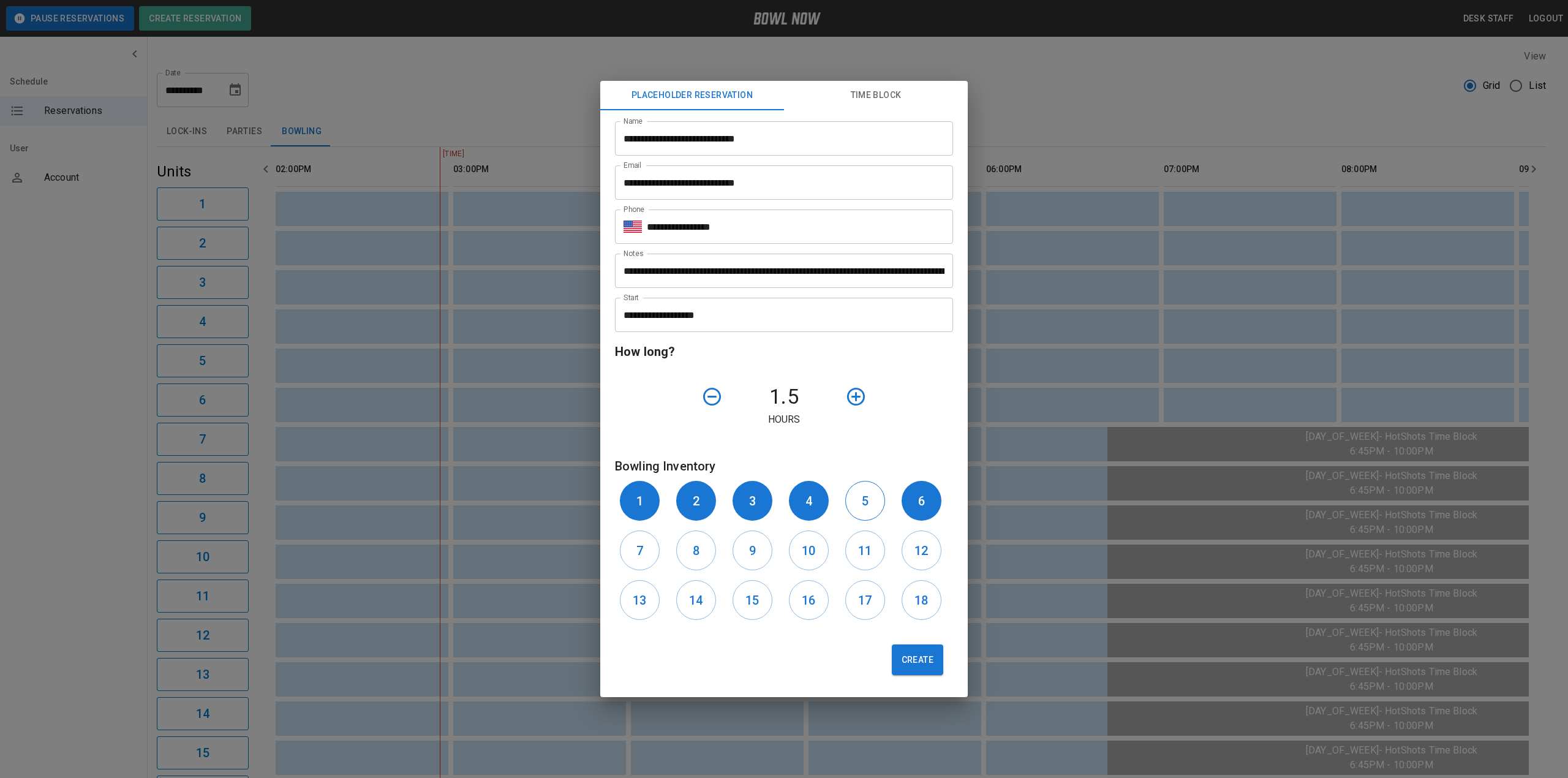 click on "5" at bounding box center [865, 501] 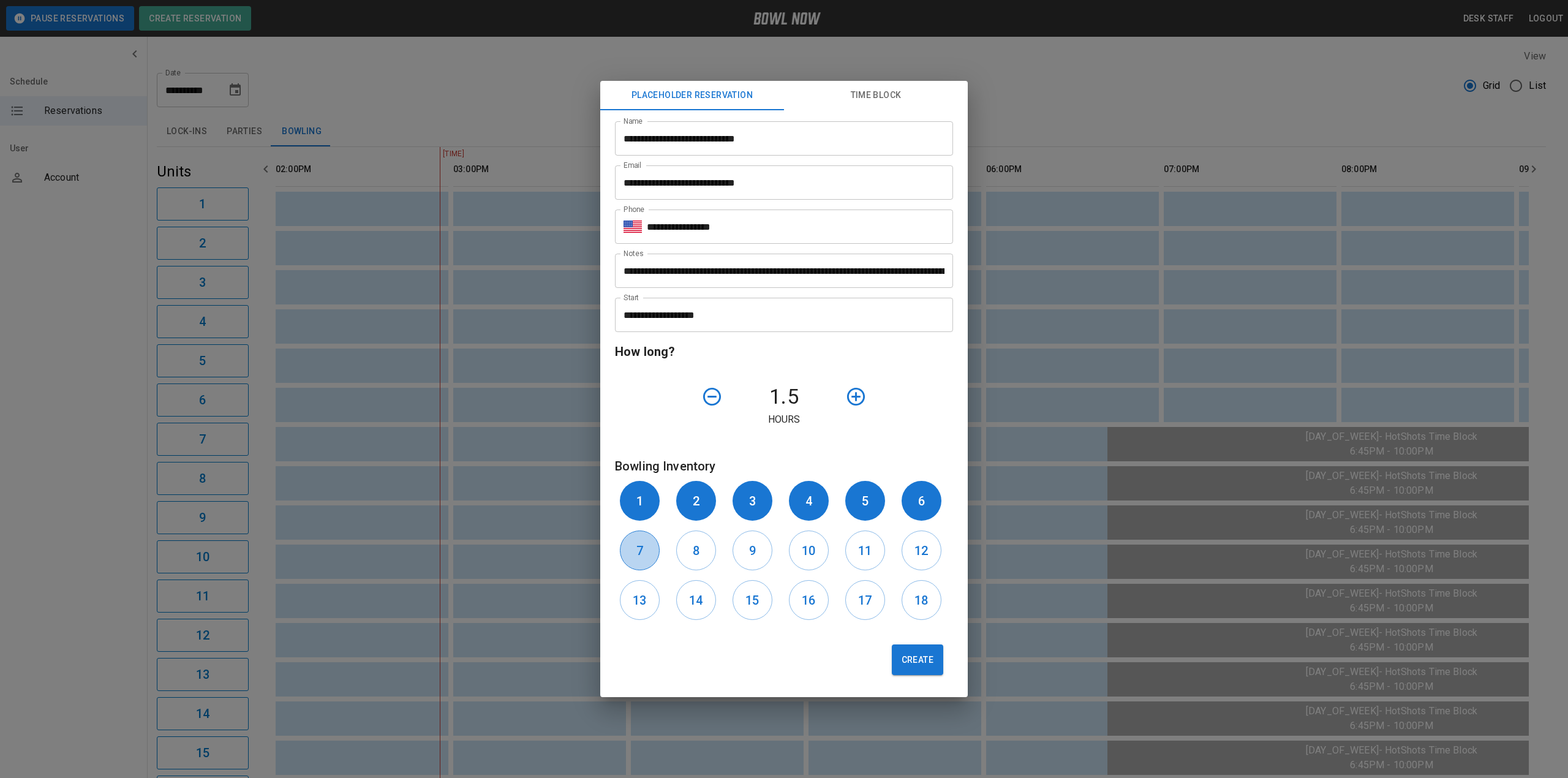 click on "7" at bounding box center [639, 550] 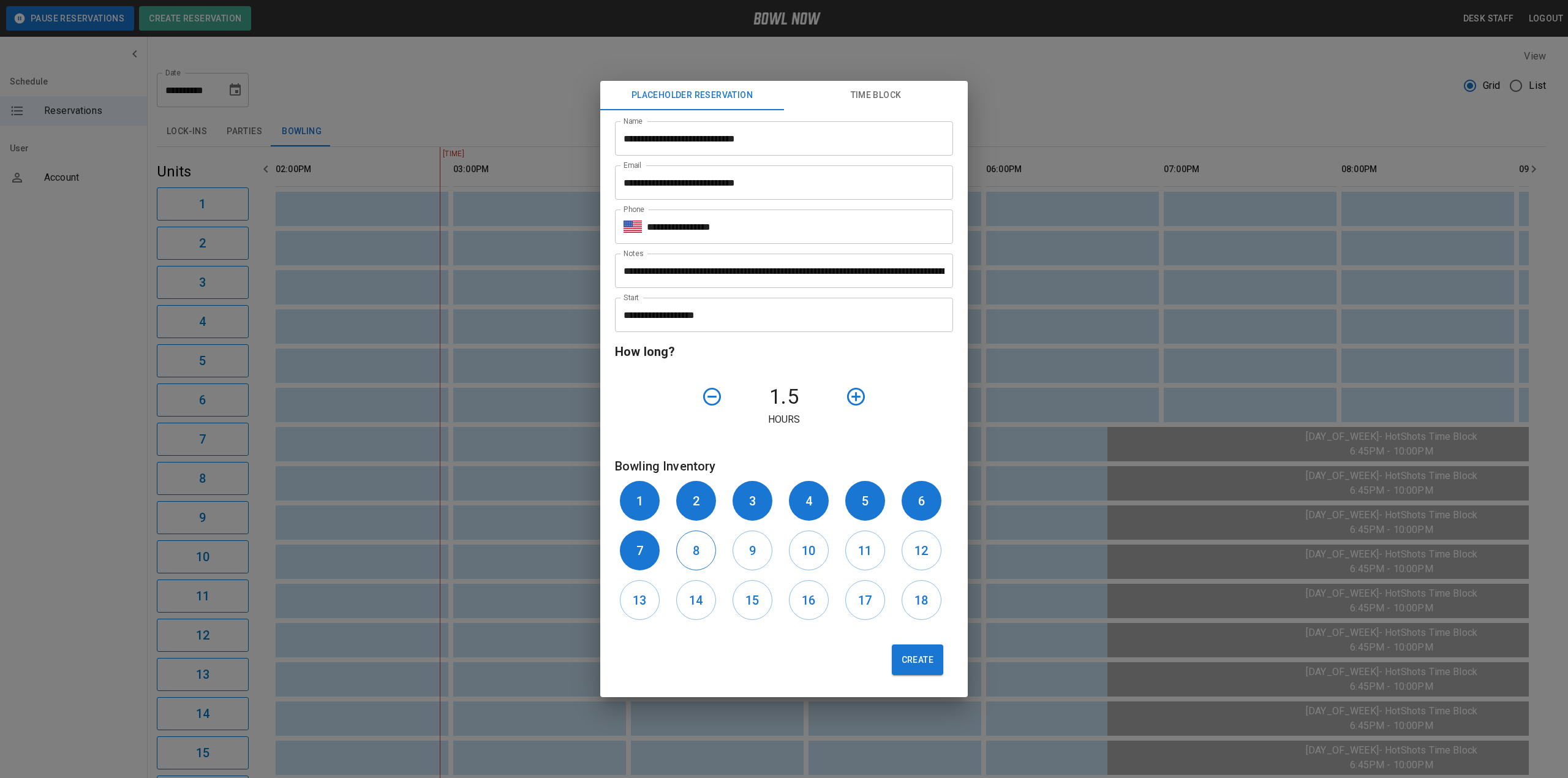 click on "8" at bounding box center [696, 550] 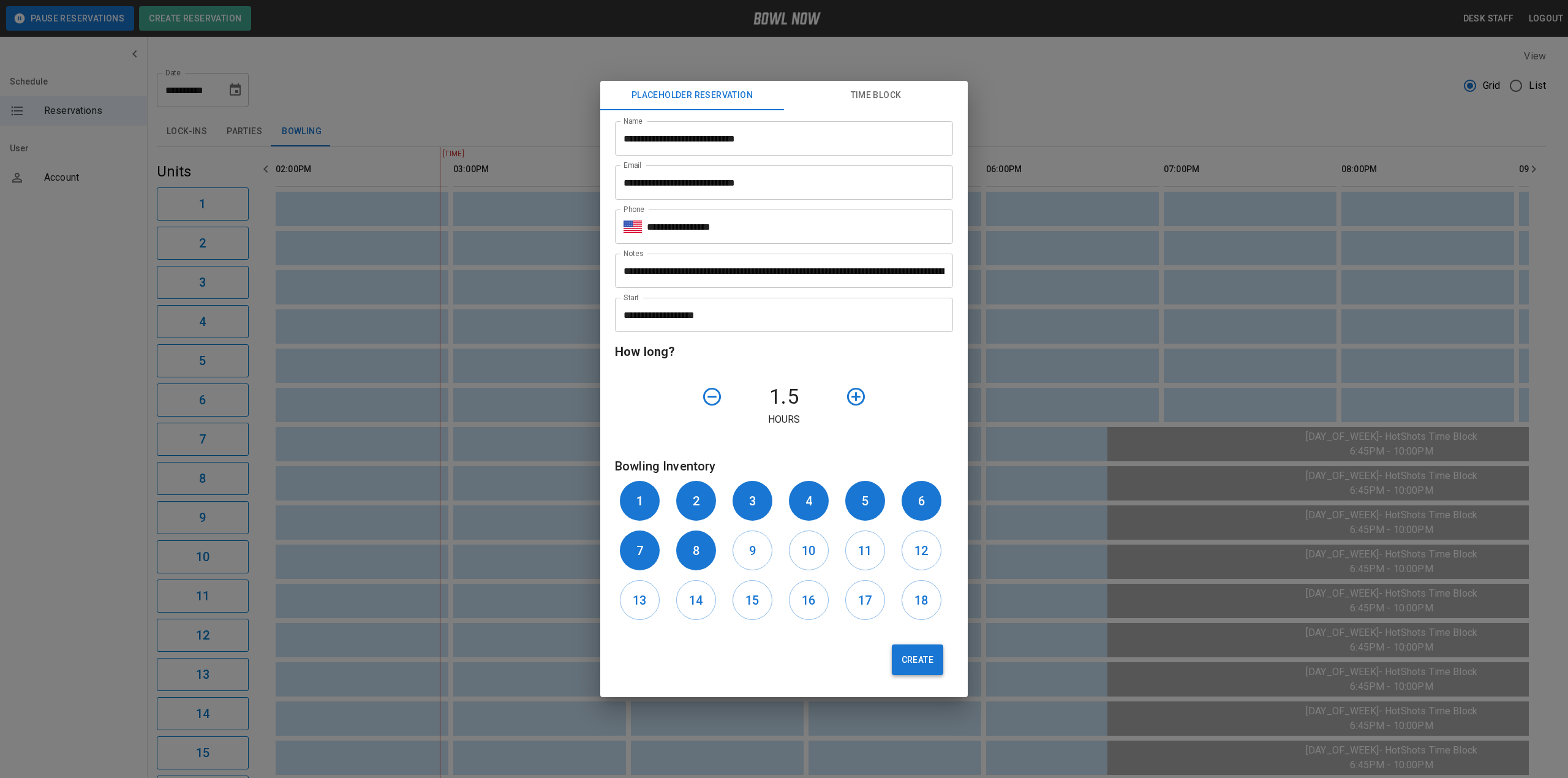 click on "Create" at bounding box center [918, 660] 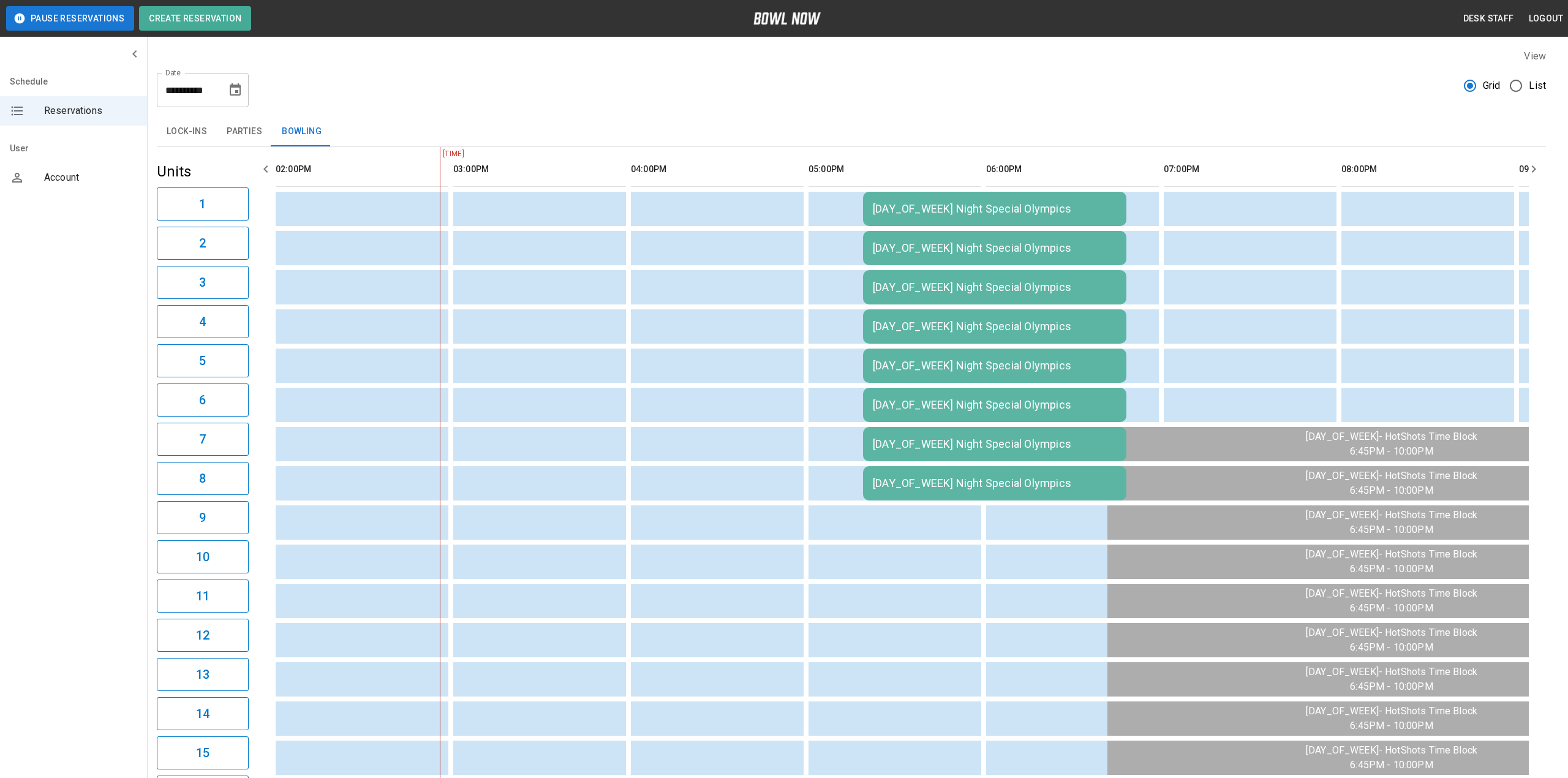 type 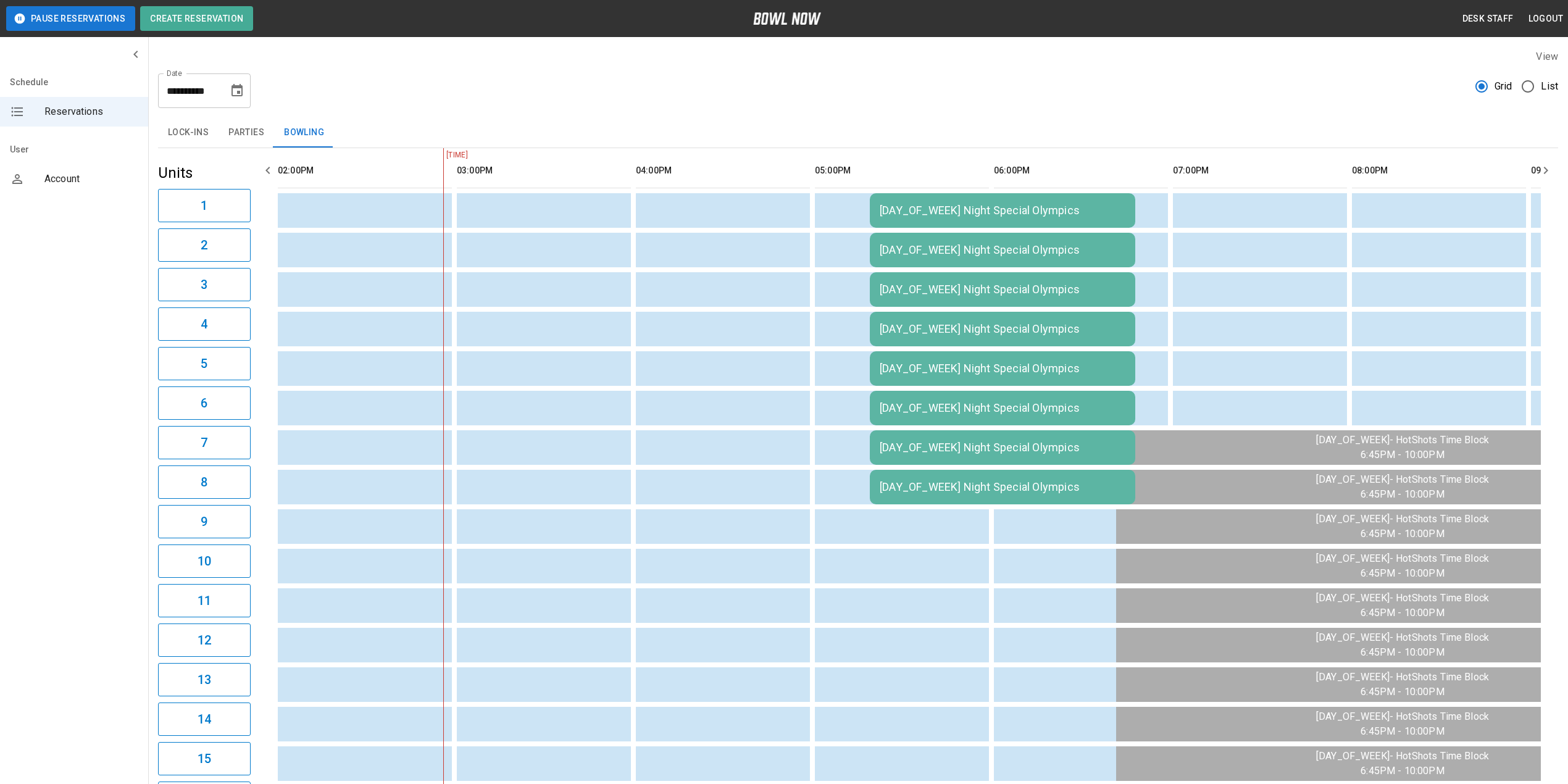 click on "**********" at bounding box center [204, 91] 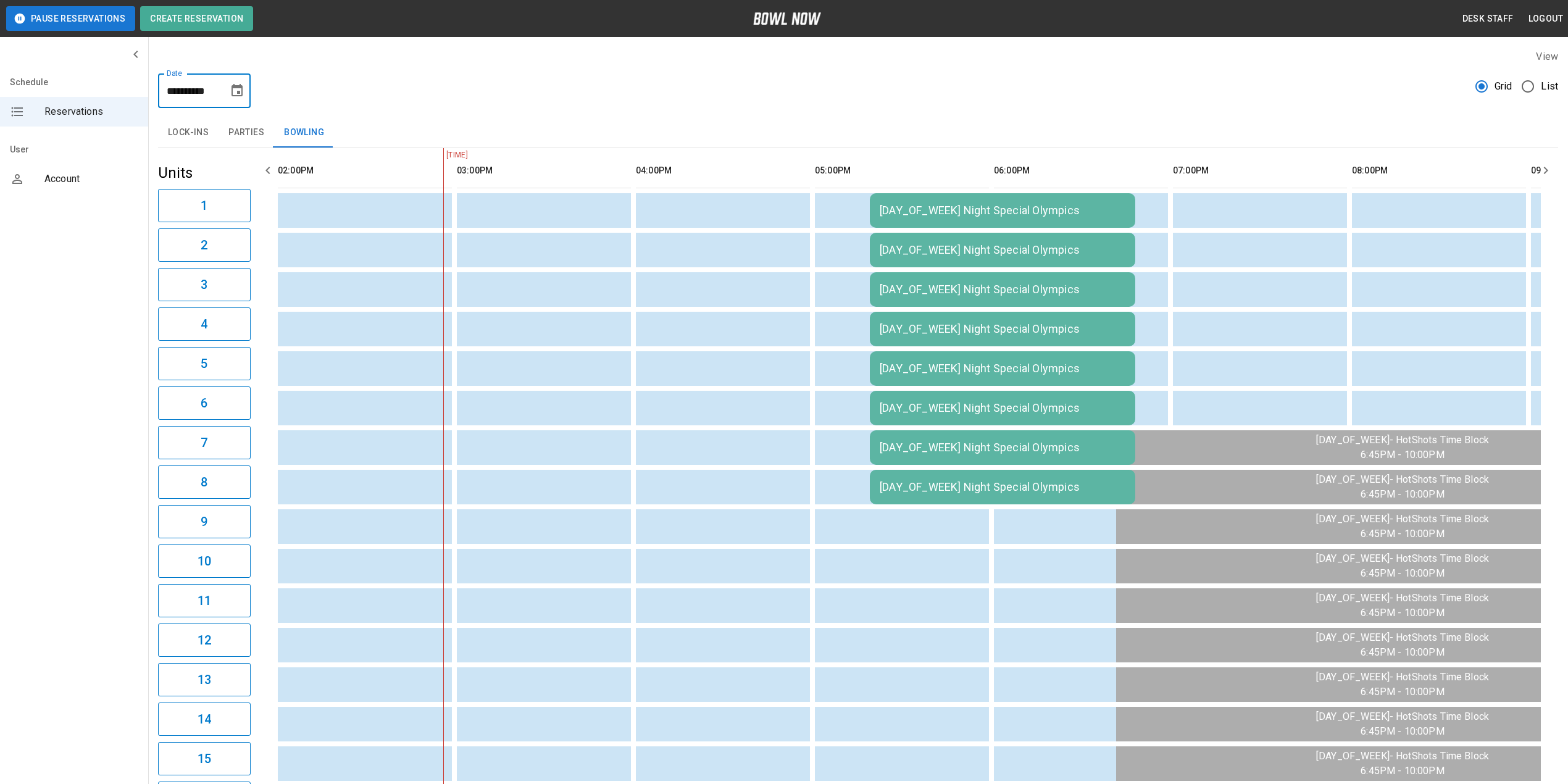 click 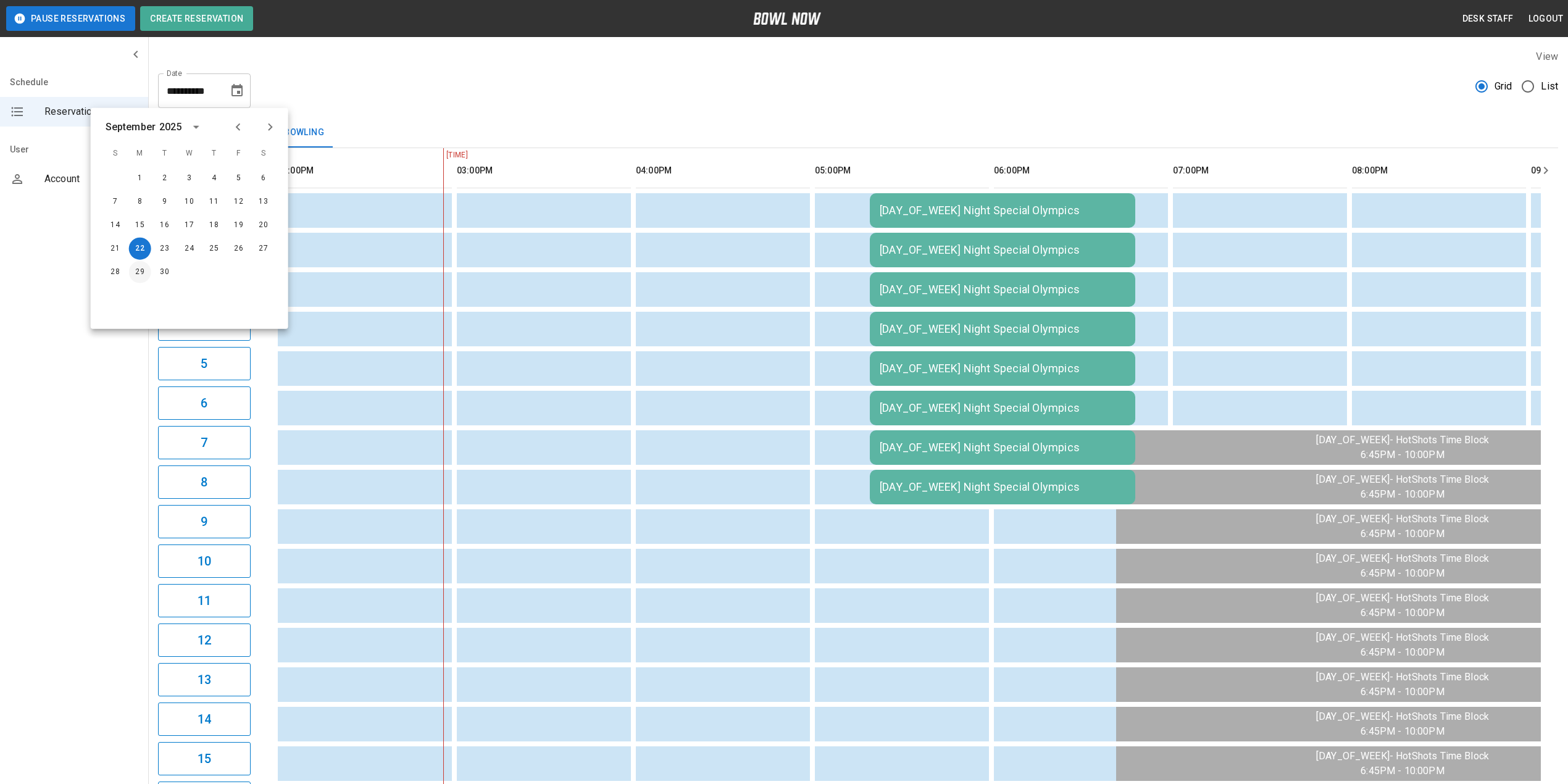 click on "29" at bounding box center [140, 272] 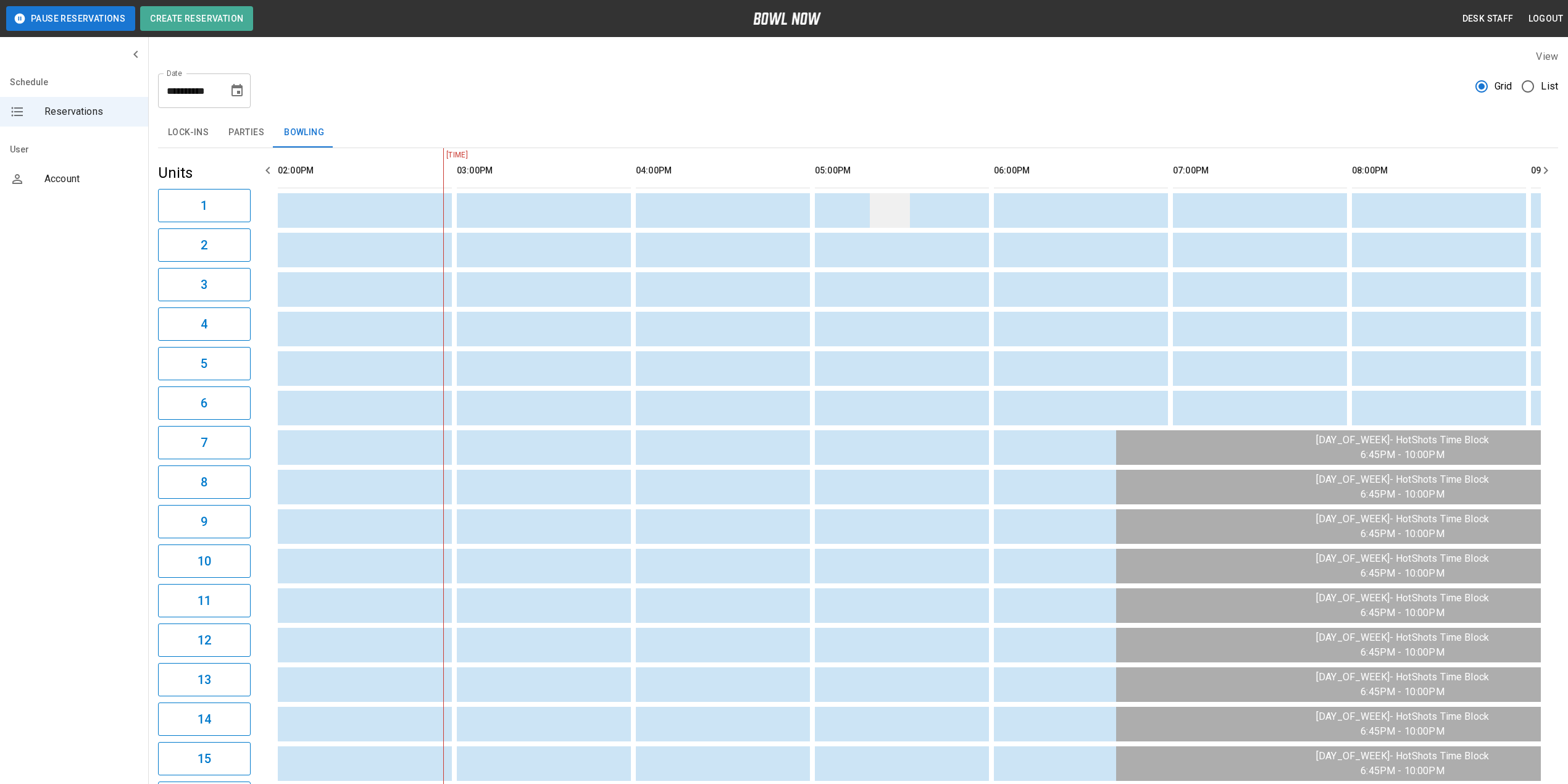click at bounding box center [890, 211] 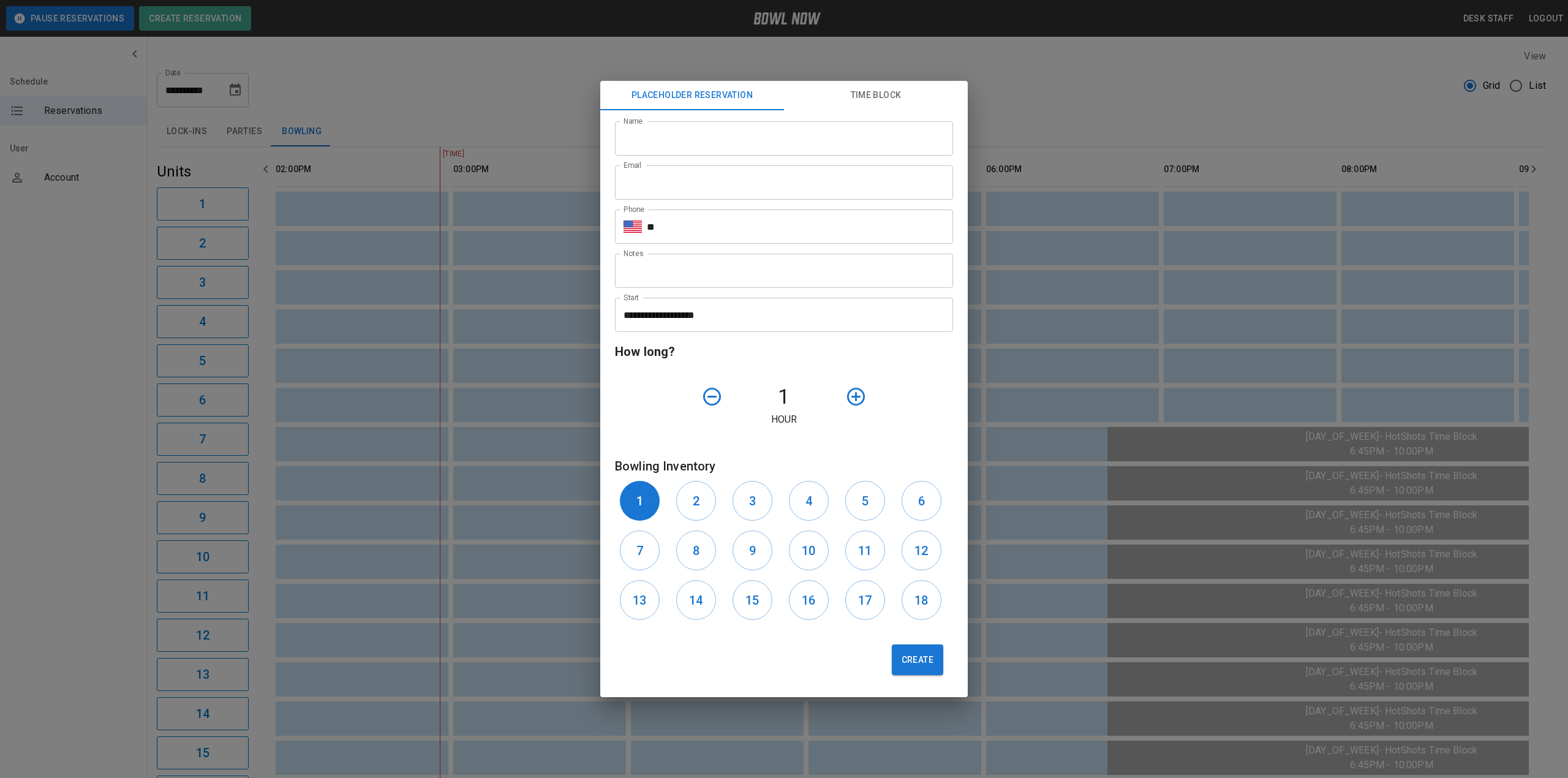 click on "**********" at bounding box center (784, 389) 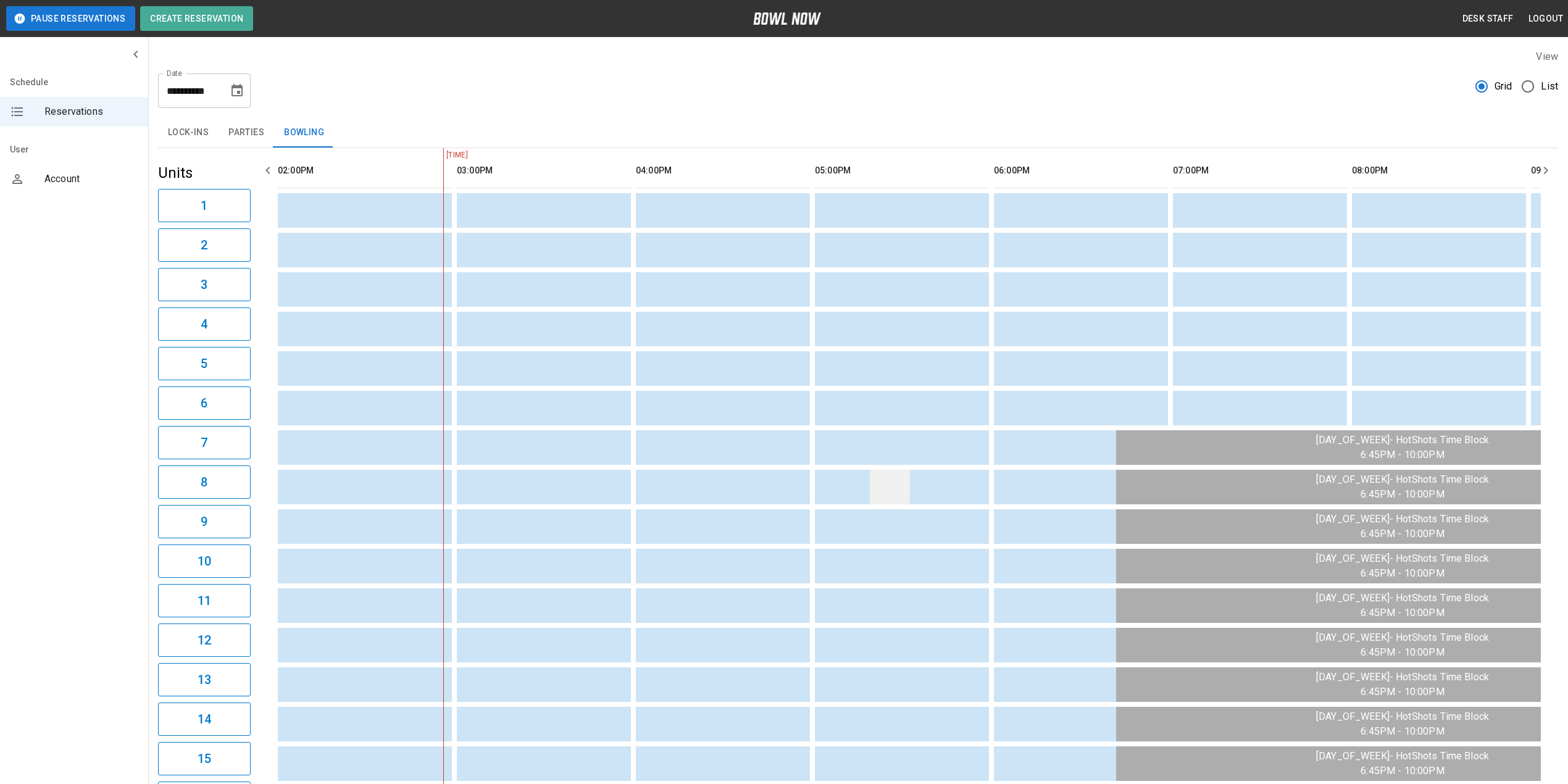 drag, startPoint x: 887, startPoint y: 210, endPoint x: 892, endPoint y: 485, distance: 275.0455 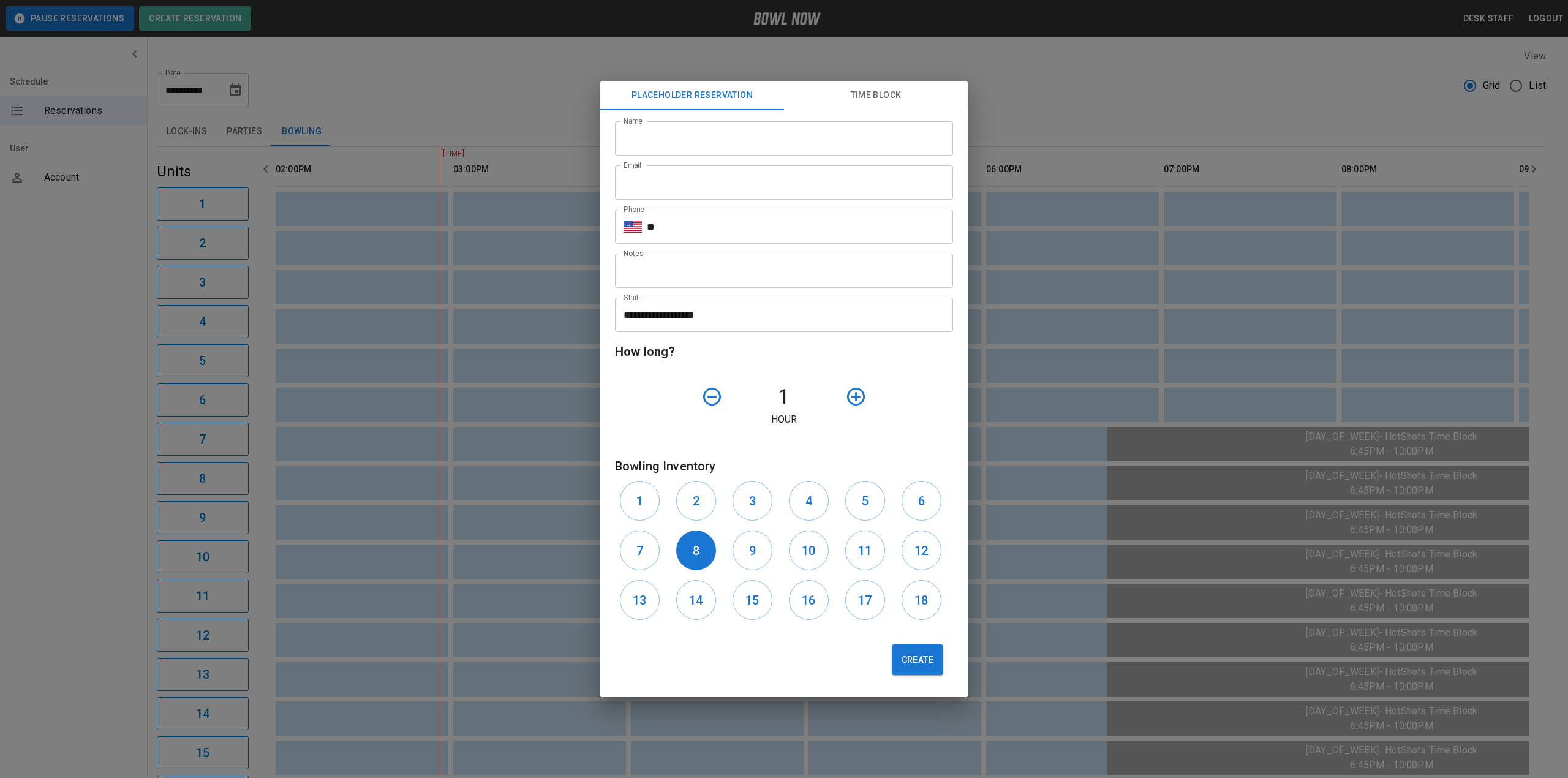 click on "**********" at bounding box center [784, 404] 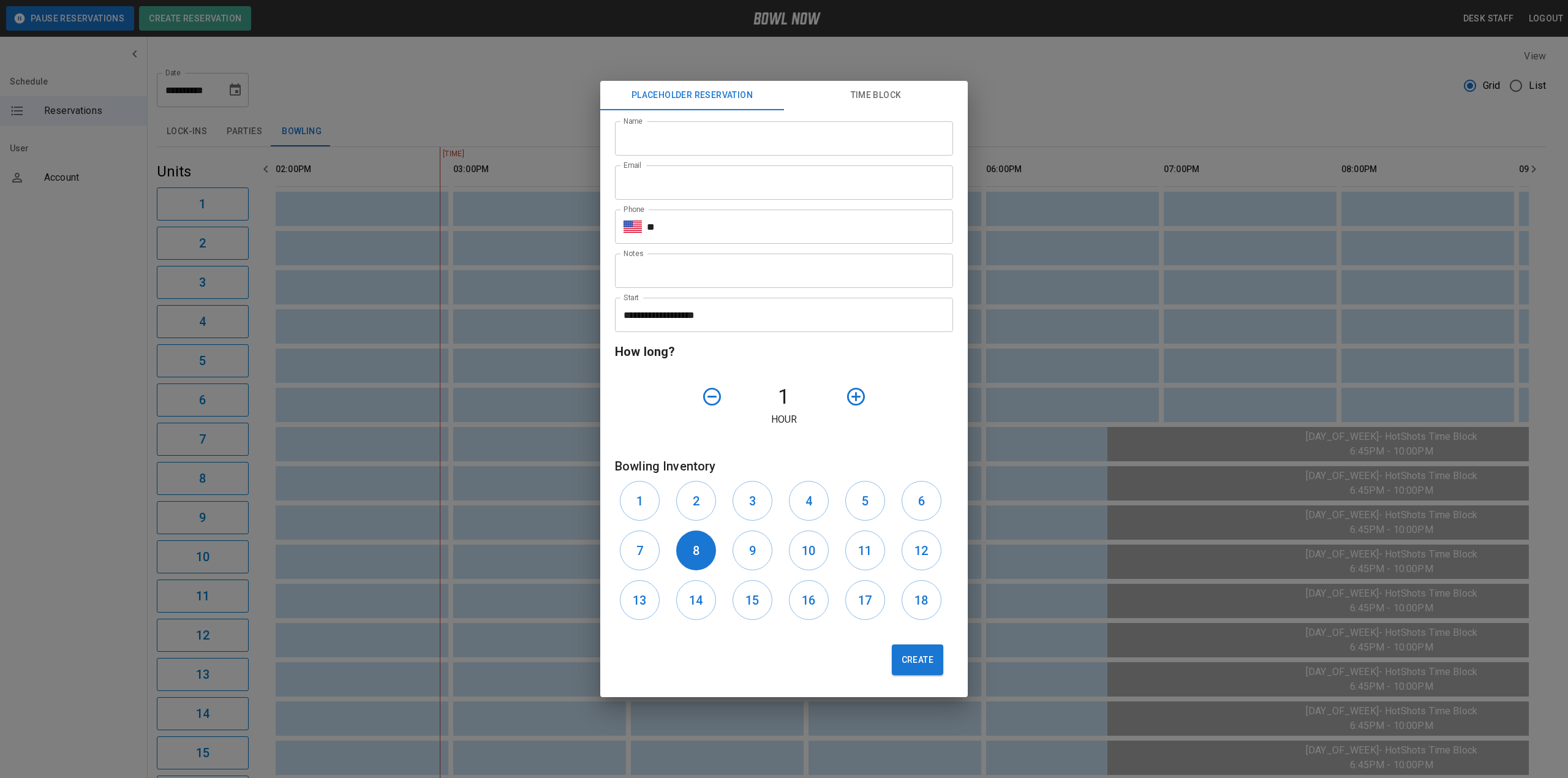 click on "**********" at bounding box center [784, 389] 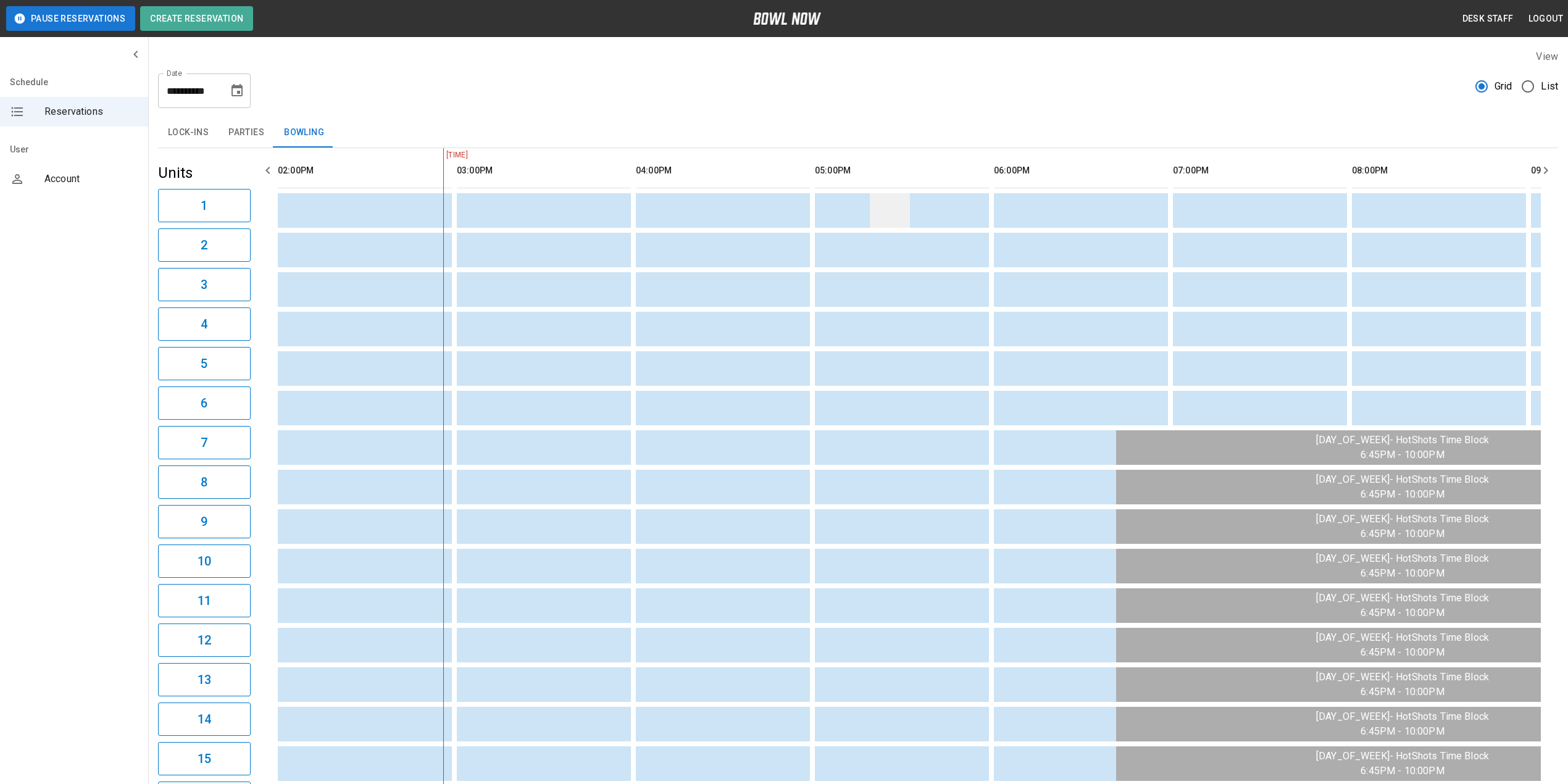 click at bounding box center (890, 211) 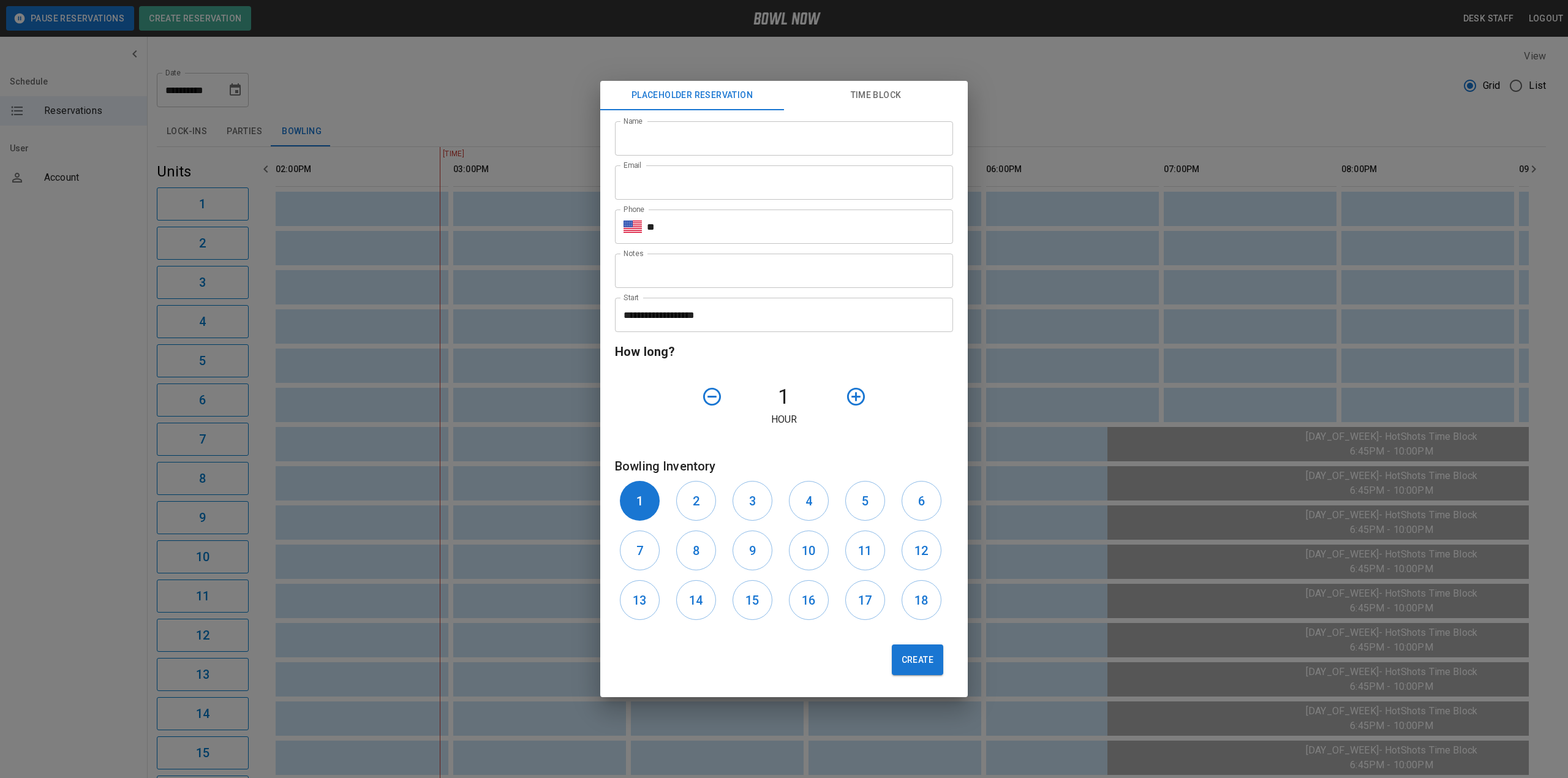 click on "Name" at bounding box center [784, 138] 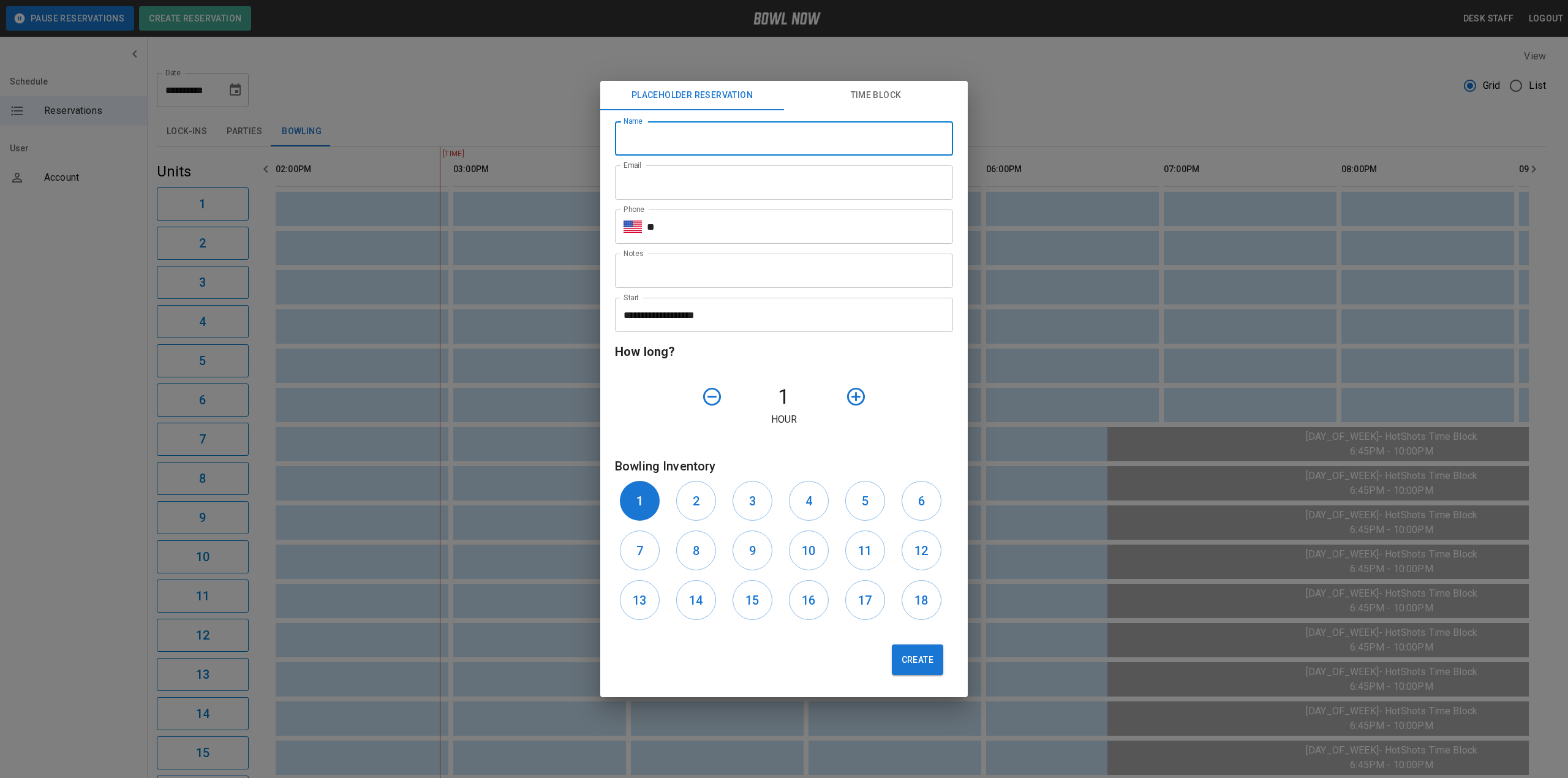type on "**********" 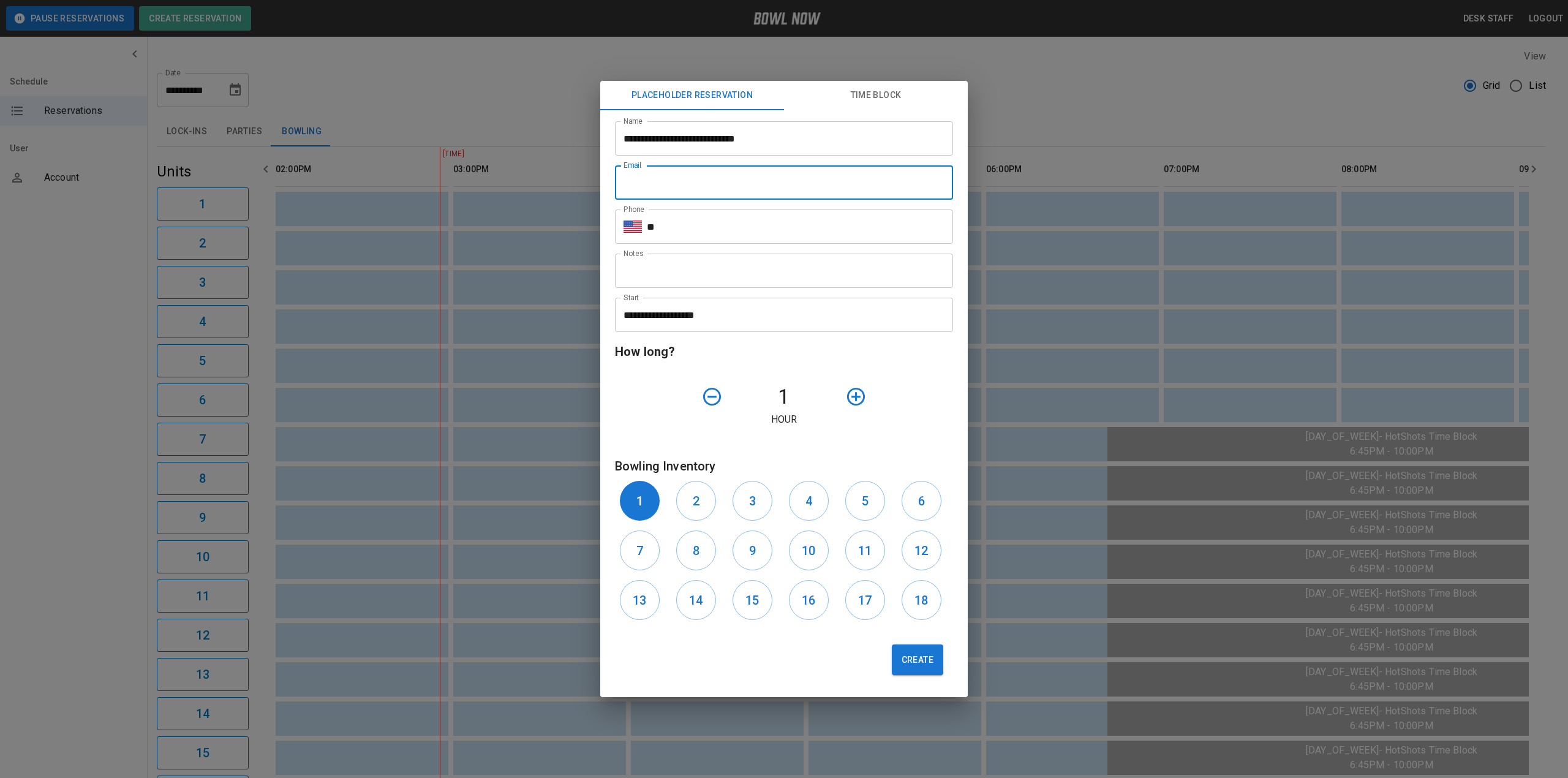 click on "Email" at bounding box center [784, 183] 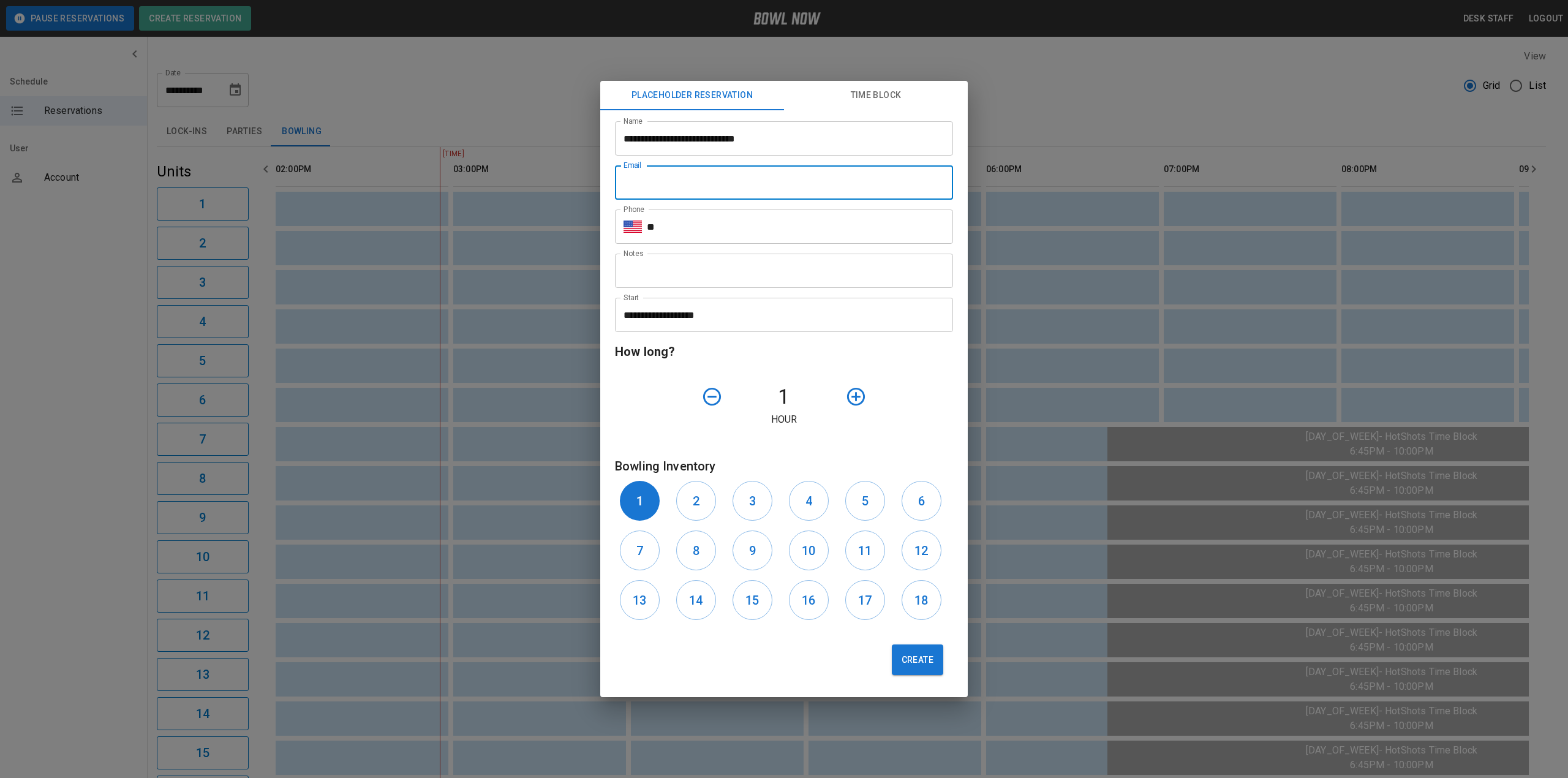 type on "**********" 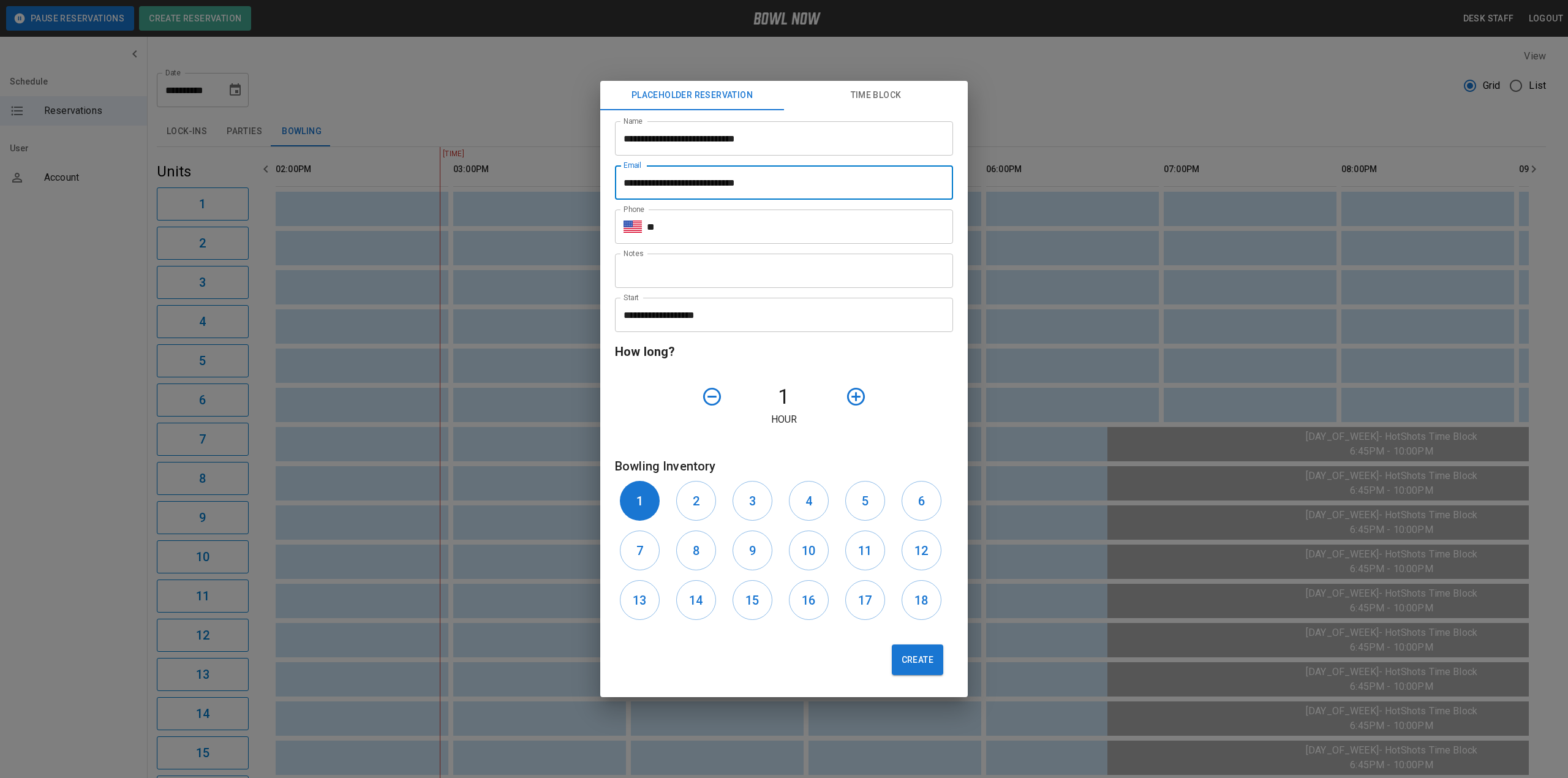 click on "**" at bounding box center [800, 227] 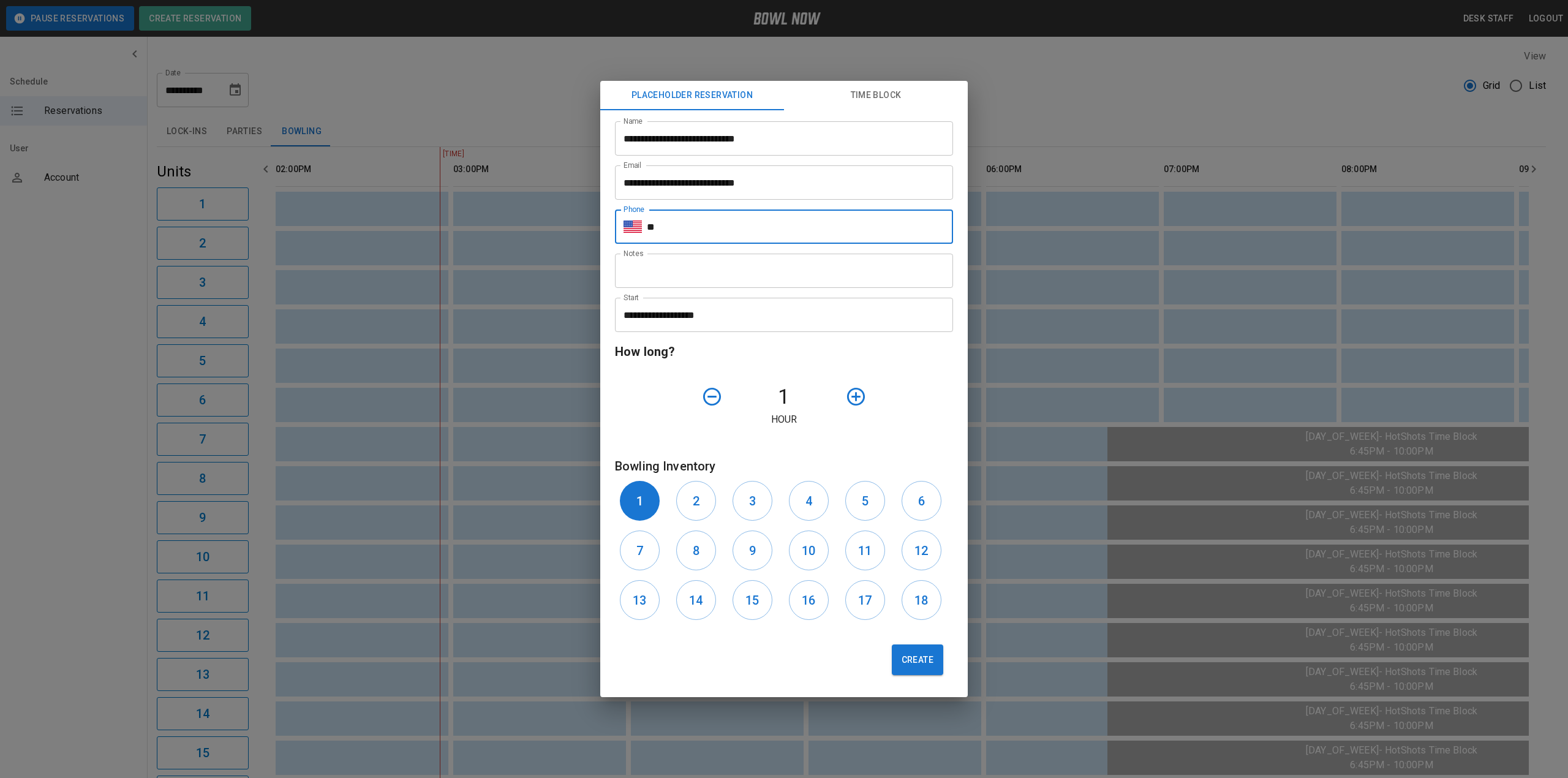type on "**********" 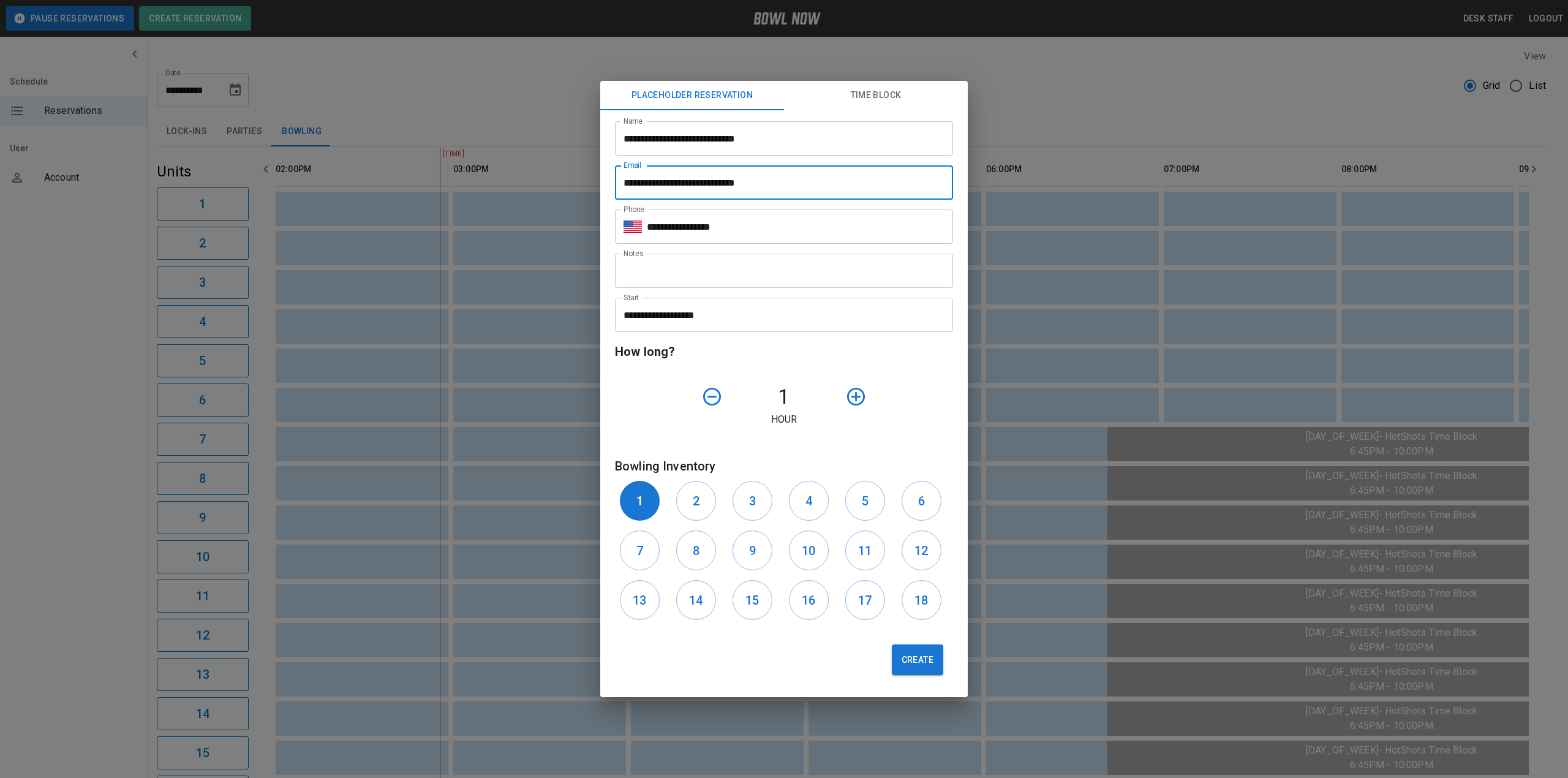 click on "**********" at bounding box center (784, 183) 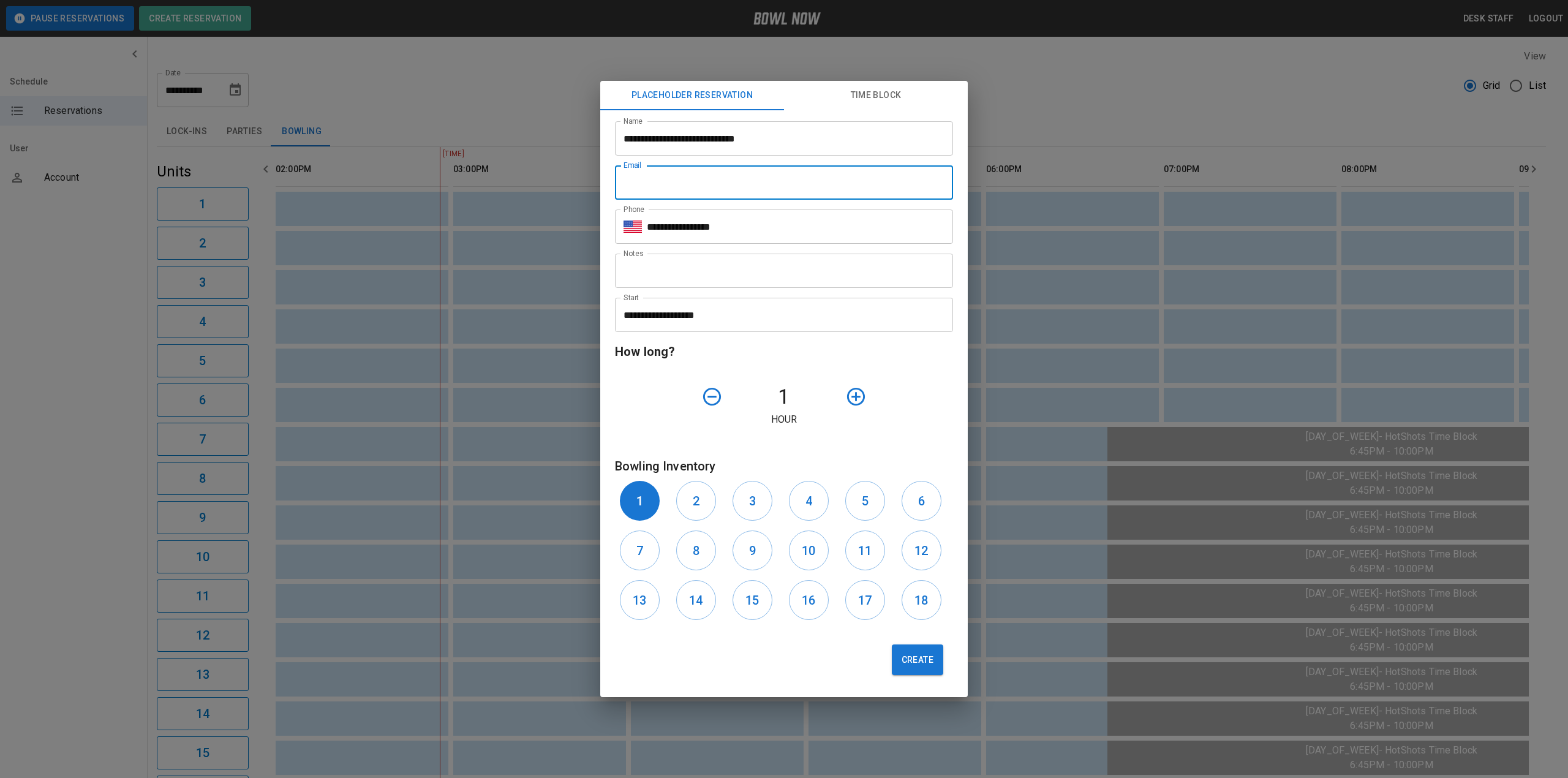 click on "Email" at bounding box center (784, 183) 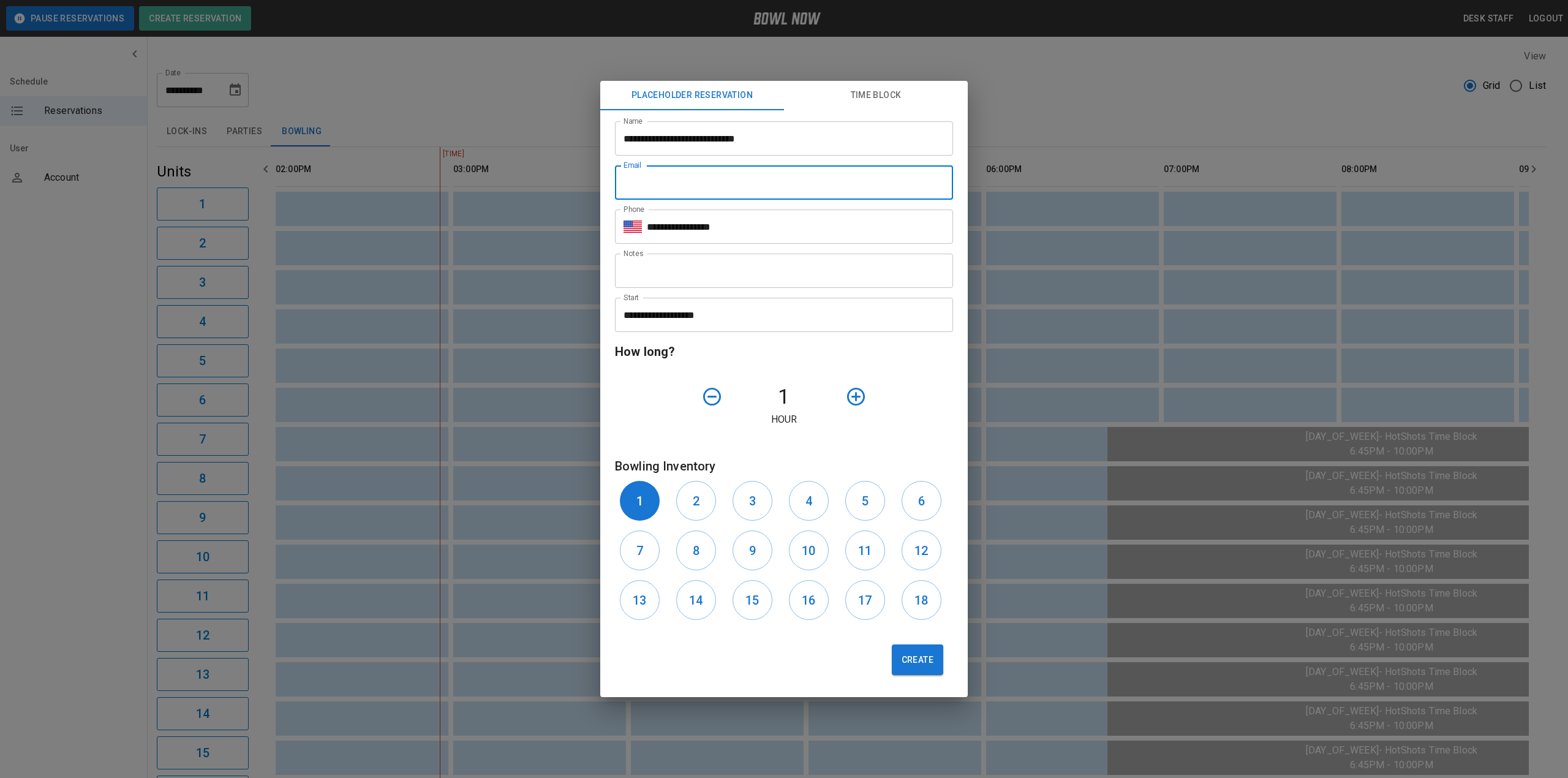 type on "**********" 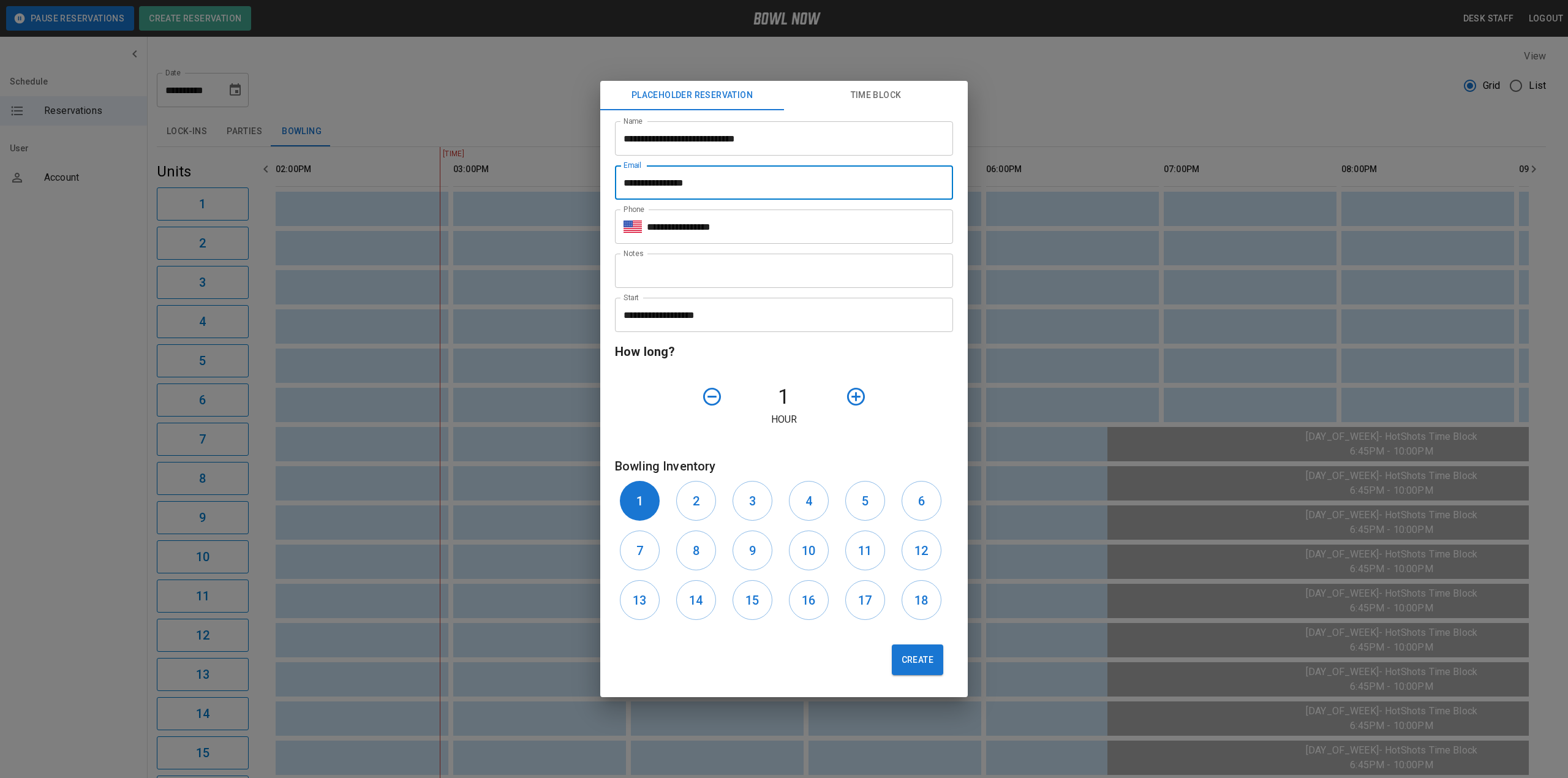 click on "Notes" at bounding box center (784, 271) 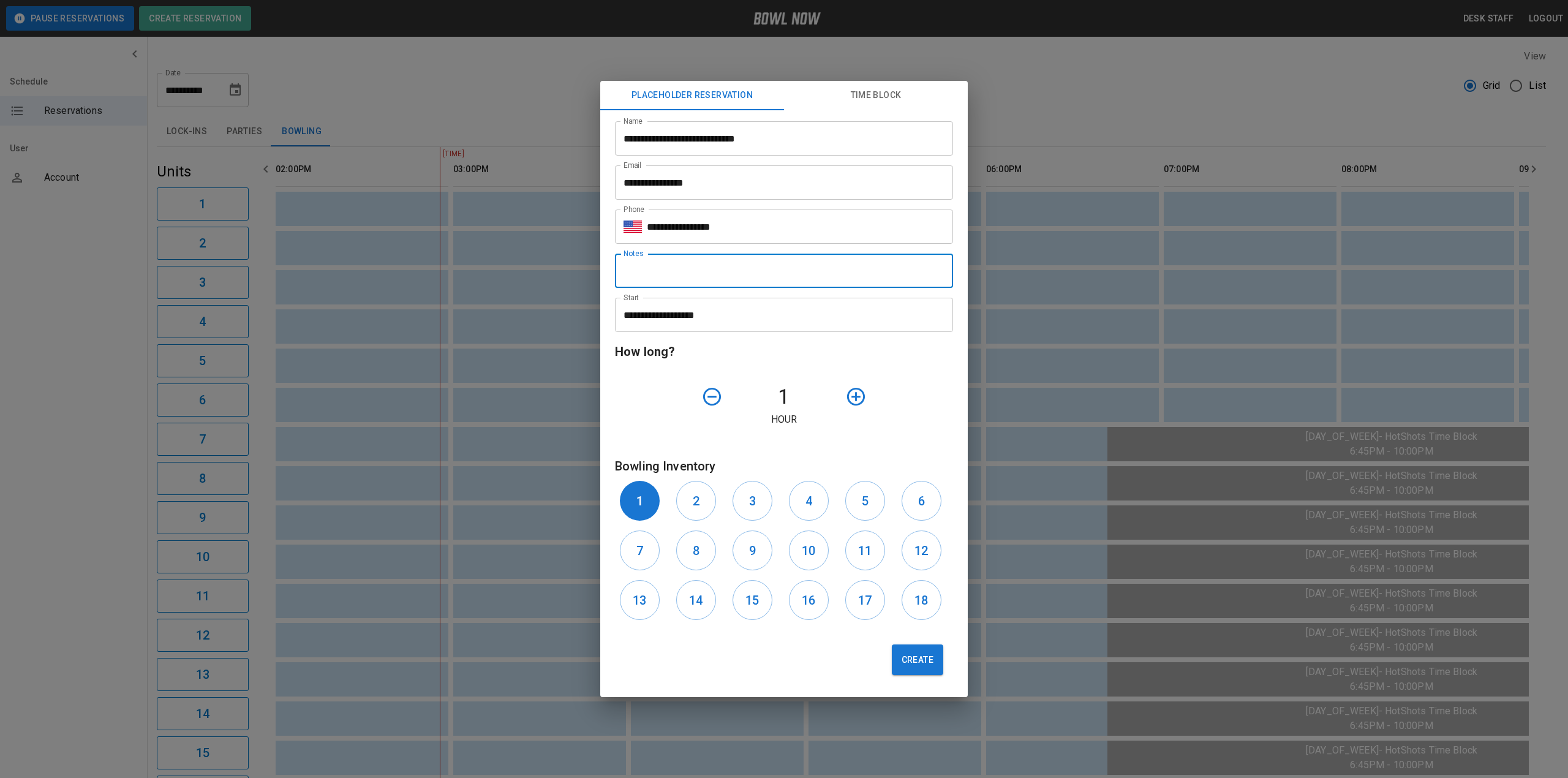 type on "**********" 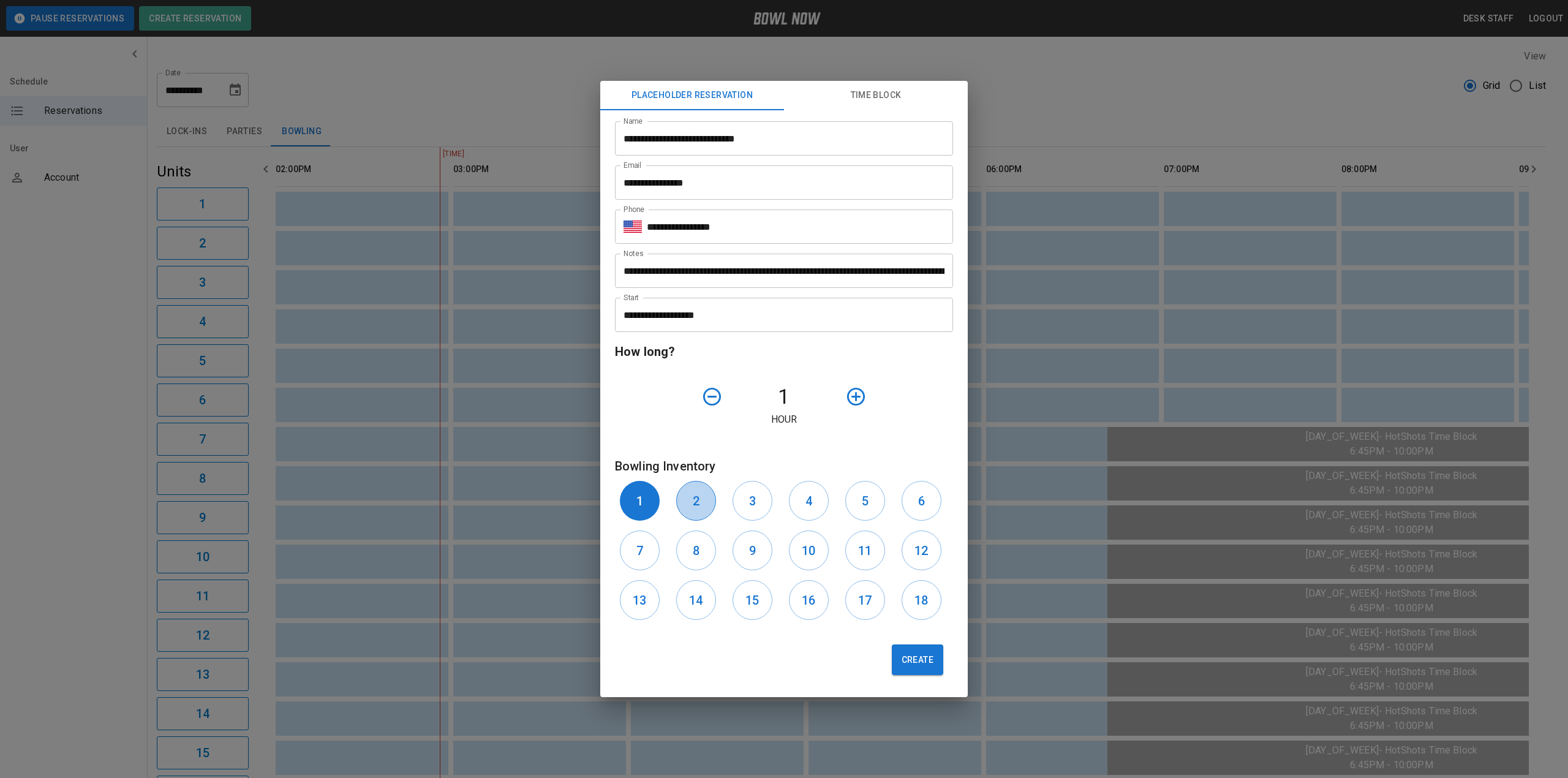 click on "2" at bounding box center [696, 500] 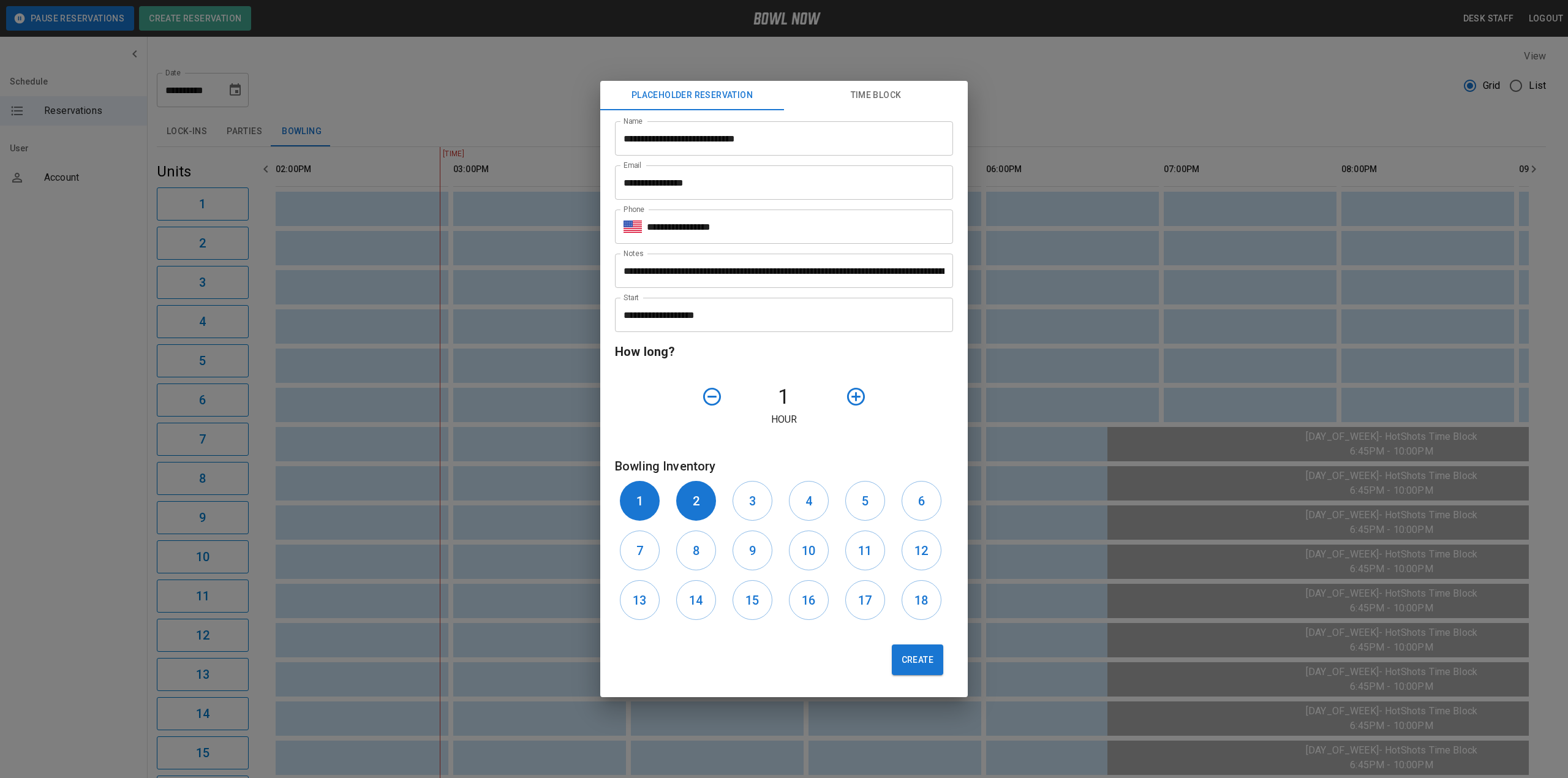 click on "3" at bounding box center [756, 500] 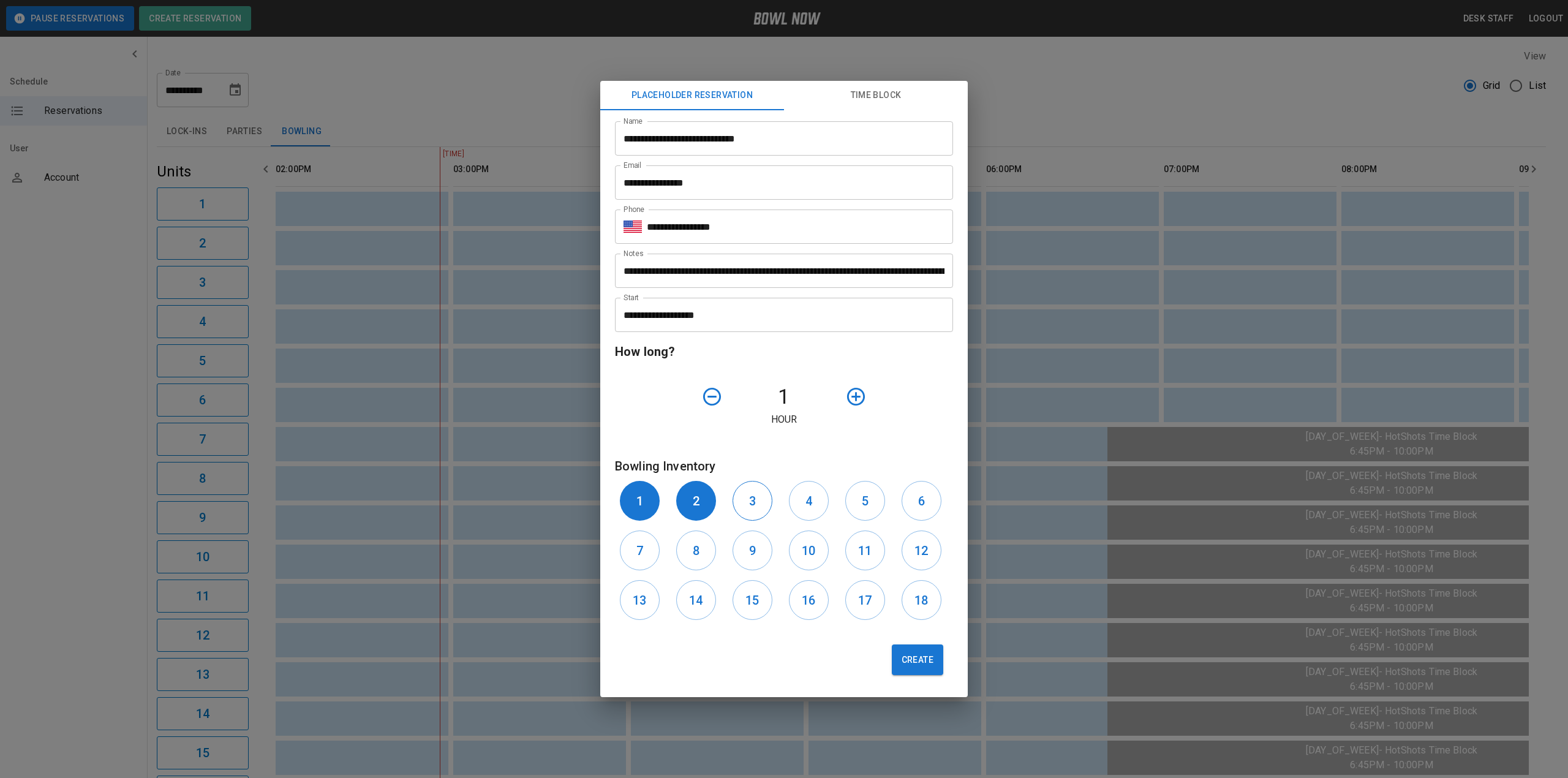 click on "3" at bounding box center [752, 500] 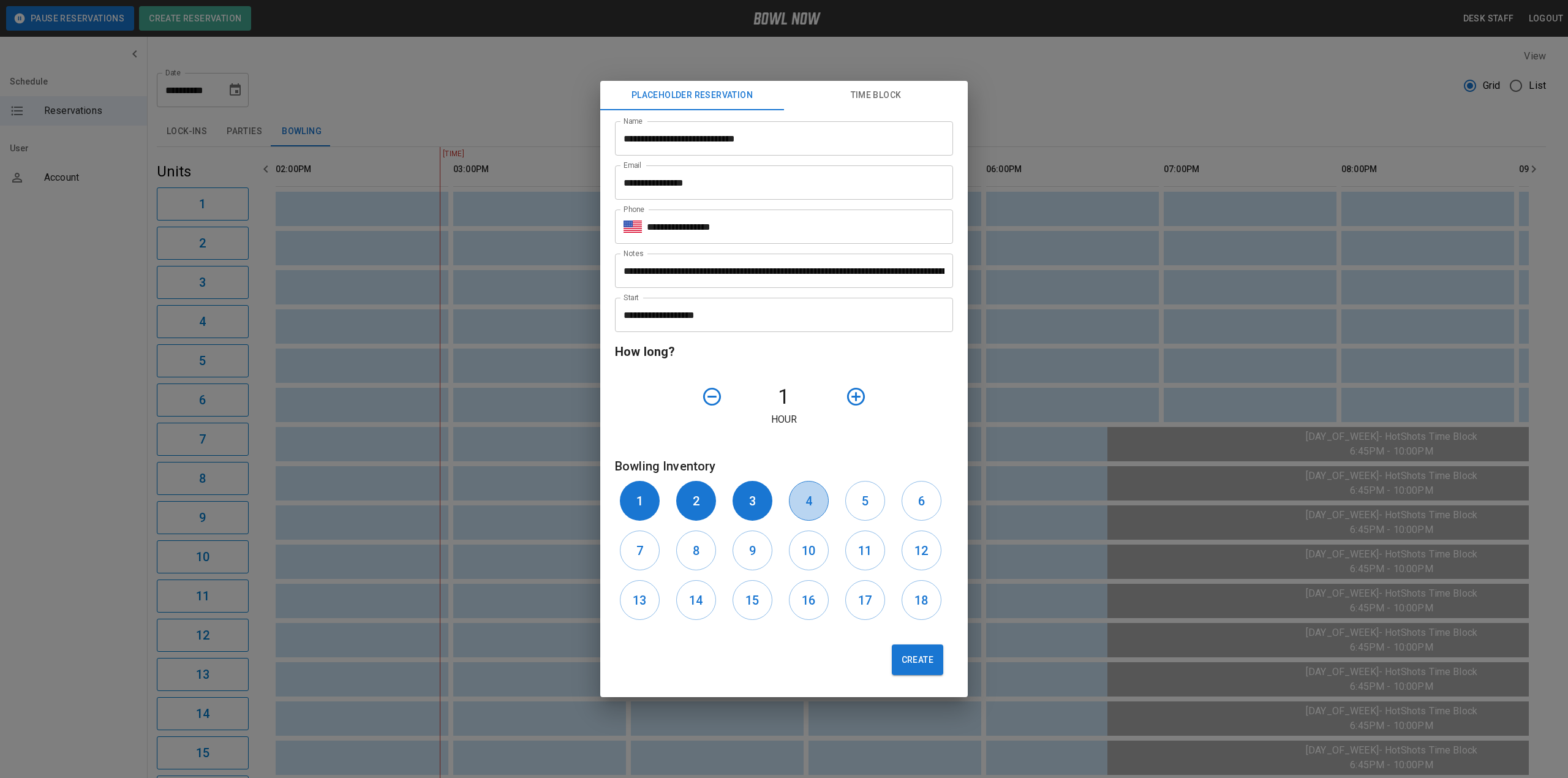 drag, startPoint x: 818, startPoint y: 495, endPoint x: 843, endPoint y: 500, distance: 25.495098 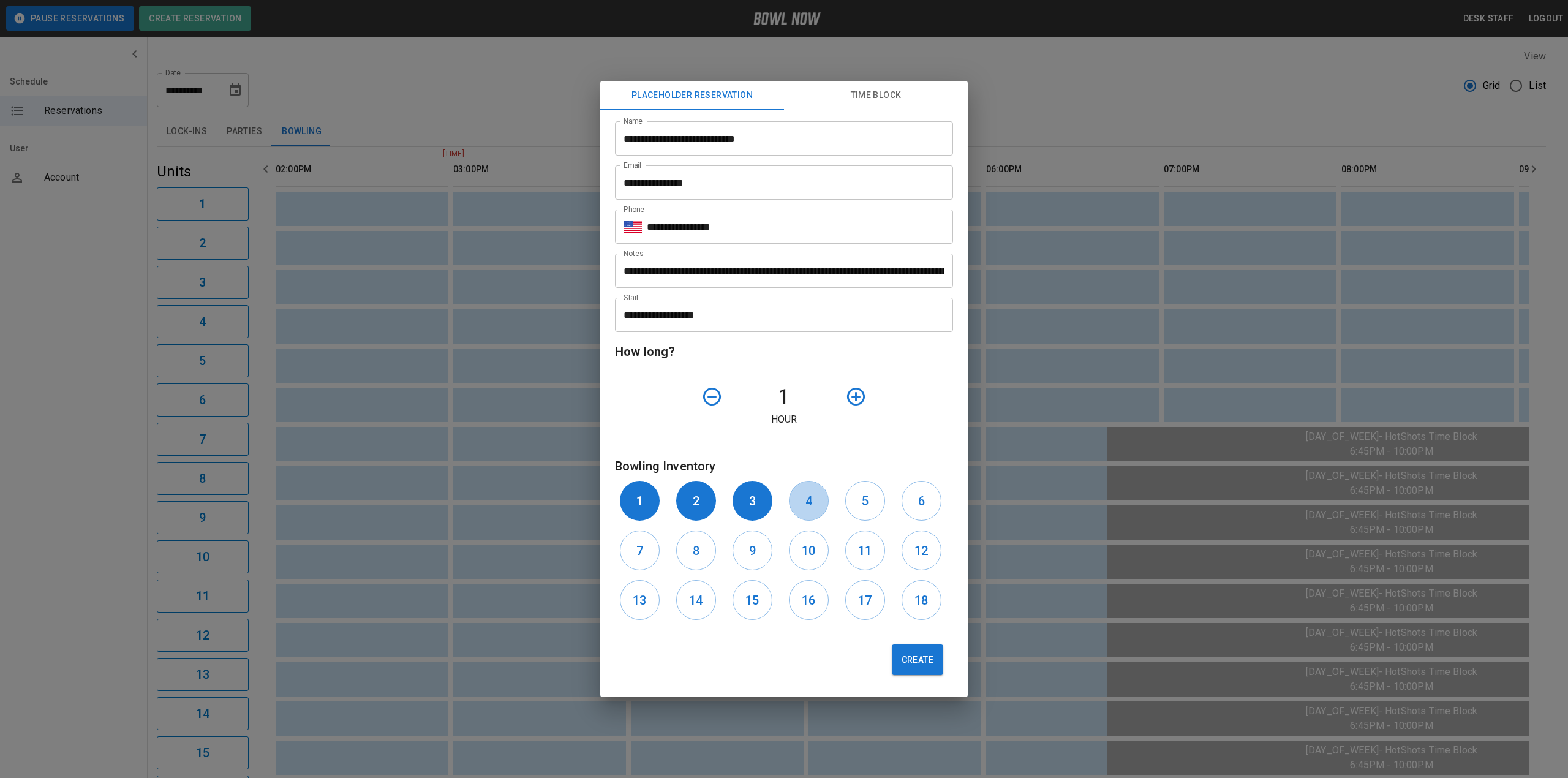 click on "4" at bounding box center (809, 500) 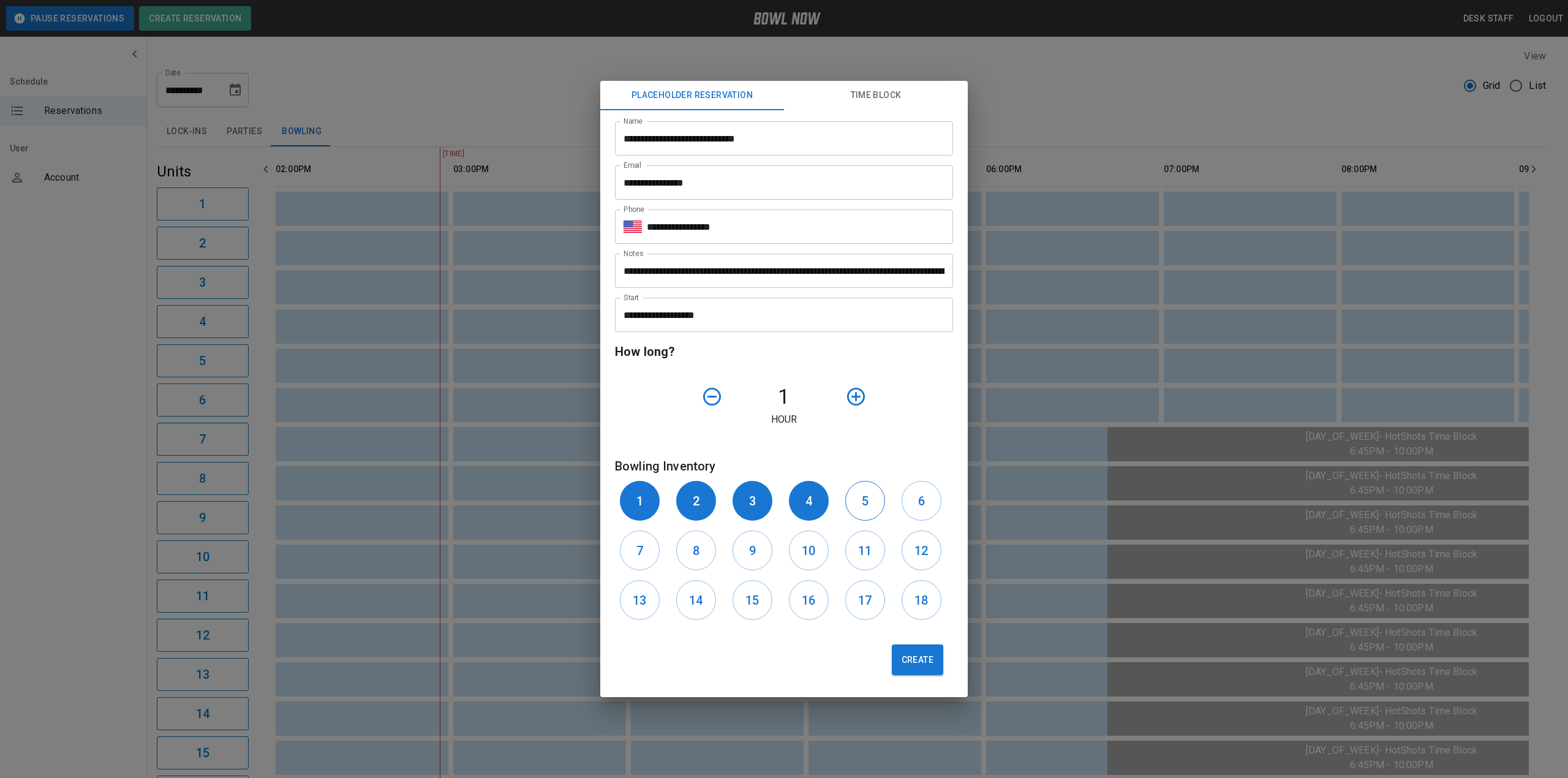 drag, startPoint x: 870, startPoint y: 493, endPoint x: 883, endPoint y: 493, distance: 13 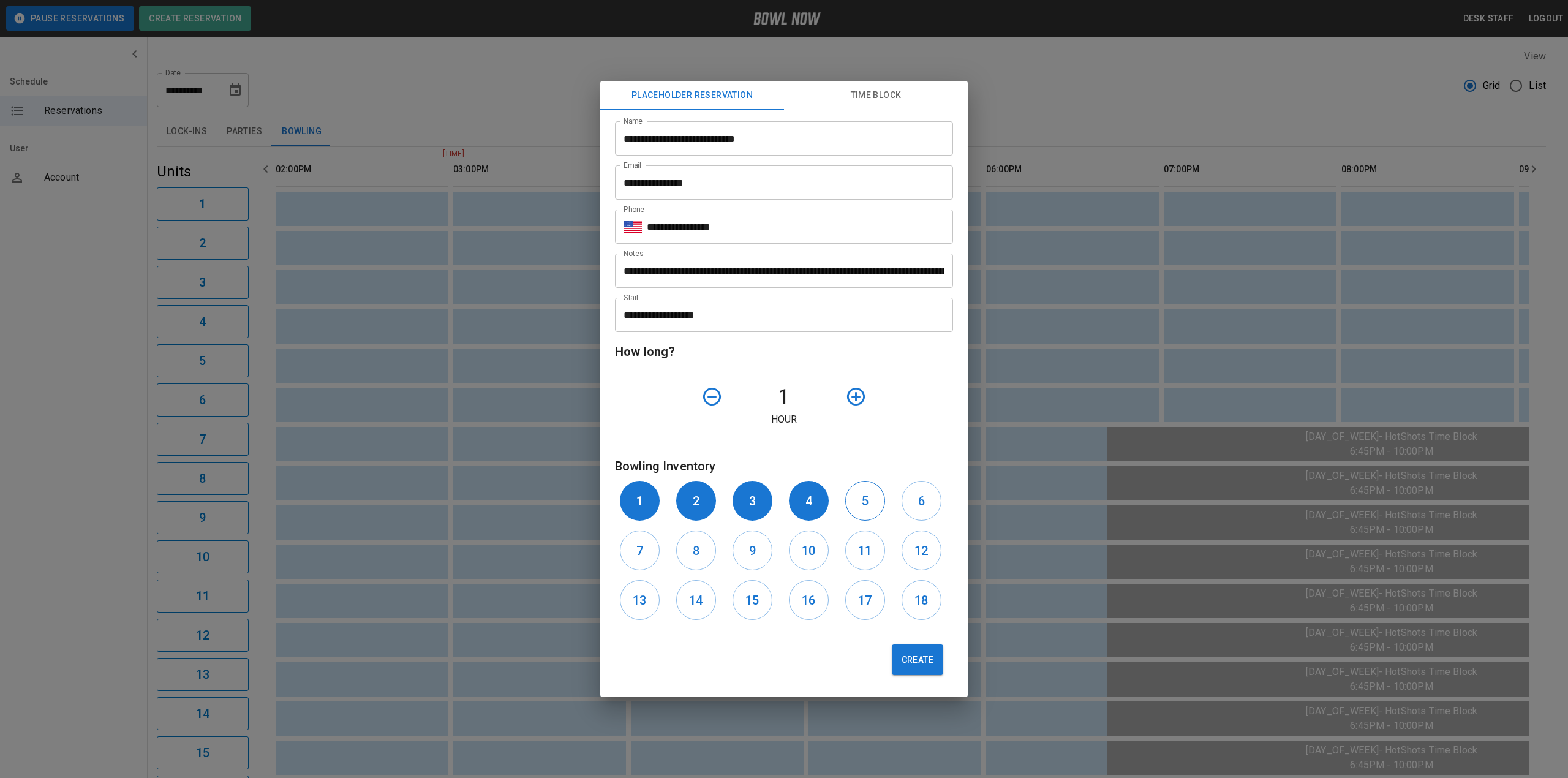 click on "5" at bounding box center (865, 500) 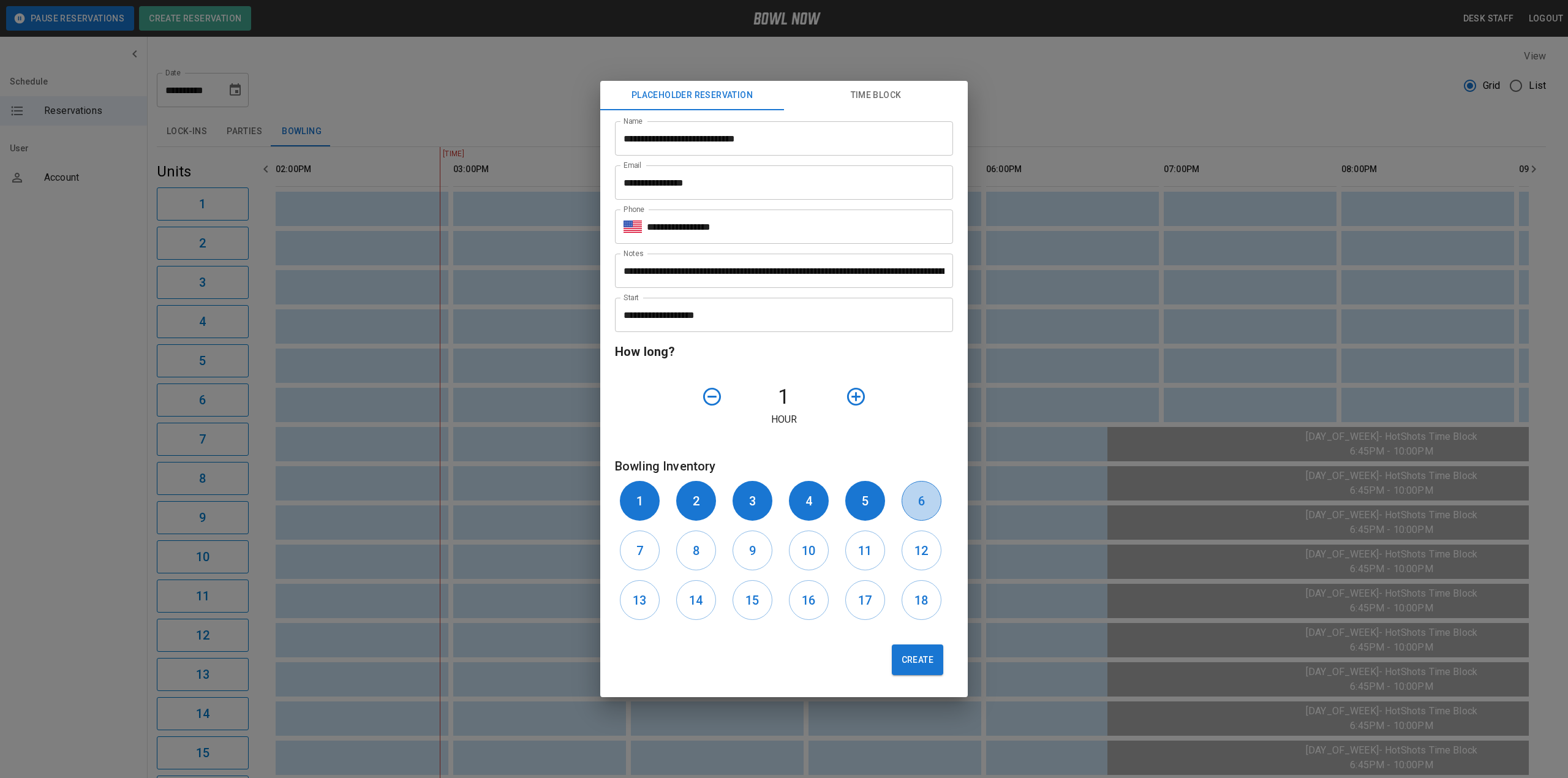 click on "6" at bounding box center [921, 500] 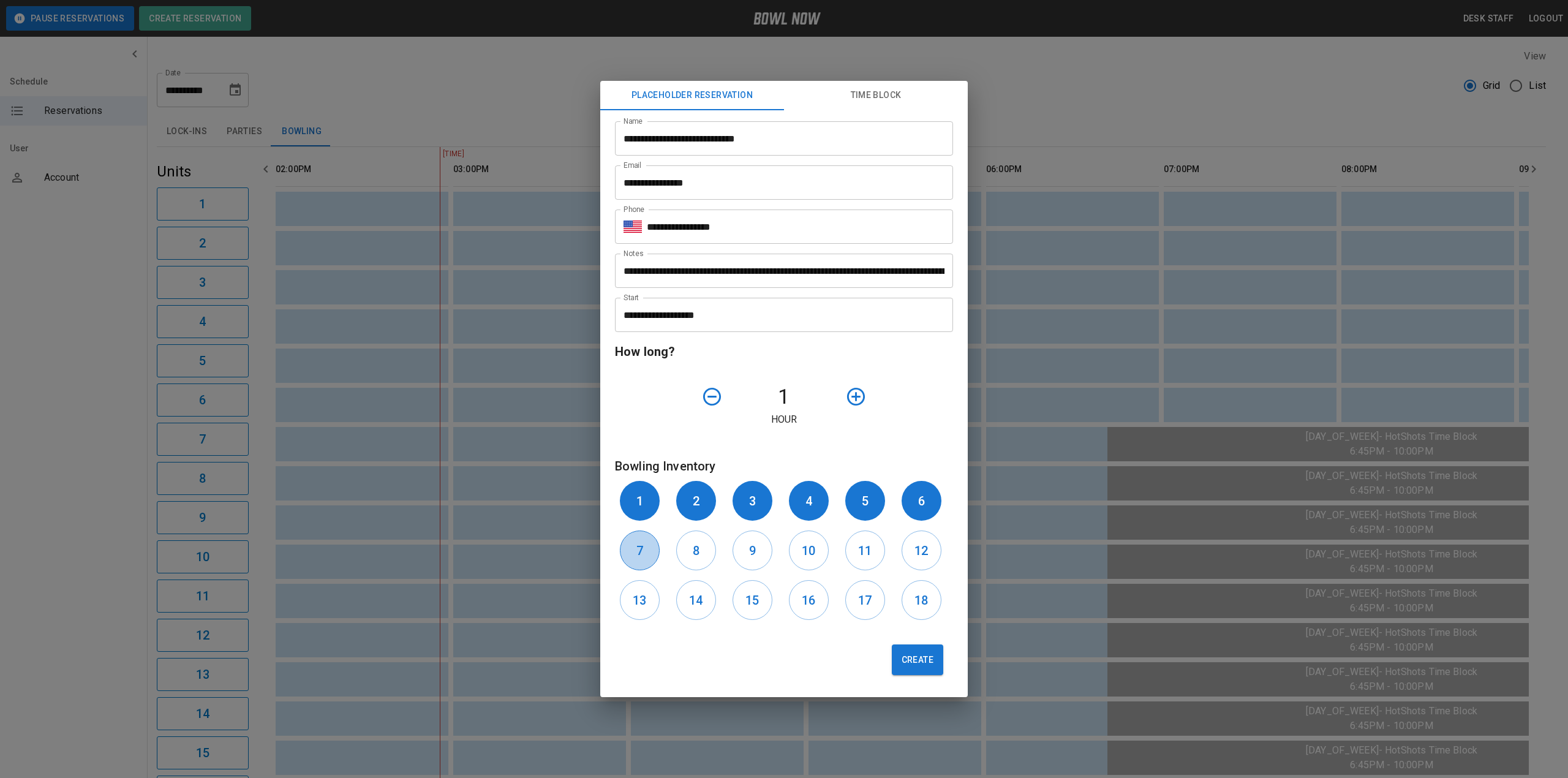 click on "7" at bounding box center (639, 550) 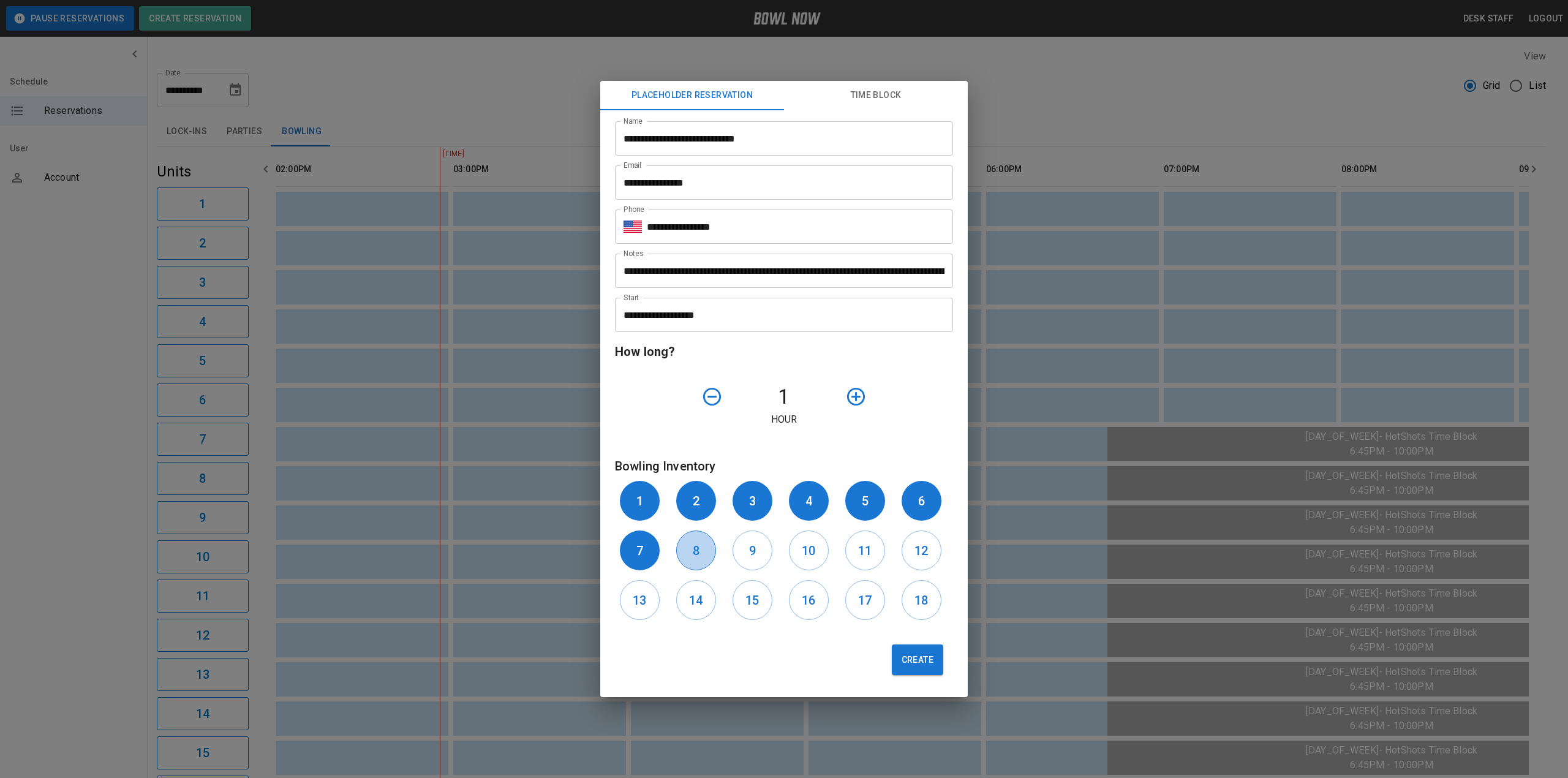 drag, startPoint x: 706, startPoint y: 554, endPoint x: 841, endPoint y: 410, distance: 197.38541 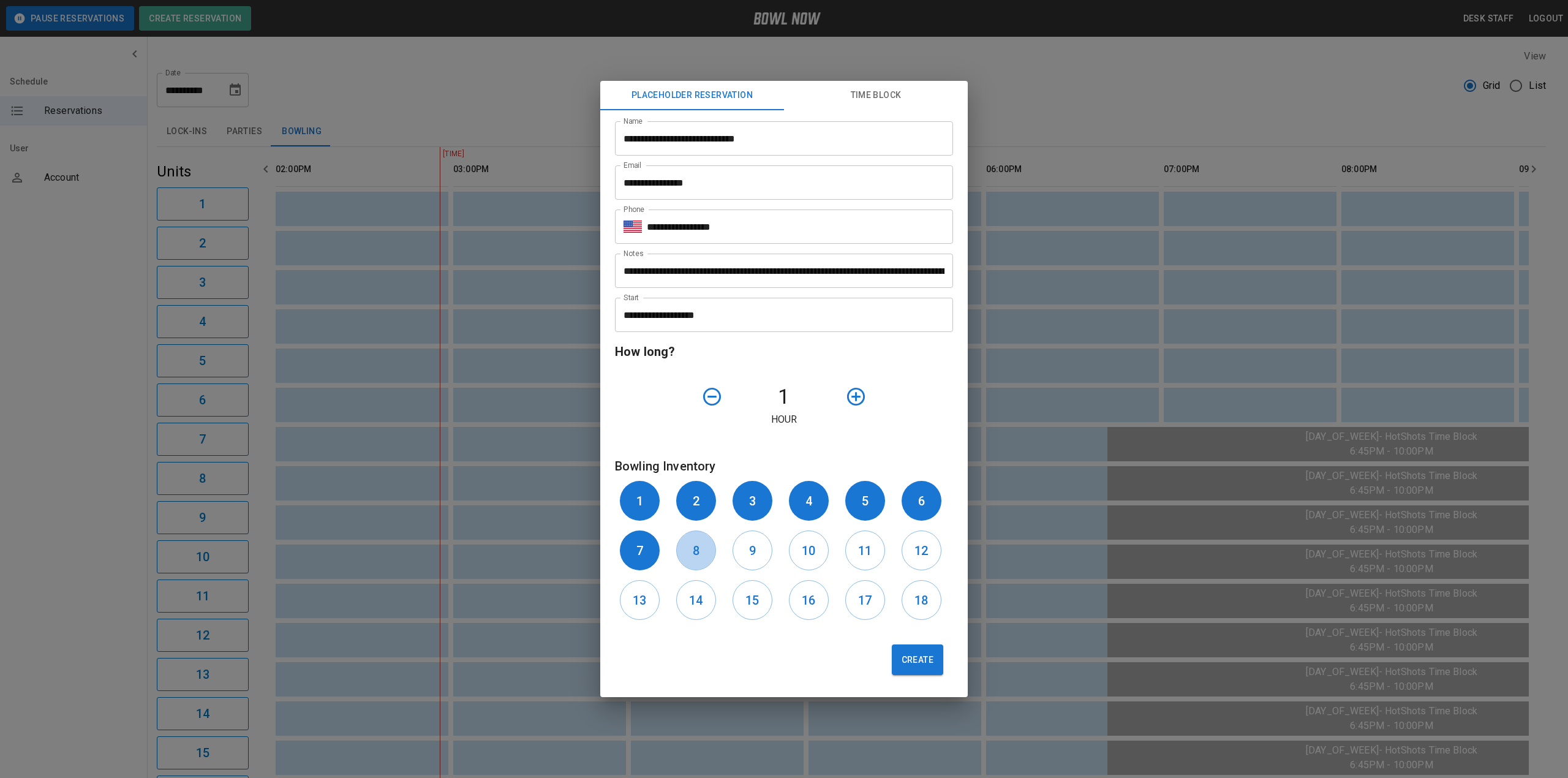 click on "8" at bounding box center [696, 550] 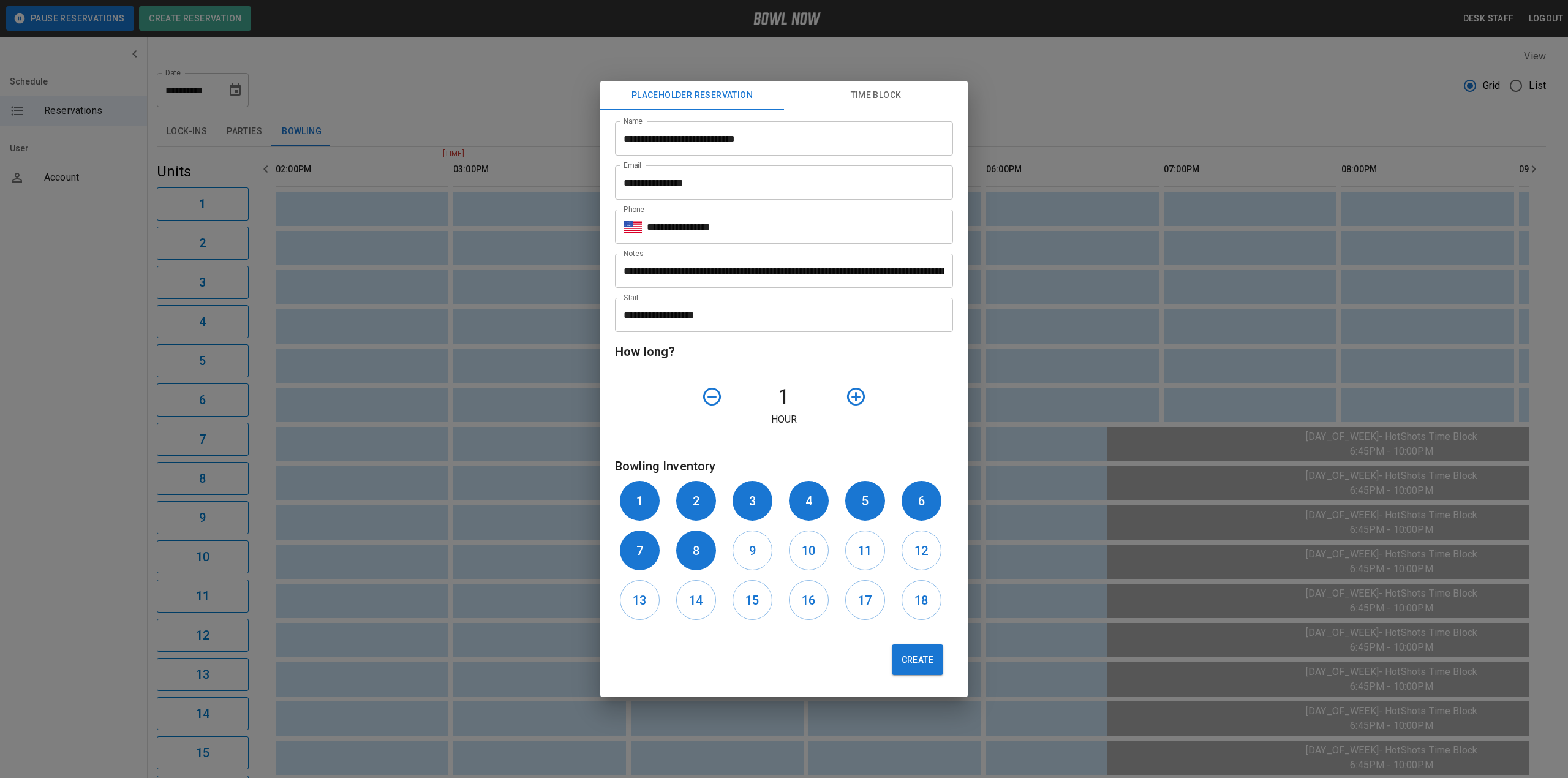 click at bounding box center [883, 396] 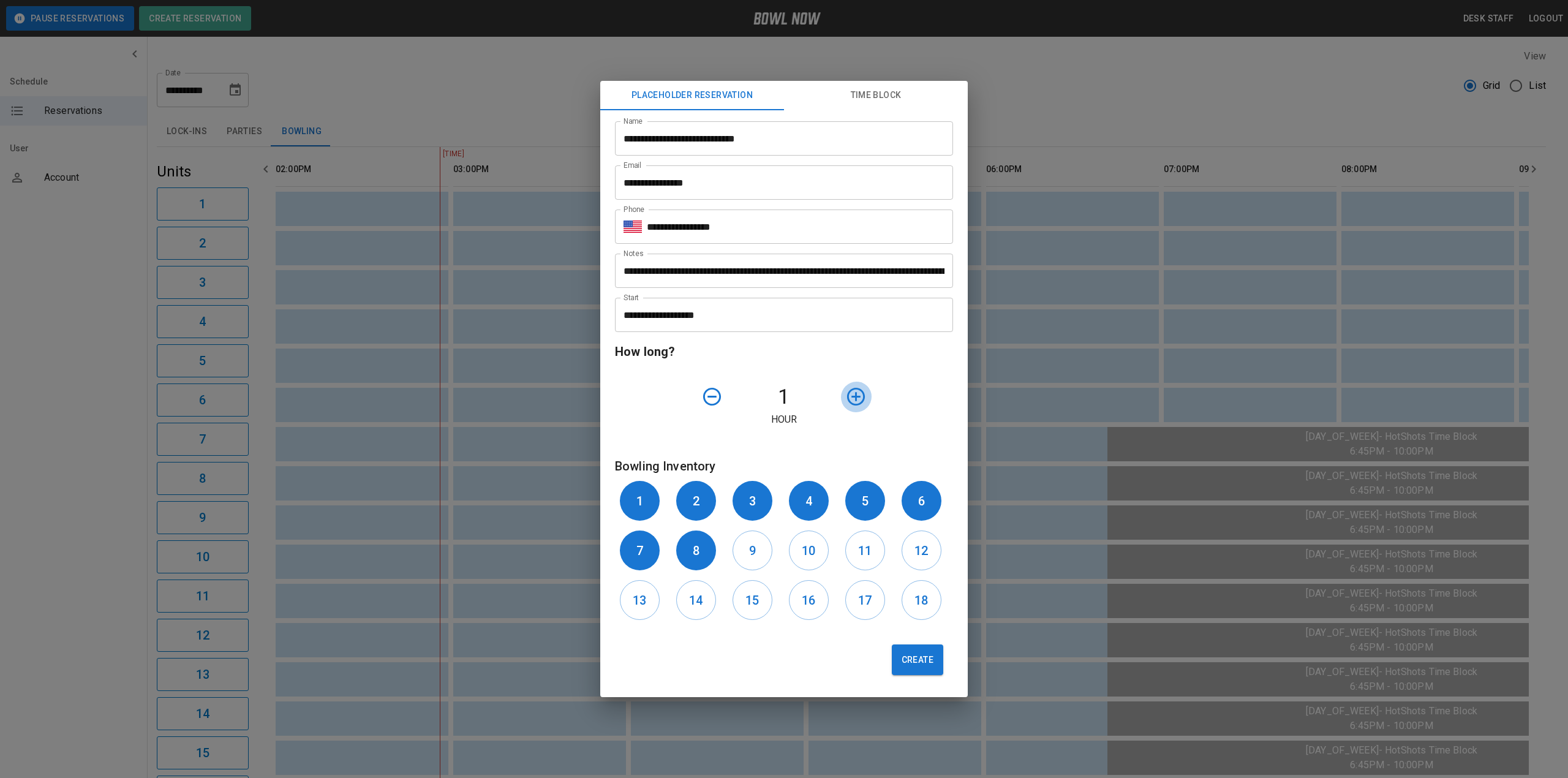 click 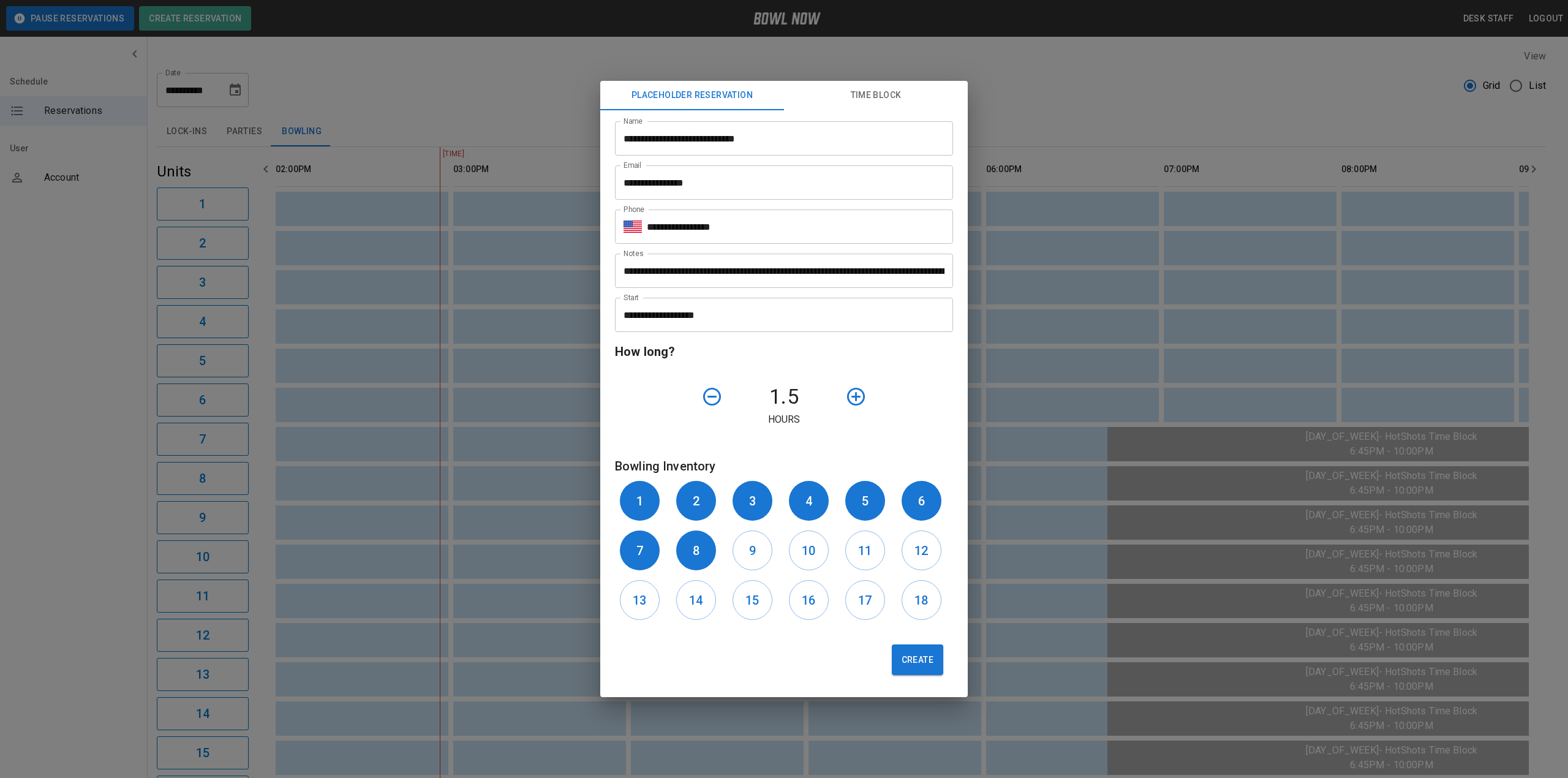 drag, startPoint x: 922, startPoint y: 670, endPoint x: 932, endPoint y: 676, distance: 11.661904 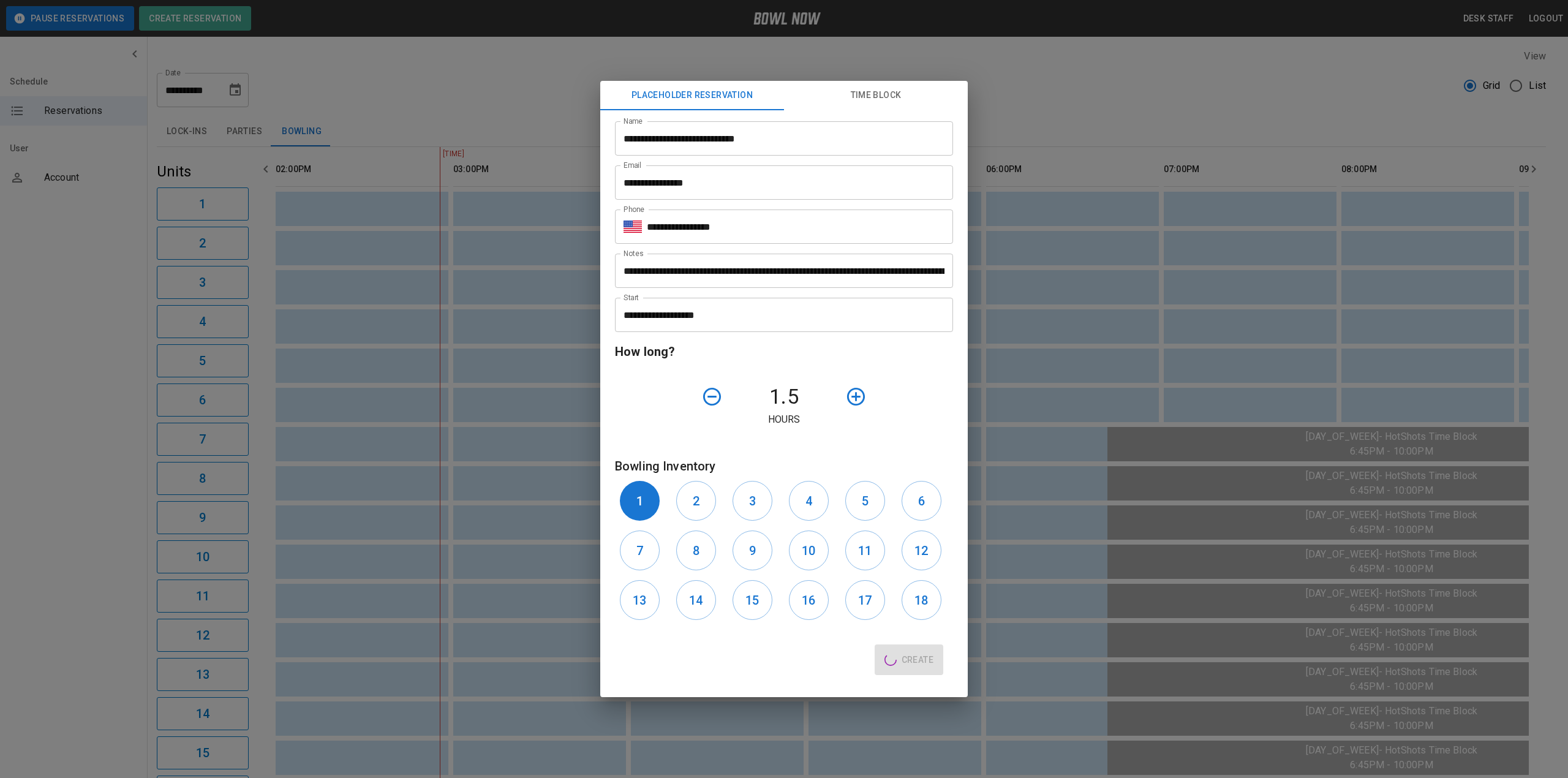 type 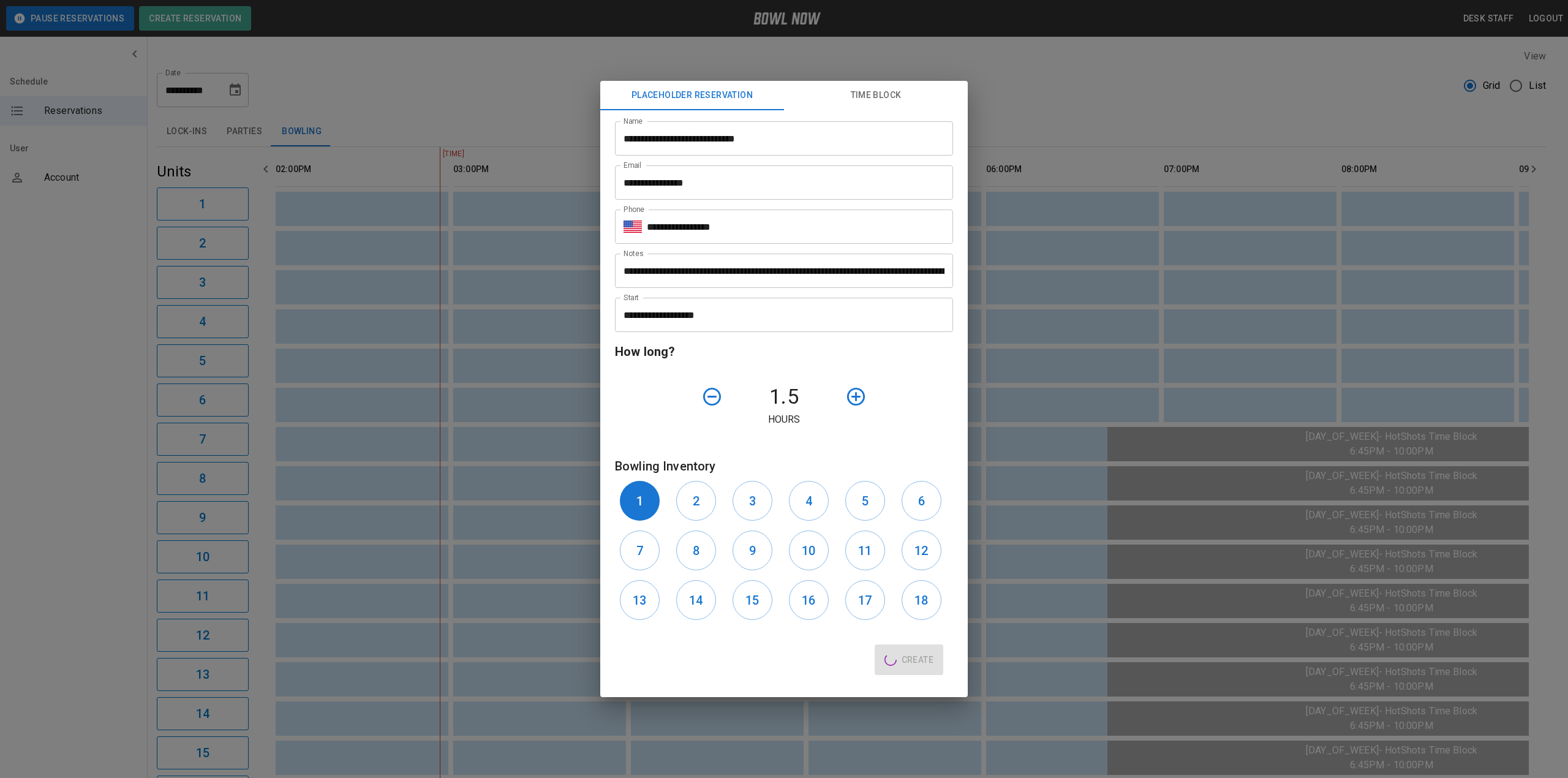 type 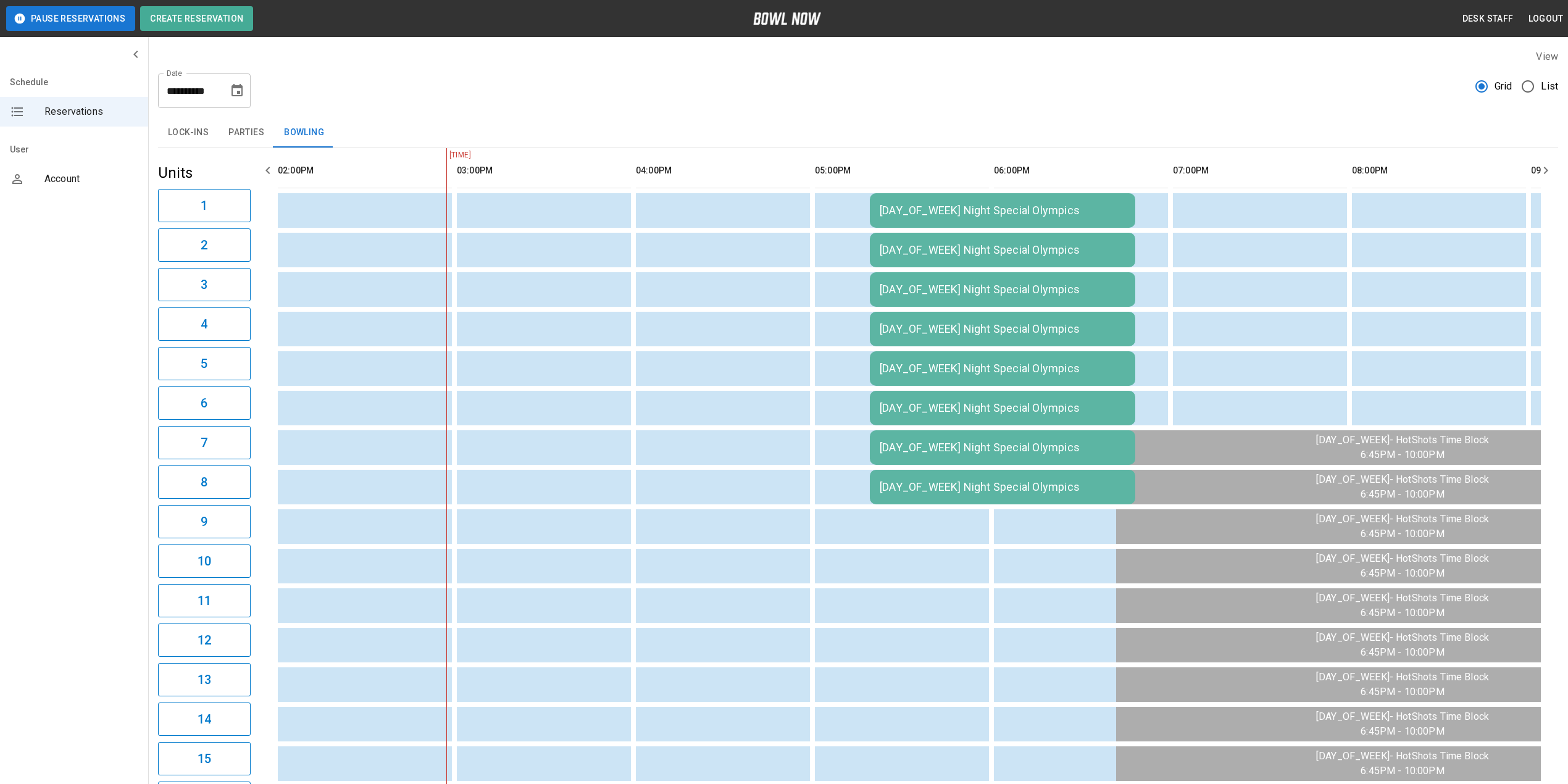 click 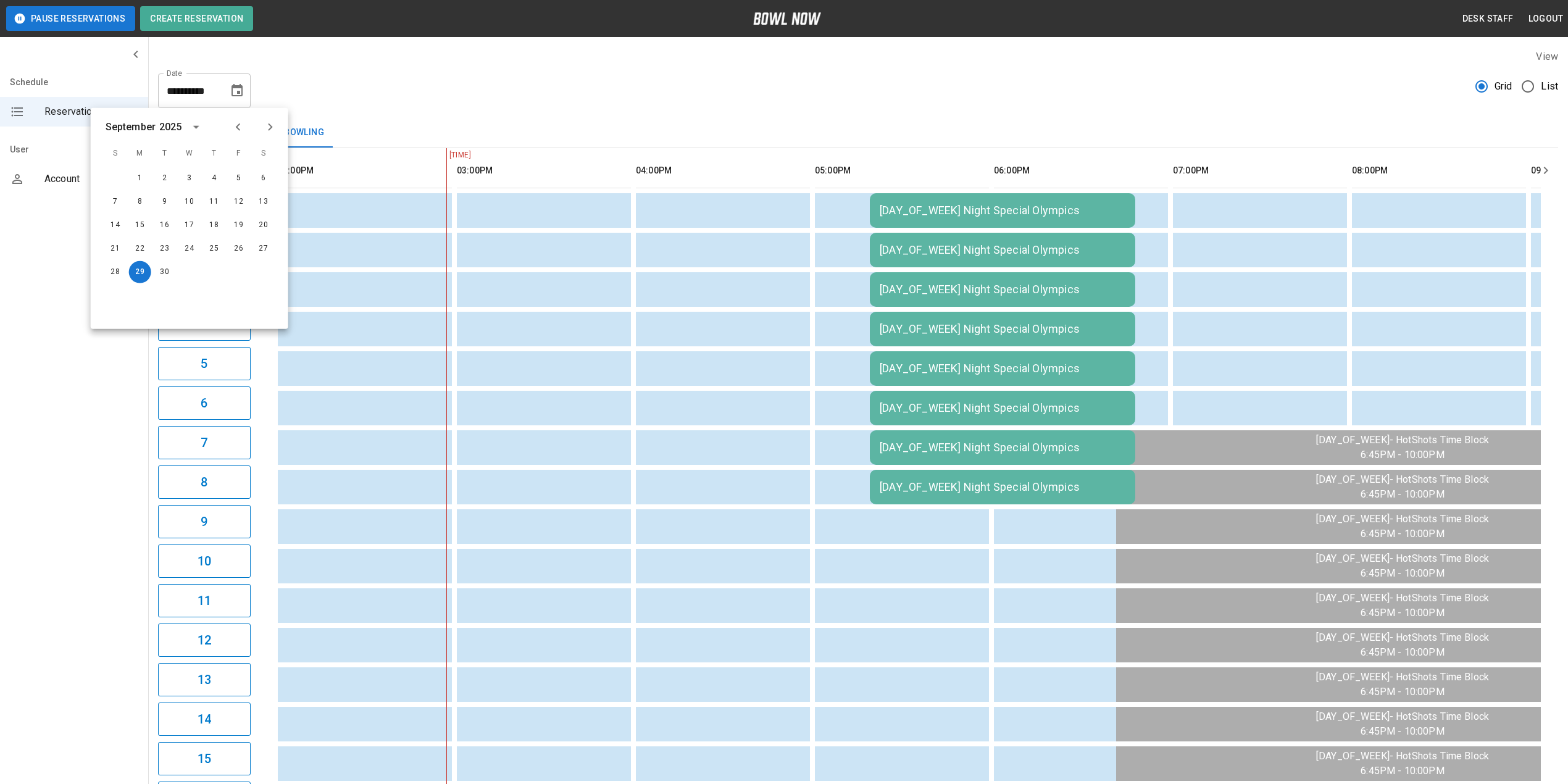click on "[MONTH] [YEAR]" at bounding box center (190, 127) 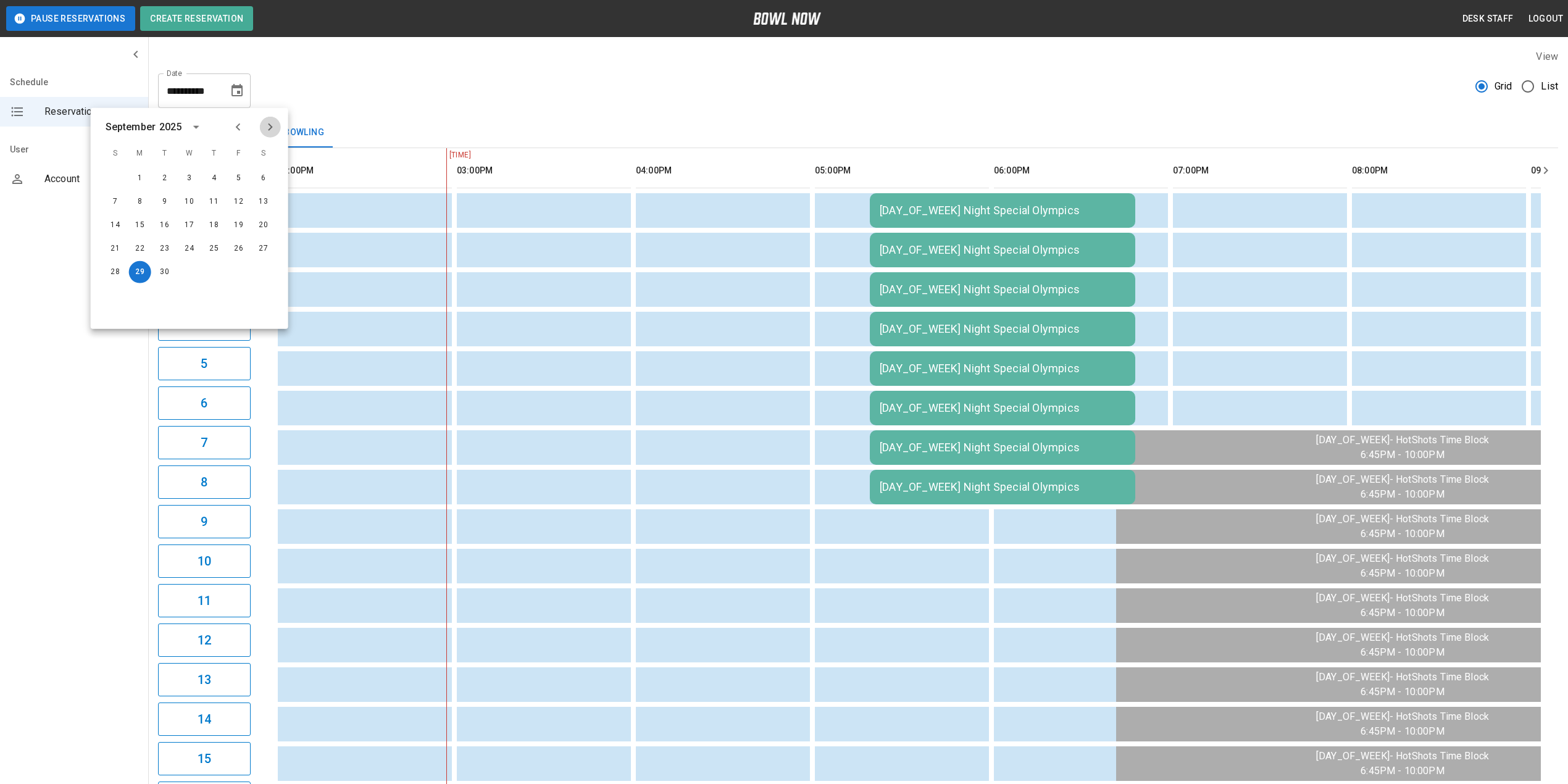 click 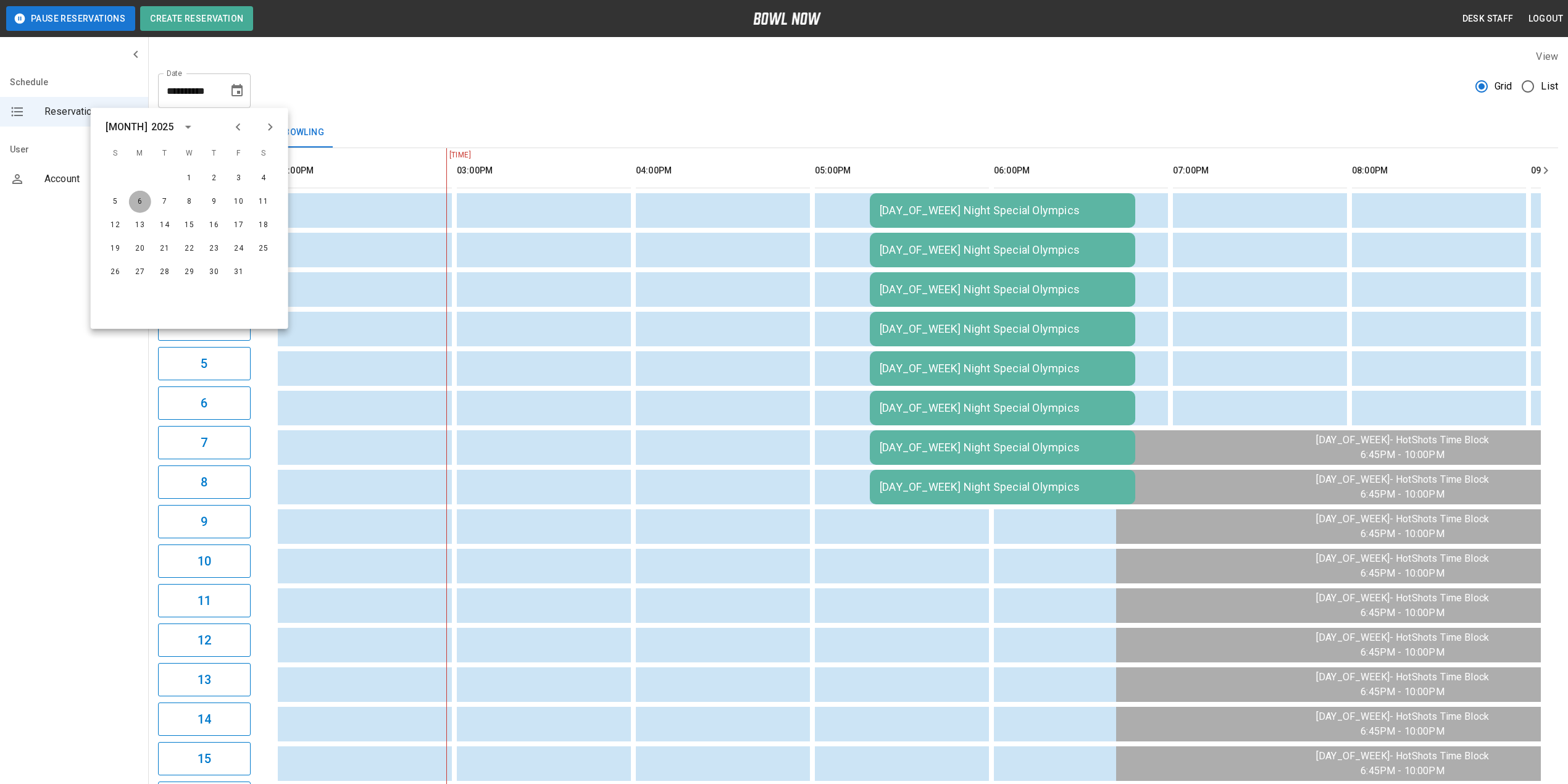 click on "6" at bounding box center [140, 202] 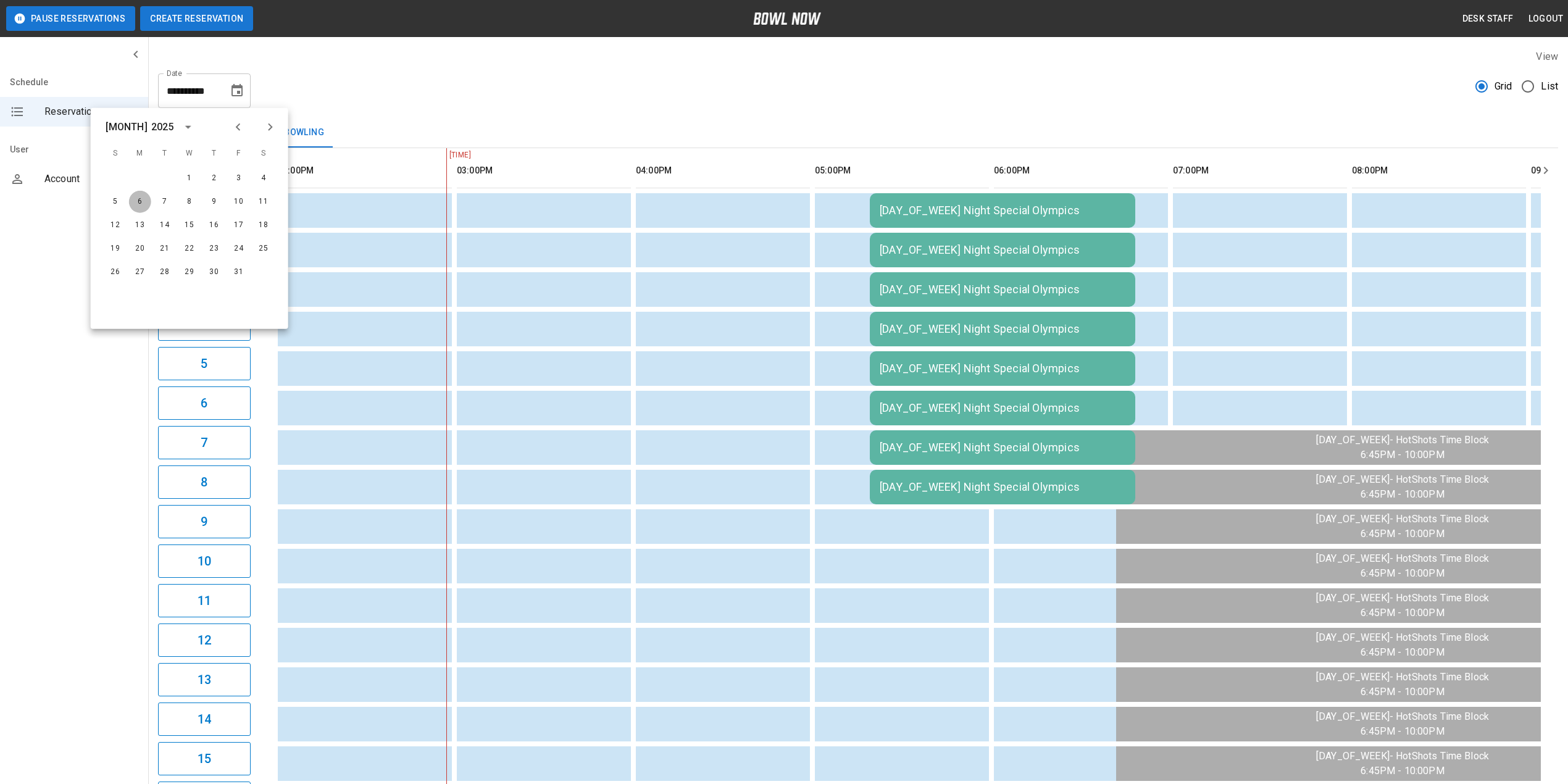 type on "**********" 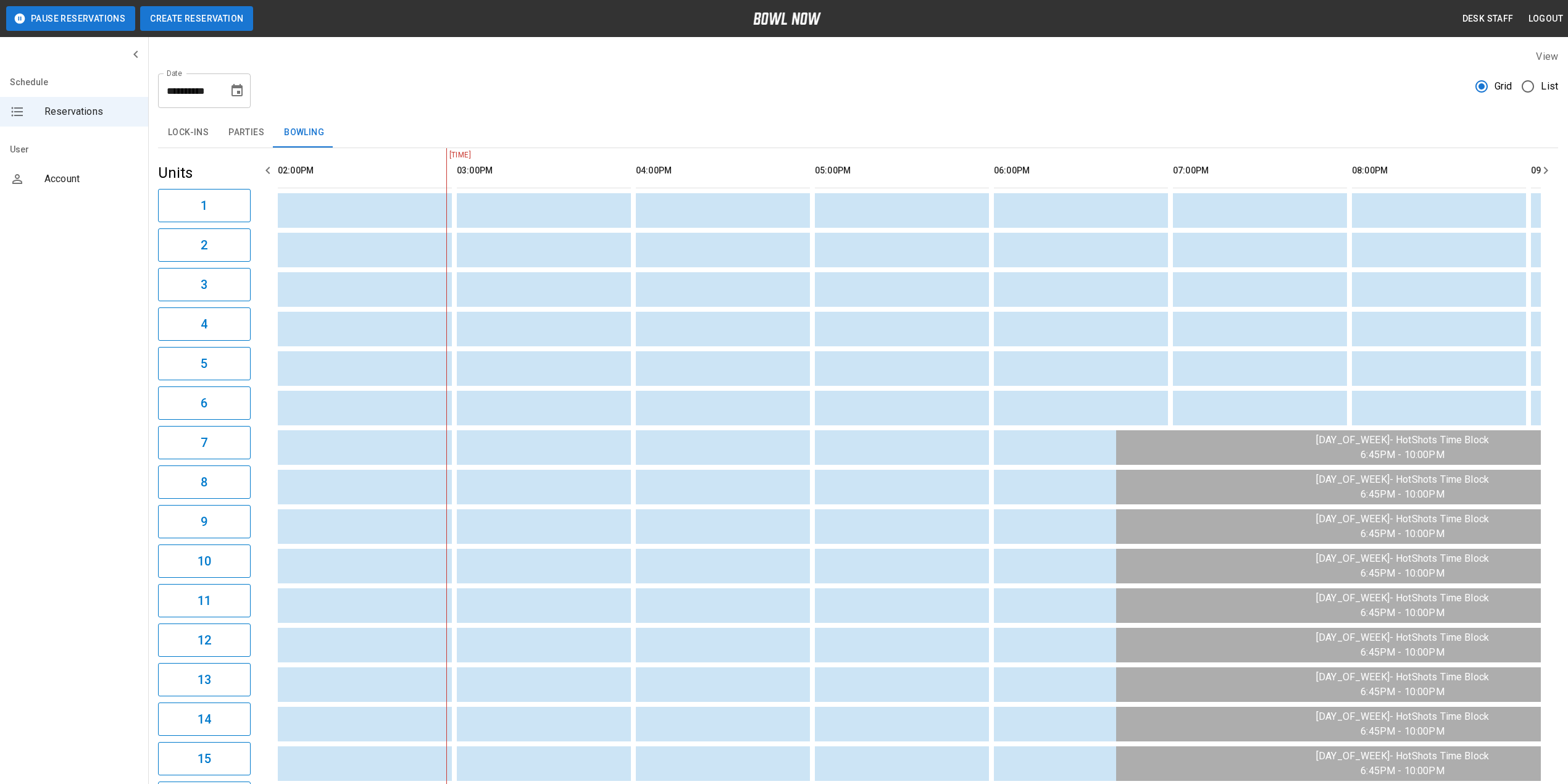 click on "Create Reservation" at bounding box center [196, 19] 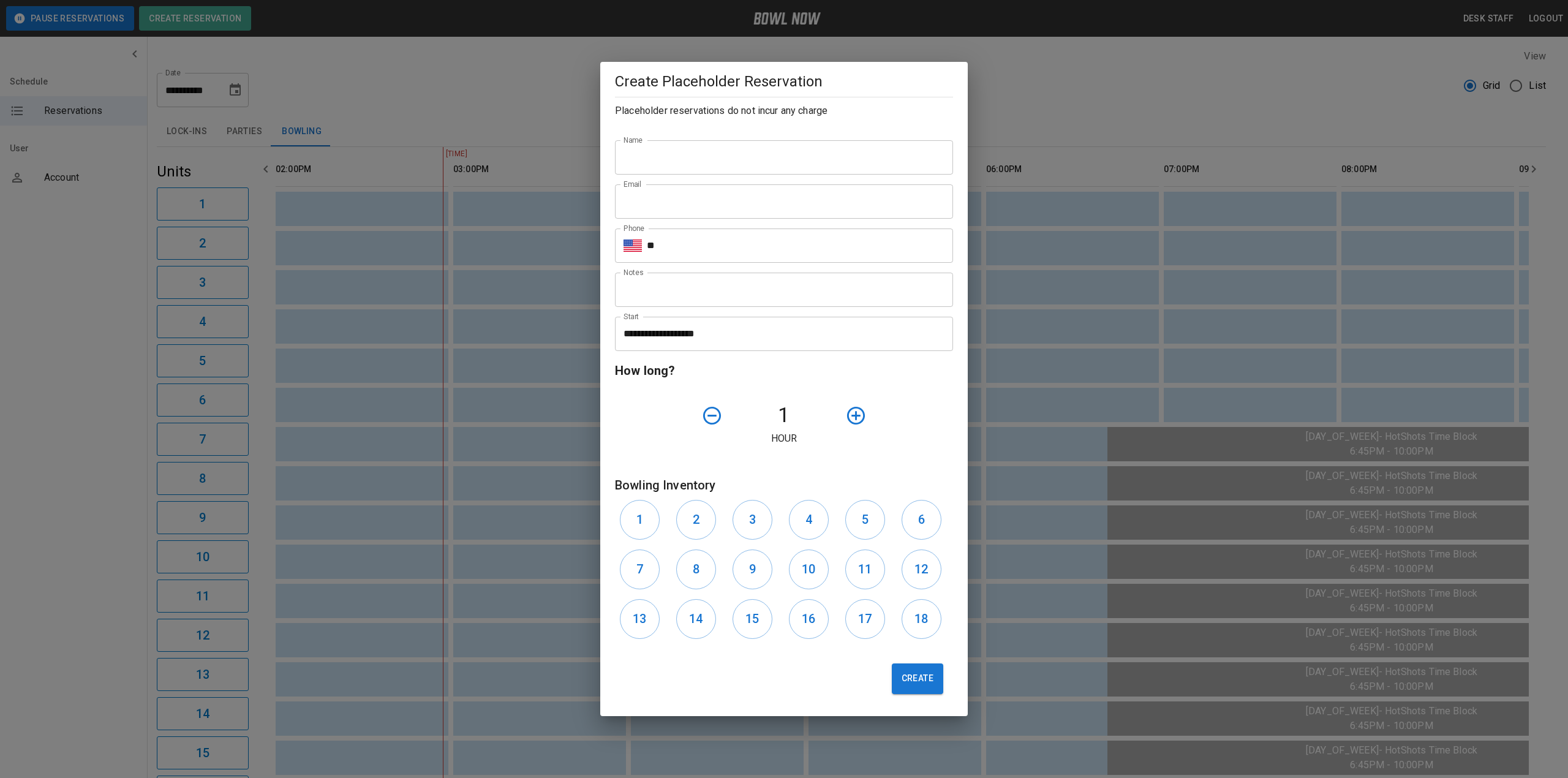 click on "Name" at bounding box center [784, 157] 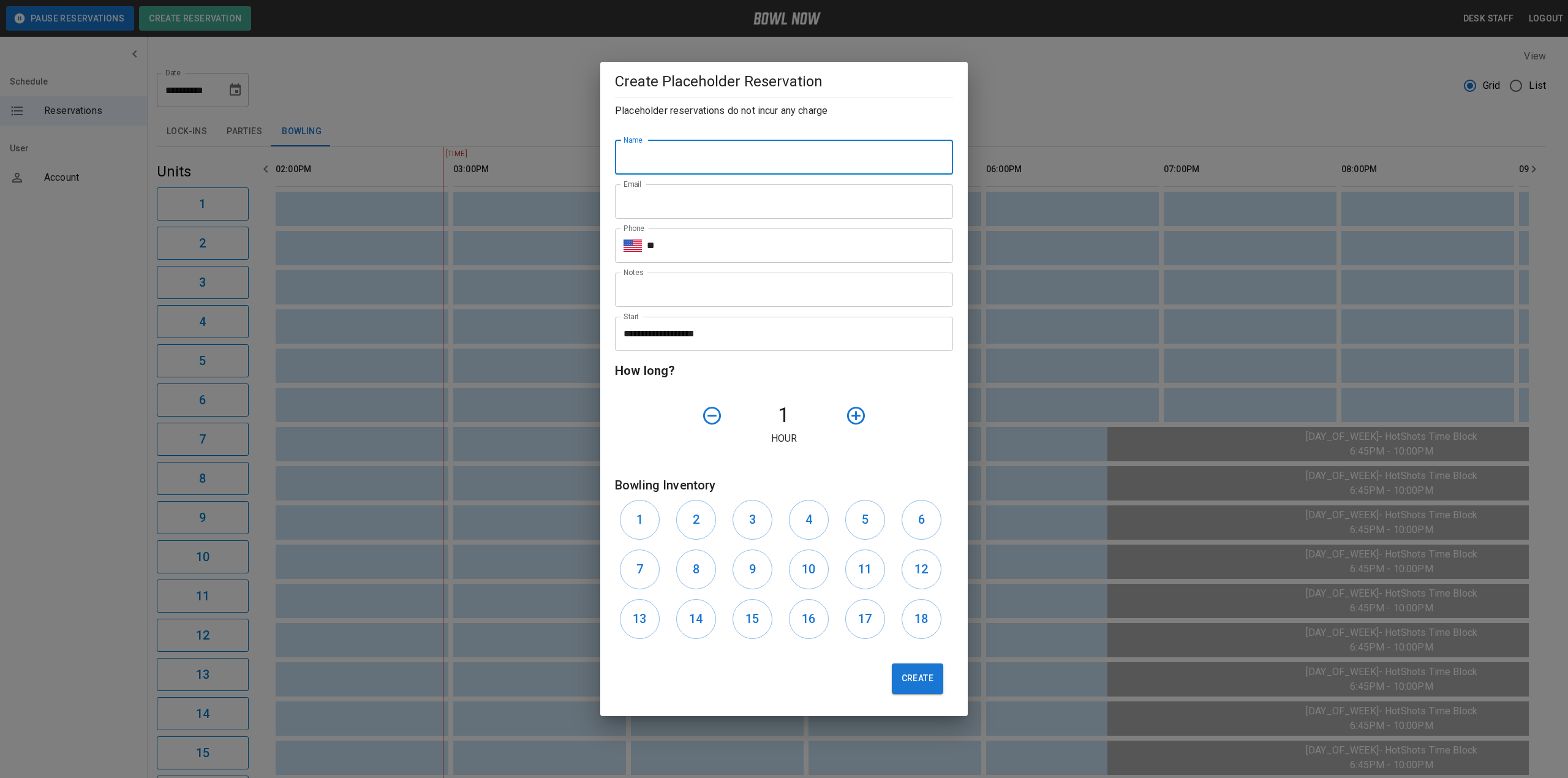 type on "**********" 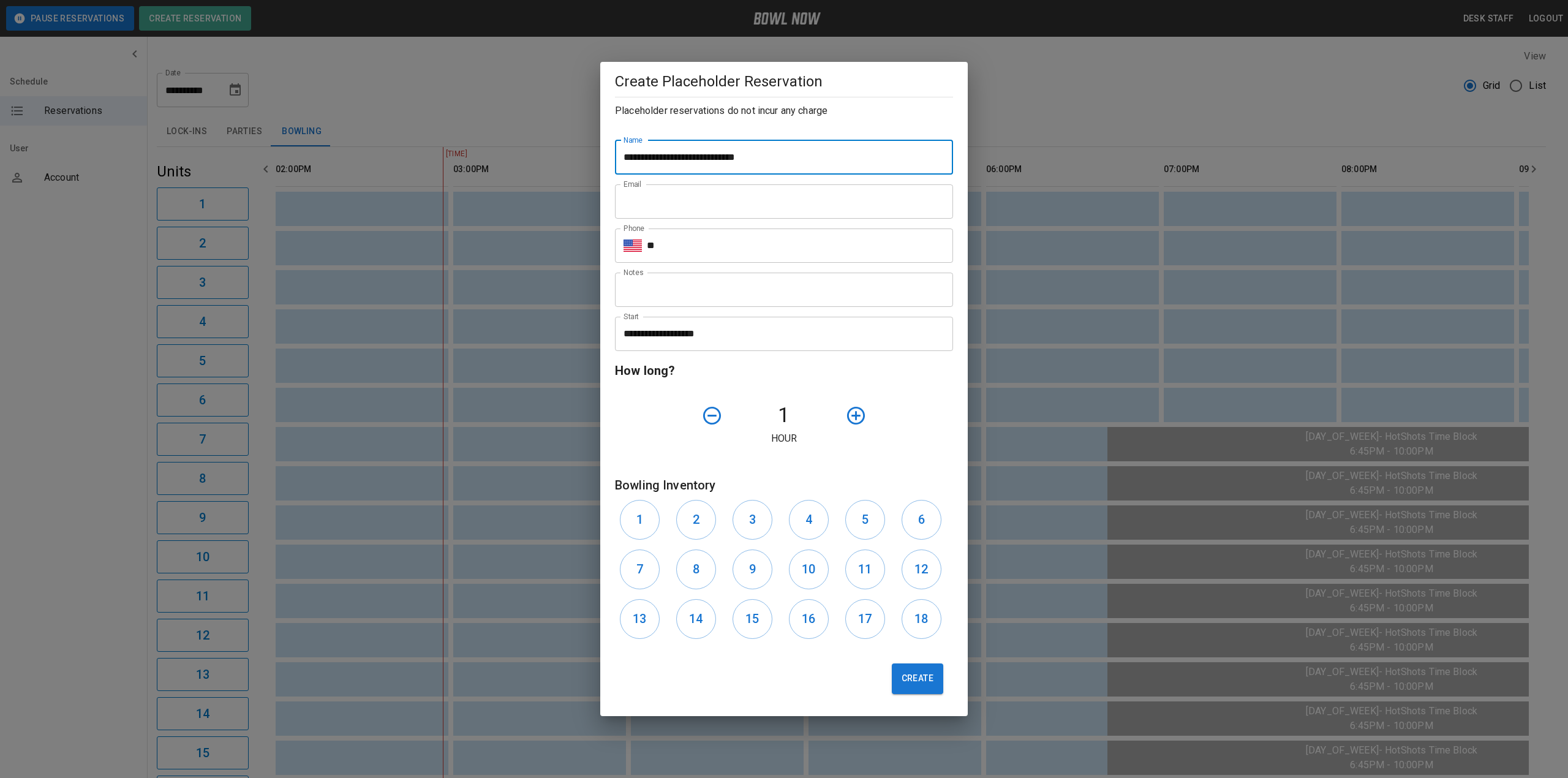 click on "Email" at bounding box center [784, 202] 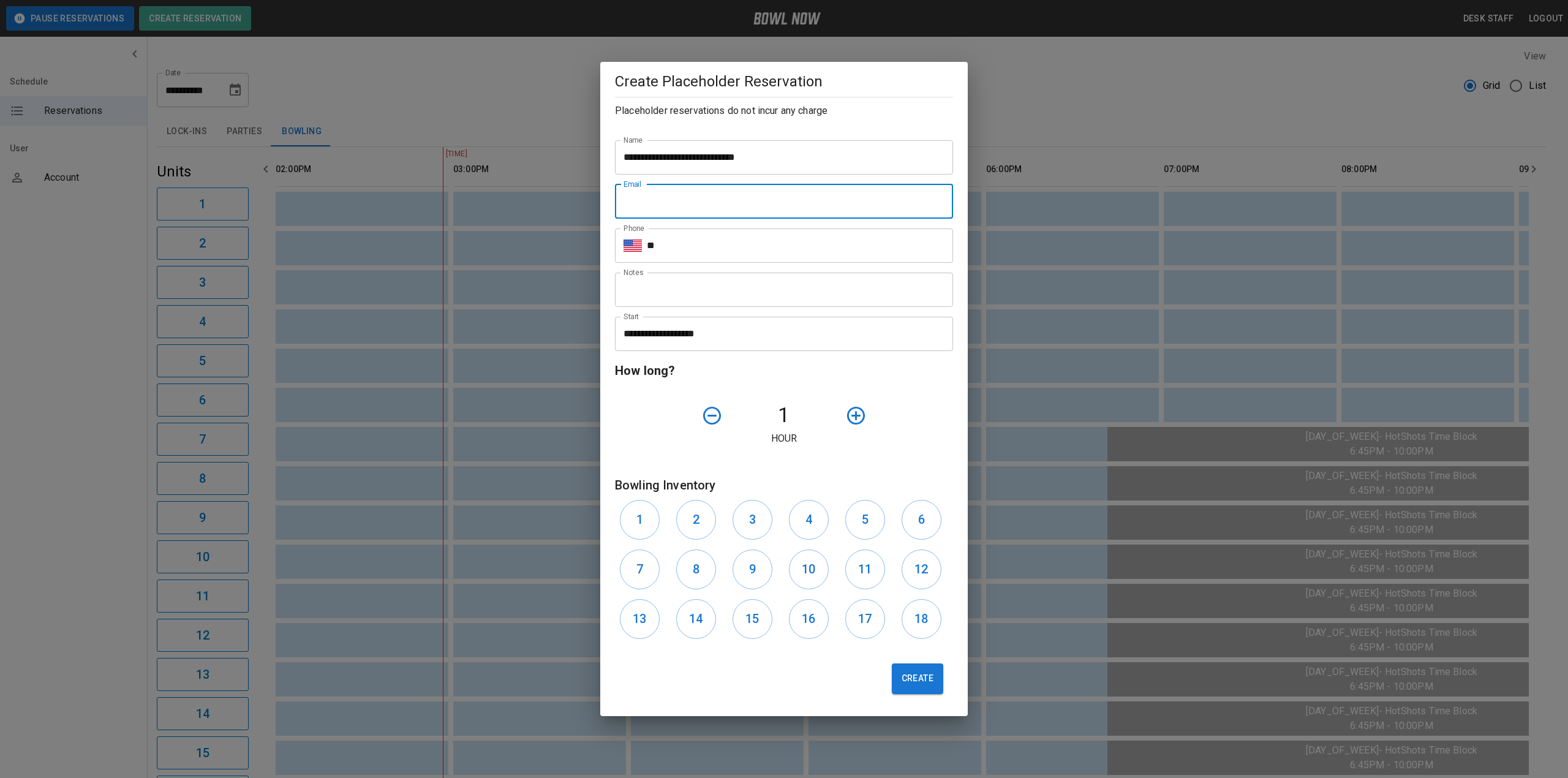 type on "**********" 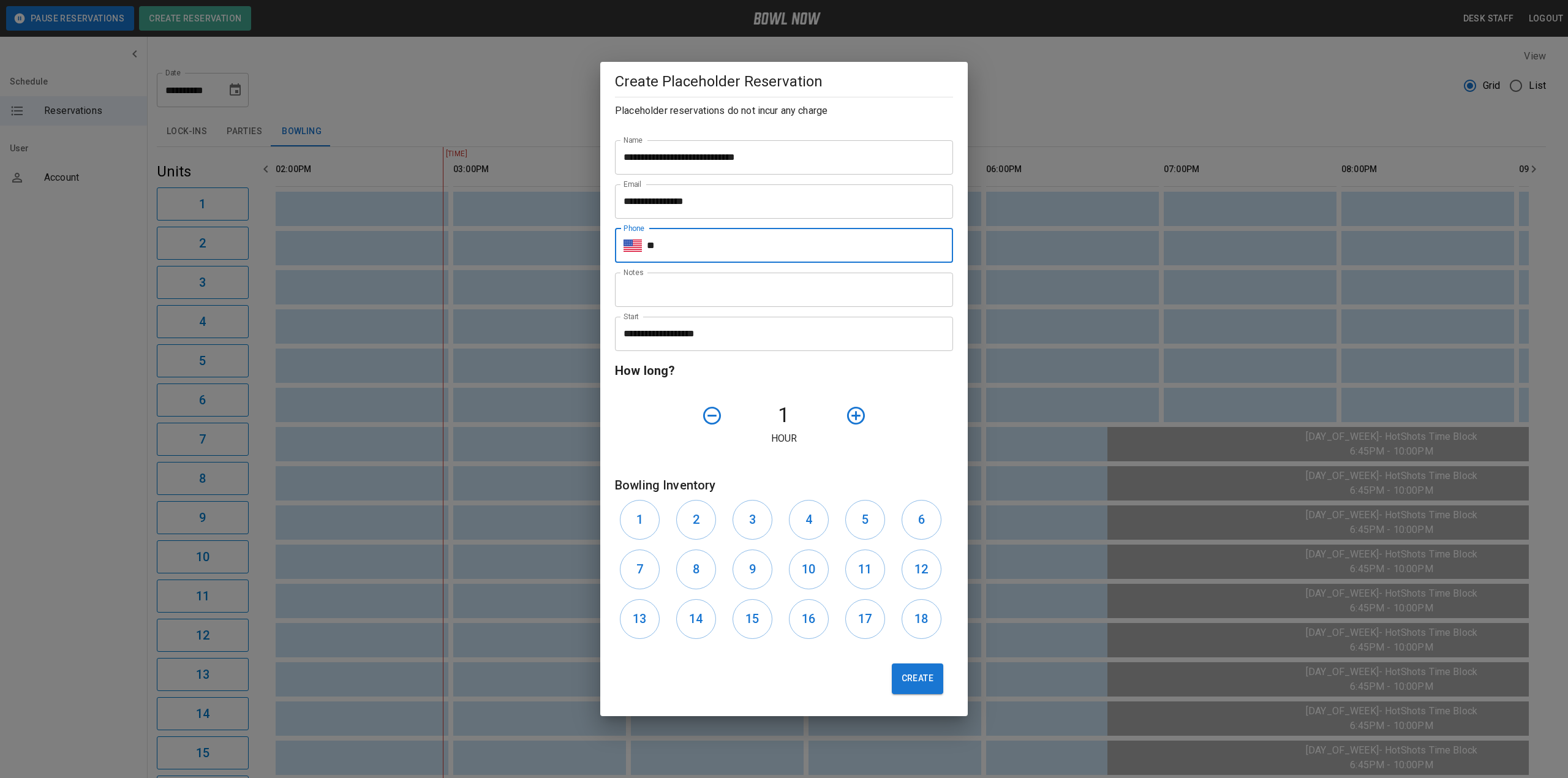 click on "**" at bounding box center [800, 246] 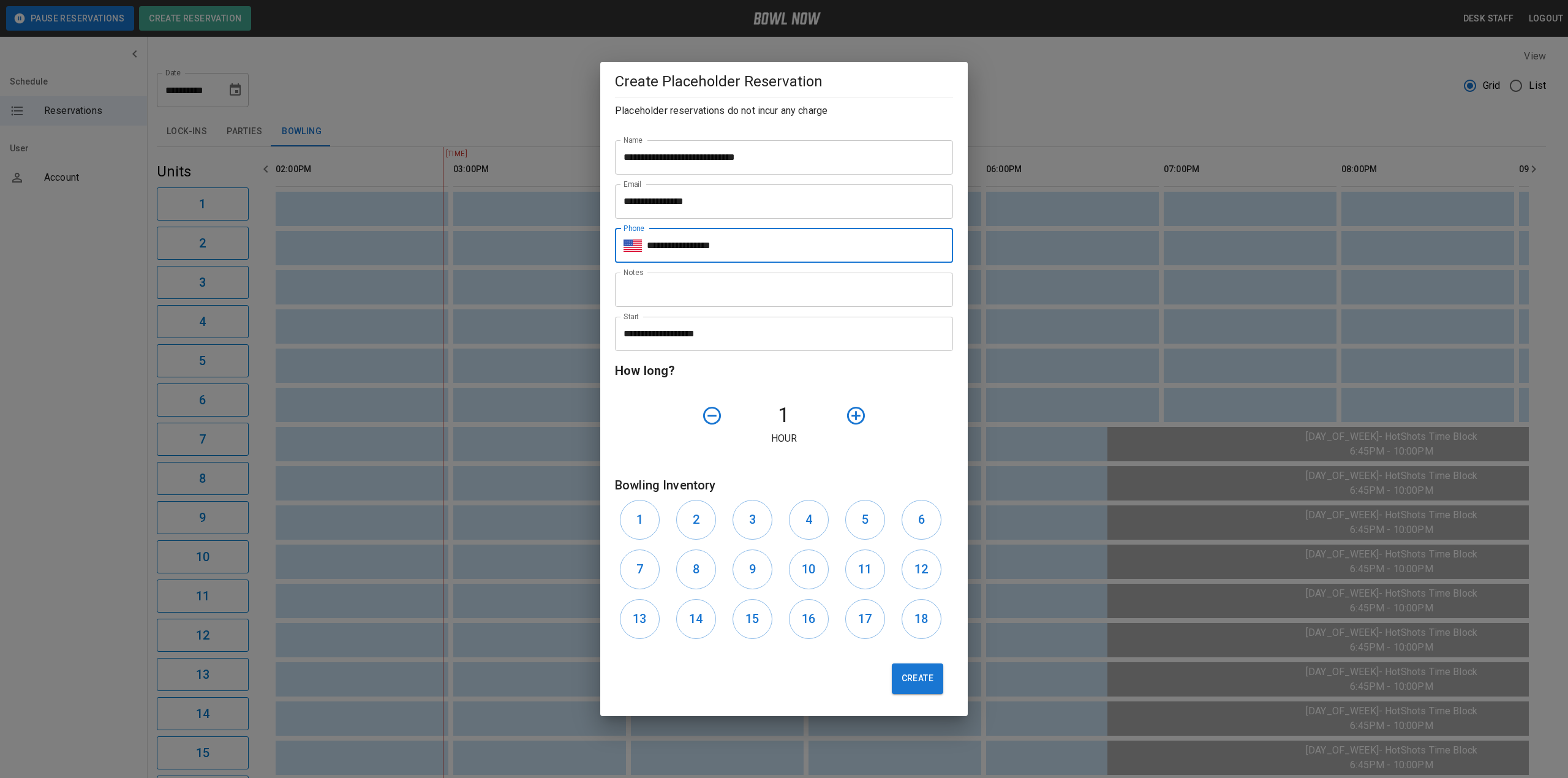 click on "Notes" at bounding box center (784, 290) 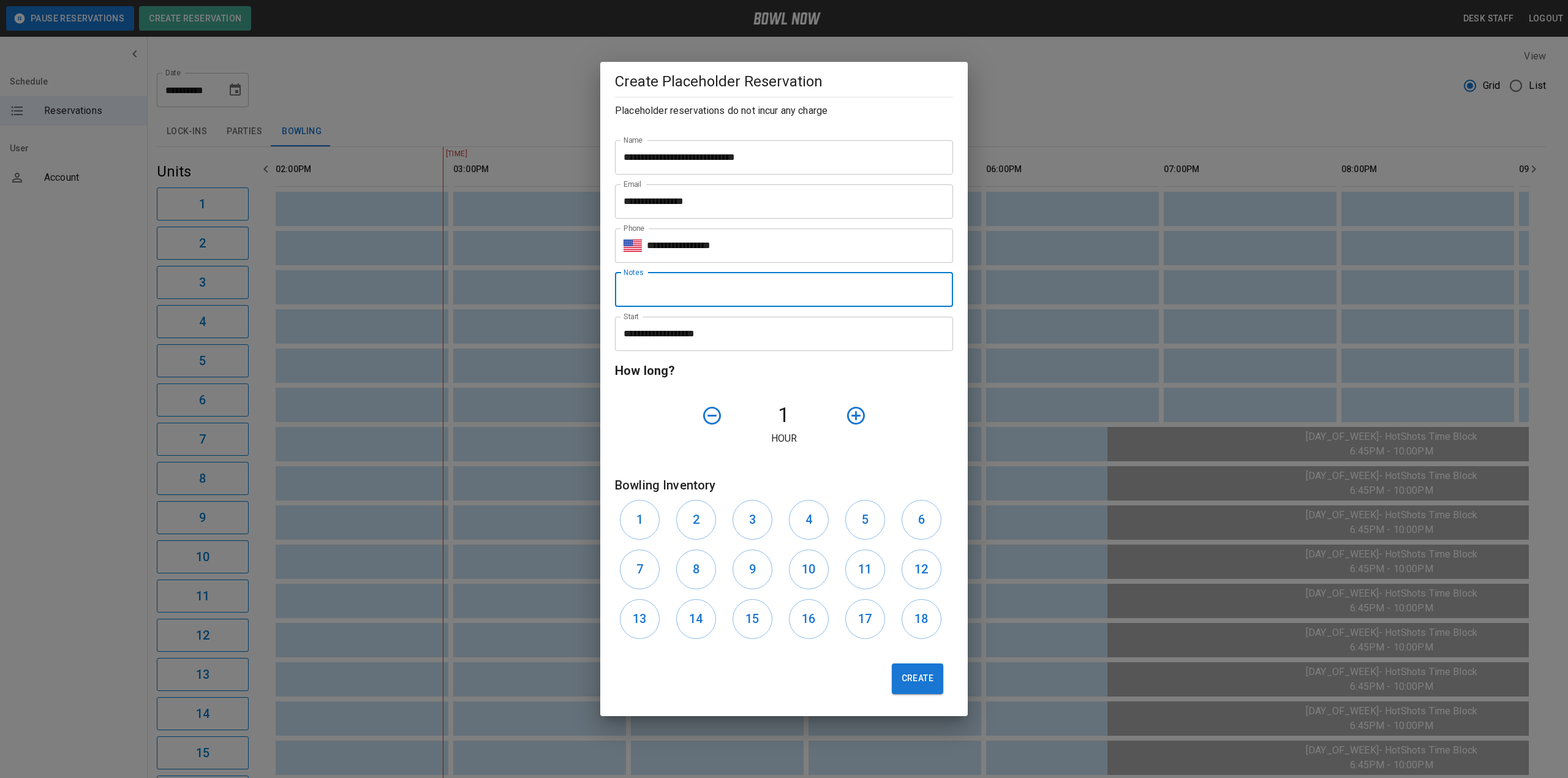 type on "**********" 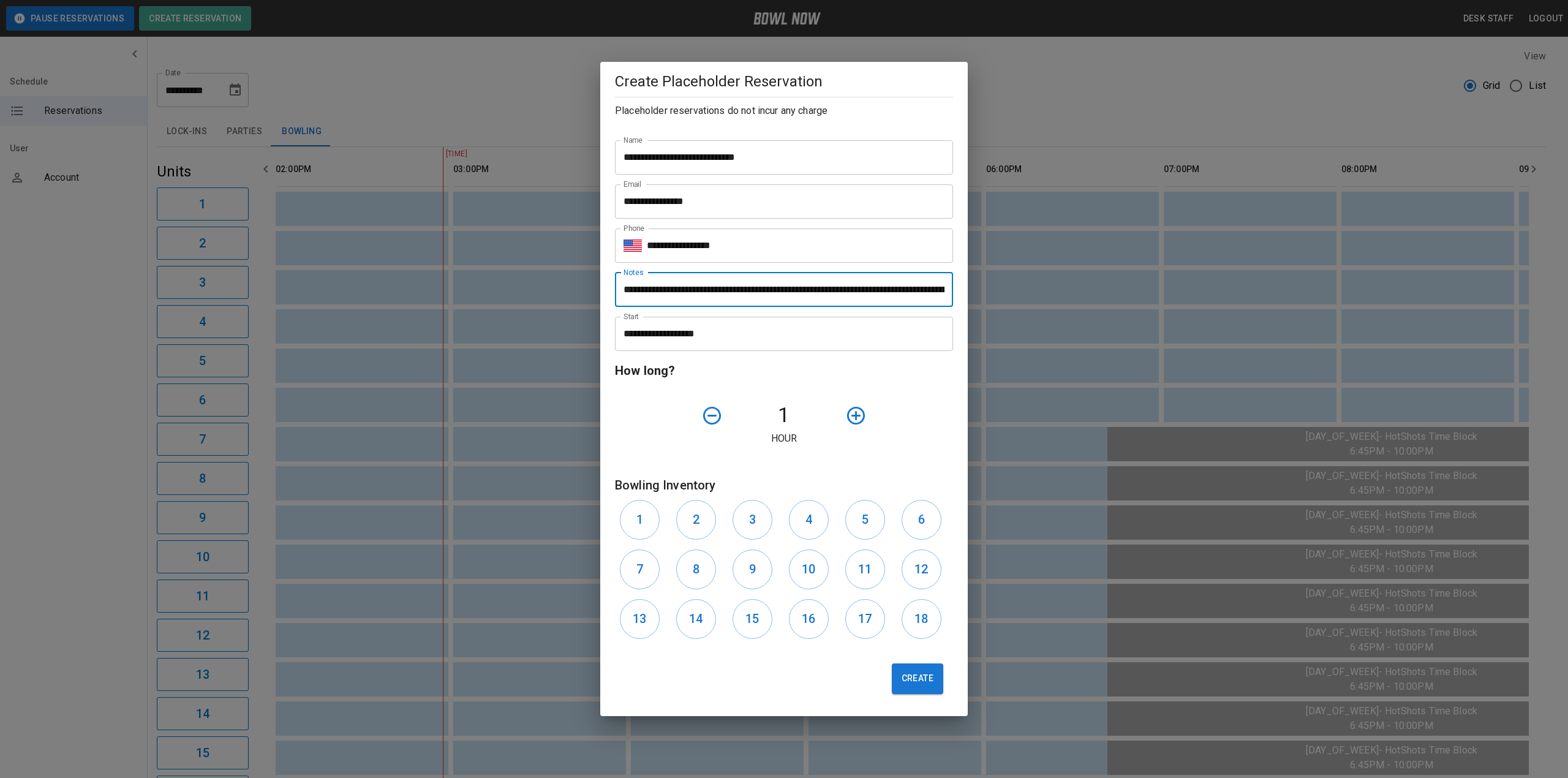 click on "**********" at bounding box center [780, 334] 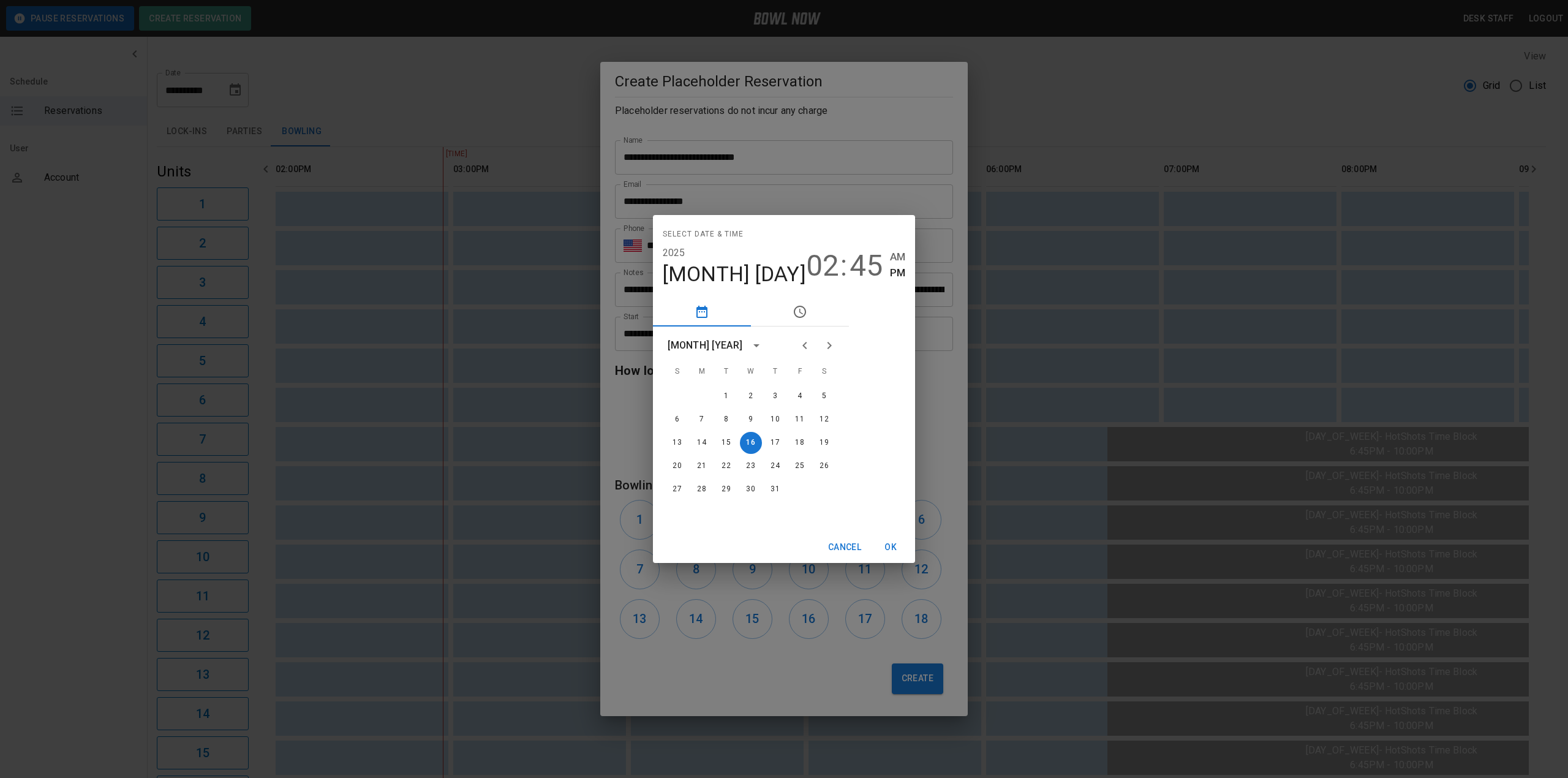 click on "Select date & time [YEAR] [MONTH] [DAY] [TIME] [AMPM] [MONTH] [YEAR] S M T W T F S 1 2 3 4 5 6 7 8 9 10 11 12 13 14 15 16 17 18 19 20 21 22 23 24 25 26 27 28 29 30 31 Cancel OK" at bounding box center [784, 389] 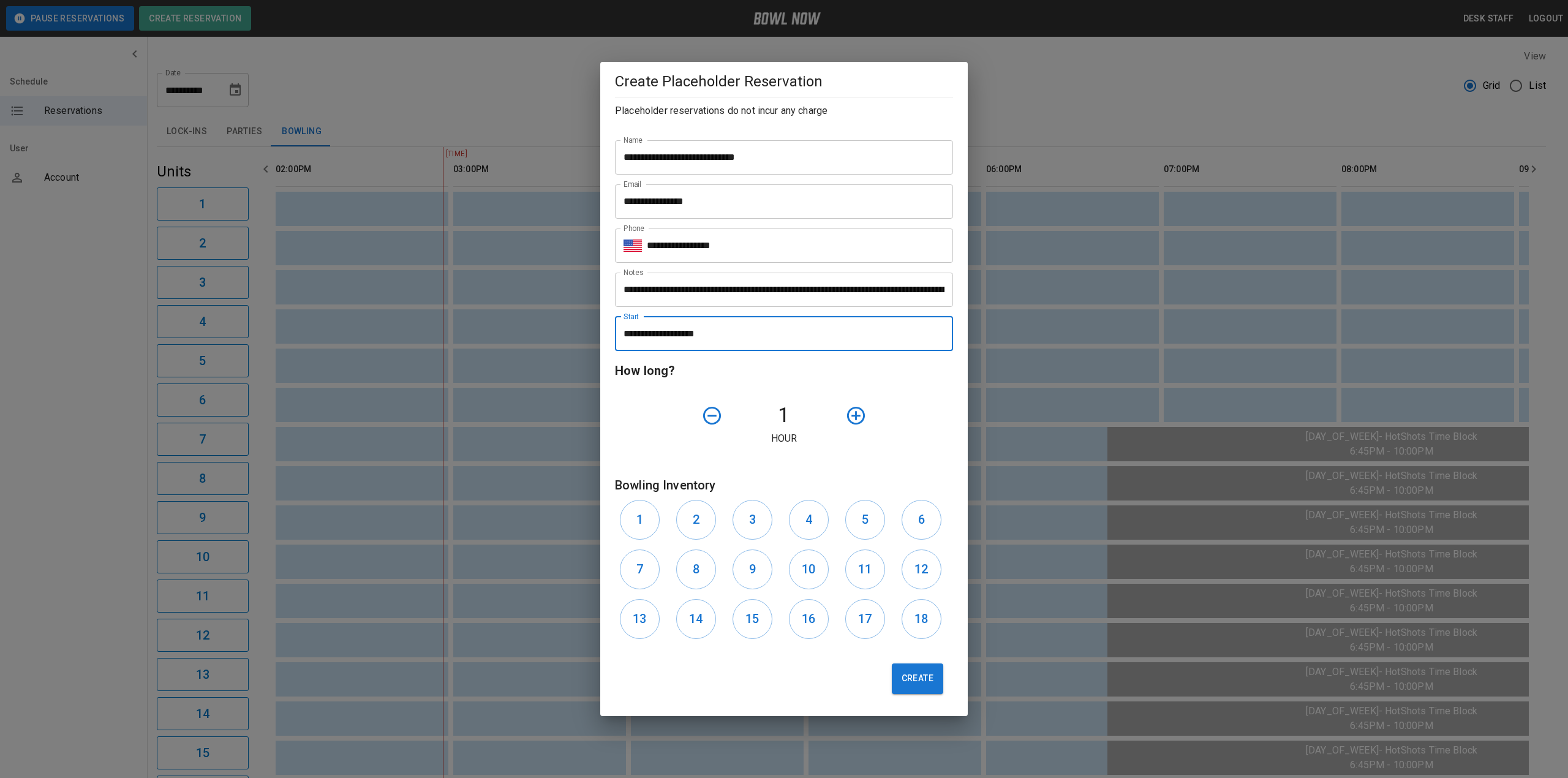 click on "**********" at bounding box center [780, 334] 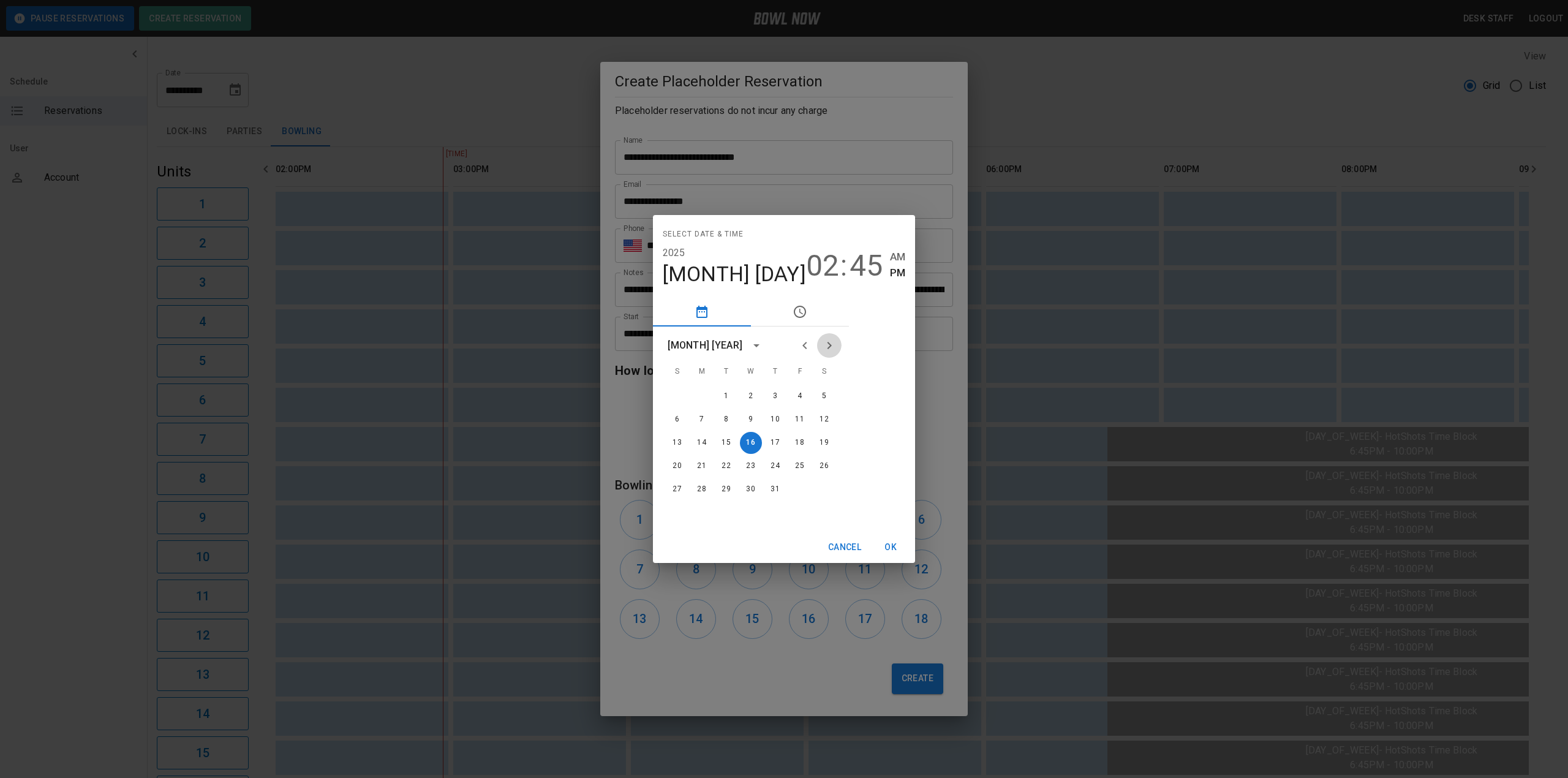 click 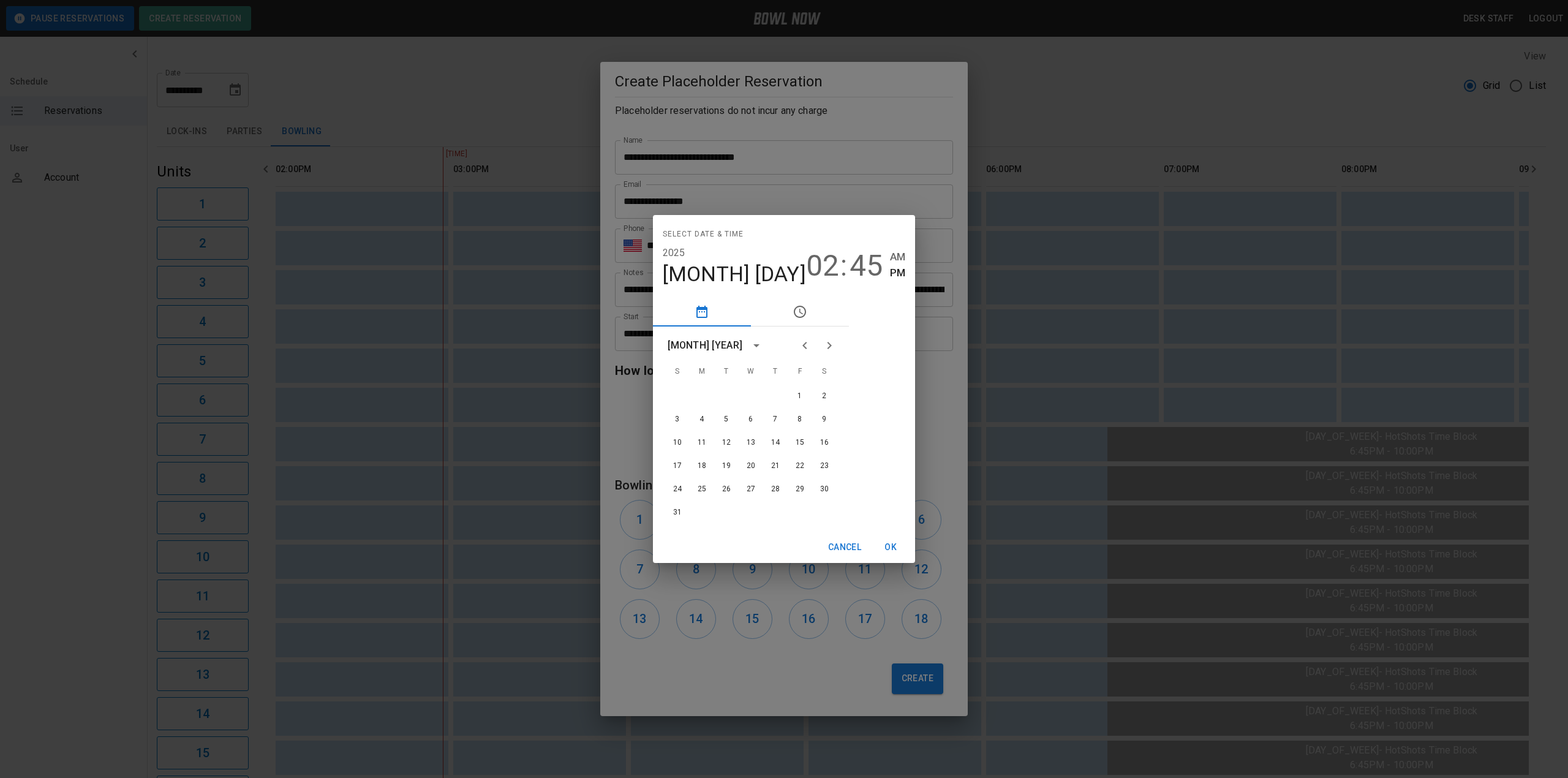 click 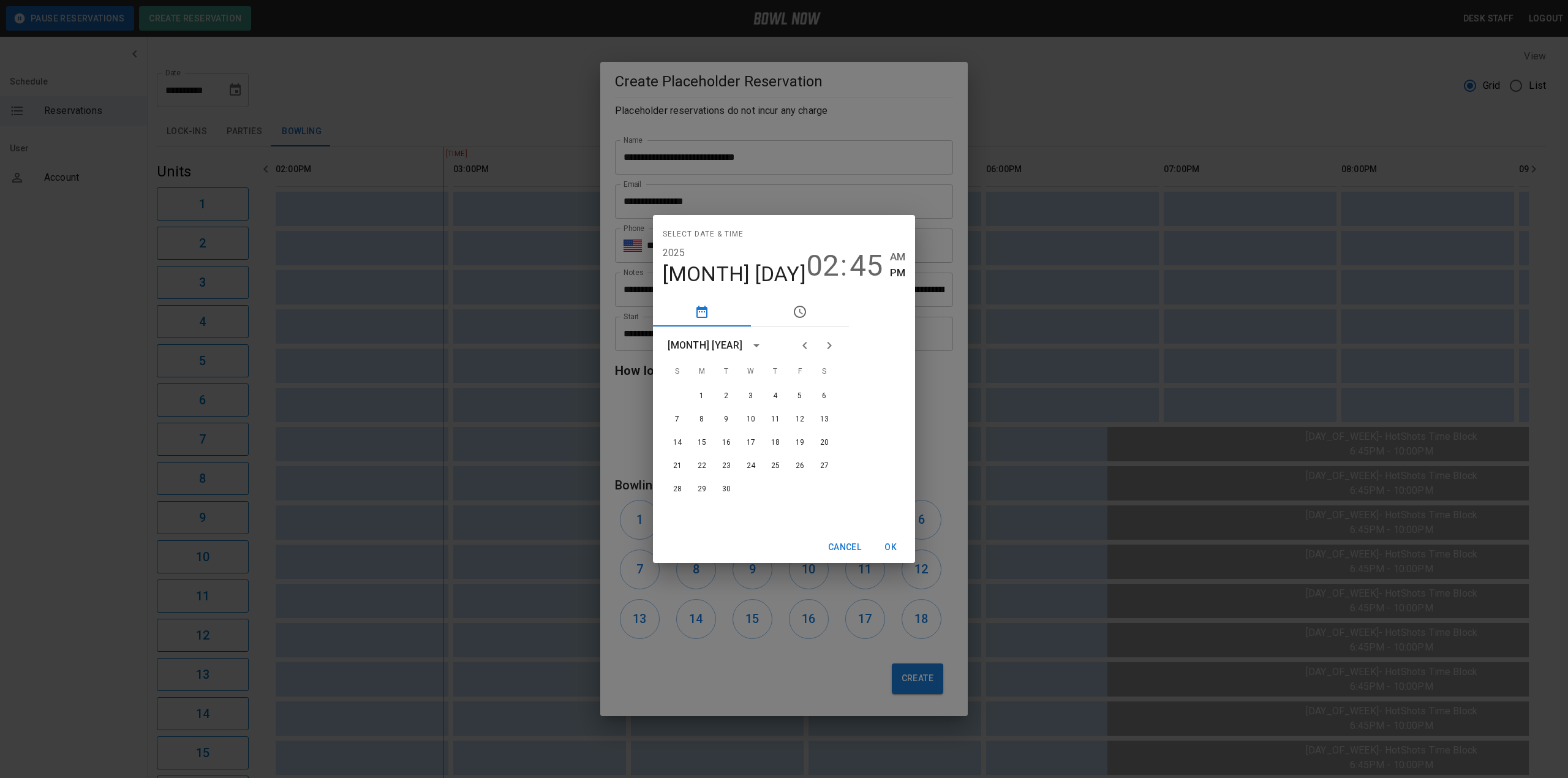 click 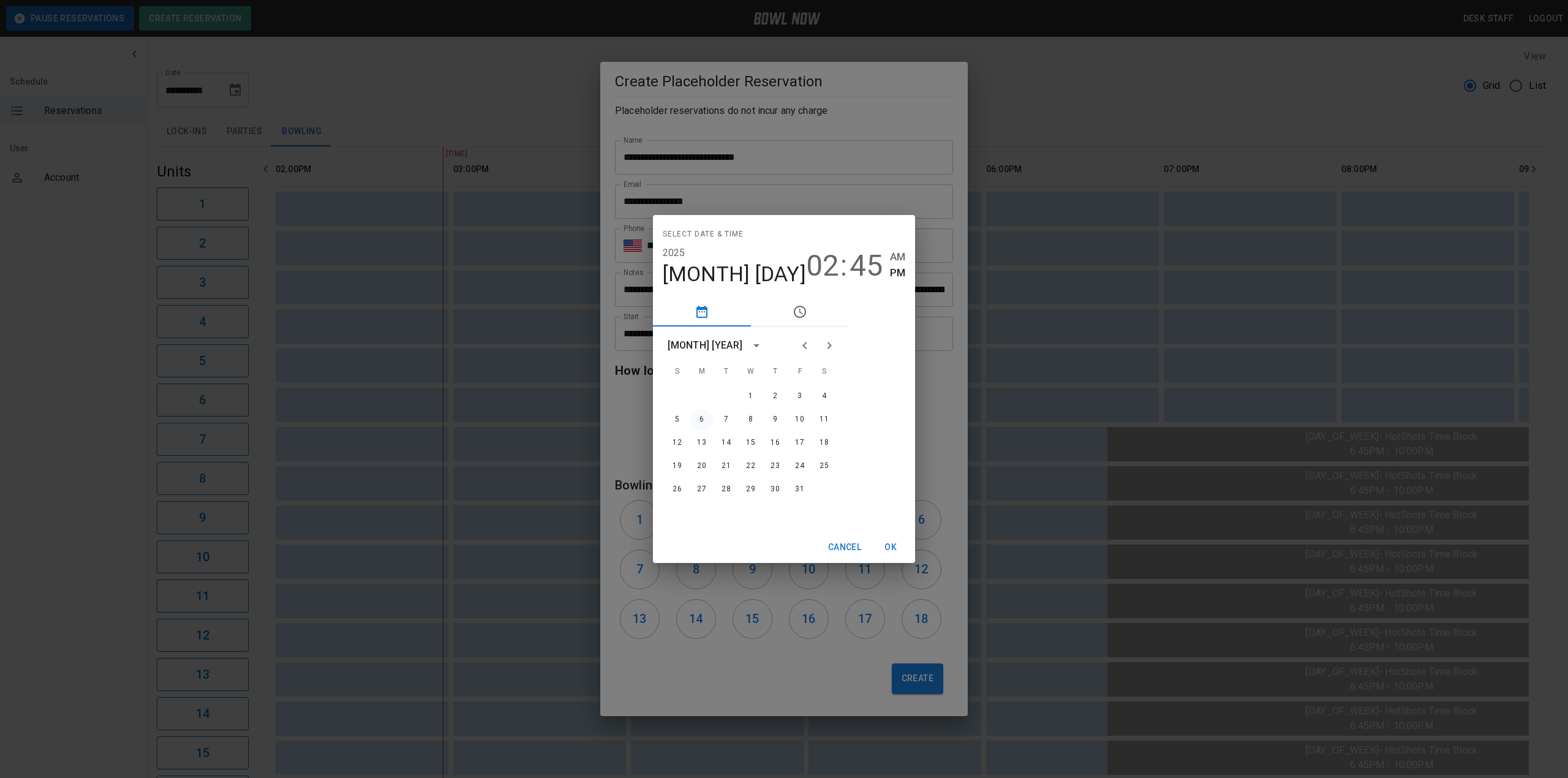 click on "6" at bounding box center [702, 420] 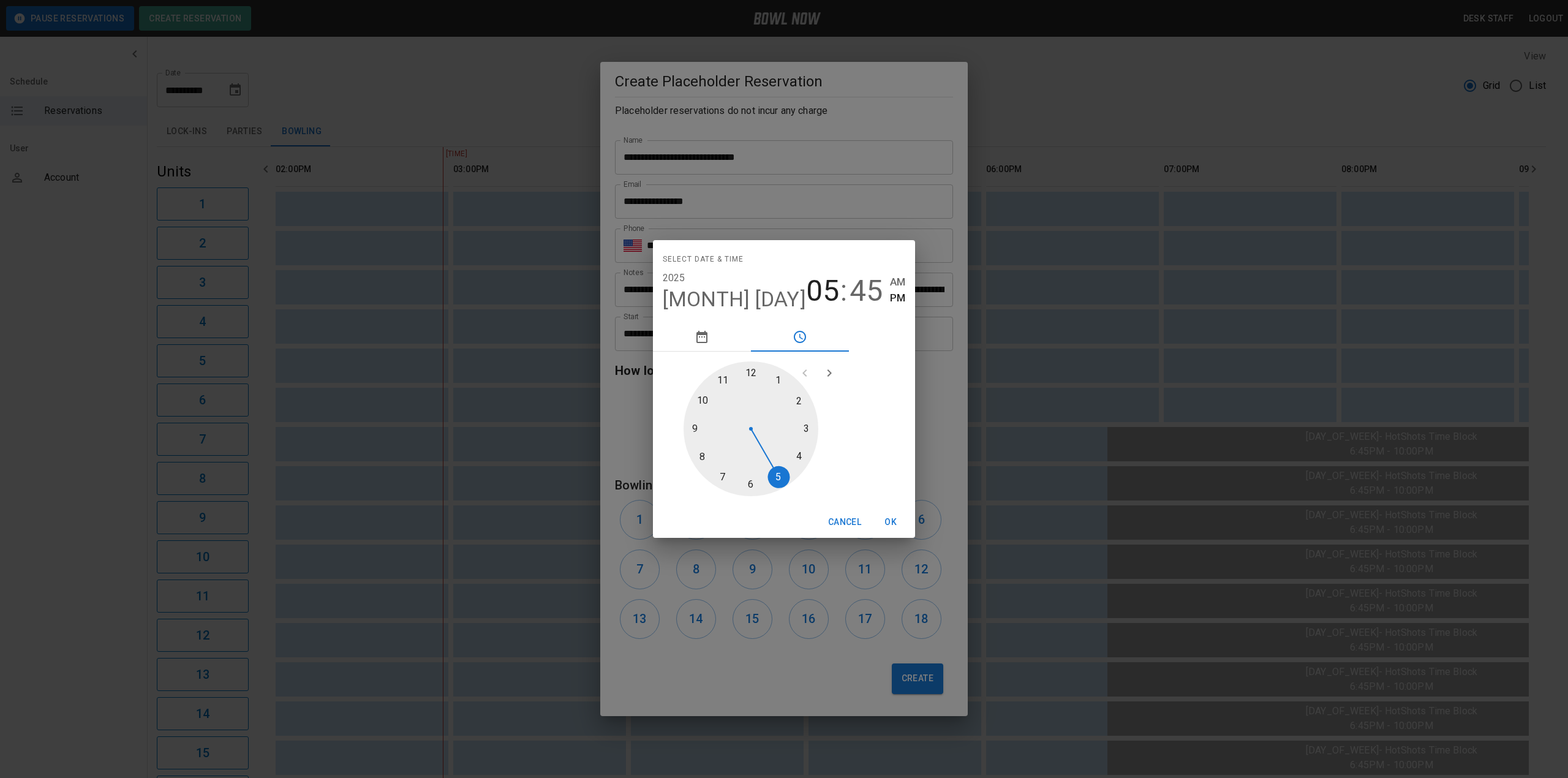 drag, startPoint x: 833, startPoint y: 404, endPoint x: 809, endPoint y: 477, distance: 76.843998 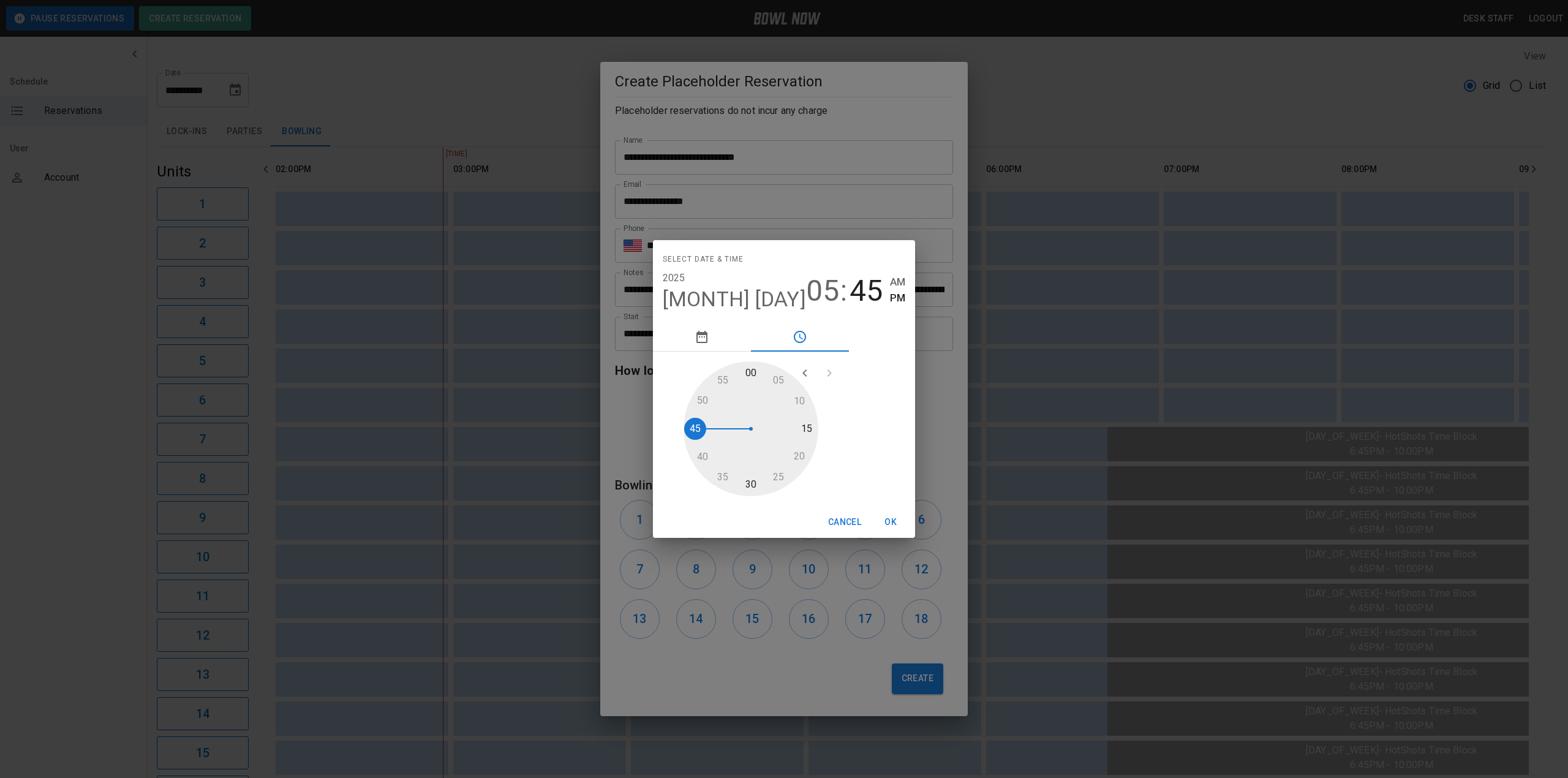 click at bounding box center (751, 429) 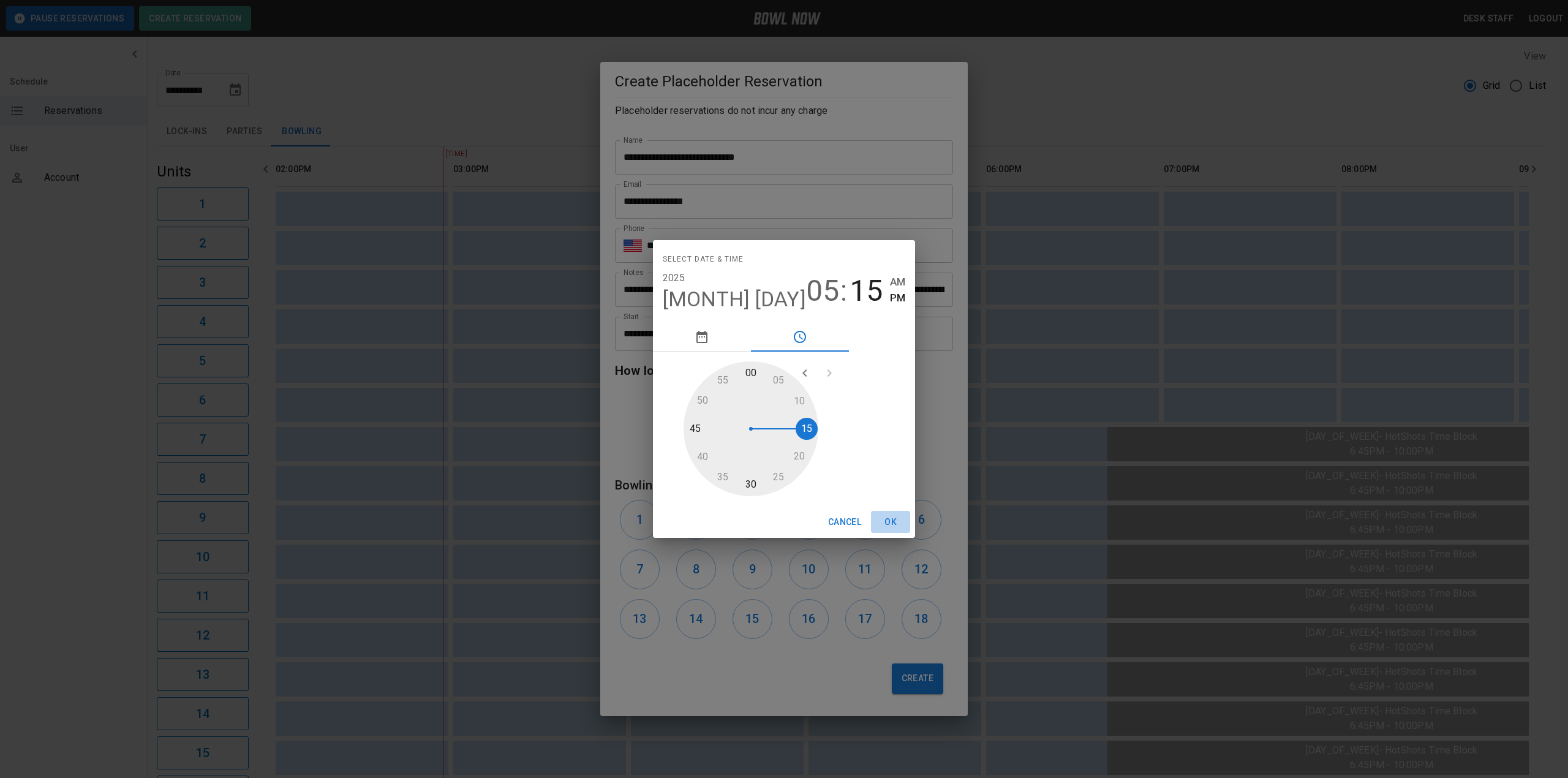 click on "OK" at bounding box center [891, 522] 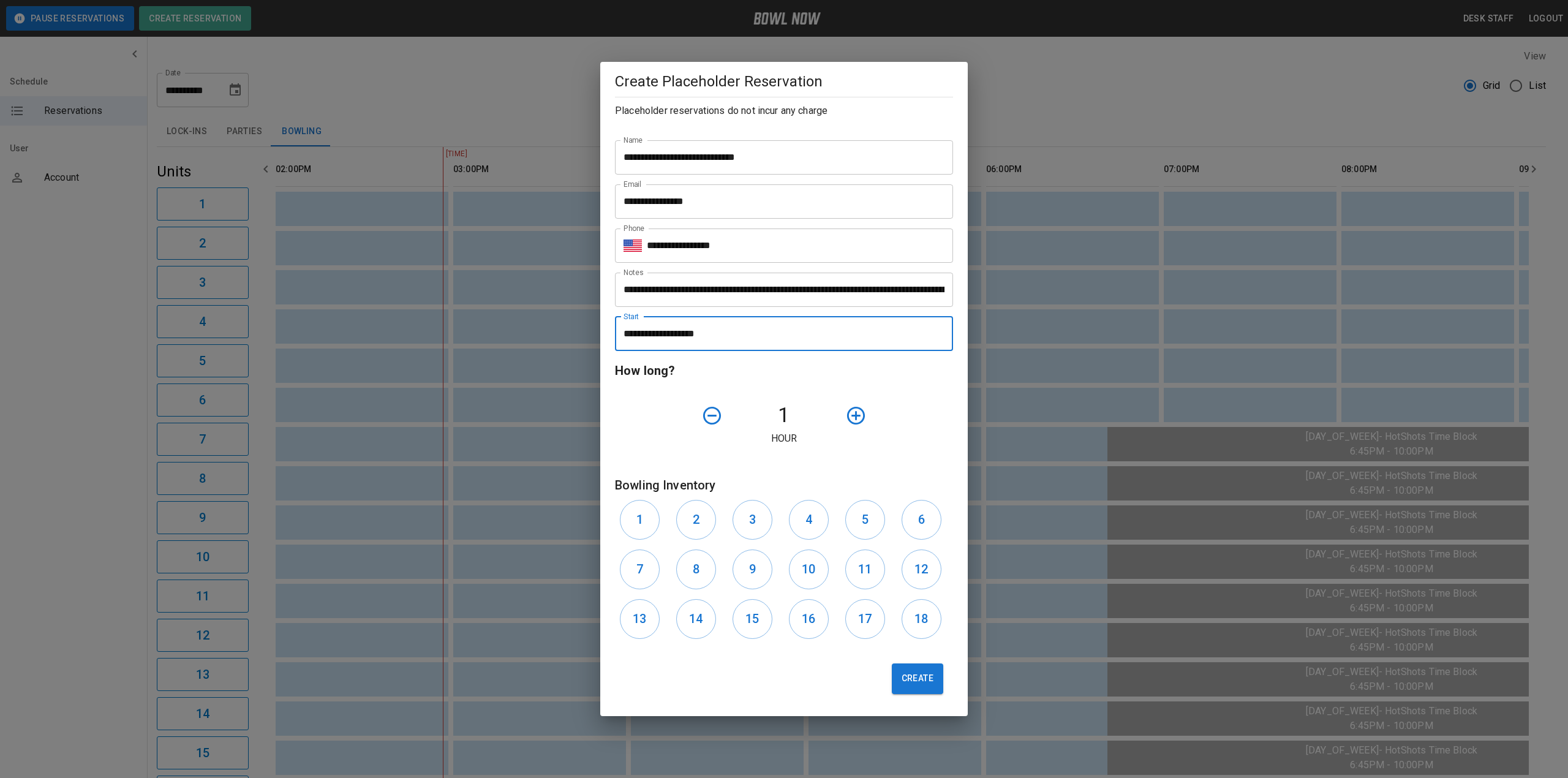 drag, startPoint x: 858, startPoint y: 434, endPoint x: 858, endPoint y: 425, distance: 9 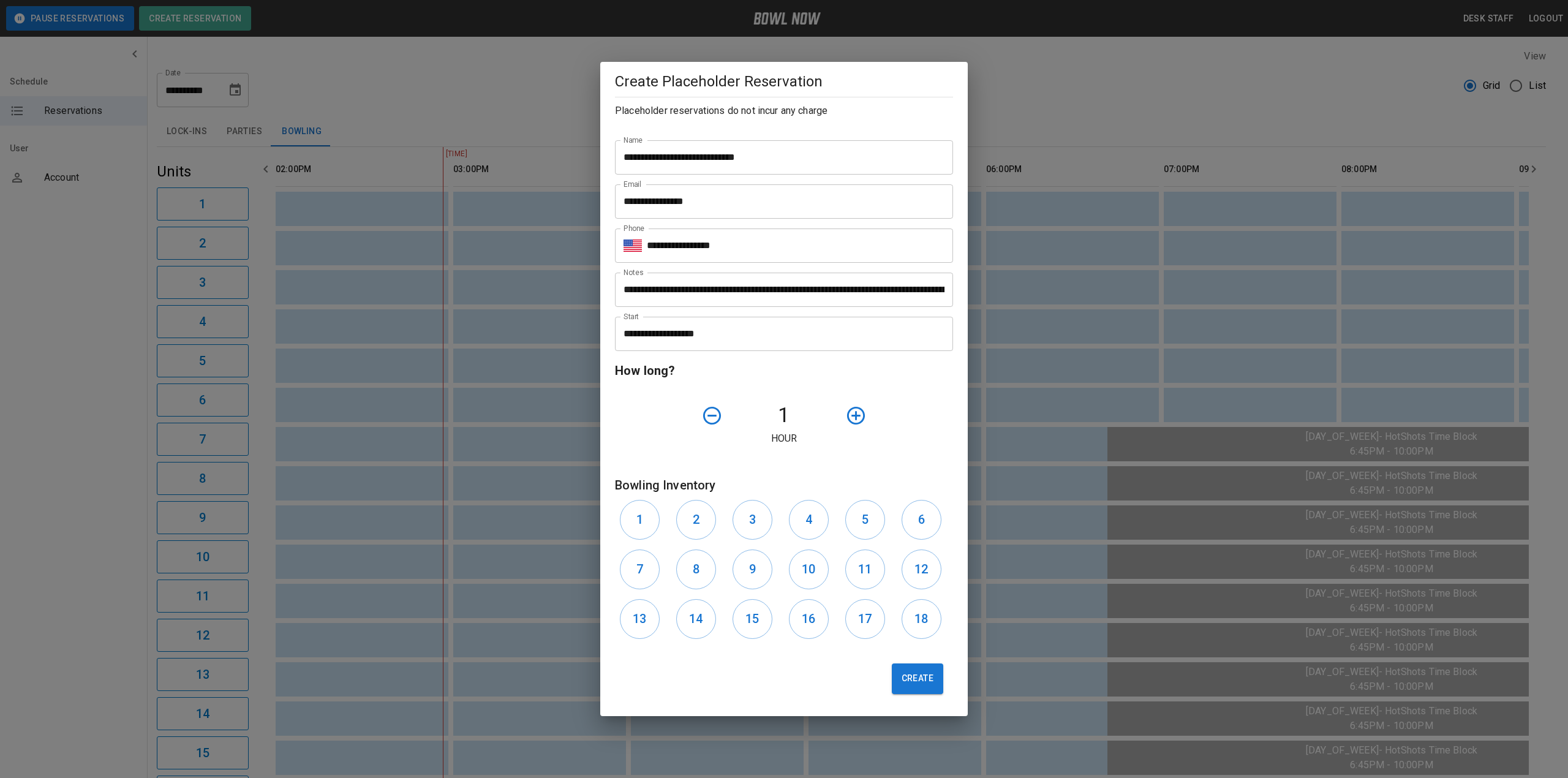 click 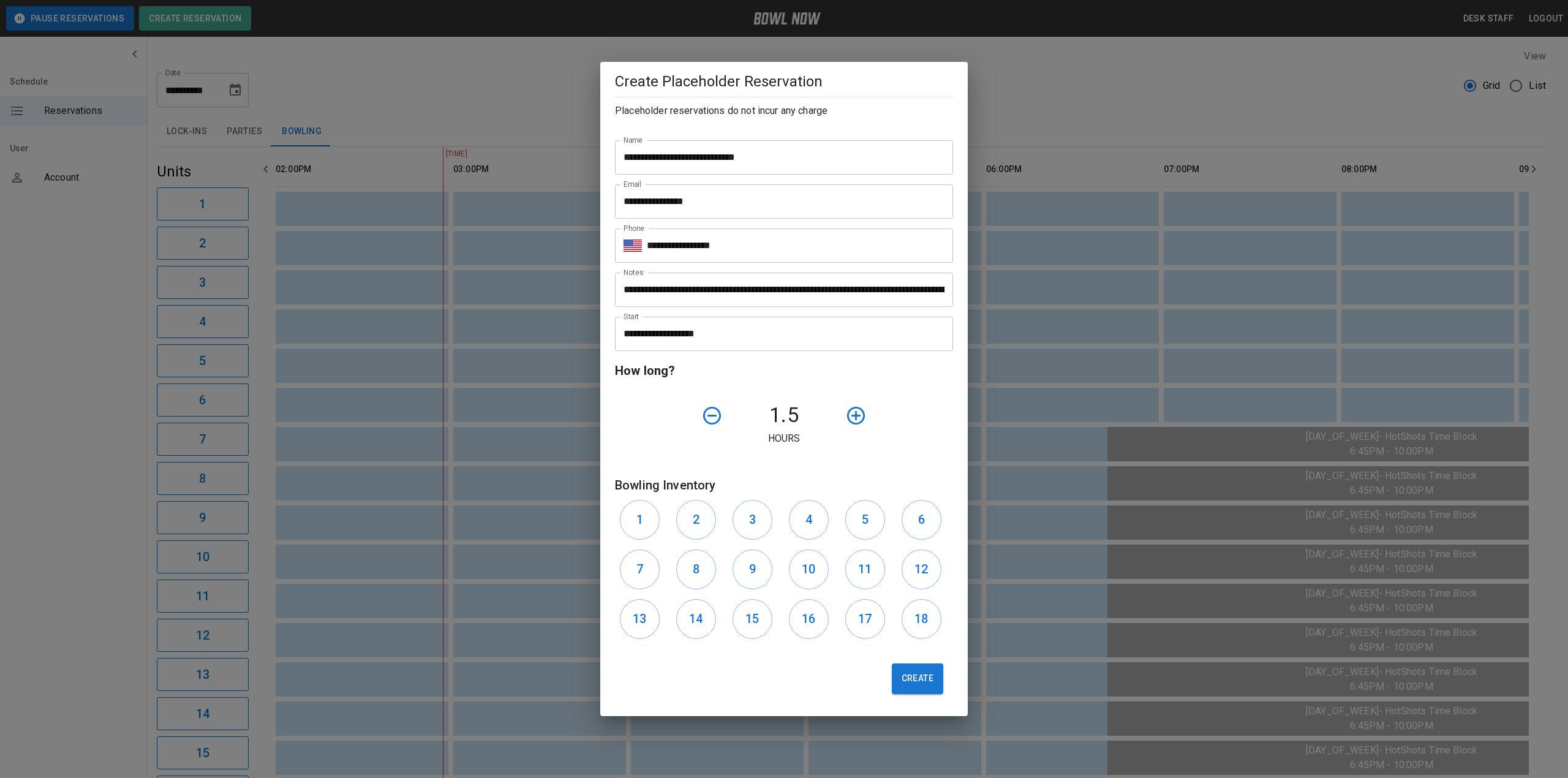 drag, startPoint x: 635, startPoint y: 524, endPoint x: 669, endPoint y: 519, distance: 34.365681 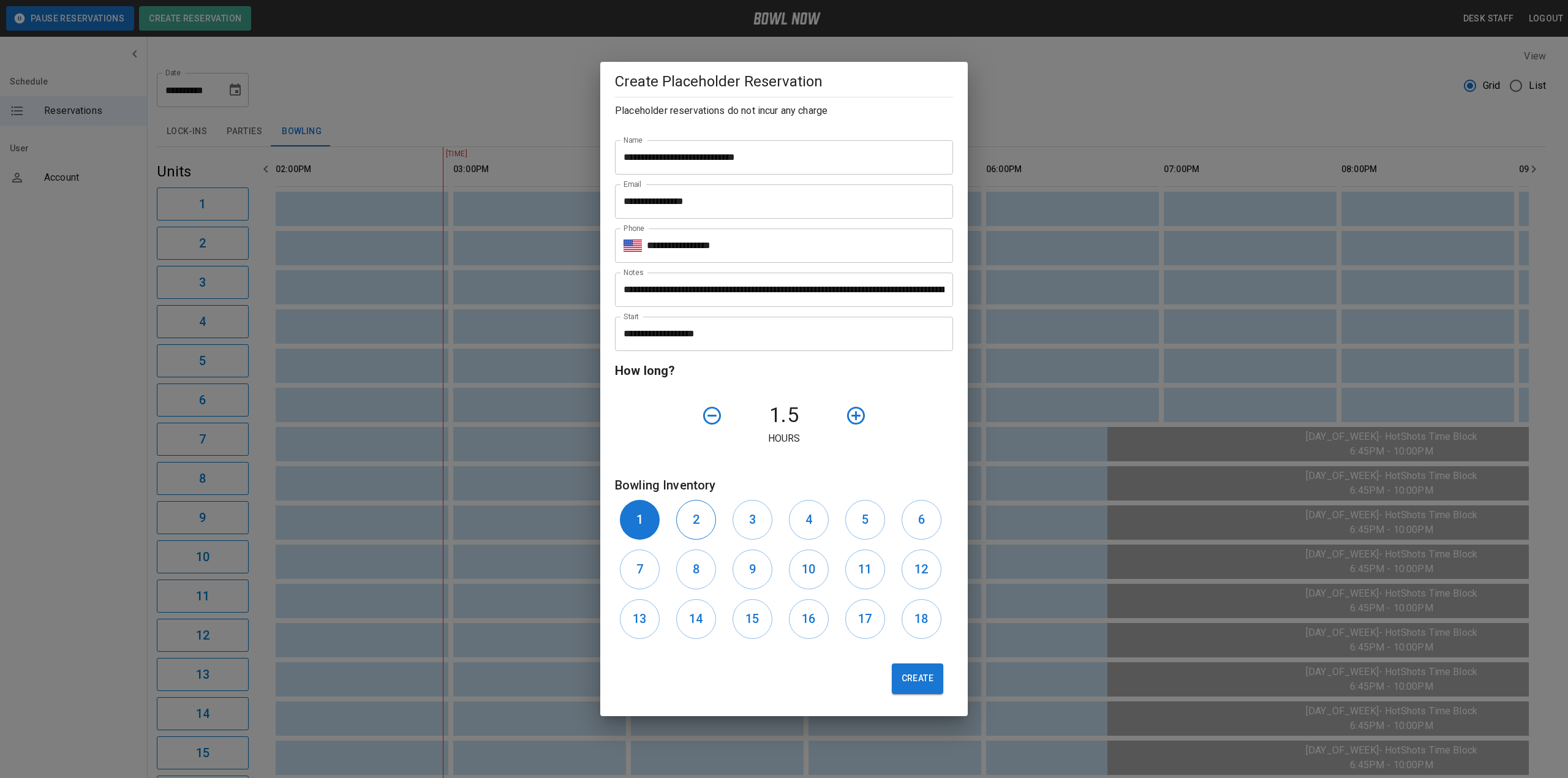 drag, startPoint x: 707, startPoint y: 519, endPoint x: 718, endPoint y: 517, distance: 11.18034 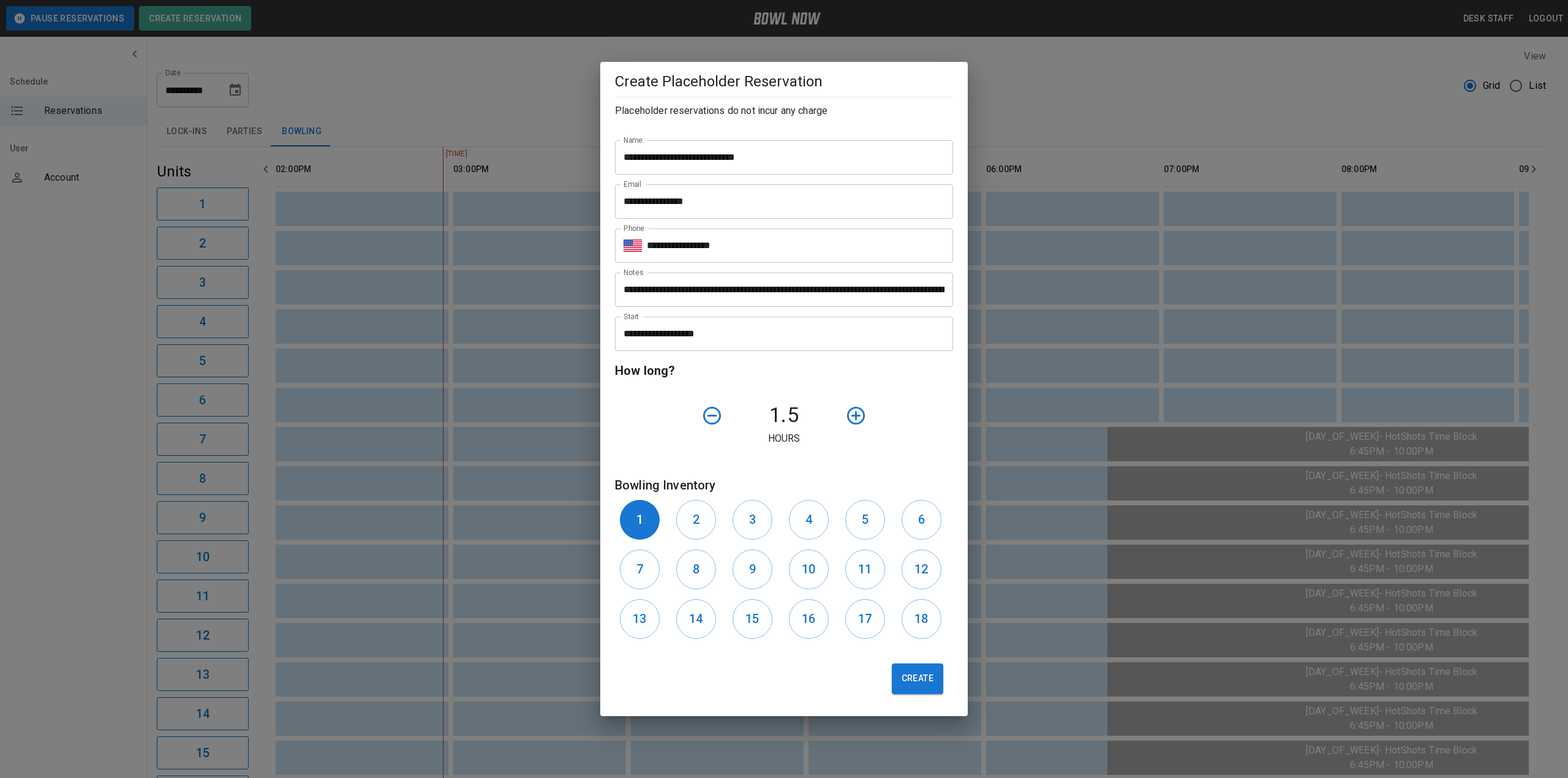click on "2" at bounding box center (696, 519) 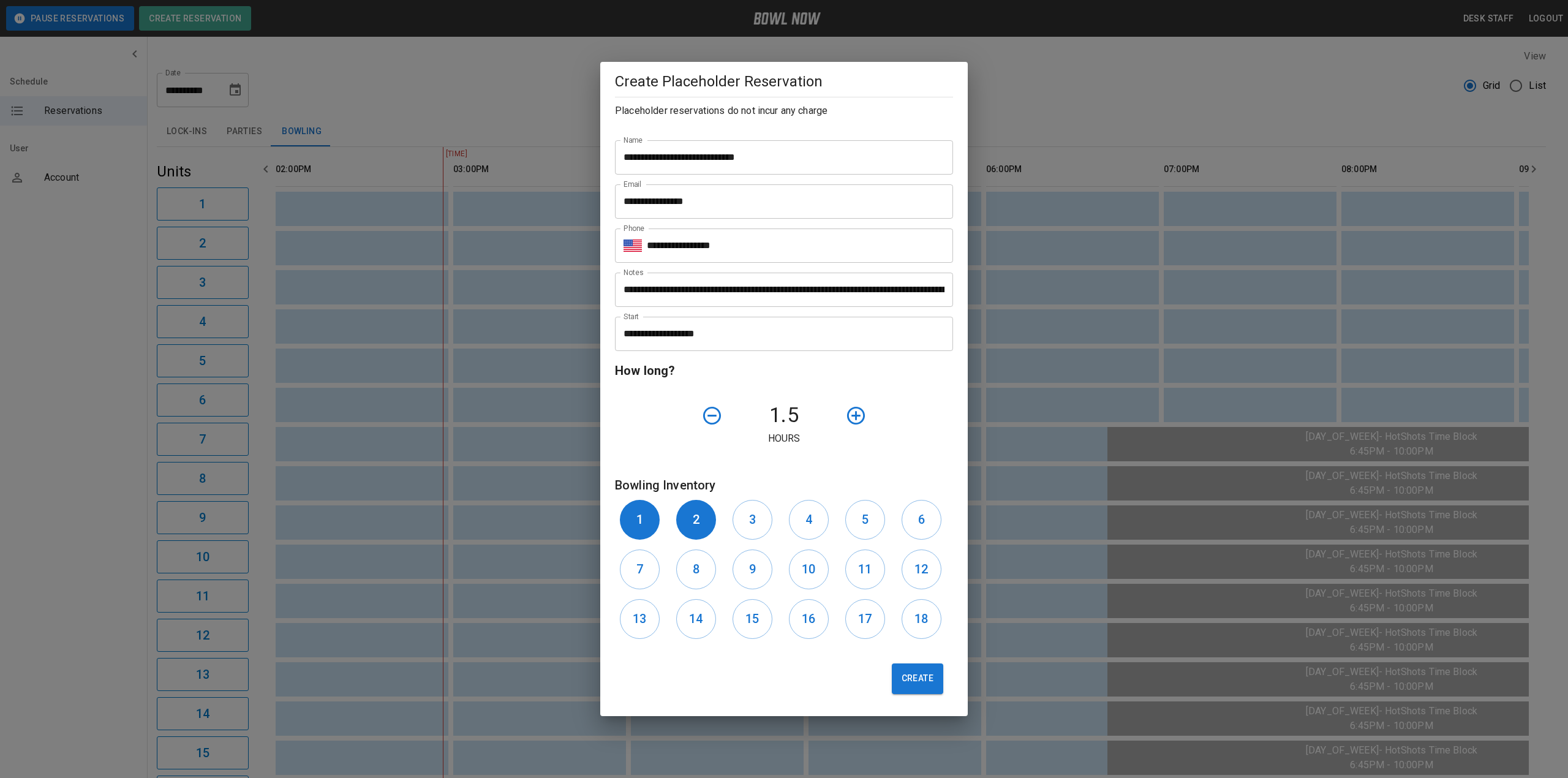 click on "3" at bounding box center [752, 519] 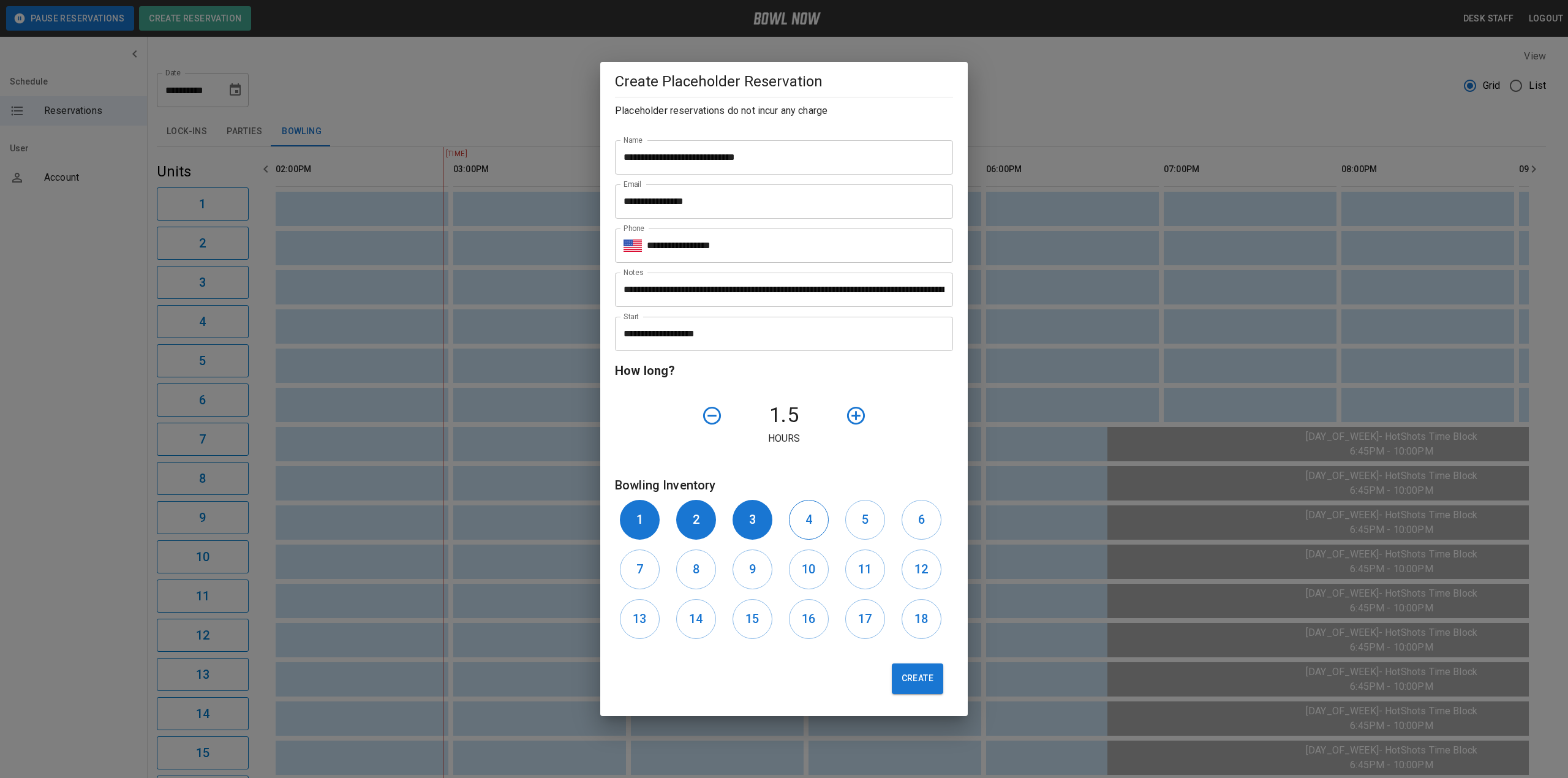 click on "4" at bounding box center (809, 519) 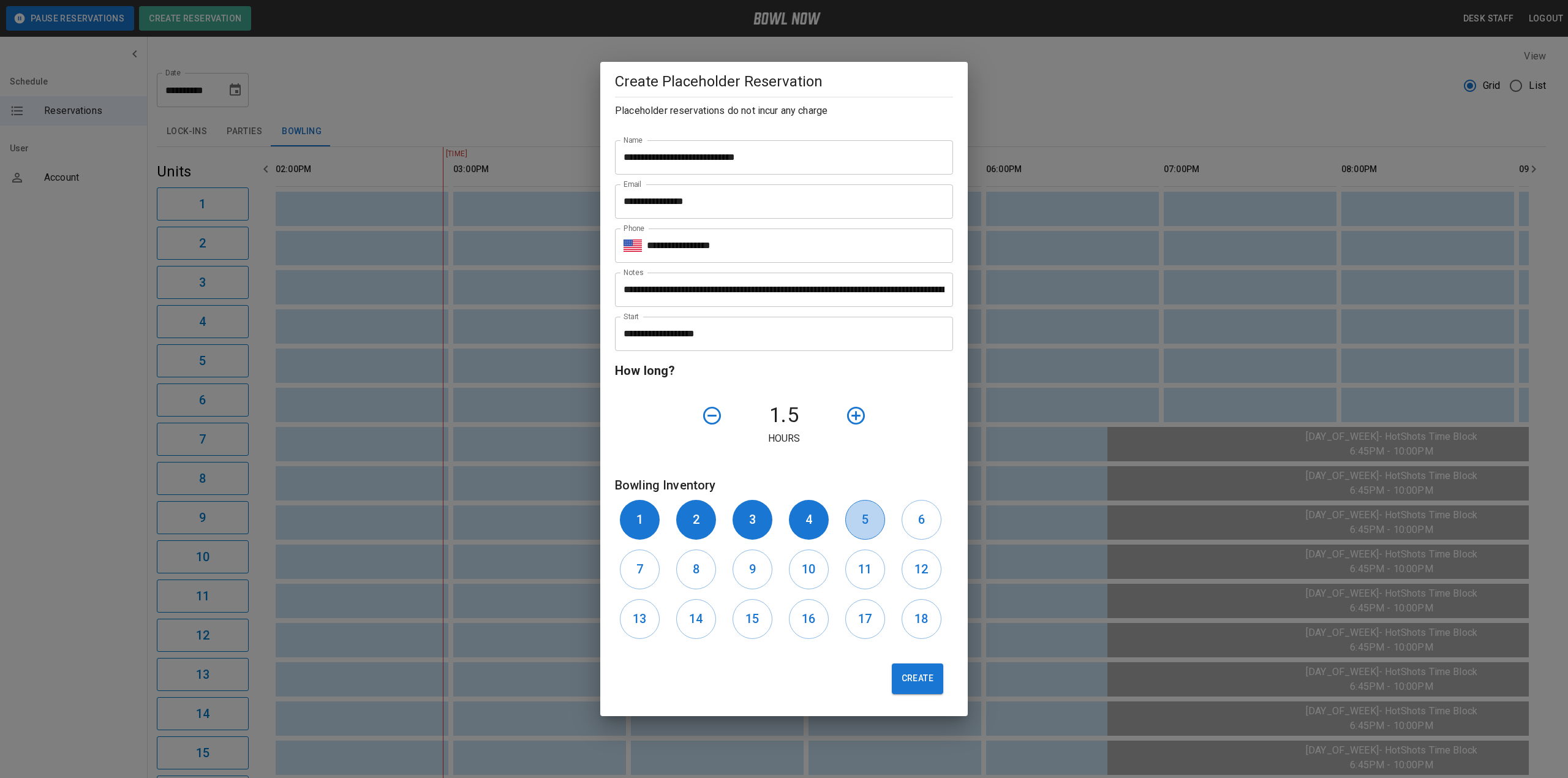 click on "5" at bounding box center [865, 519] 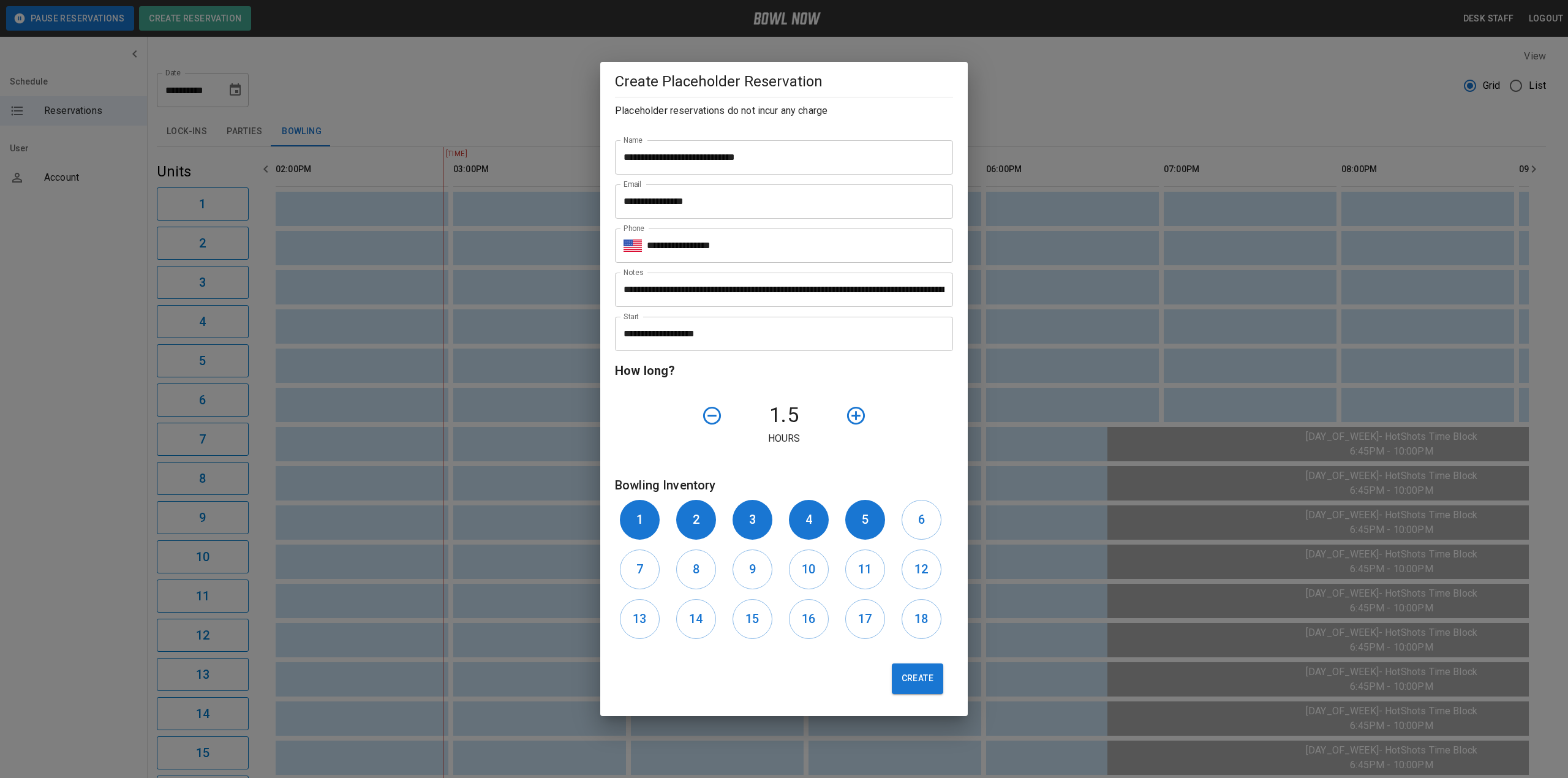 click on "6" at bounding box center (925, 519) 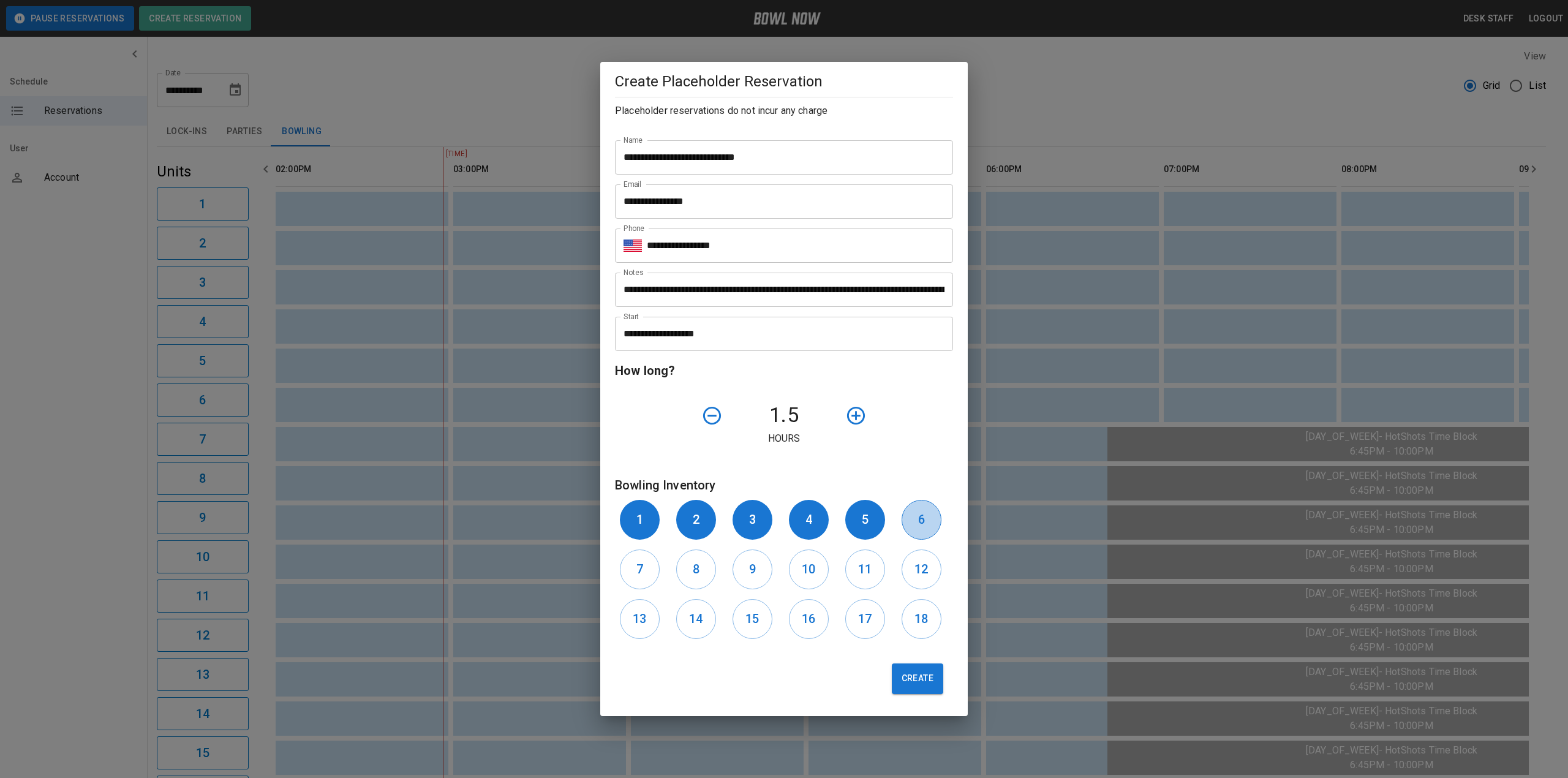 drag, startPoint x: 915, startPoint y: 518, endPoint x: 907, endPoint y: 526, distance: 11.313708 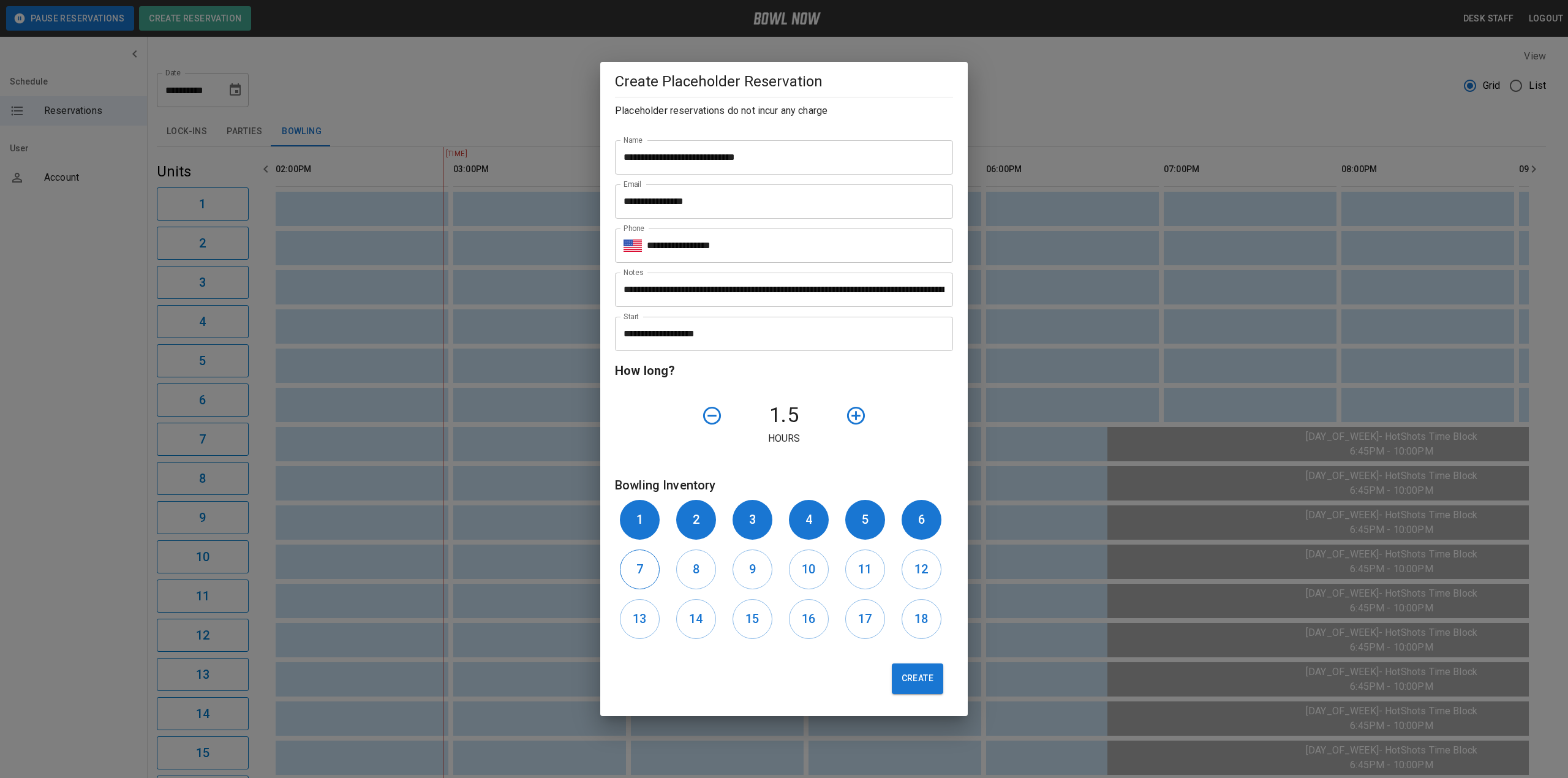 click on "7" at bounding box center (639, 569) 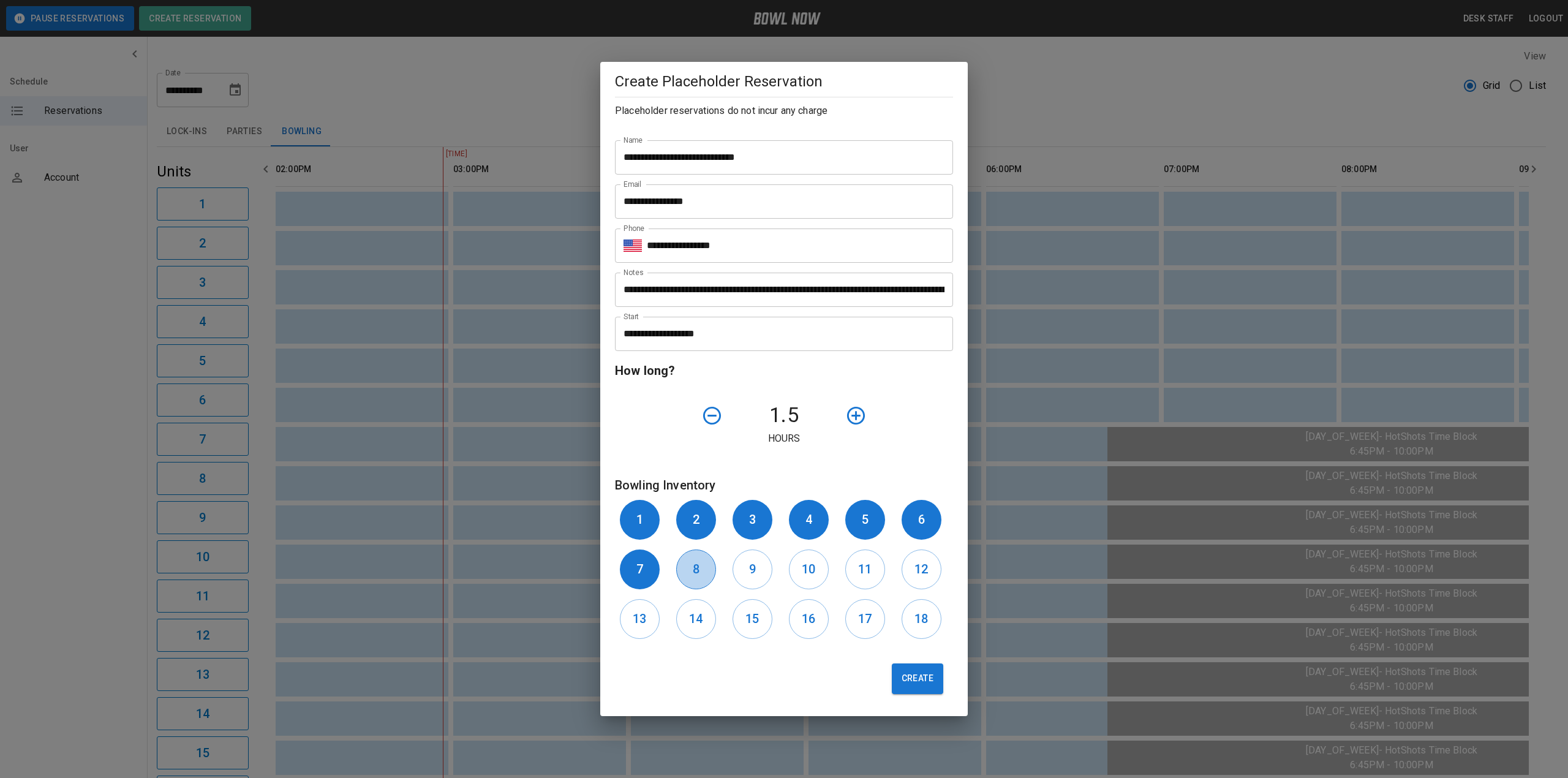click on "8" at bounding box center (696, 569) 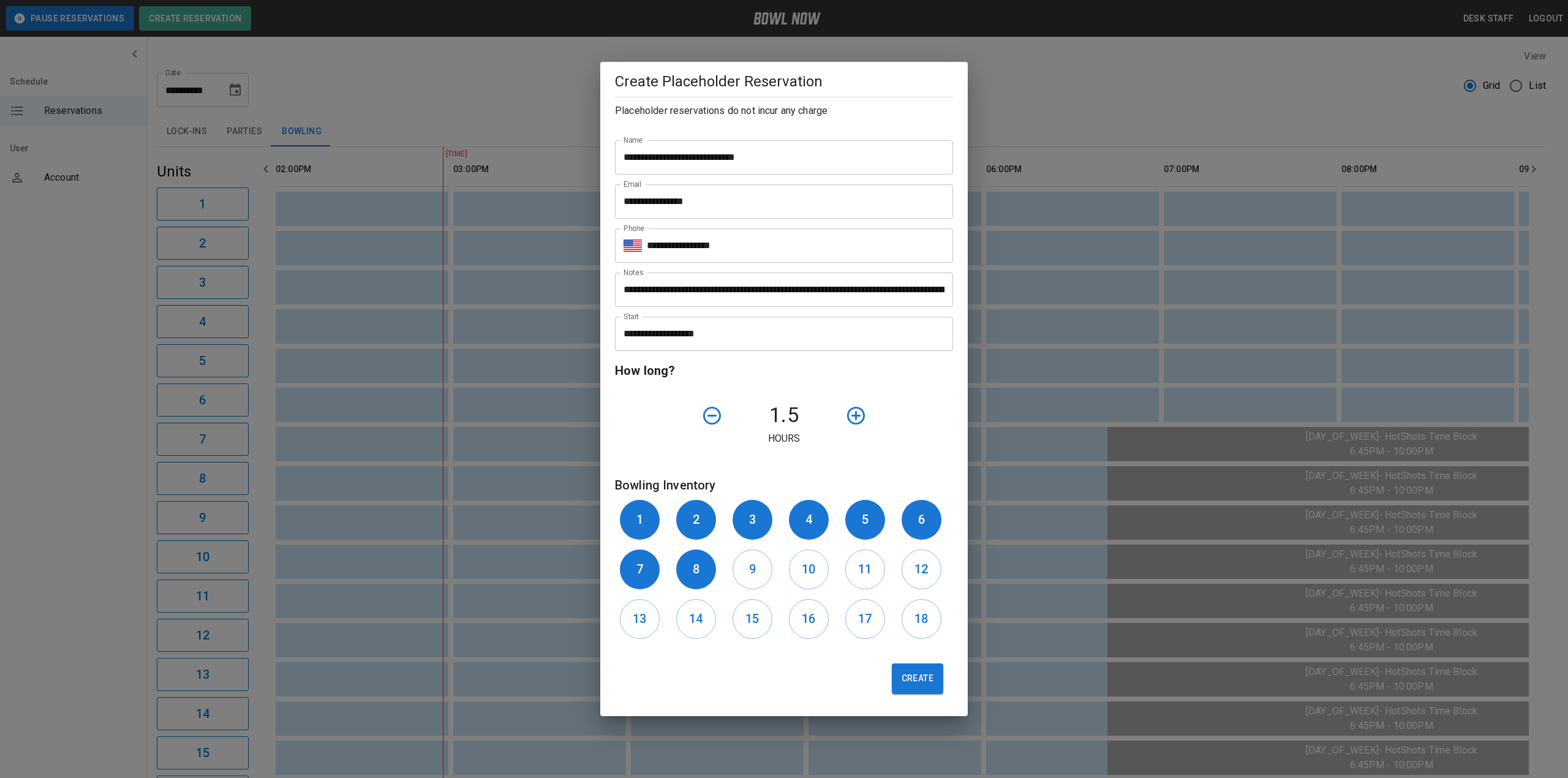 click on "Create" at bounding box center [918, 679] 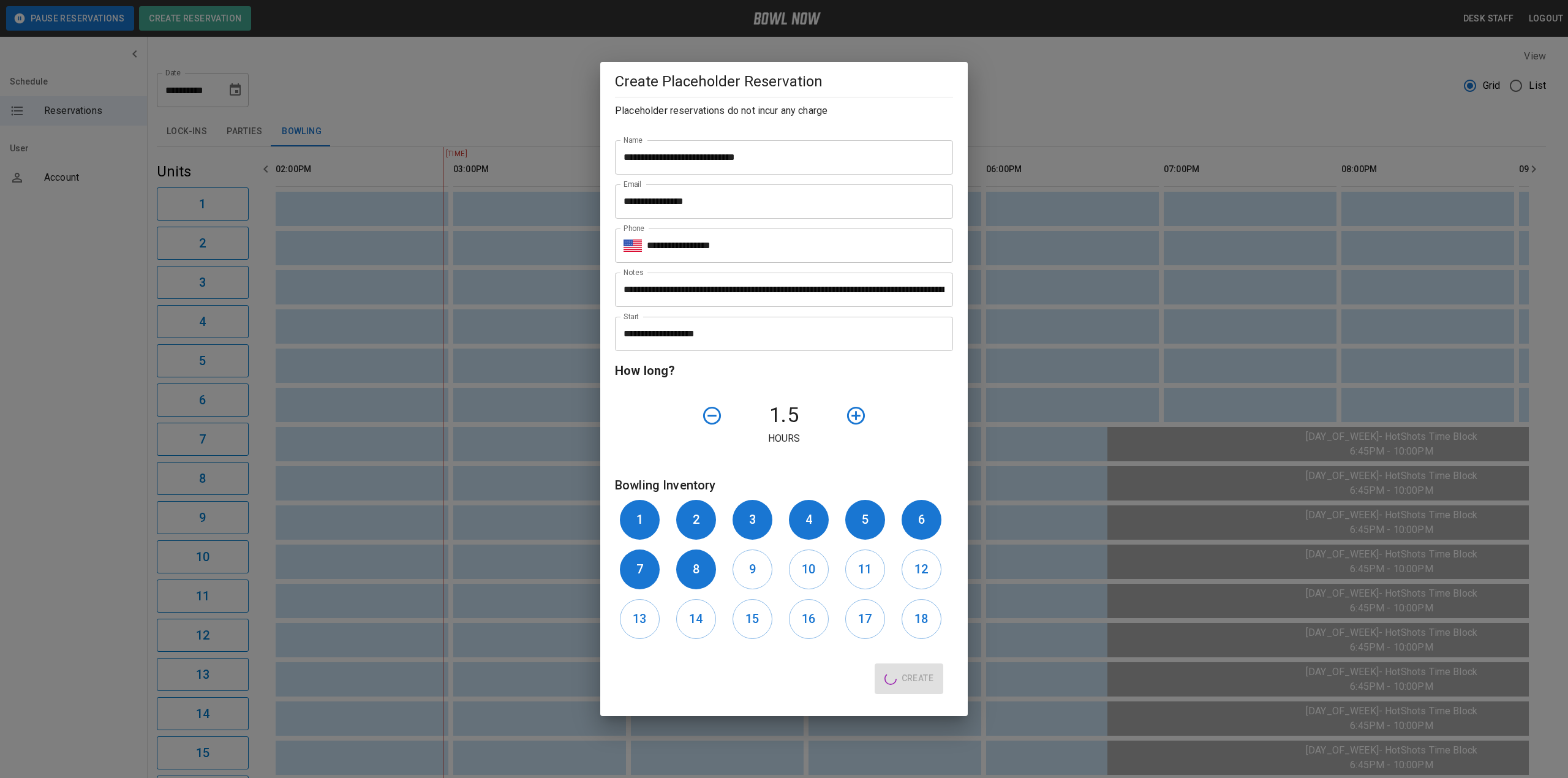 type 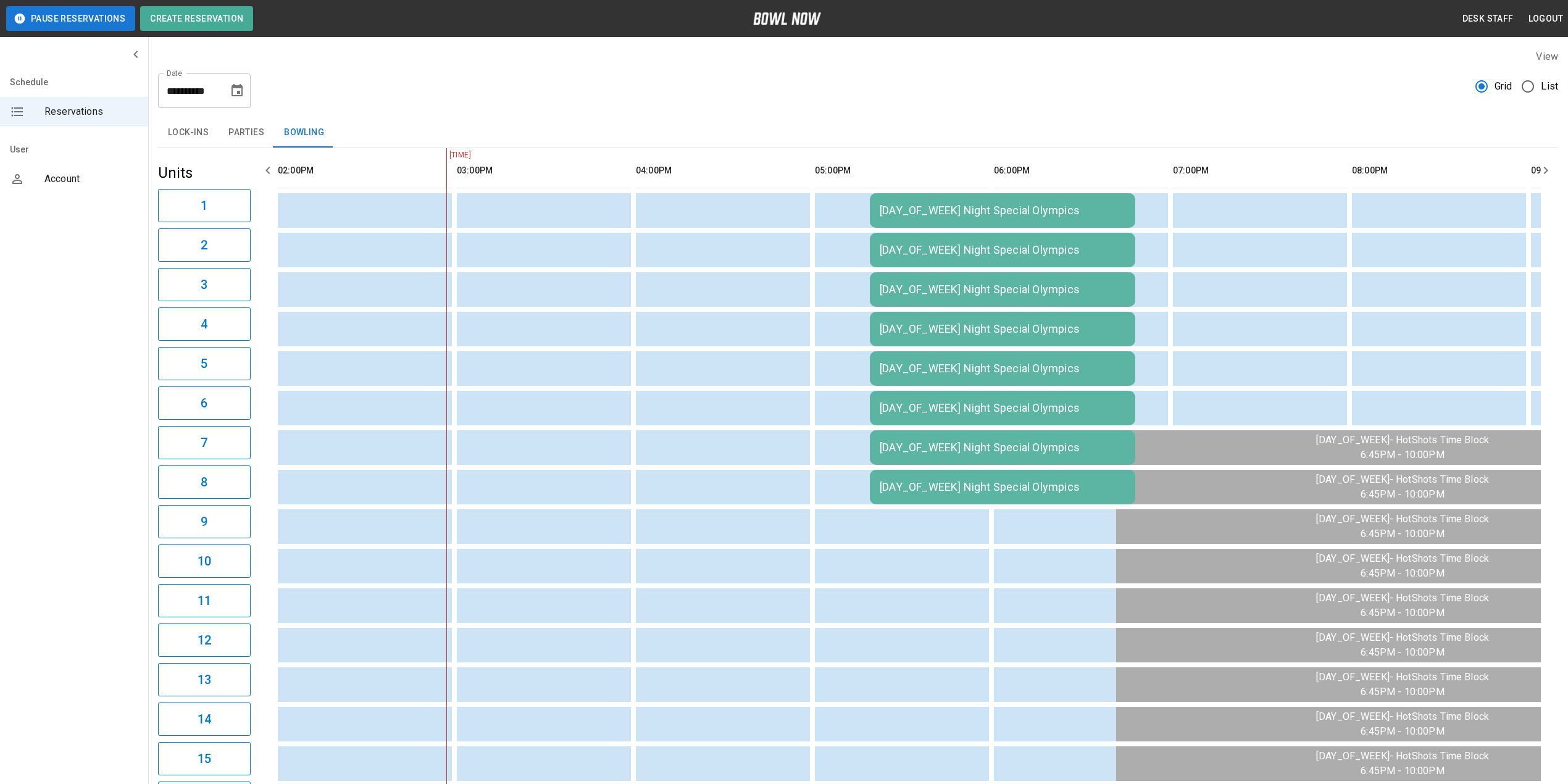 click 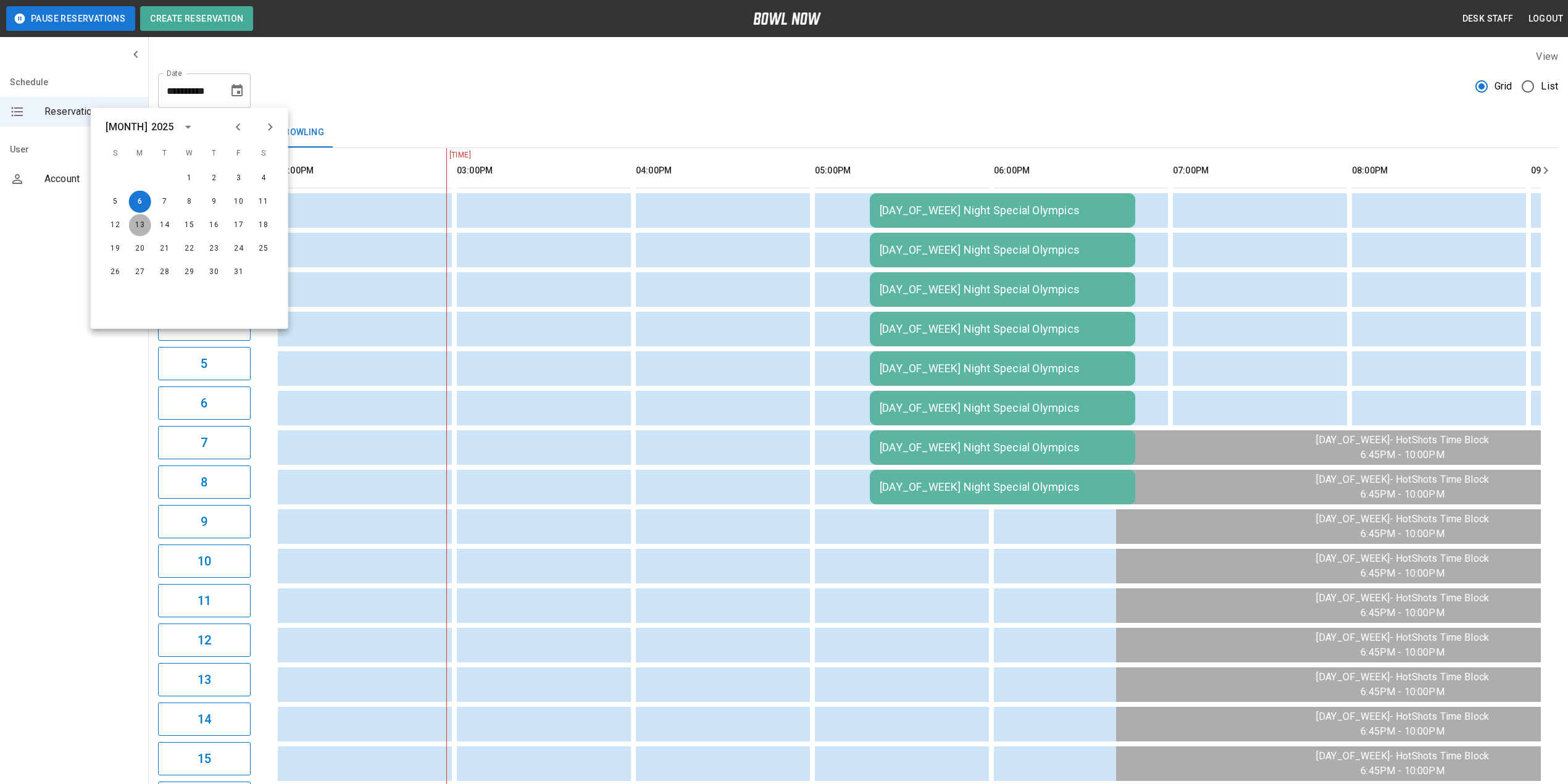 click on "13" at bounding box center (140, 225) 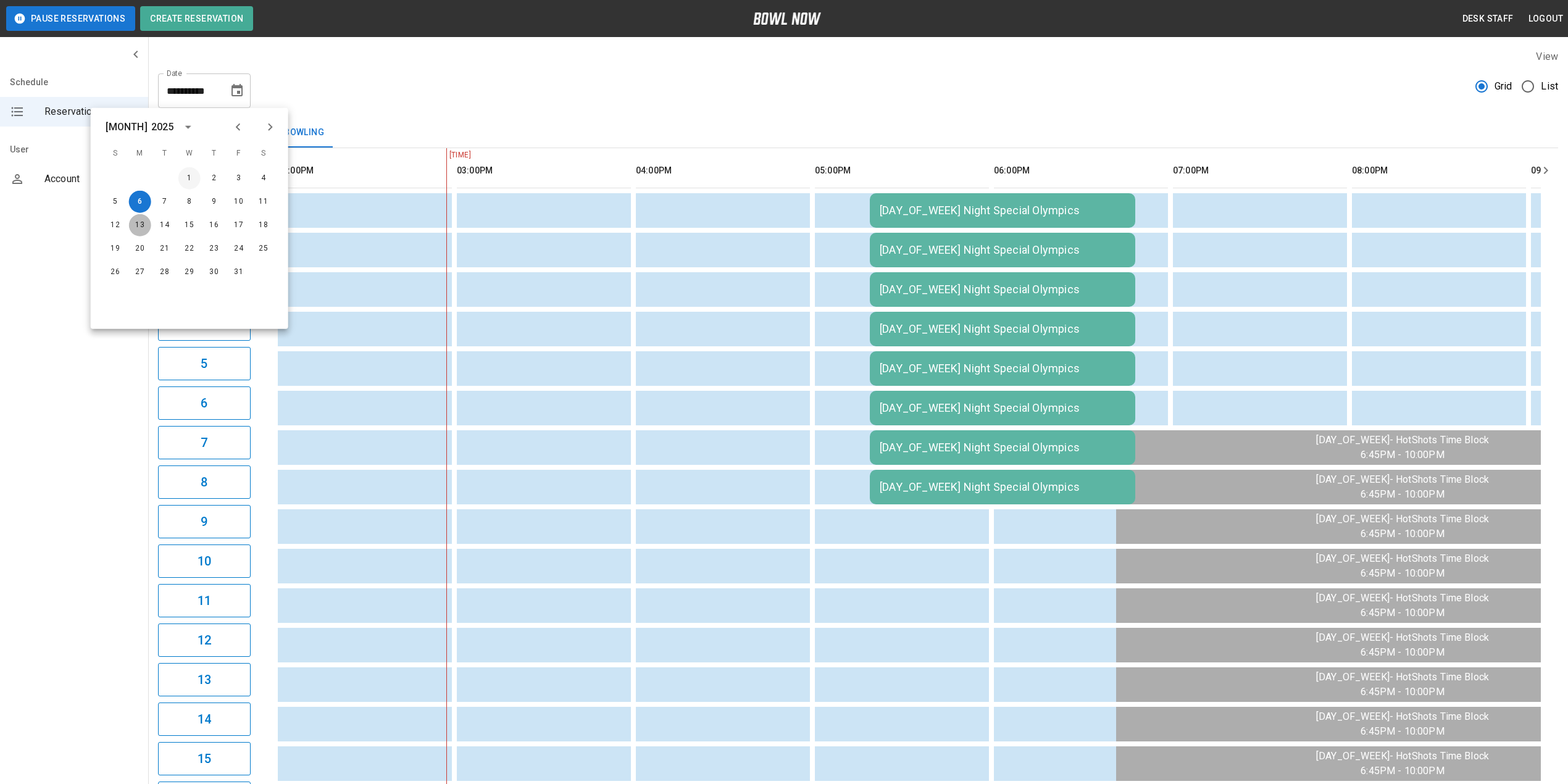 type on "**********" 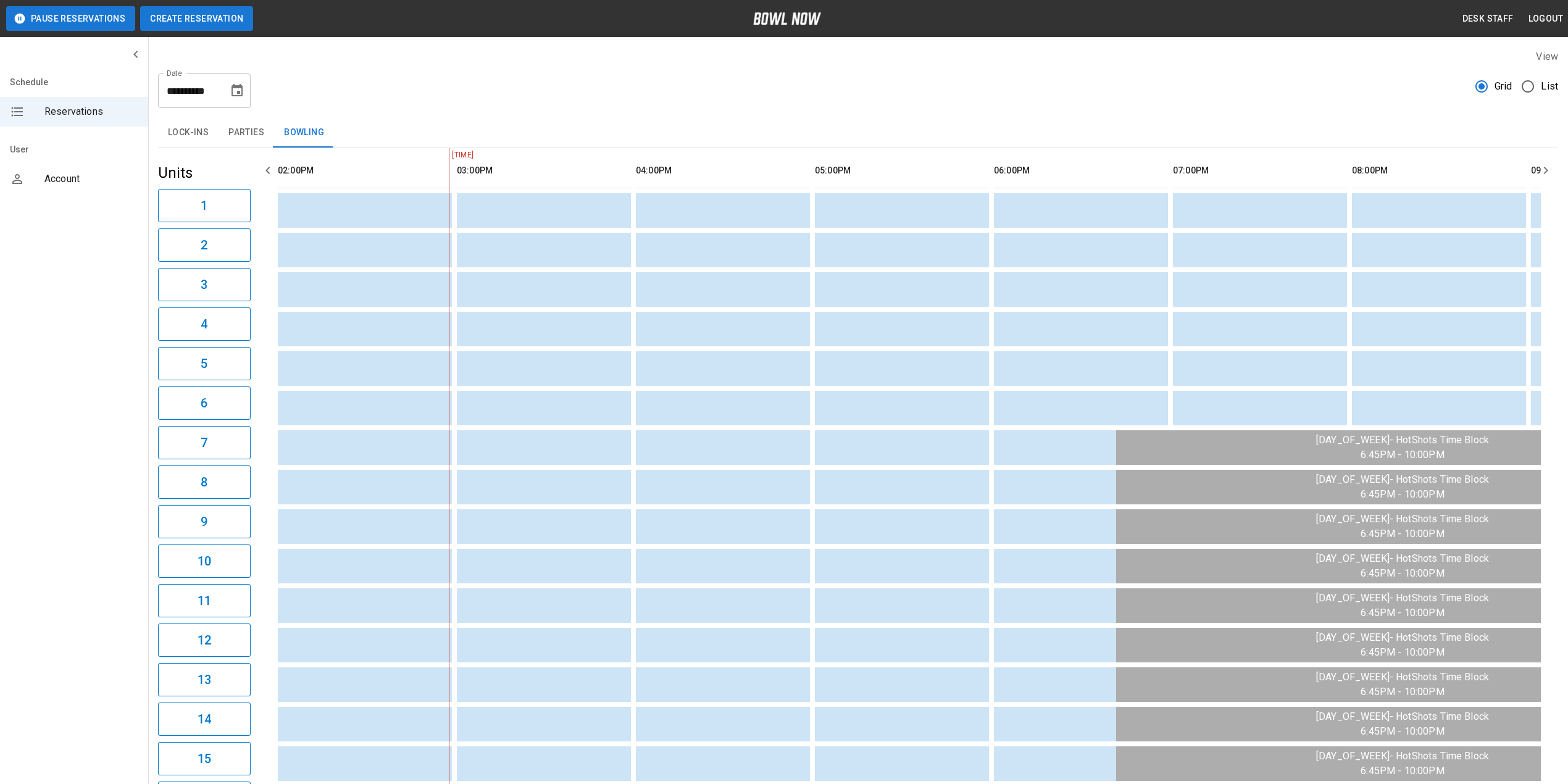 click on "Create Reservation" at bounding box center (196, 19) 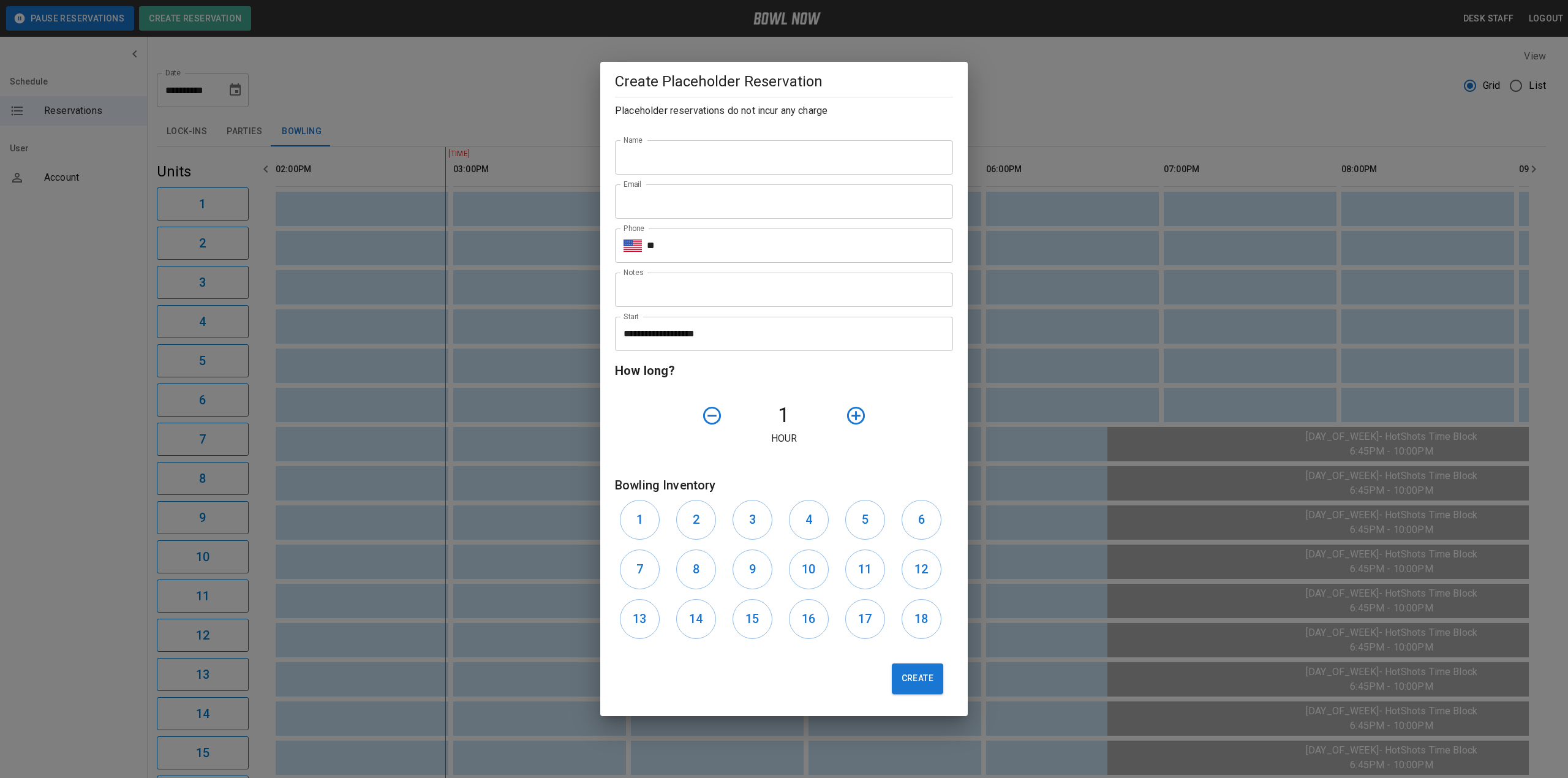 click on "Name" at bounding box center [784, 157] 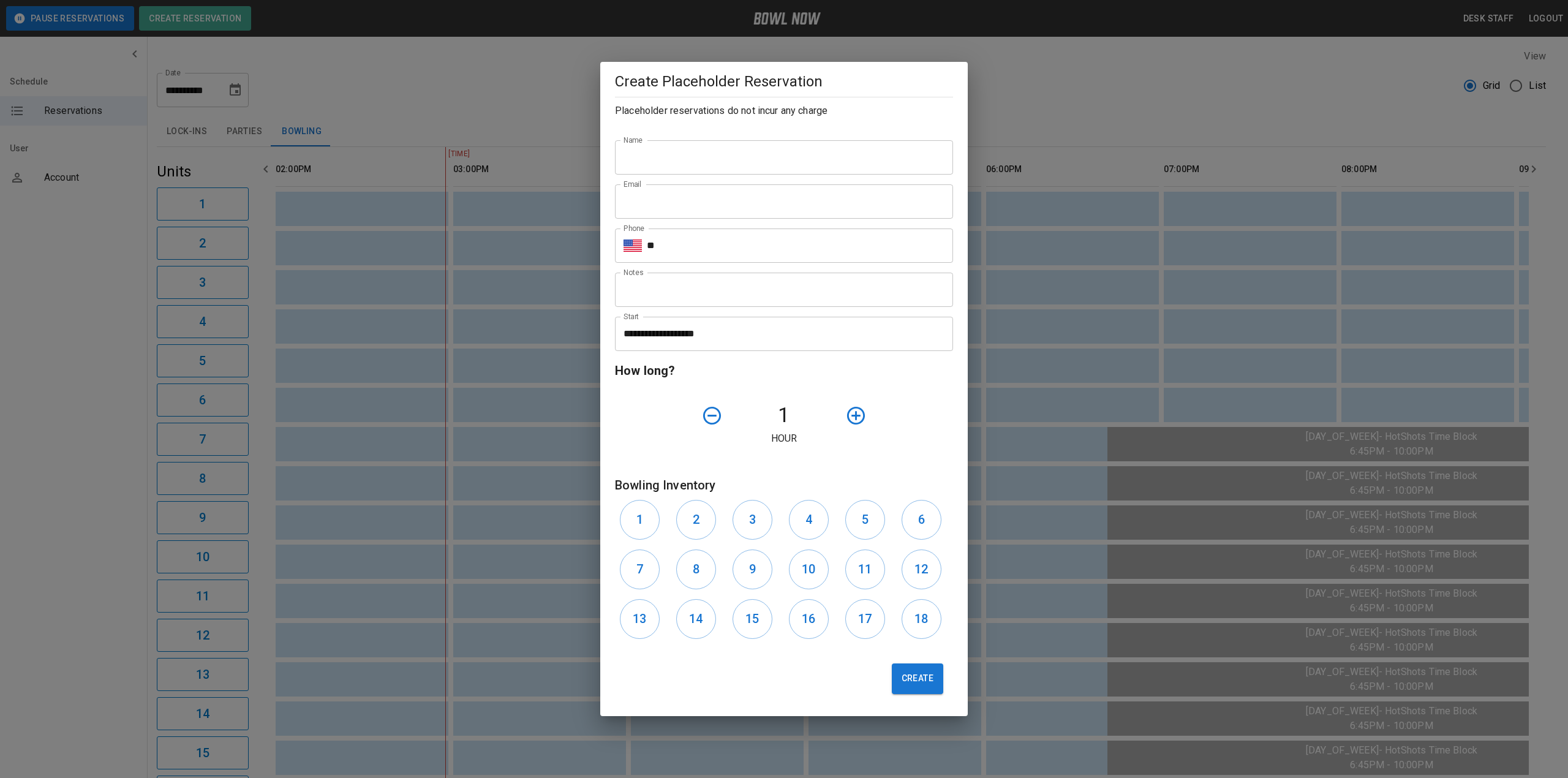 drag, startPoint x: 503, startPoint y: 152, endPoint x: 510, endPoint y: 135, distance: 18.38478 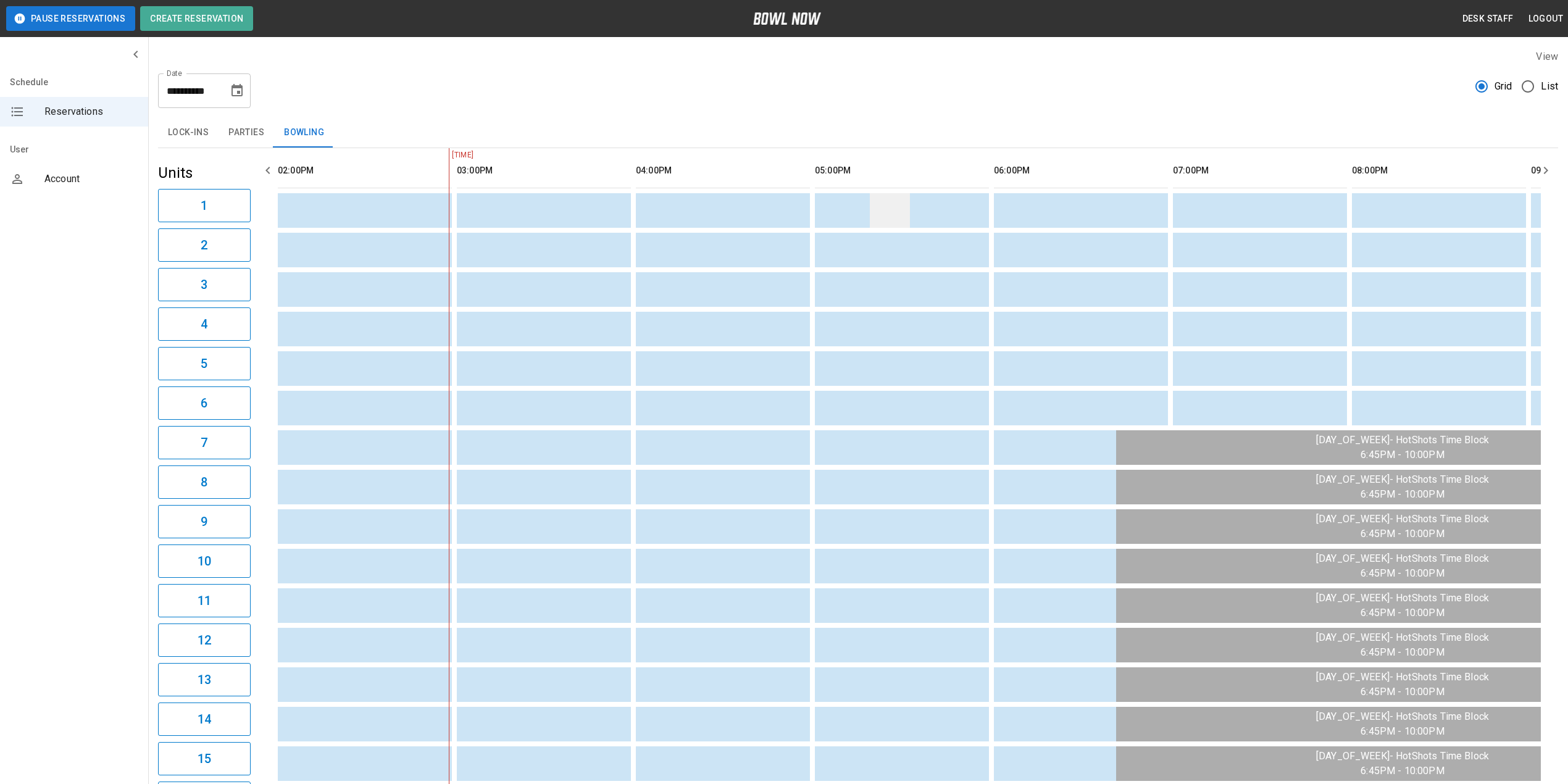 click at bounding box center (890, 211) 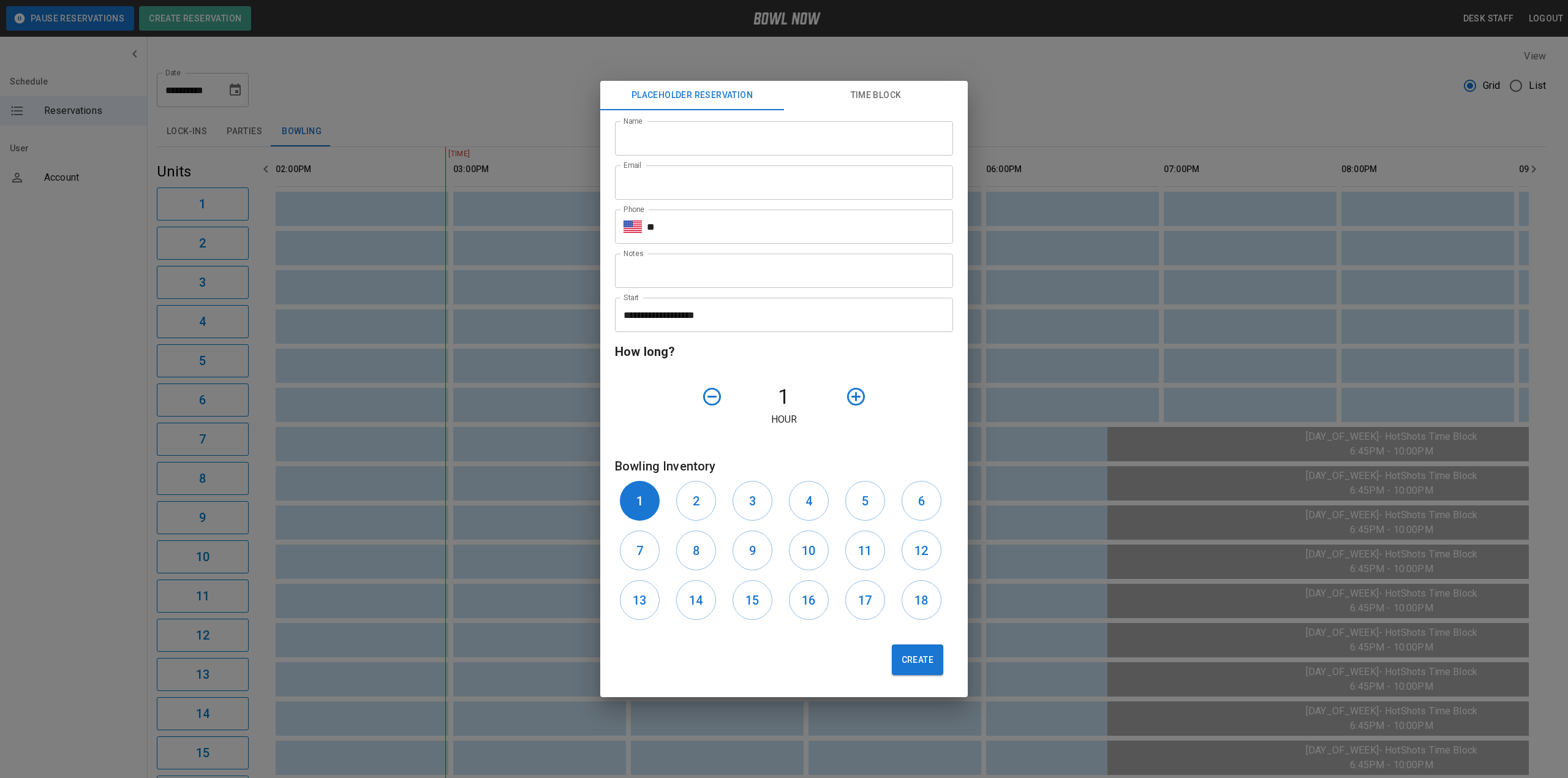 click on "Name" at bounding box center [784, 138] 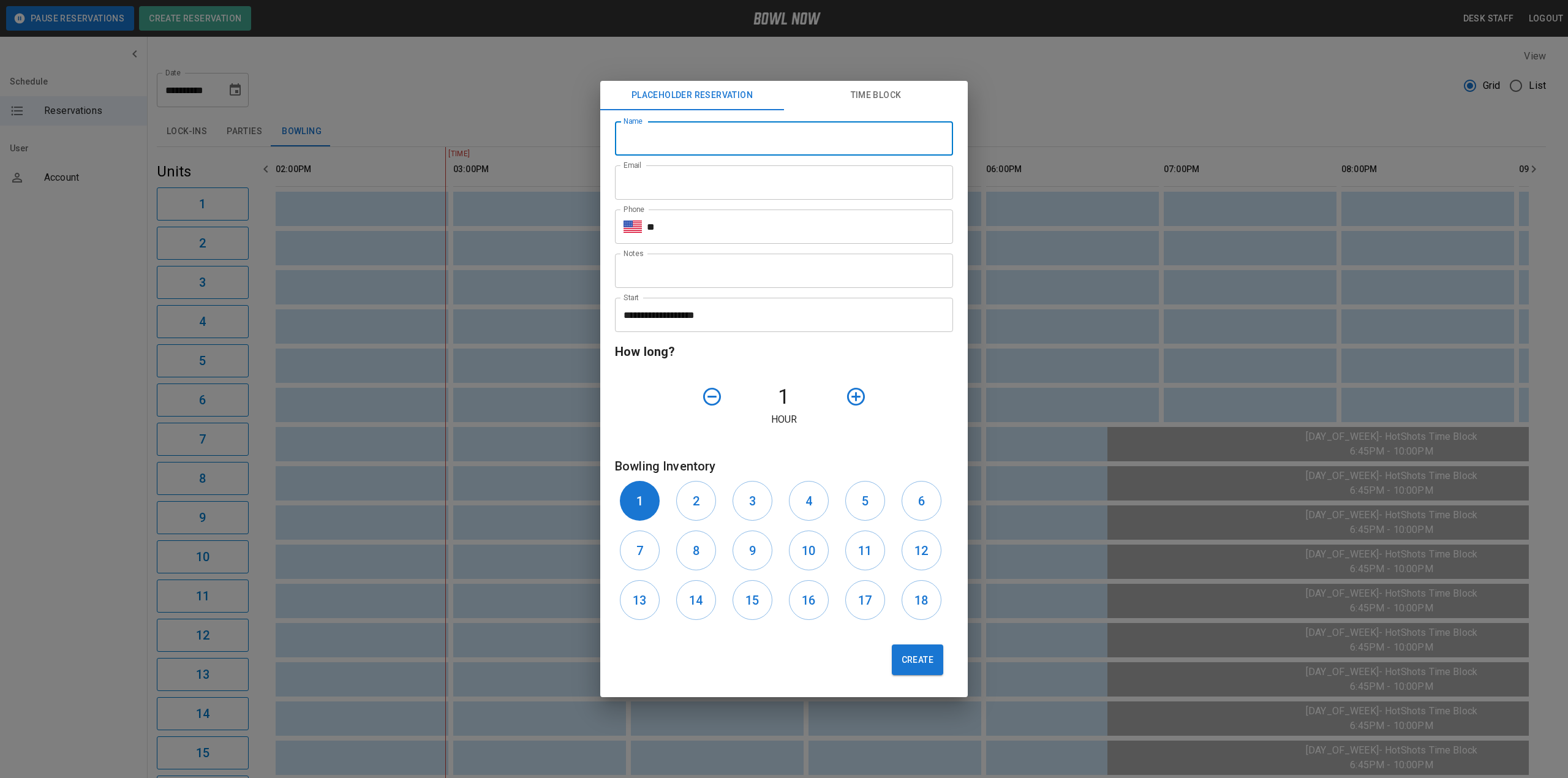 type on "**********" 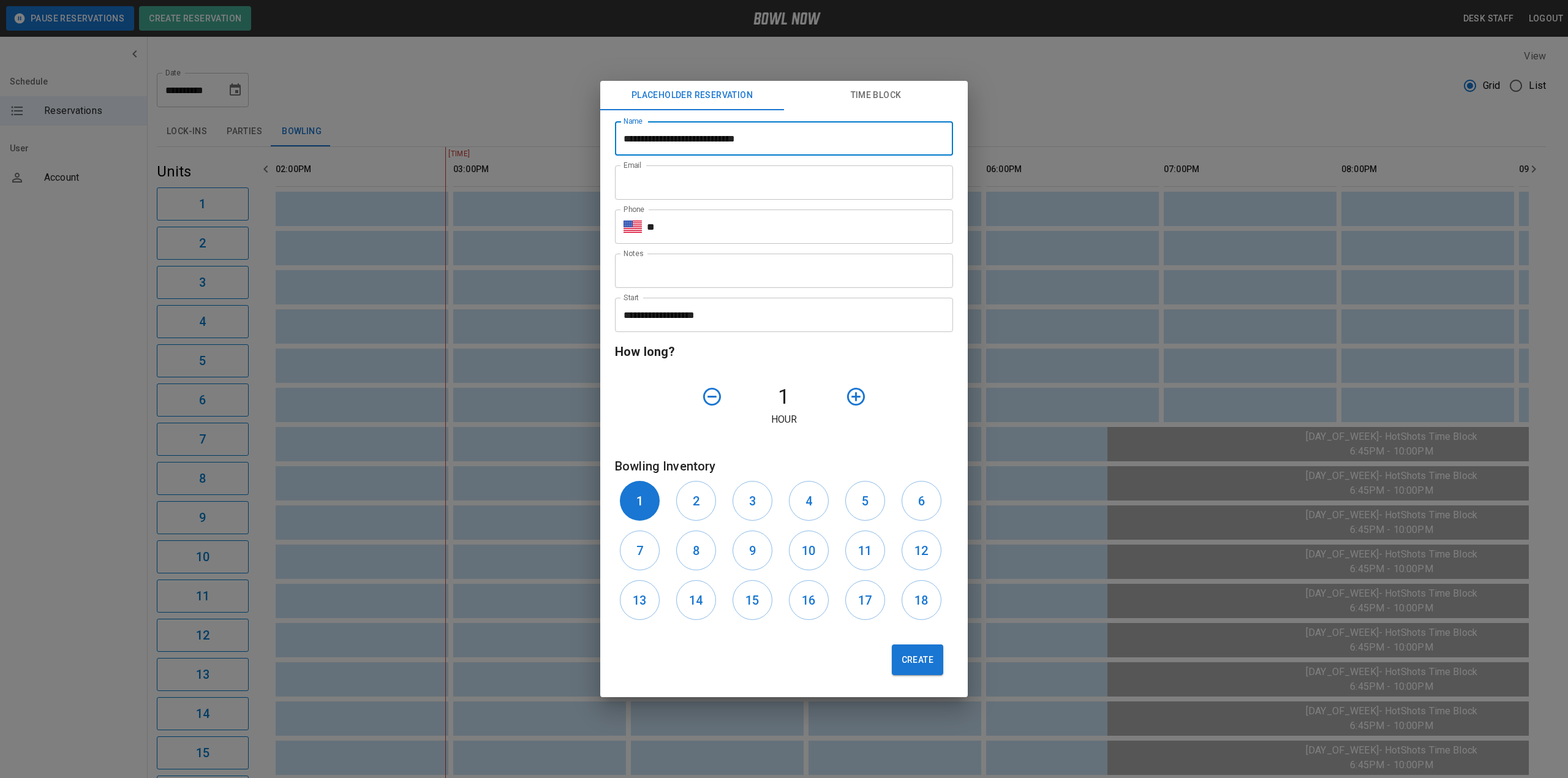 click on "Email" at bounding box center [784, 183] 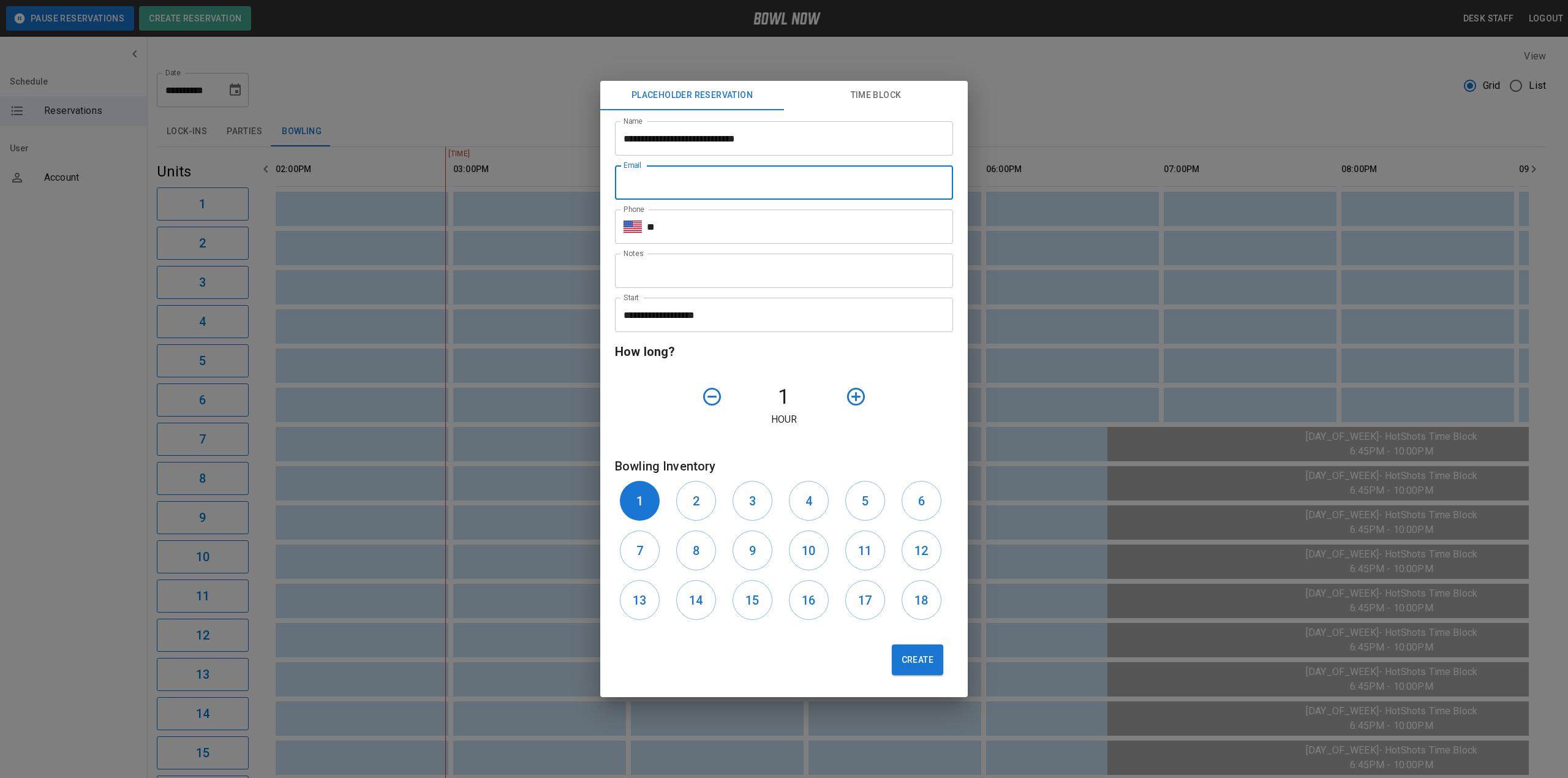 type on "**********" 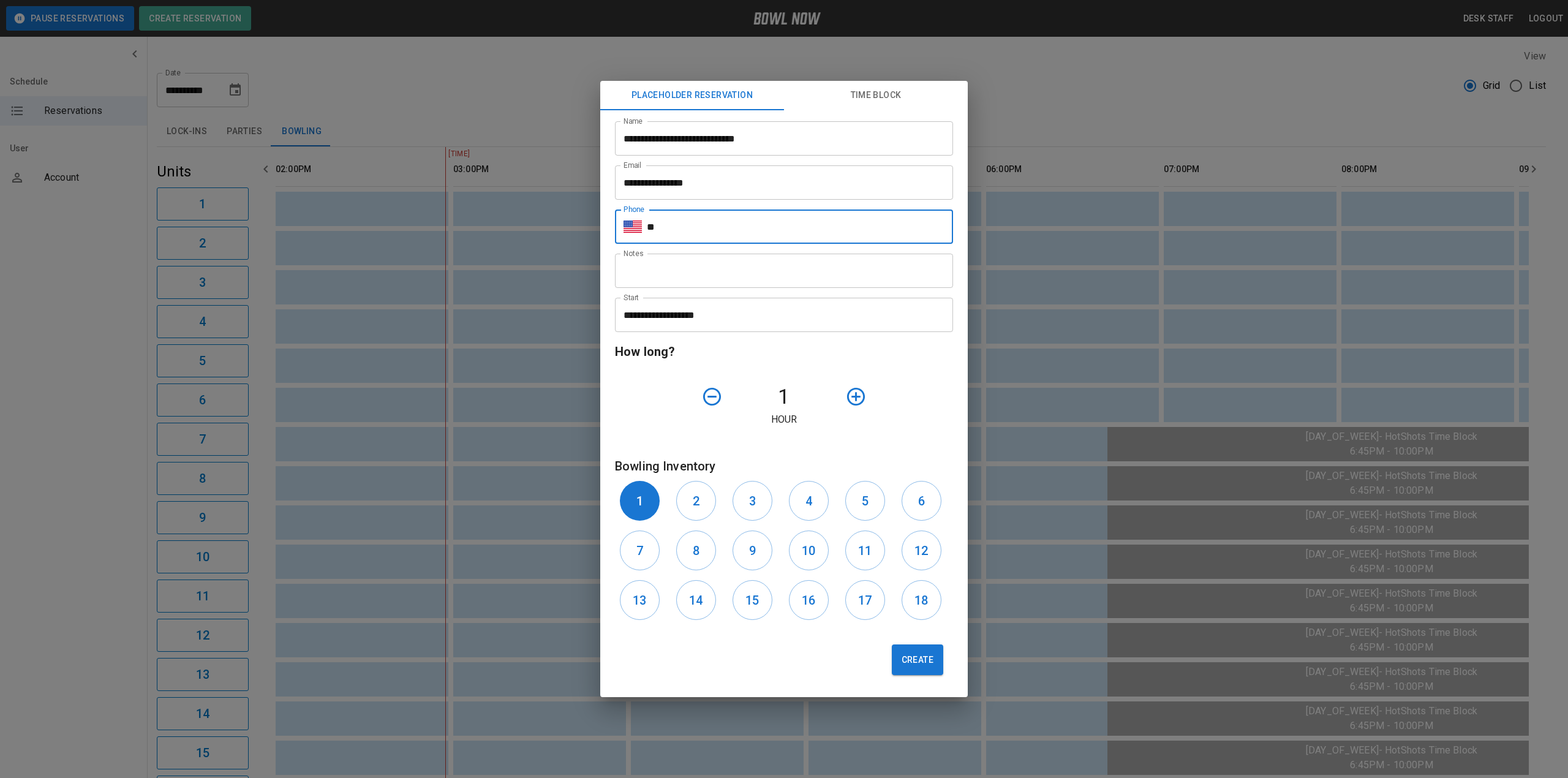 click on "**" at bounding box center (800, 227) 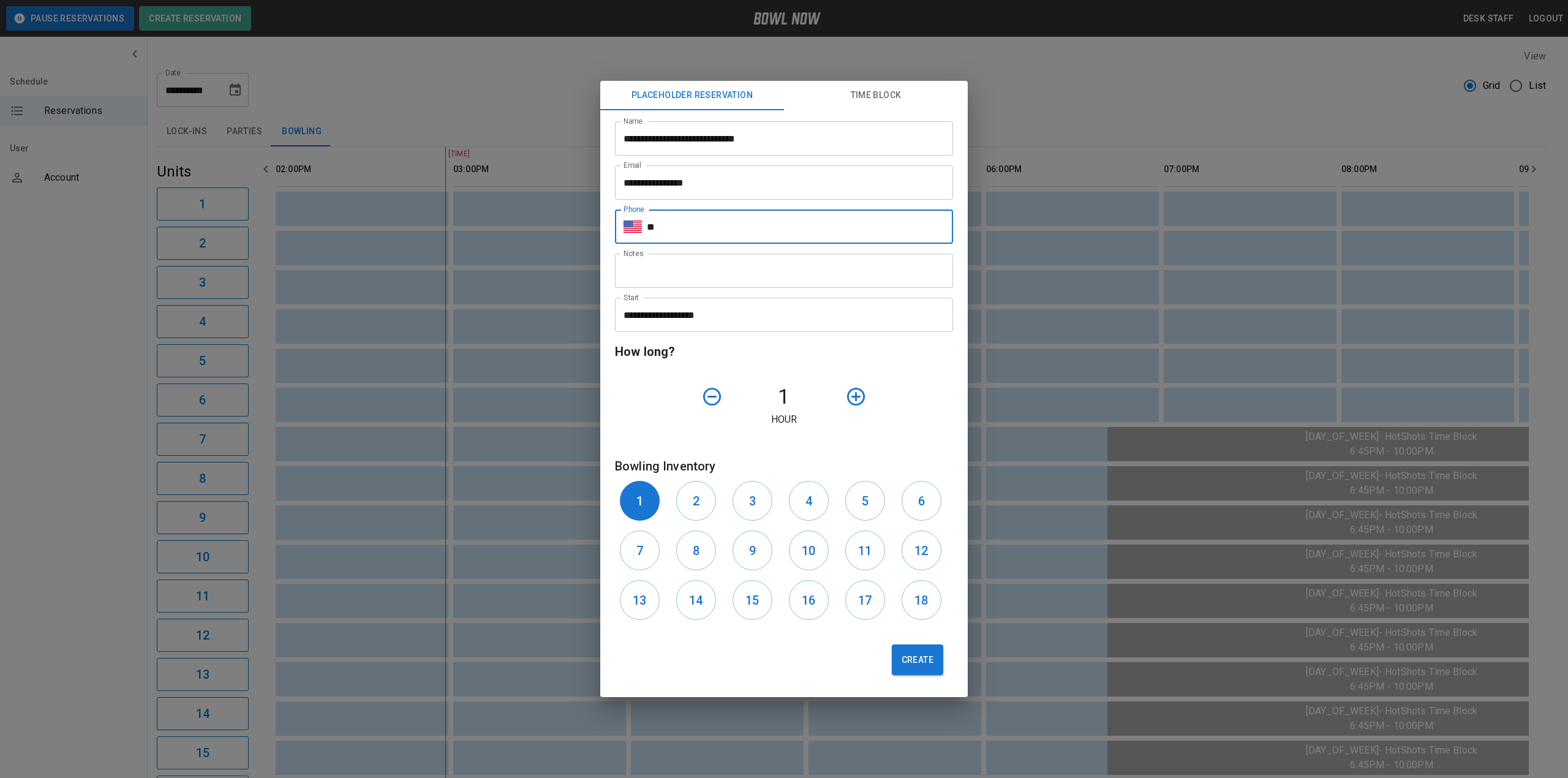 type on "**********" 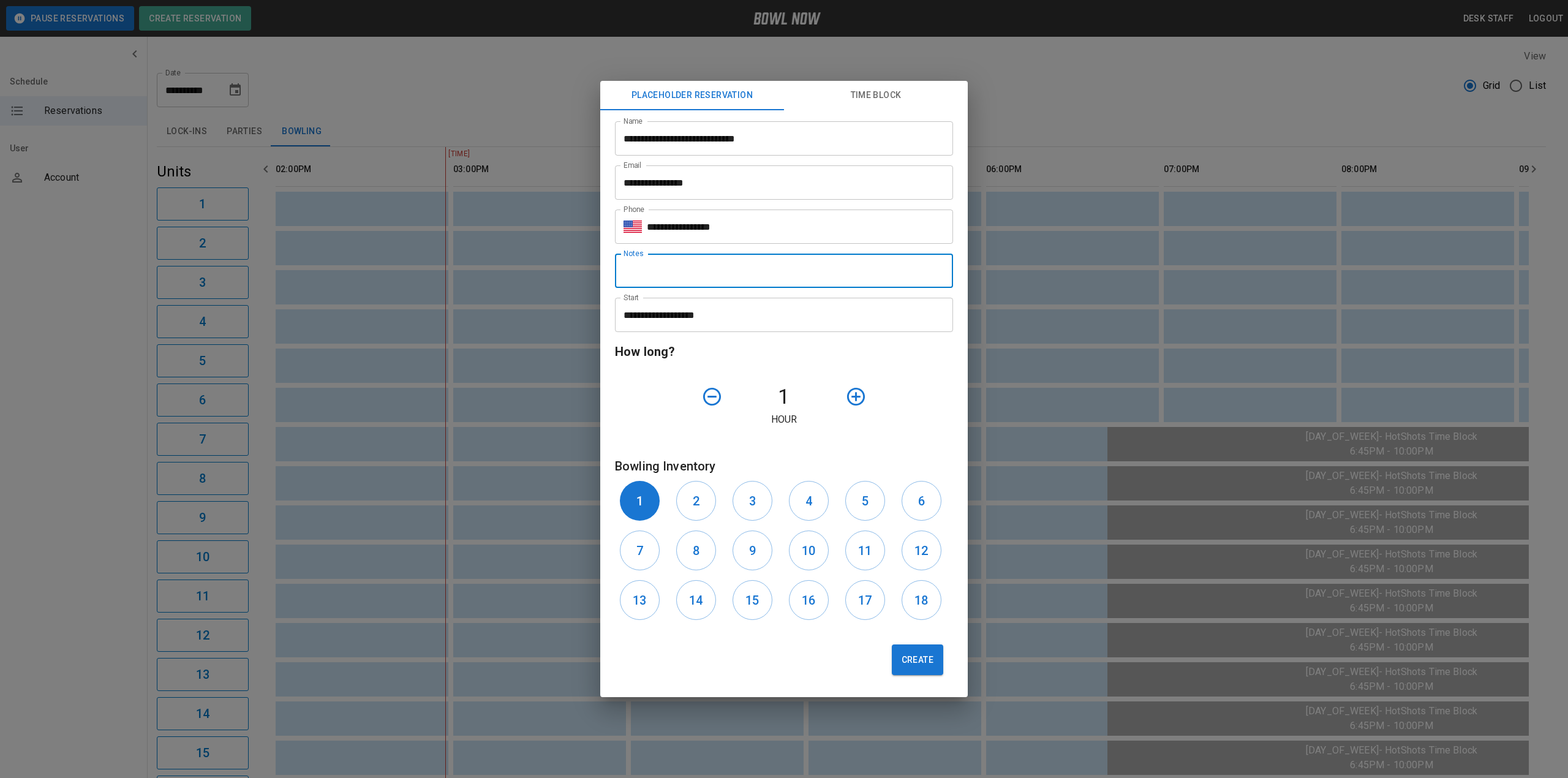 click on "Notes" at bounding box center (784, 271) 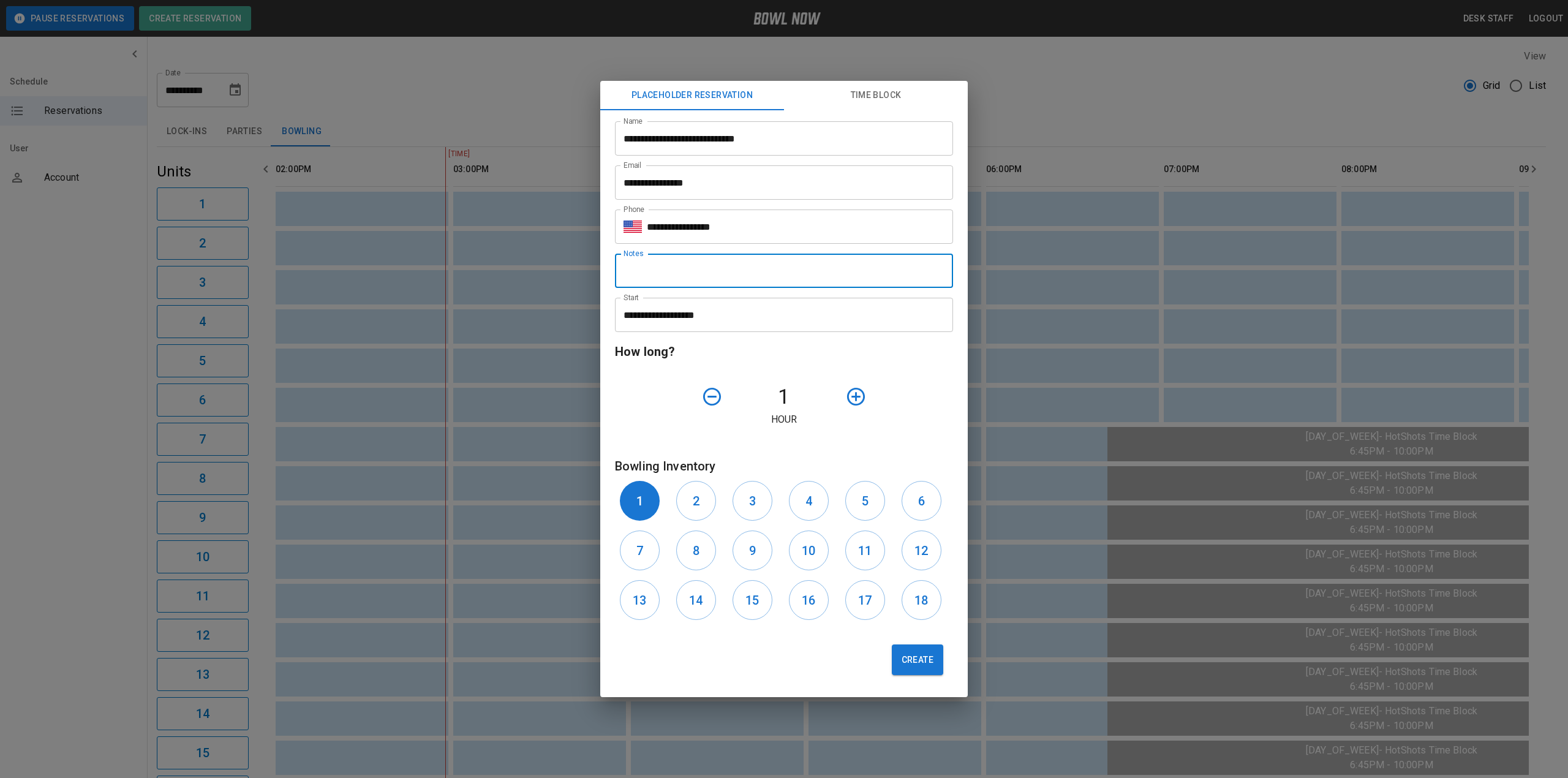 type on "**********" 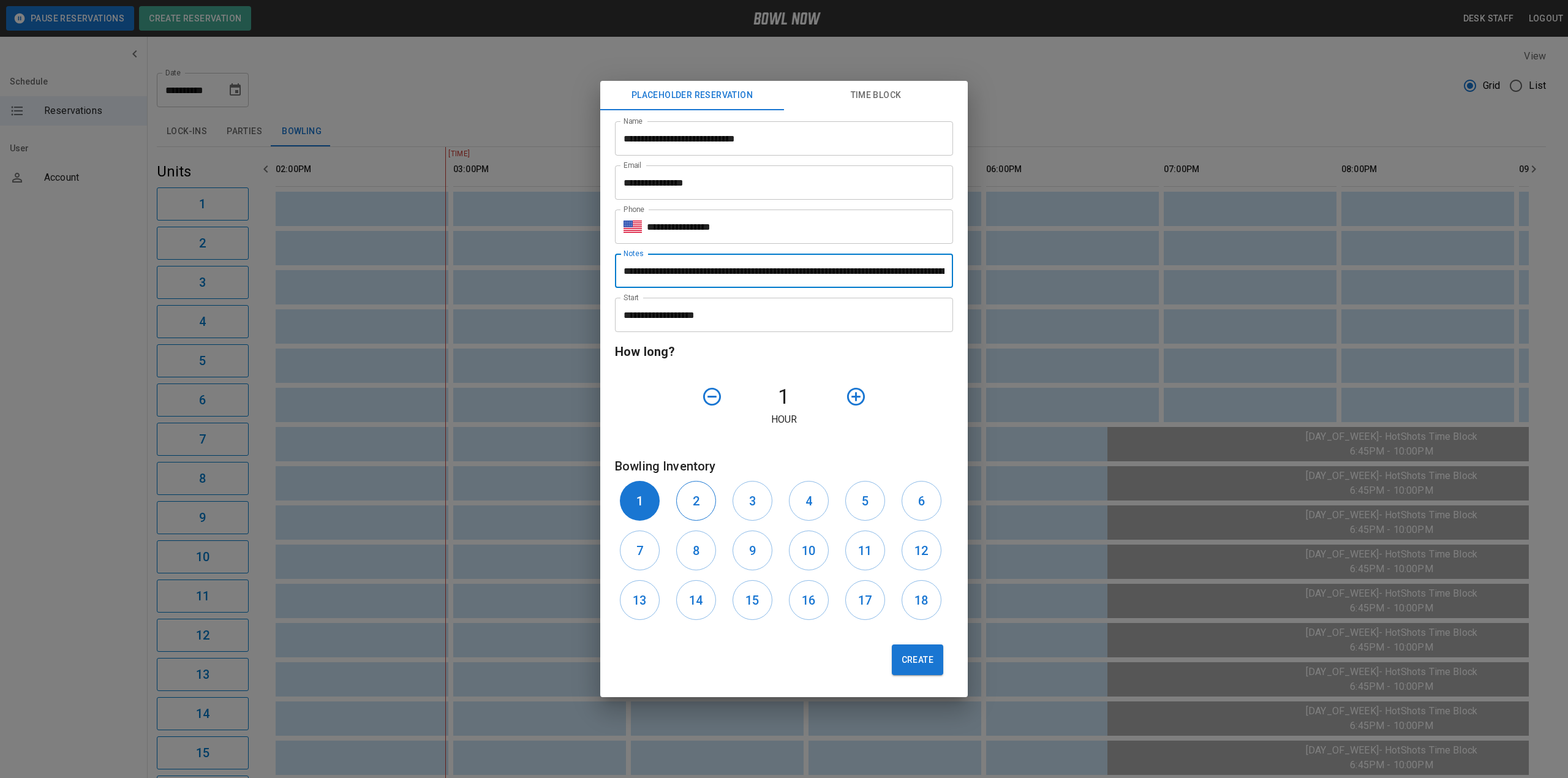 click on "2" at bounding box center (696, 500) 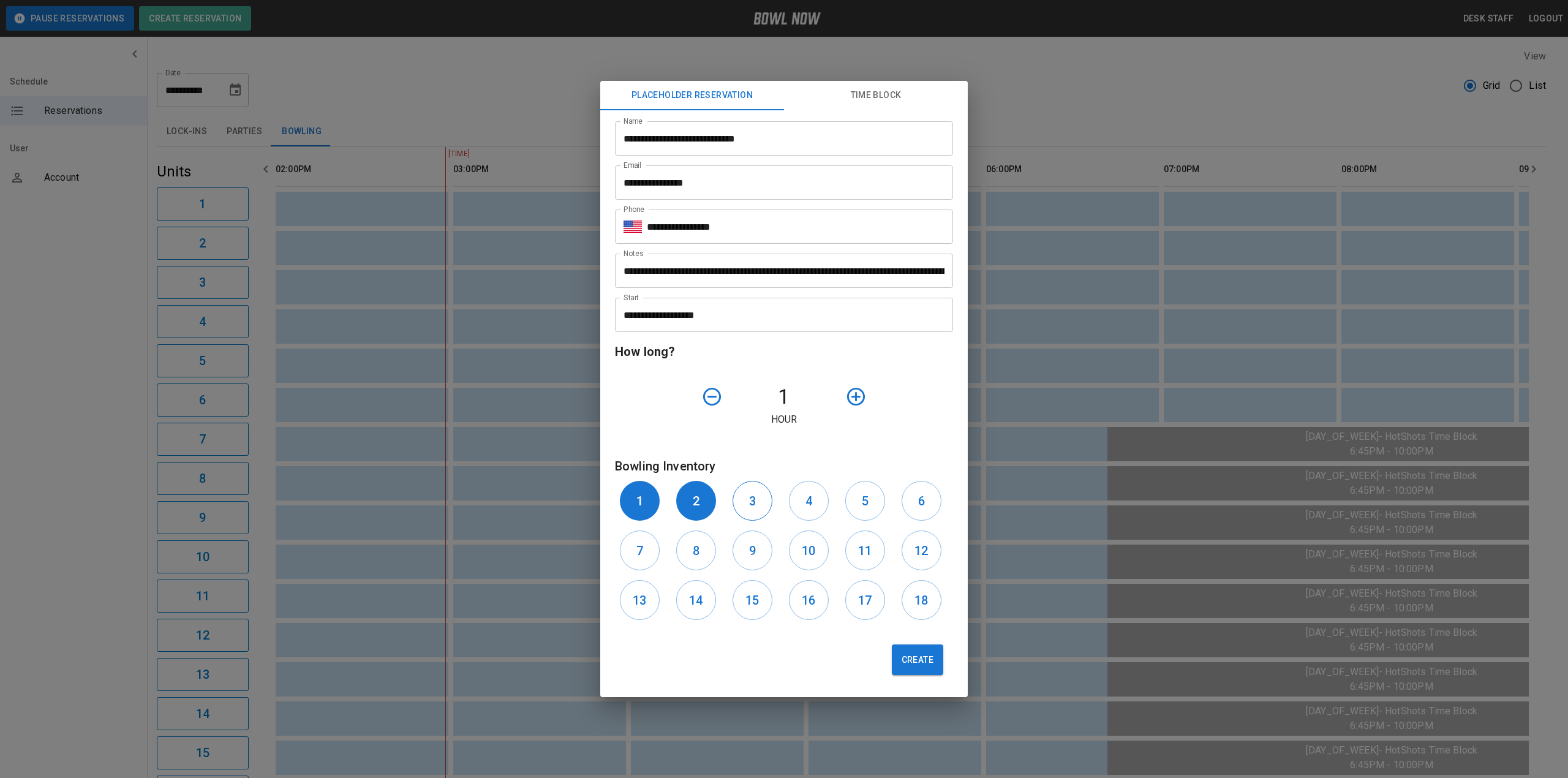 click on "3" at bounding box center [752, 500] 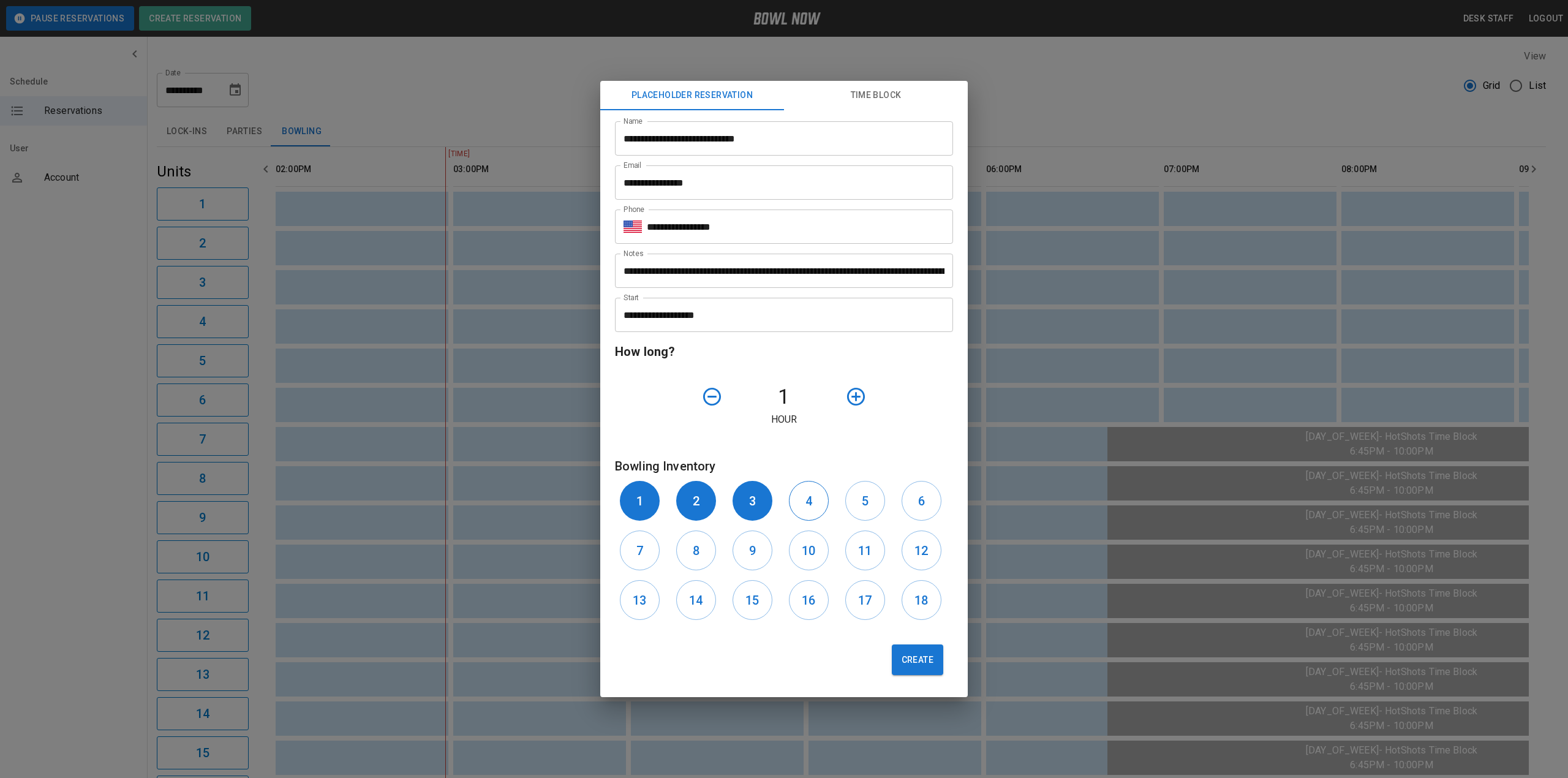 click on "4" at bounding box center [809, 500] 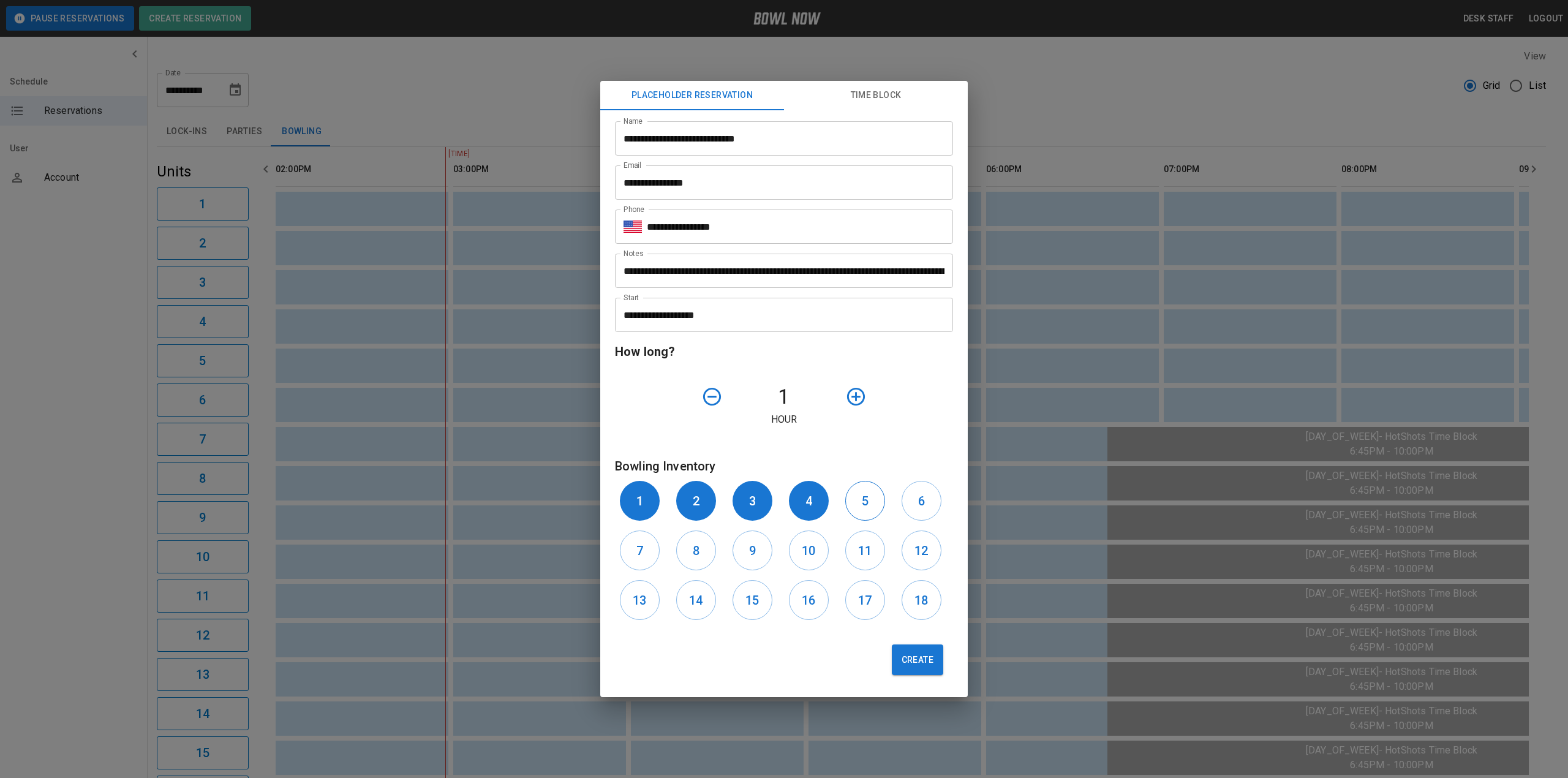 click on "5" at bounding box center (865, 500) 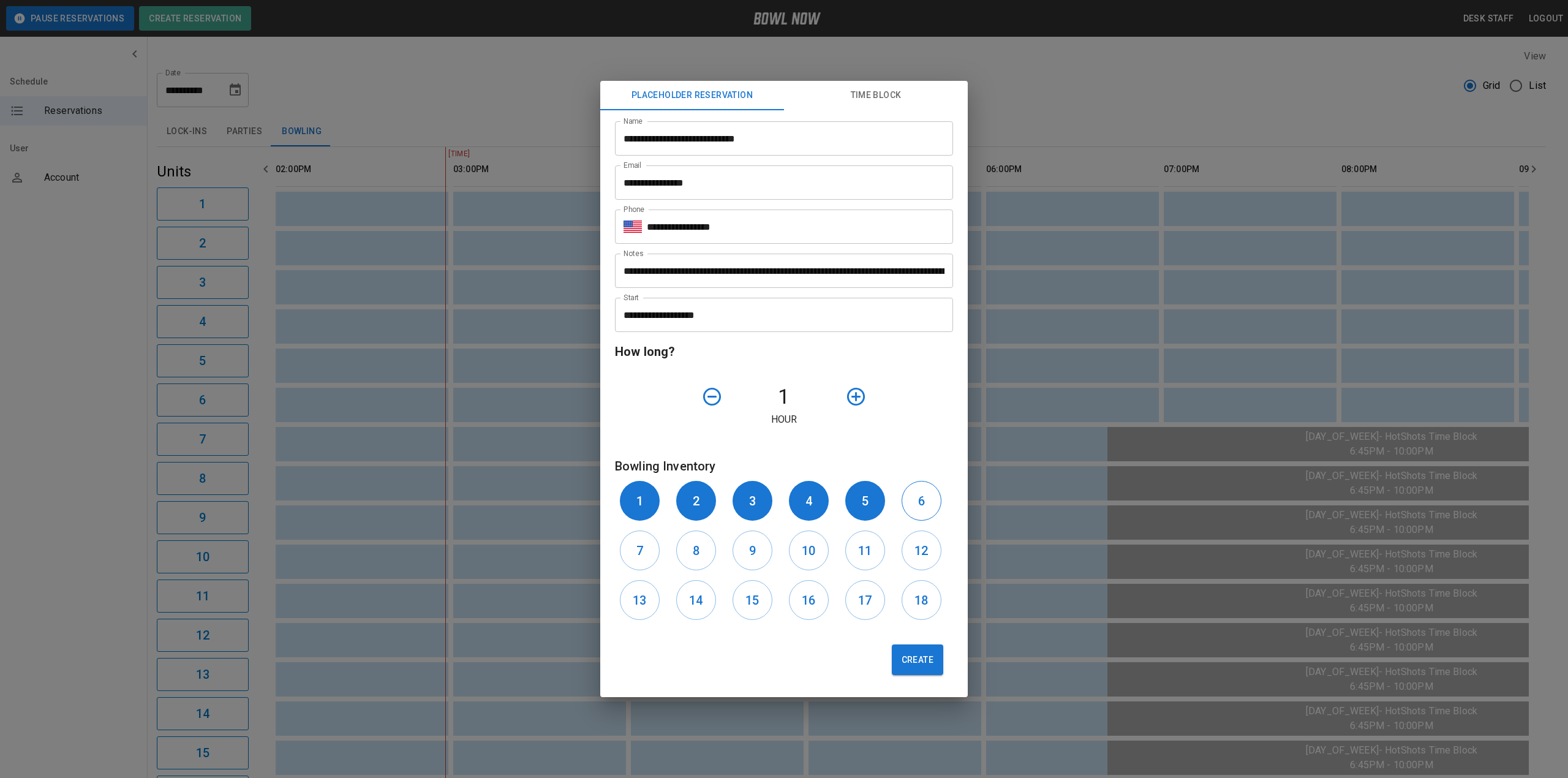 drag, startPoint x: 984, startPoint y: 516, endPoint x: 931, endPoint y: 496, distance: 56.64804 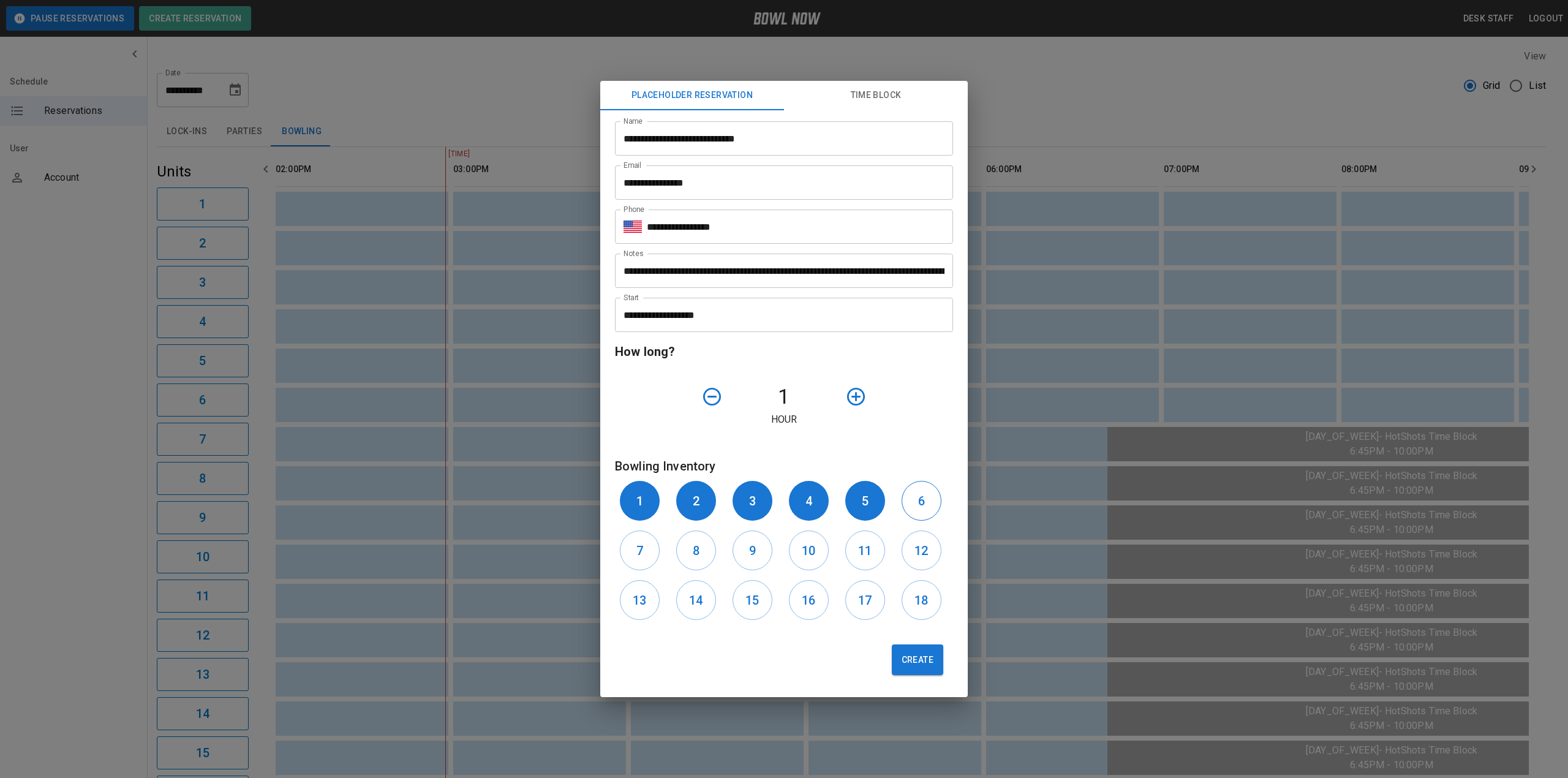click on "**********" at bounding box center [784, 389] 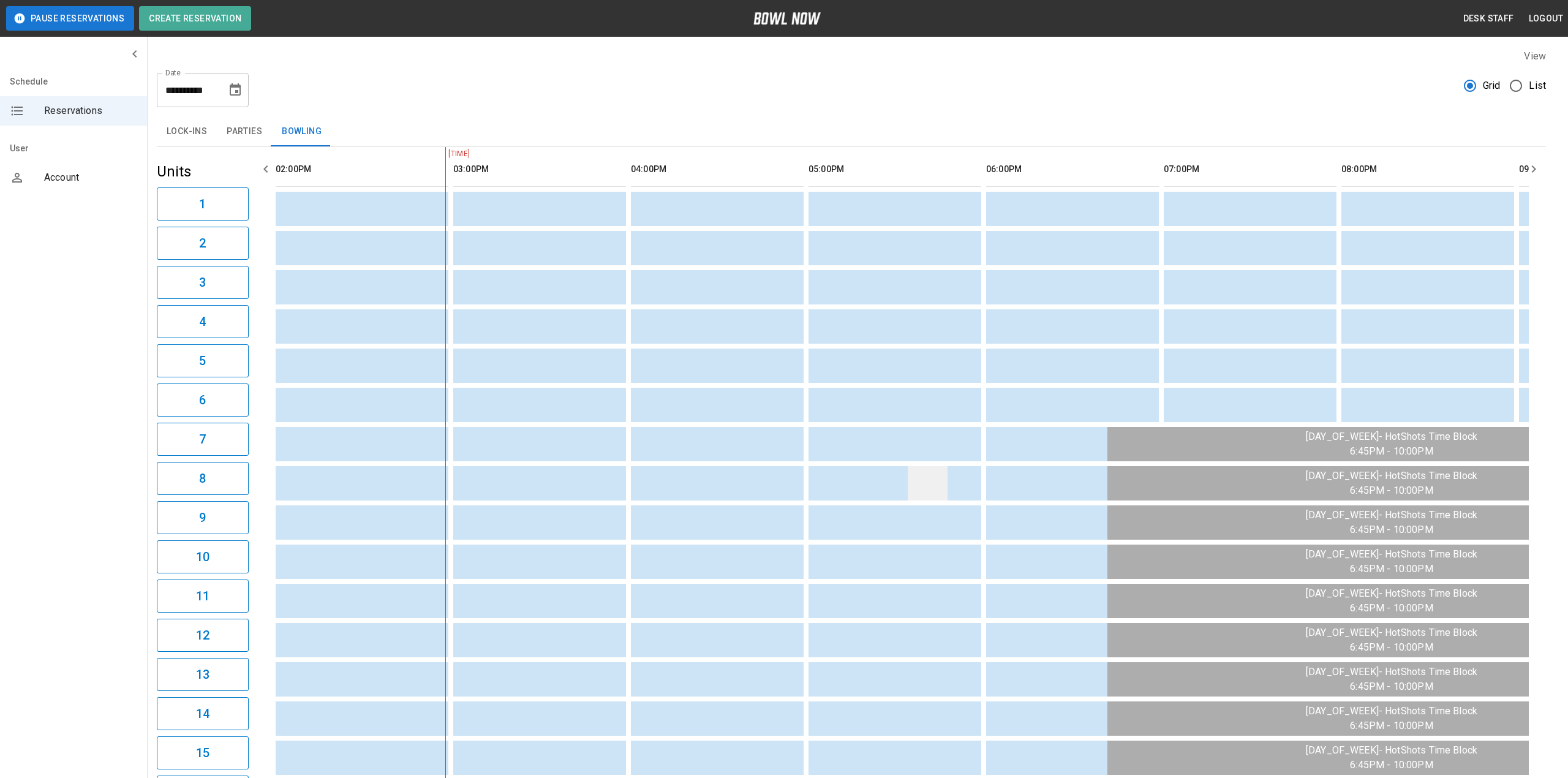 click on "6" at bounding box center (921, 500) 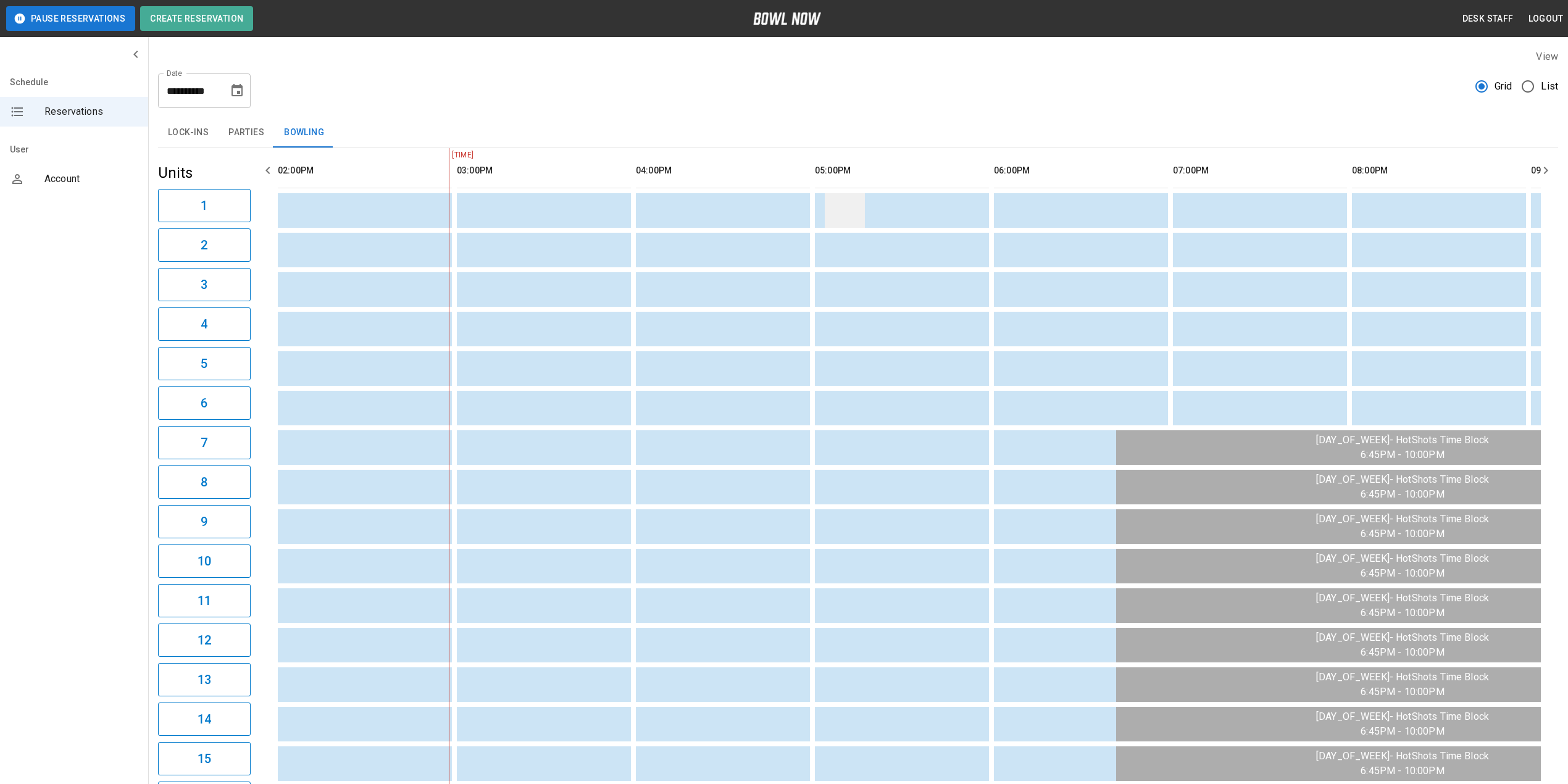 click at bounding box center (844, 211) 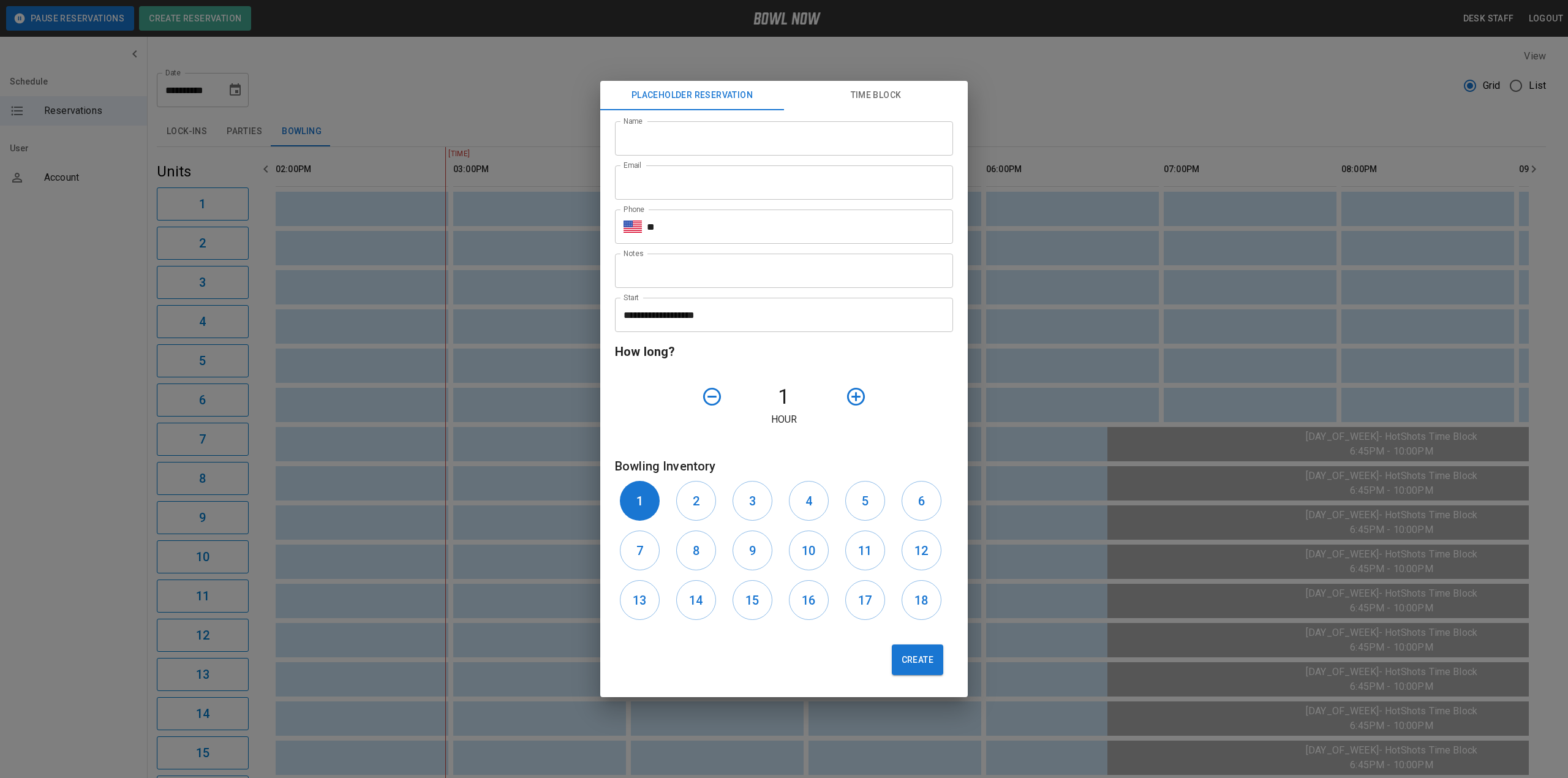 drag, startPoint x: 1194, startPoint y: 204, endPoint x: 946, endPoint y: 181, distance: 249.0642 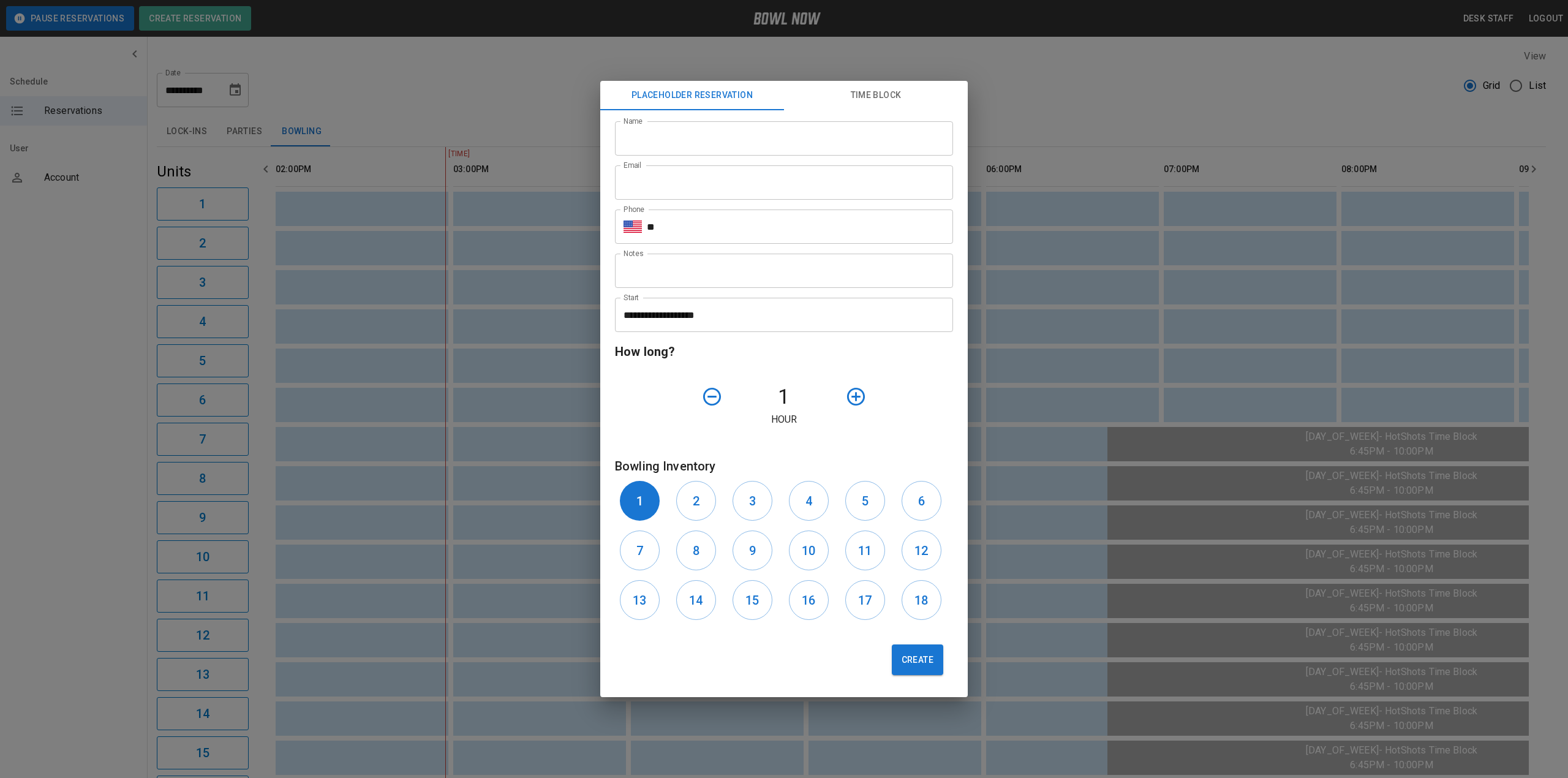 click on "**********" at bounding box center (784, 389) 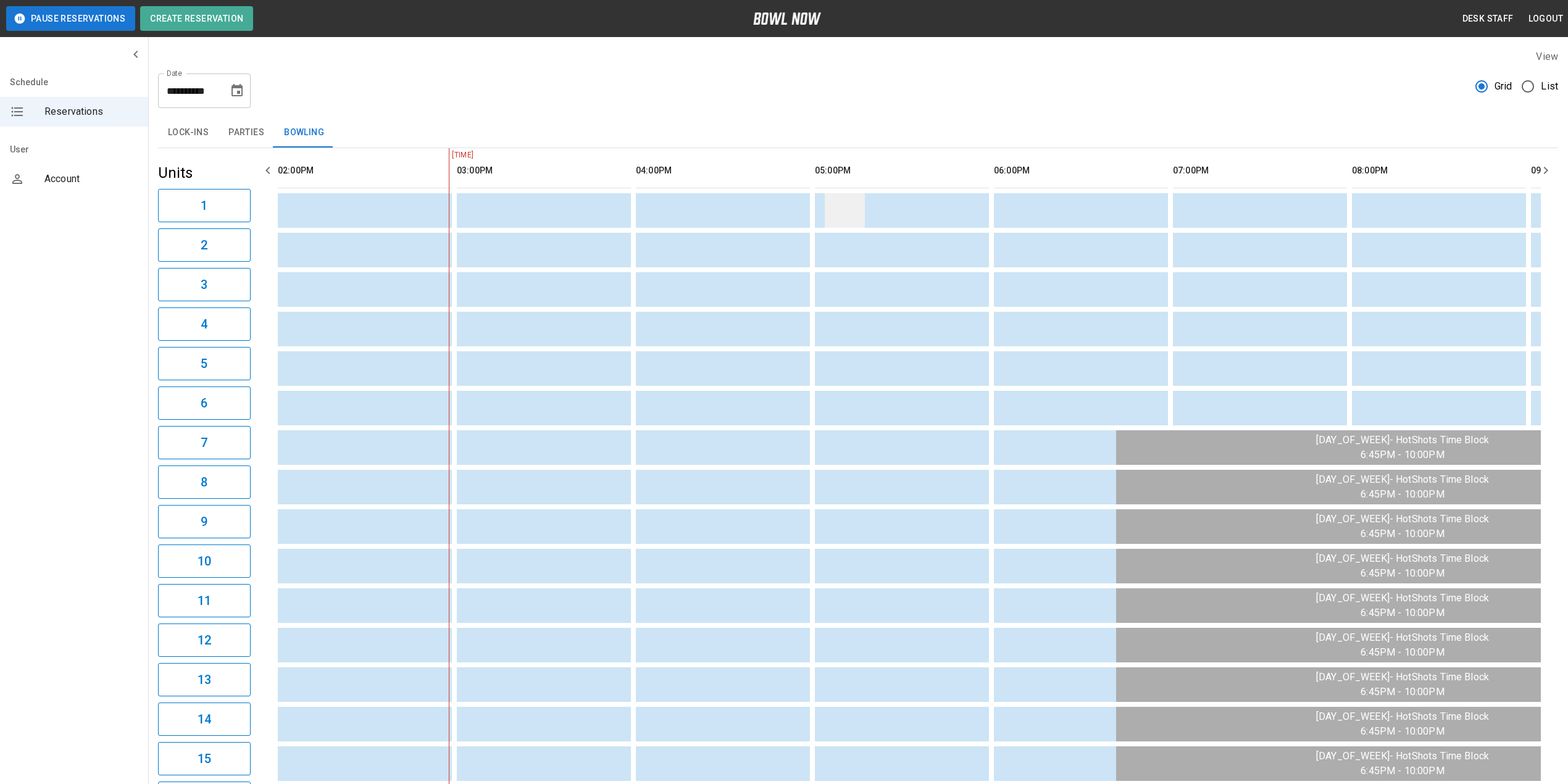 click at bounding box center (844, 211) 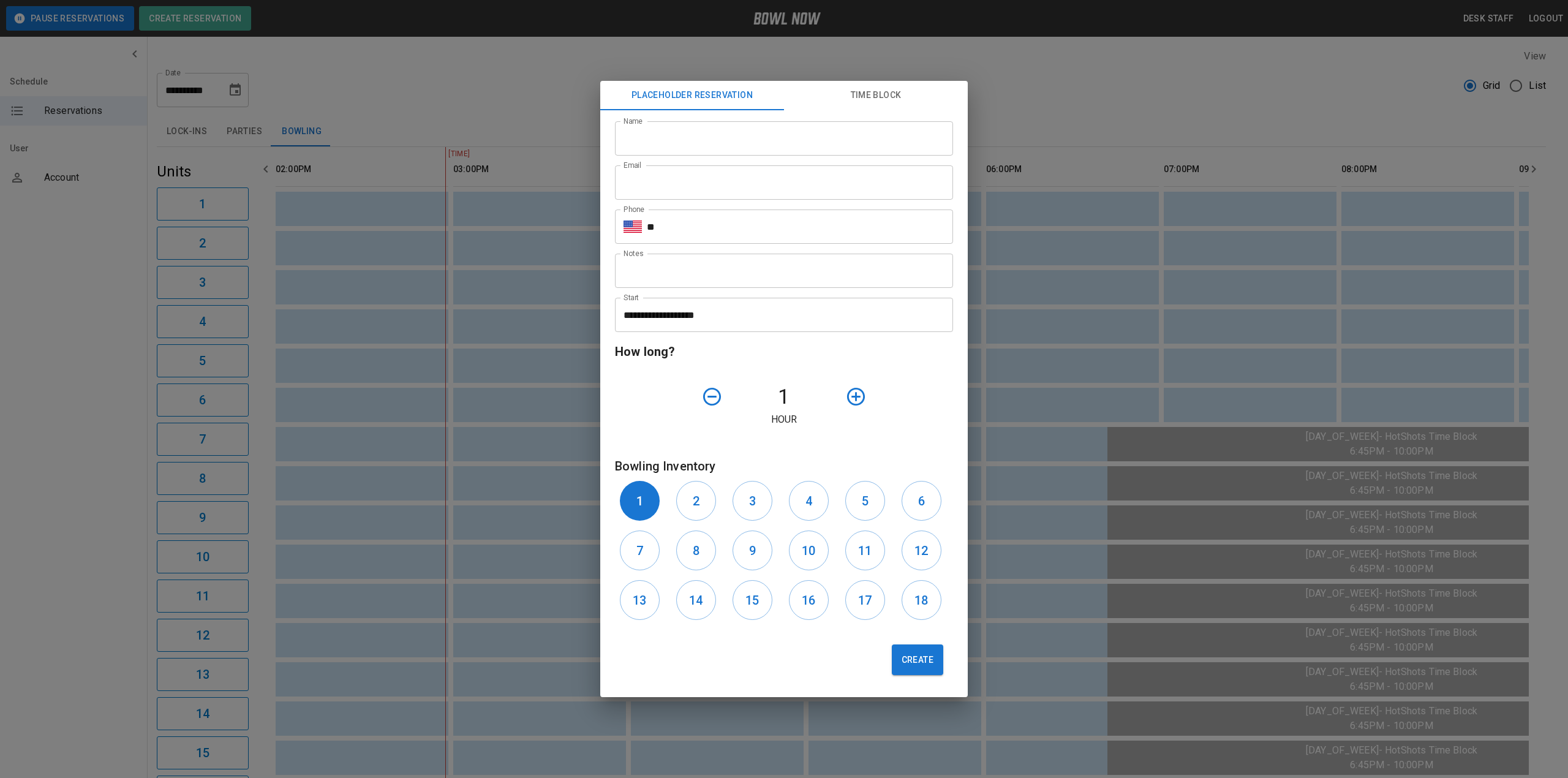 click on "**********" at bounding box center [784, 389] 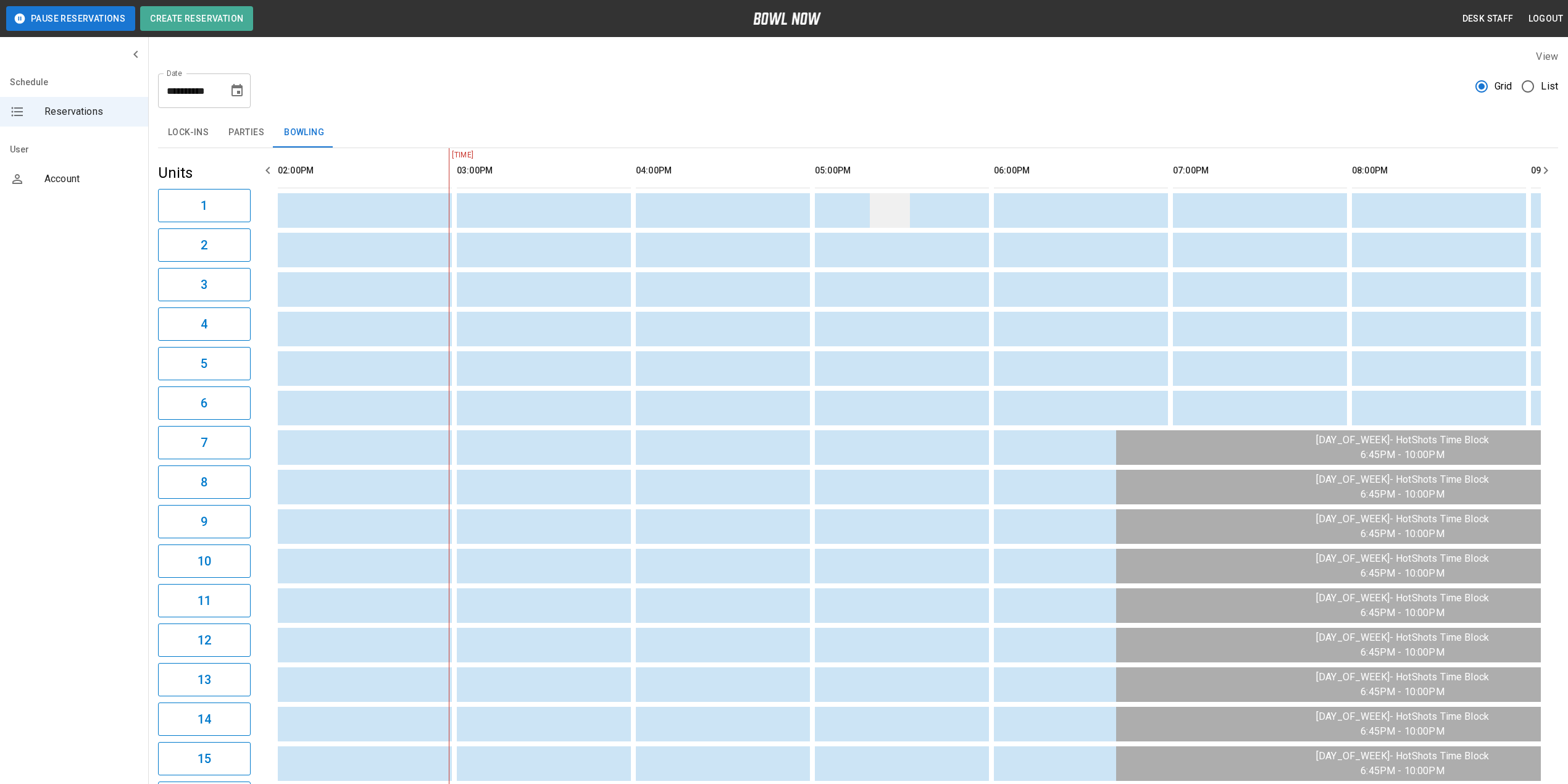 click at bounding box center [890, 211] 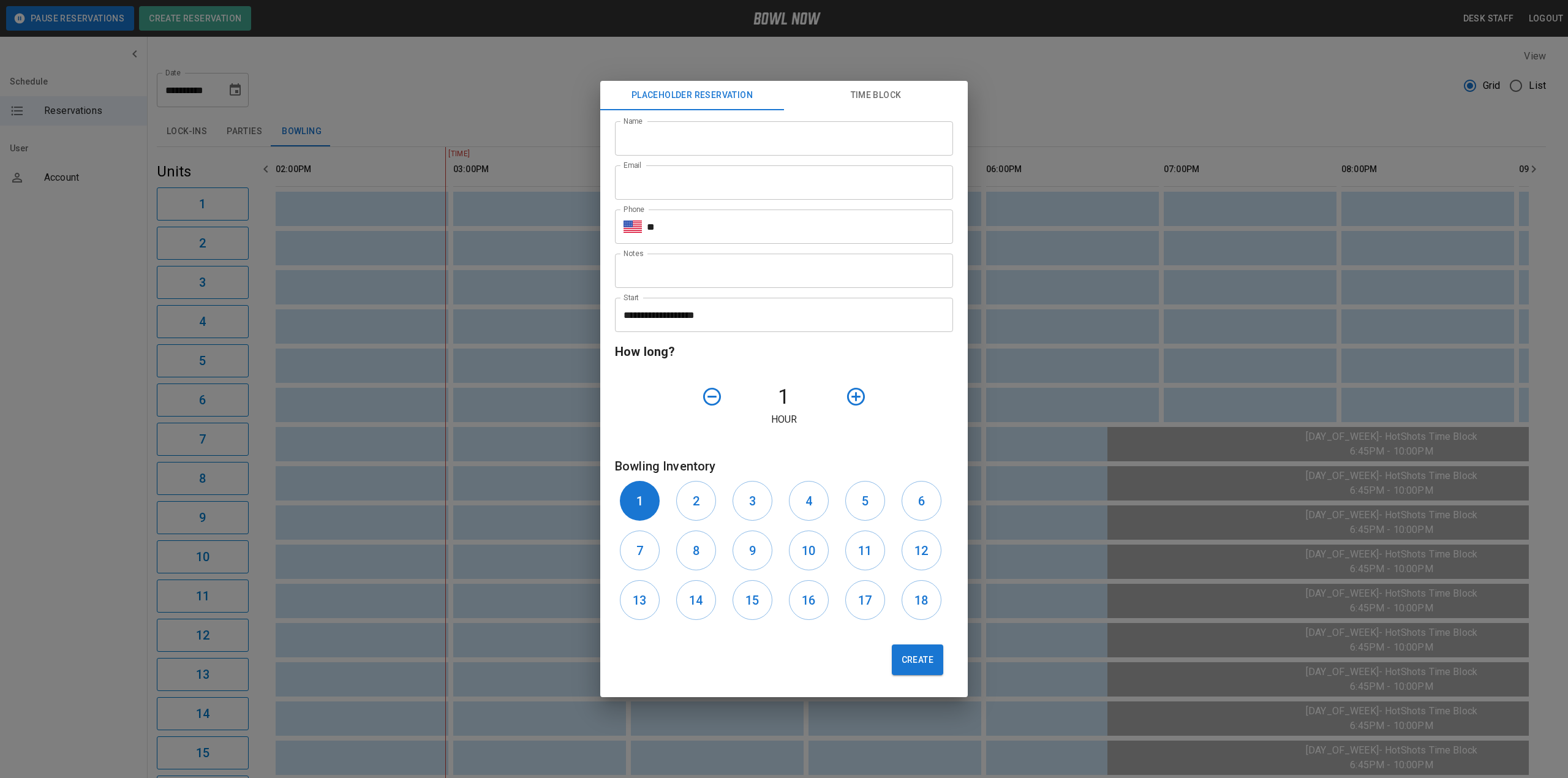 click on "Name" at bounding box center (784, 138) 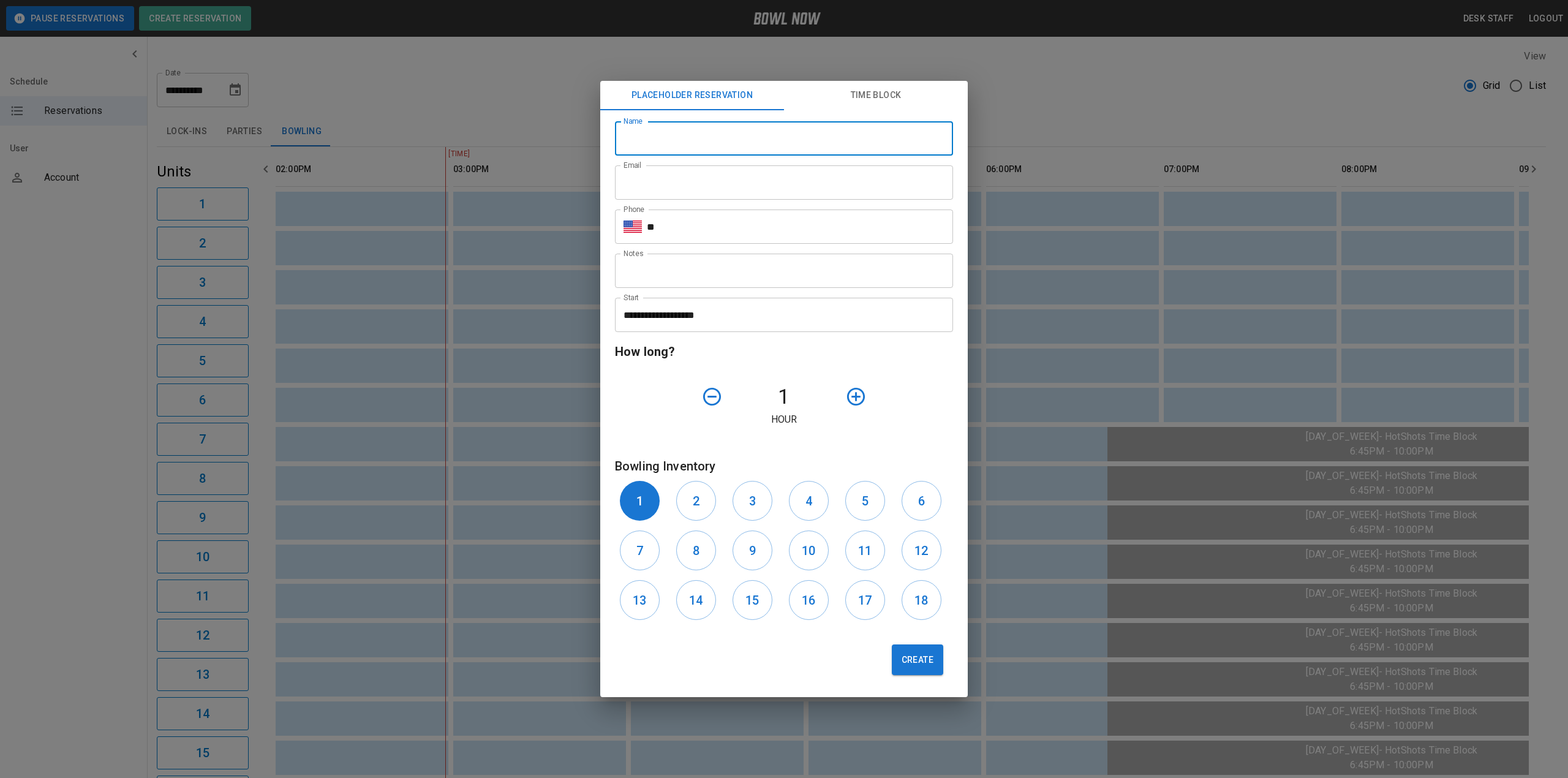 type on "**********" 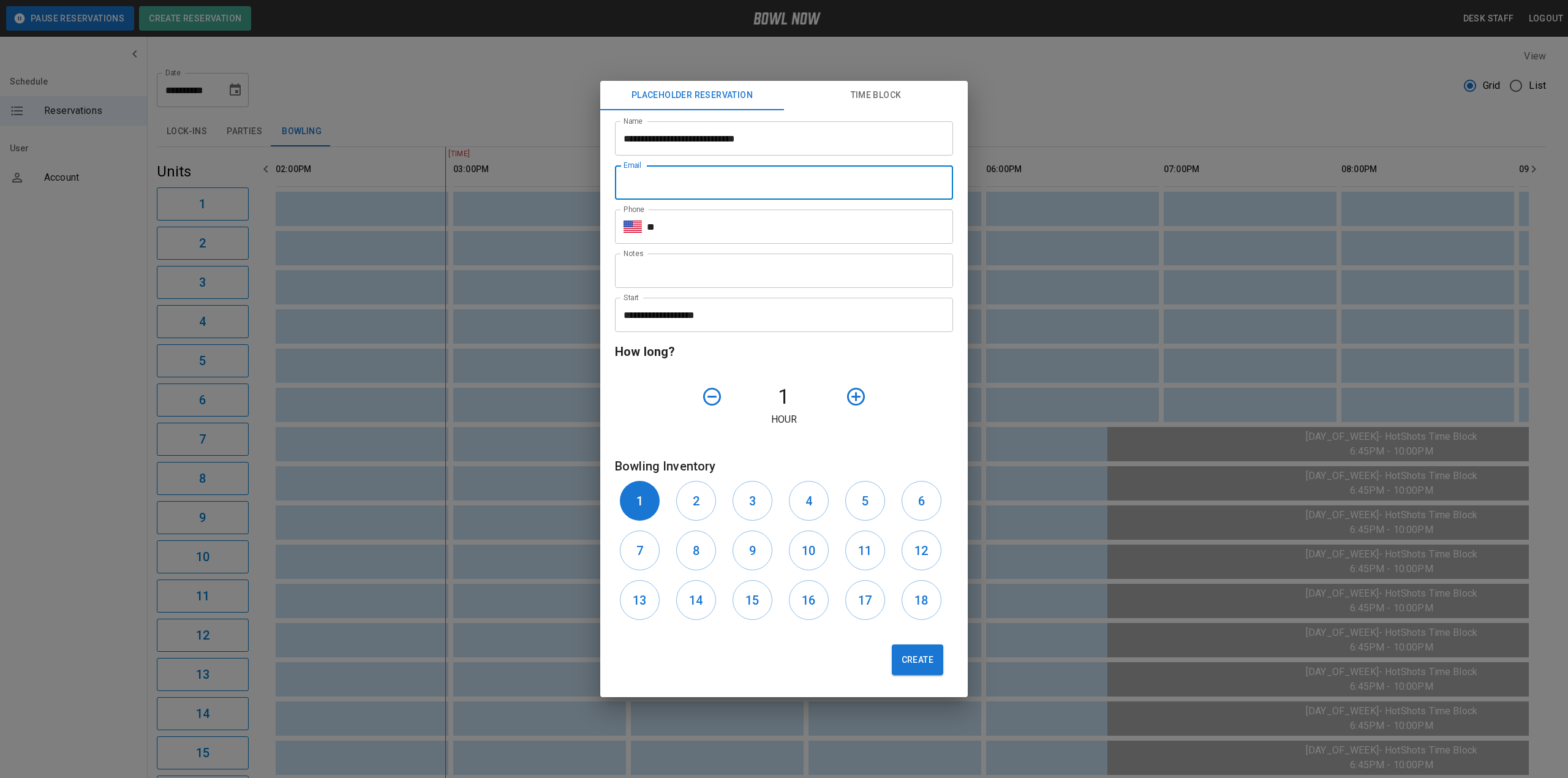 click on "Email" at bounding box center (784, 183) 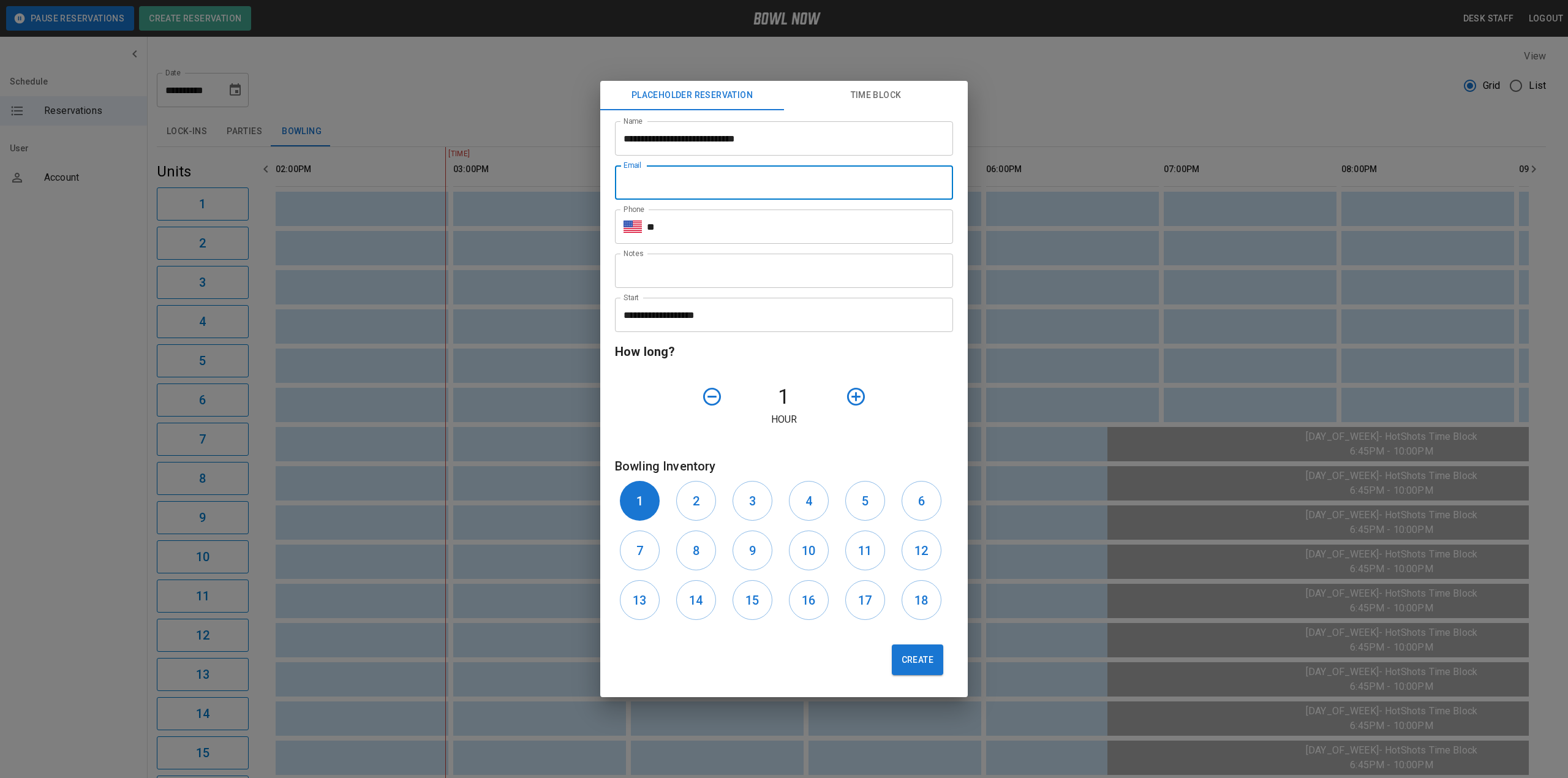 type on "**********" 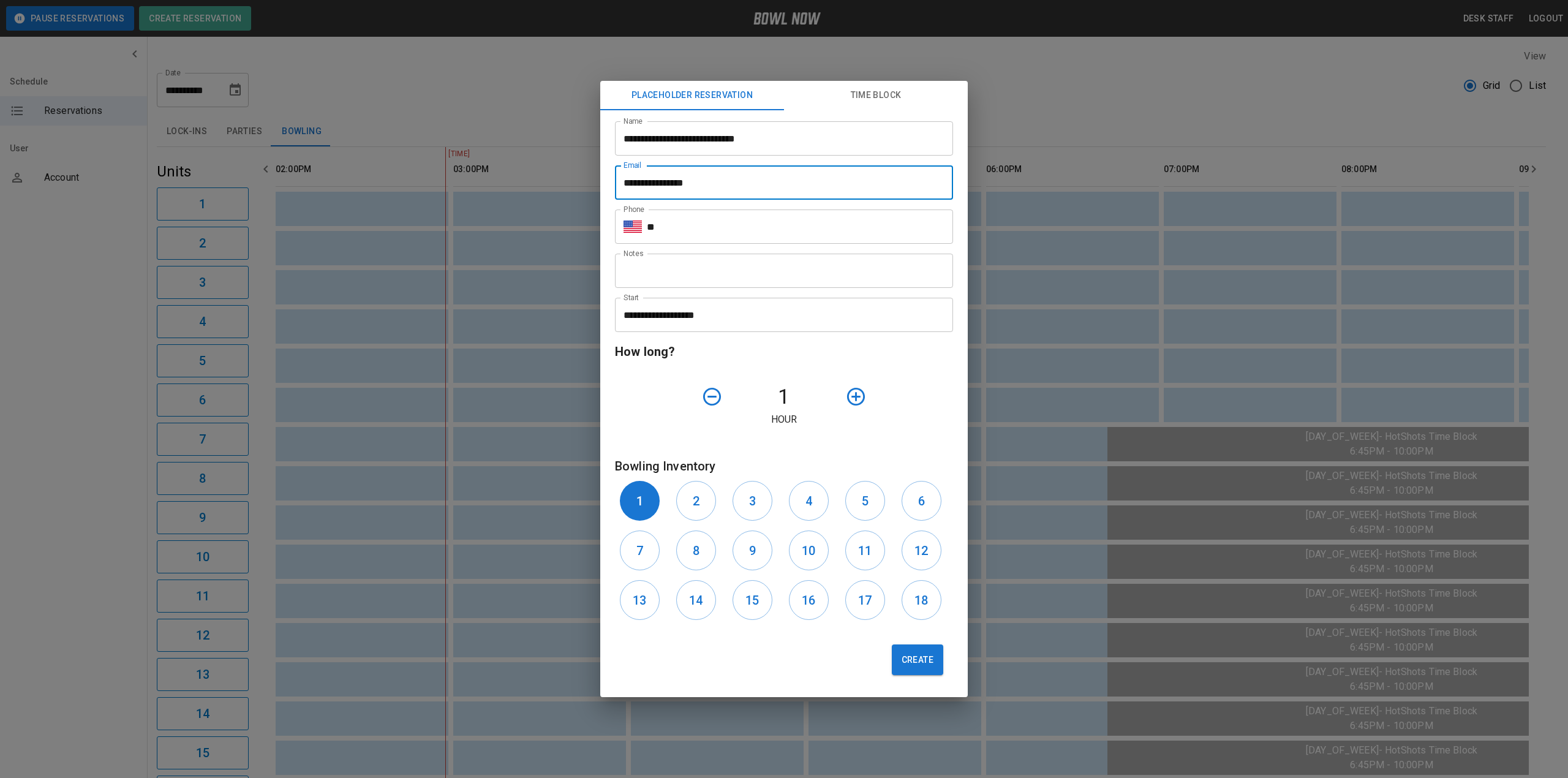 click on "**" at bounding box center [800, 227] 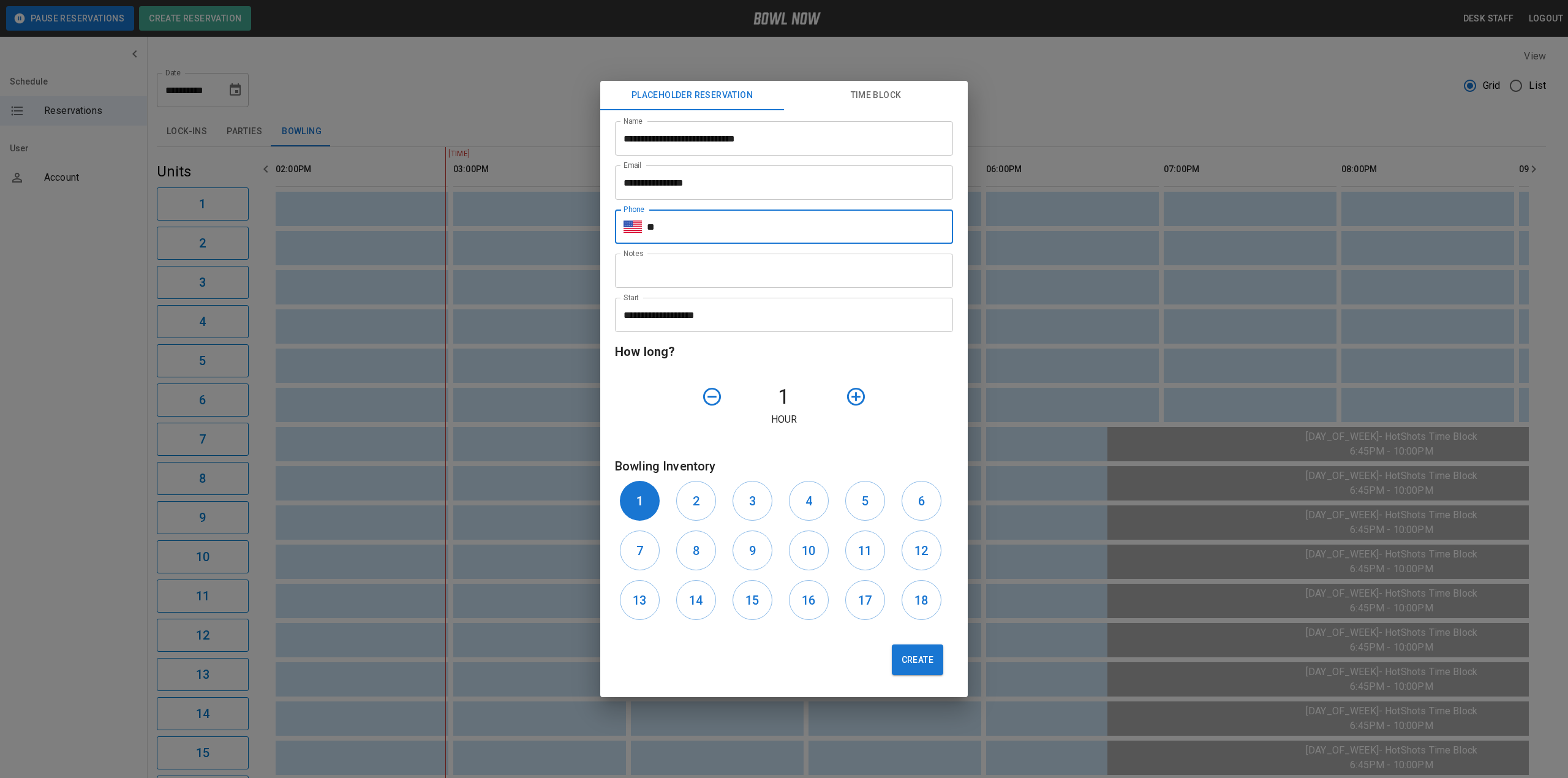 type on "**********" 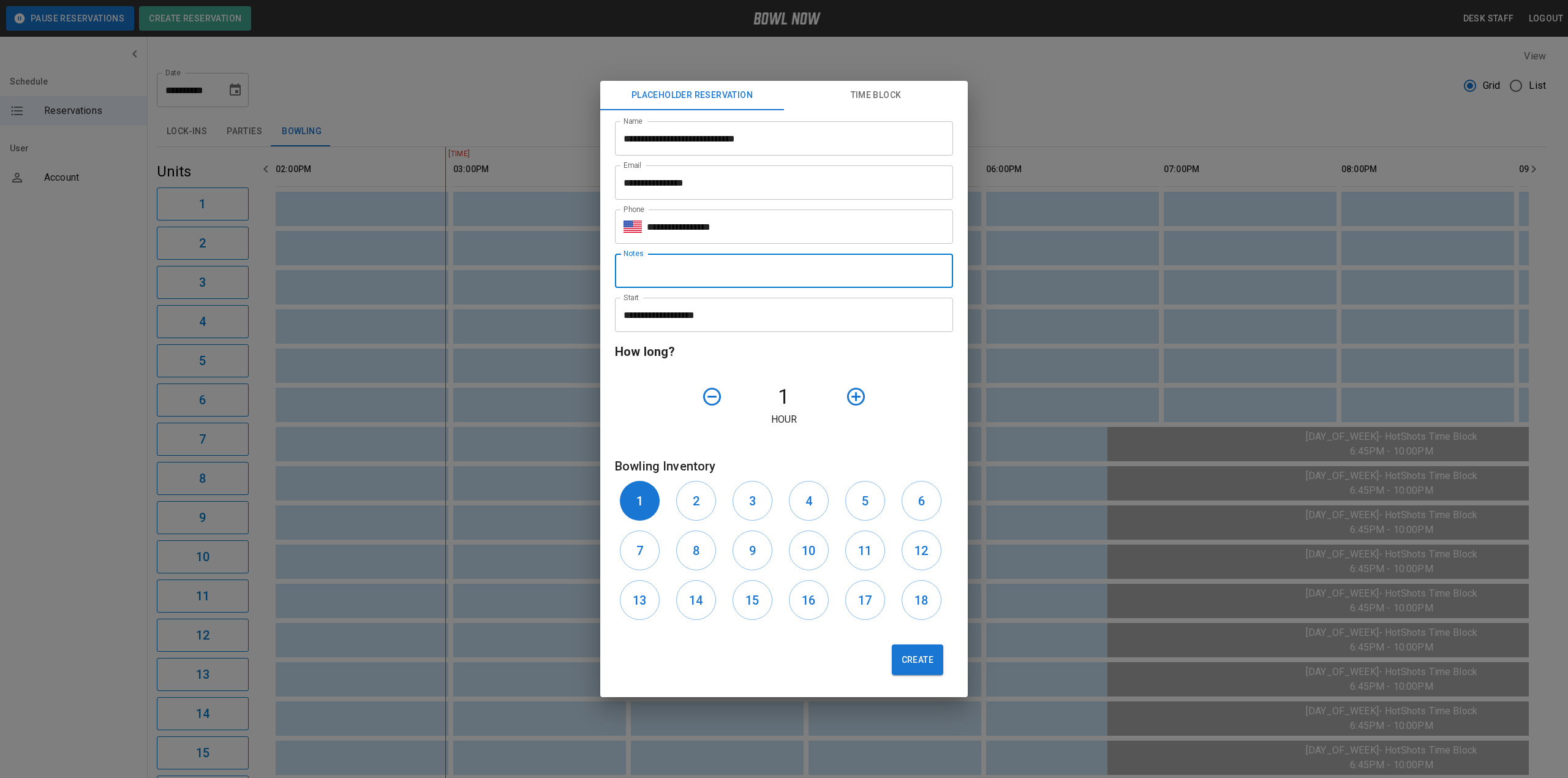 click on "Notes" at bounding box center [784, 271] 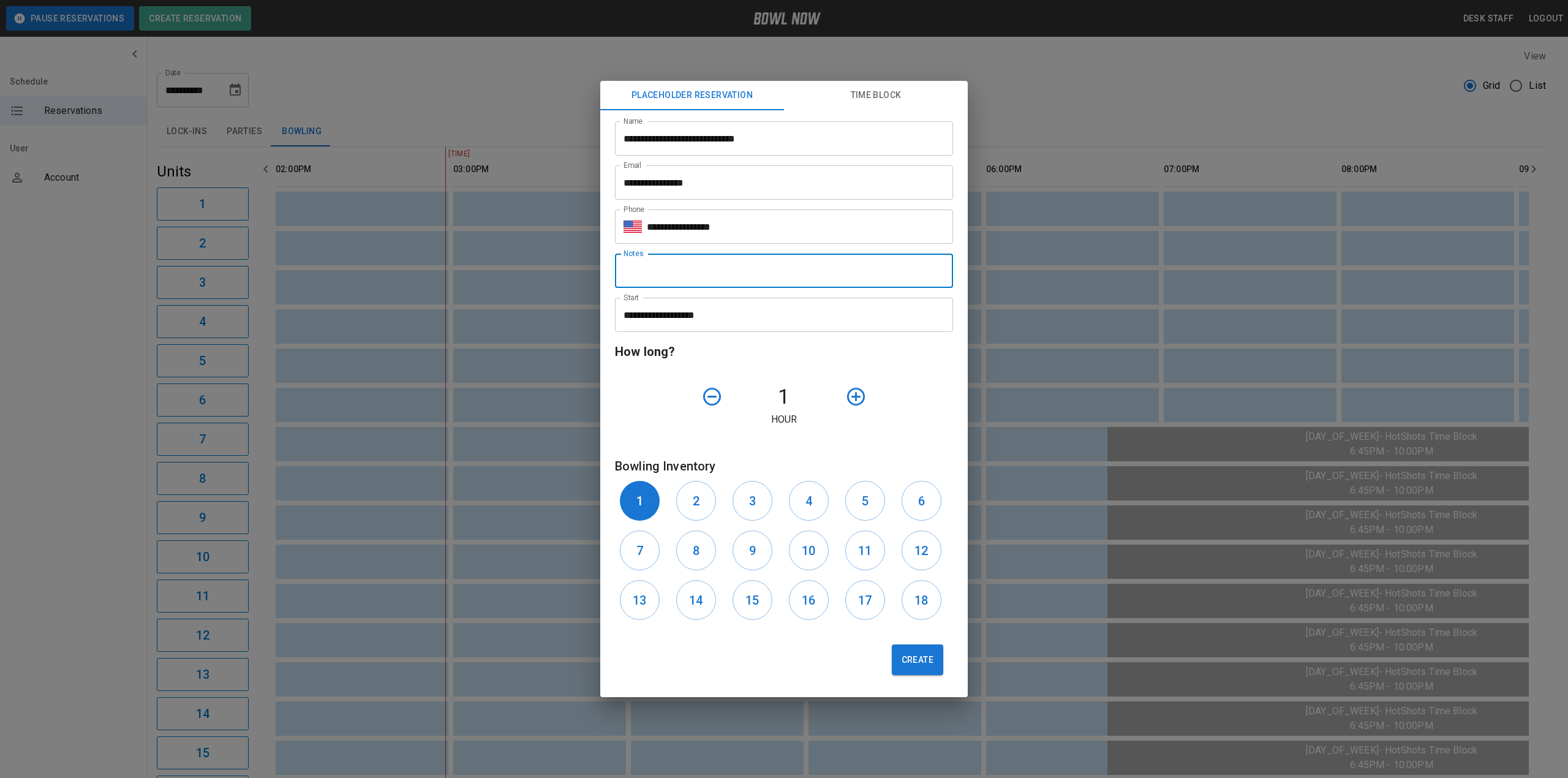 type on "**********" 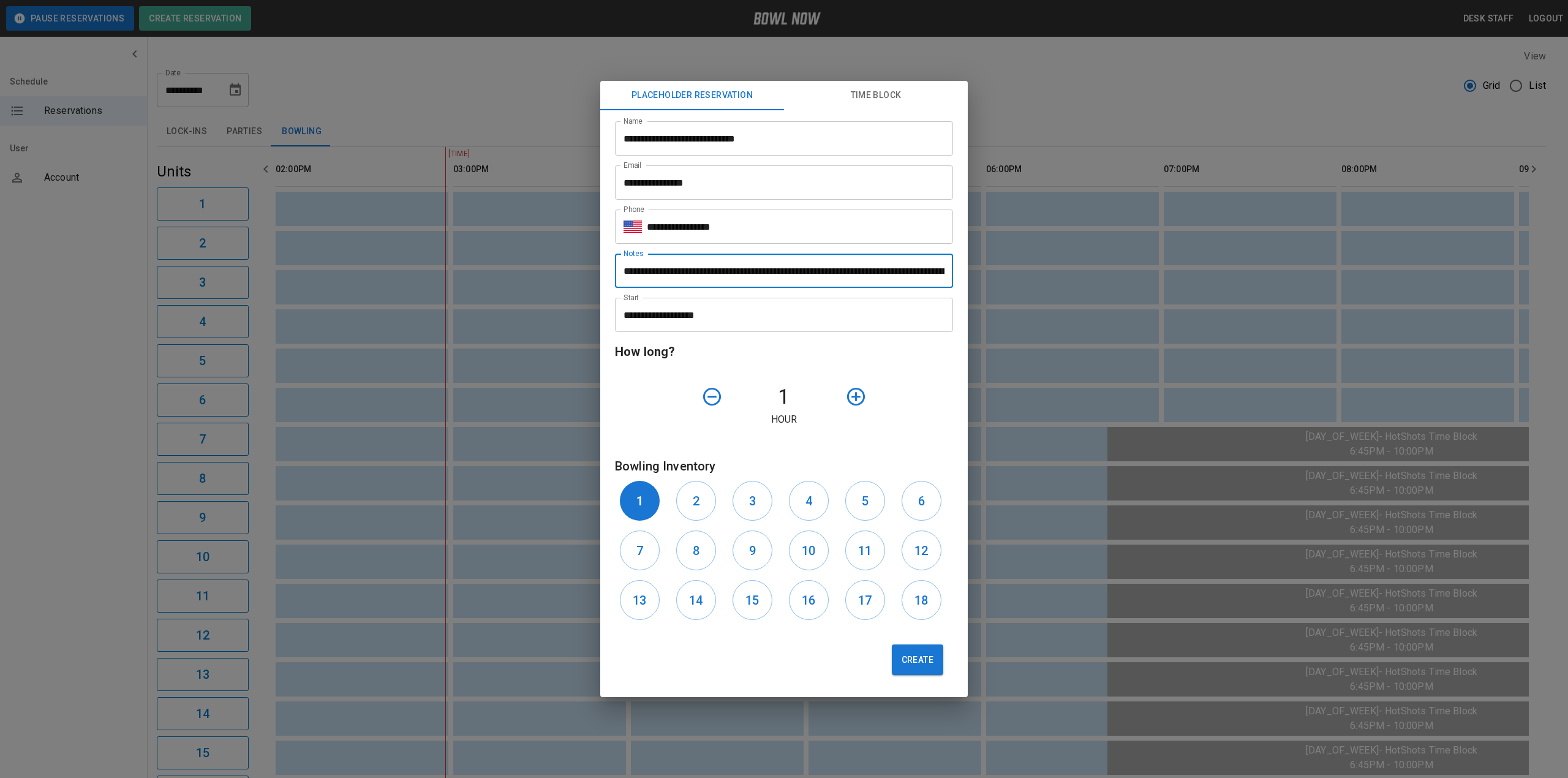 click 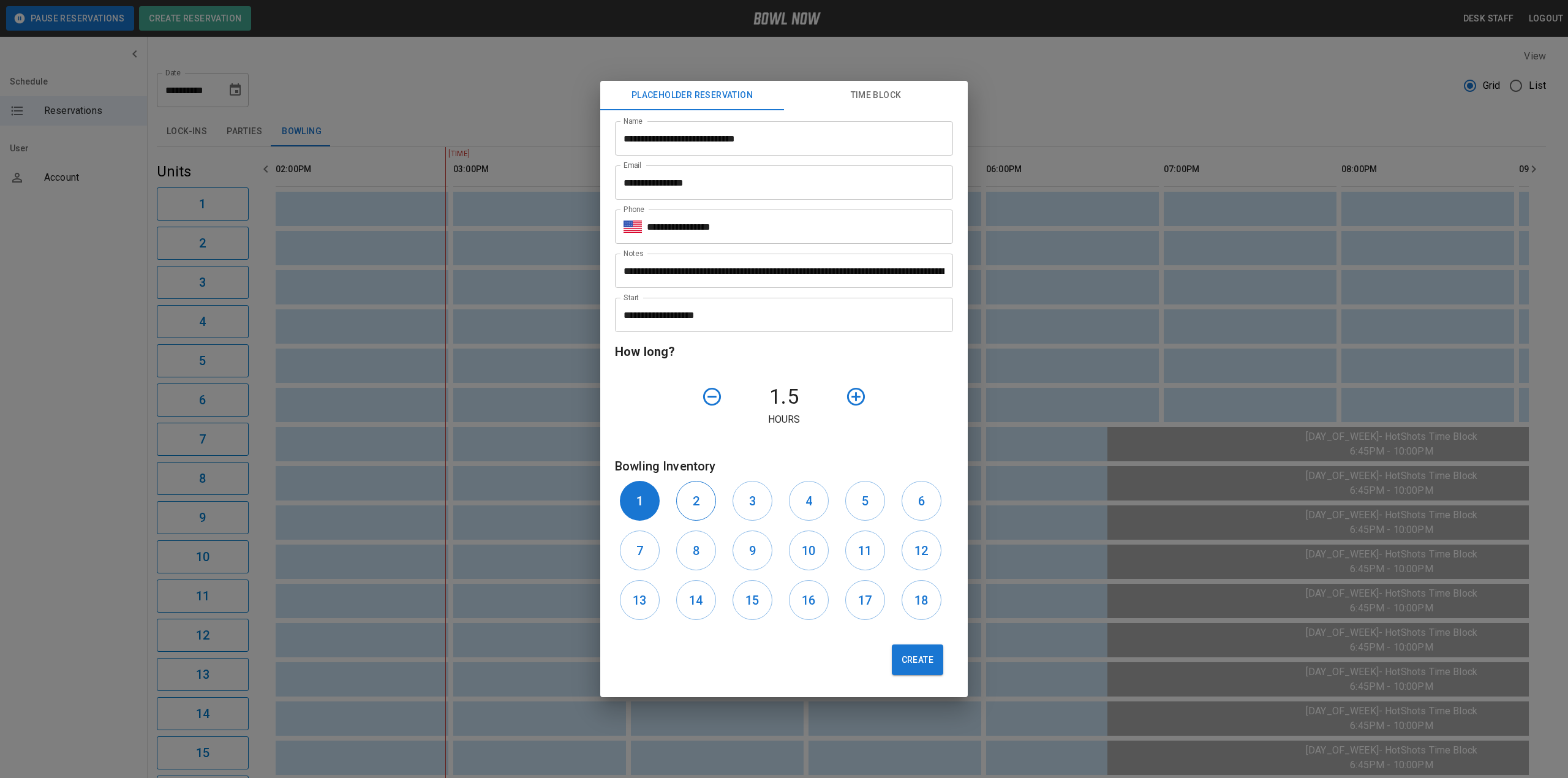 drag, startPoint x: 693, startPoint y: 510, endPoint x: 713, endPoint y: 507, distance: 20.22375 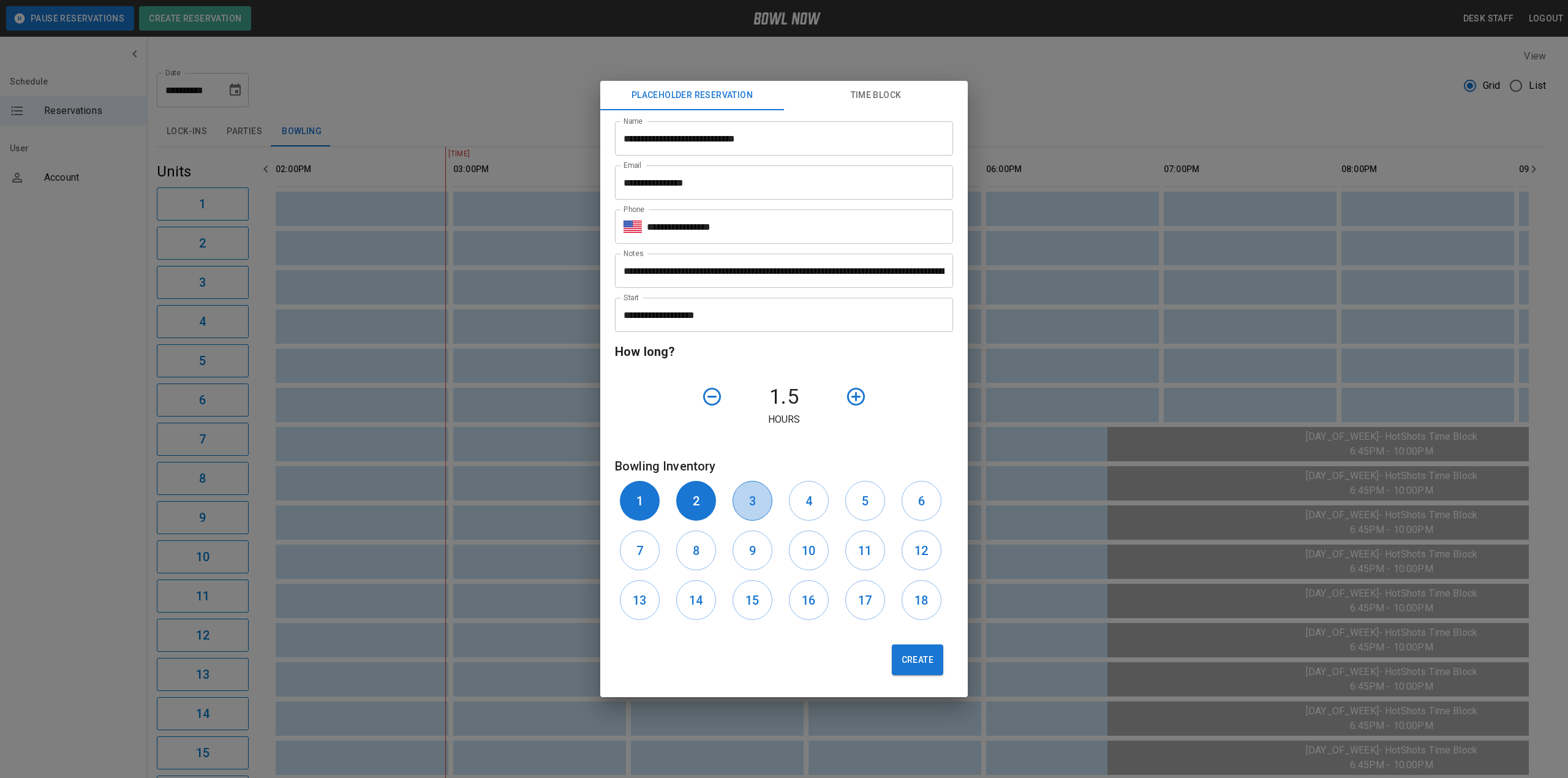 click on "3" at bounding box center (752, 501) 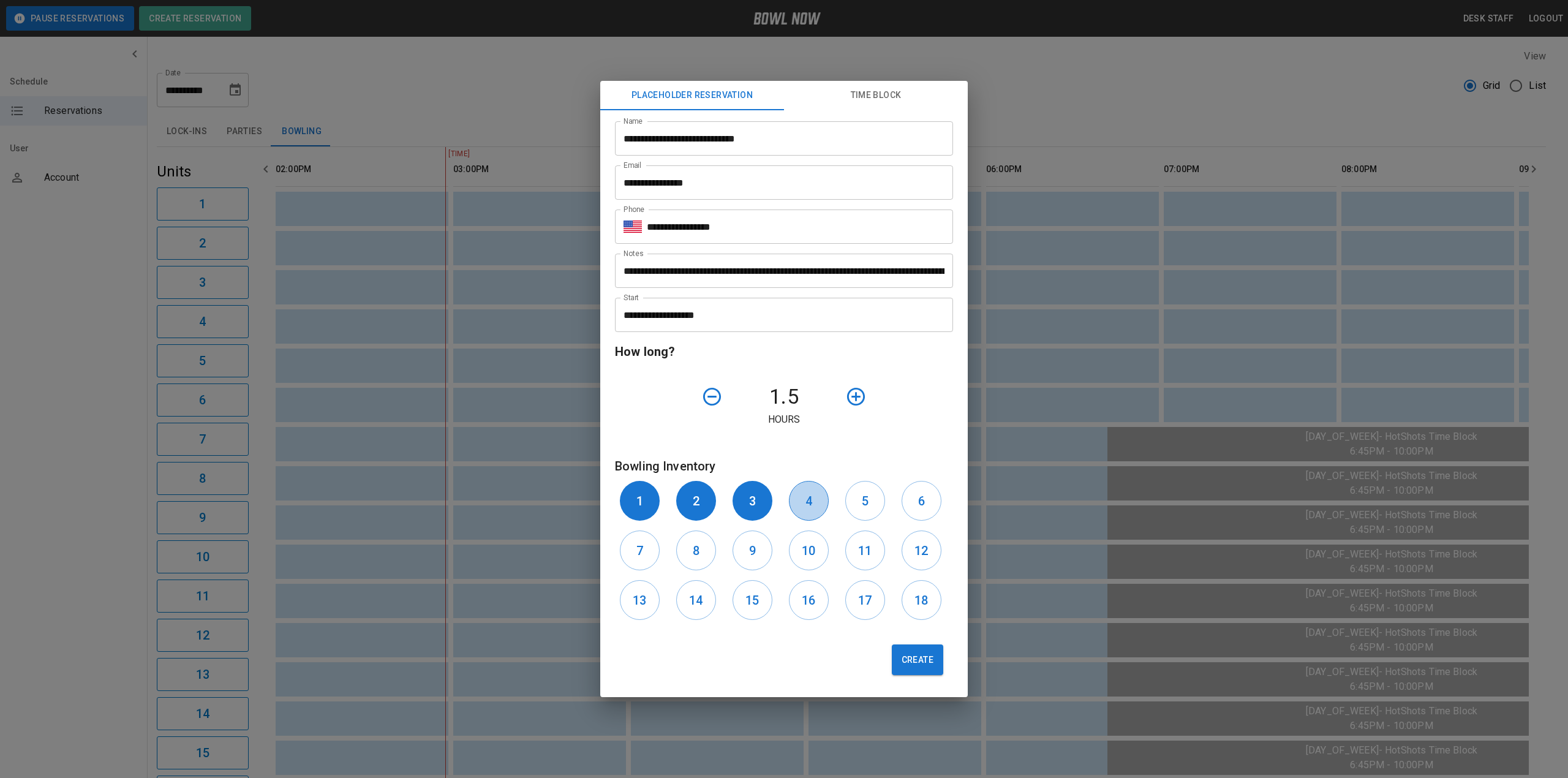 click on "4" at bounding box center (809, 500) 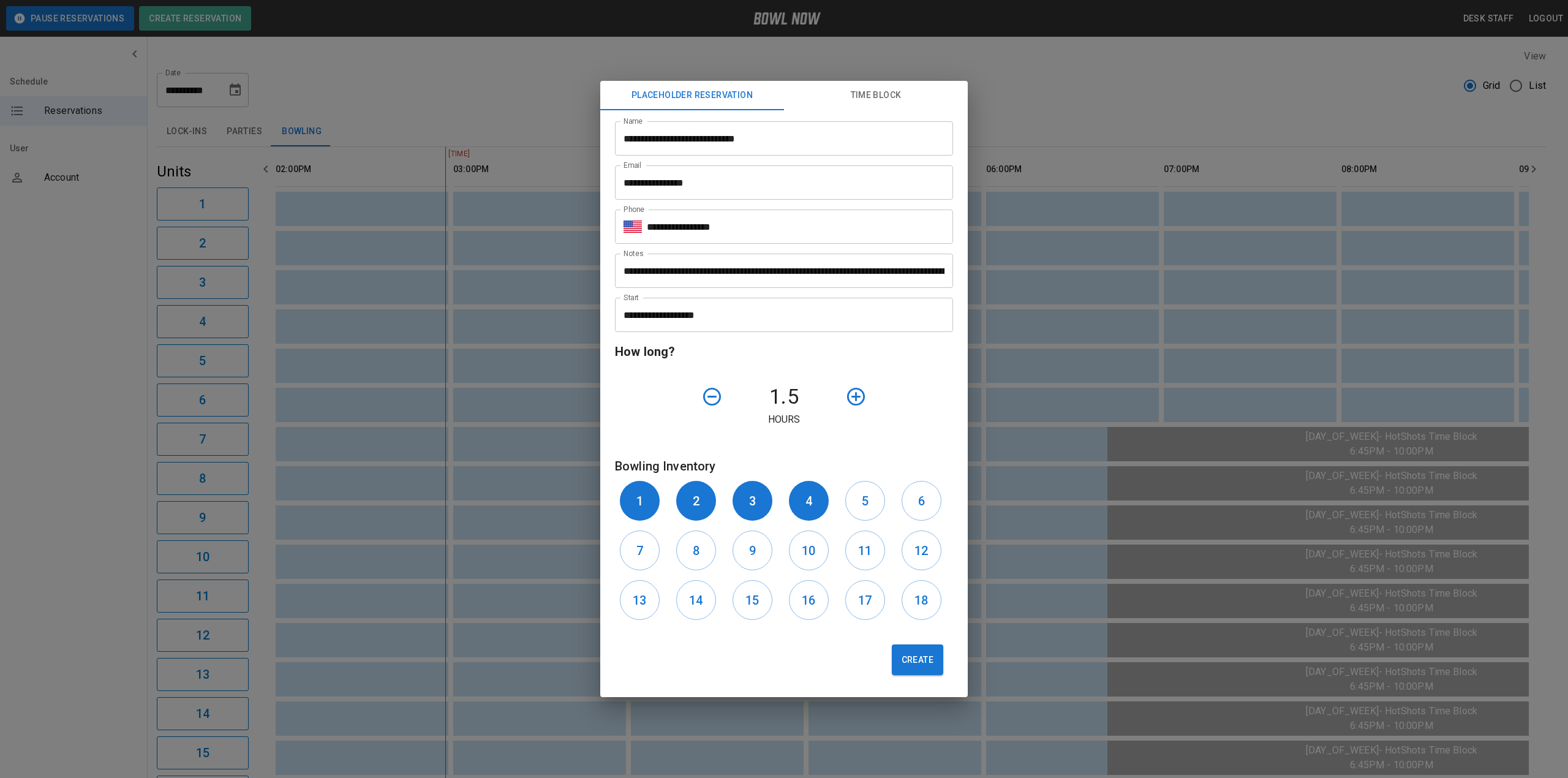 click on "5" at bounding box center (869, 500) 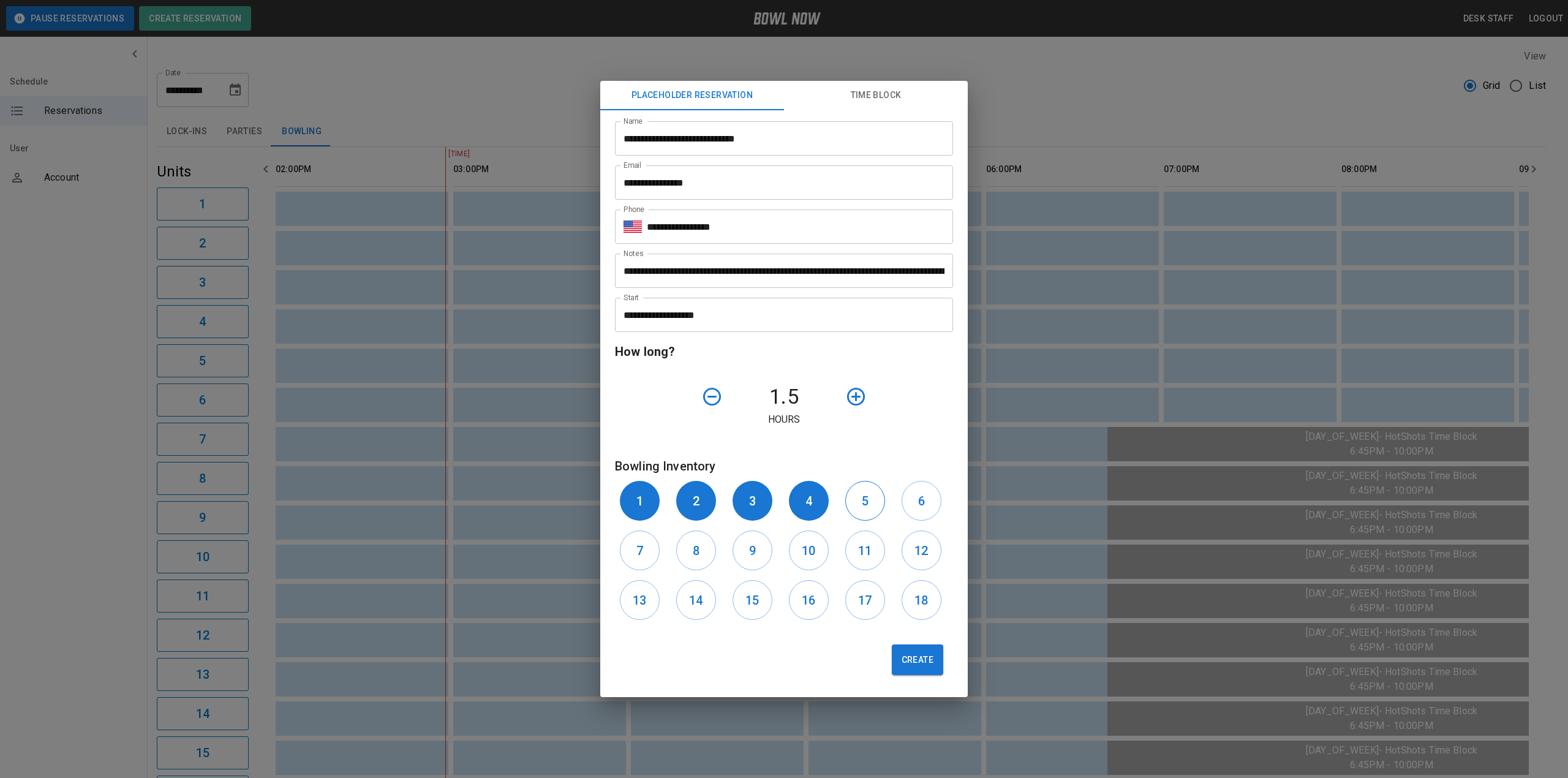 click on "5" at bounding box center (865, 501) 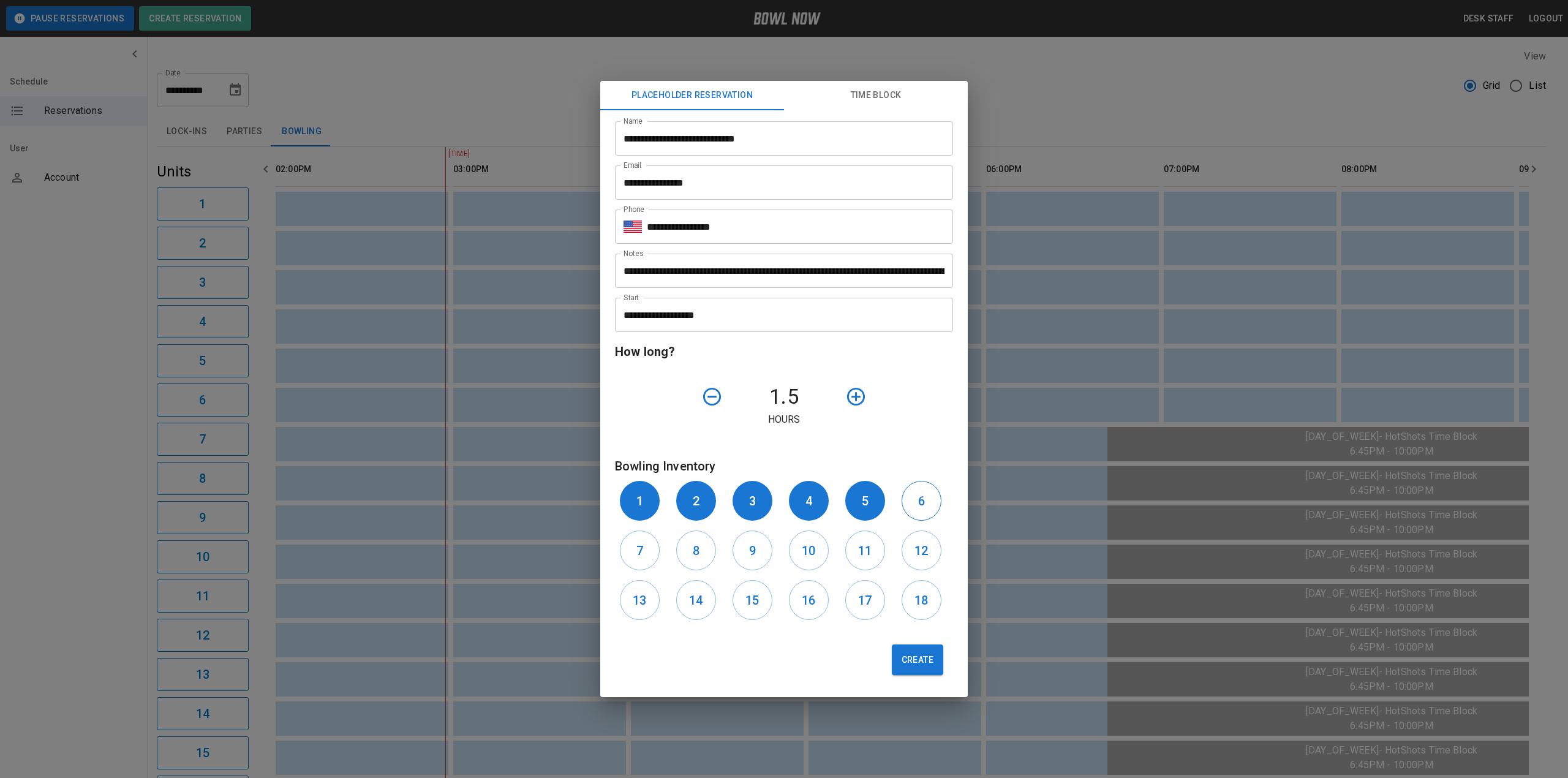 click on "6" at bounding box center (921, 500) 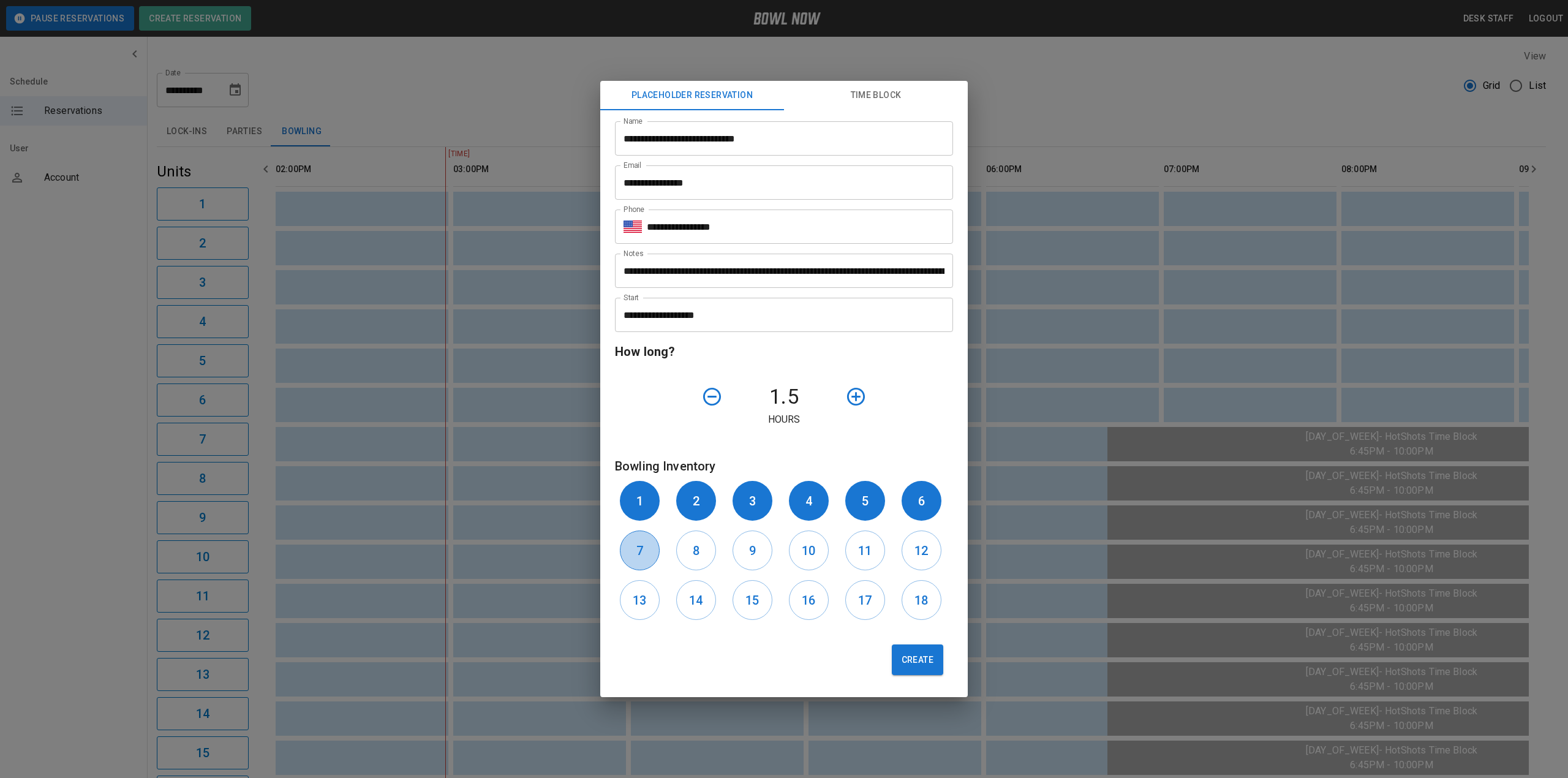 click on "7" at bounding box center [639, 550] 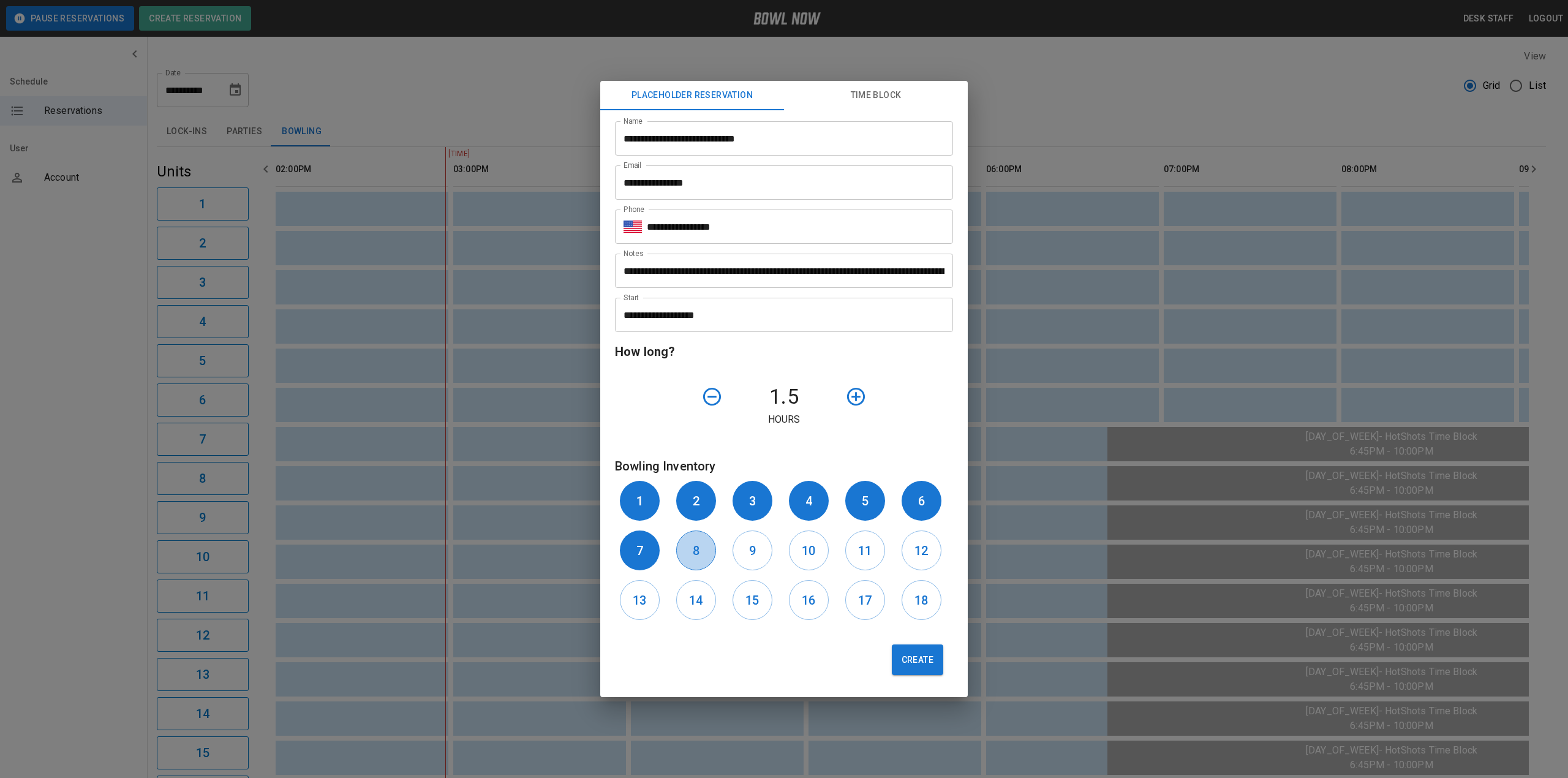 click on "8" at bounding box center [696, 550] 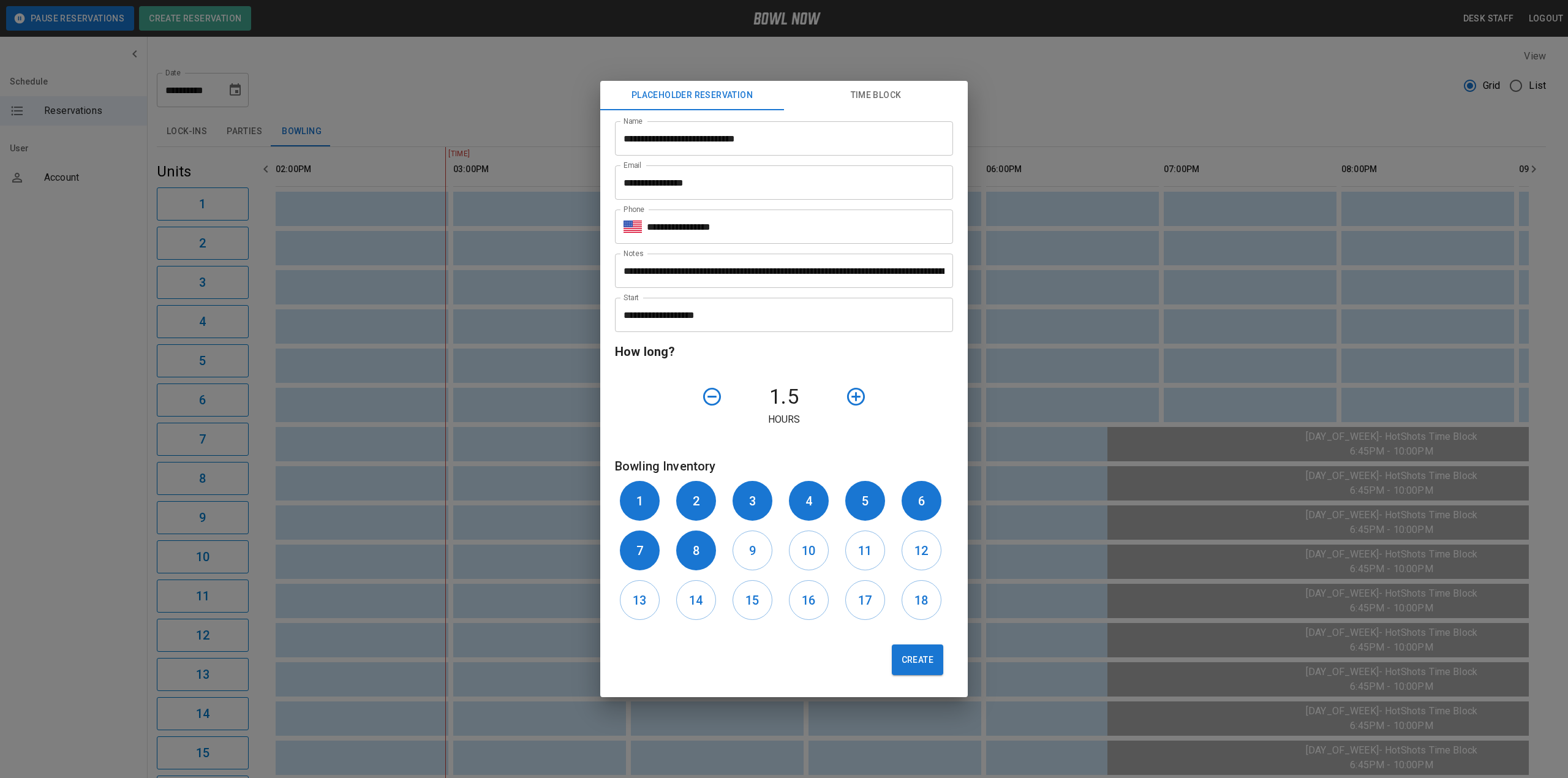 drag, startPoint x: 915, startPoint y: 657, endPoint x: 916, endPoint y: 648, distance: 9.055385 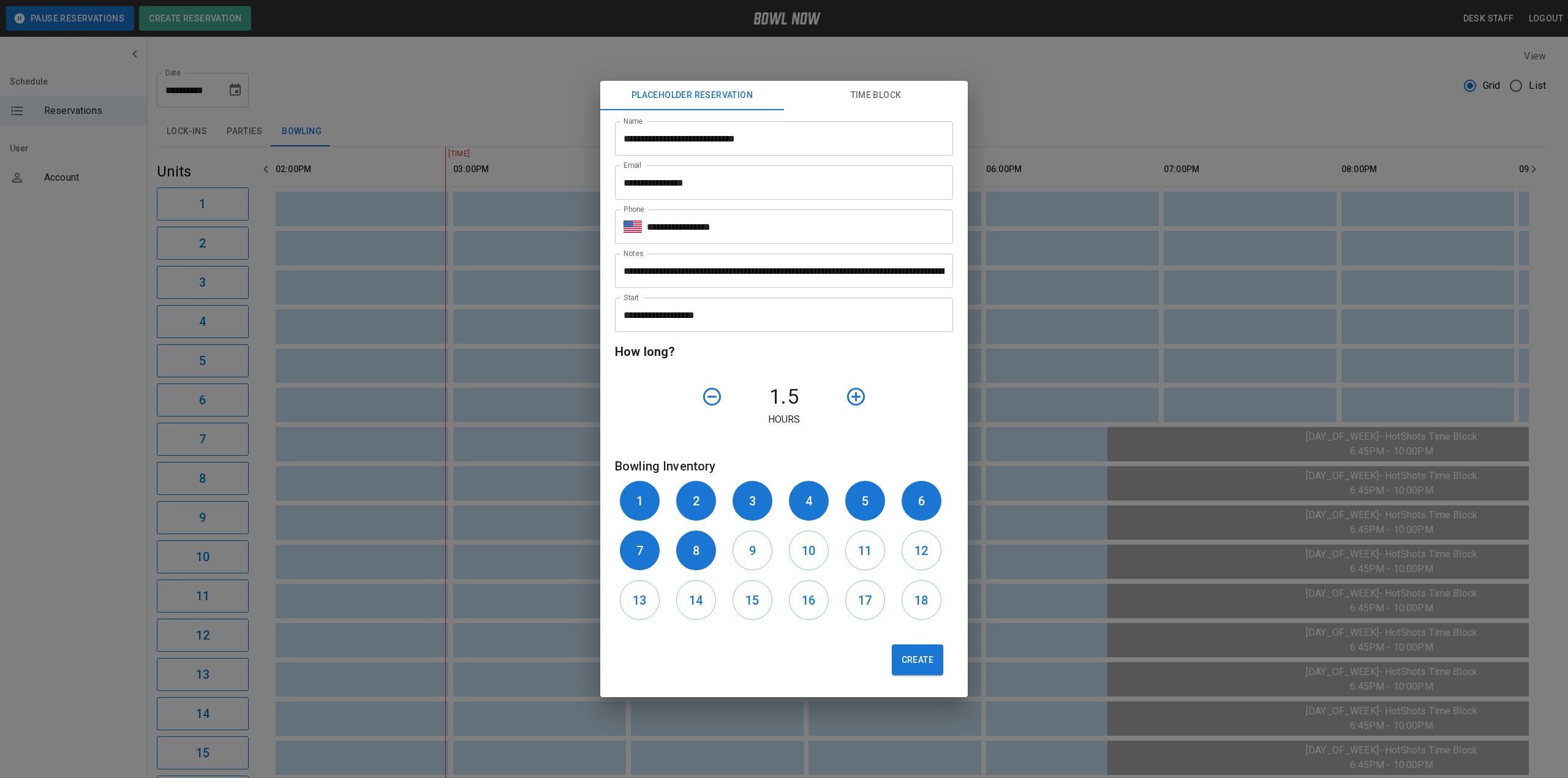 click on "Create" at bounding box center (918, 660) 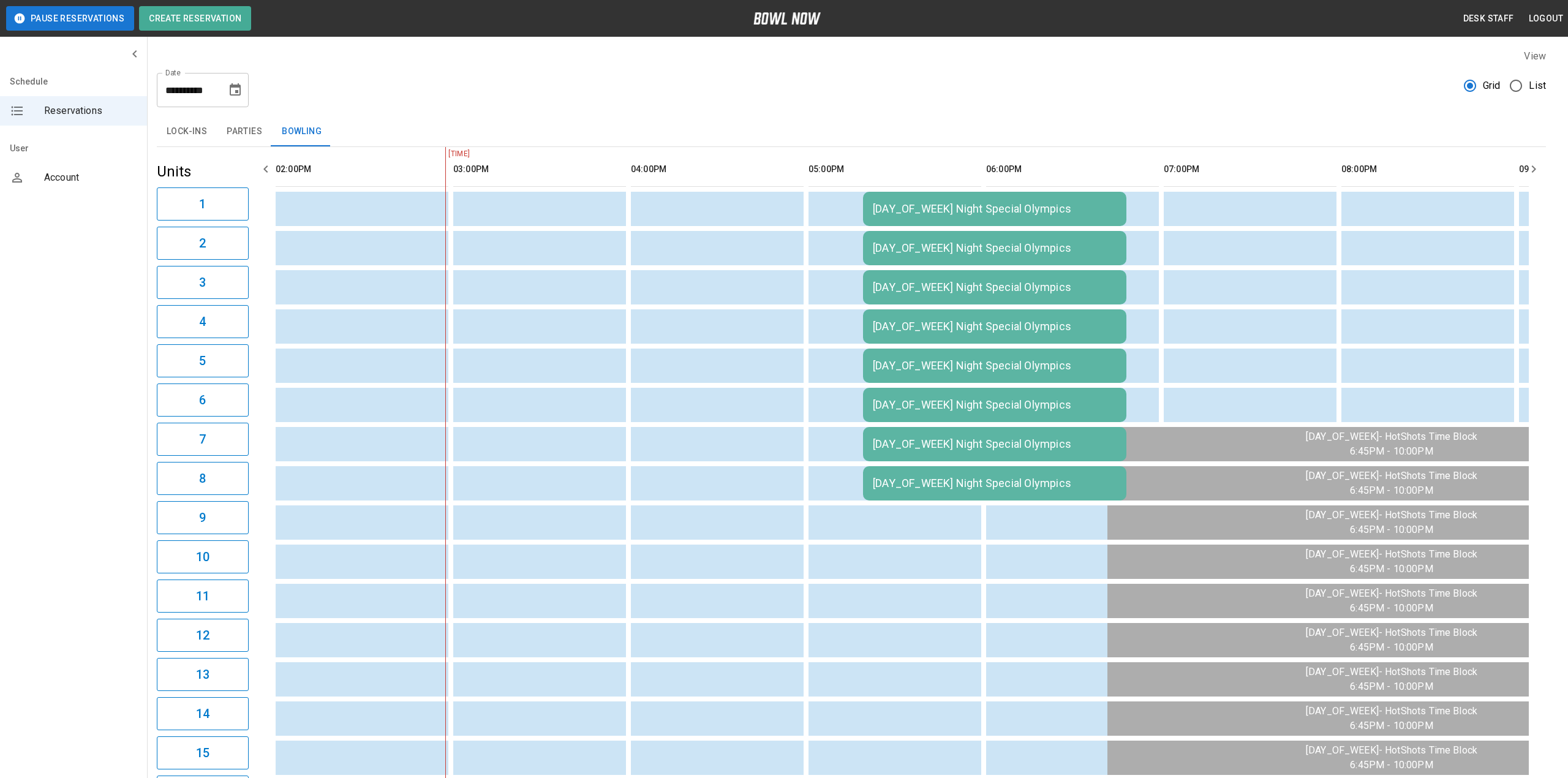 type 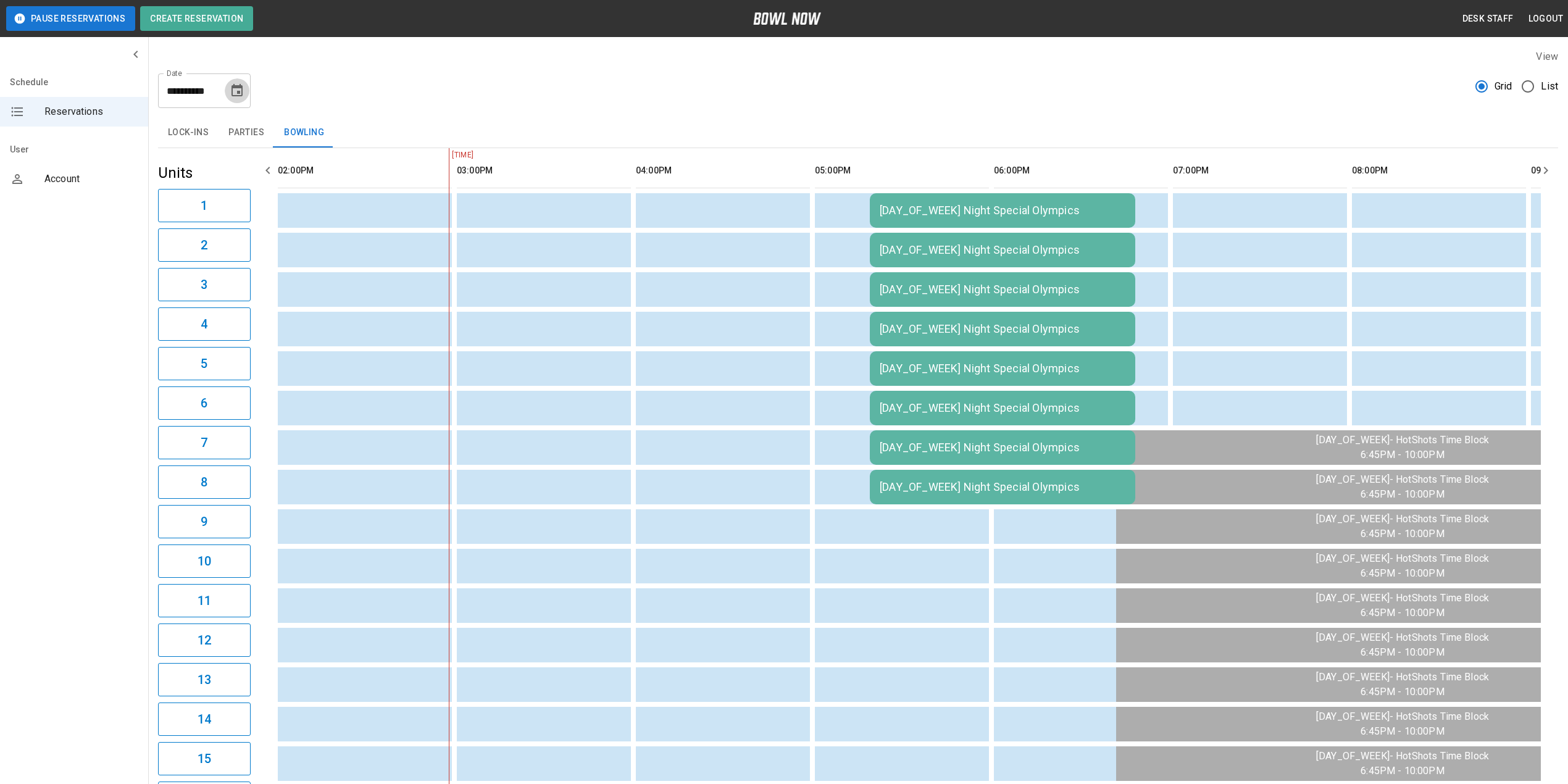 click 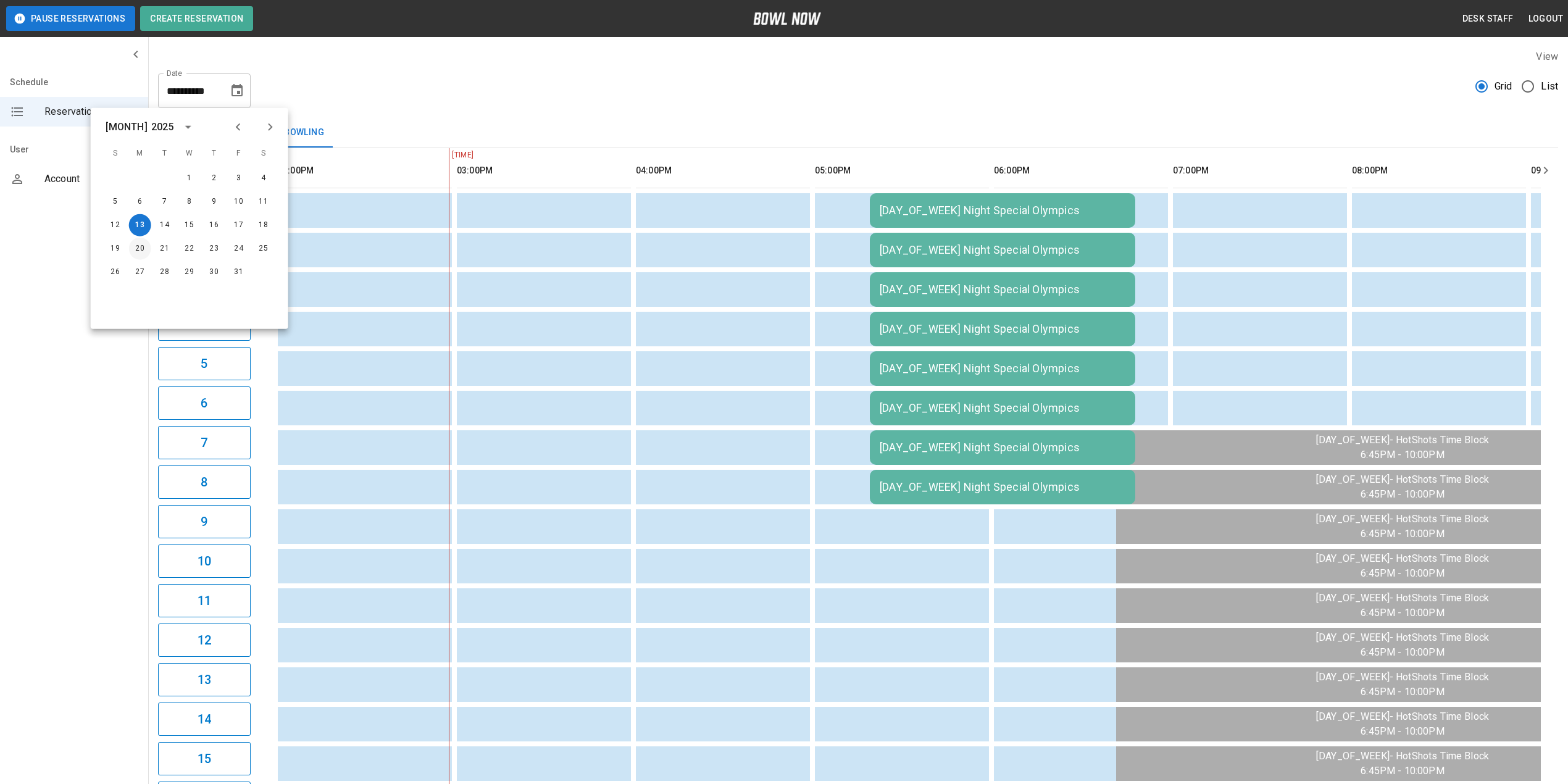 click on "20" at bounding box center [140, 249] 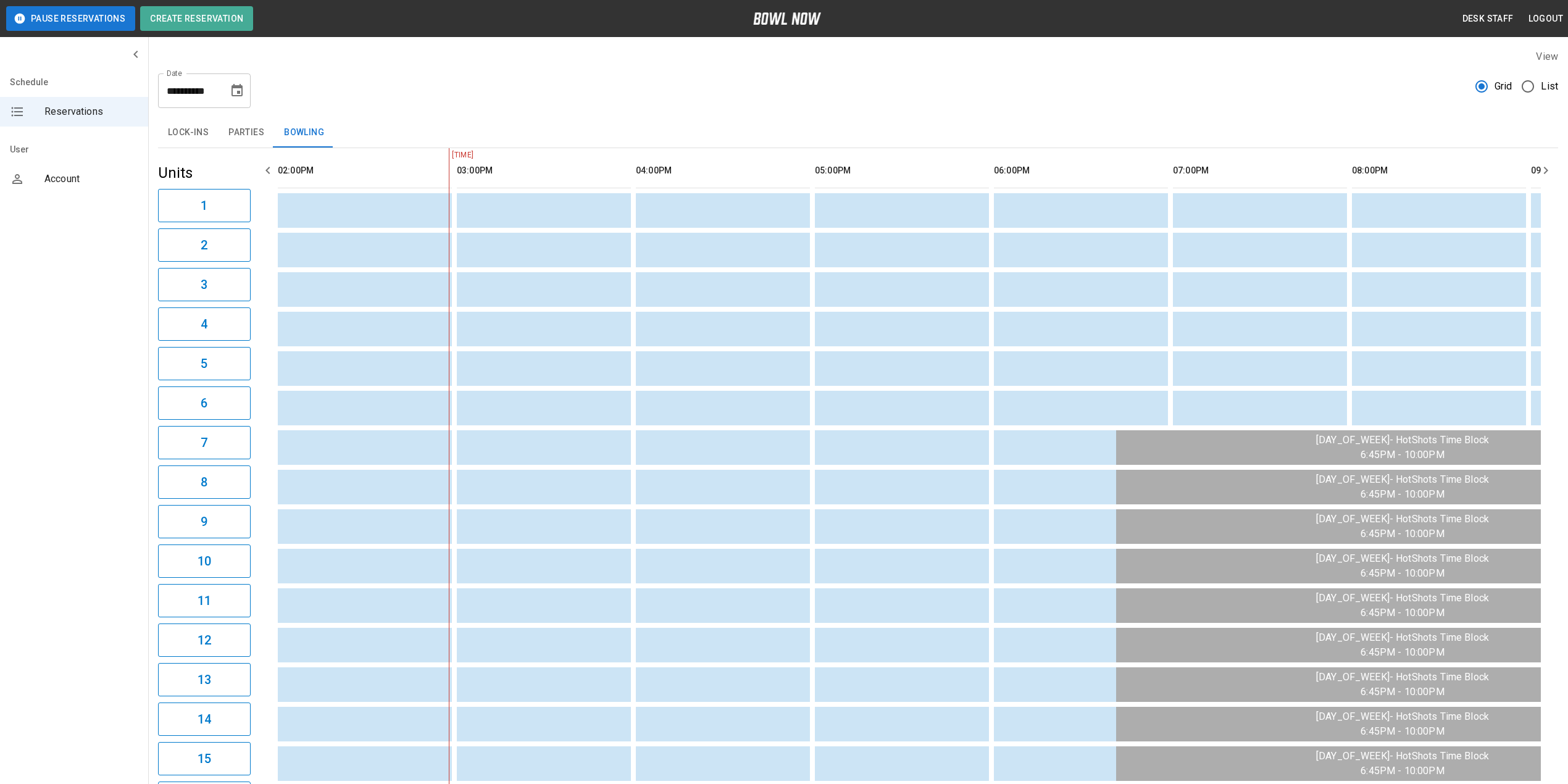 click at bounding box center [890, 211] 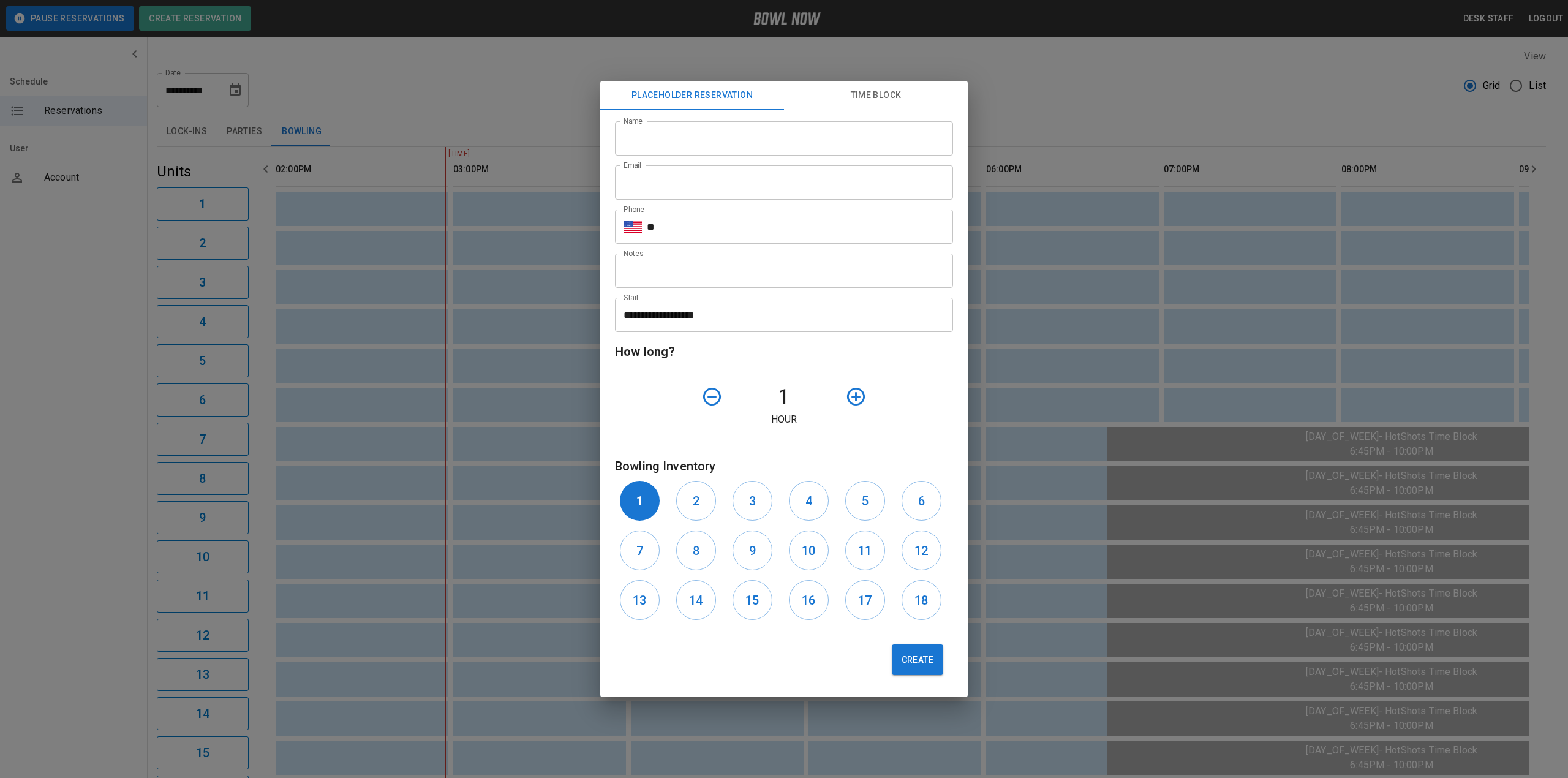 click on "Name" at bounding box center [784, 138] 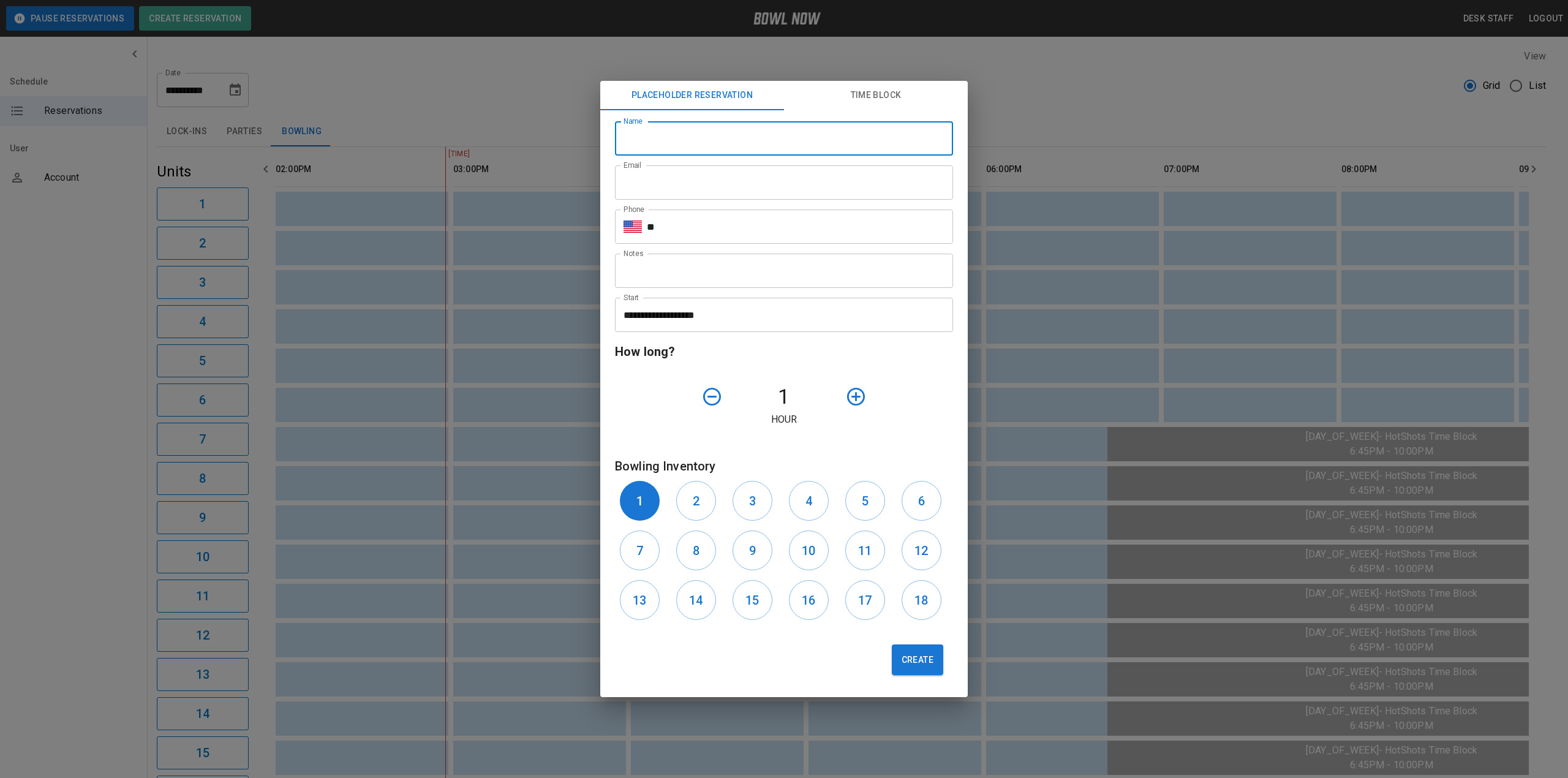 type on "**********" 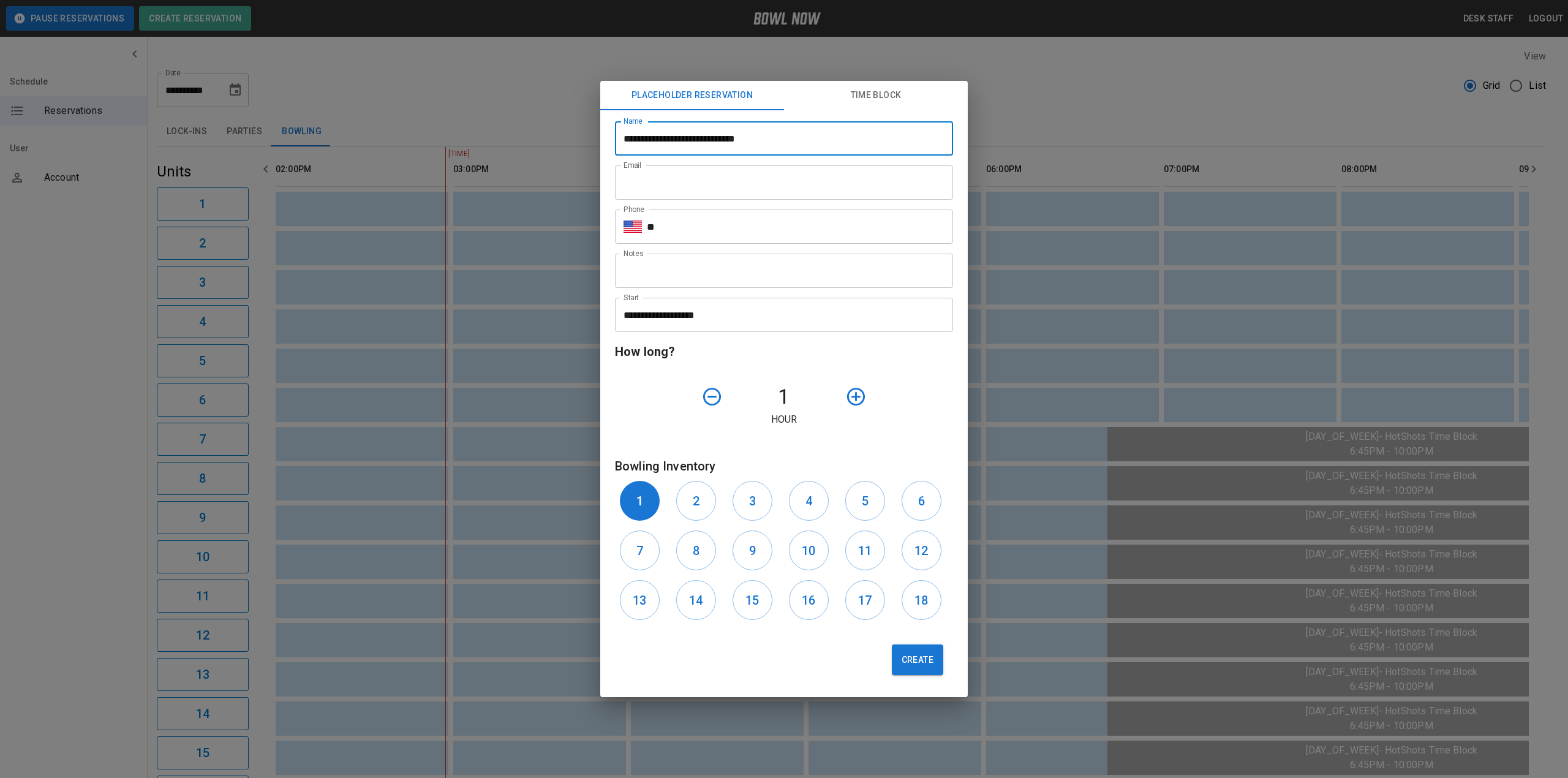 click on "Email" at bounding box center [784, 183] 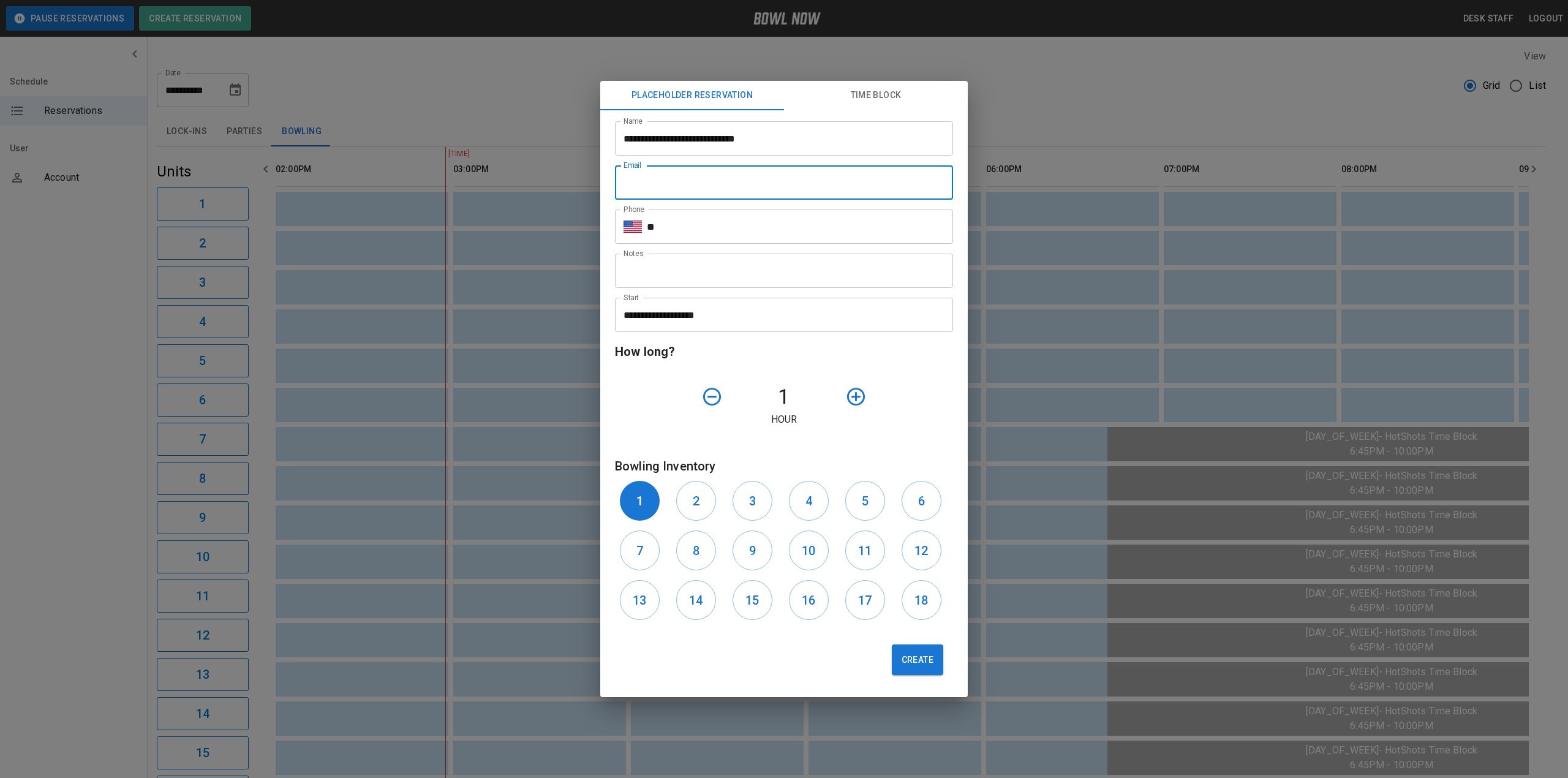 type on "**********" 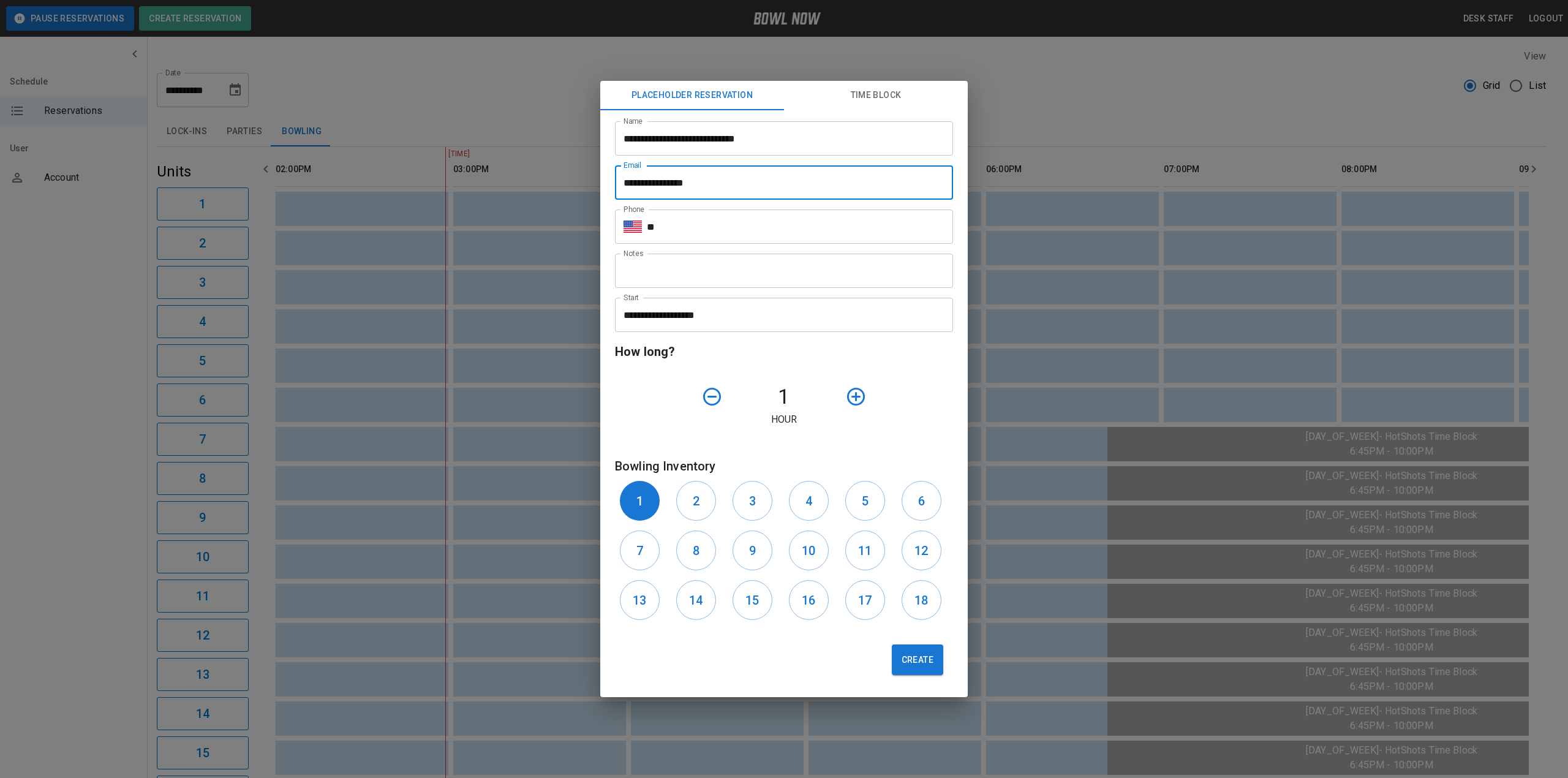 click on "**" at bounding box center [800, 227] 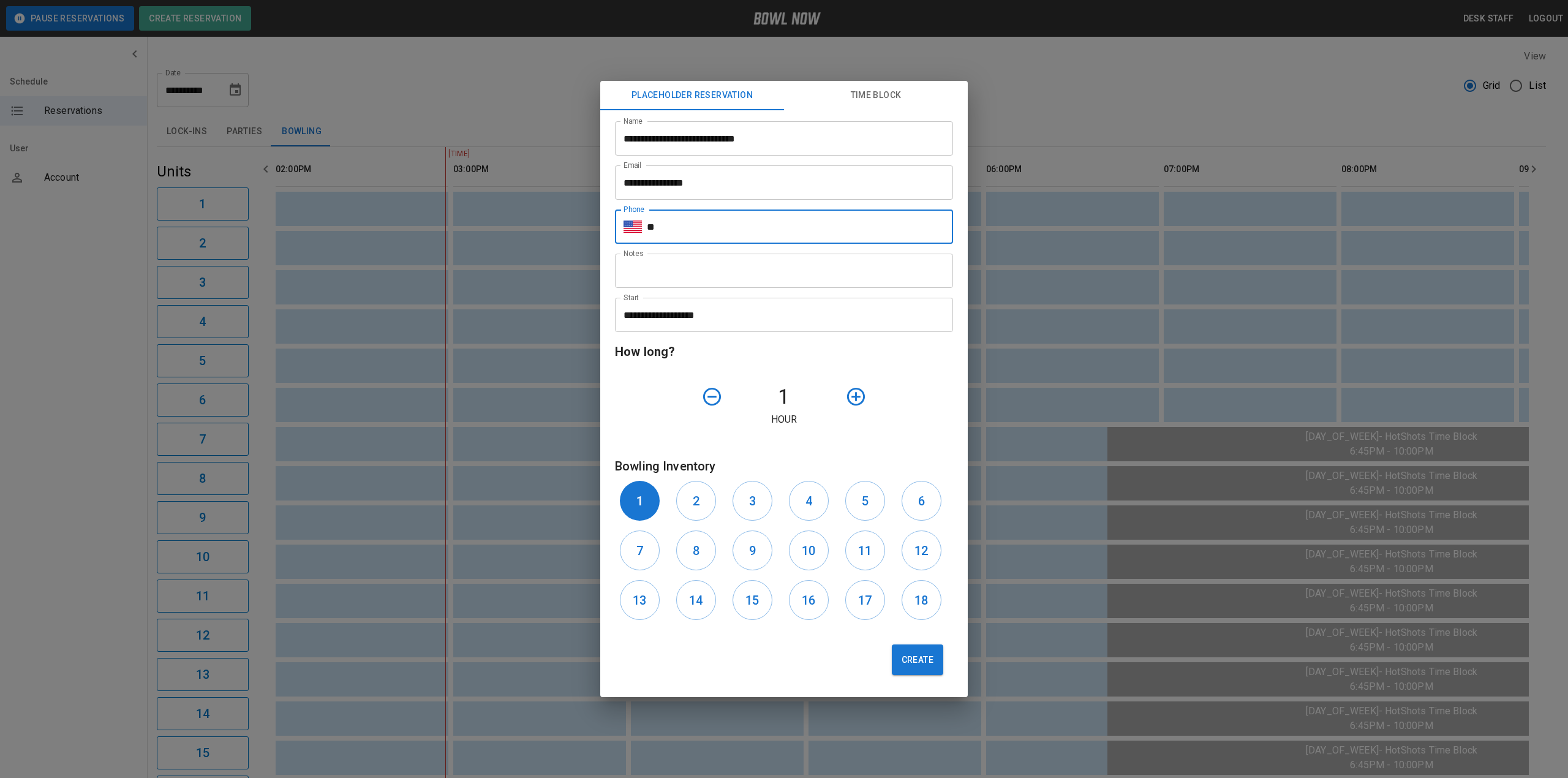type on "**********" 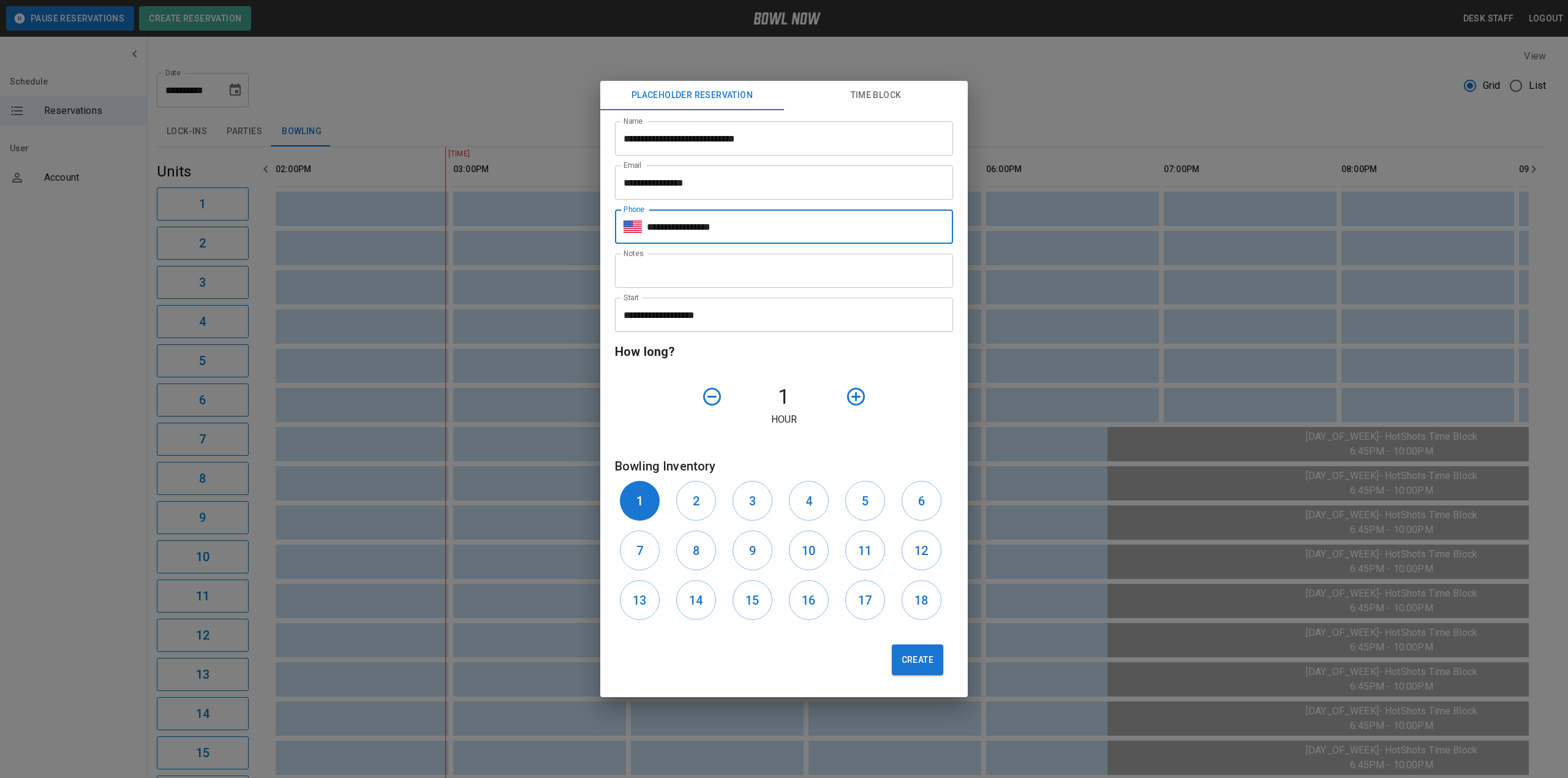 click on "Notes" at bounding box center (784, 271) 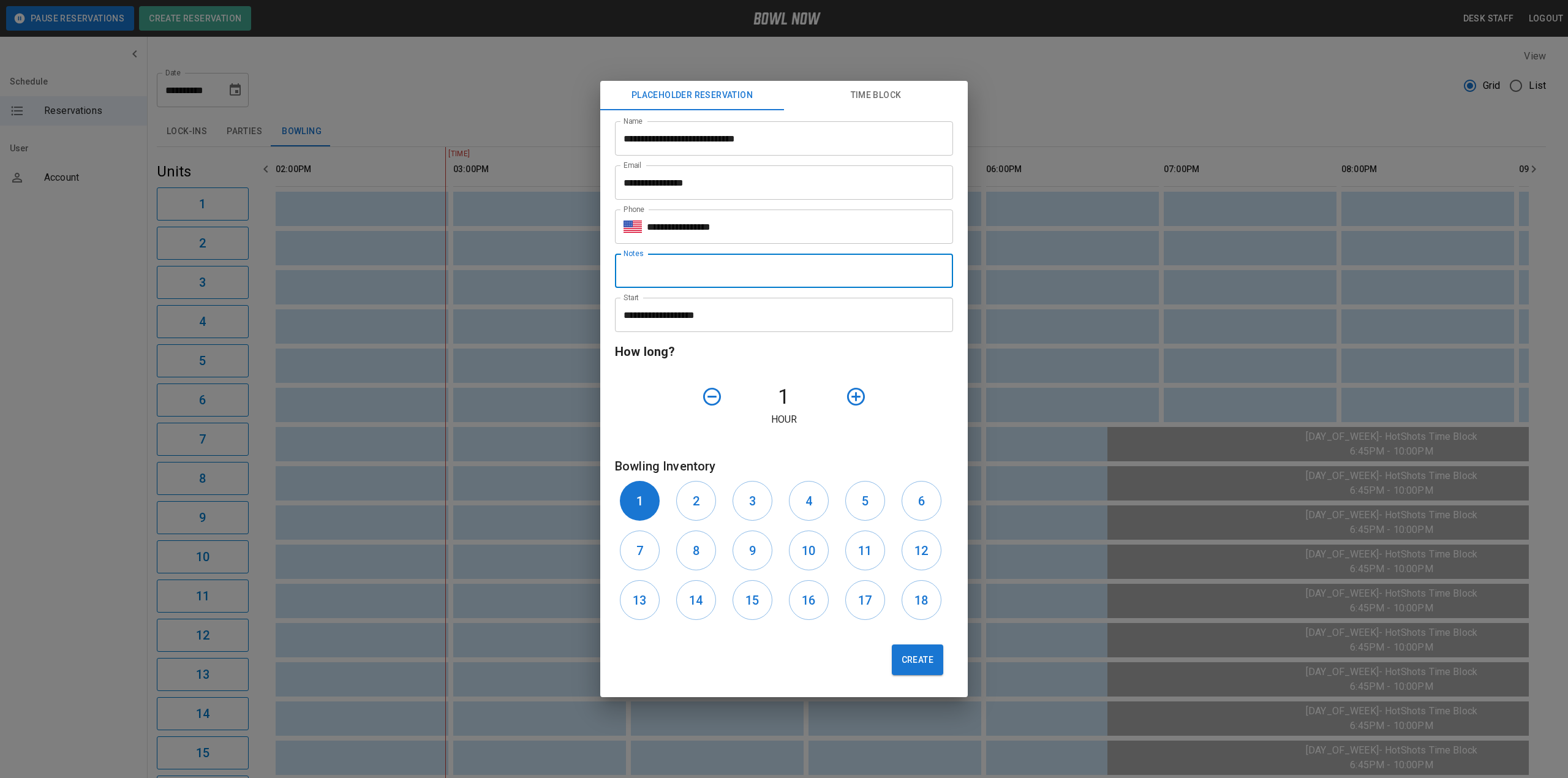 type on "**********" 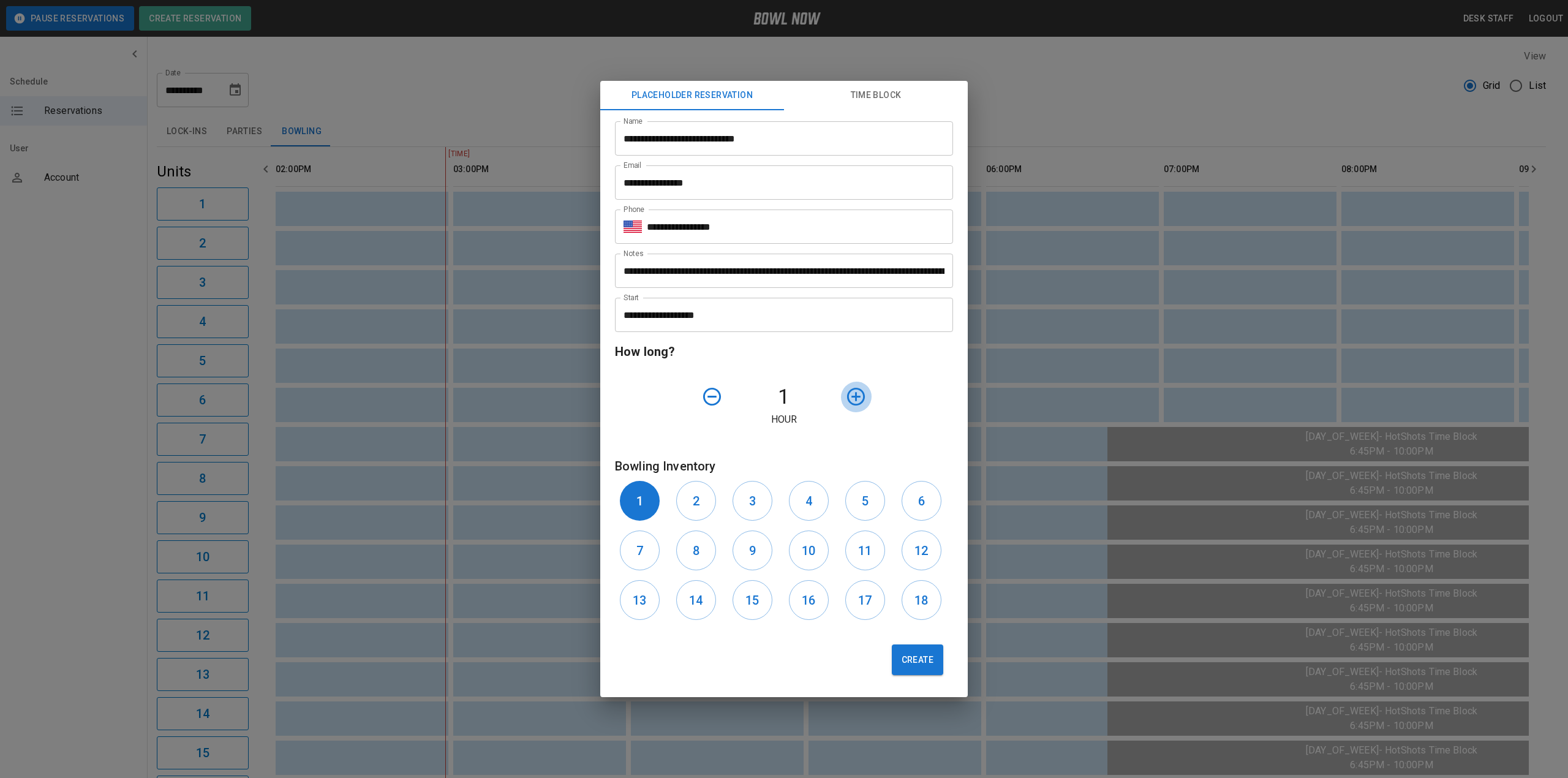 click 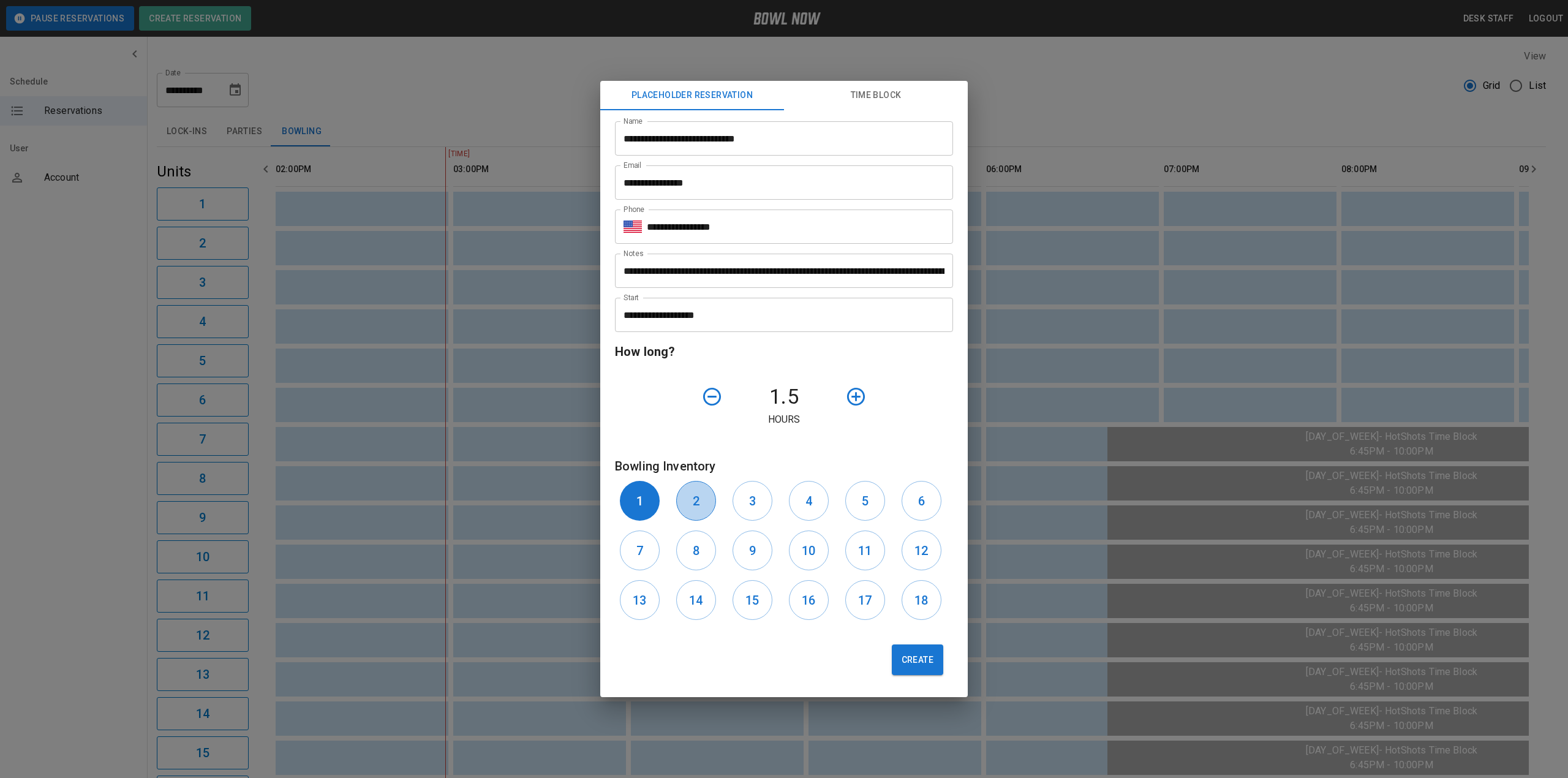 click on "2" at bounding box center (696, 500) 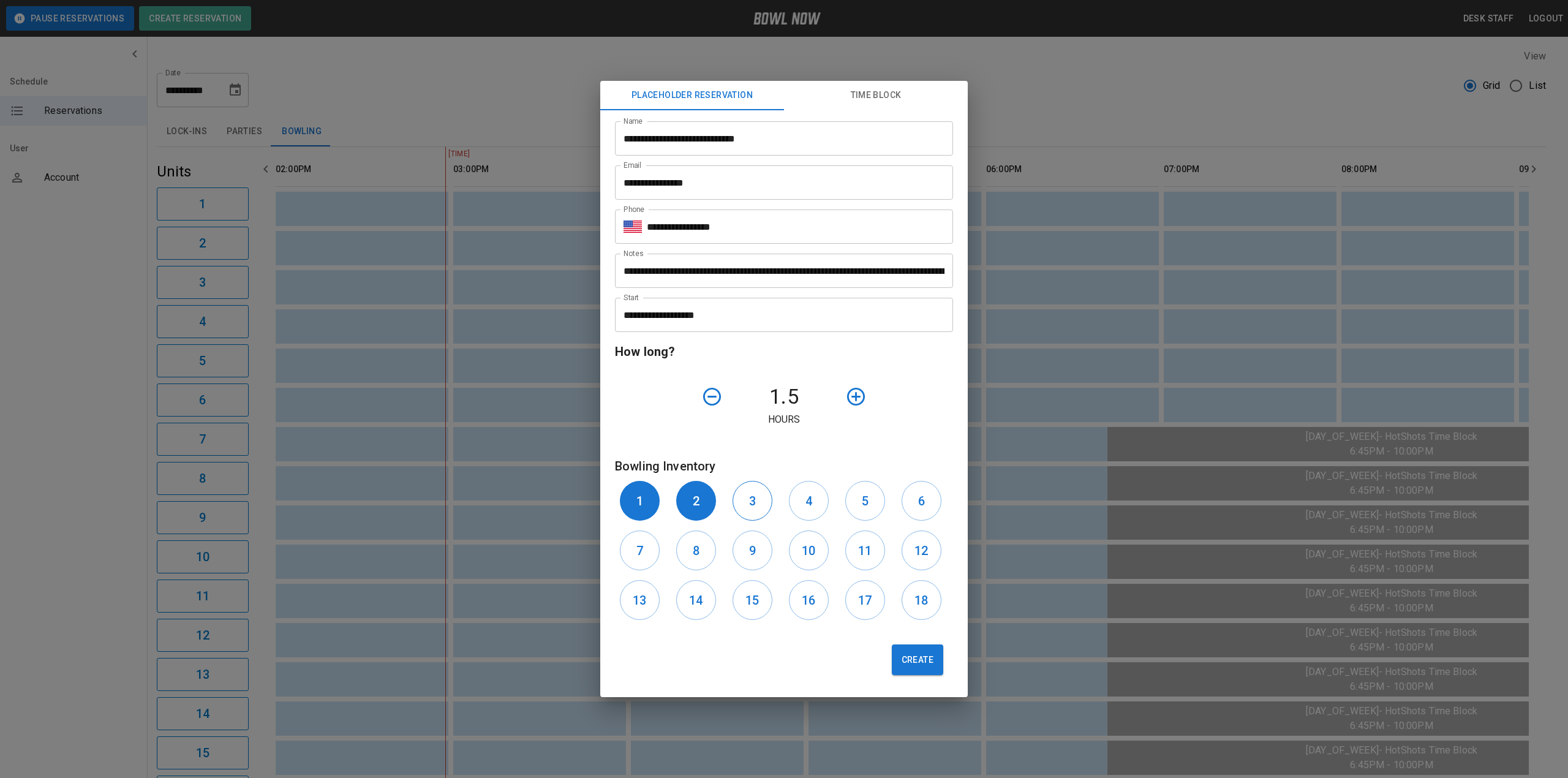 click on "3" at bounding box center [752, 500] 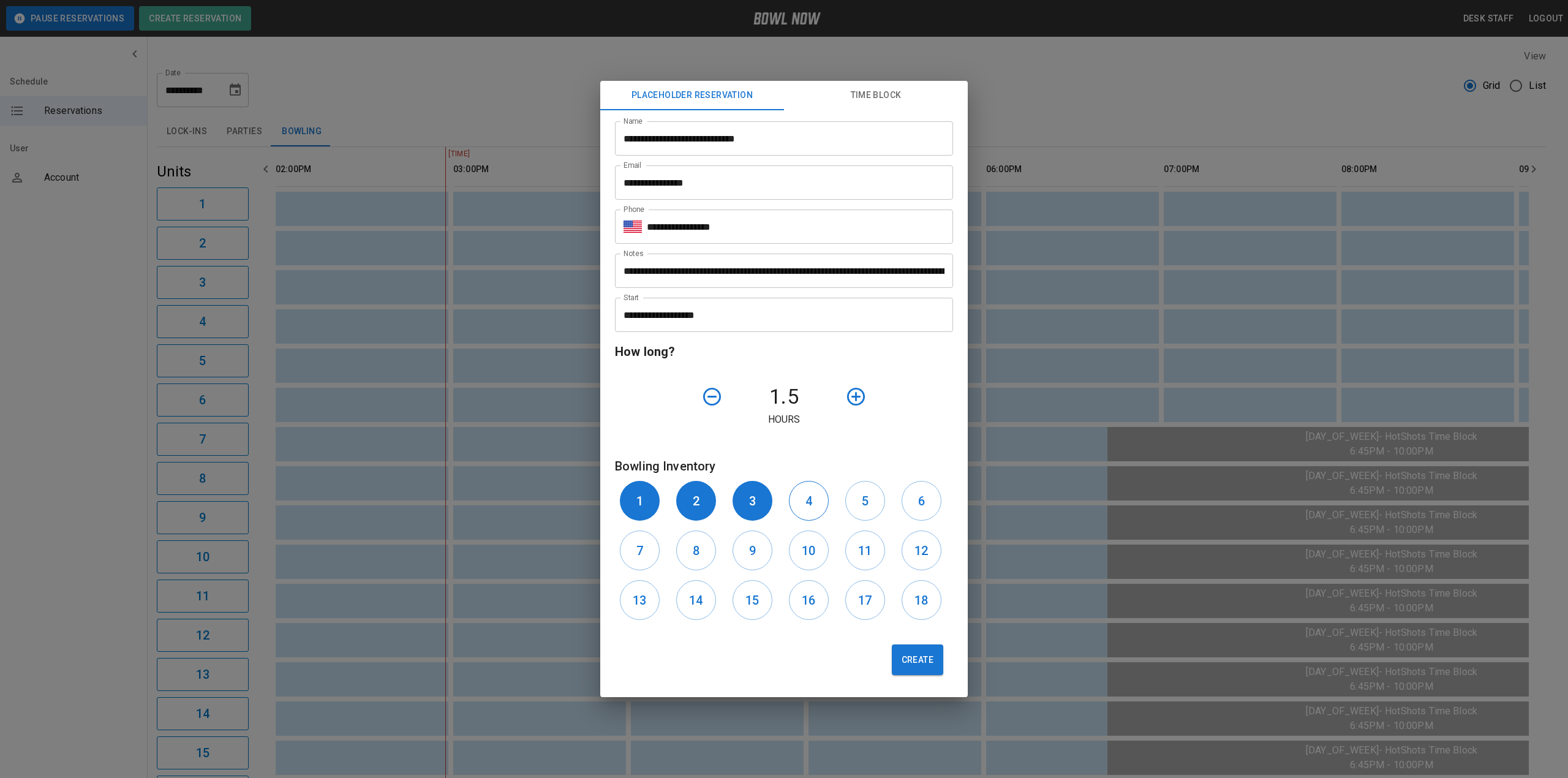 drag, startPoint x: 802, startPoint y: 505, endPoint x: 822, endPoint y: 505, distance: 20 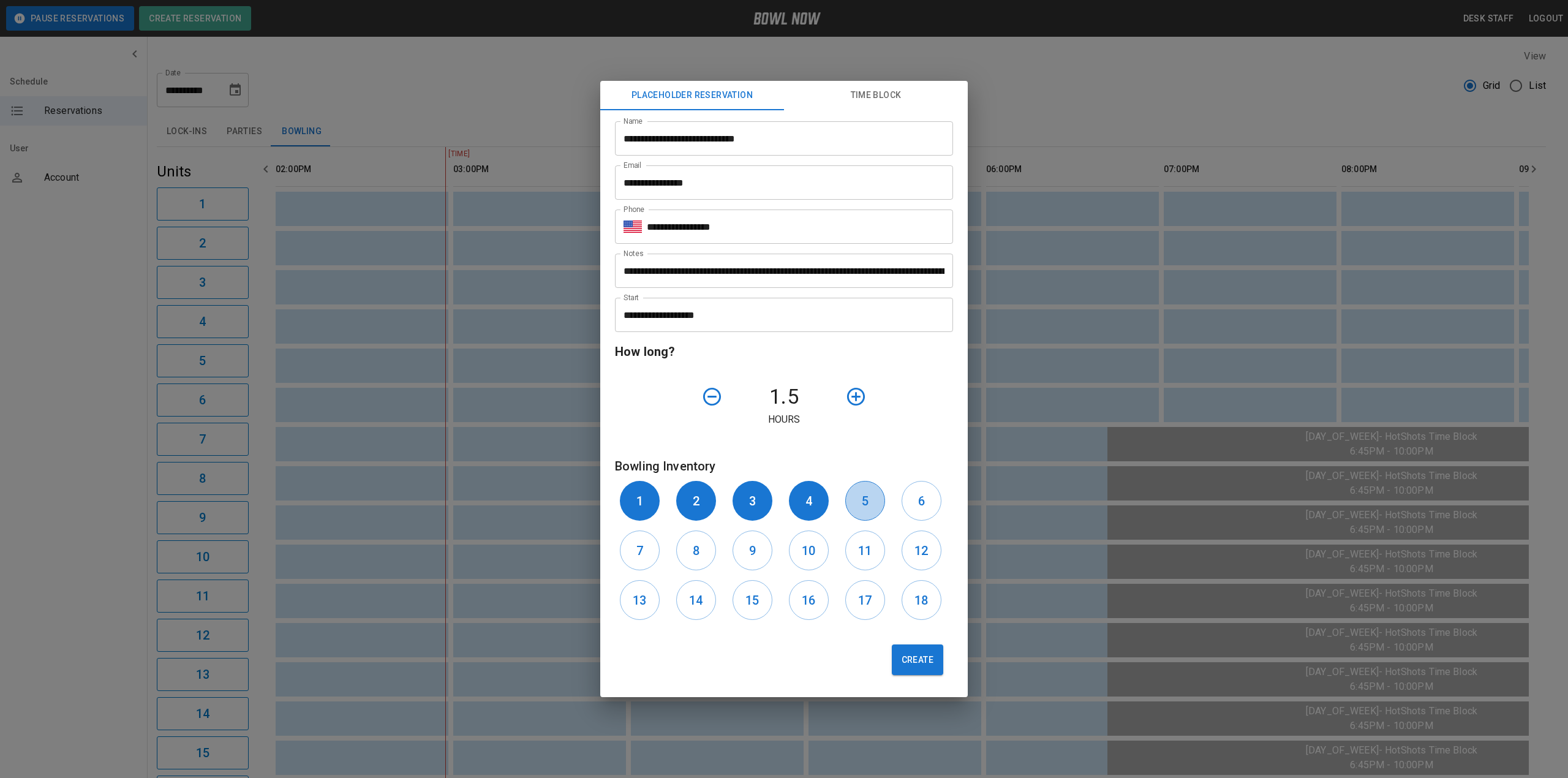 click on "5" at bounding box center [865, 500] 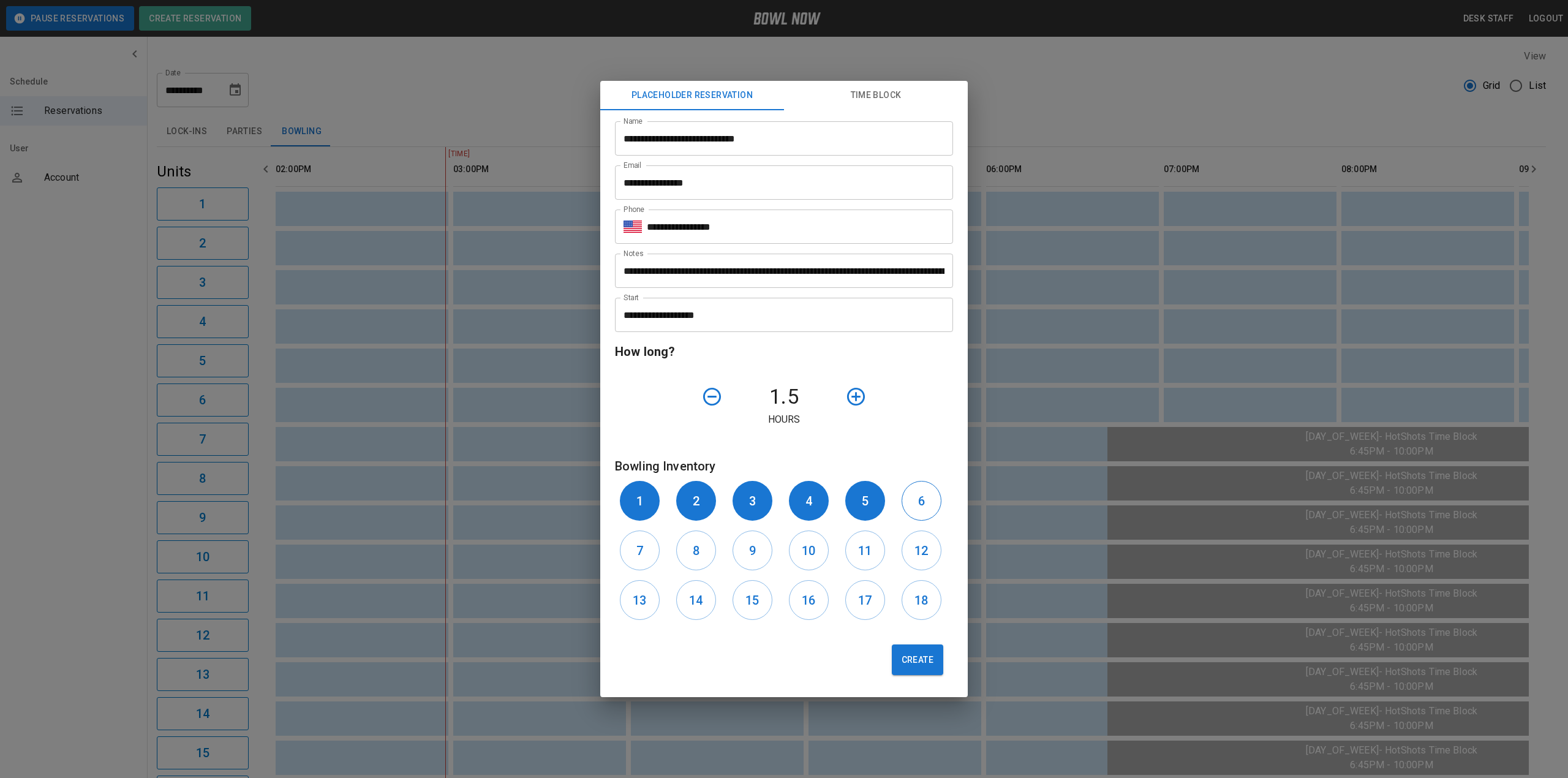click on "6" at bounding box center [921, 501] 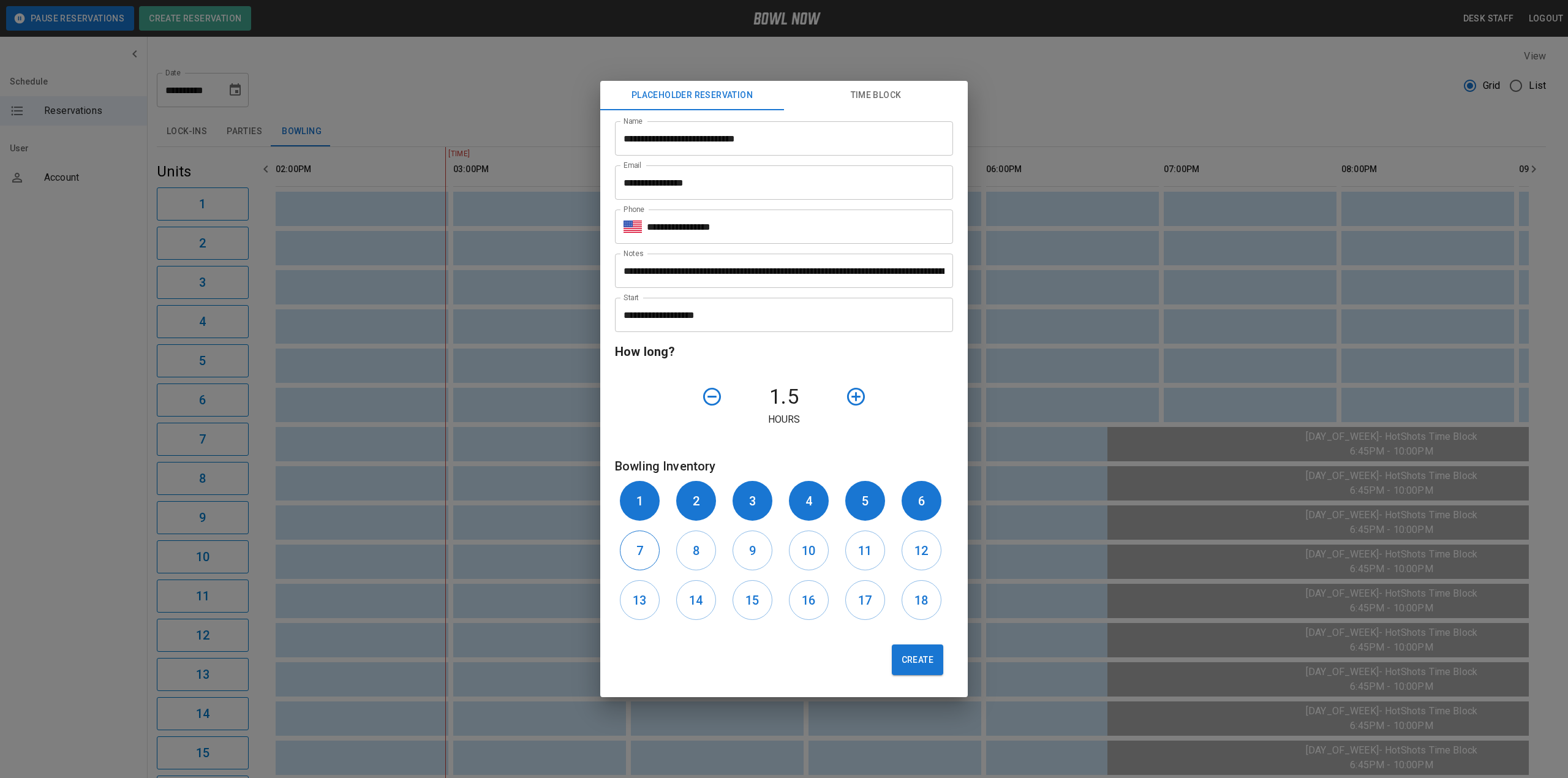 drag, startPoint x: 633, startPoint y: 550, endPoint x: 652, endPoint y: 554, distance: 19.41649 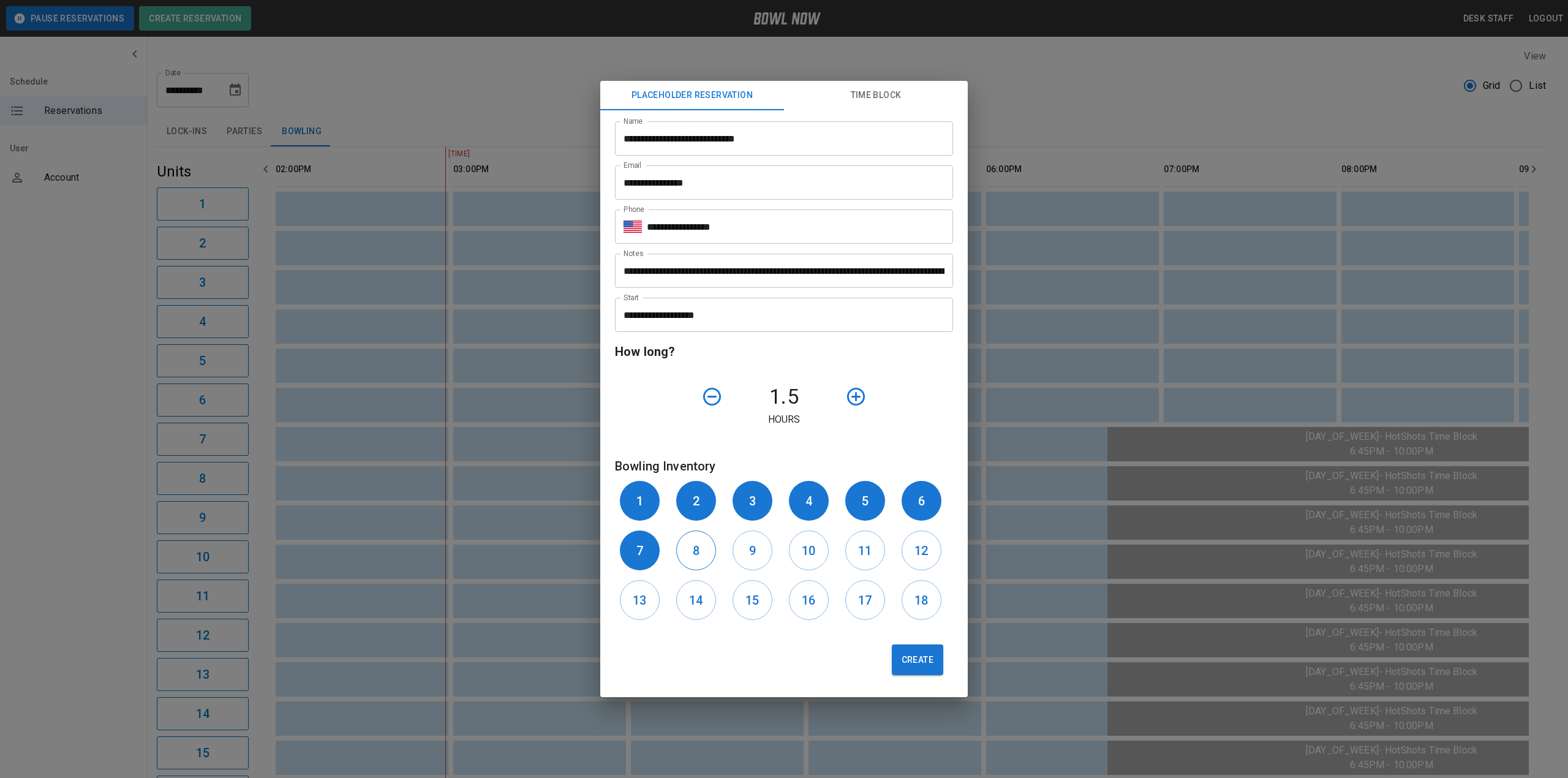 click on "8" at bounding box center [696, 550] 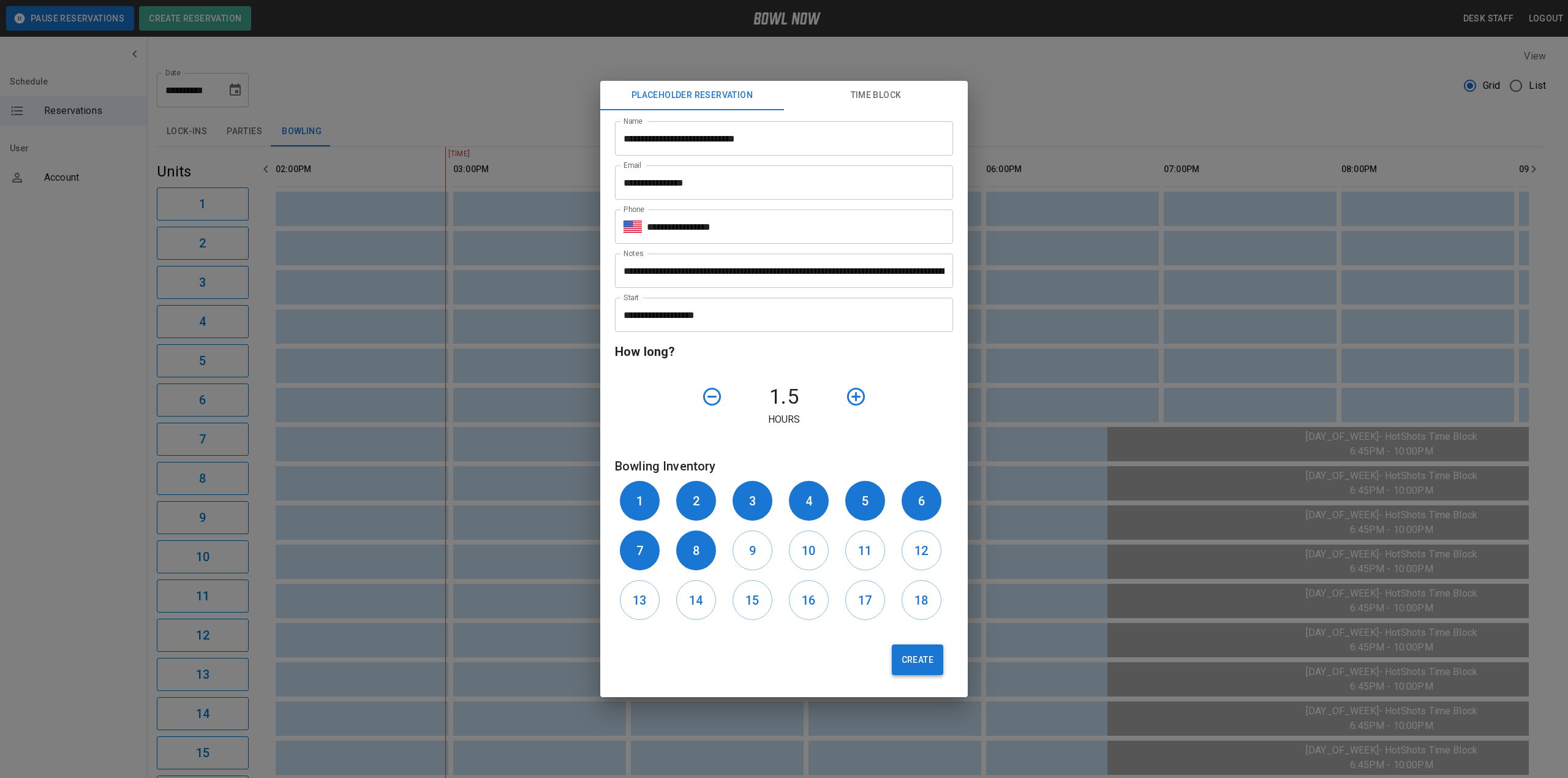 drag, startPoint x: 921, startPoint y: 641, endPoint x: 924, endPoint y: 651, distance: 10.440307 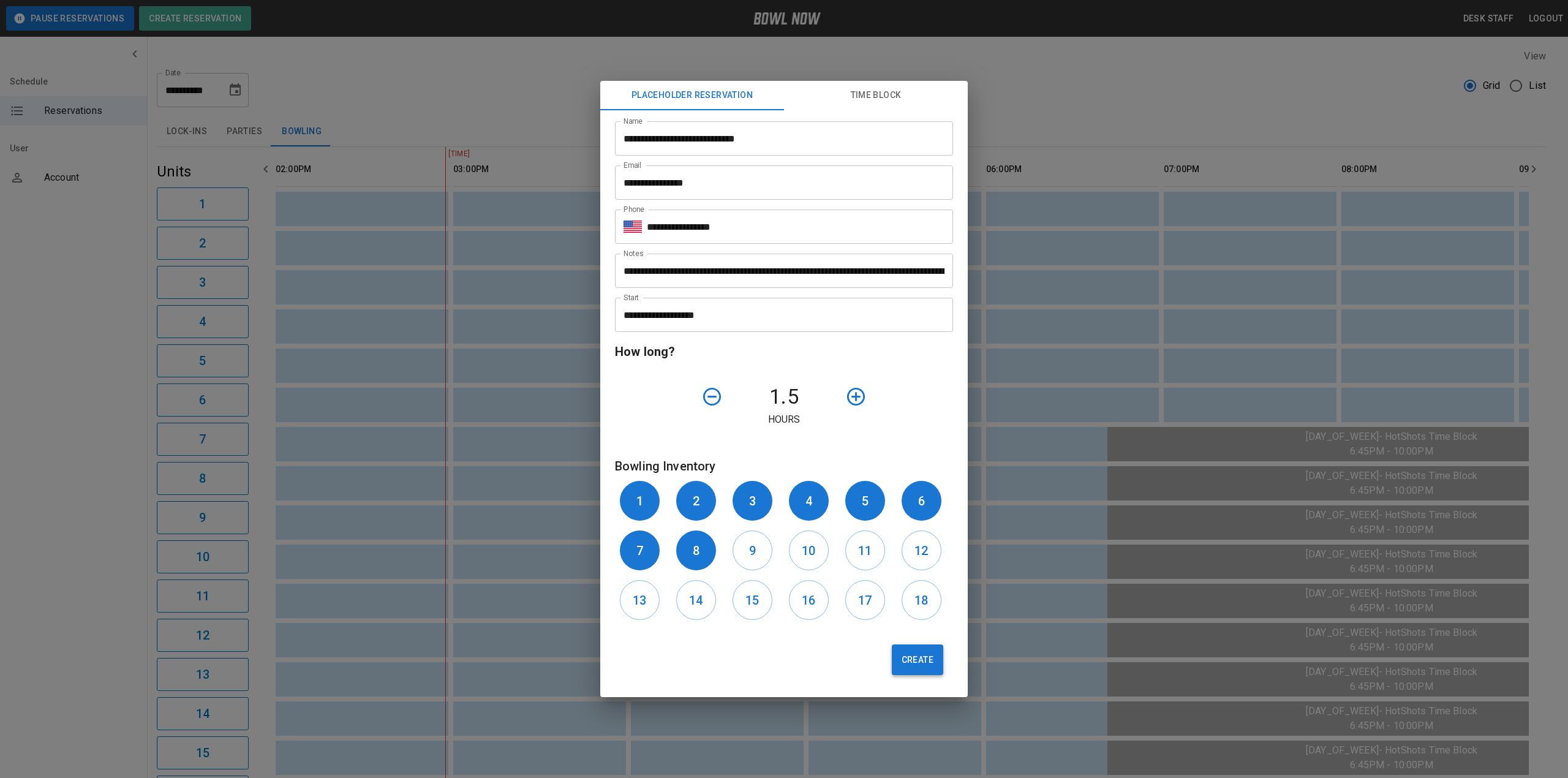 click on "Create" at bounding box center (779, 655) 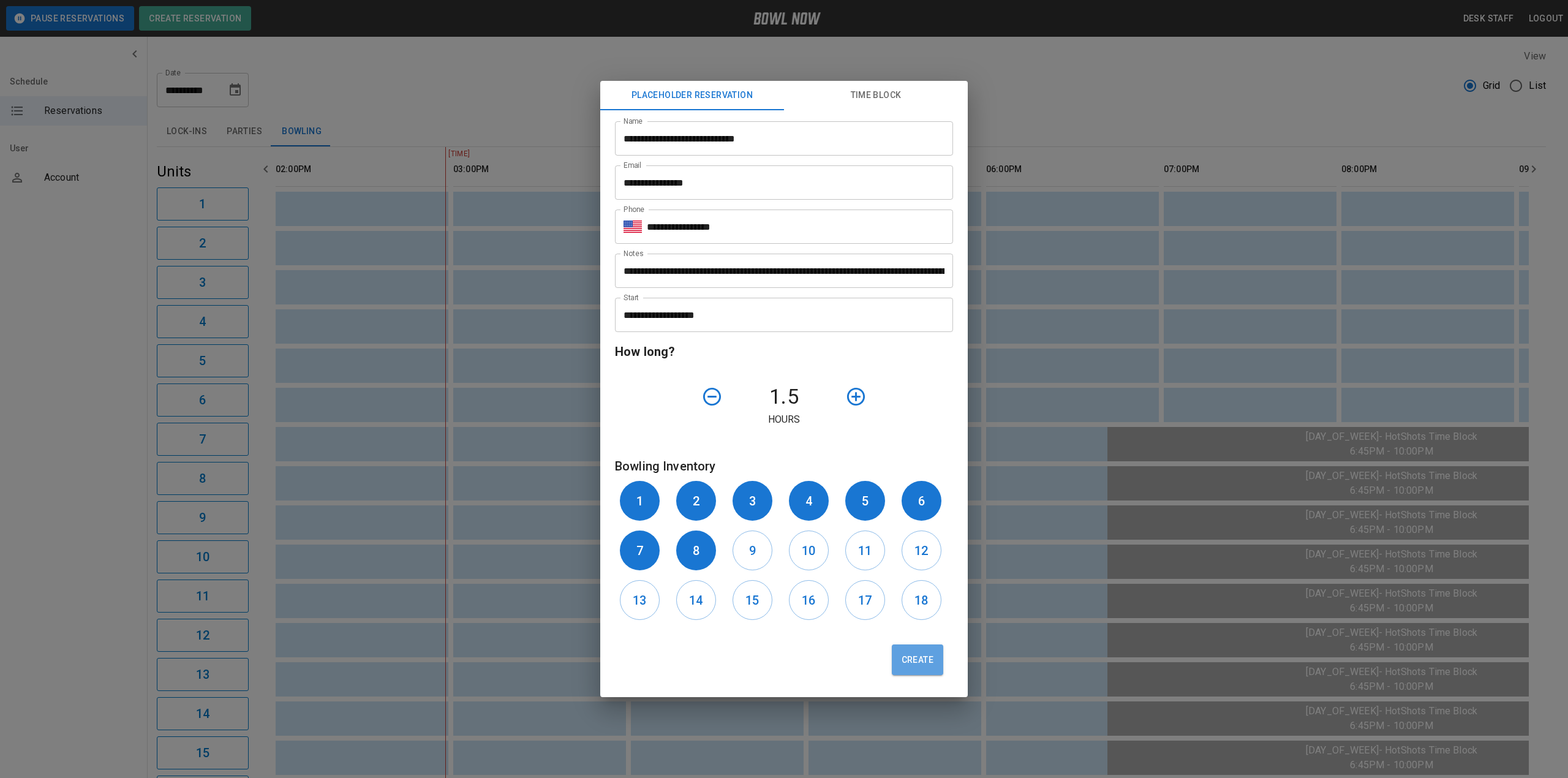 click on "Create" at bounding box center (918, 660) 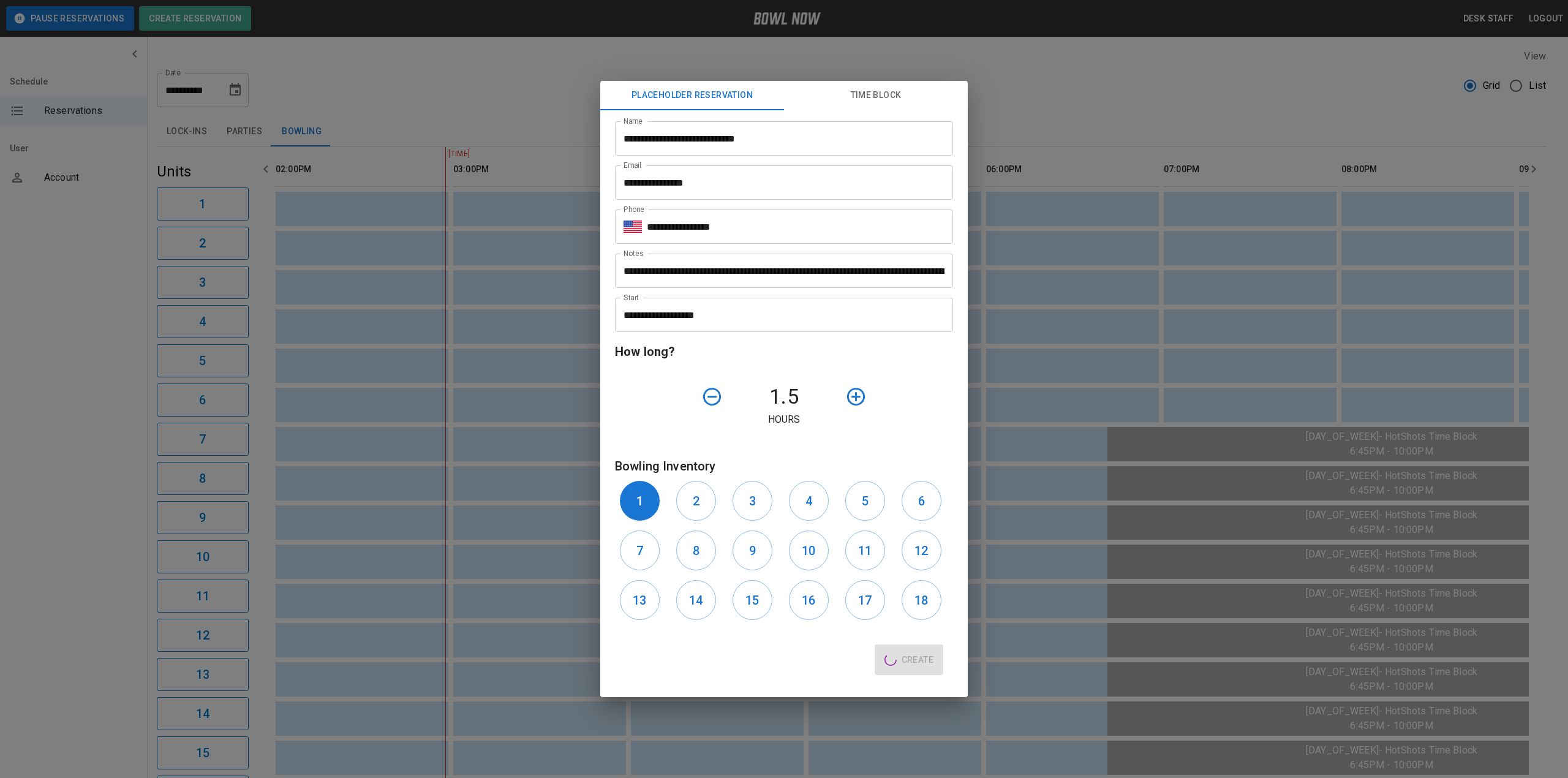 type 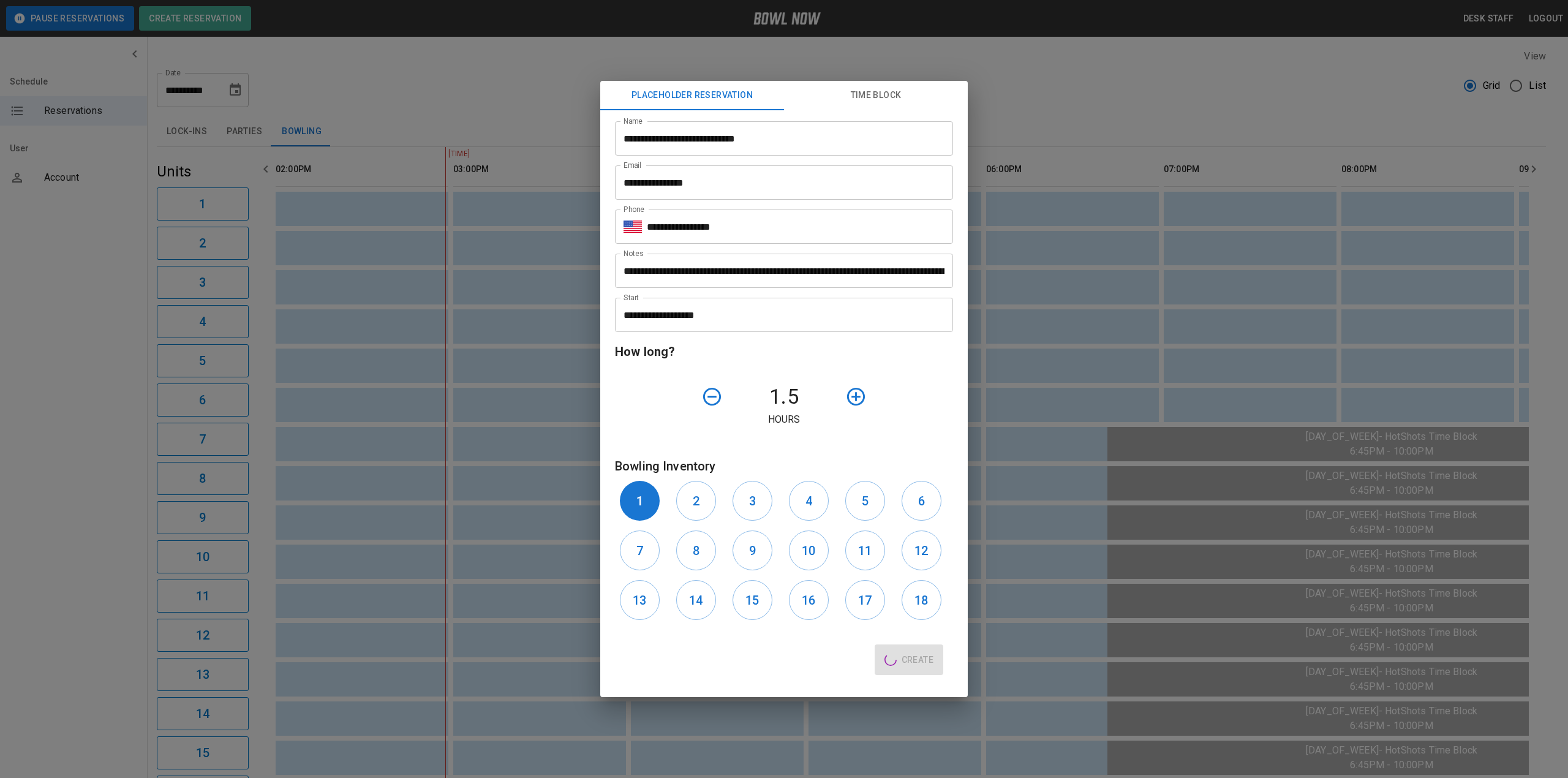 type 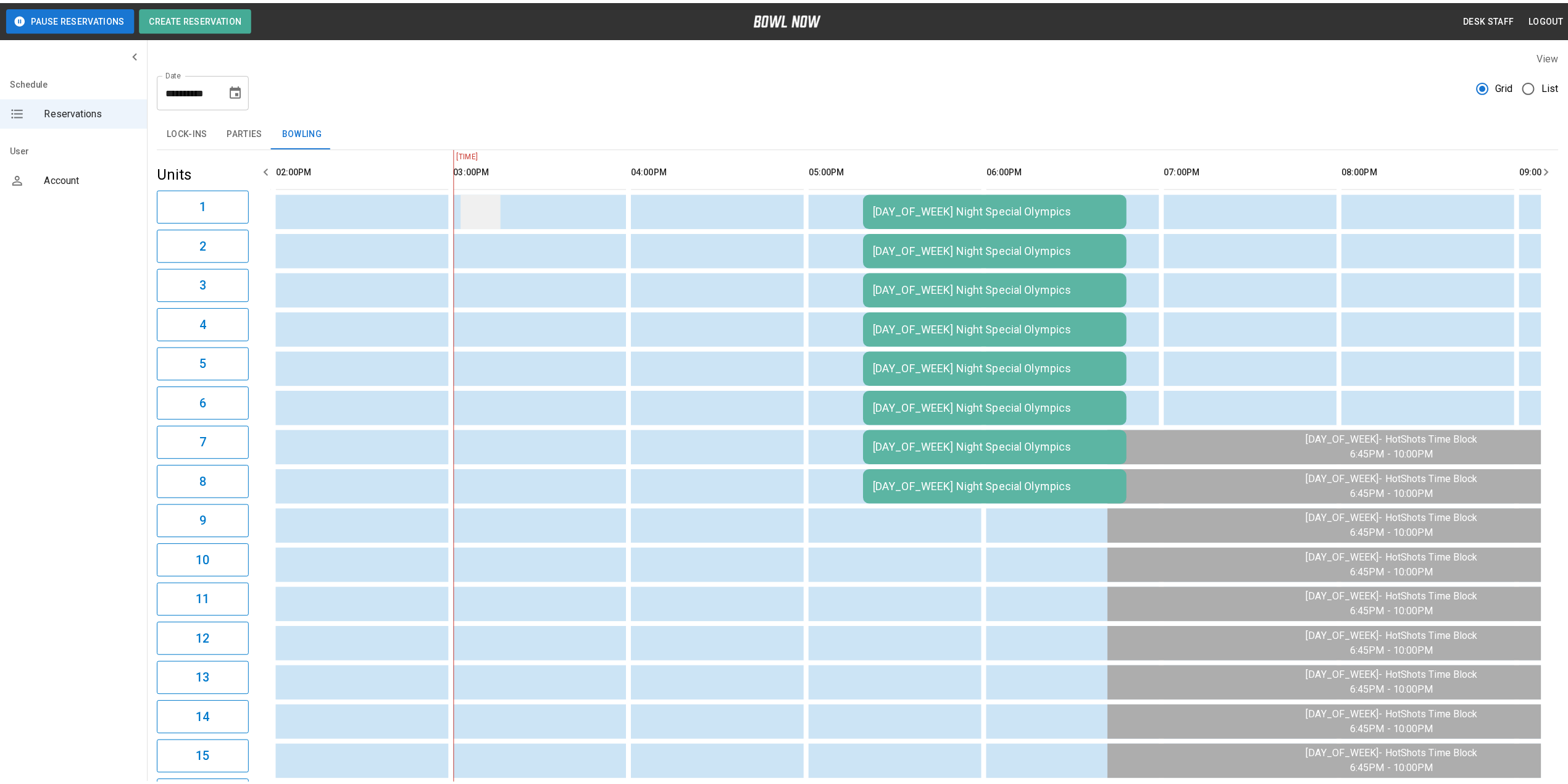 scroll, scrollTop: 0, scrollLeft: 1074, axis: horizontal 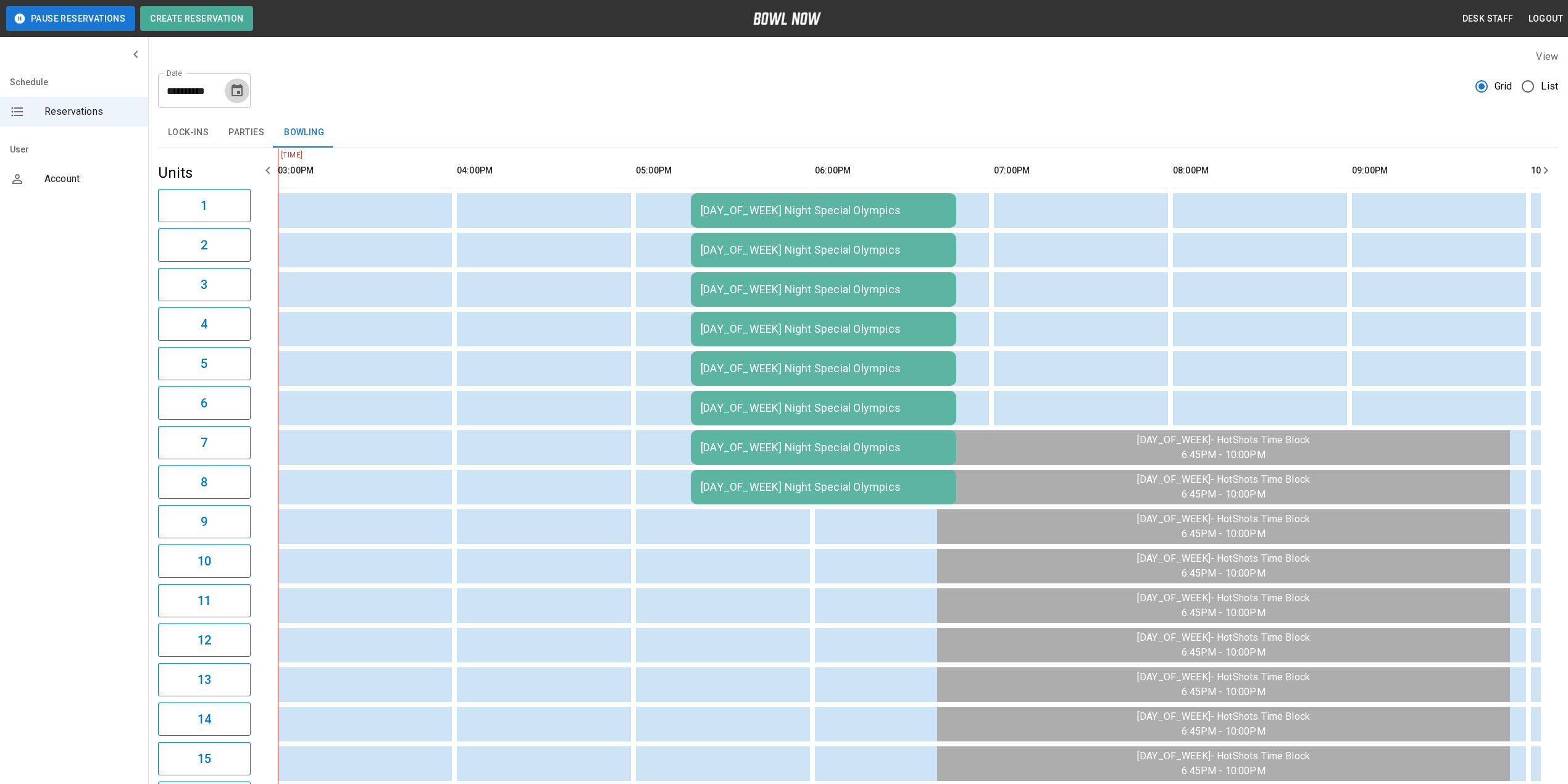 click 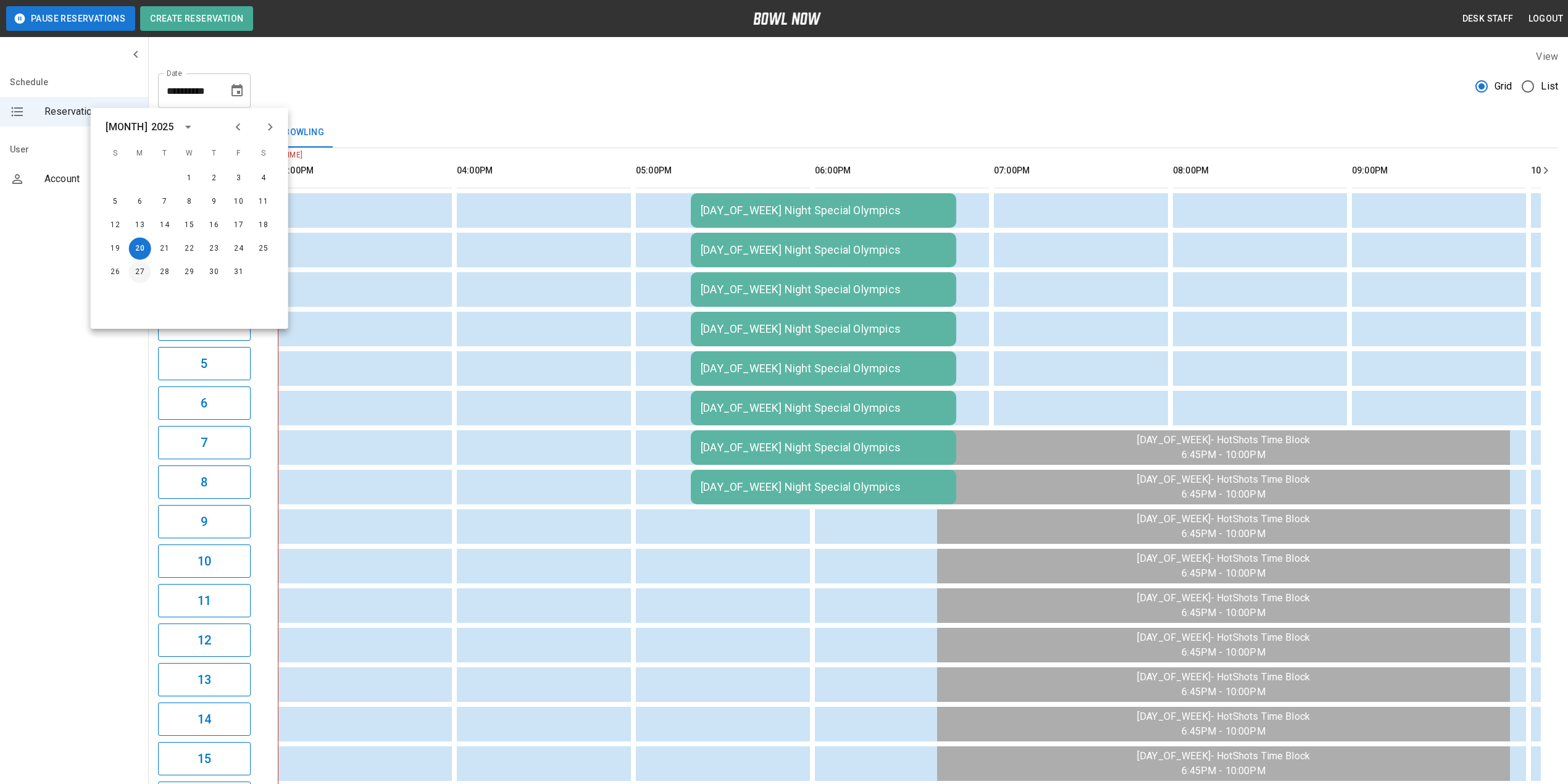 click on "27" at bounding box center [140, 272] 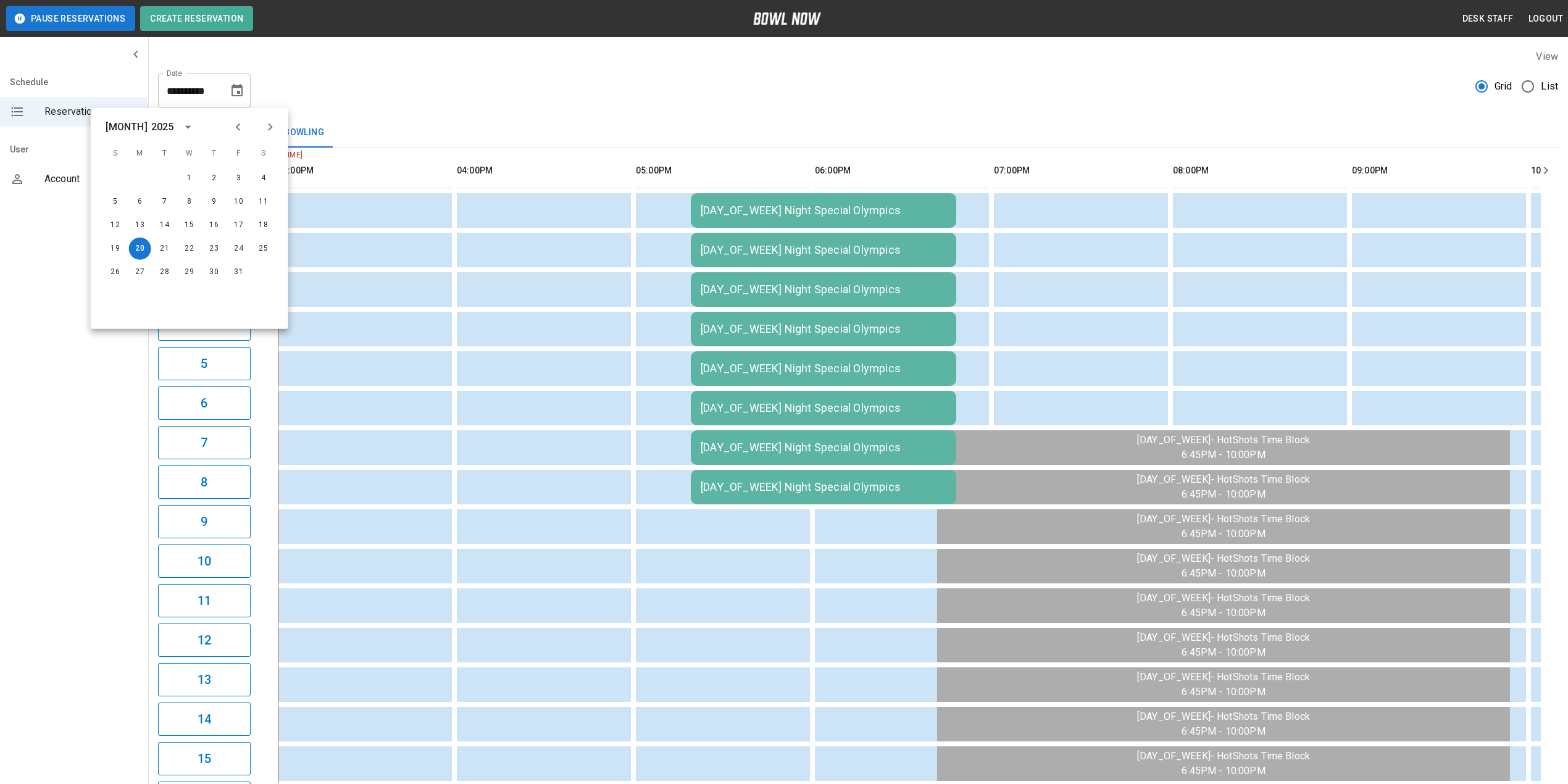 type on "**********" 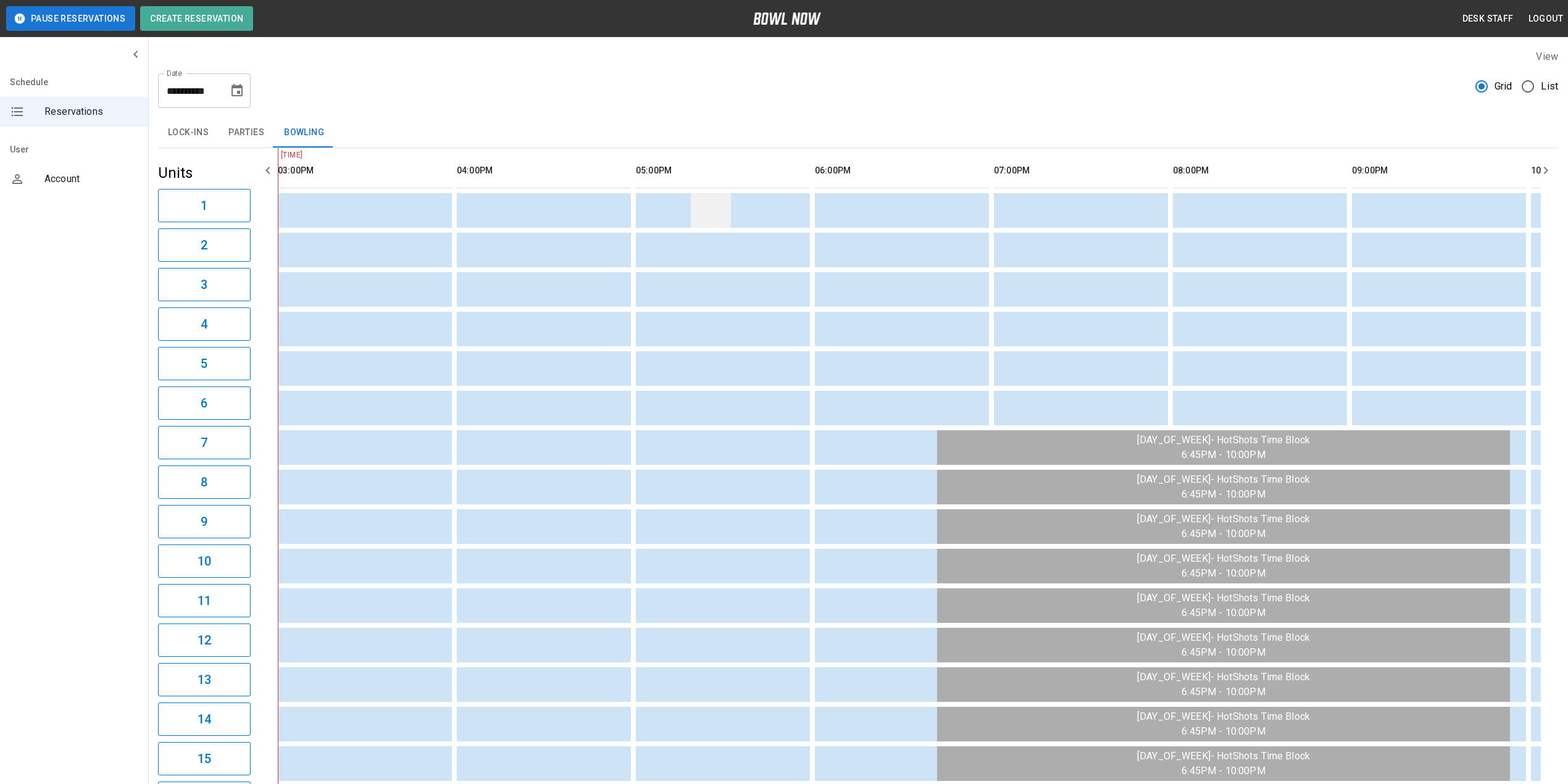 click at bounding box center (711, 211) 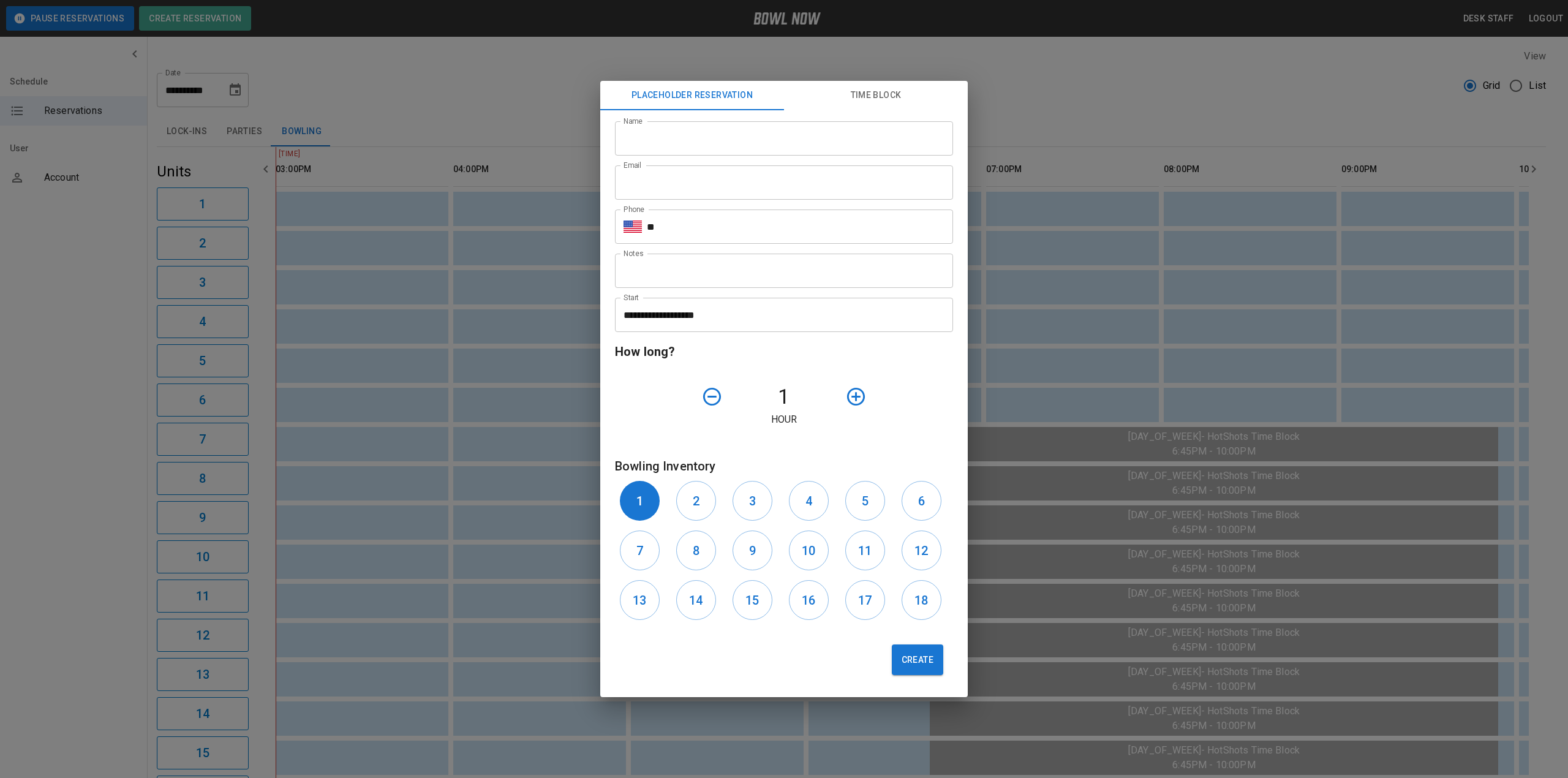 click on "Name" at bounding box center (784, 138) 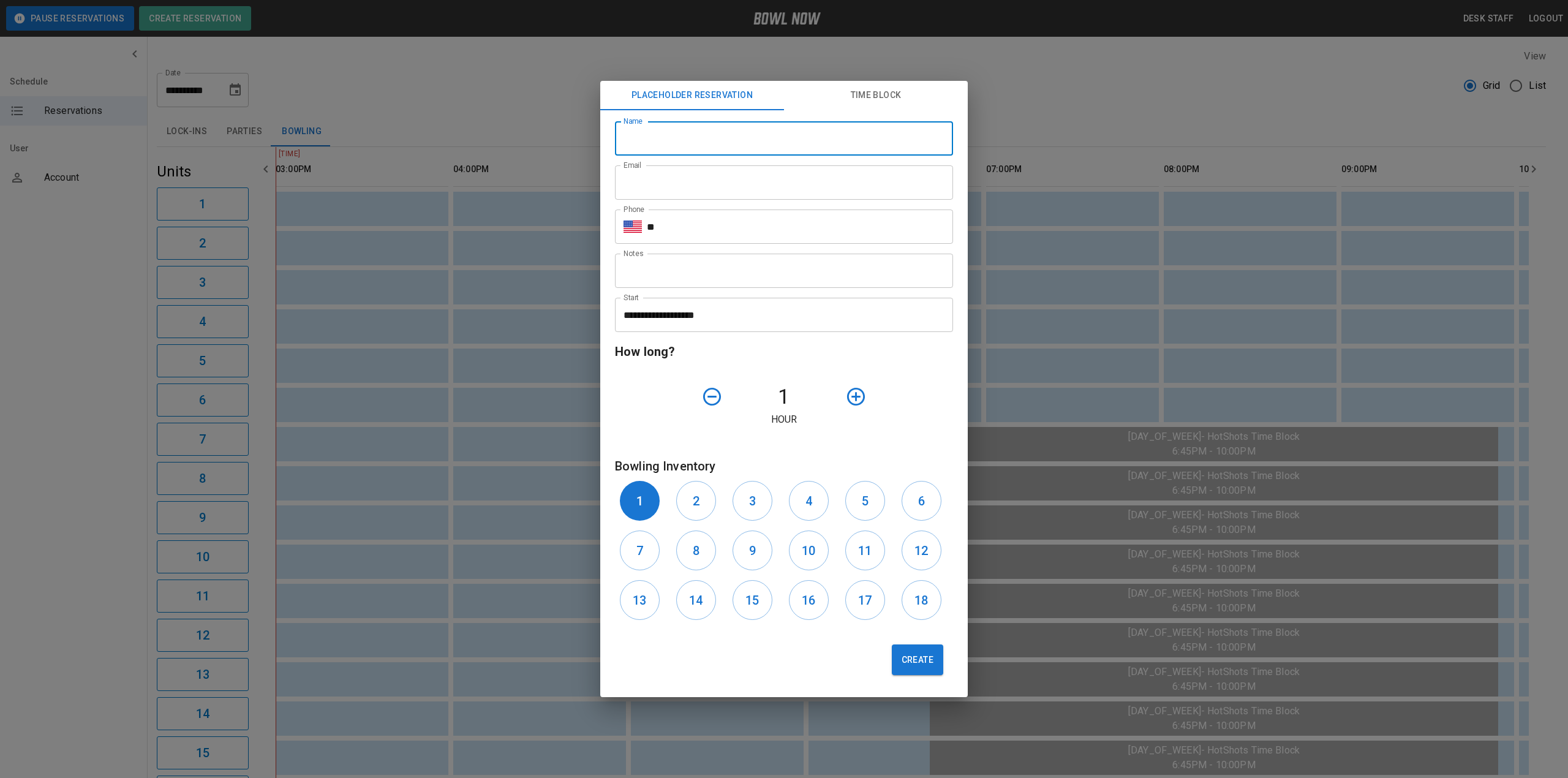type on "**********" 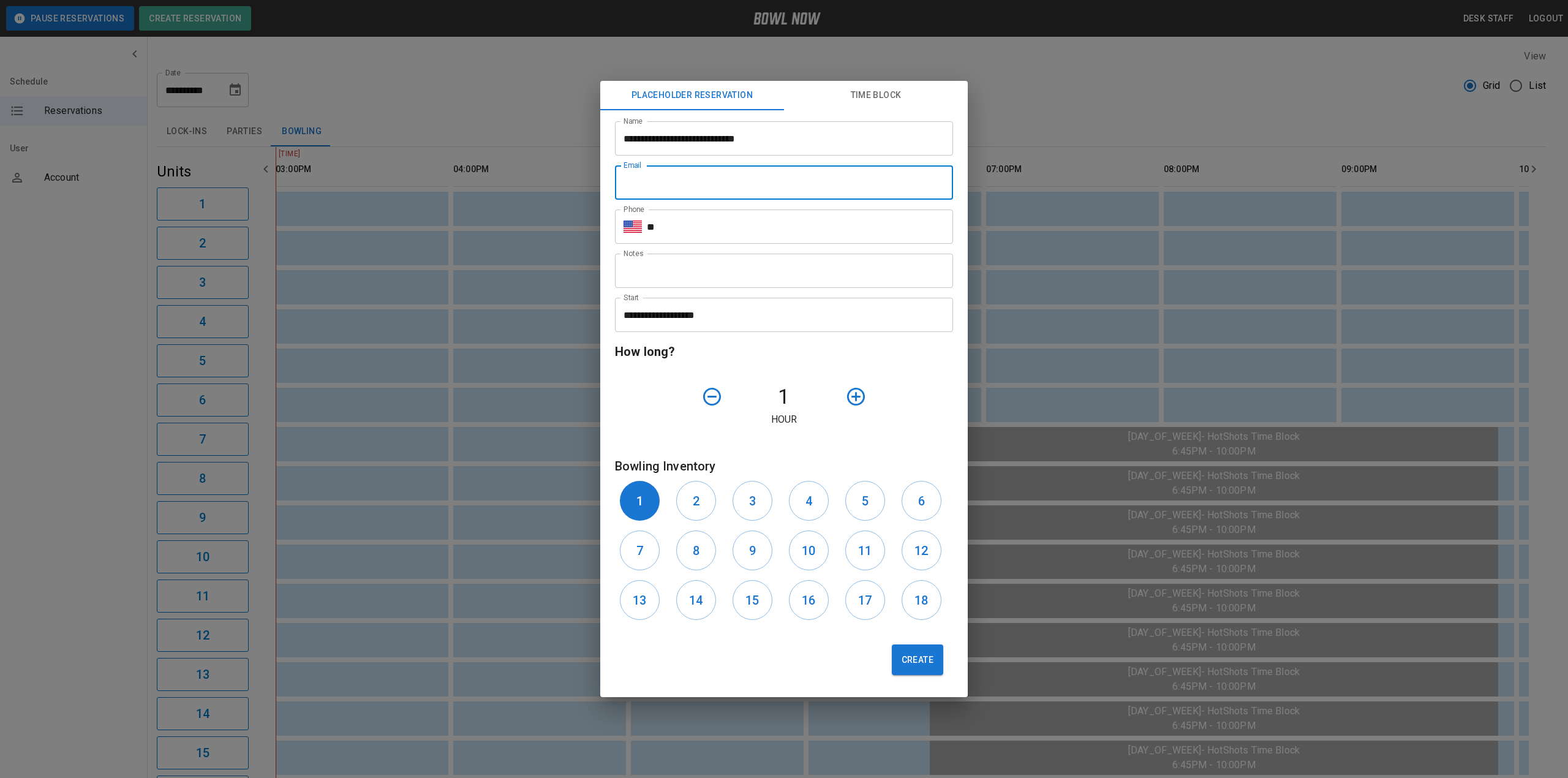 click on "Email" at bounding box center [784, 183] 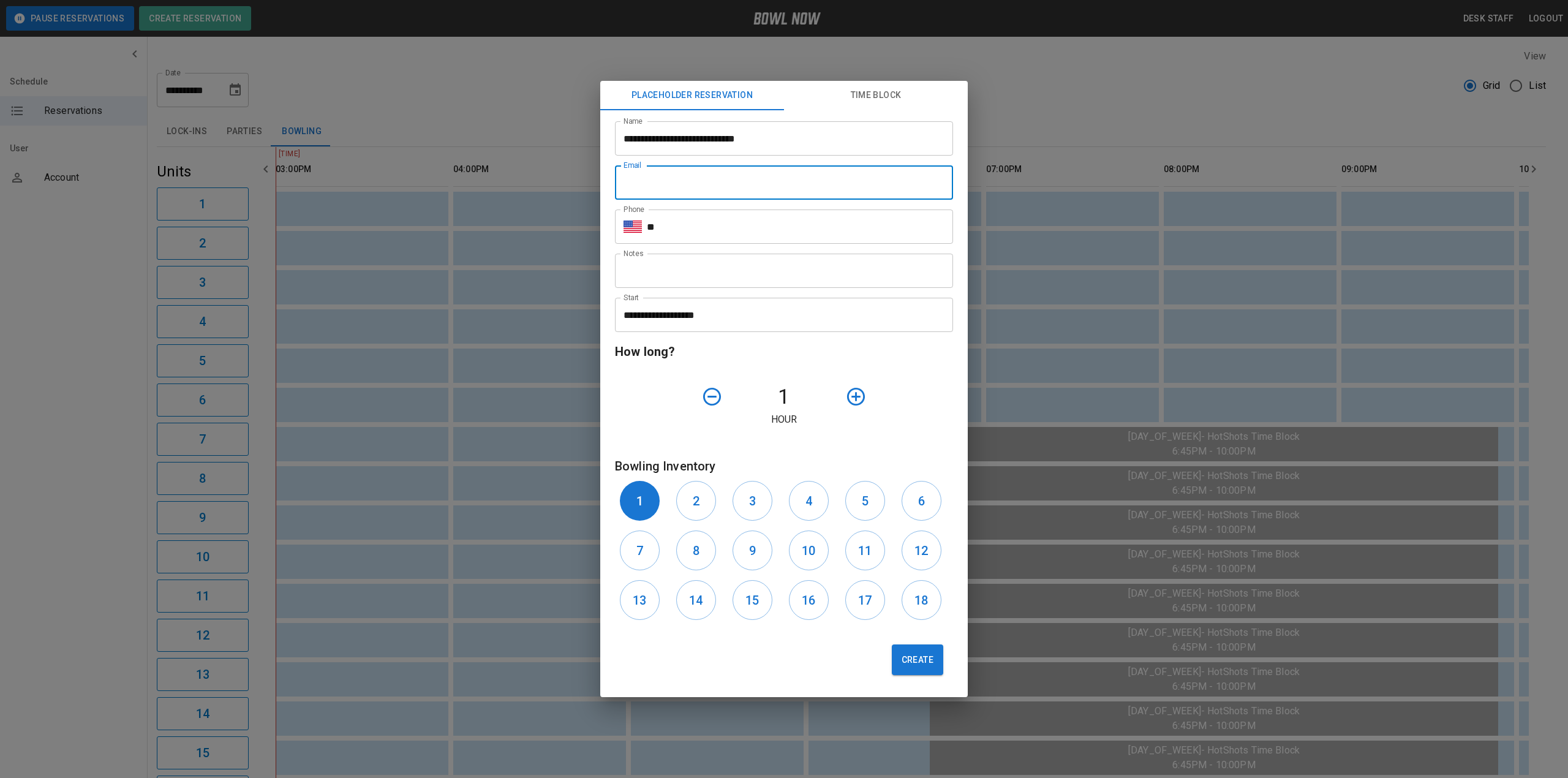 type on "**********" 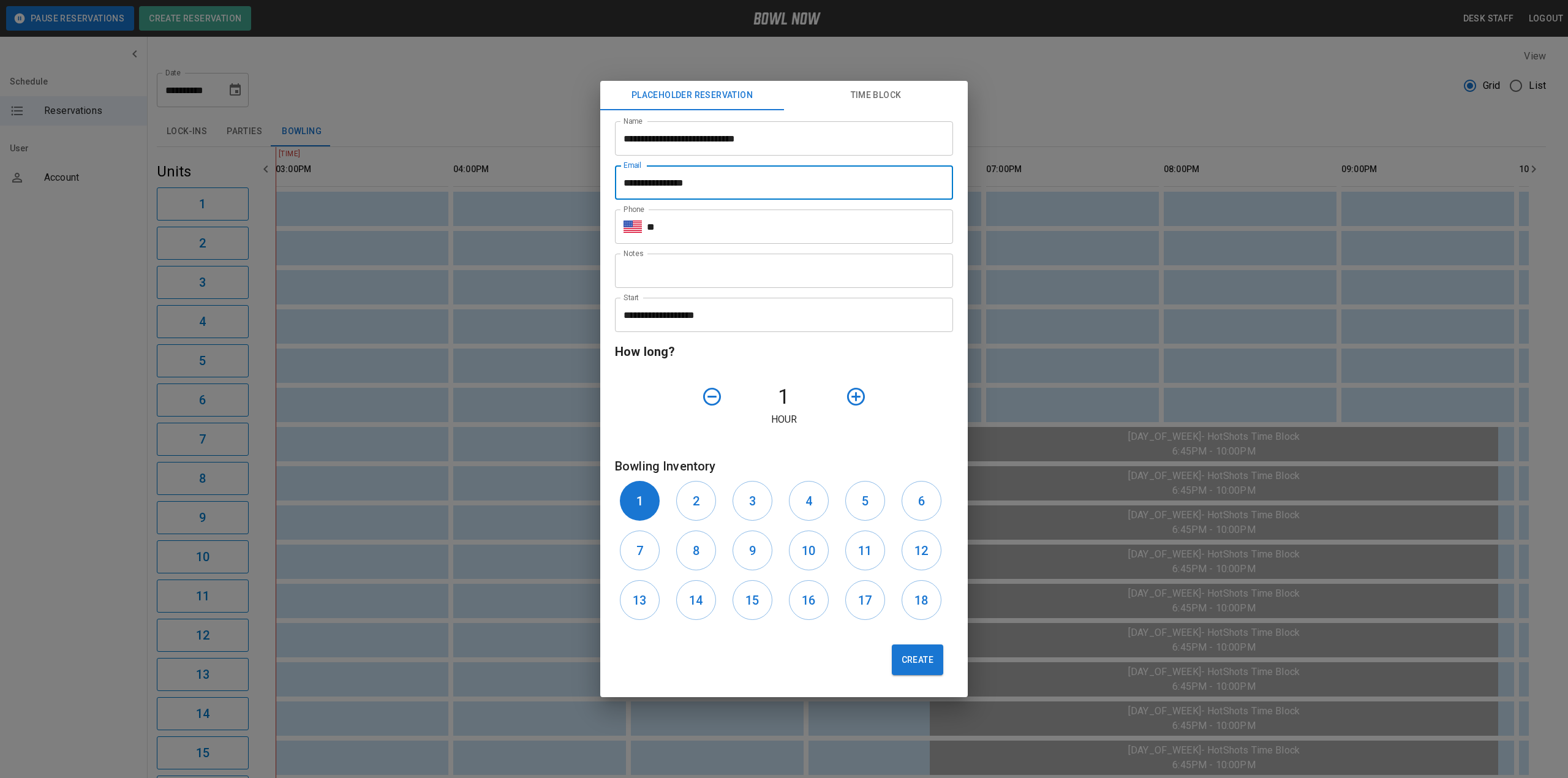 click on "**" at bounding box center [800, 227] 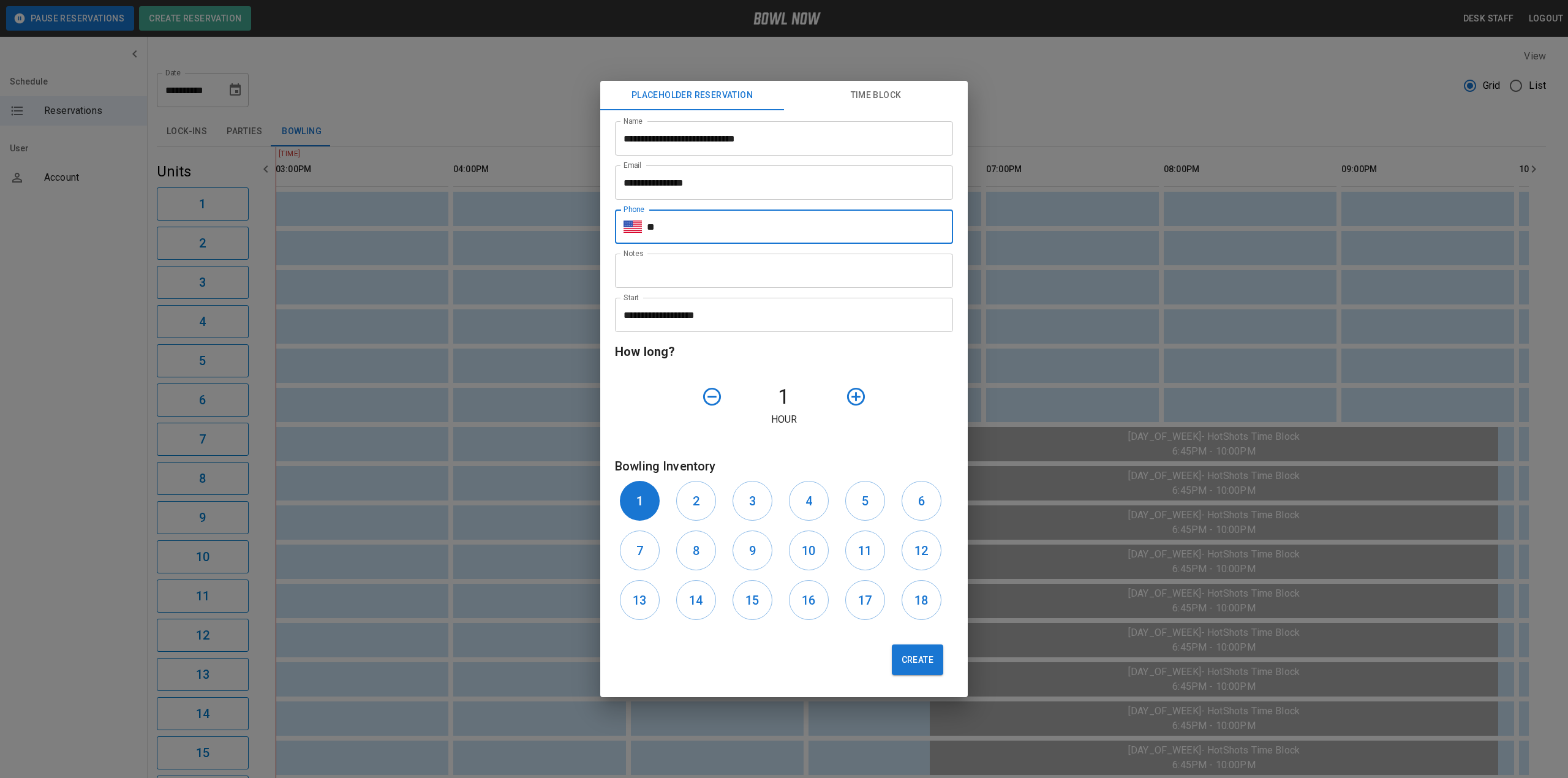type on "**********" 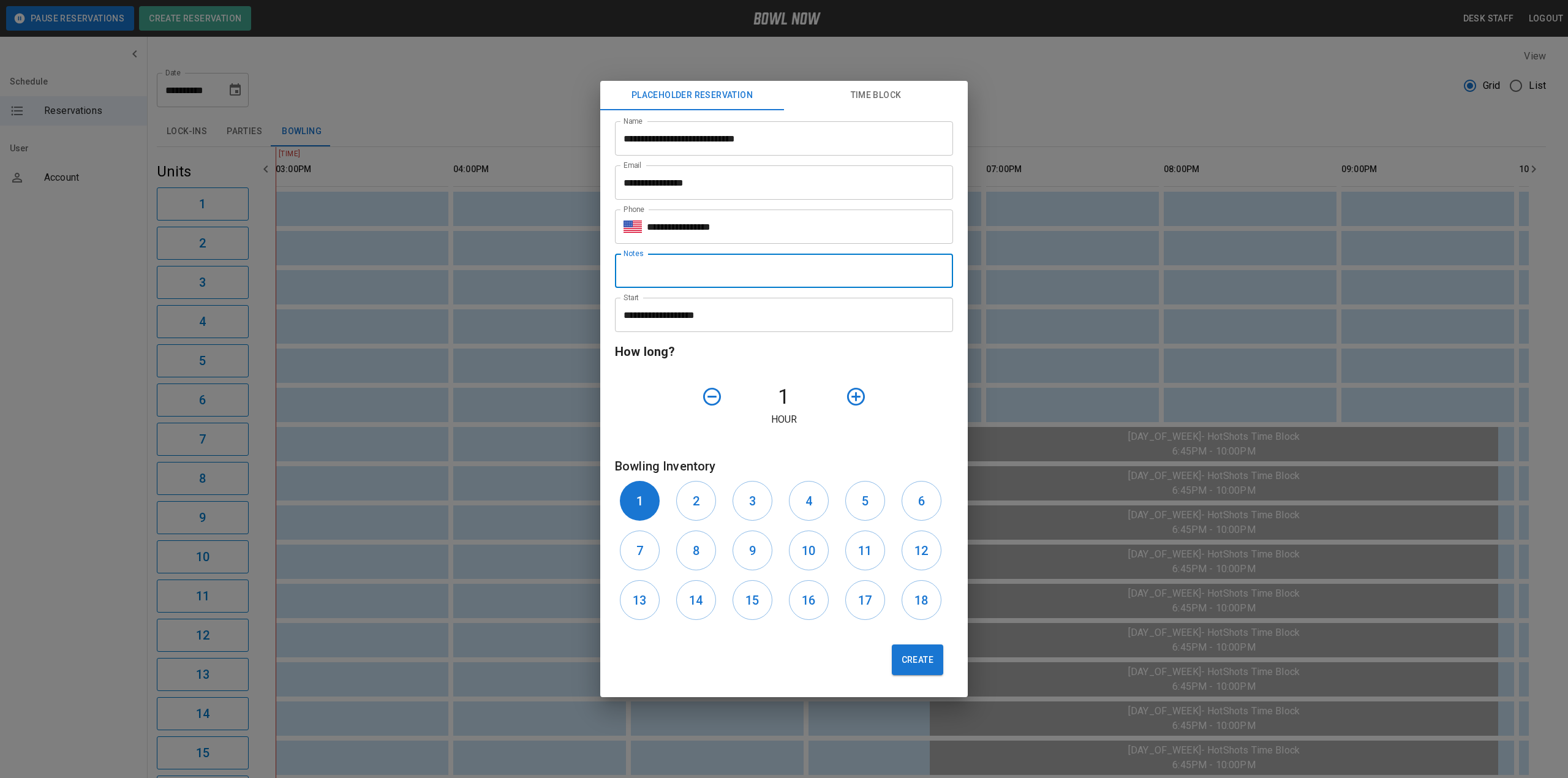 click on "Notes" at bounding box center (784, 271) 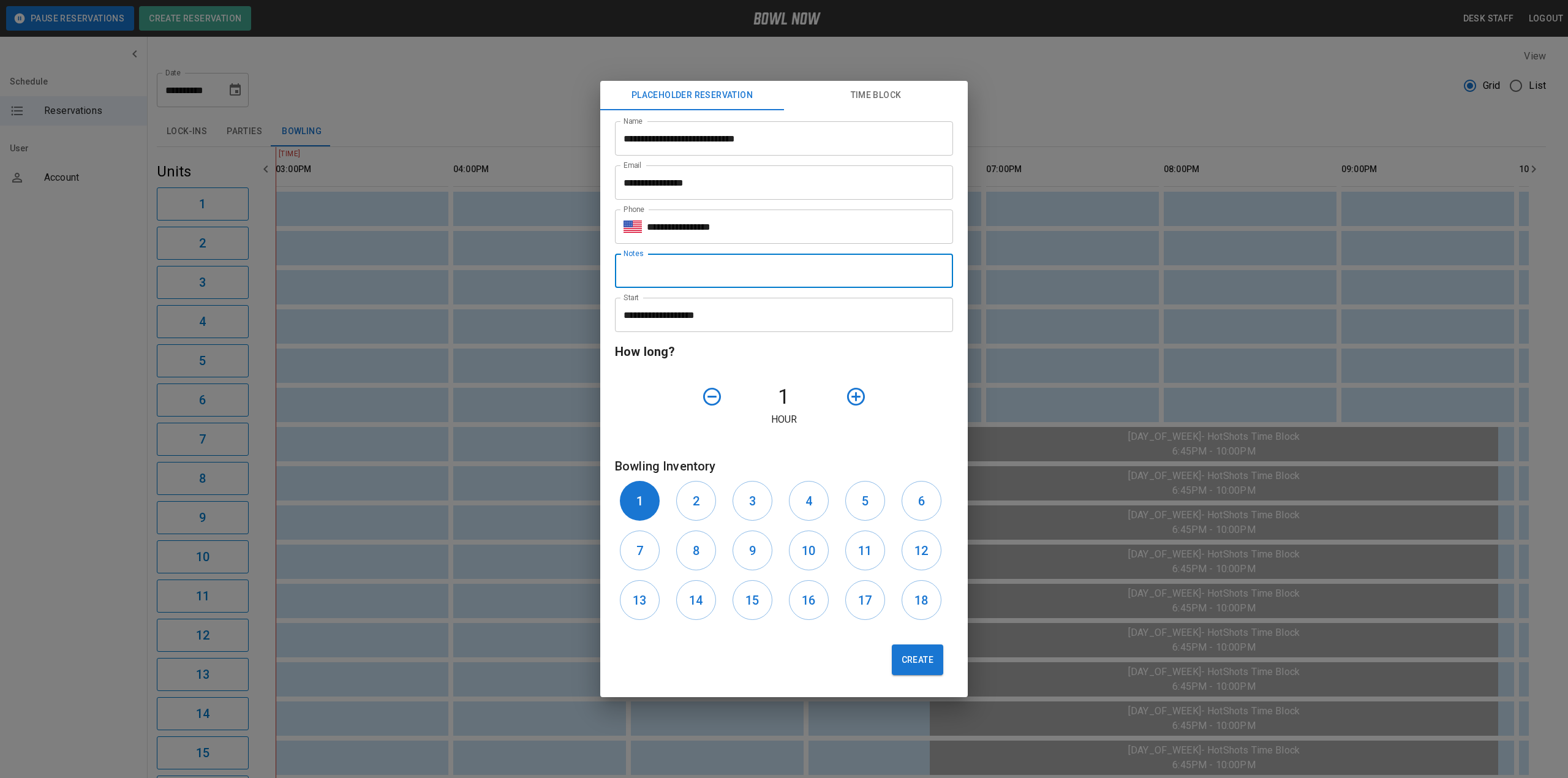 type on "**********" 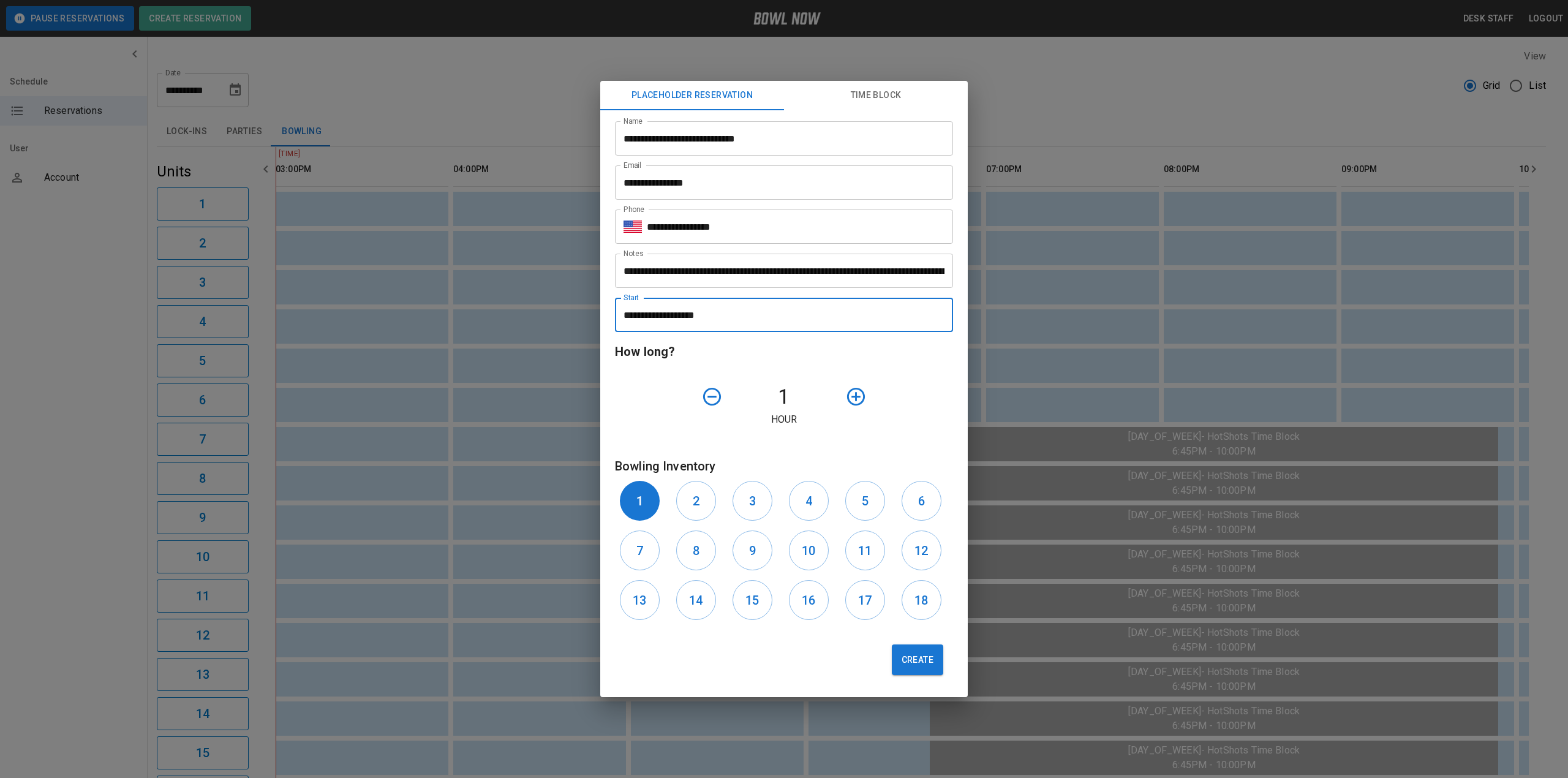click on "**********" at bounding box center [780, 315] 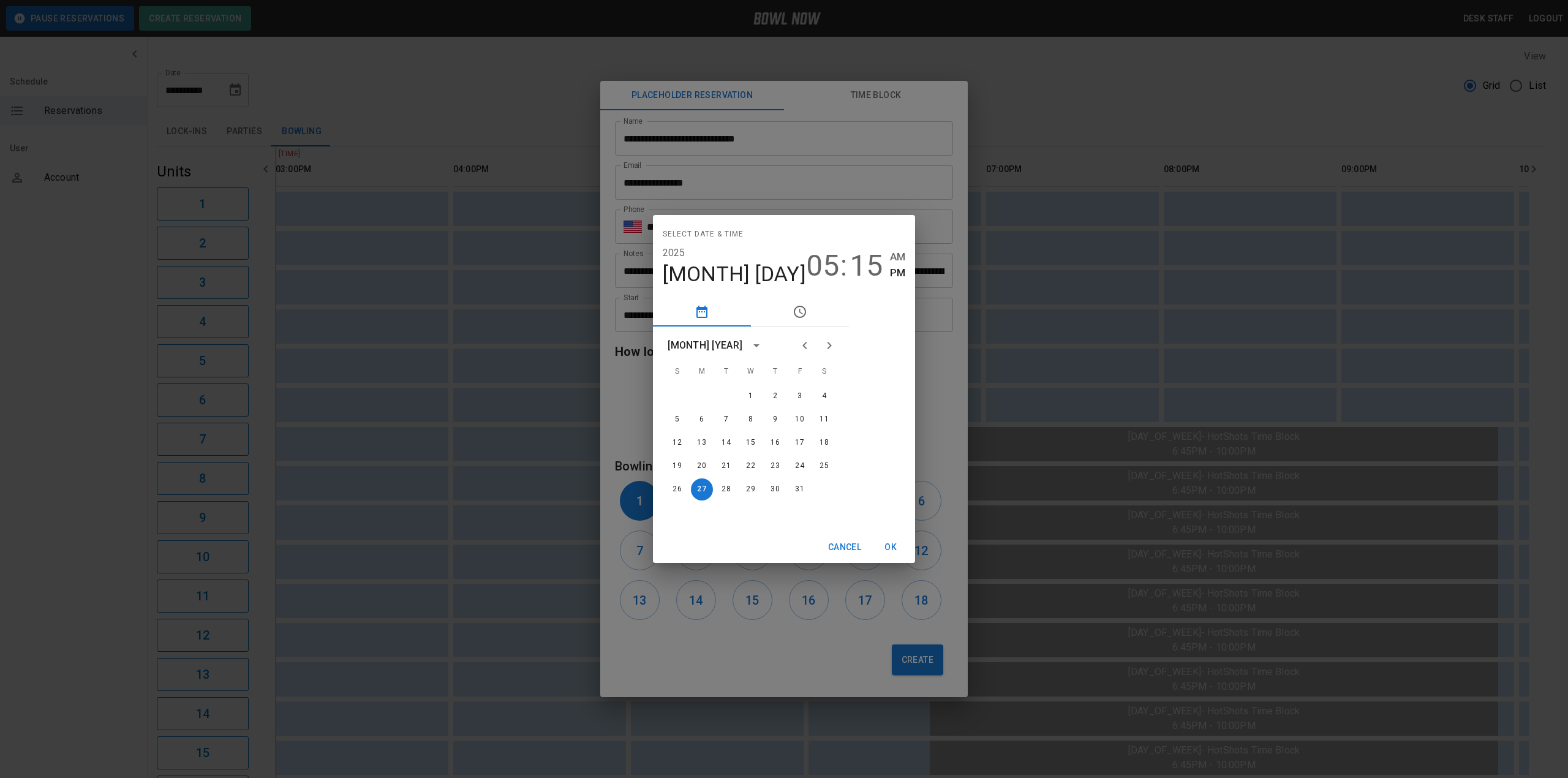 click on "OK" at bounding box center (891, 547) 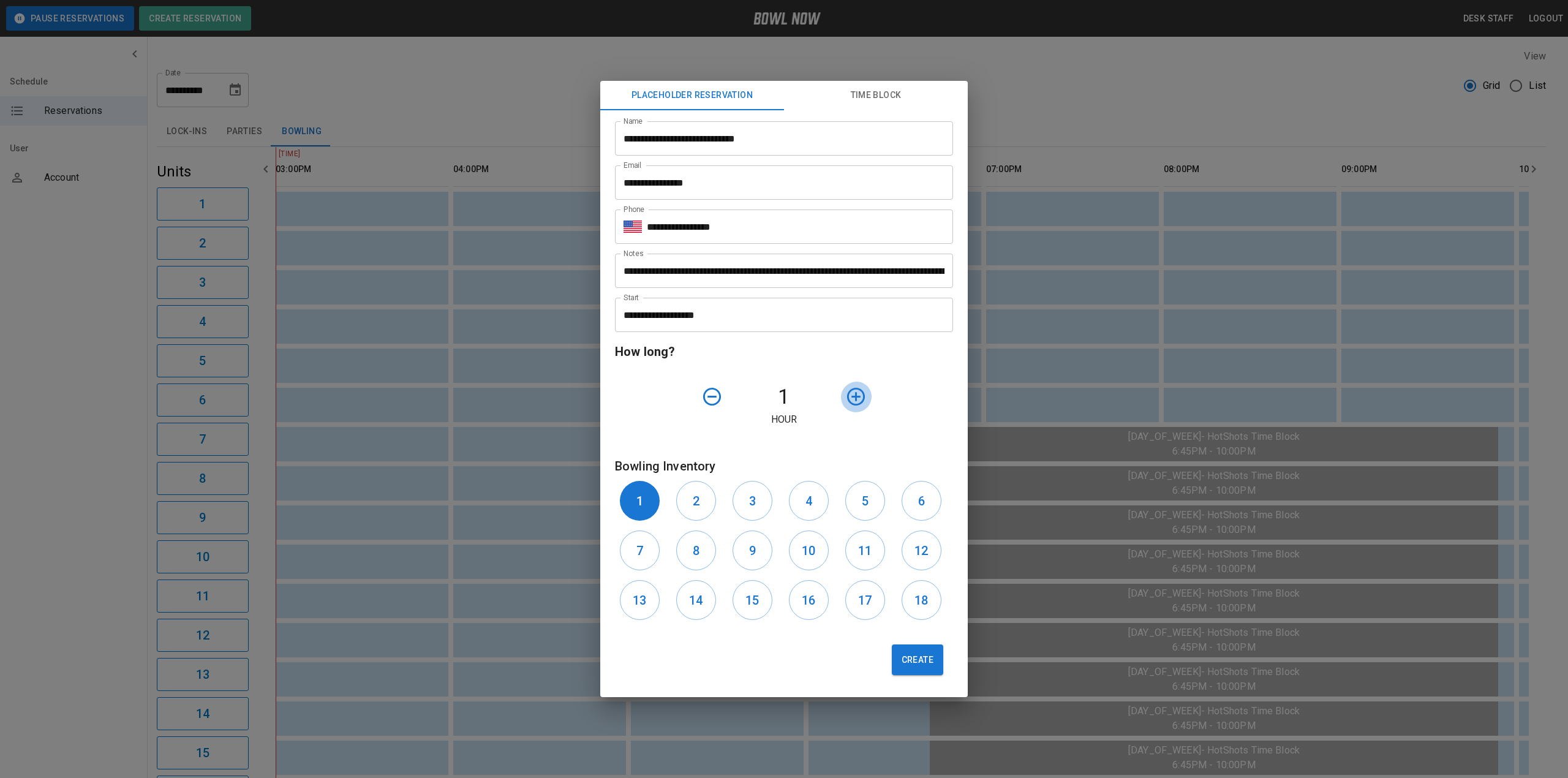 click 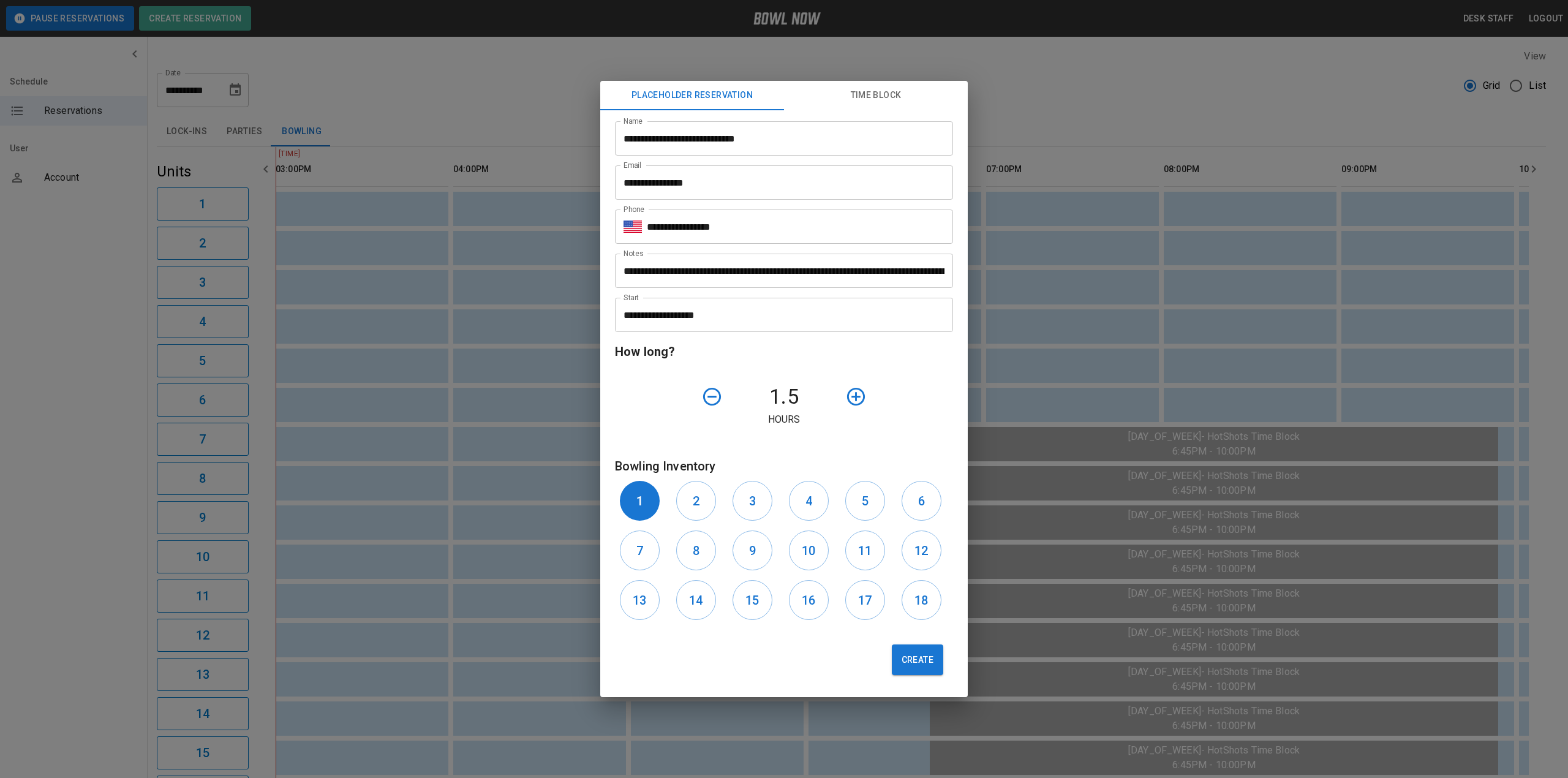 drag, startPoint x: 696, startPoint y: 507, endPoint x: 723, endPoint y: 502, distance: 27.45906 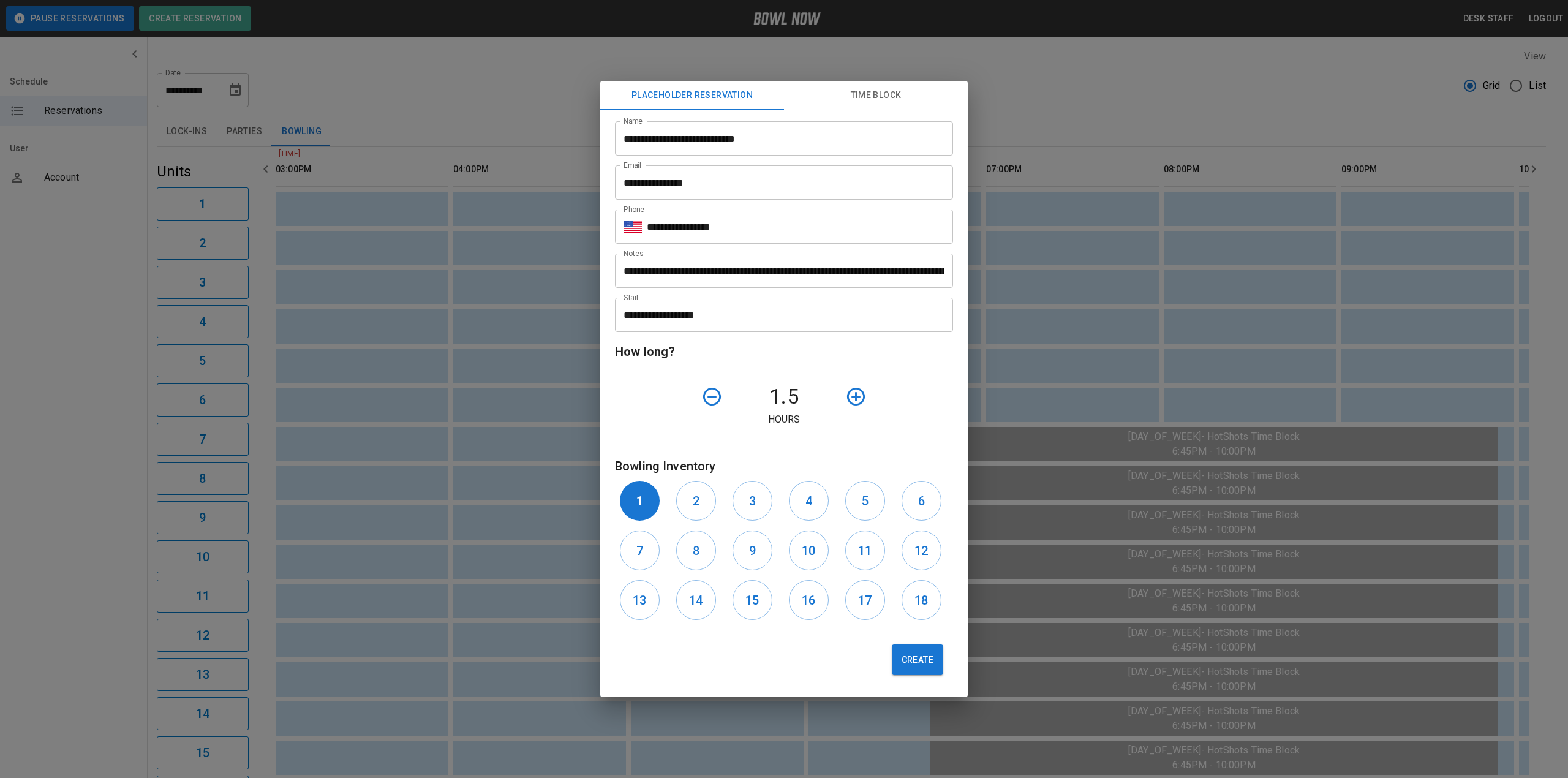 click on "2" at bounding box center (696, 501) 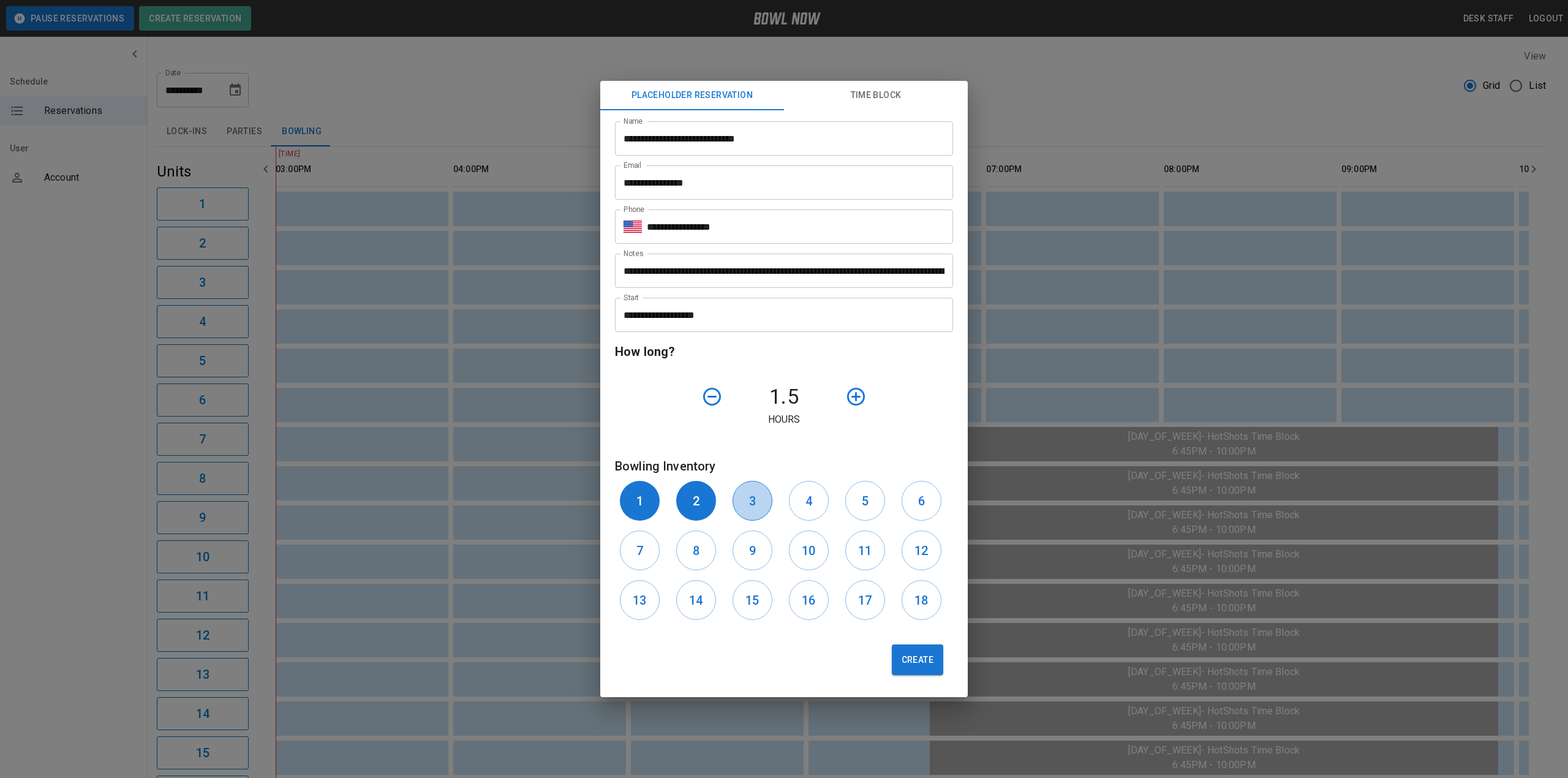 click on "3" at bounding box center [752, 500] 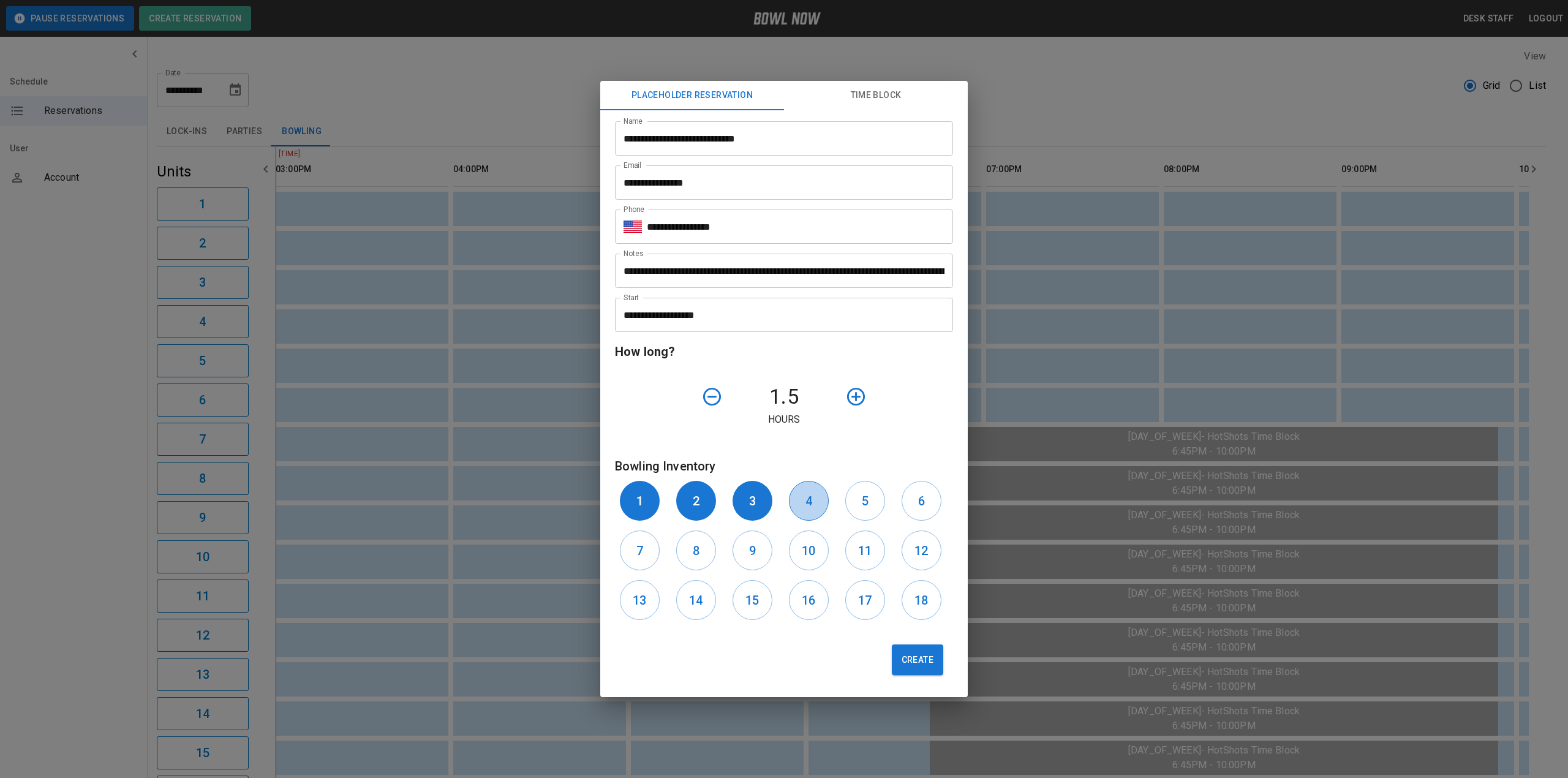 click on "4" at bounding box center [809, 500] 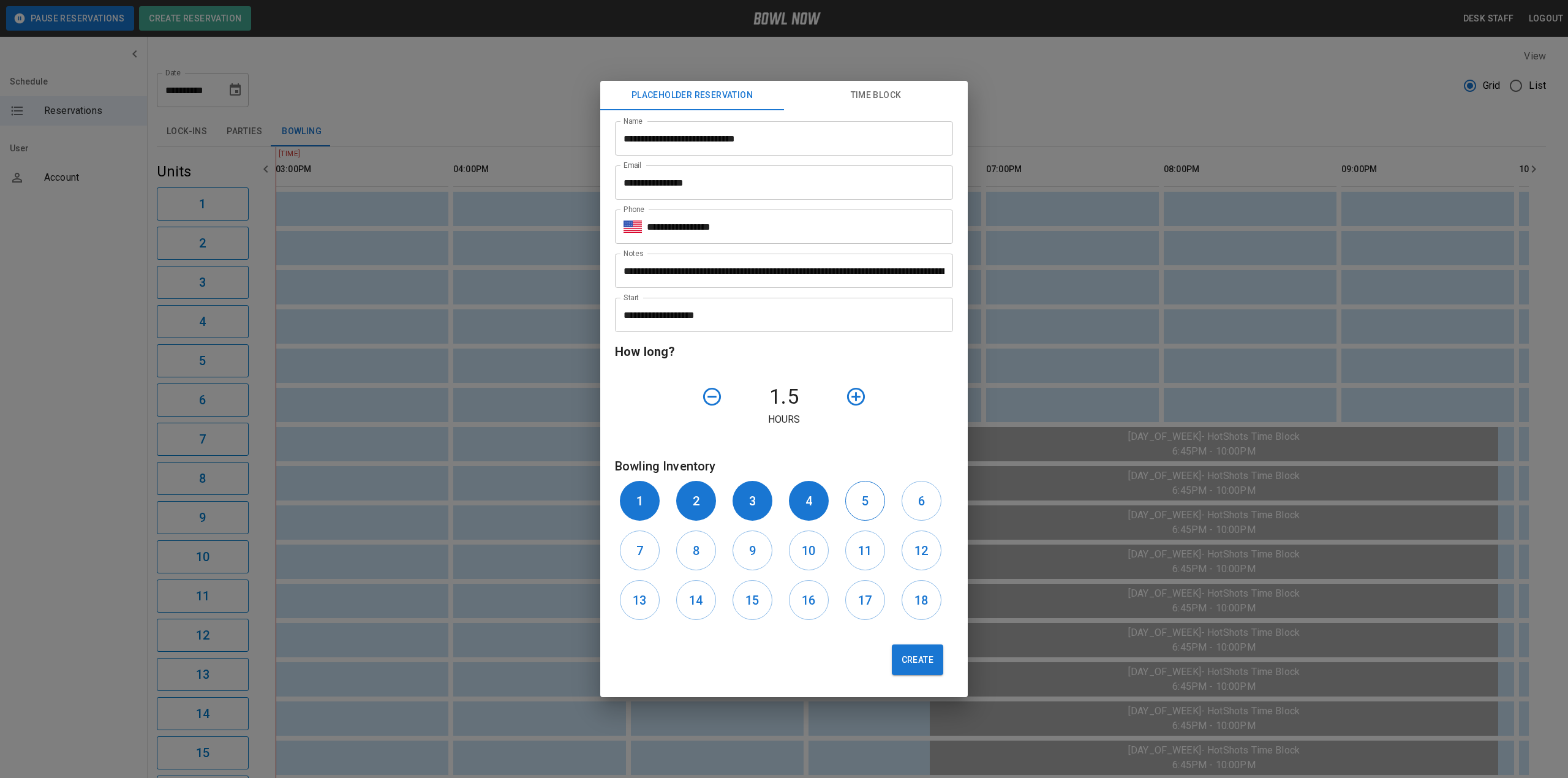 click on "5" at bounding box center (865, 500) 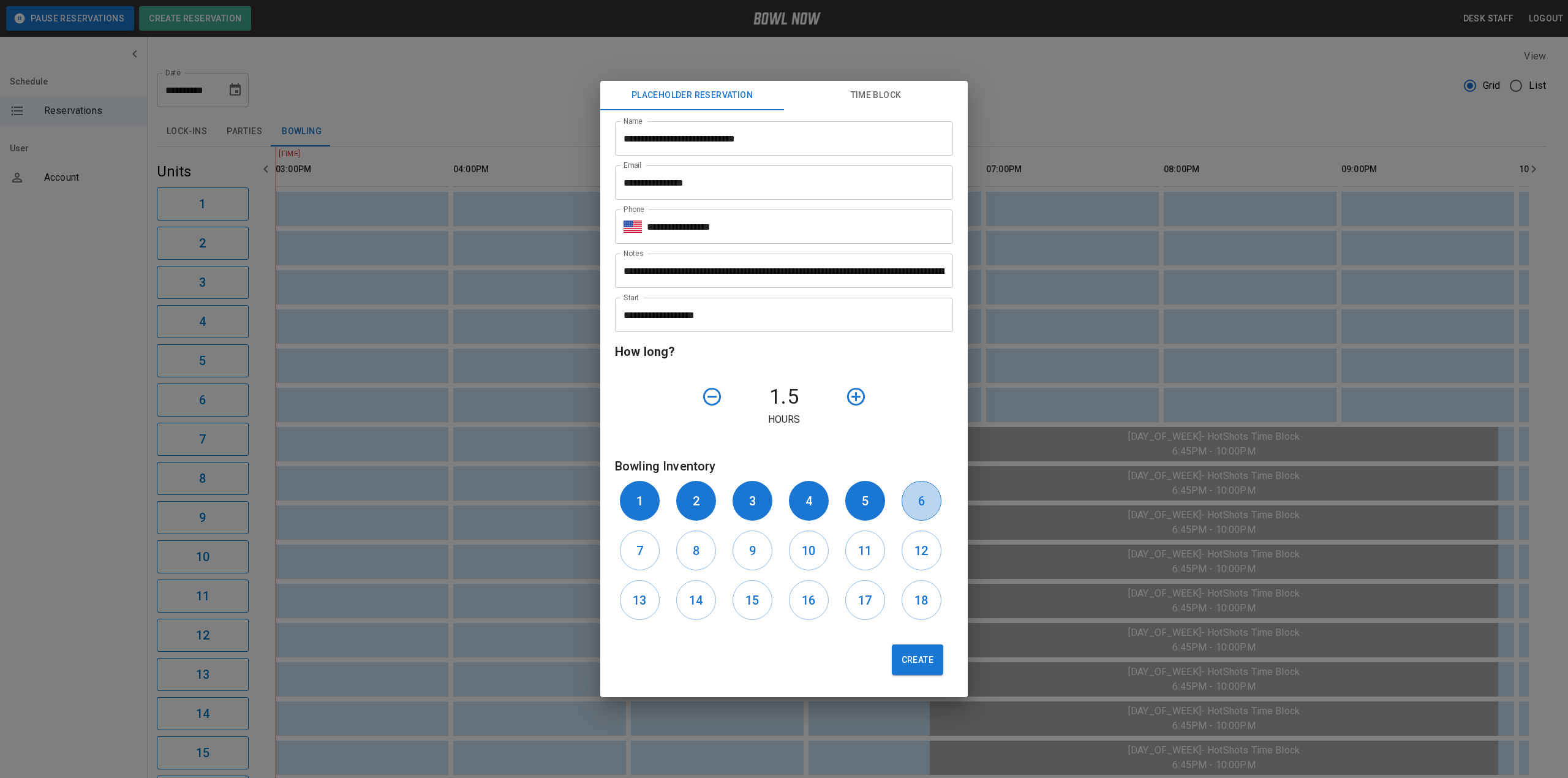 click on "6" at bounding box center (921, 501) 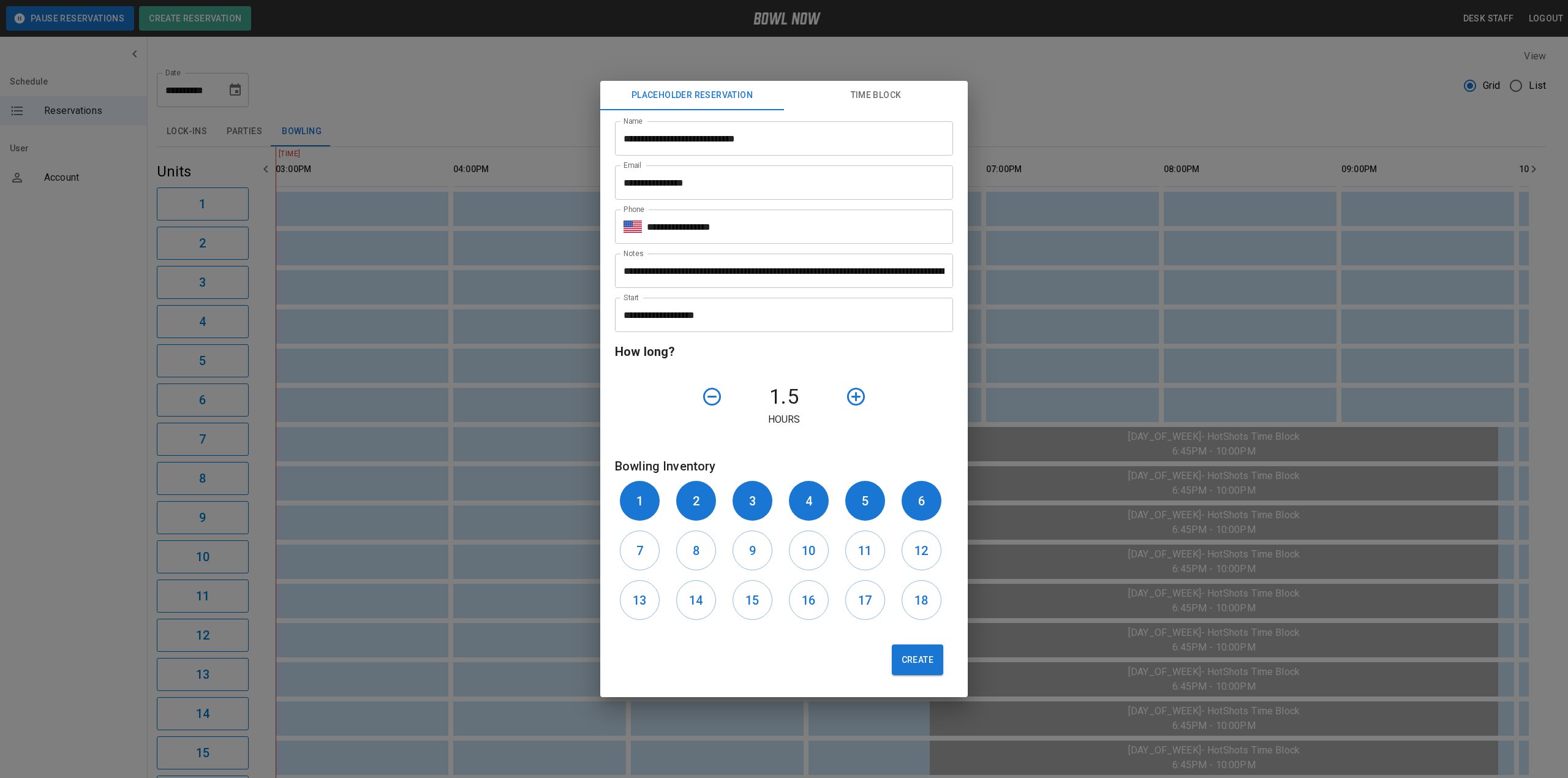 click on "7" at bounding box center (643, 550) 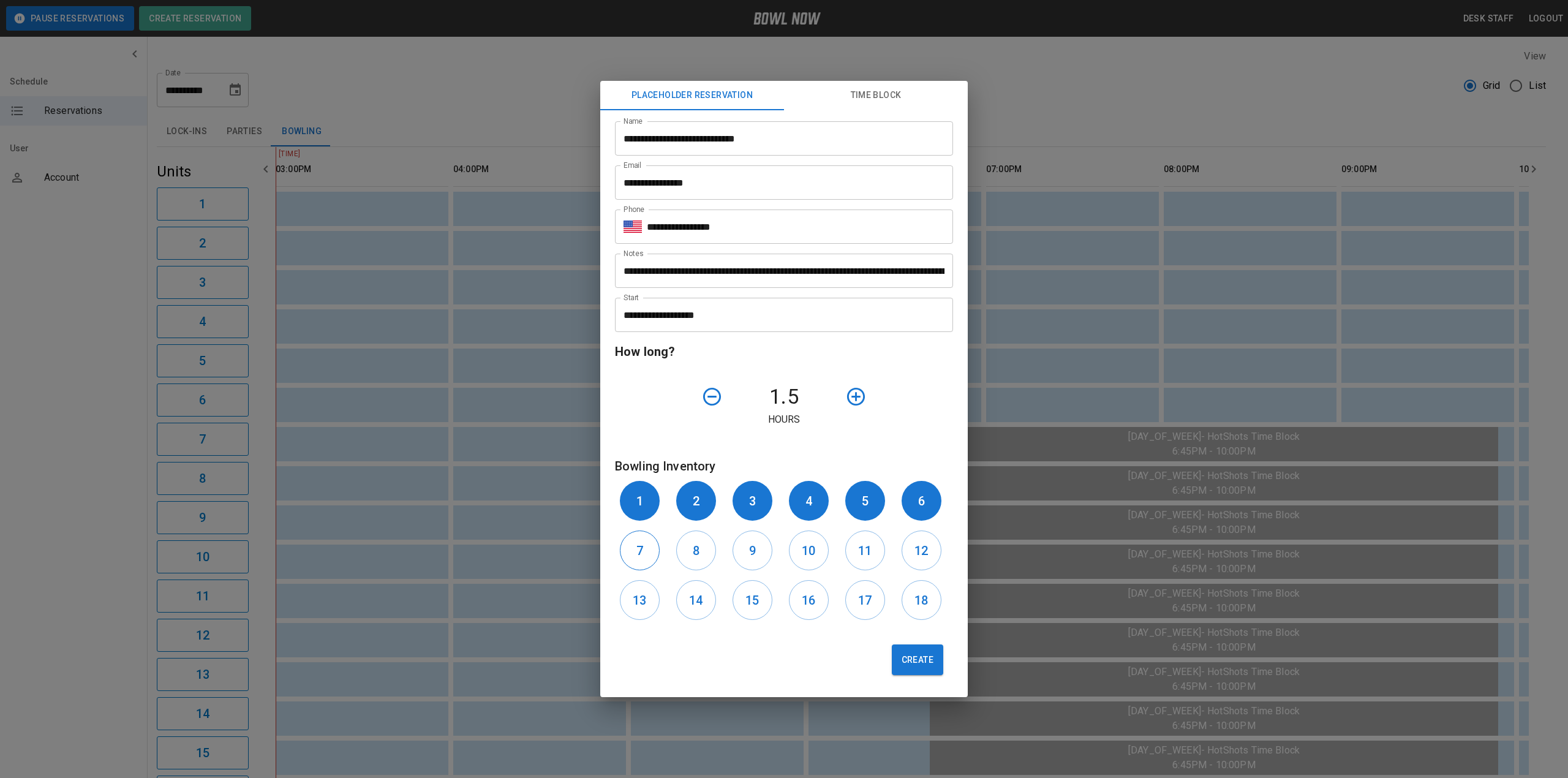 click on "7" at bounding box center [639, 550] 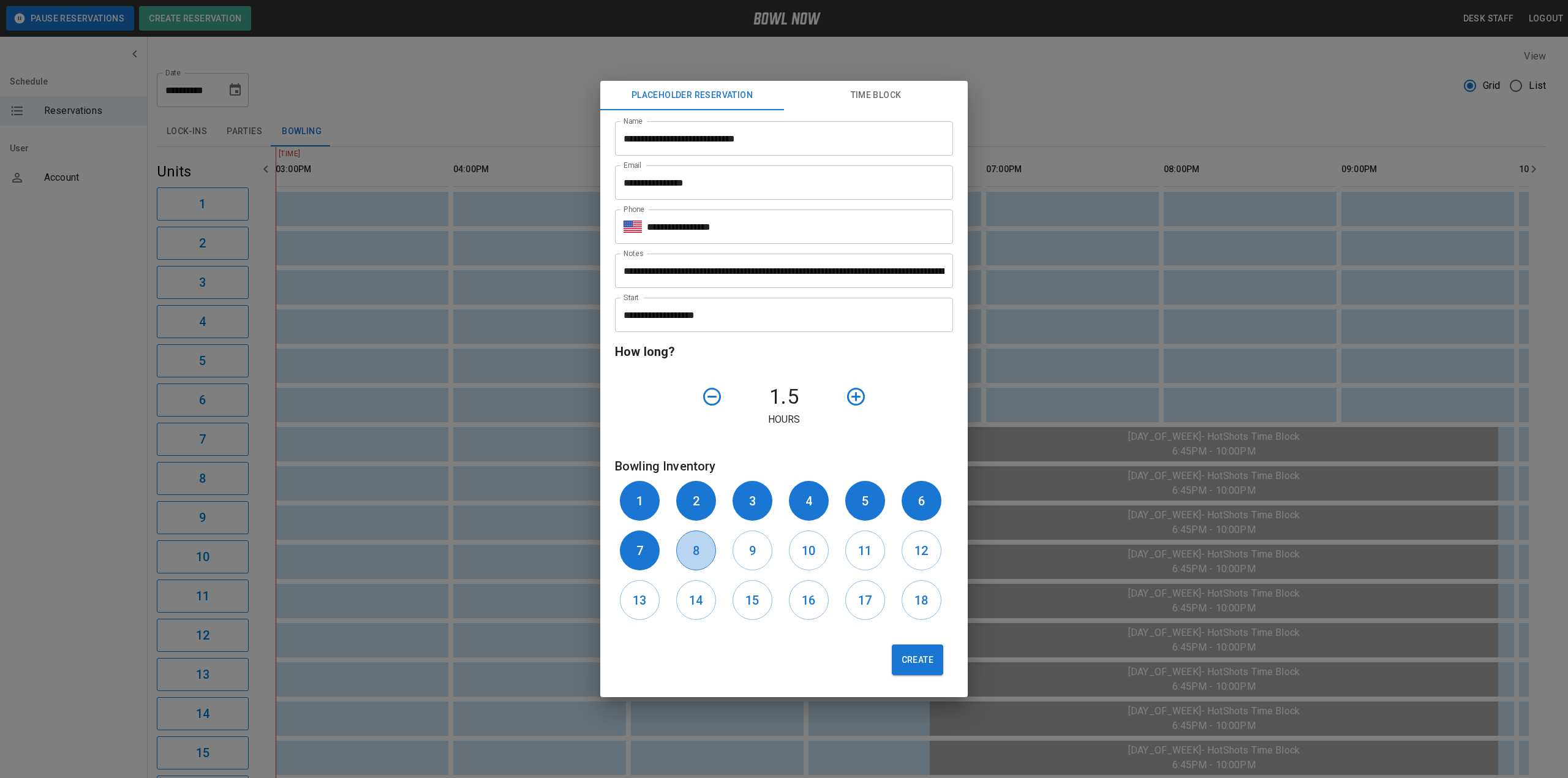 click on "8" at bounding box center [696, 550] 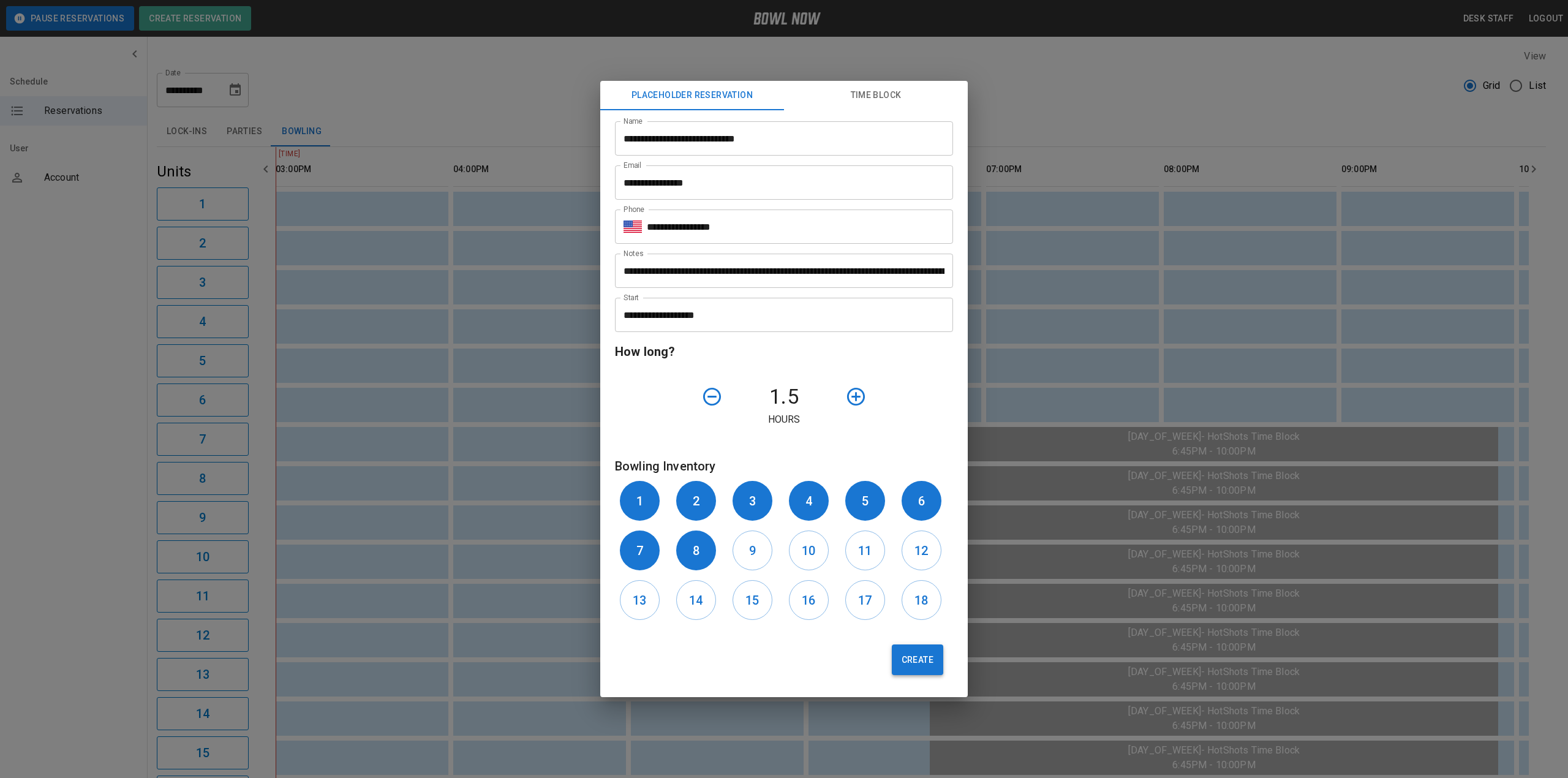 click on "Create" at bounding box center [918, 660] 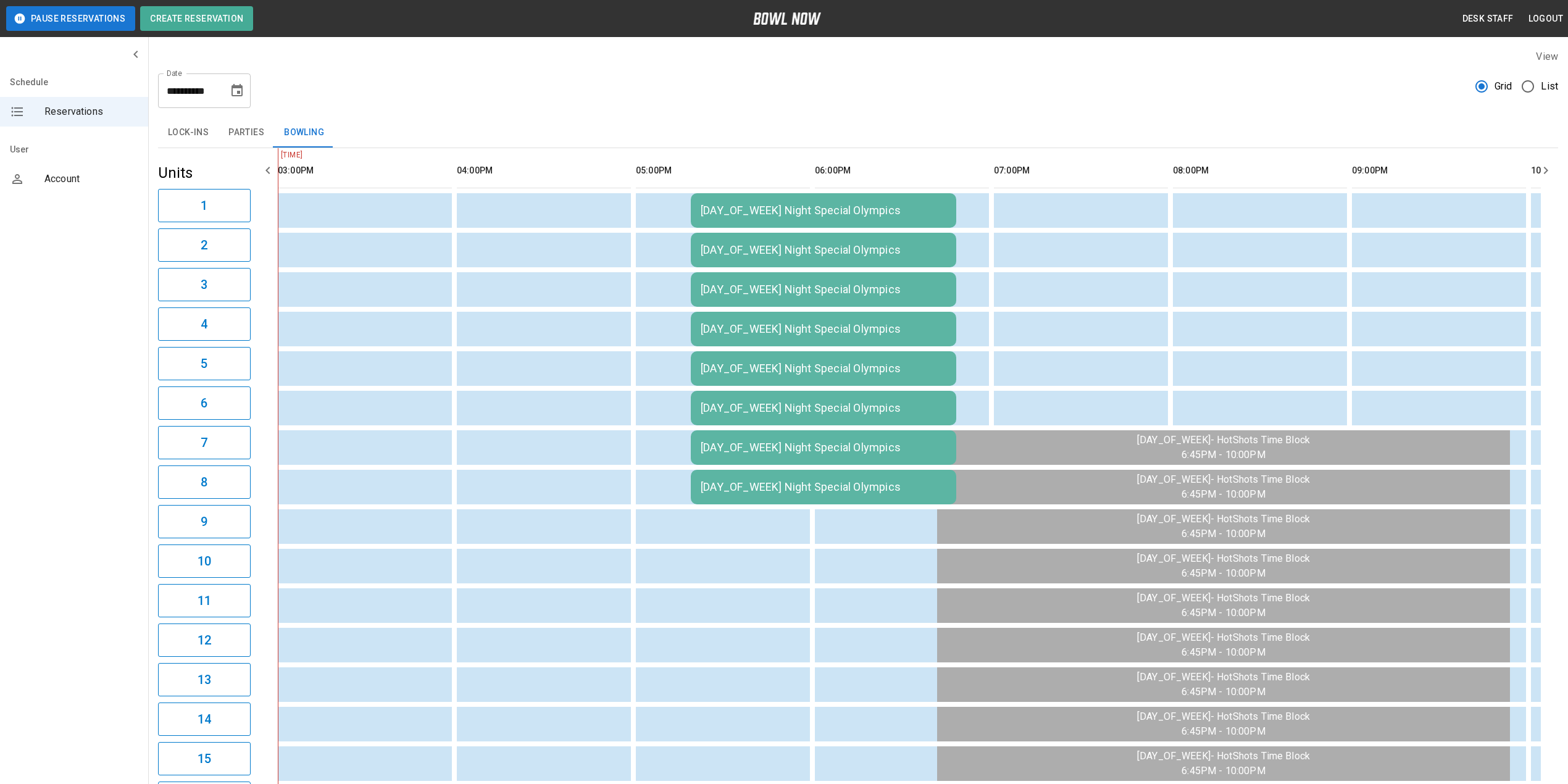 click 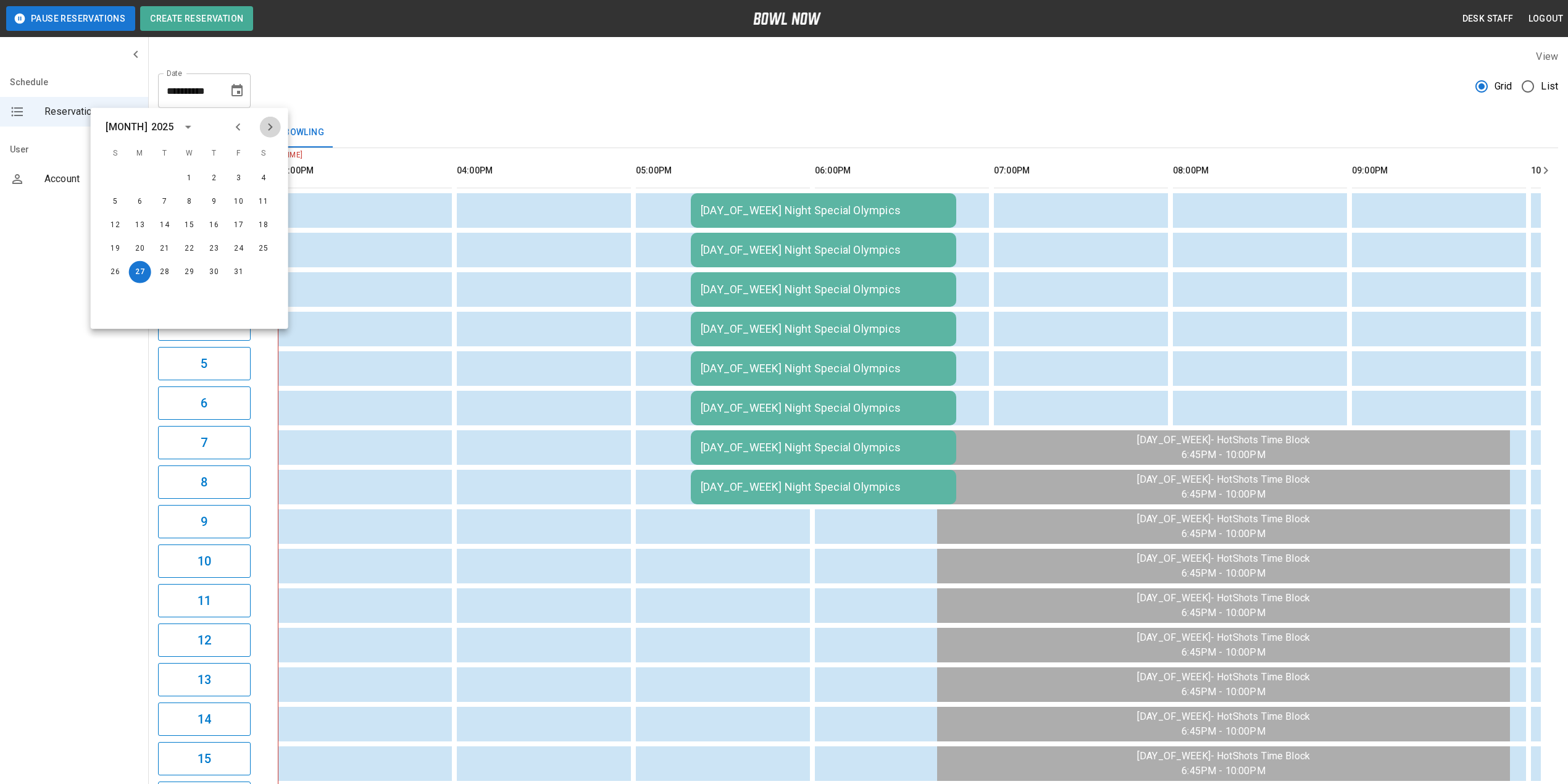 click 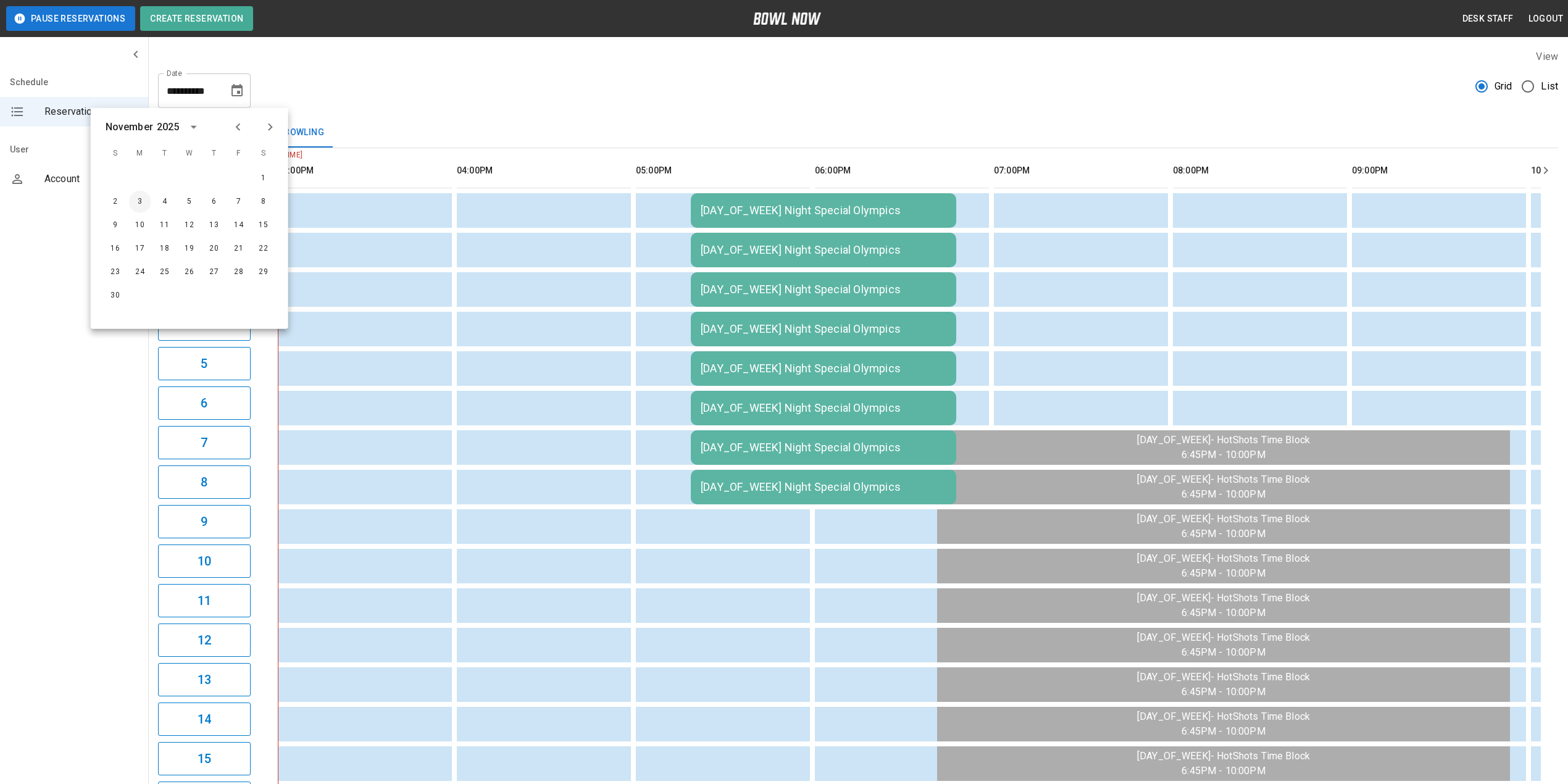 click on "3" at bounding box center (140, 202) 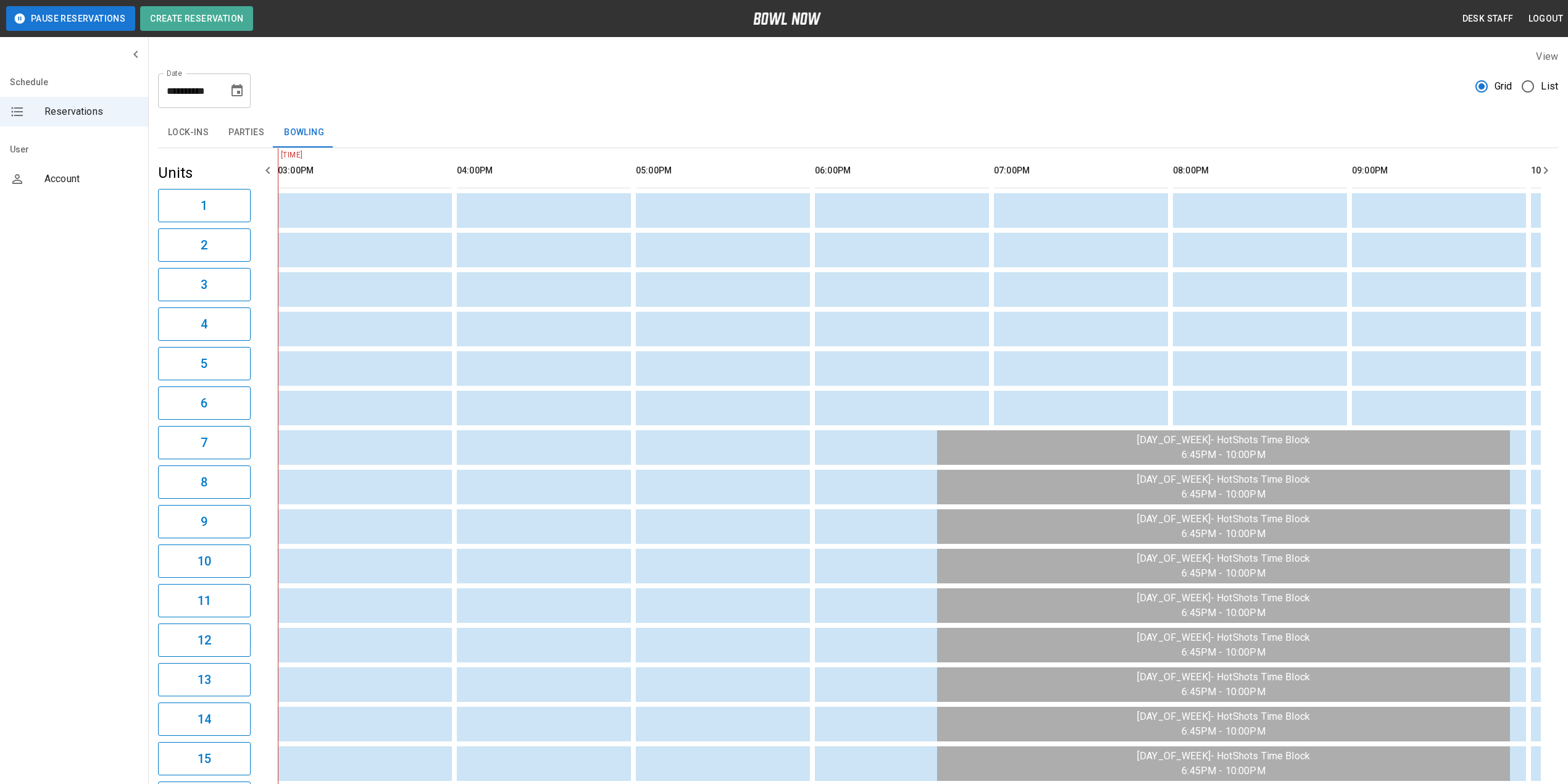click at bounding box center (733, 526) 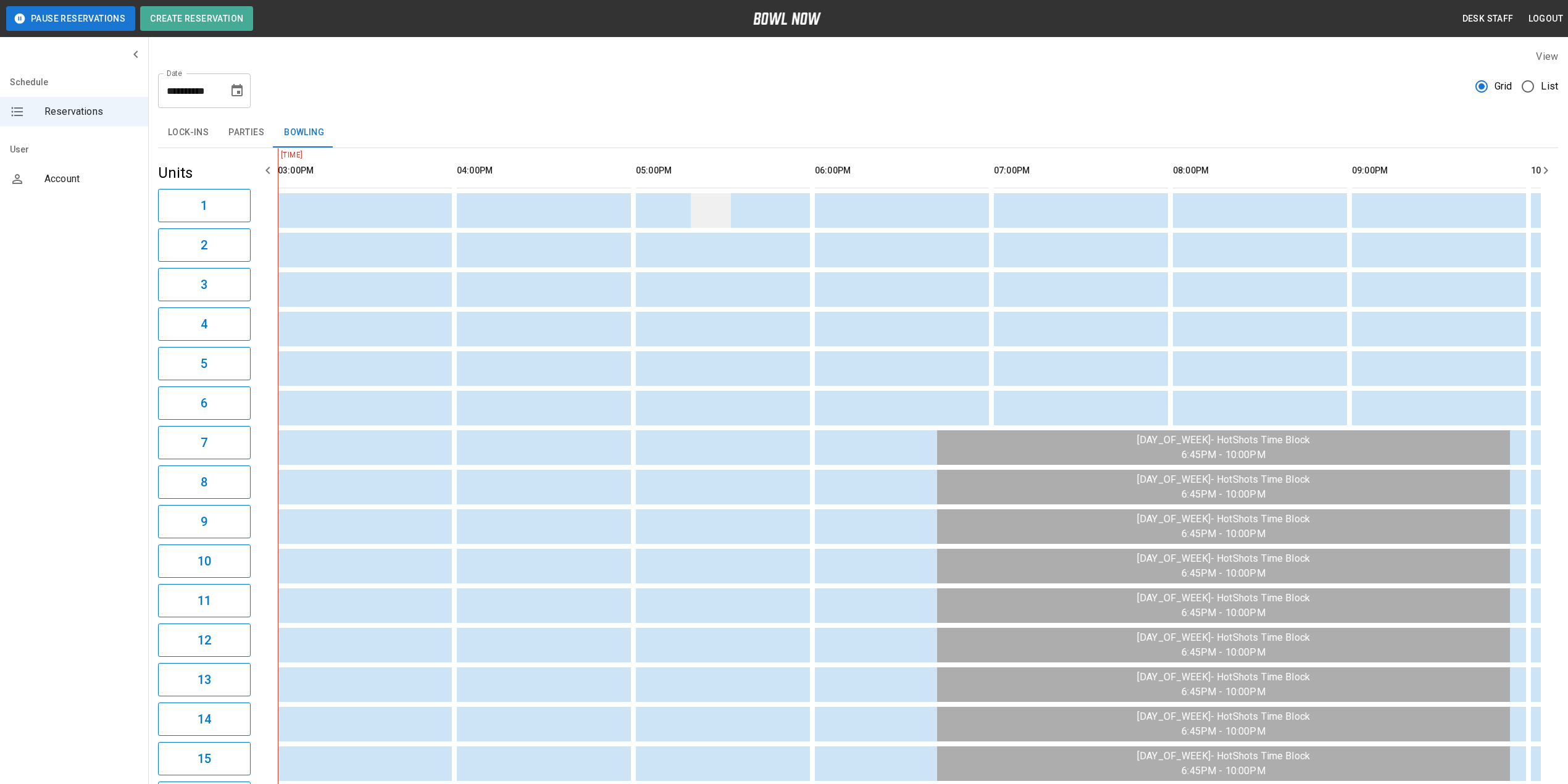 click at bounding box center [711, 211] 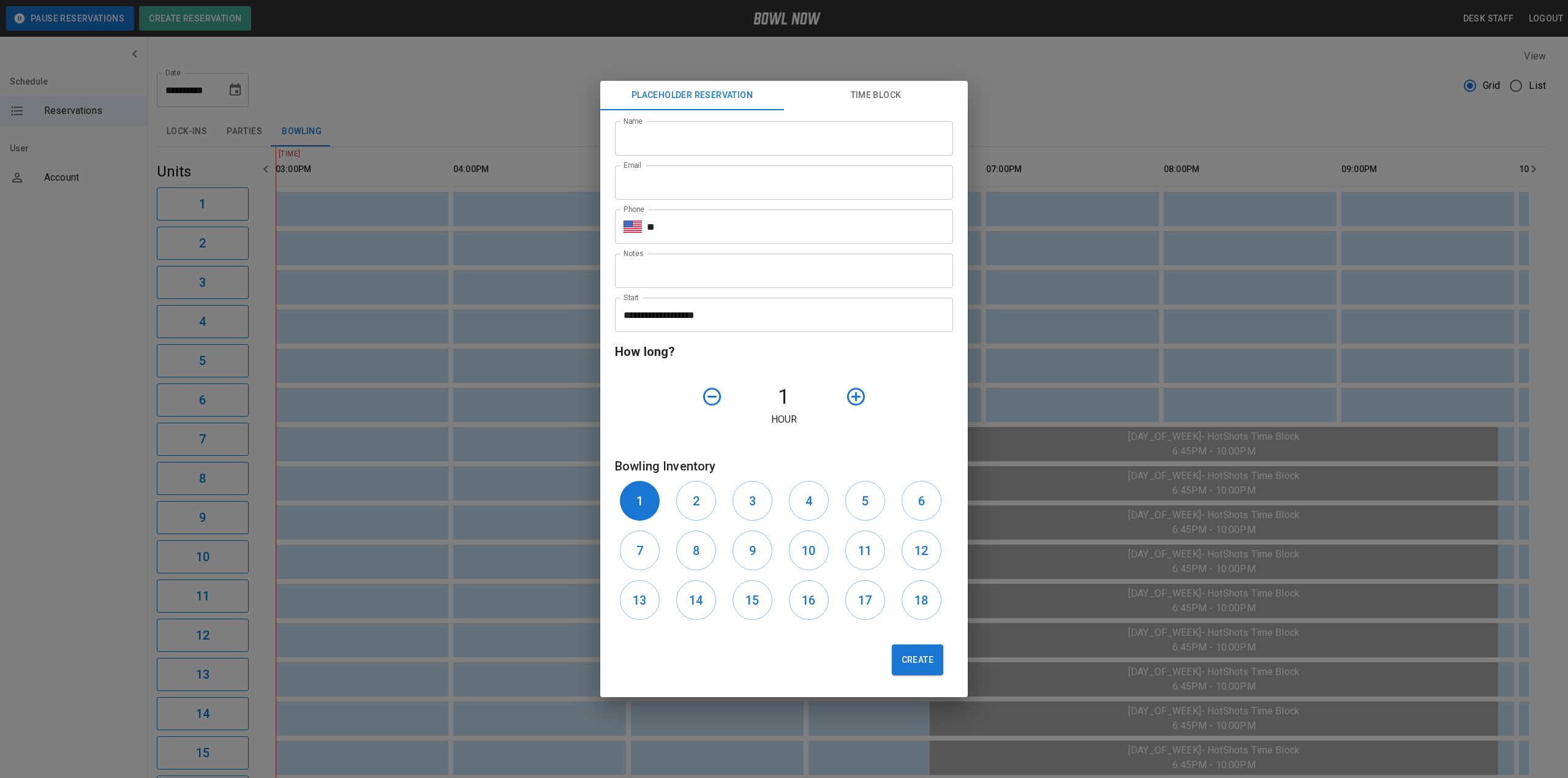 click on "Name" at bounding box center (784, 138) 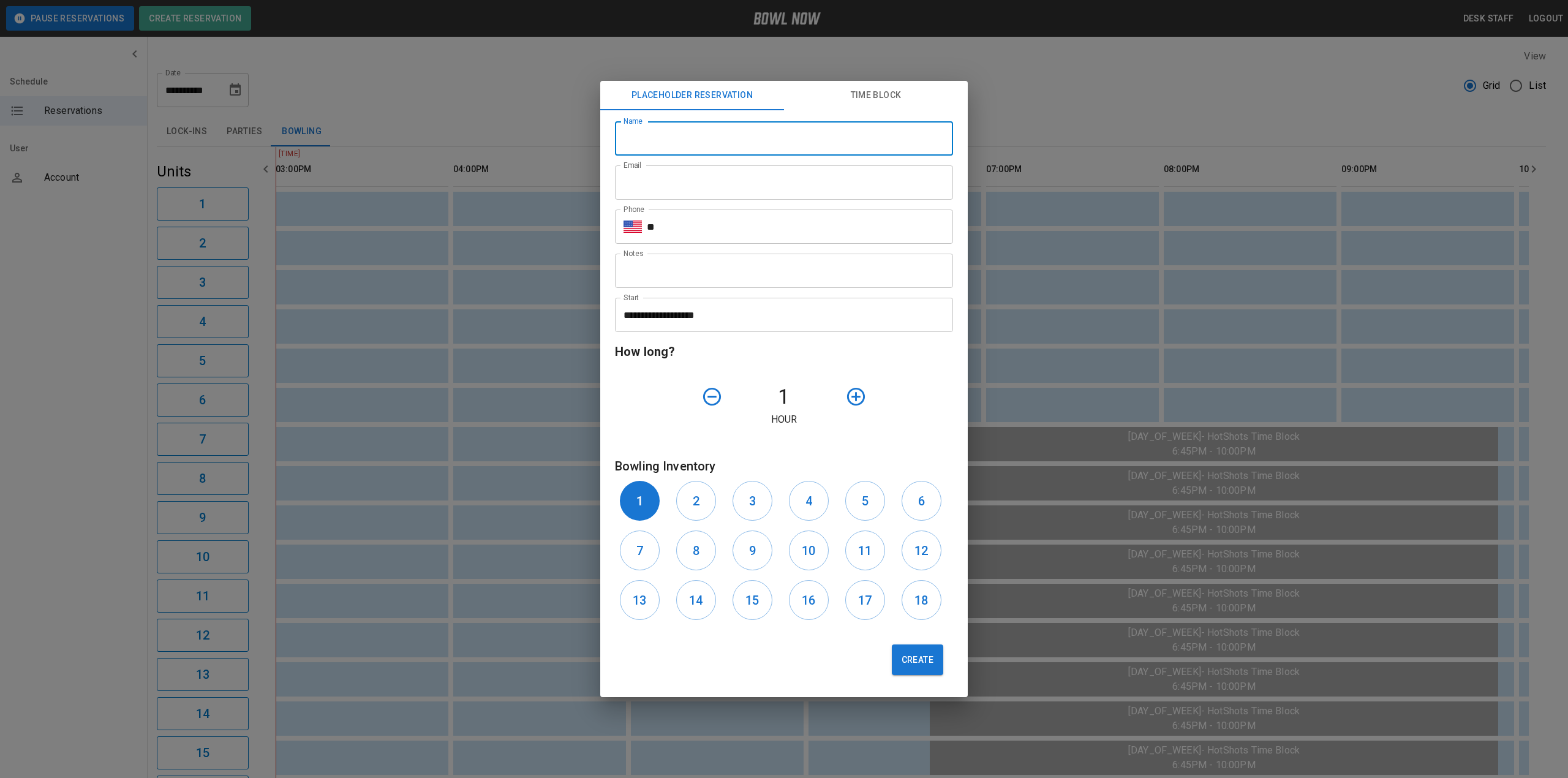 type on "**********" 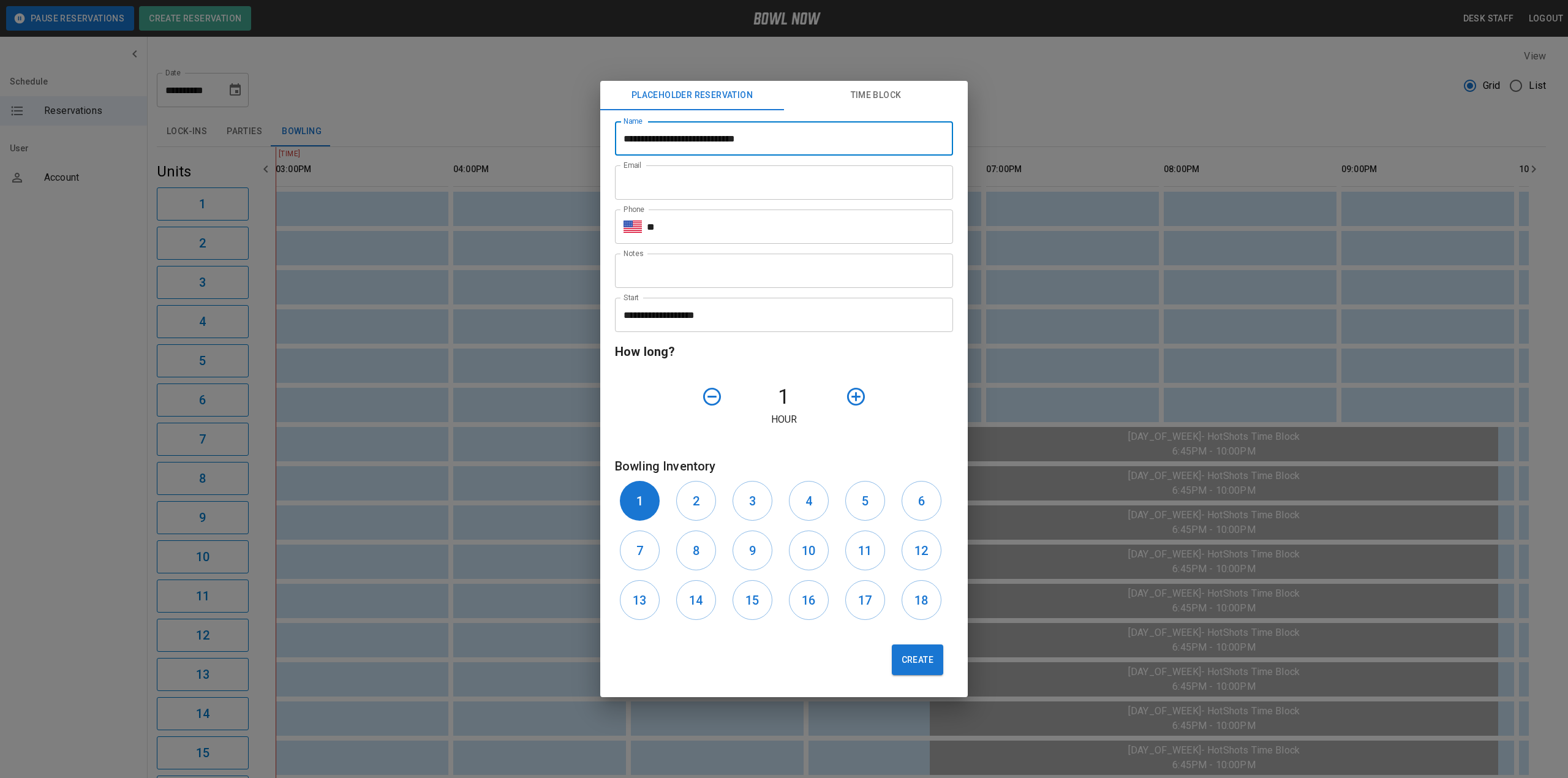 click on "Email" at bounding box center (784, 183) 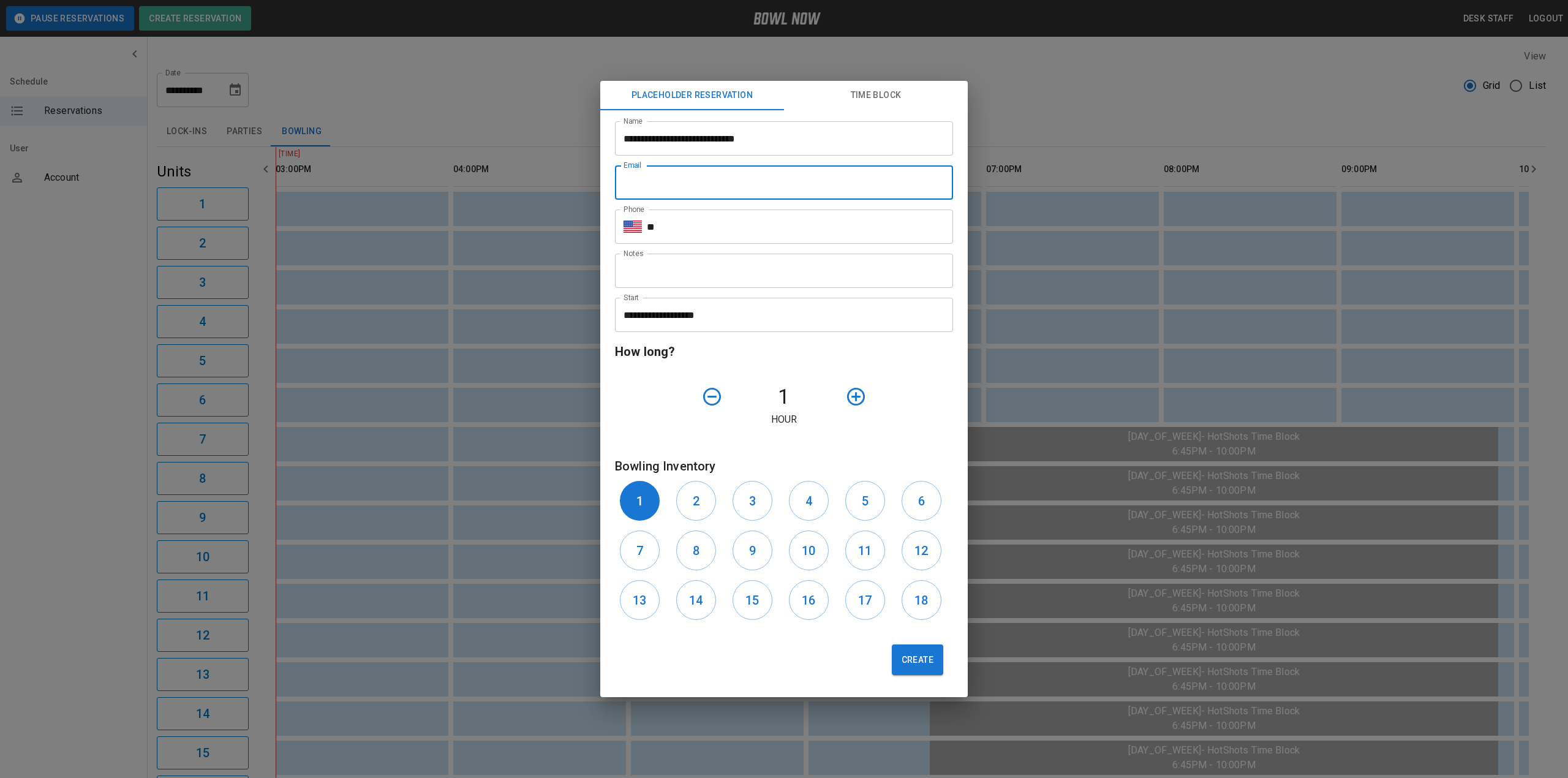 type on "**********" 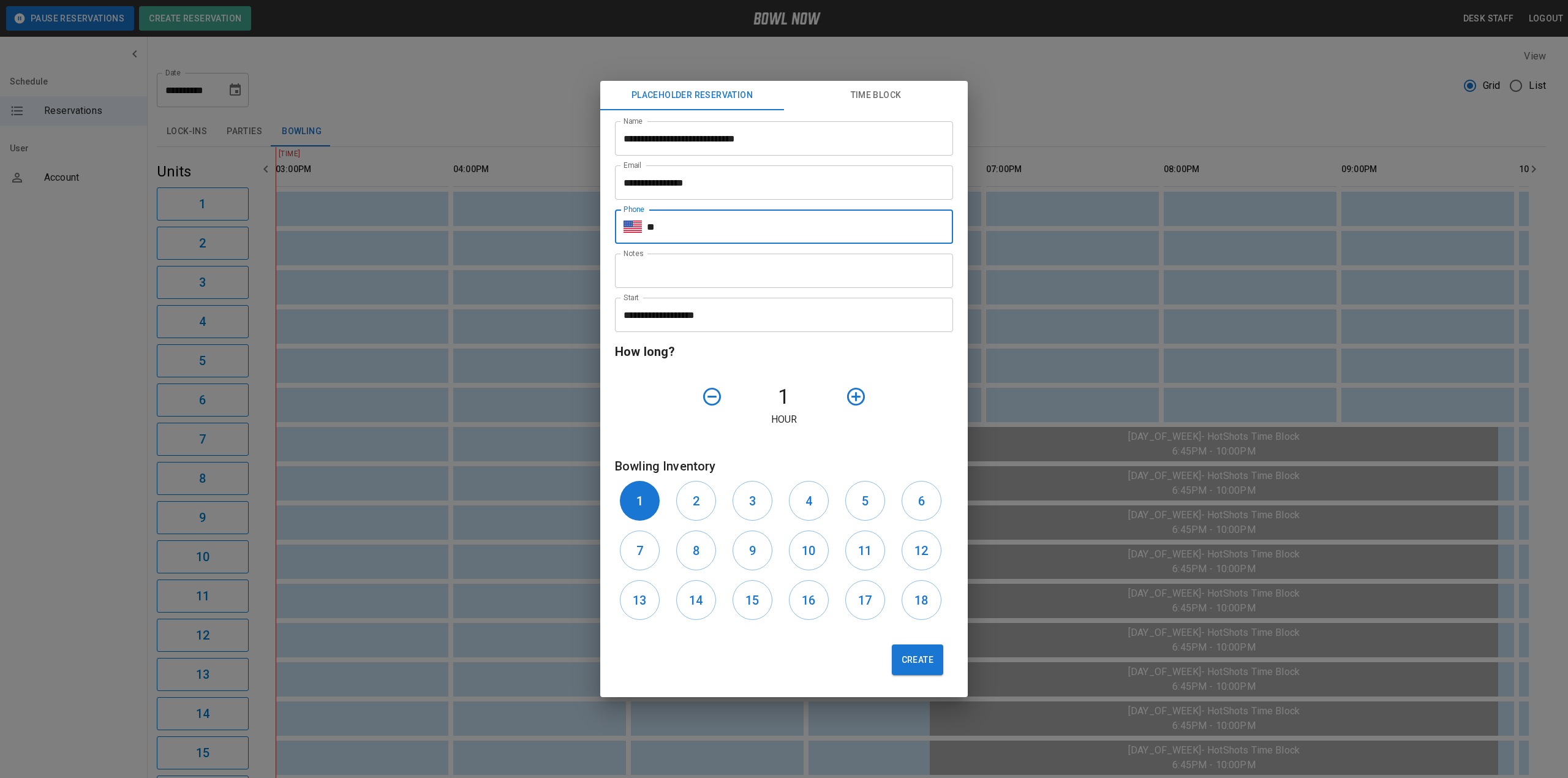 click on "**" at bounding box center [800, 227] 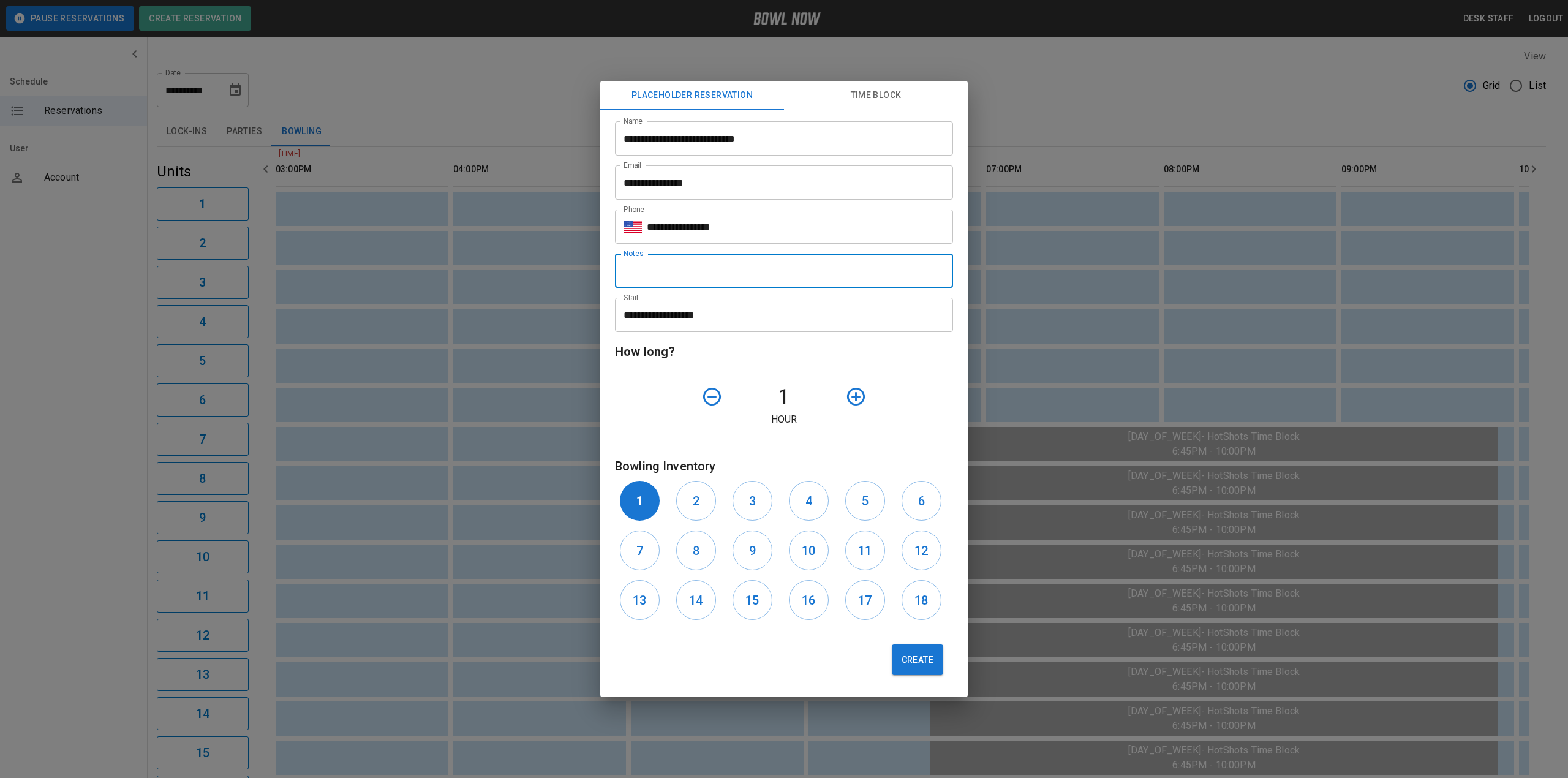 click on "Notes" at bounding box center [784, 271] 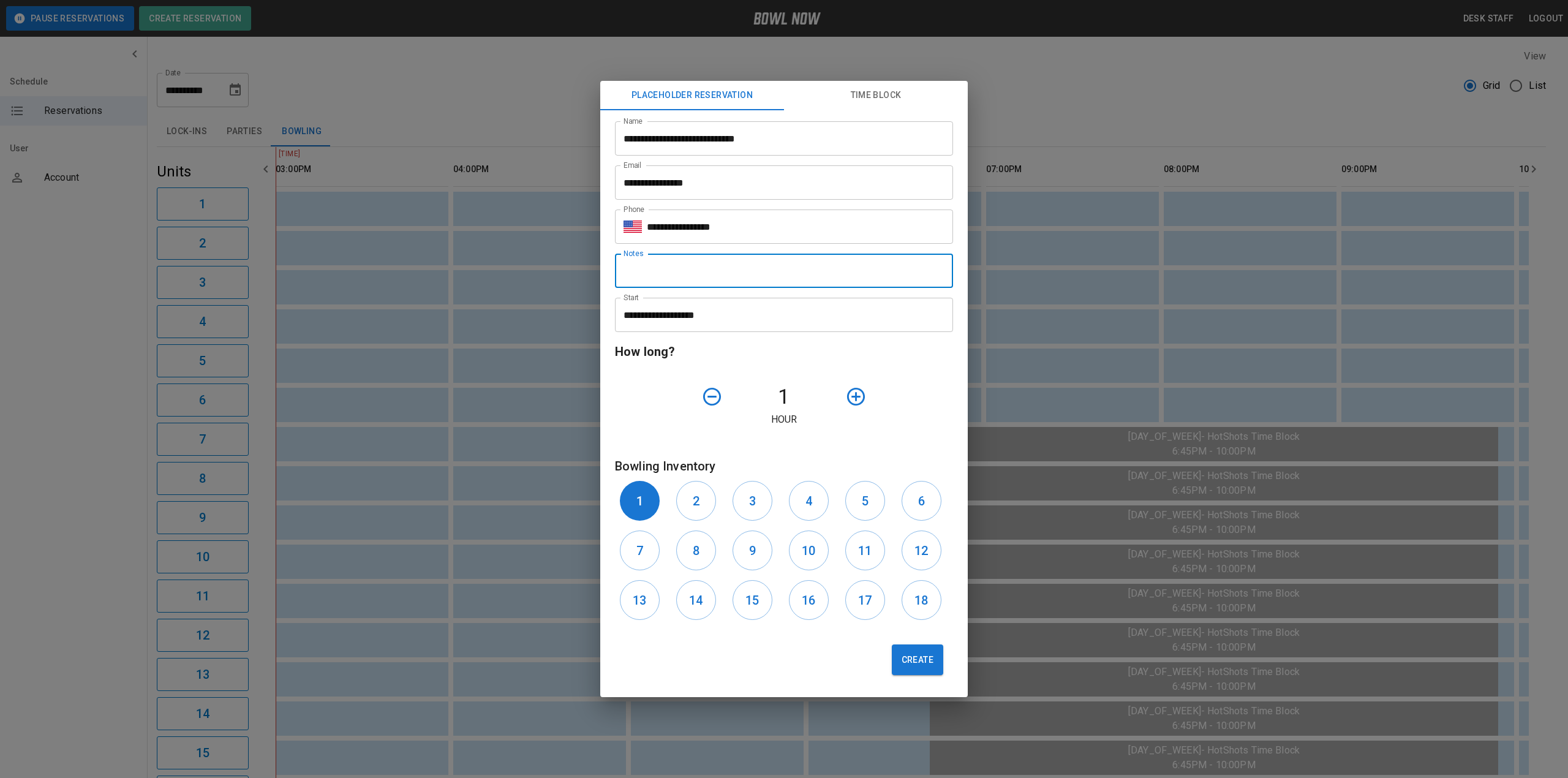 type on "**********" 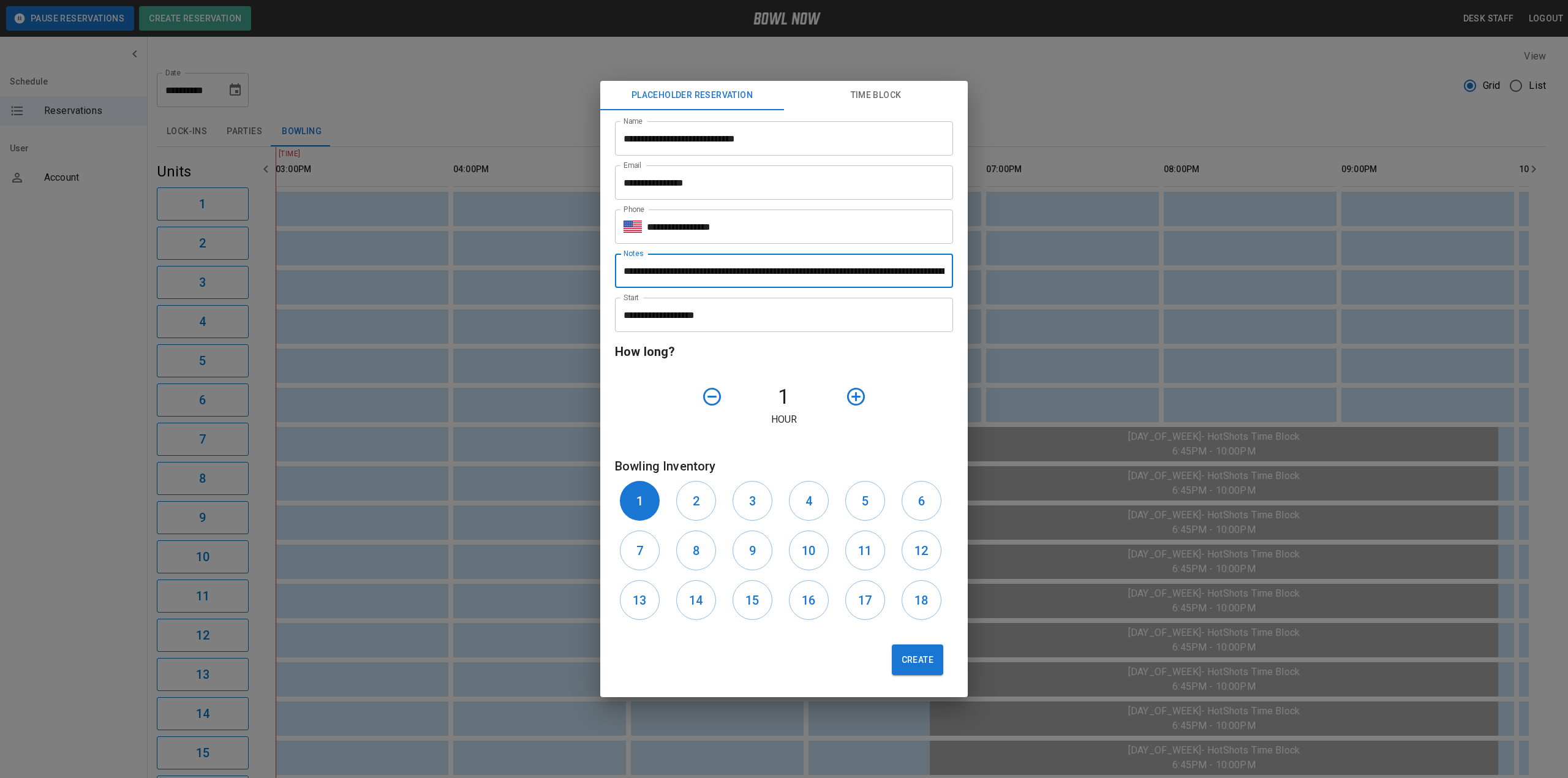 click 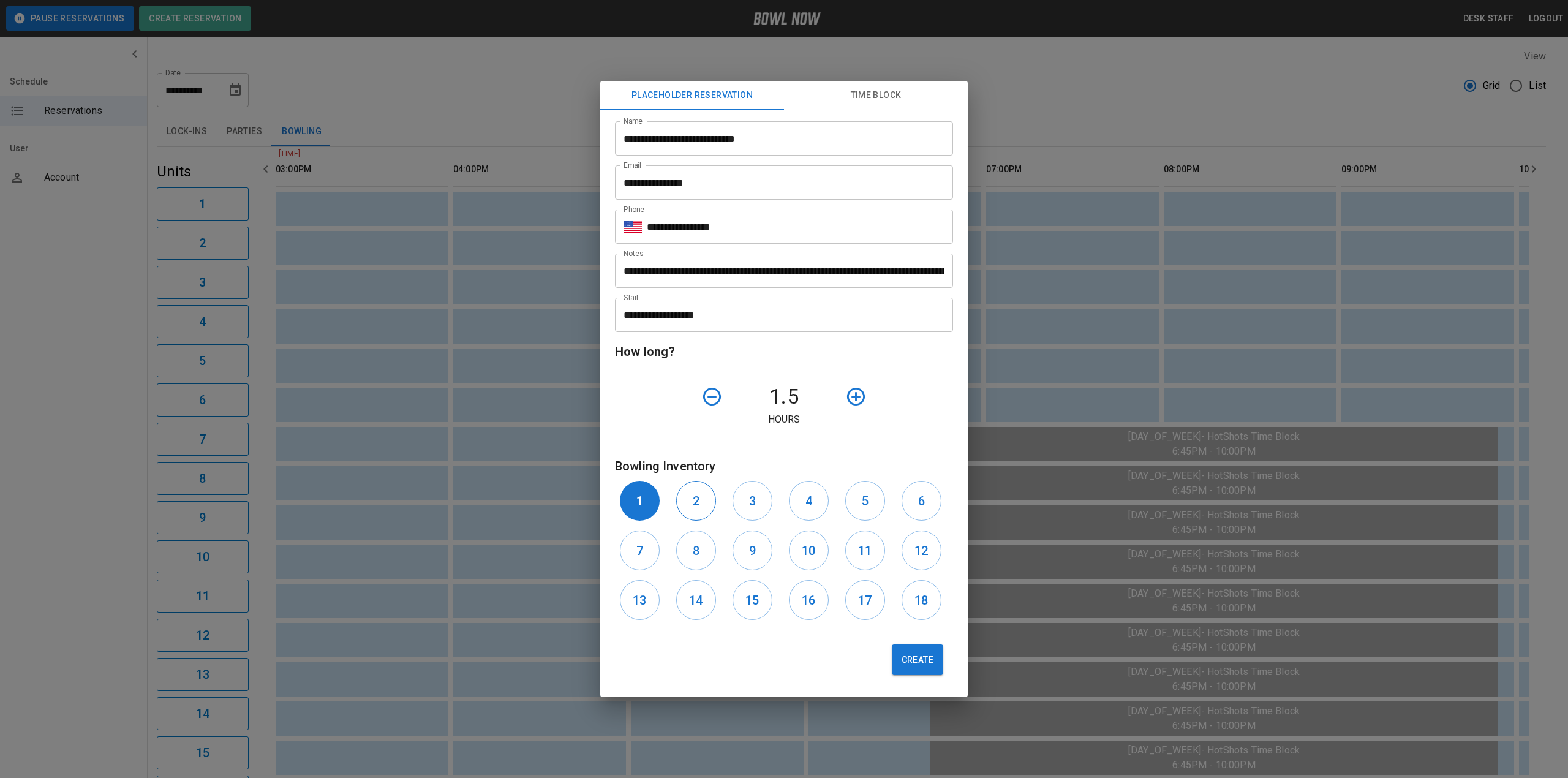 click on "2" at bounding box center (696, 500) 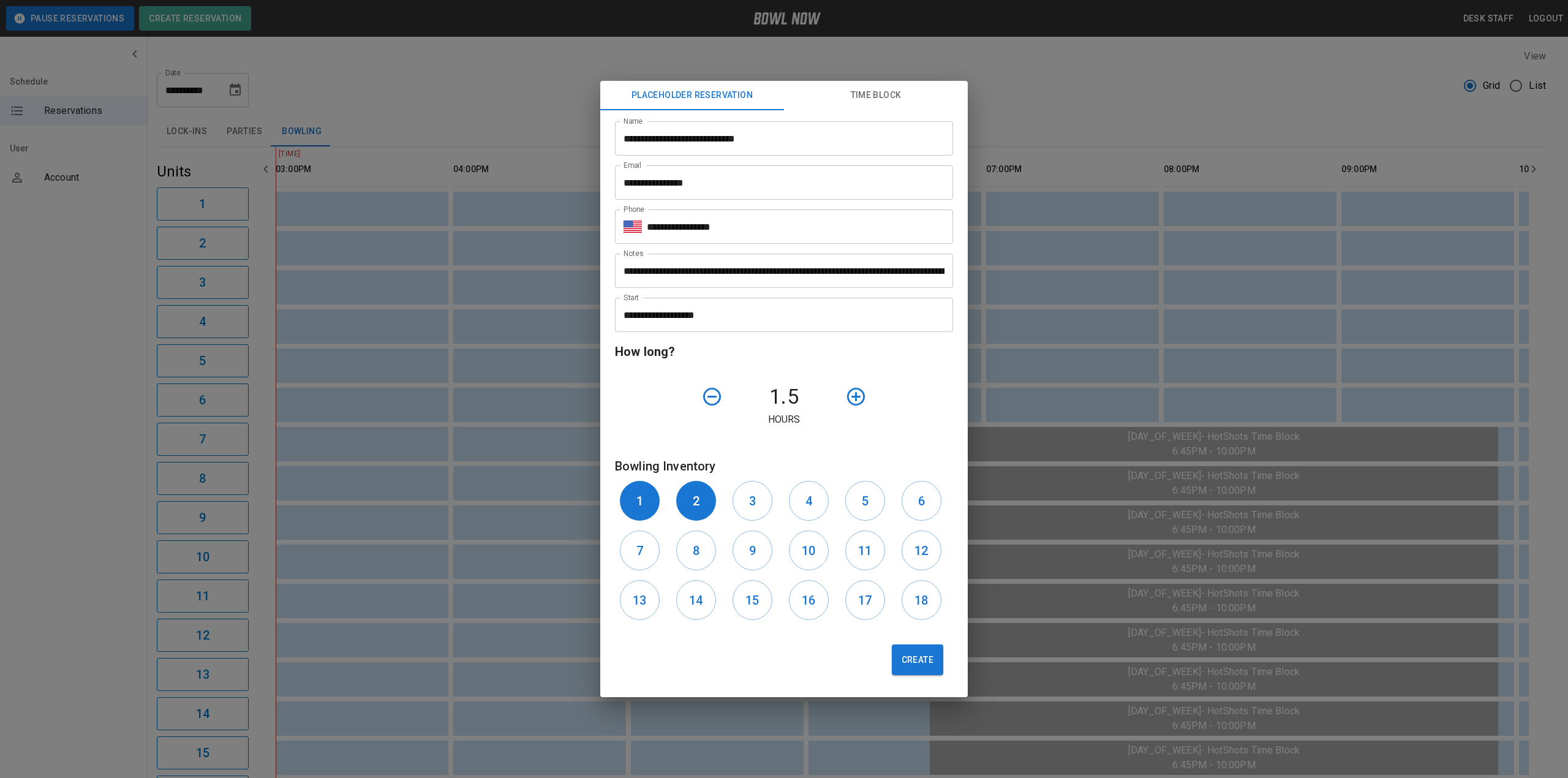 drag, startPoint x: 751, startPoint y: 502, endPoint x: 785, endPoint y: 500, distance: 34.058773 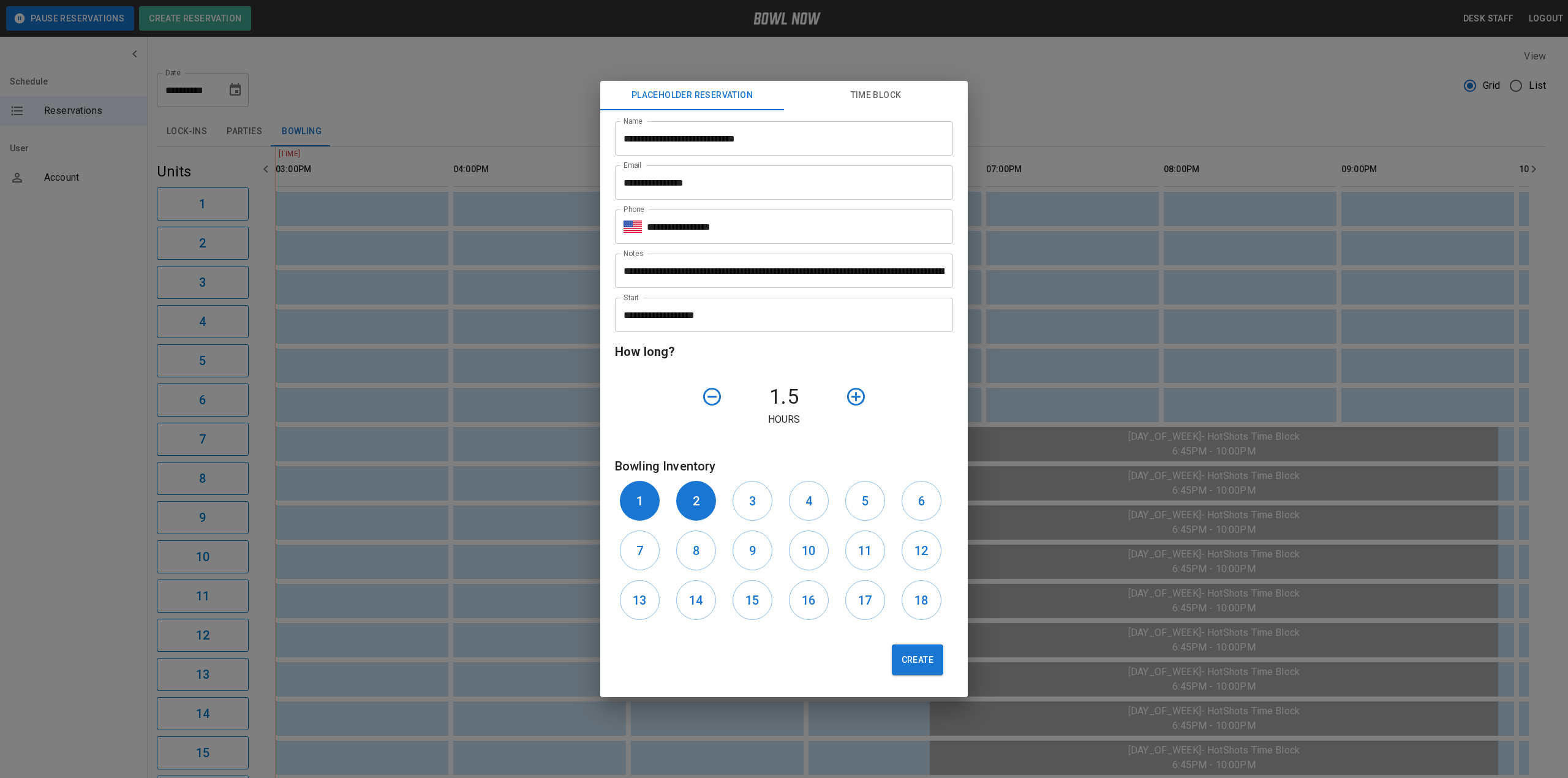 click on "3" at bounding box center [752, 501] 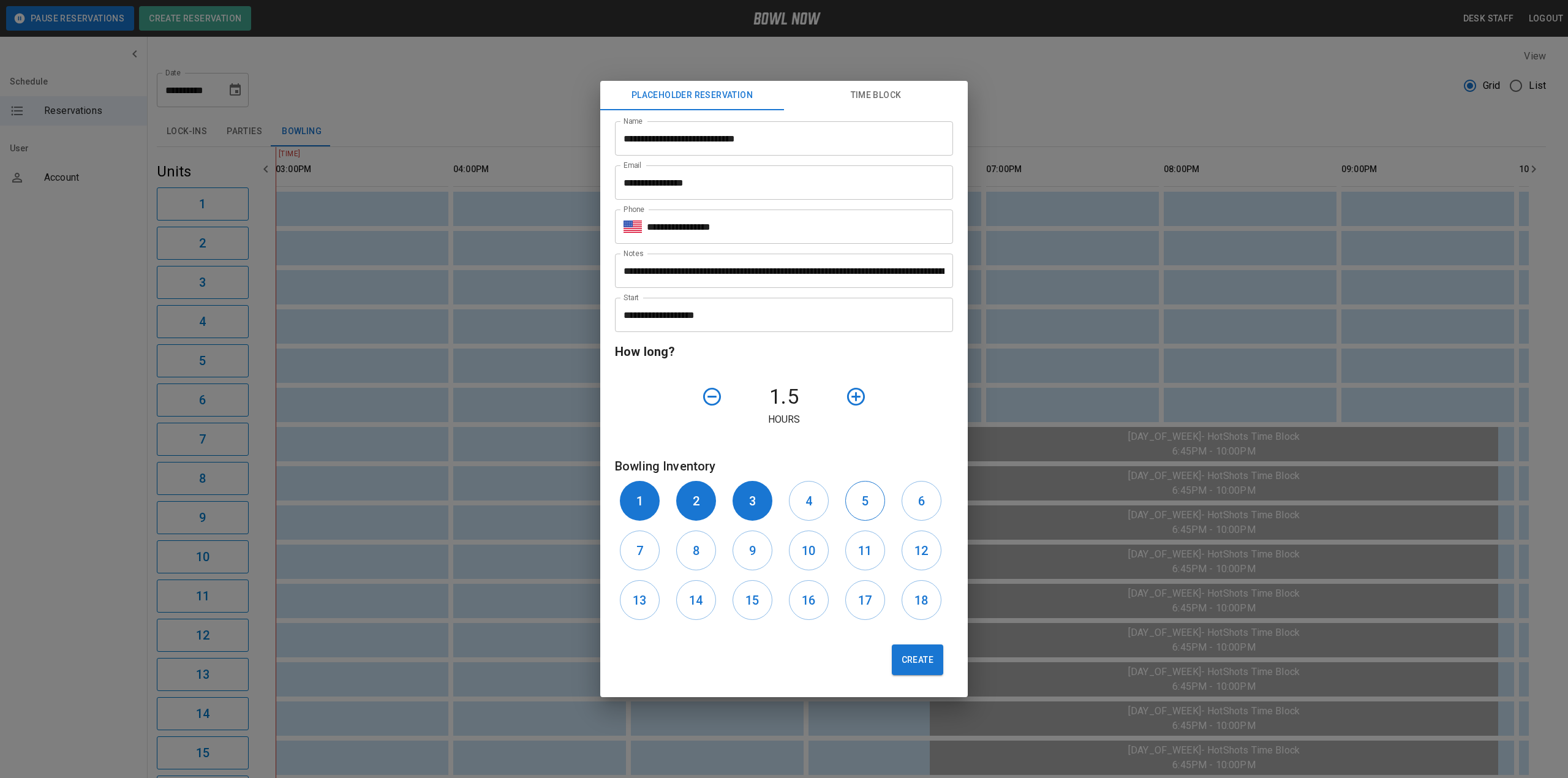 drag, startPoint x: 796, startPoint y: 499, endPoint x: 848, endPoint y: 505, distance: 52.34501 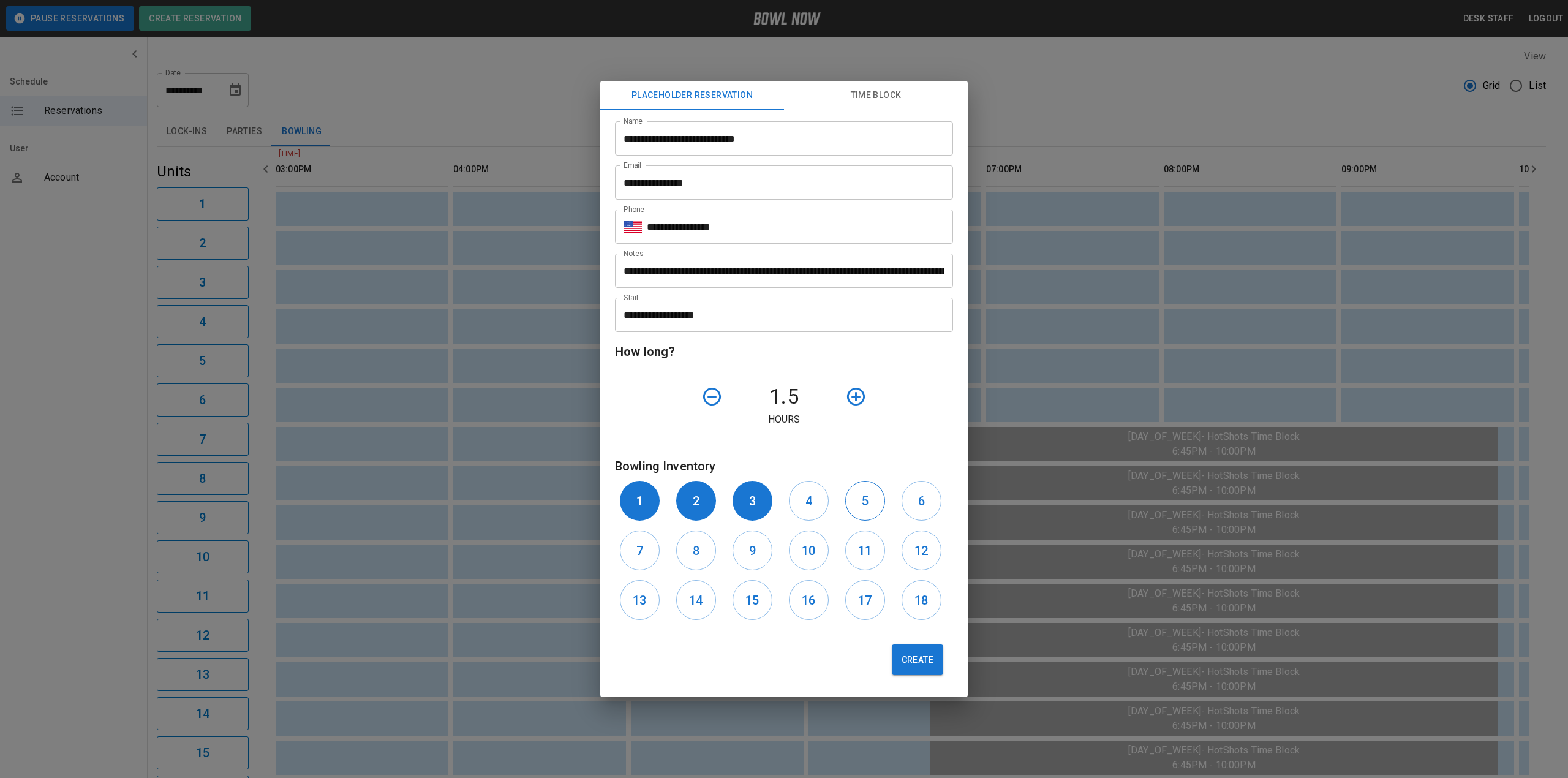 click on "4" at bounding box center [809, 500] 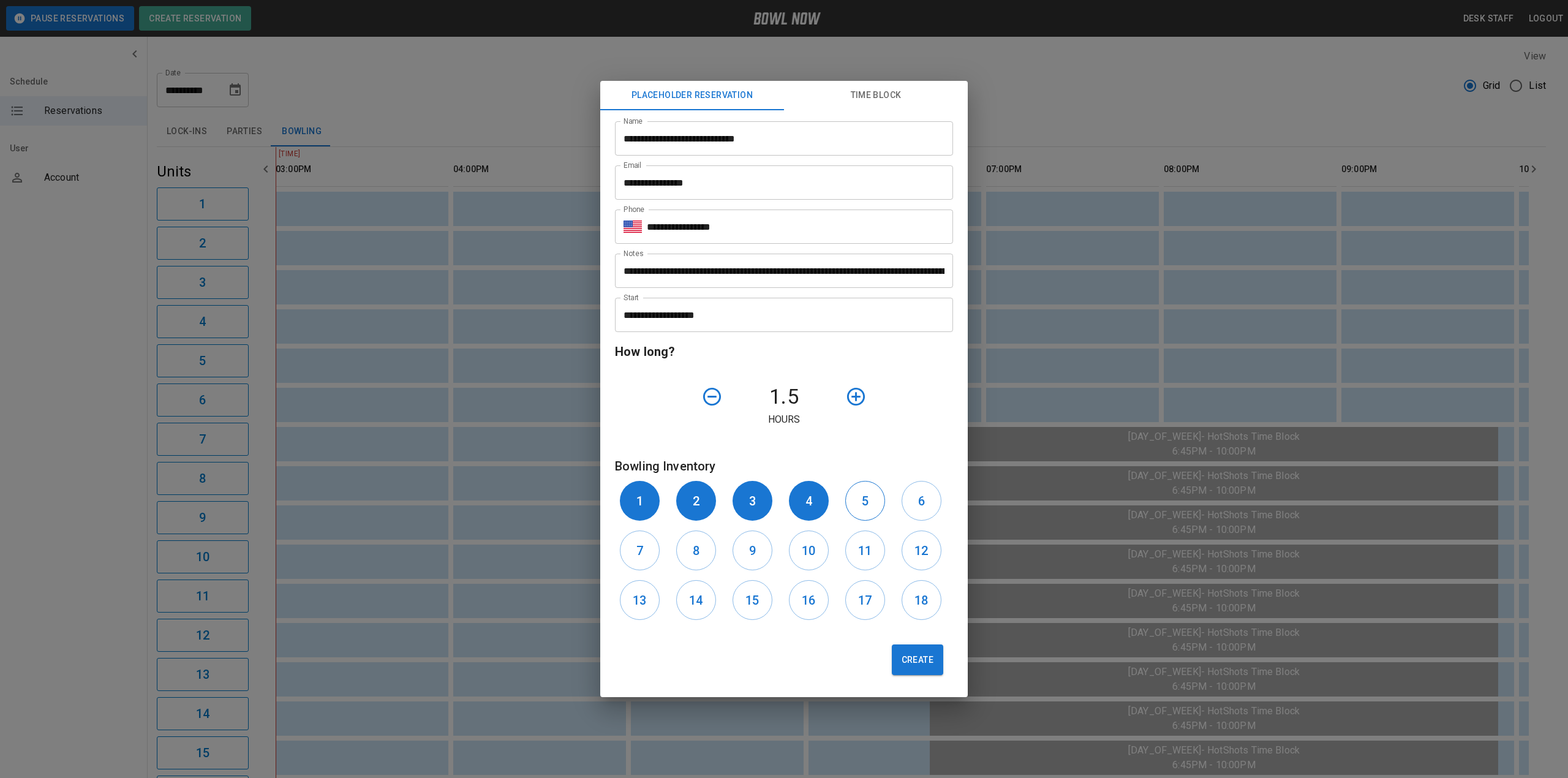 click on "5" at bounding box center [865, 500] 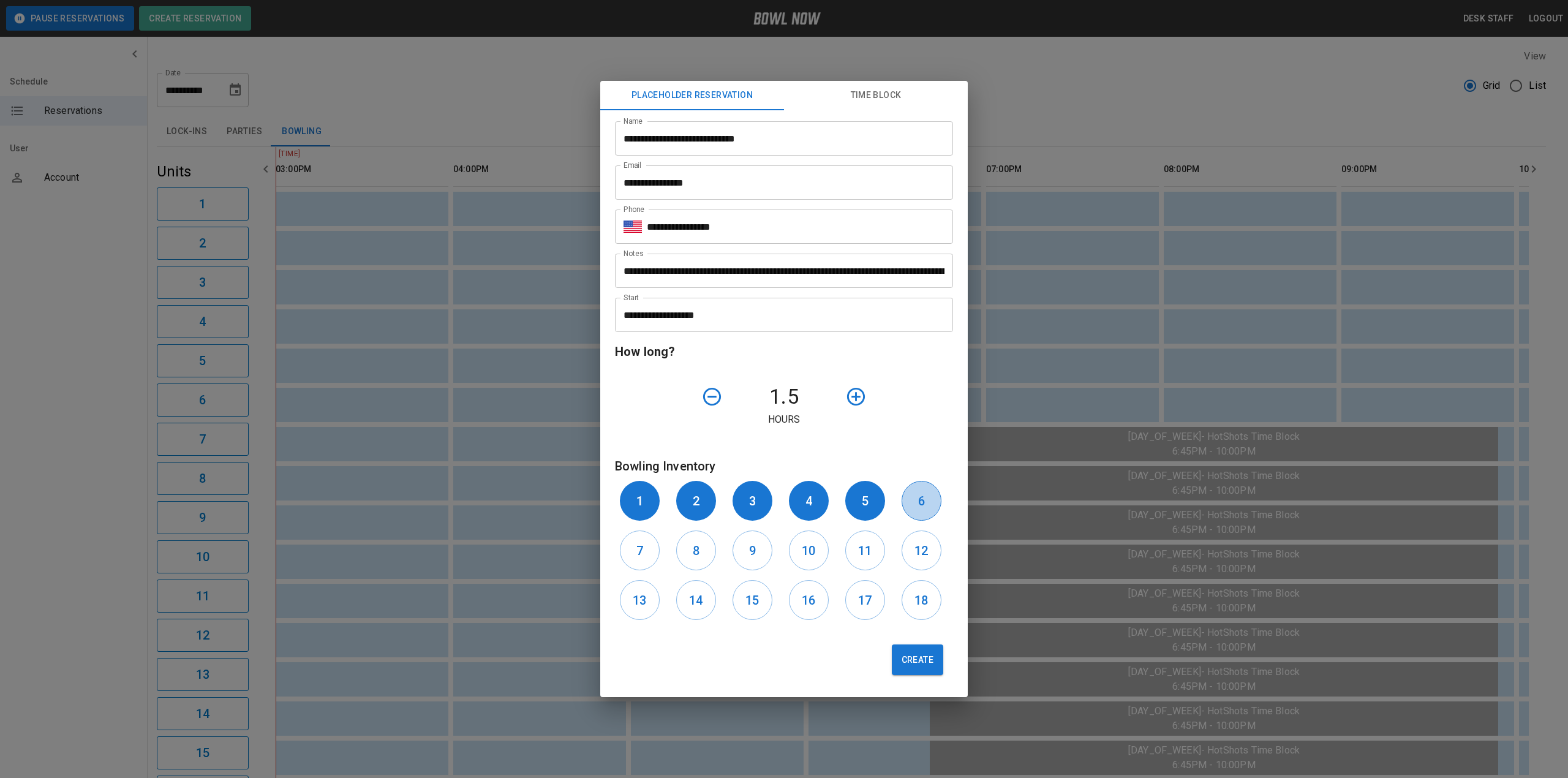 click on "6" at bounding box center [921, 500] 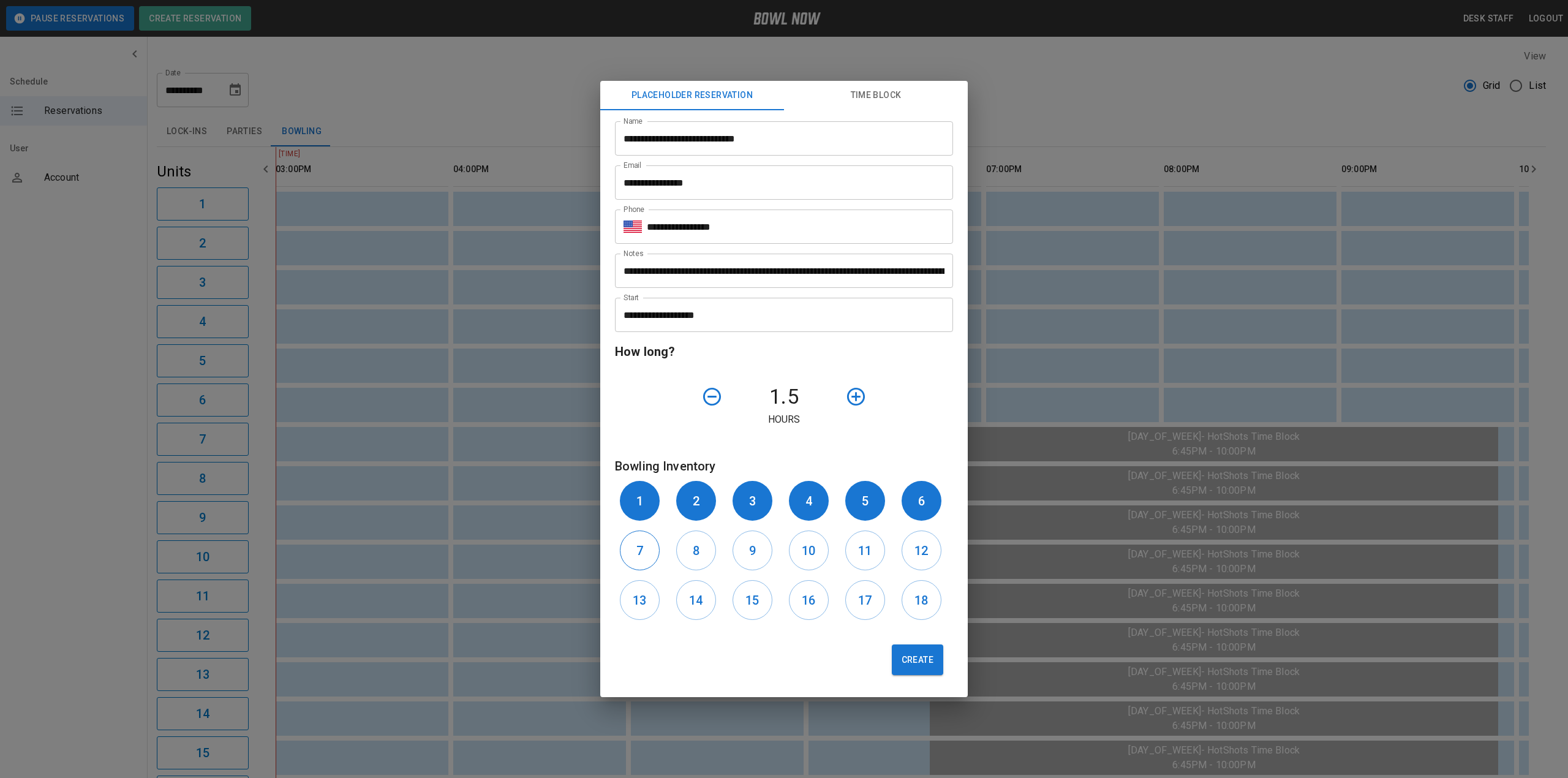 click on "7" at bounding box center (639, 550) 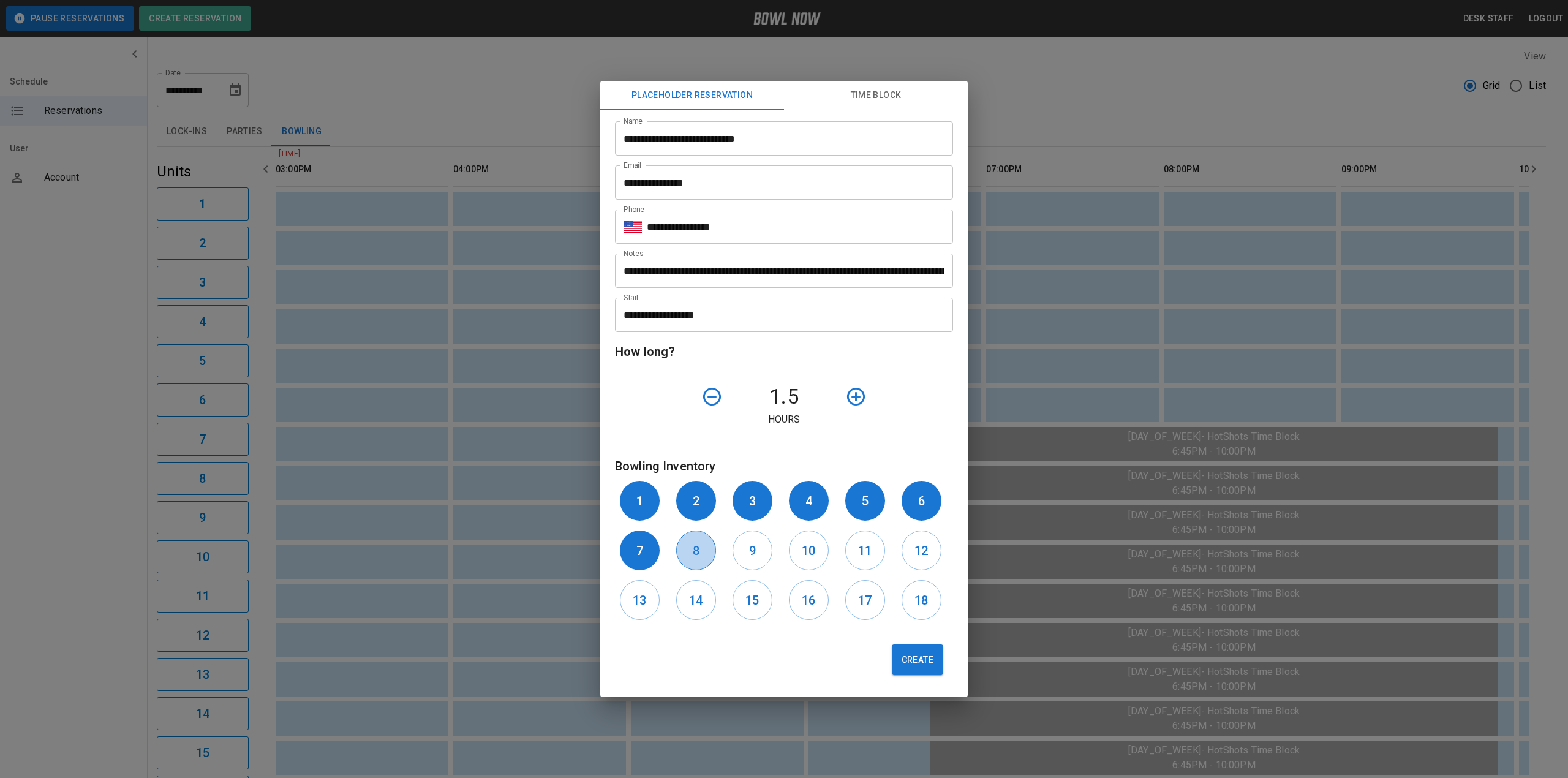 click on "8" at bounding box center [696, 550] 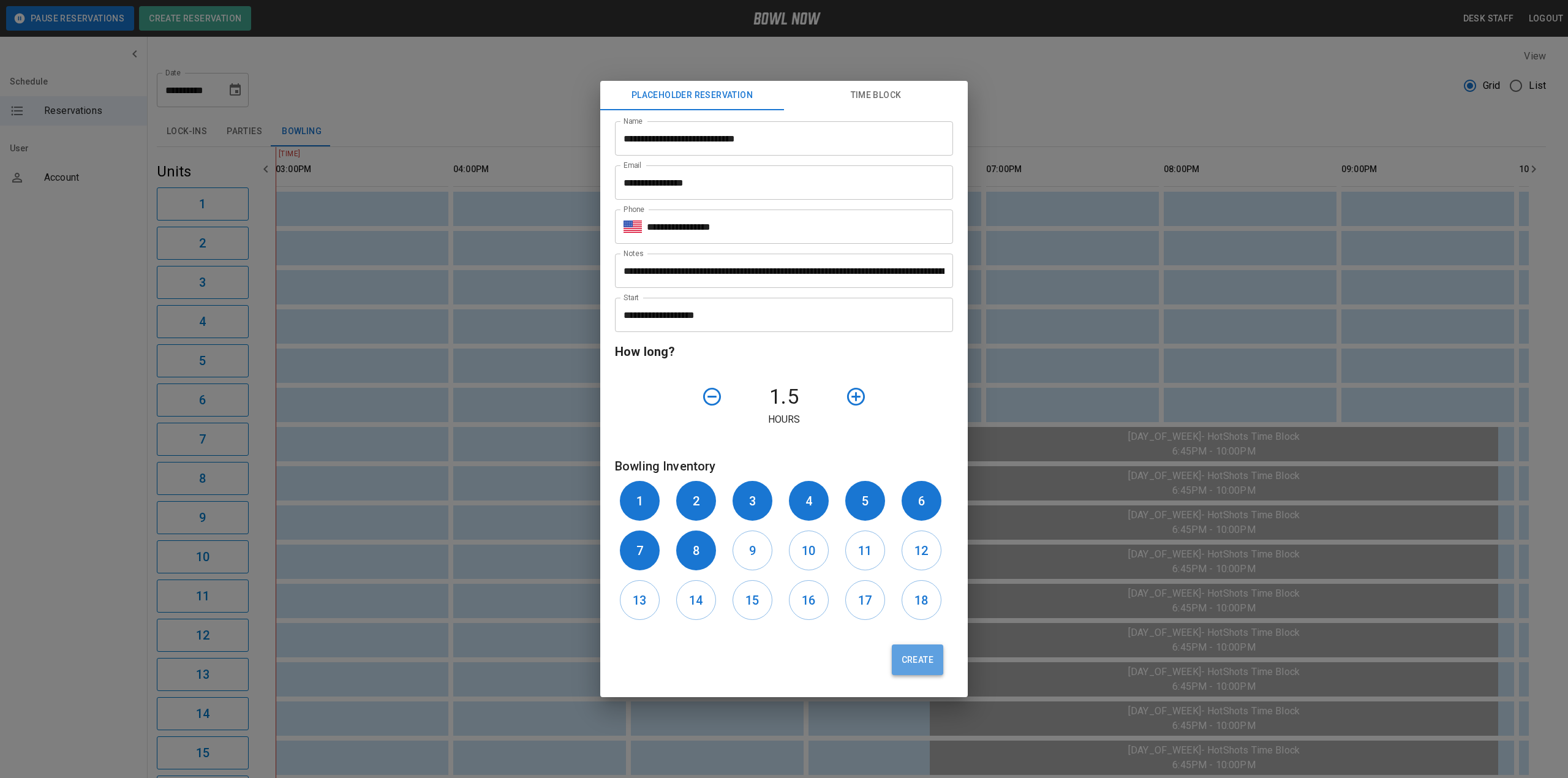 click on "Create" at bounding box center [918, 660] 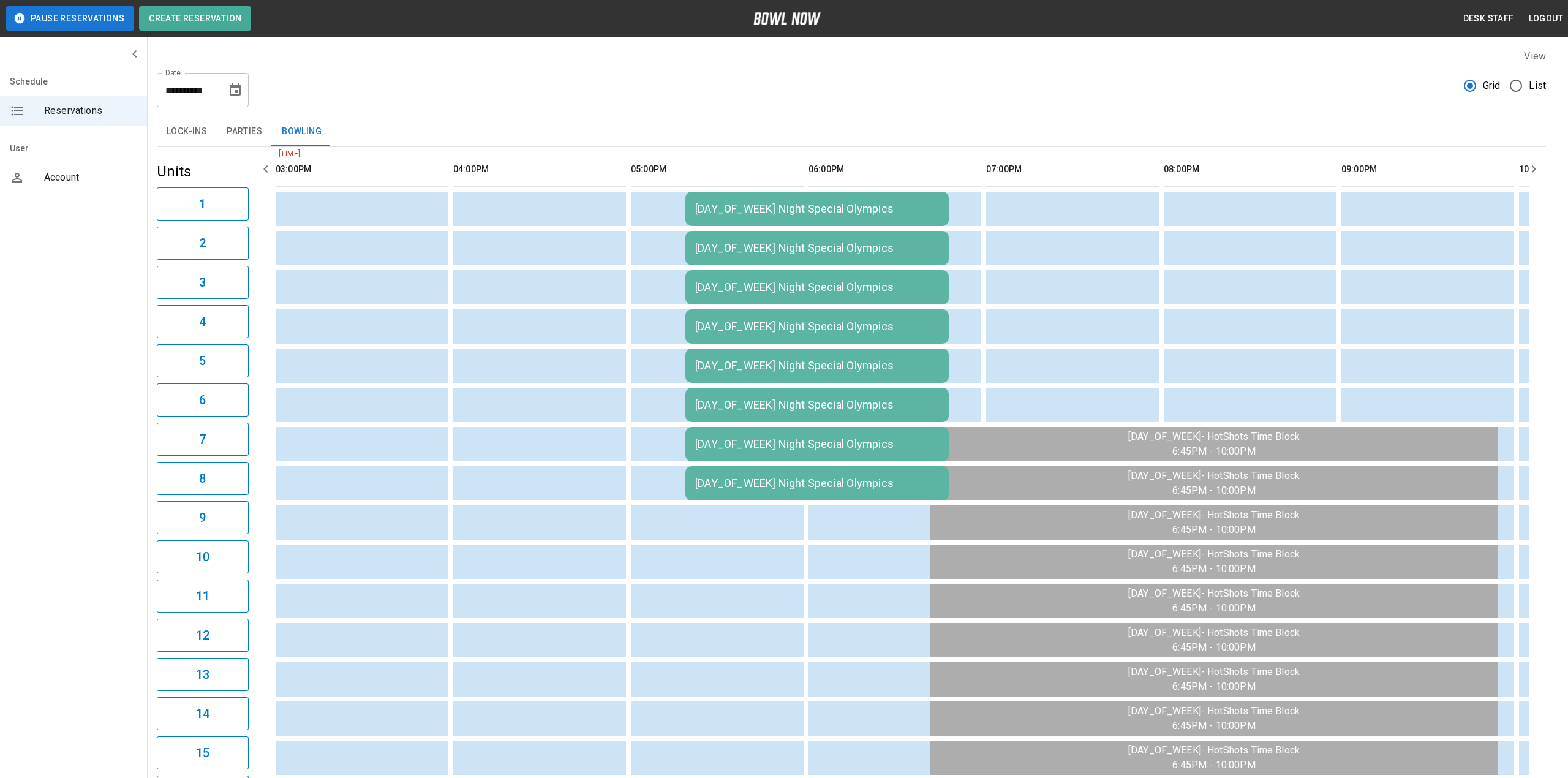 type 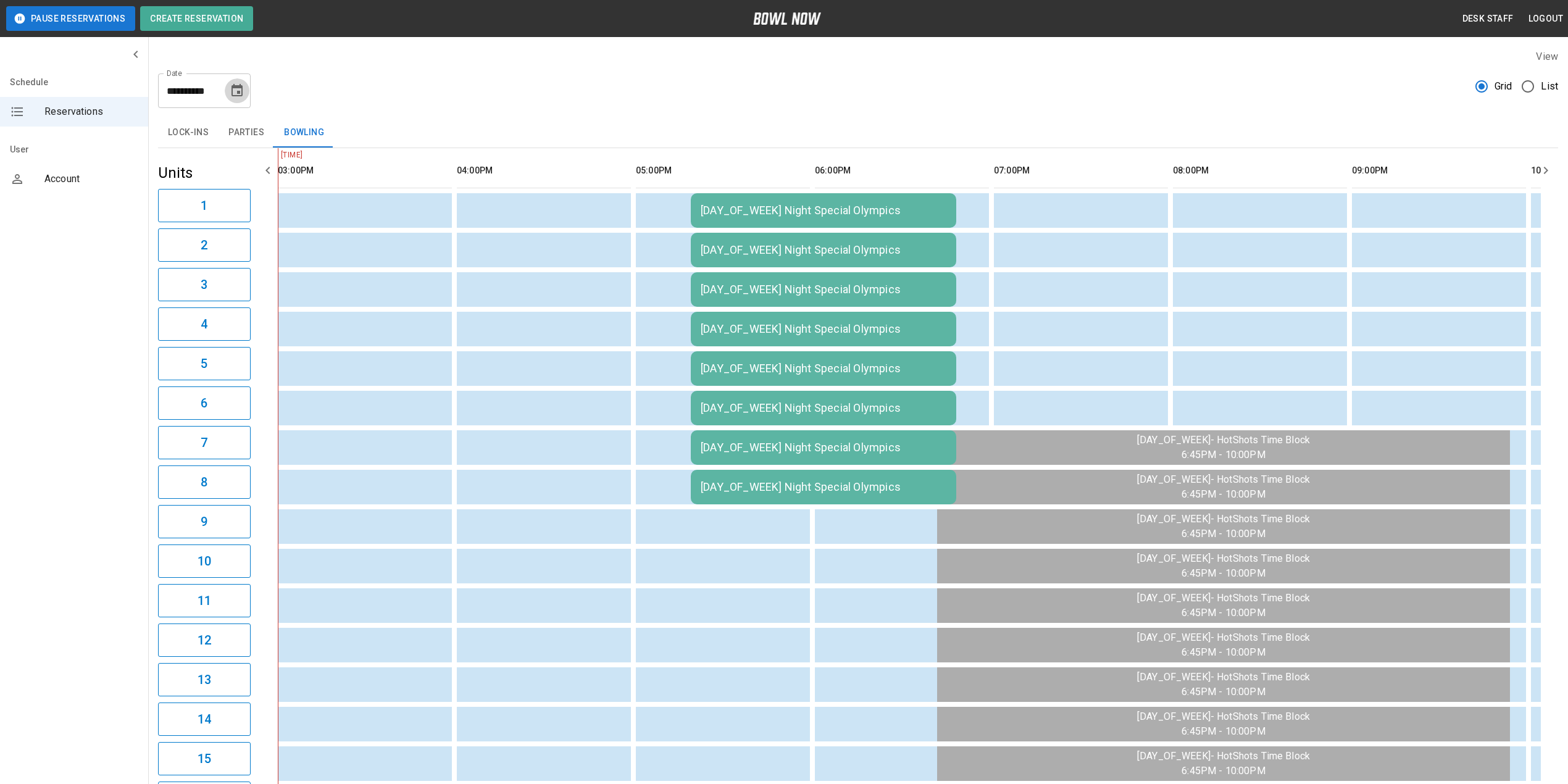 click 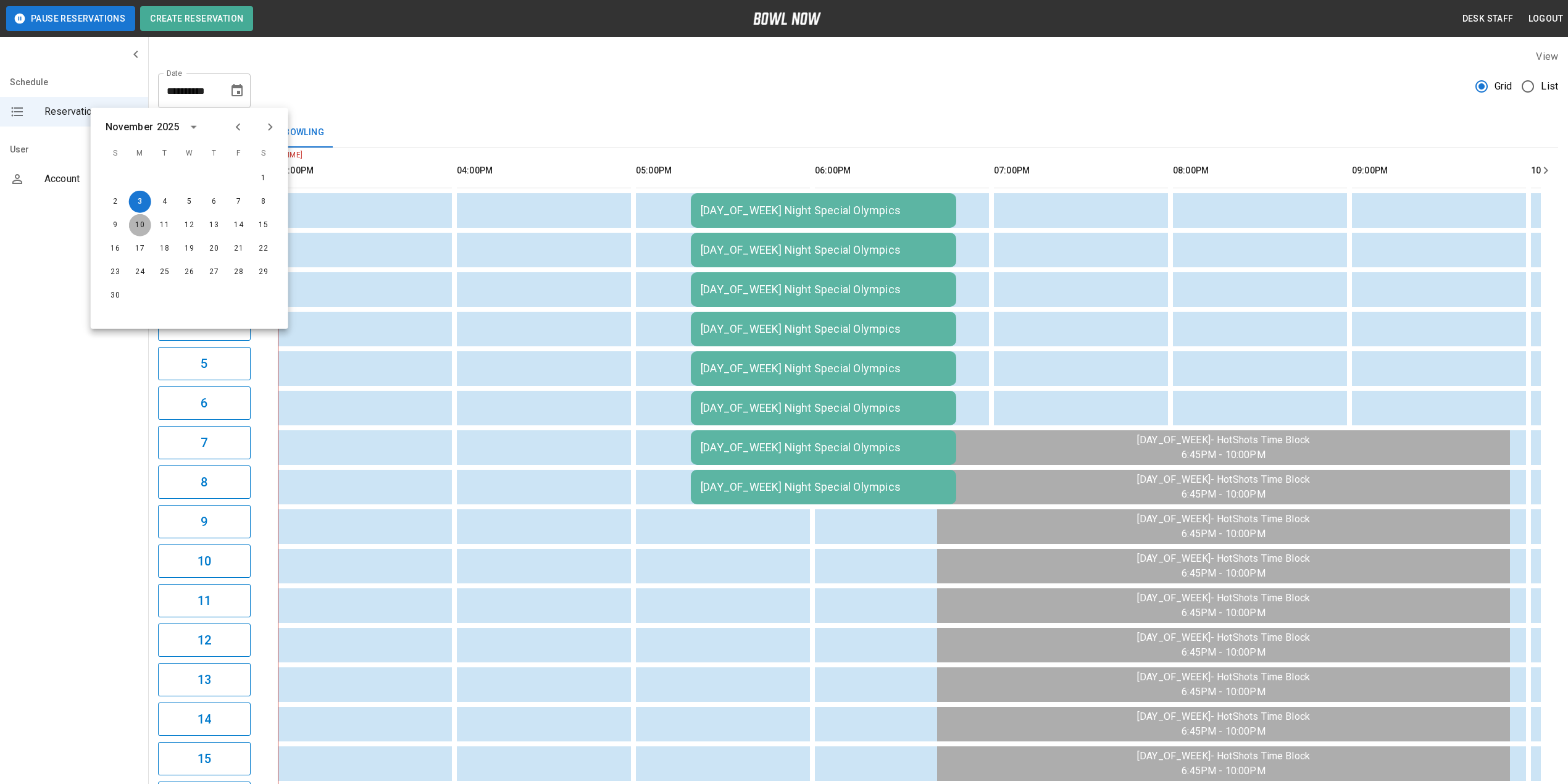 click on "10" at bounding box center (140, 225) 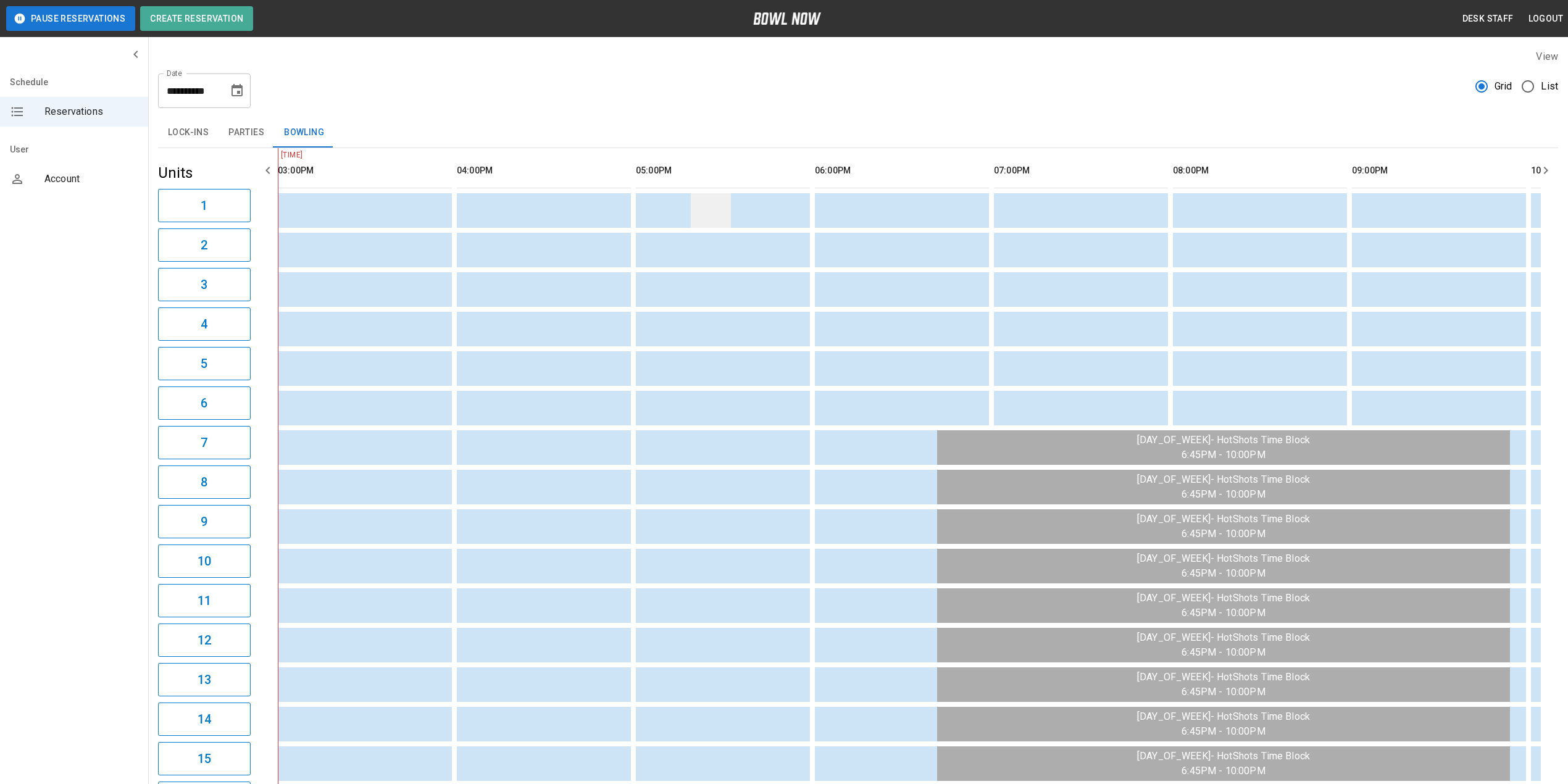 click at bounding box center (711, 211) 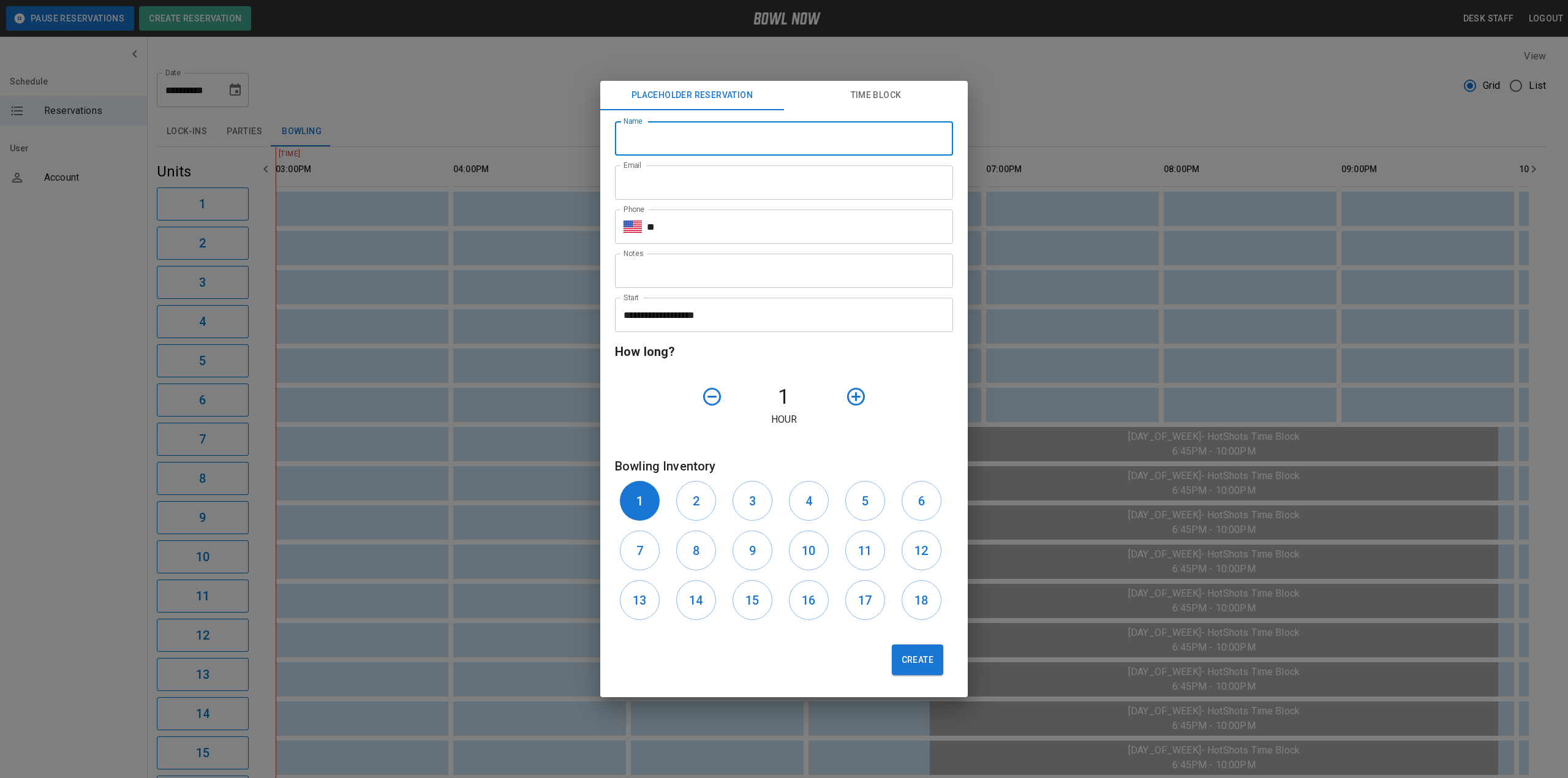 click on "Name" at bounding box center (784, 138) 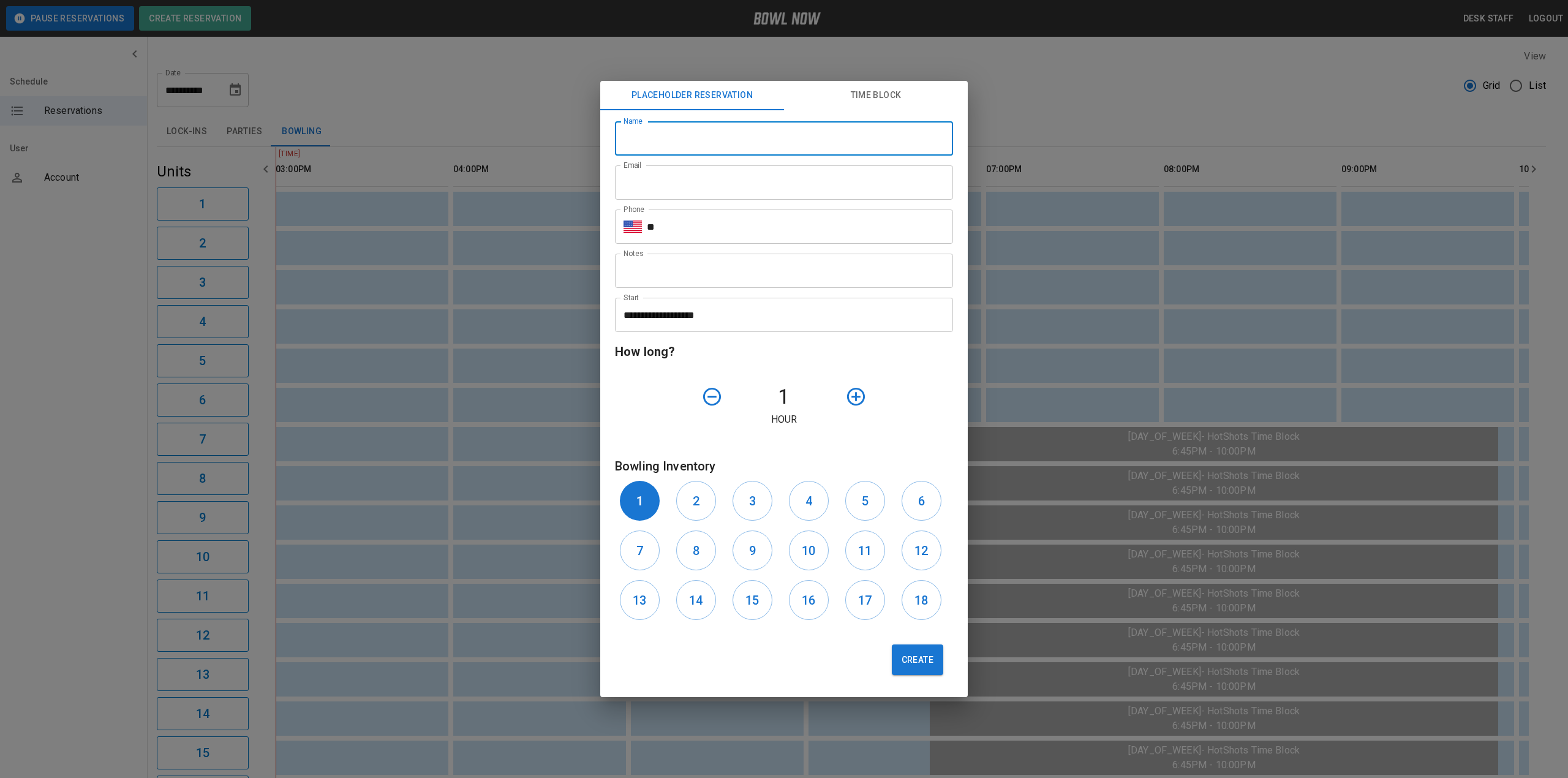 type on "**********" 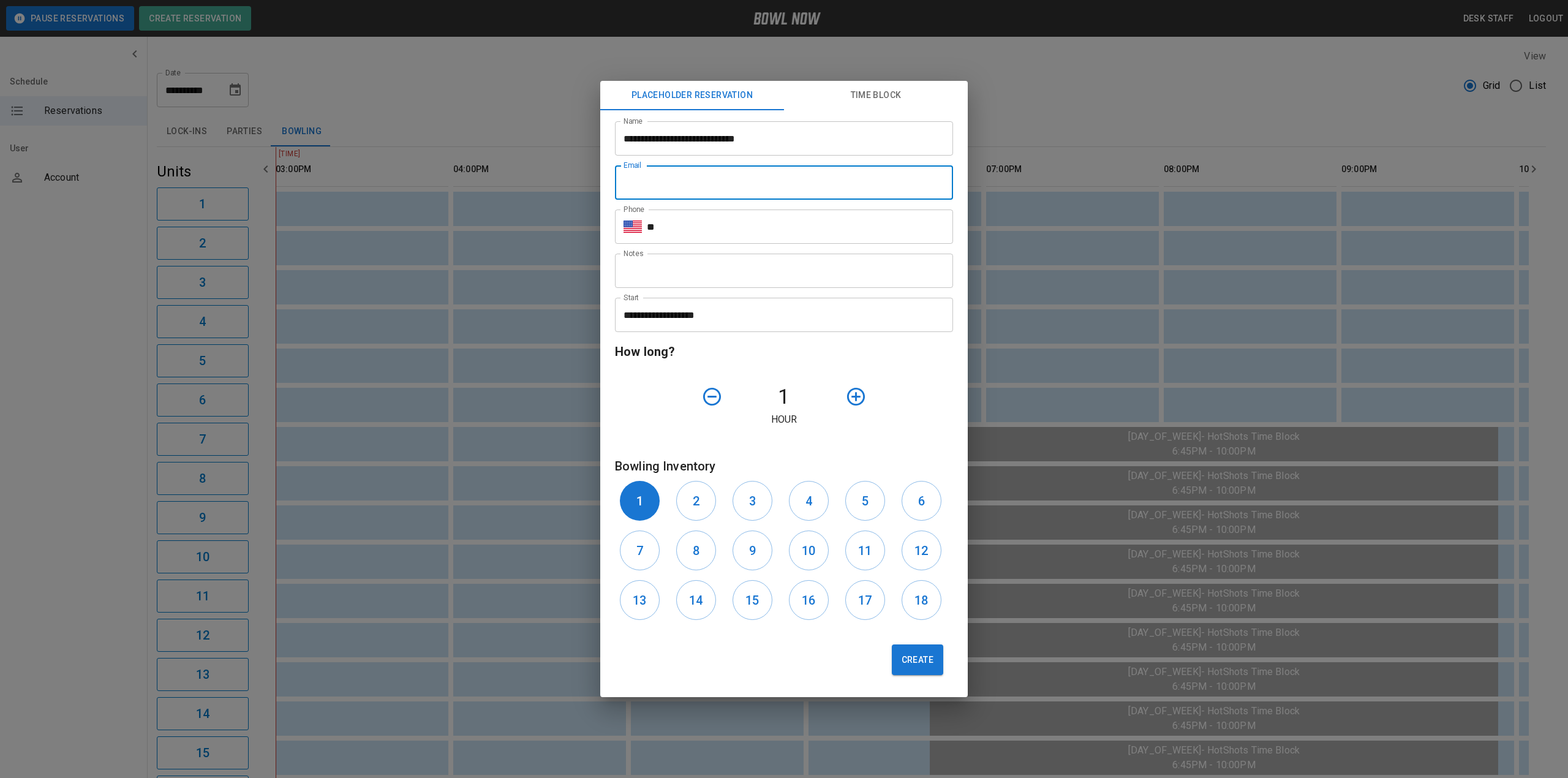 click on "Email" at bounding box center (784, 183) 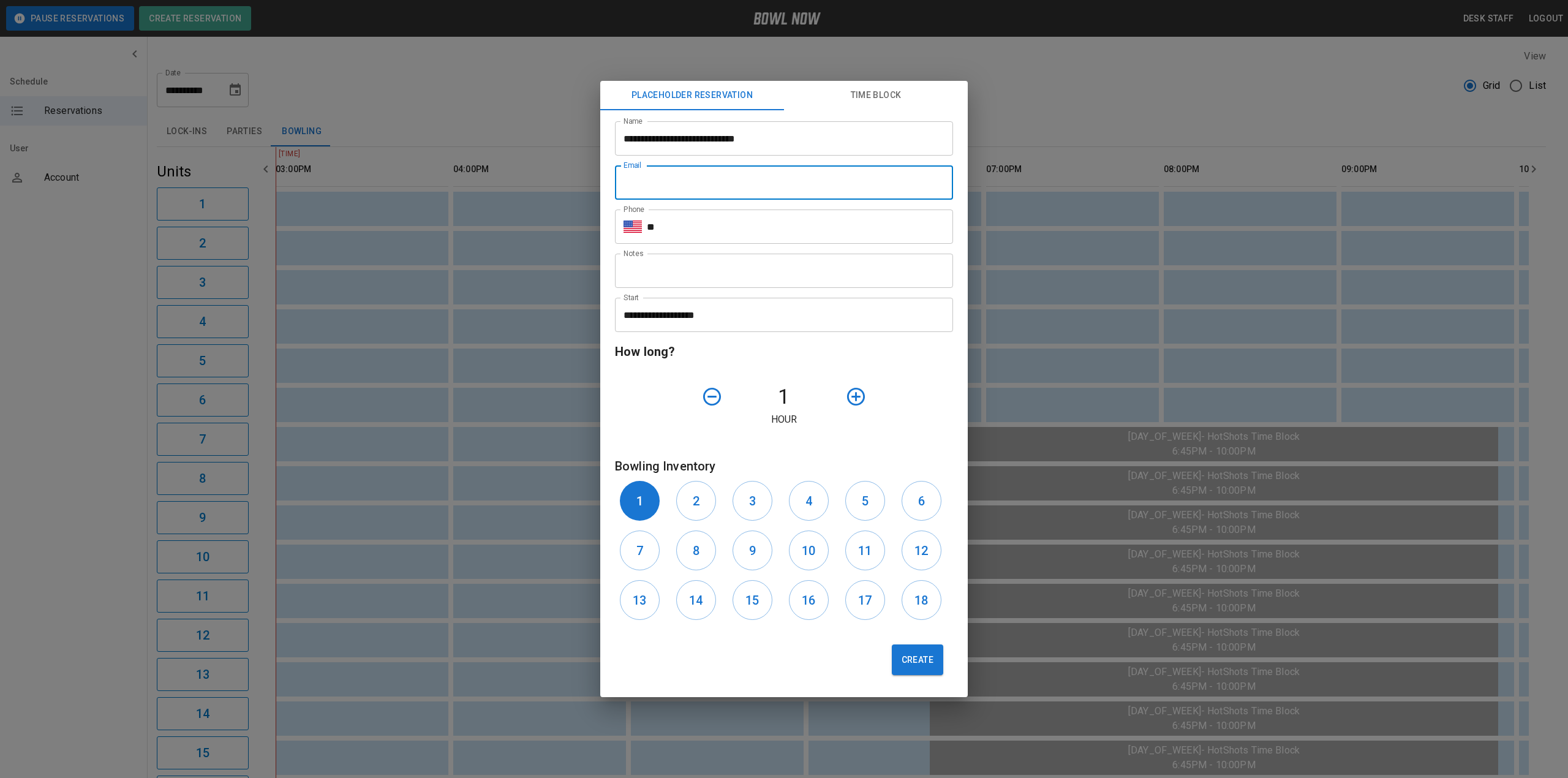 type on "**********" 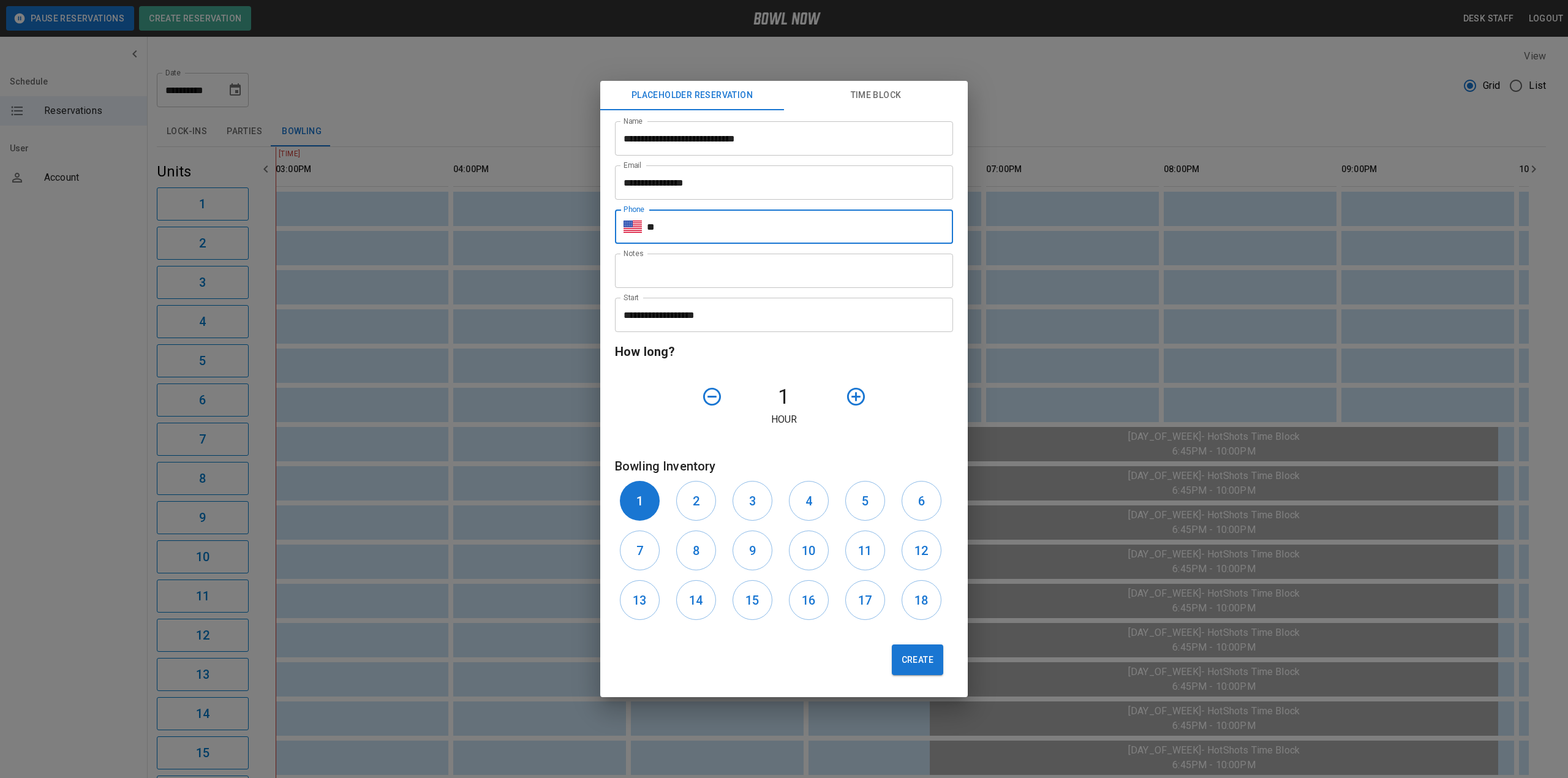 click on "**" at bounding box center [800, 227] 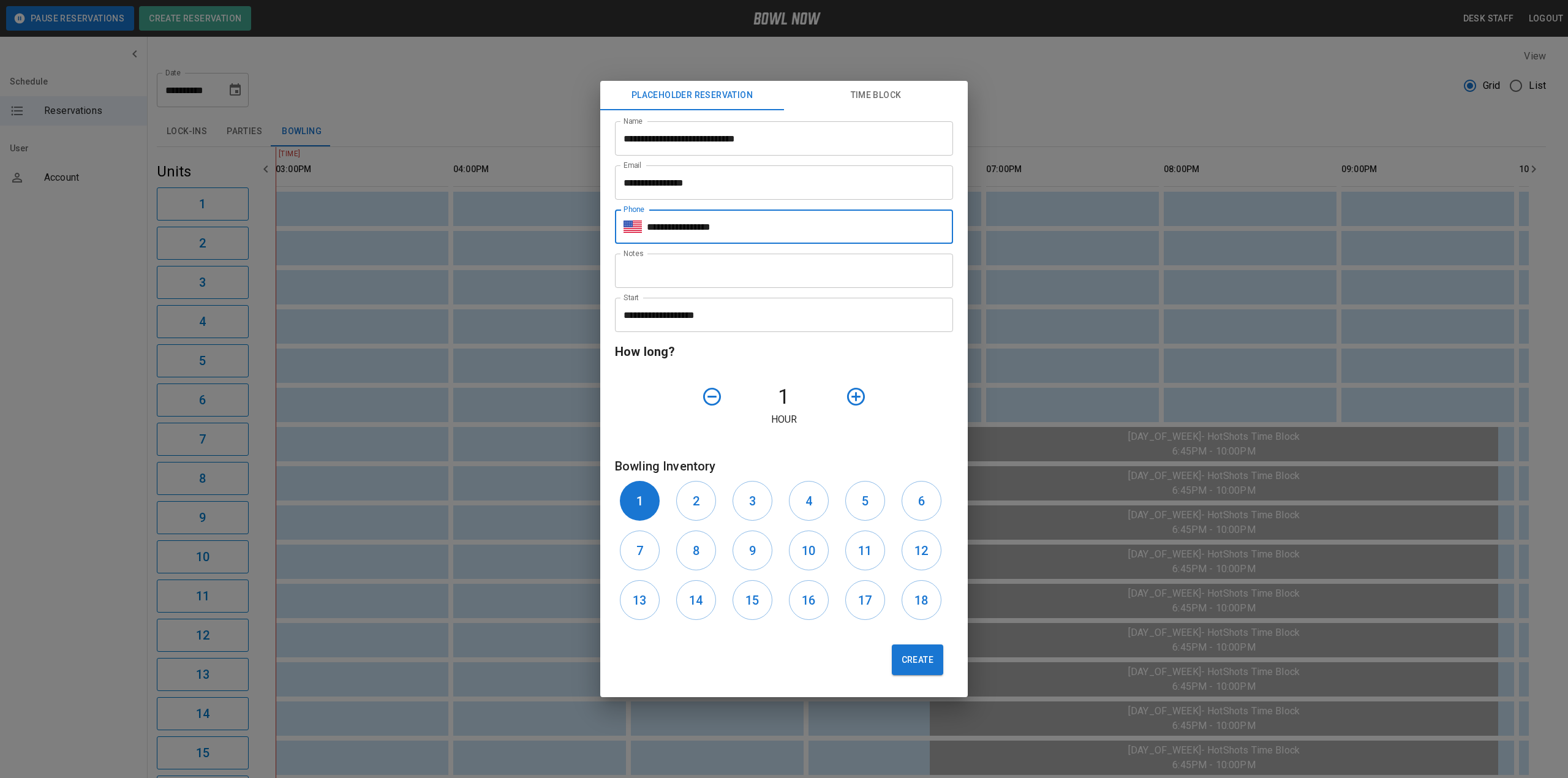 click on "Notes" at bounding box center (784, 271) 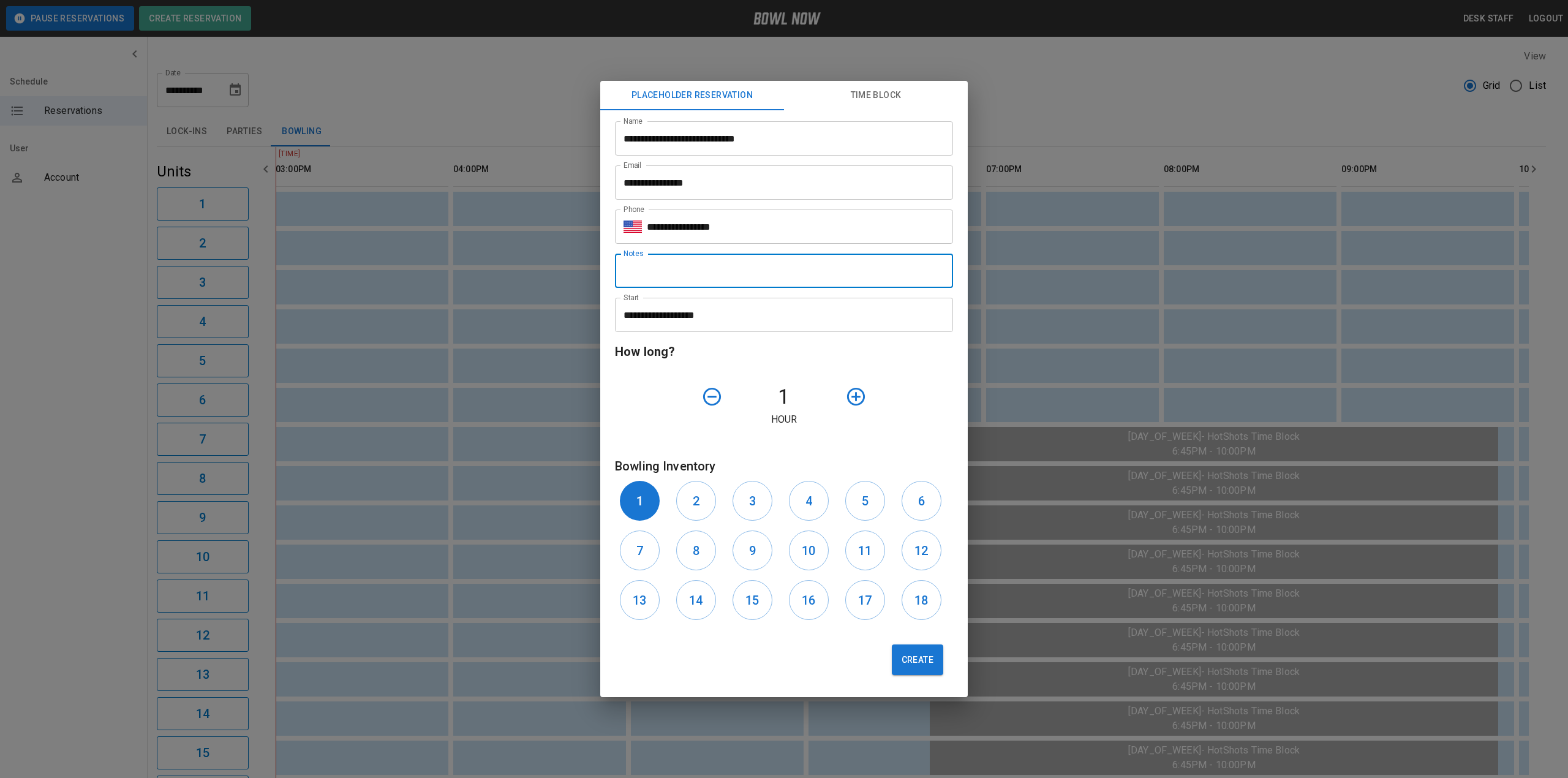 type on "**********" 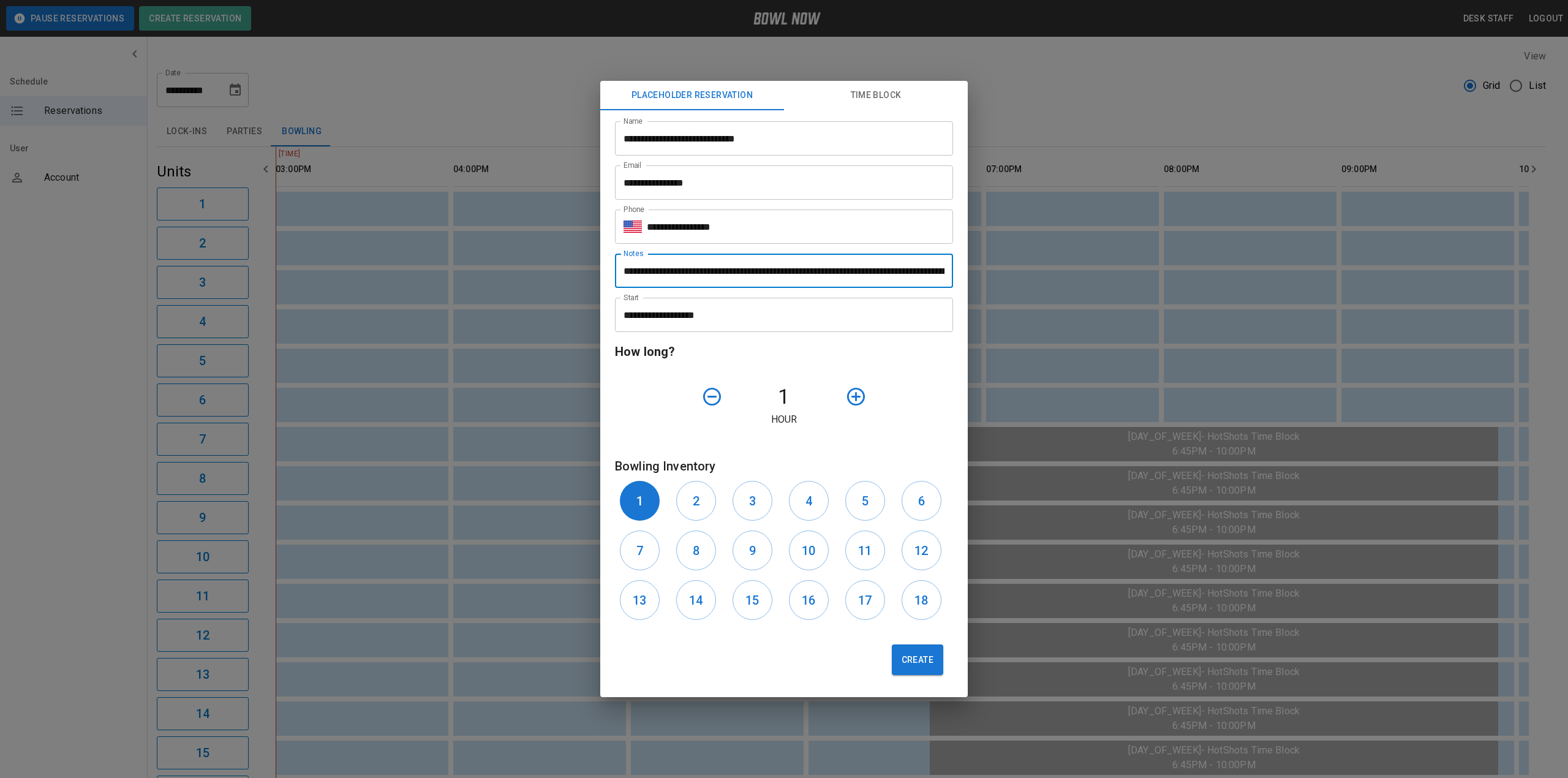 click on "**********" at bounding box center [780, 315] 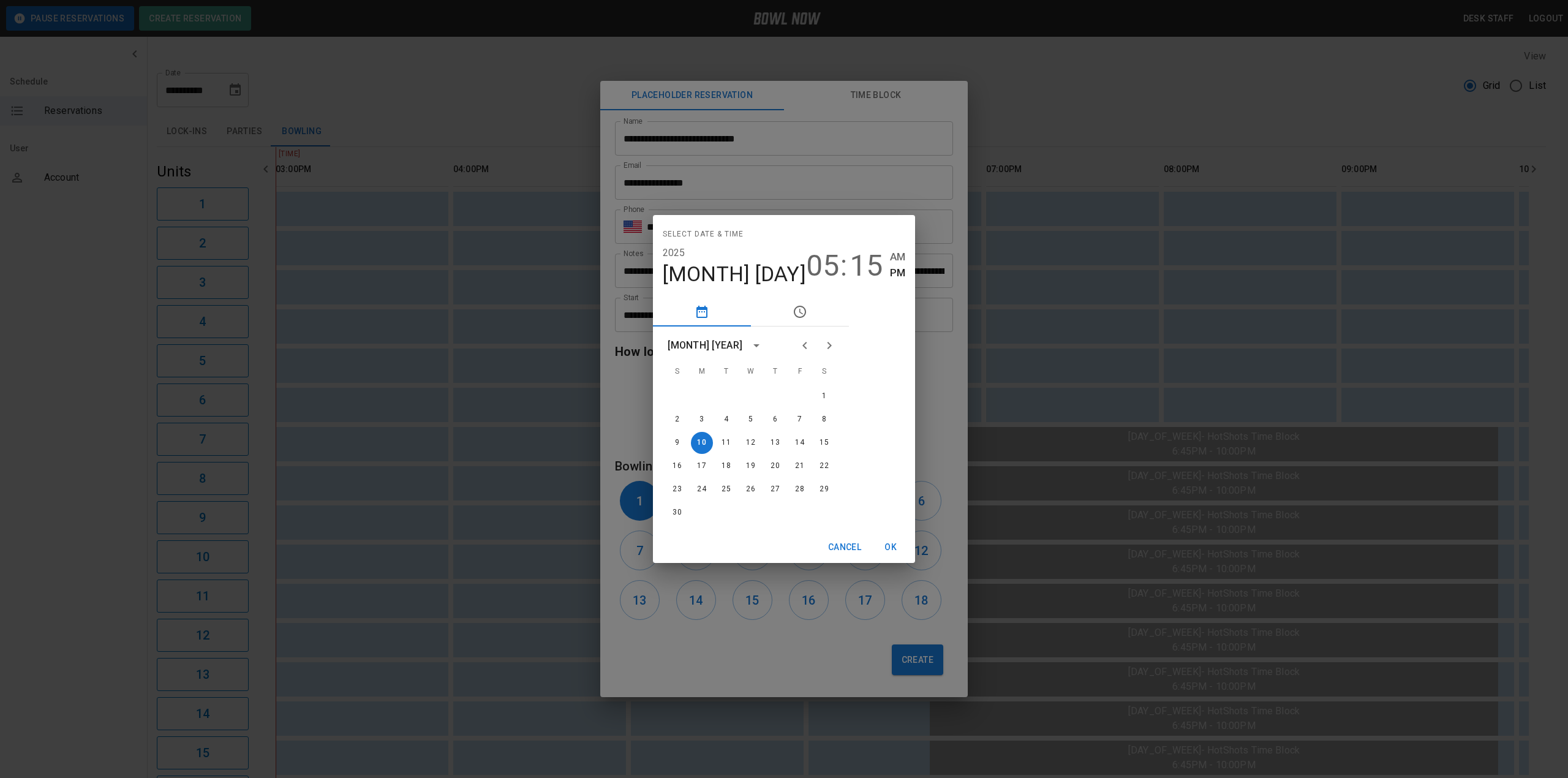click on "Select date & time [YEAR] [MONTH] [DAY] [TIME] [AMPM] [MONTH] [YEAR] S M T W T F S 1 2 3 4 5 6 7 8 9 10 11 12 13 14 15 16 17 18 19 20 21 22 23 24 25 26 27 28 29 30 Cancel OK" at bounding box center [784, 389] 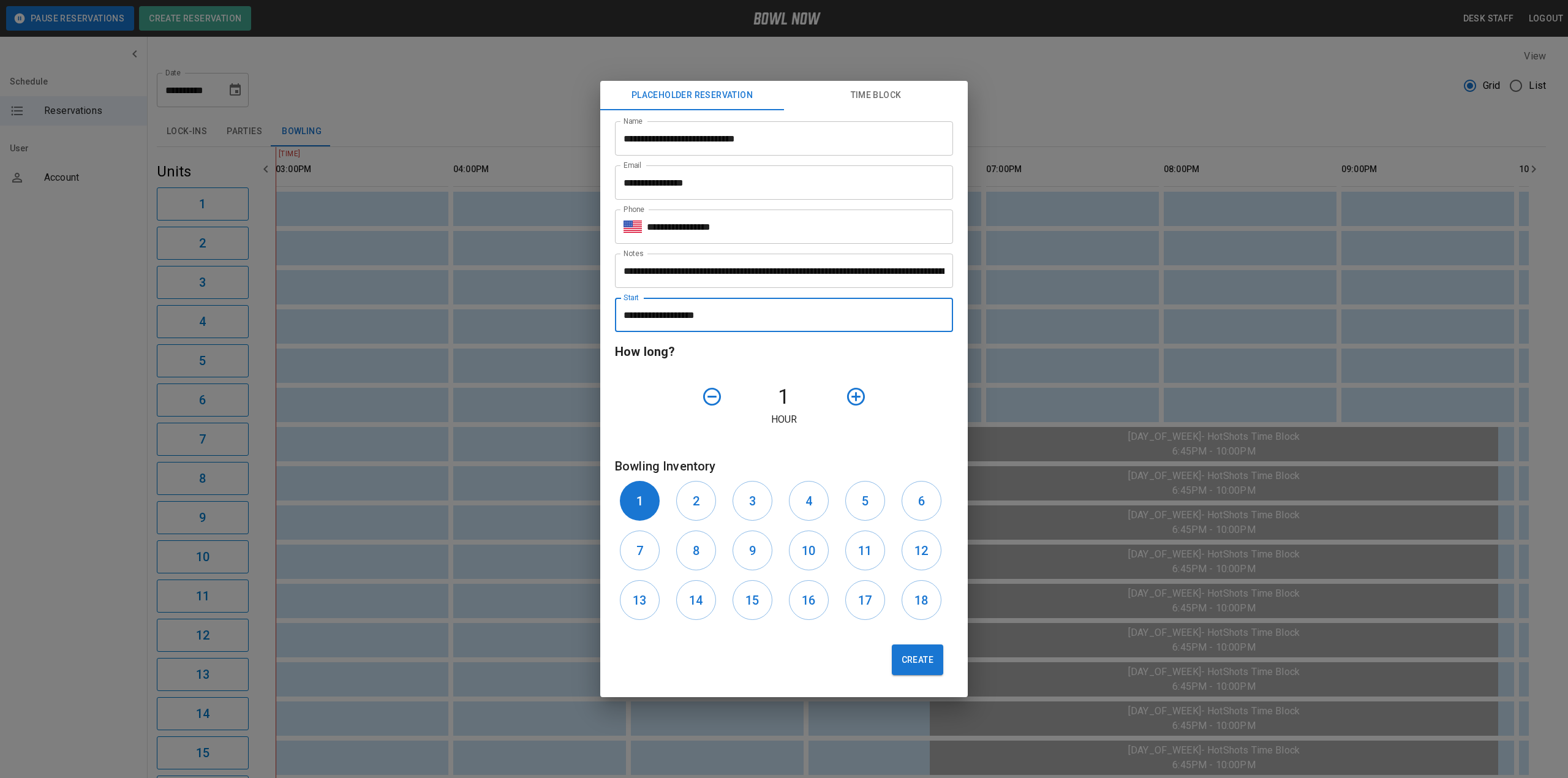 click at bounding box center (883, 396) 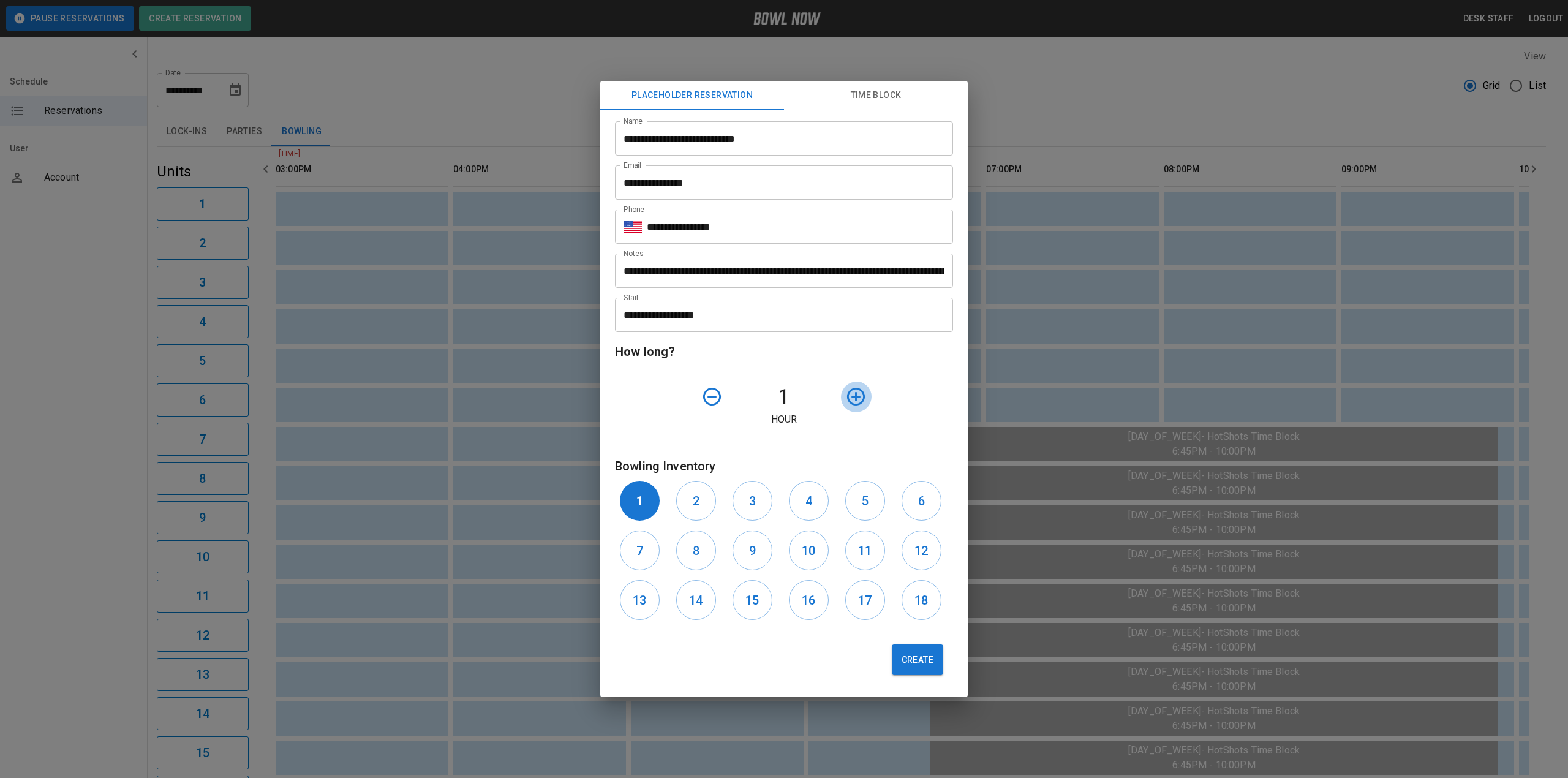 click 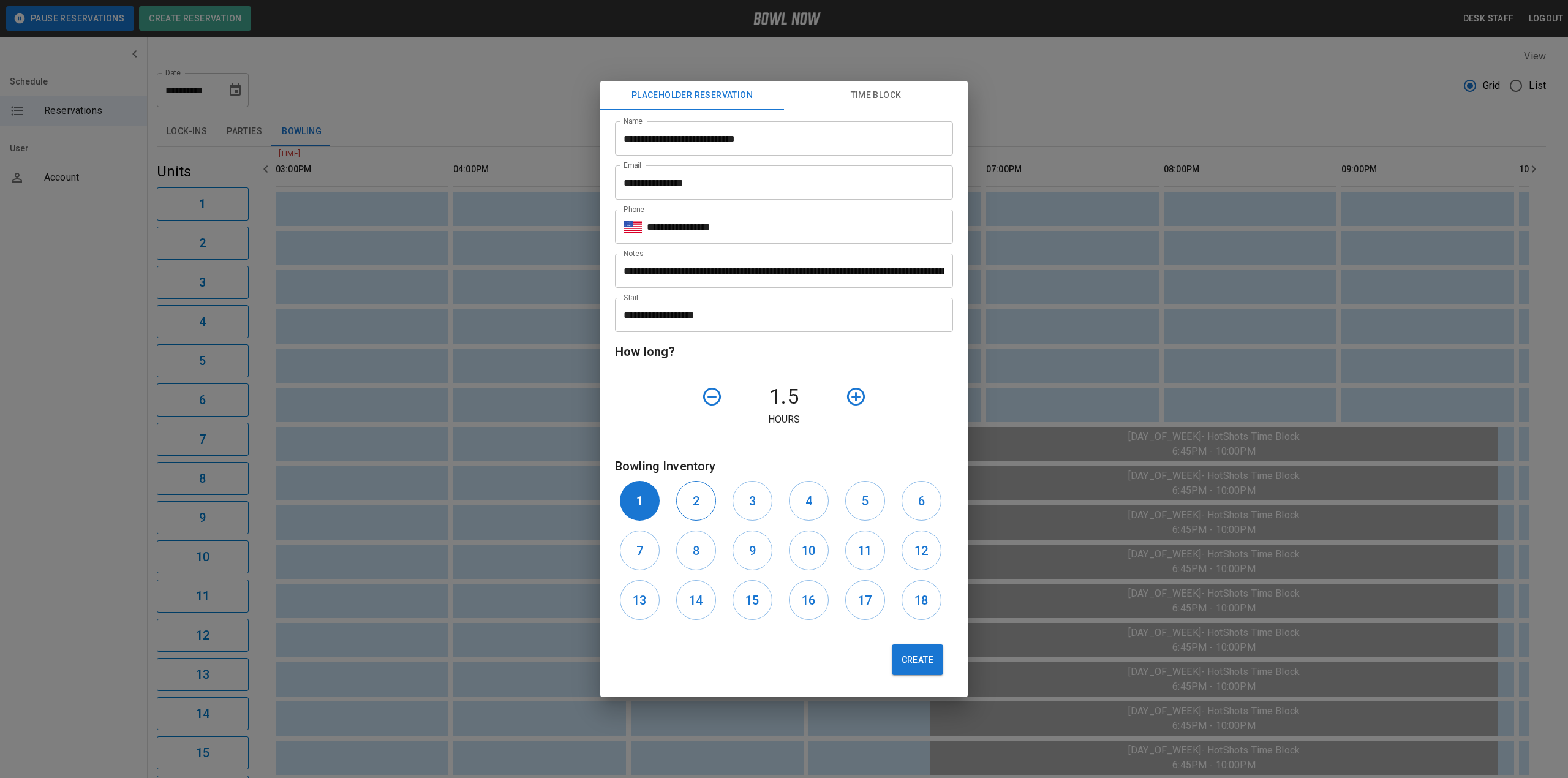 click on "2" at bounding box center [696, 500] 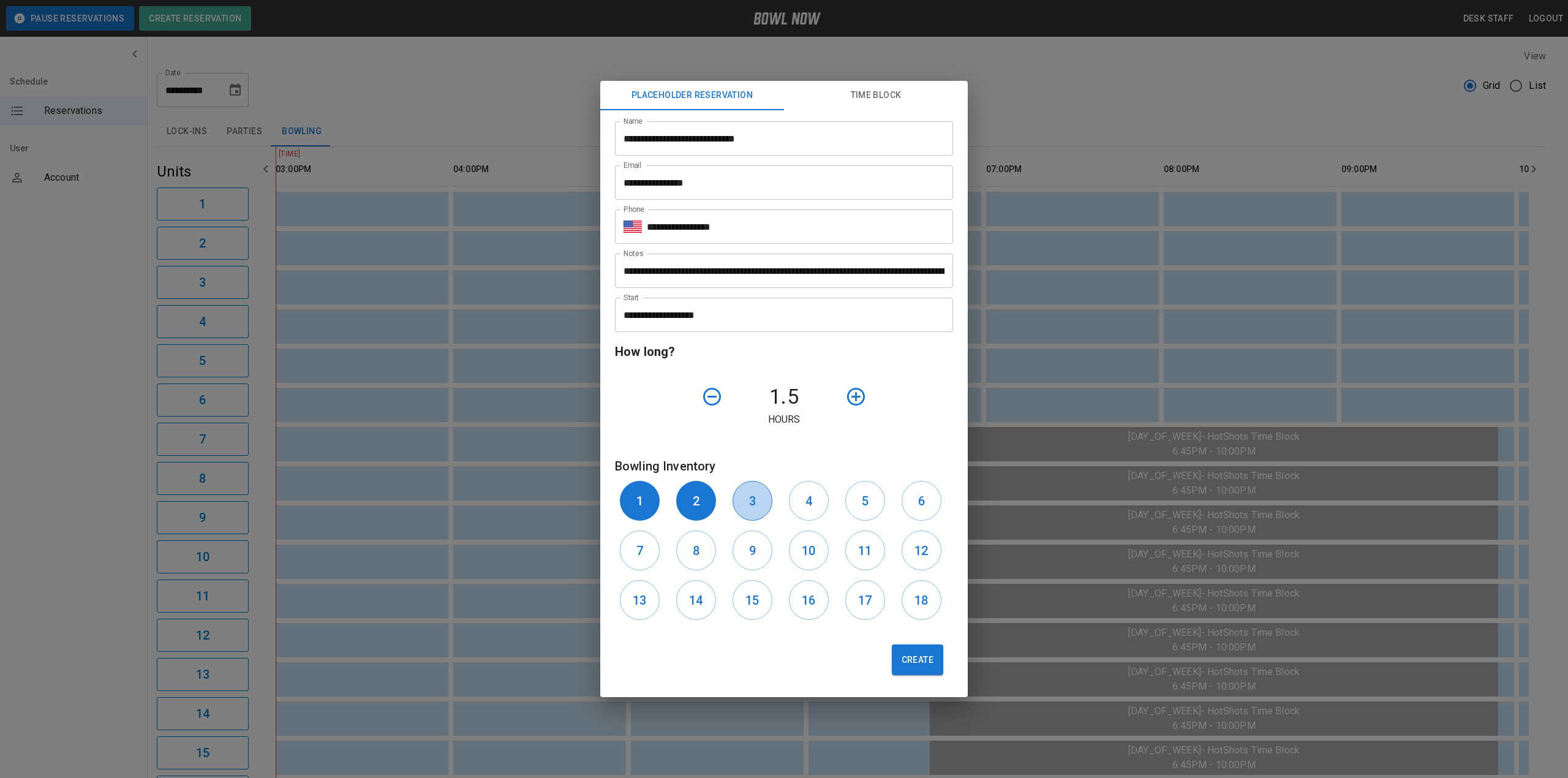 click on "3" at bounding box center (752, 500) 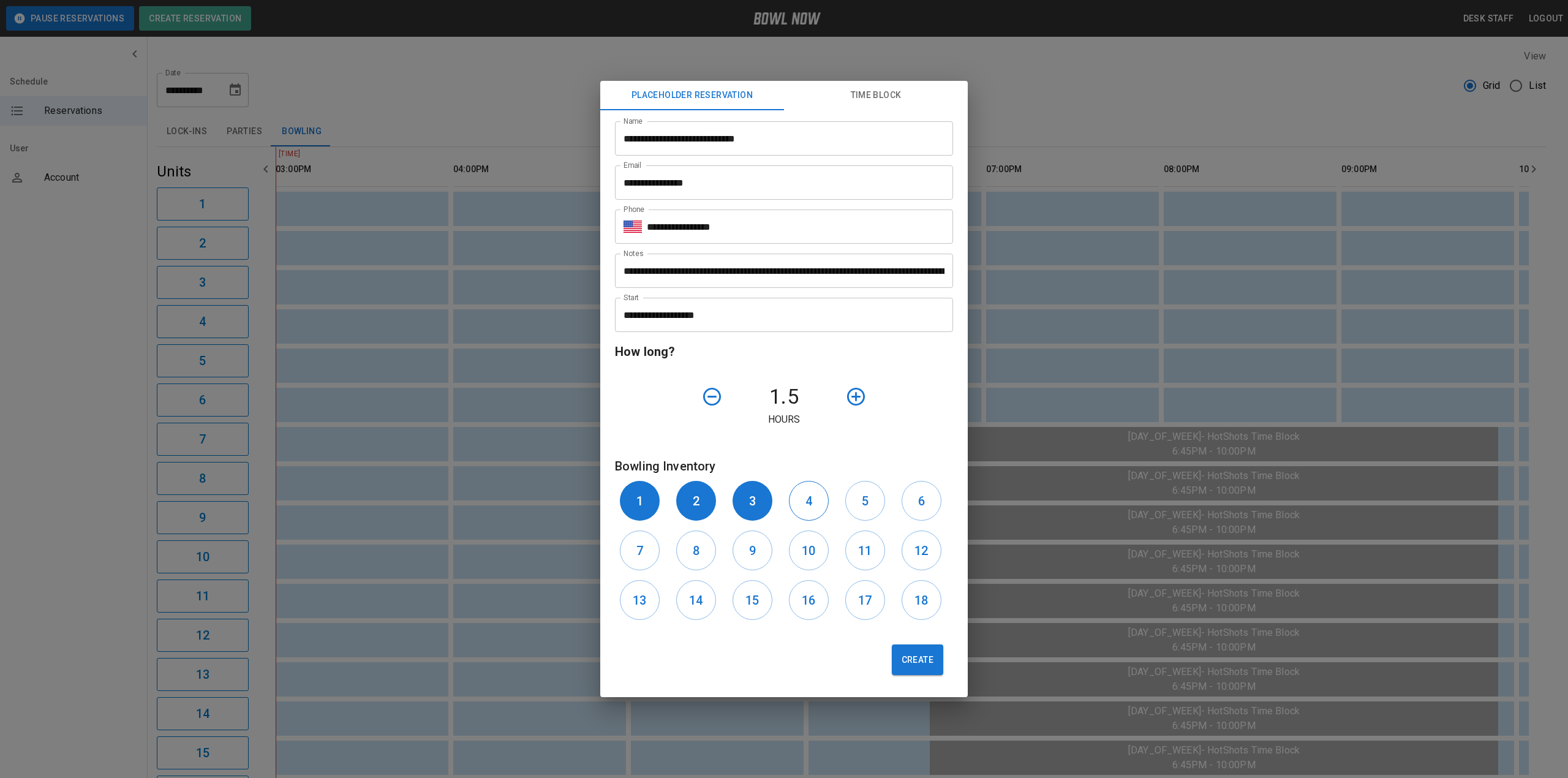 click on "4" at bounding box center [809, 500] 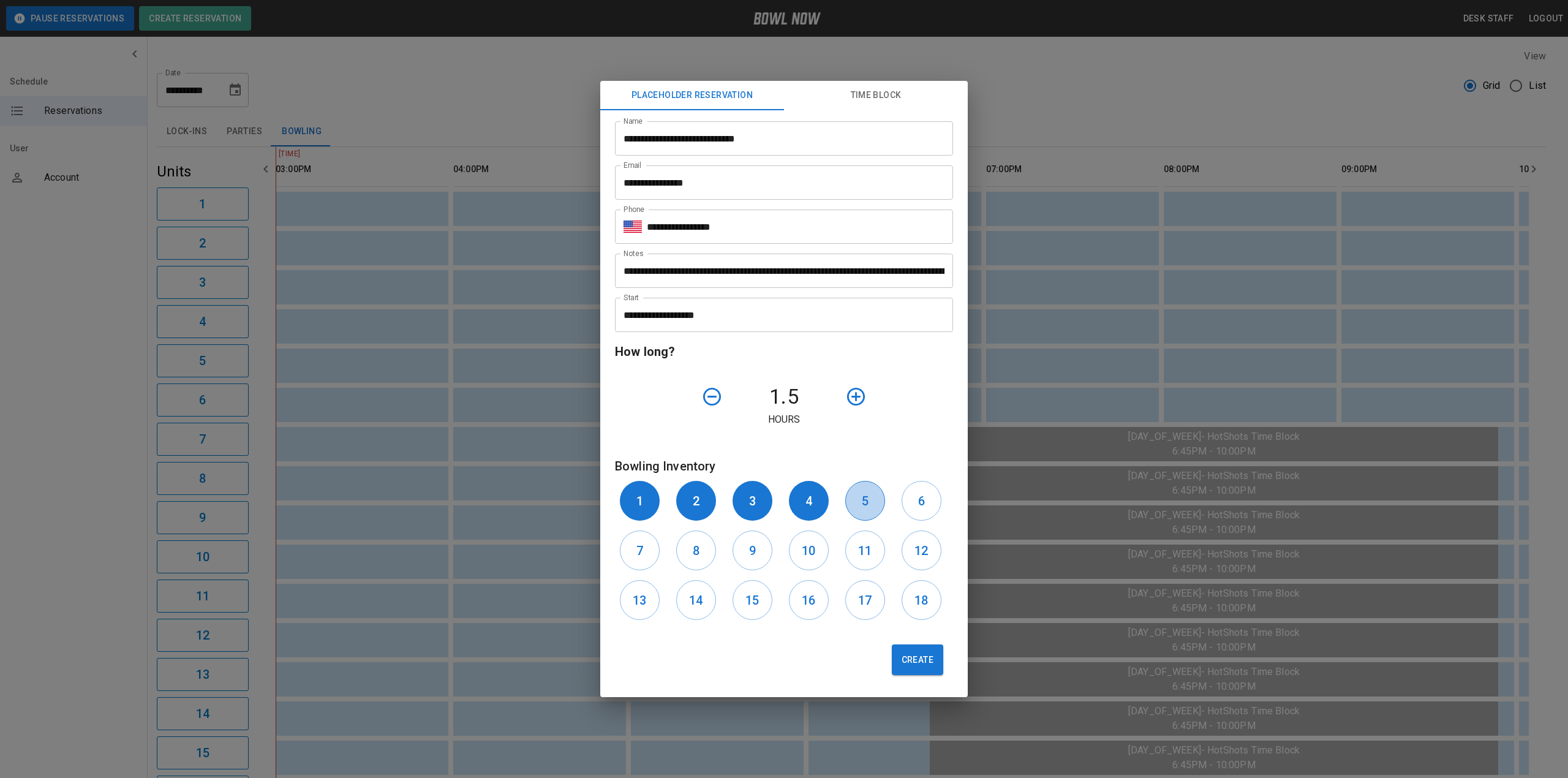 click on "5" at bounding box center (865, 500) 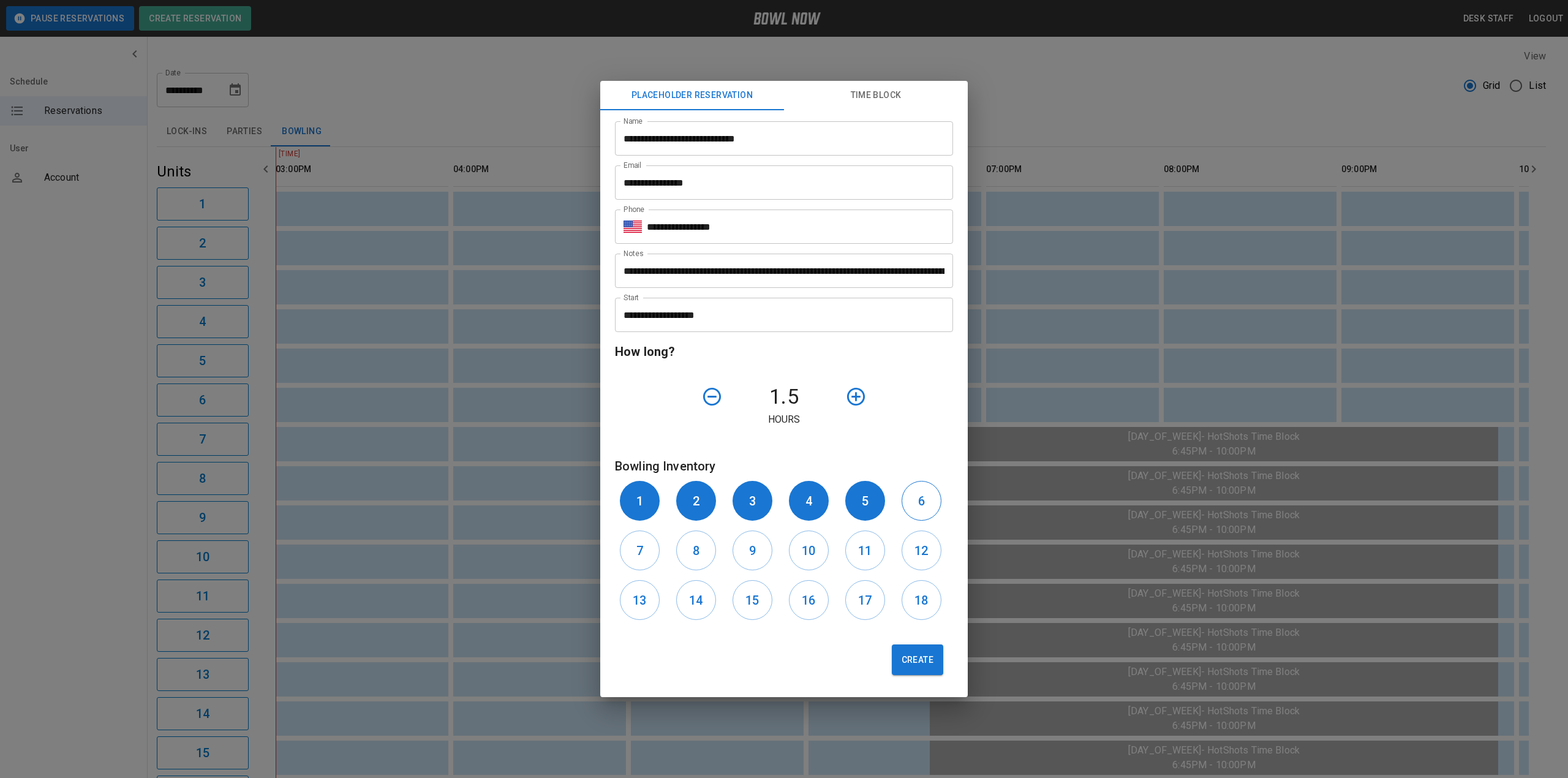 click on "6" at bounding box center [921, 501] 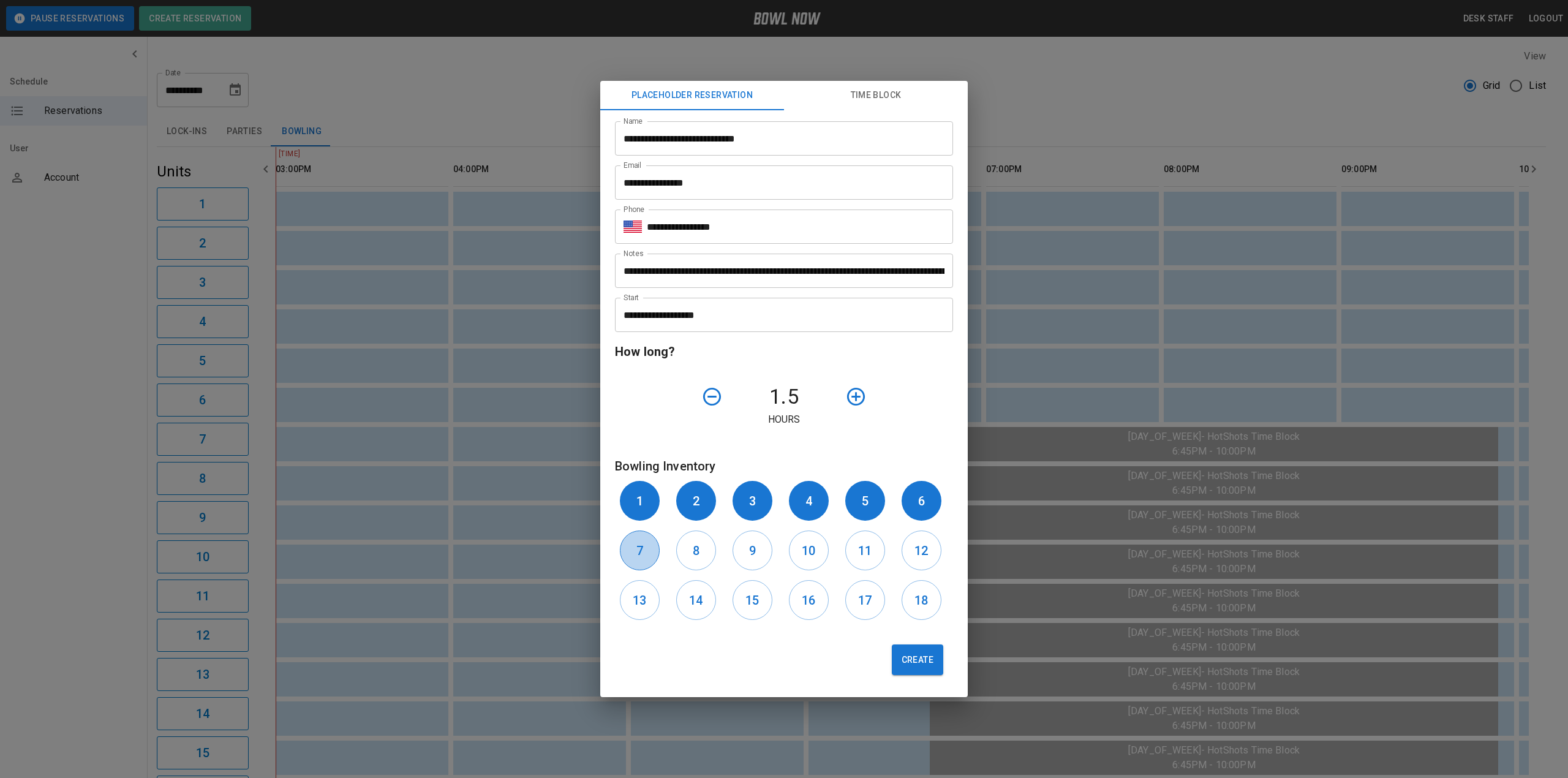 click on "7" at bounding box center (639, 550) 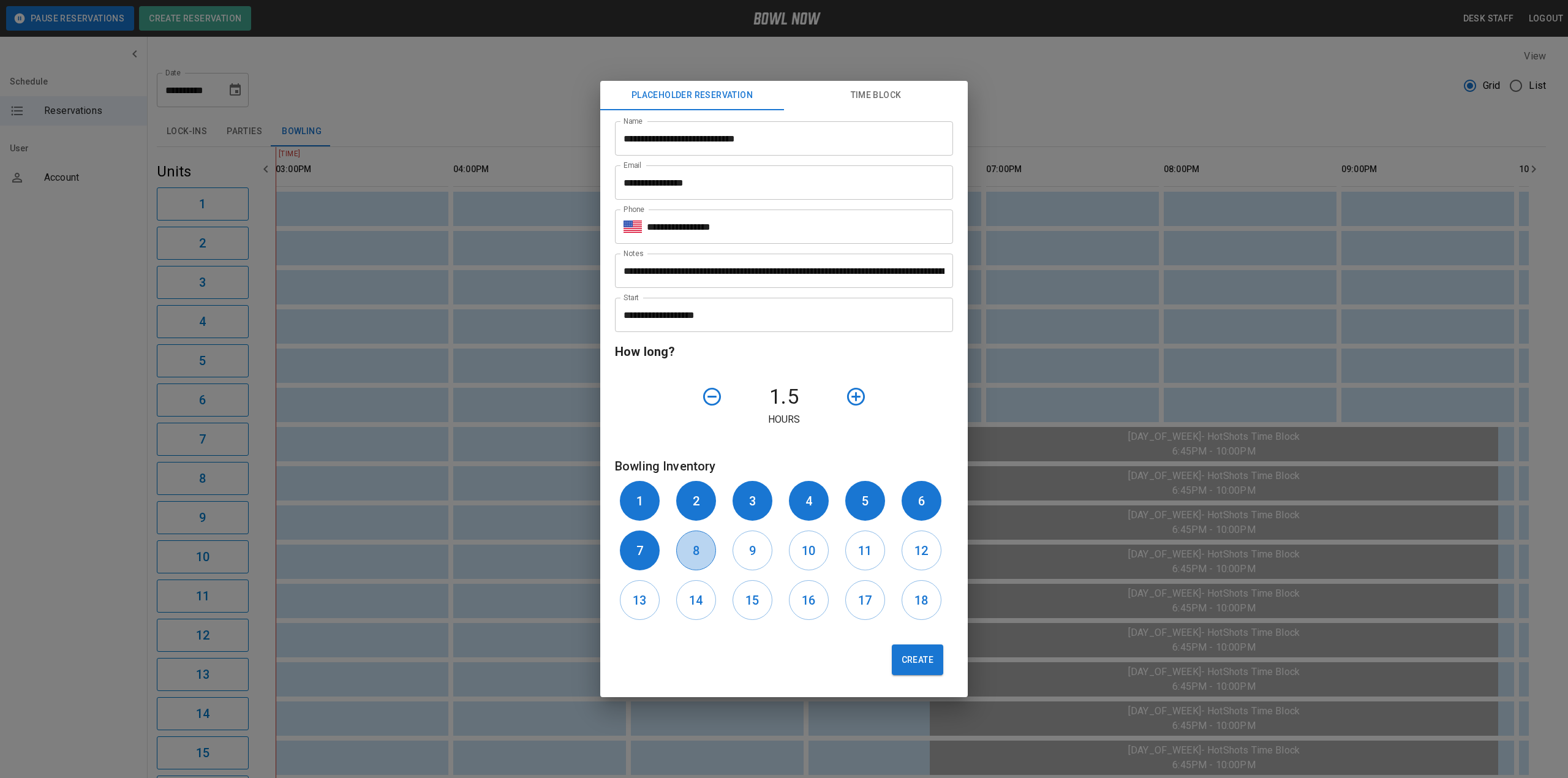 click on "8" at bounding box center [696, 550] 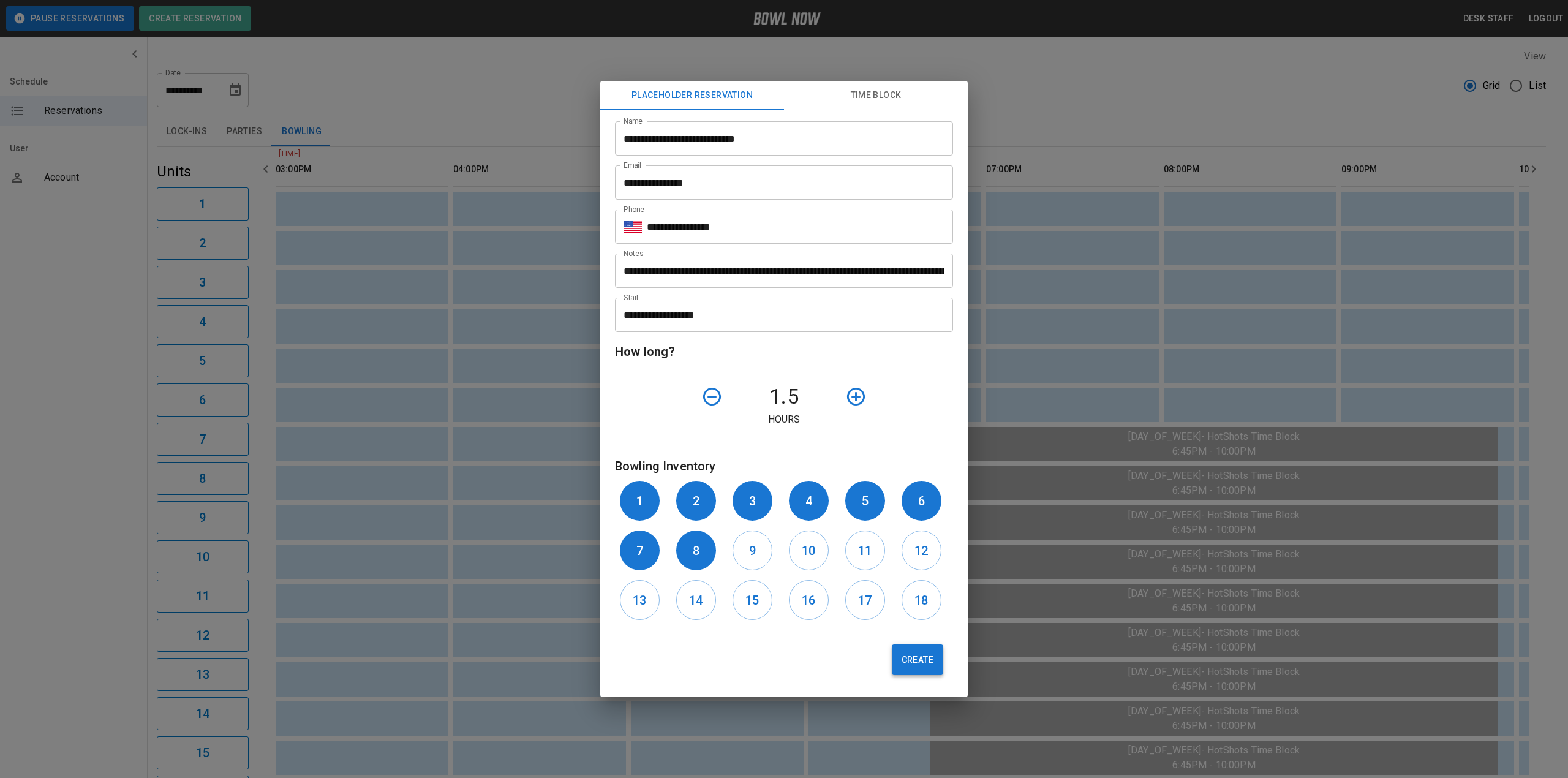 click on "Create" at bounding box center [918, 660] 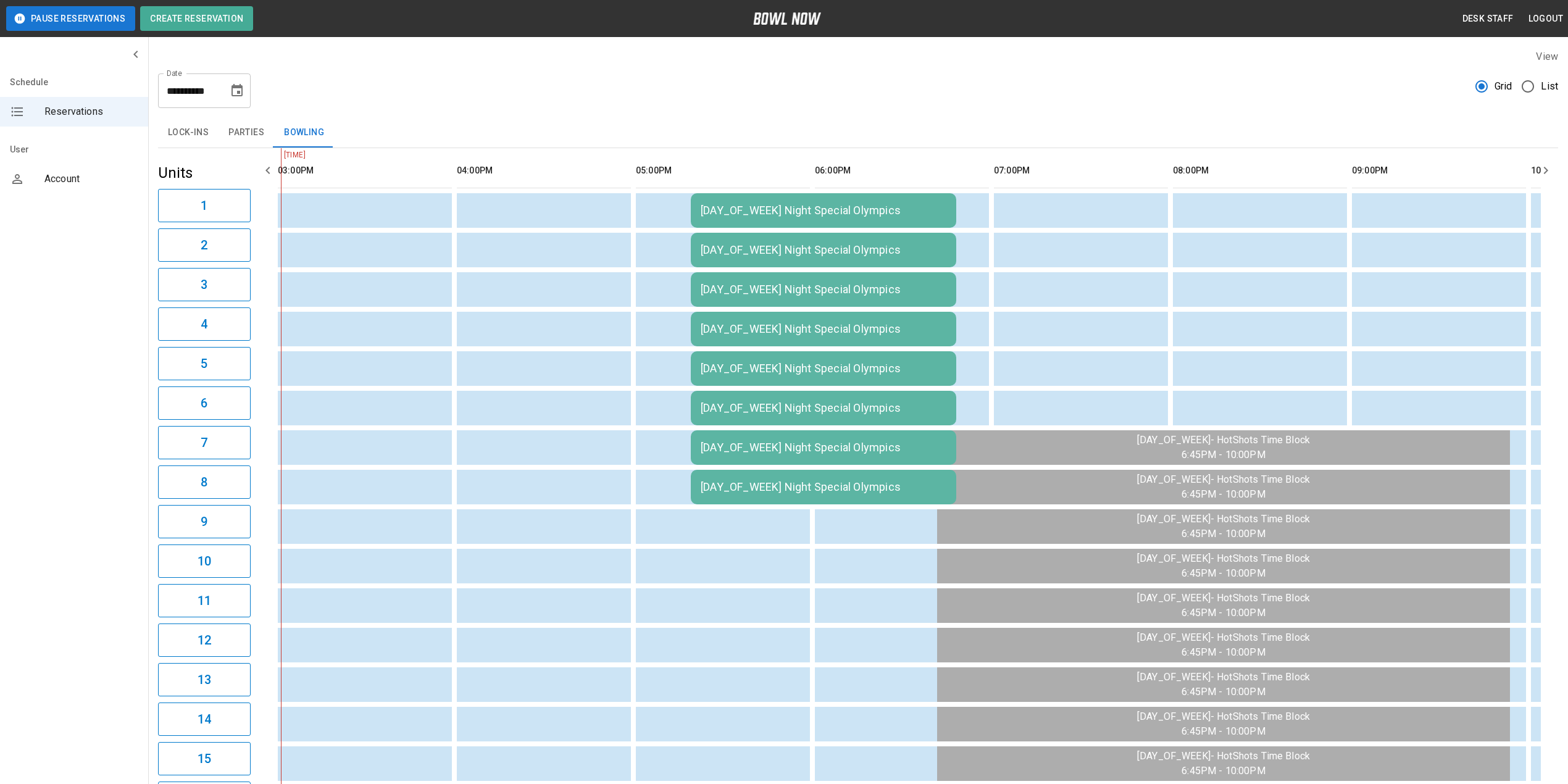 click on "[DAY_OF_WEEK] Night Special Olympics" at bounding box center [824, 211] 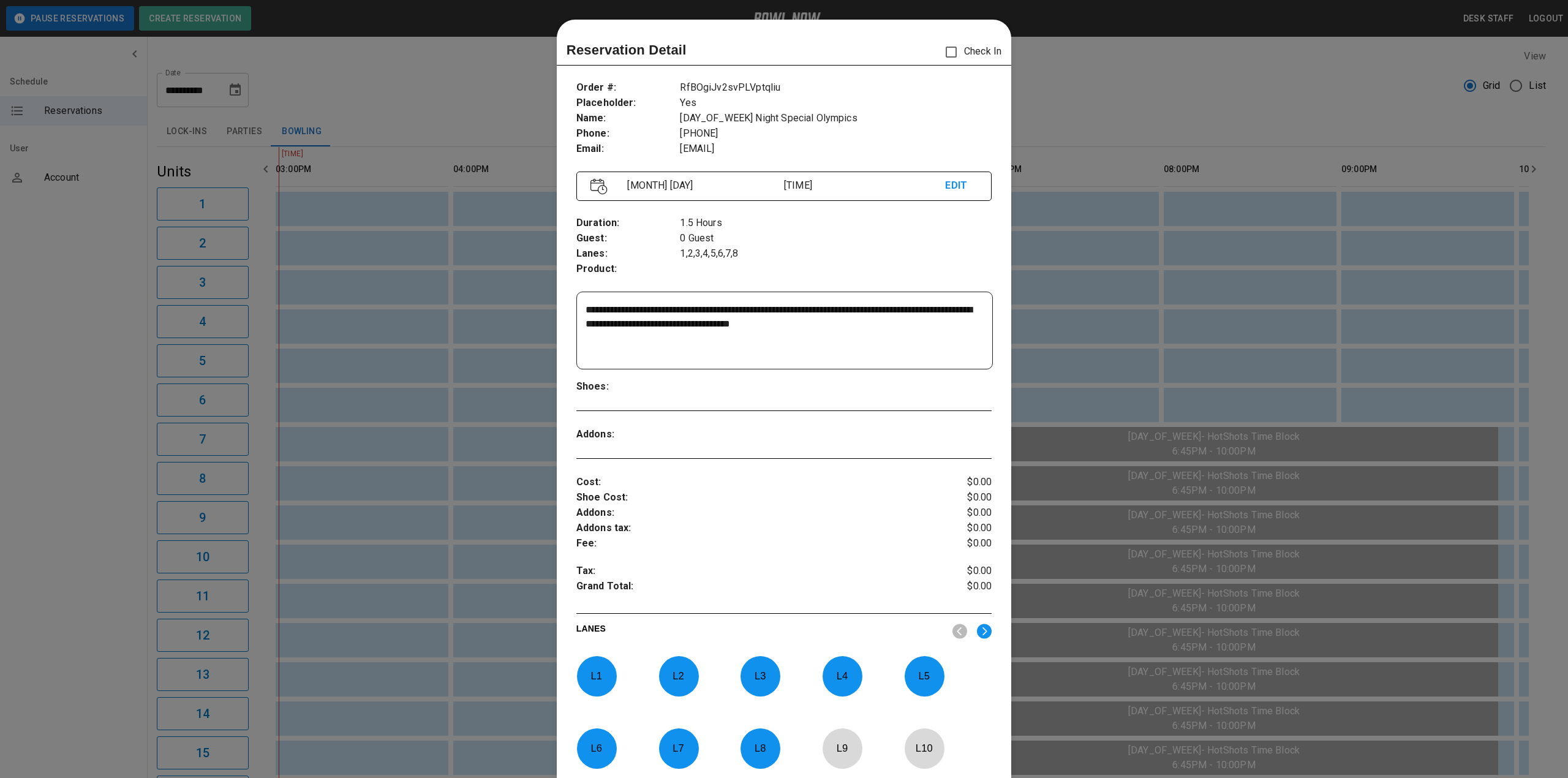 scroll, scrollTop: 20, scrollLeft: 0, axis: vertical 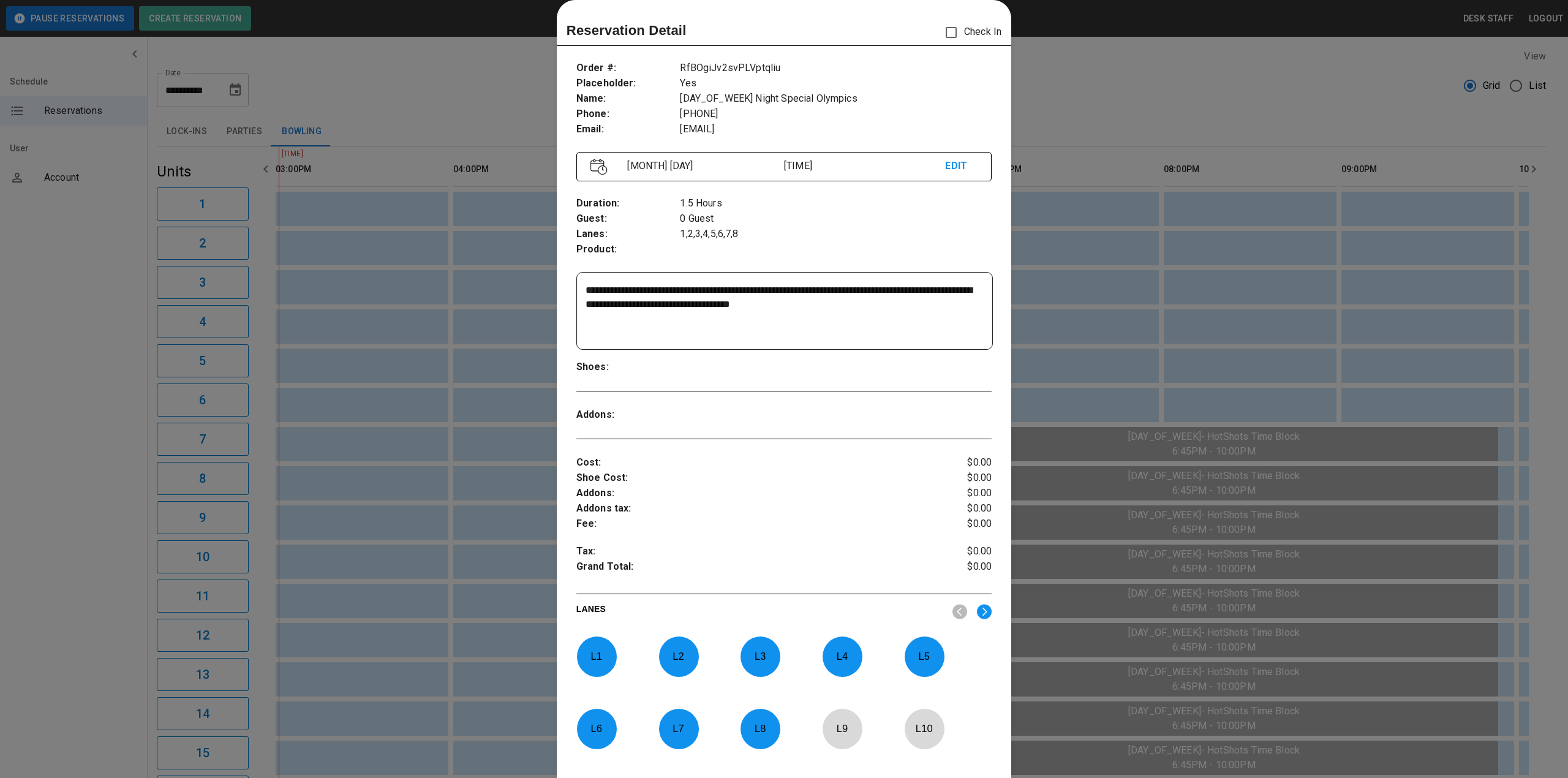 click on "**********" at bounding box center [783, 311] 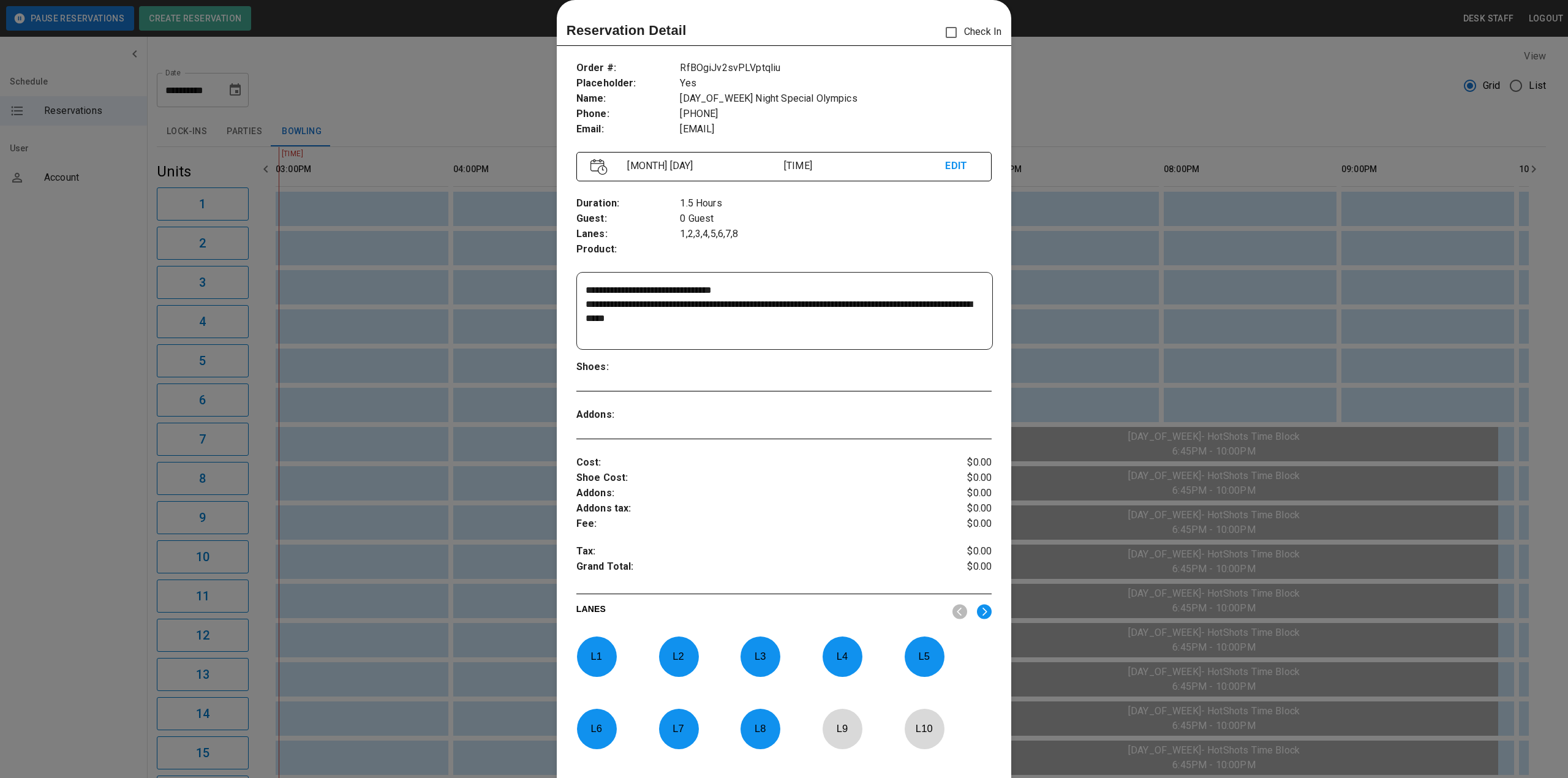 click on "**********" at bounding box center (783, 311) 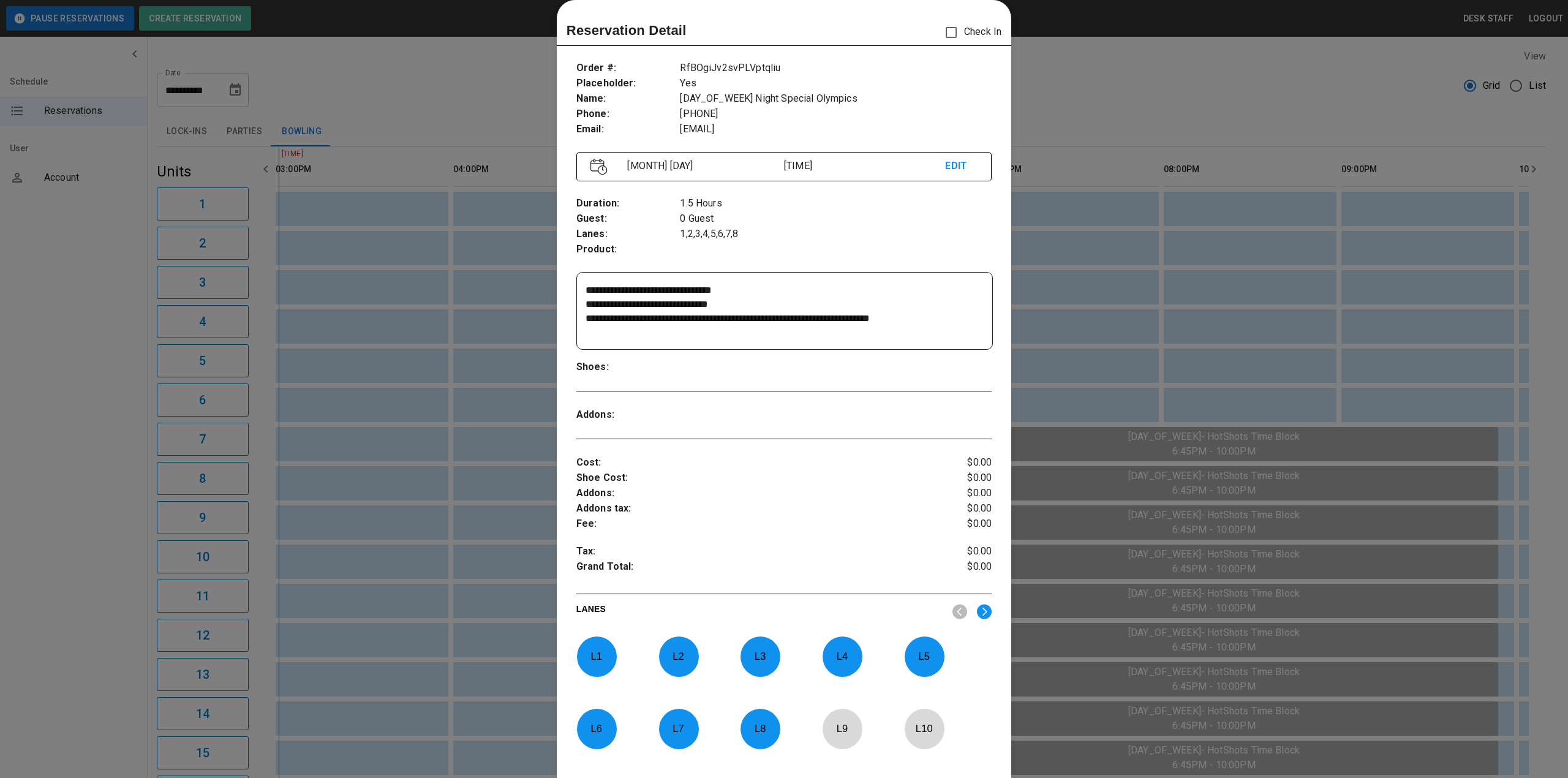 click on "**********" at bounding box center (783, 311) 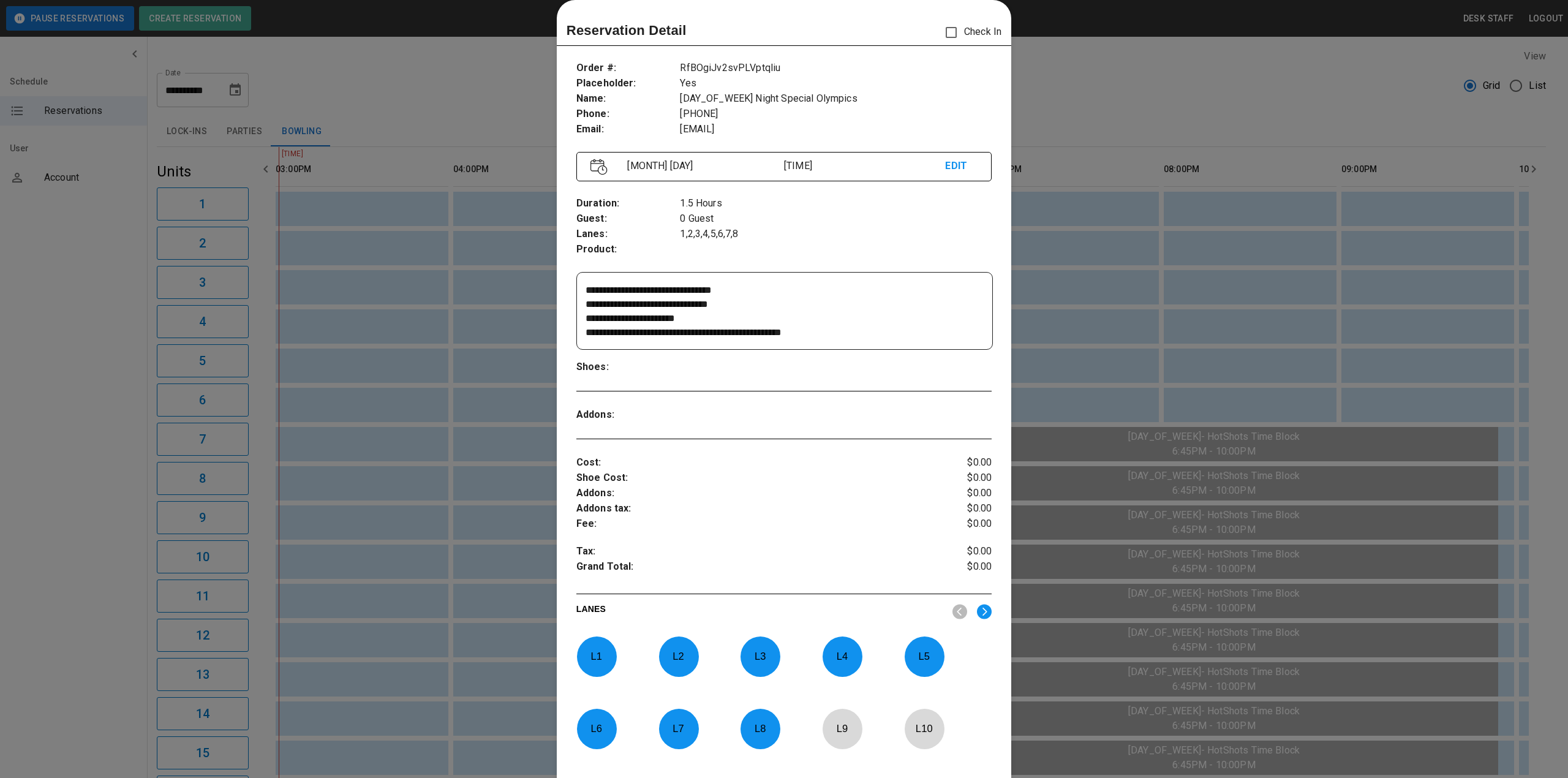 scroll, scrollTop: 101, scrollLeft: 0, axis: vertical 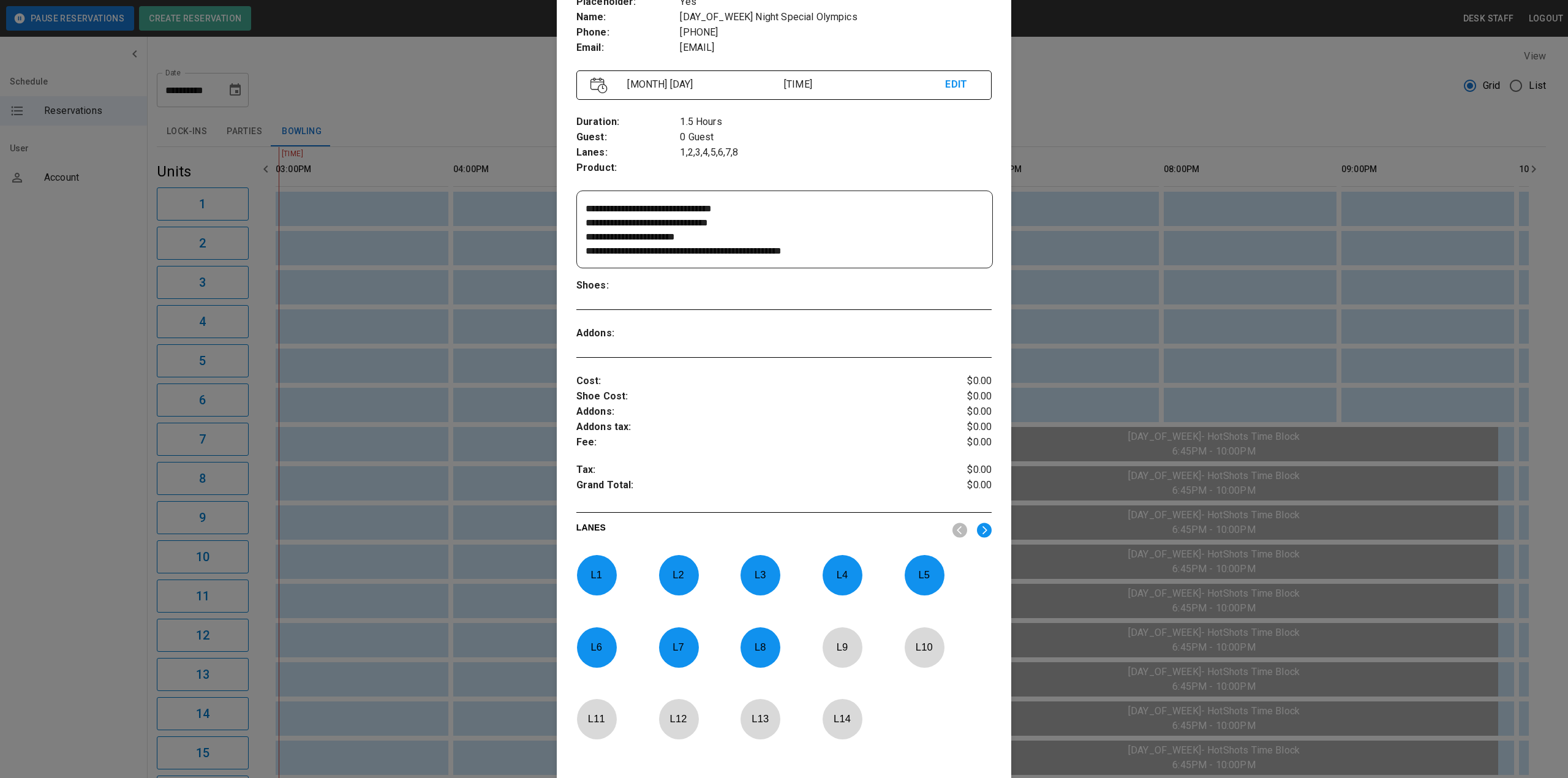 drag, startPoint x: 839, startPoint y: 247, endPoint x: 527, endPoint y: 182, distance: 318.6989 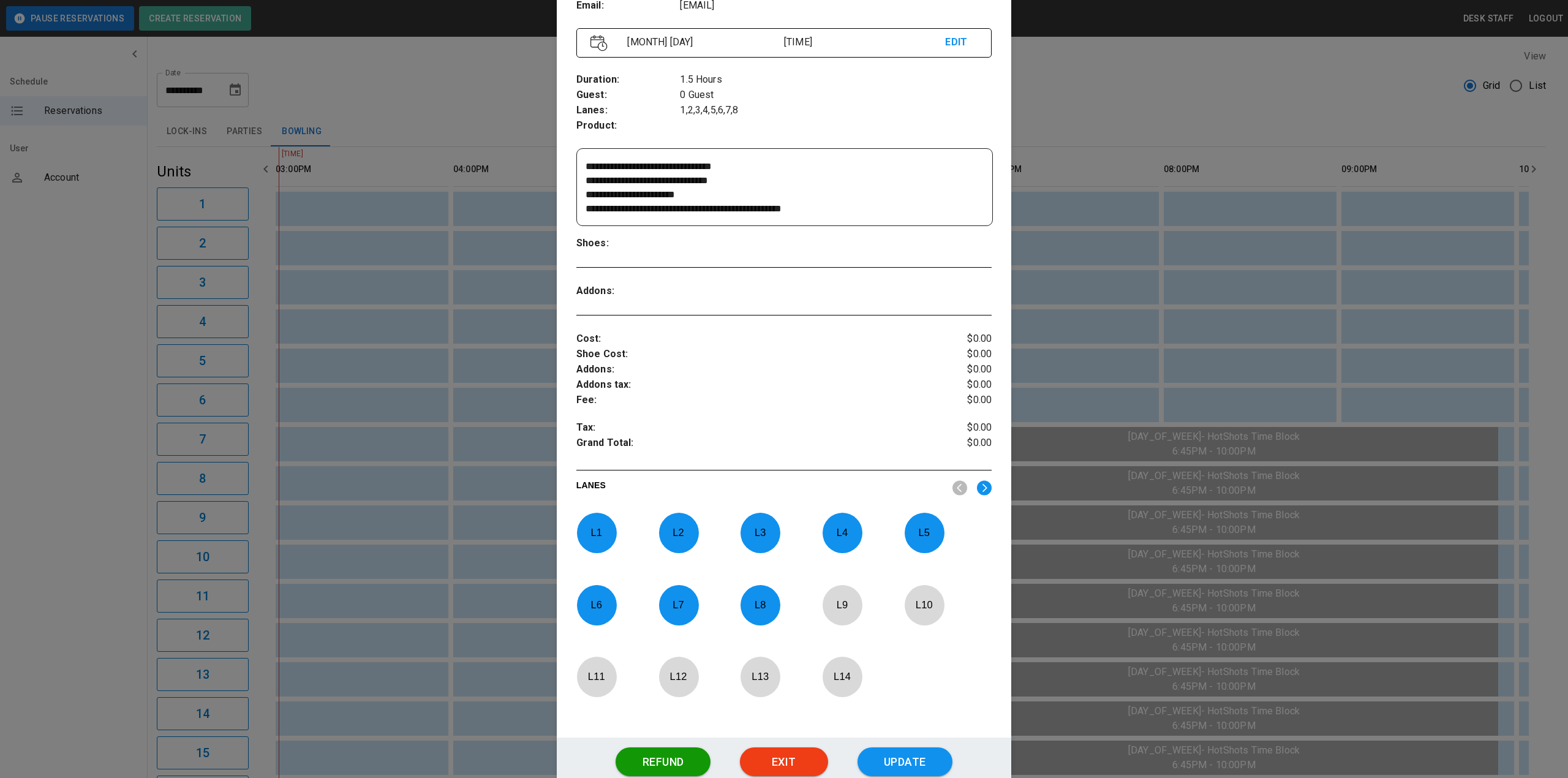 scroll, scrollTop: 239, scrollLeft: 0, axis: vertical 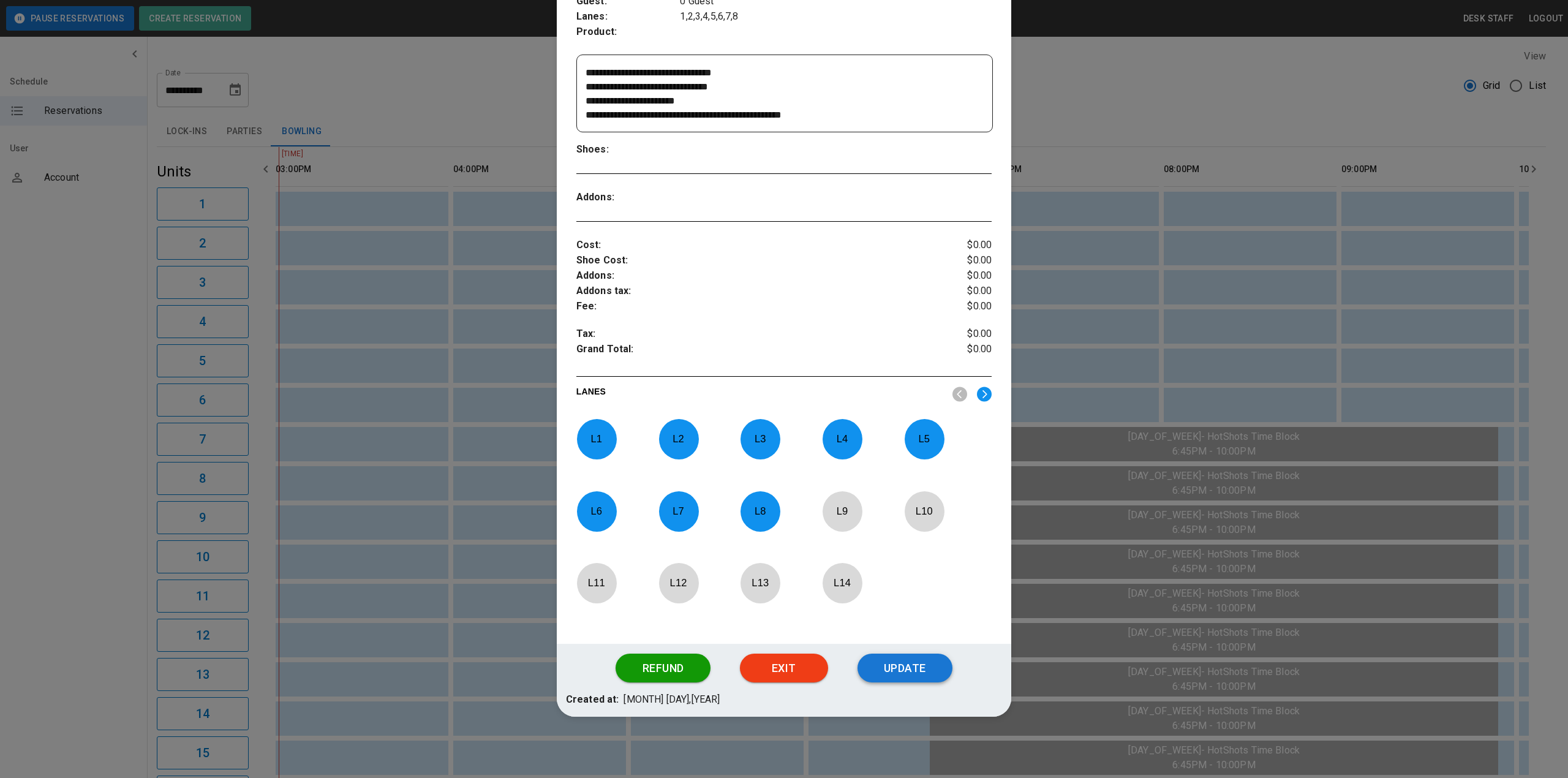 type on "**********" 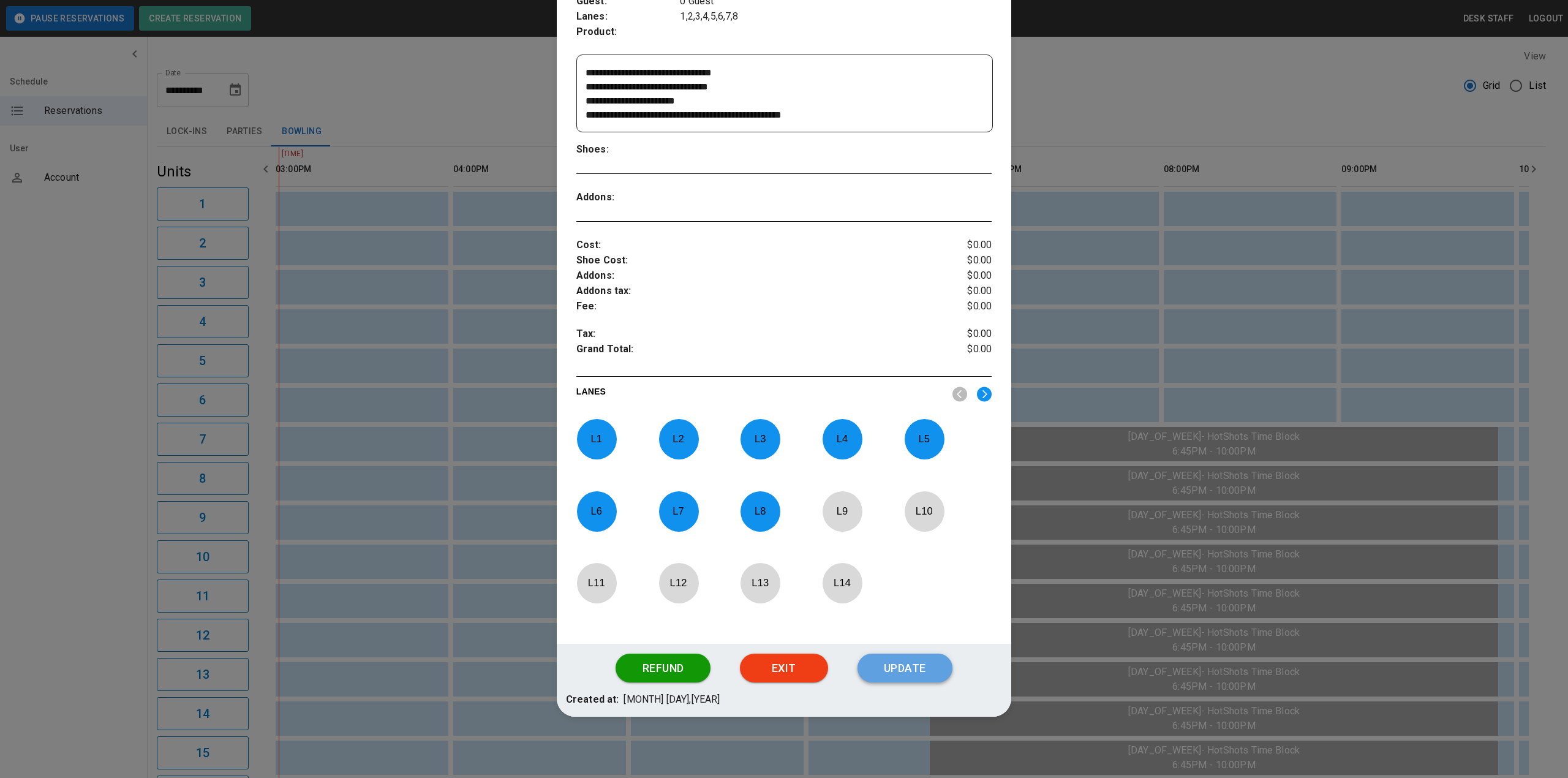 click on "Update" at bounding box center [905, 668] 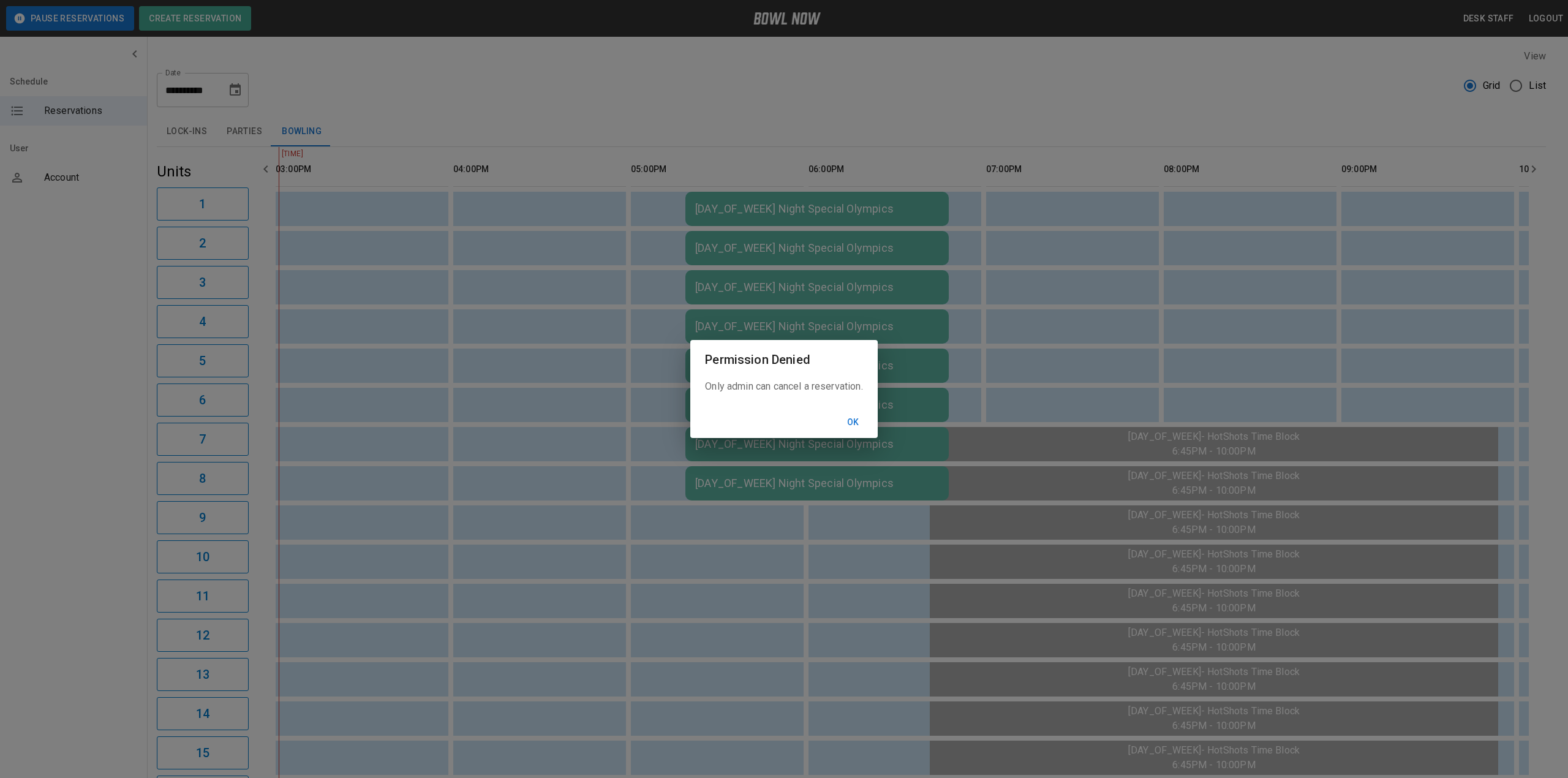 click on "Ok" at bounding box center (853, 422) 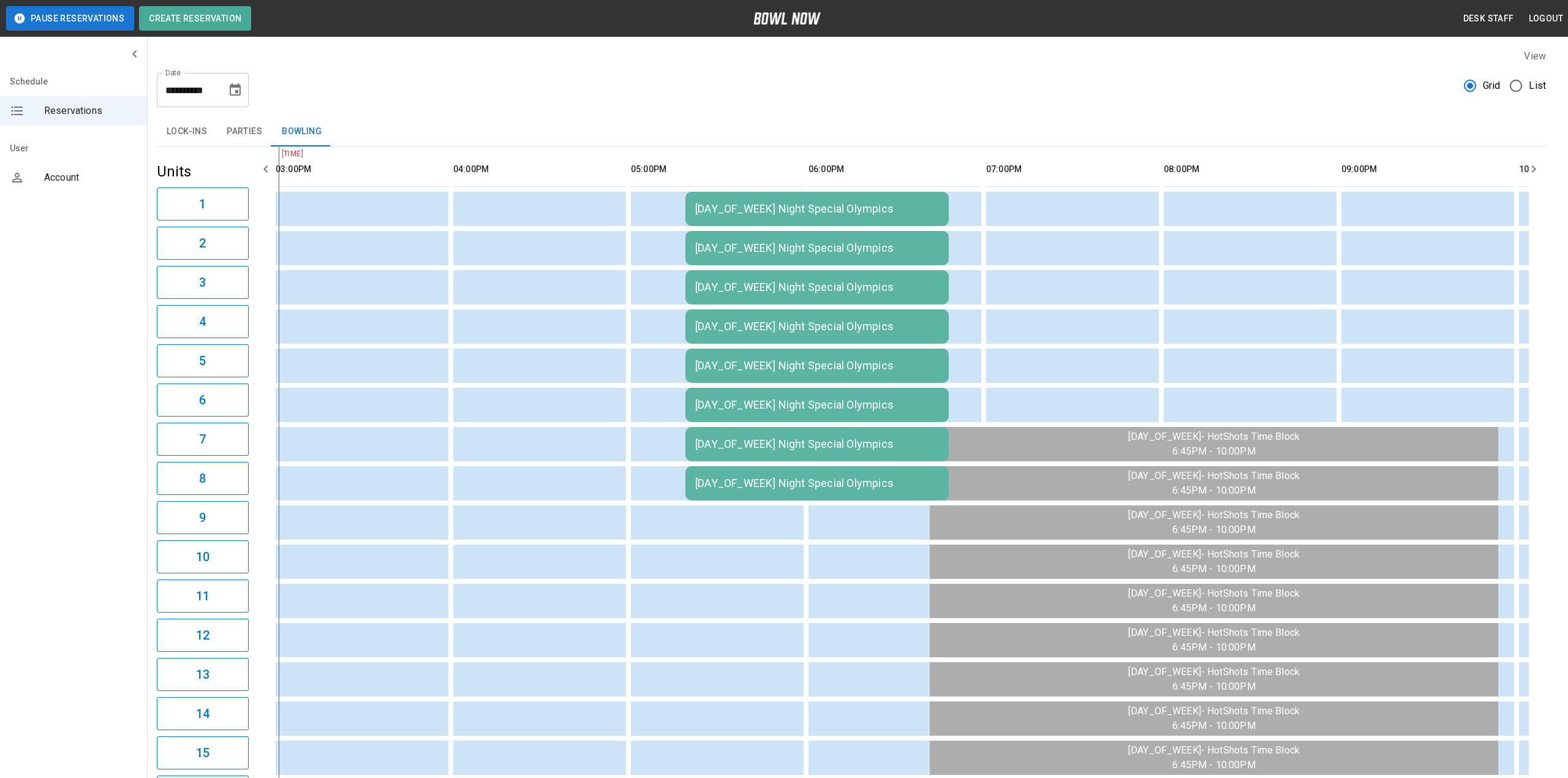 click 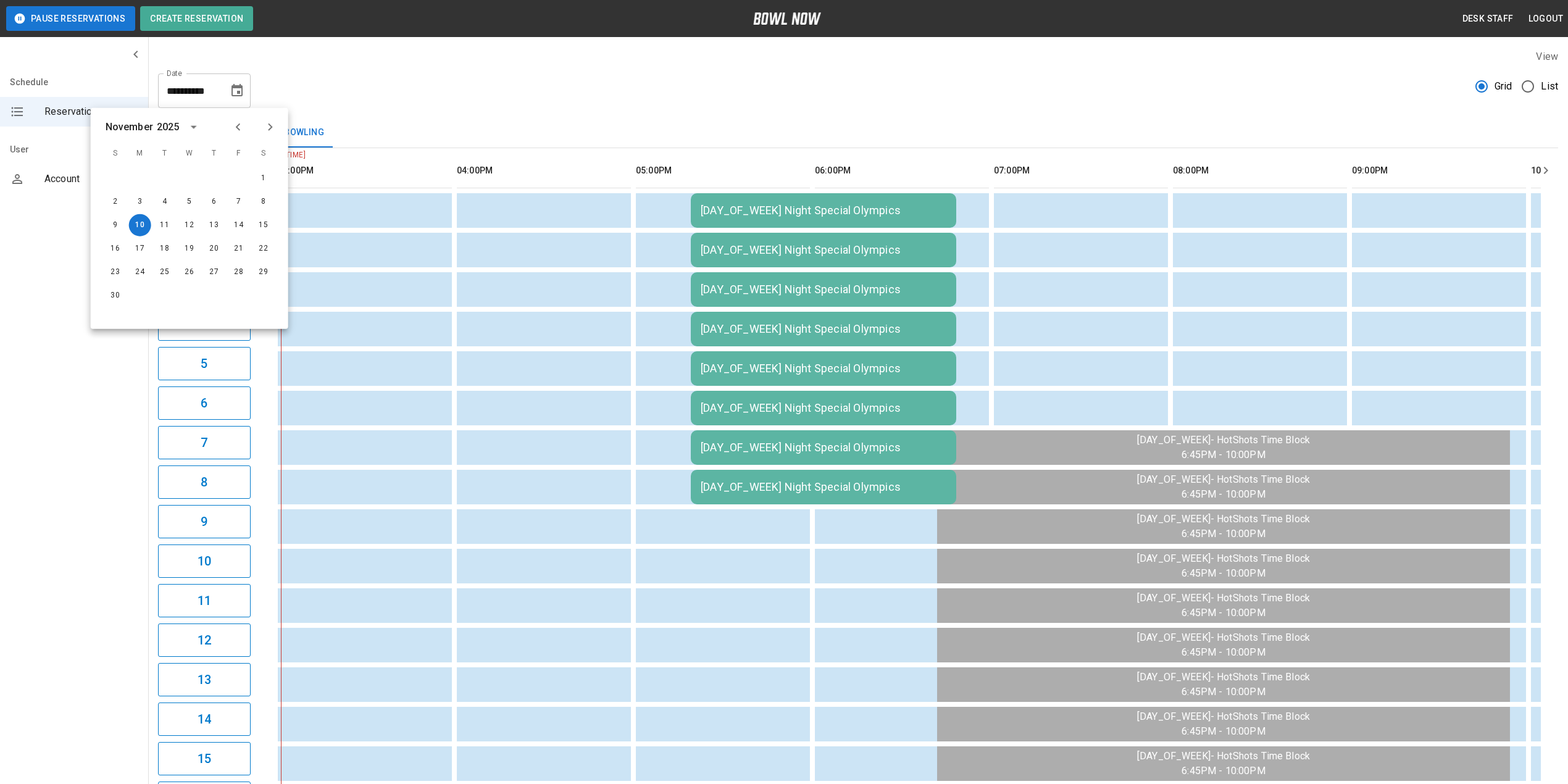 click 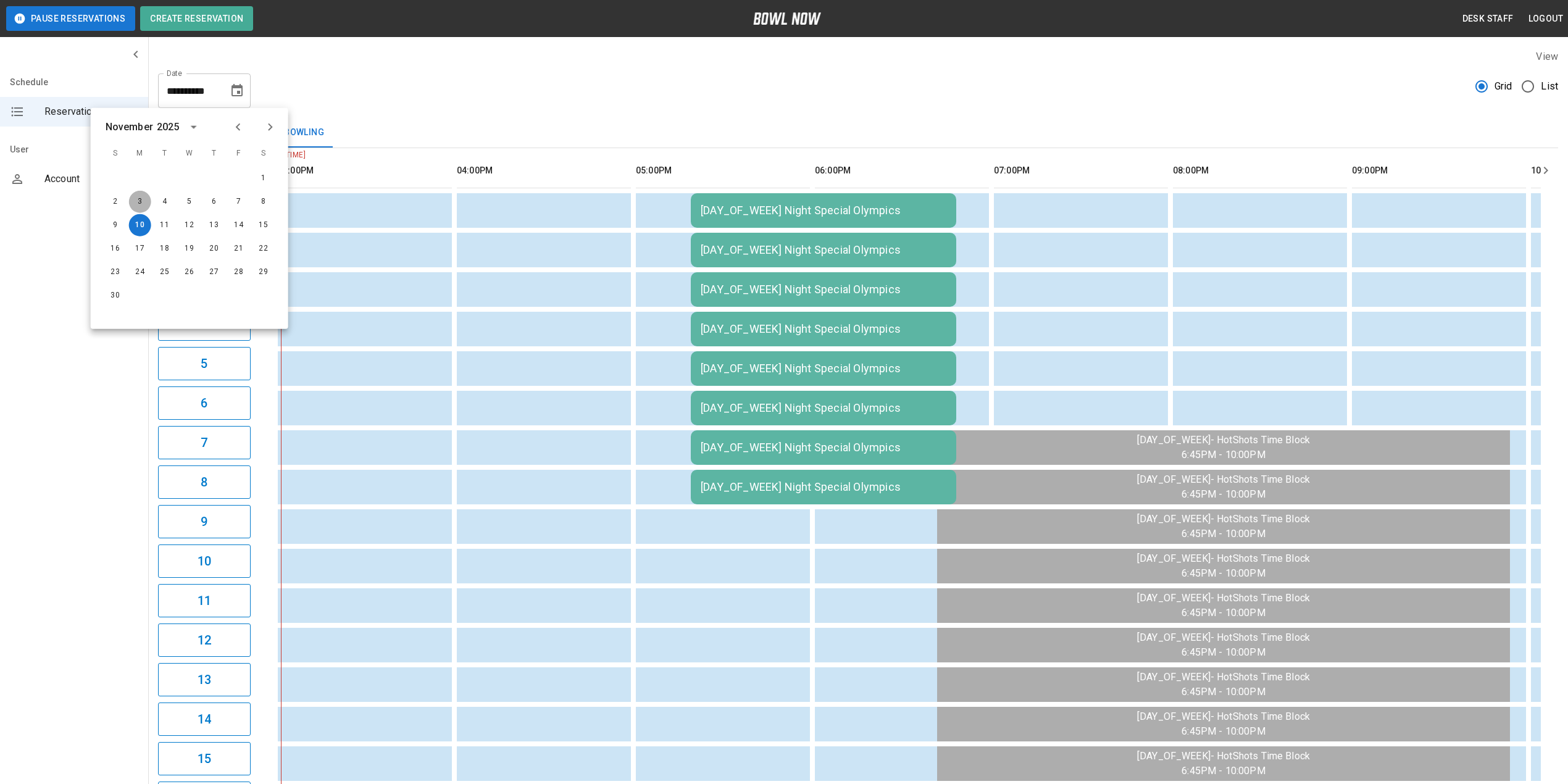 click on "3" at bounding box center [140, 202] 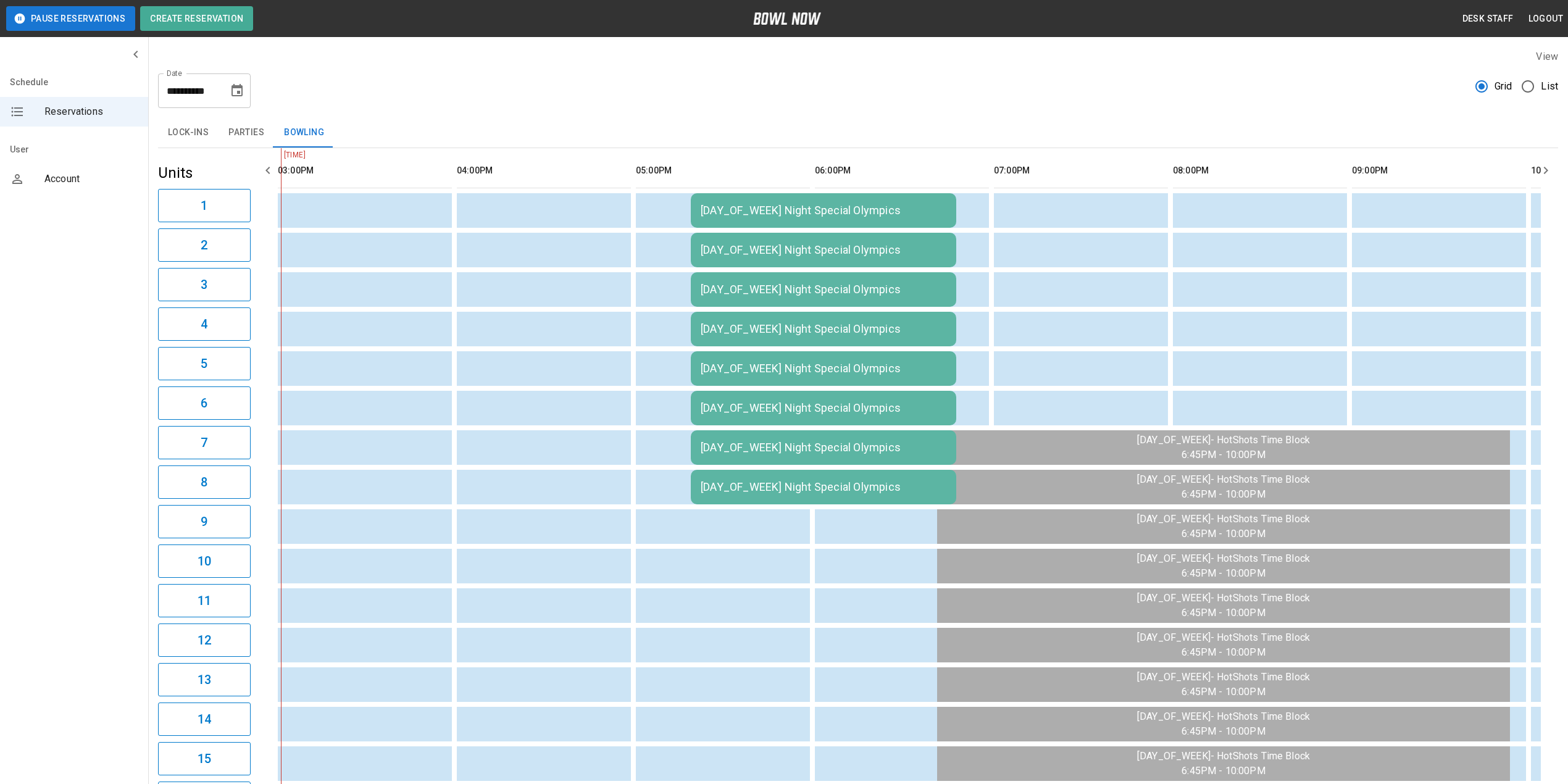 click on "[DAY_OF_WEEK] Night Special Olympics" at bounding box center [824, 211] 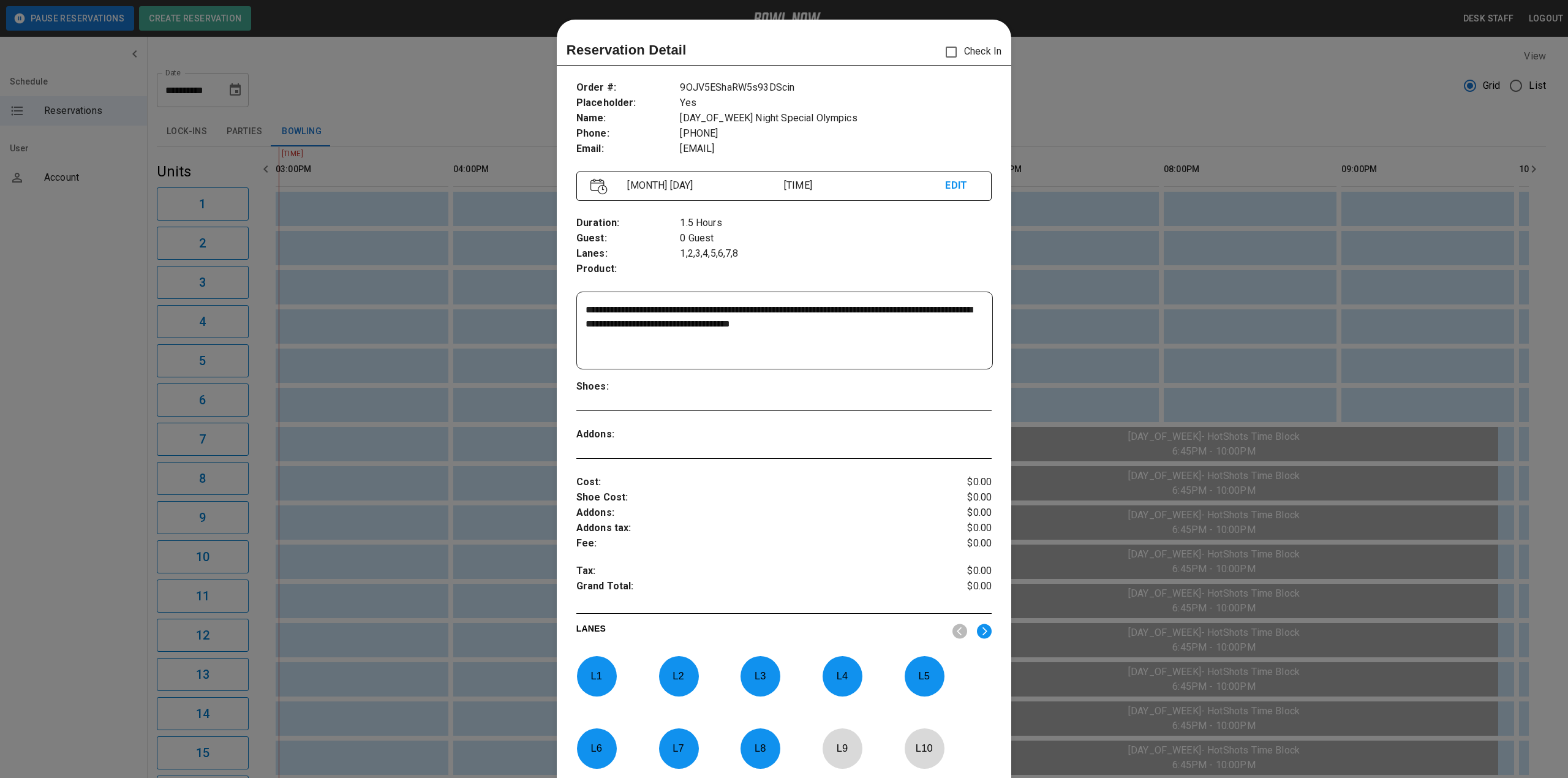 scroll, scrollTop: 20, scrollLeft: 0, axis: vertical 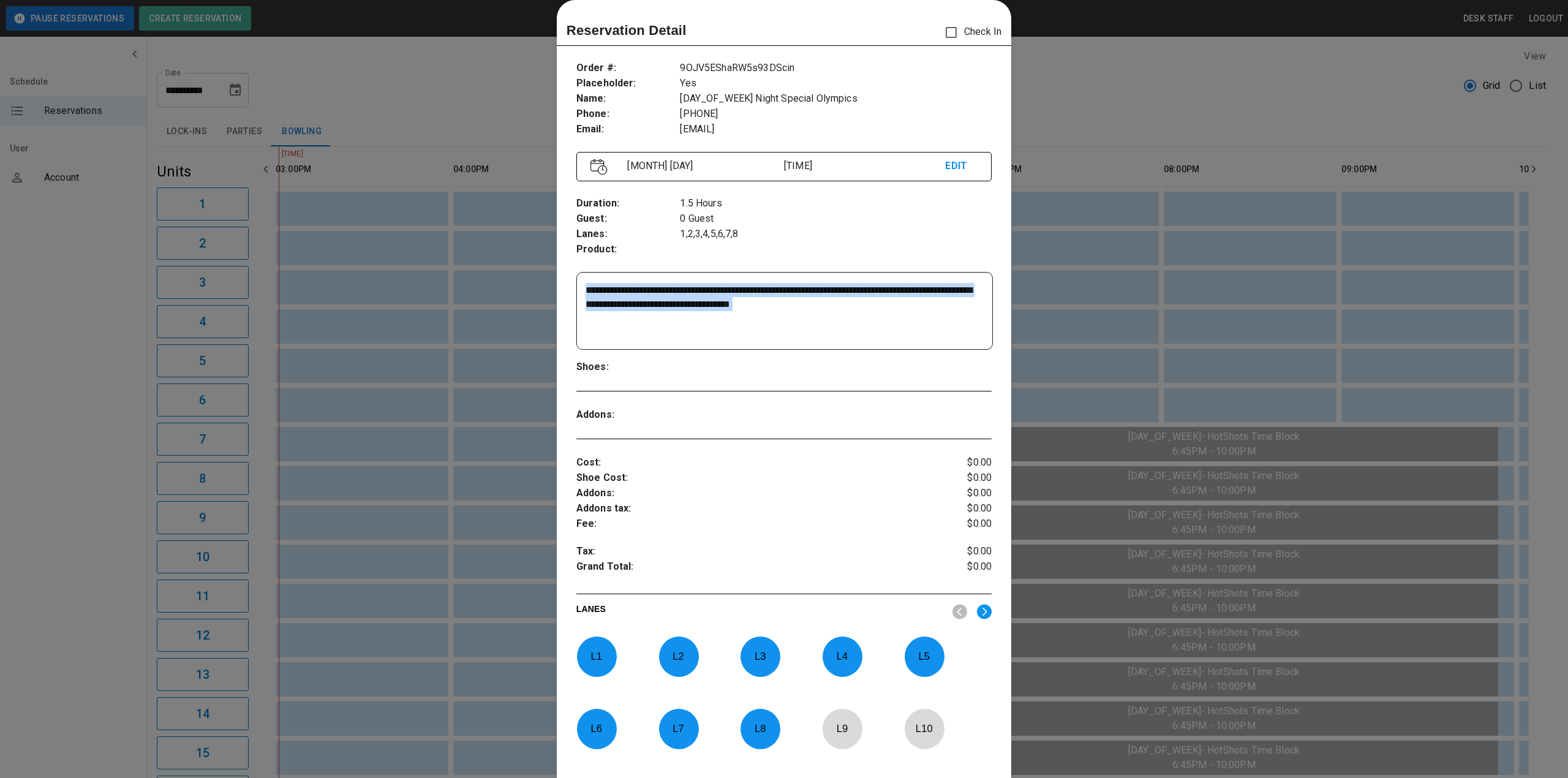 drag, startPoint x: 581, startPoint y: 283, endPoint x: 993, endPoint y: 339, distance: 415.78841 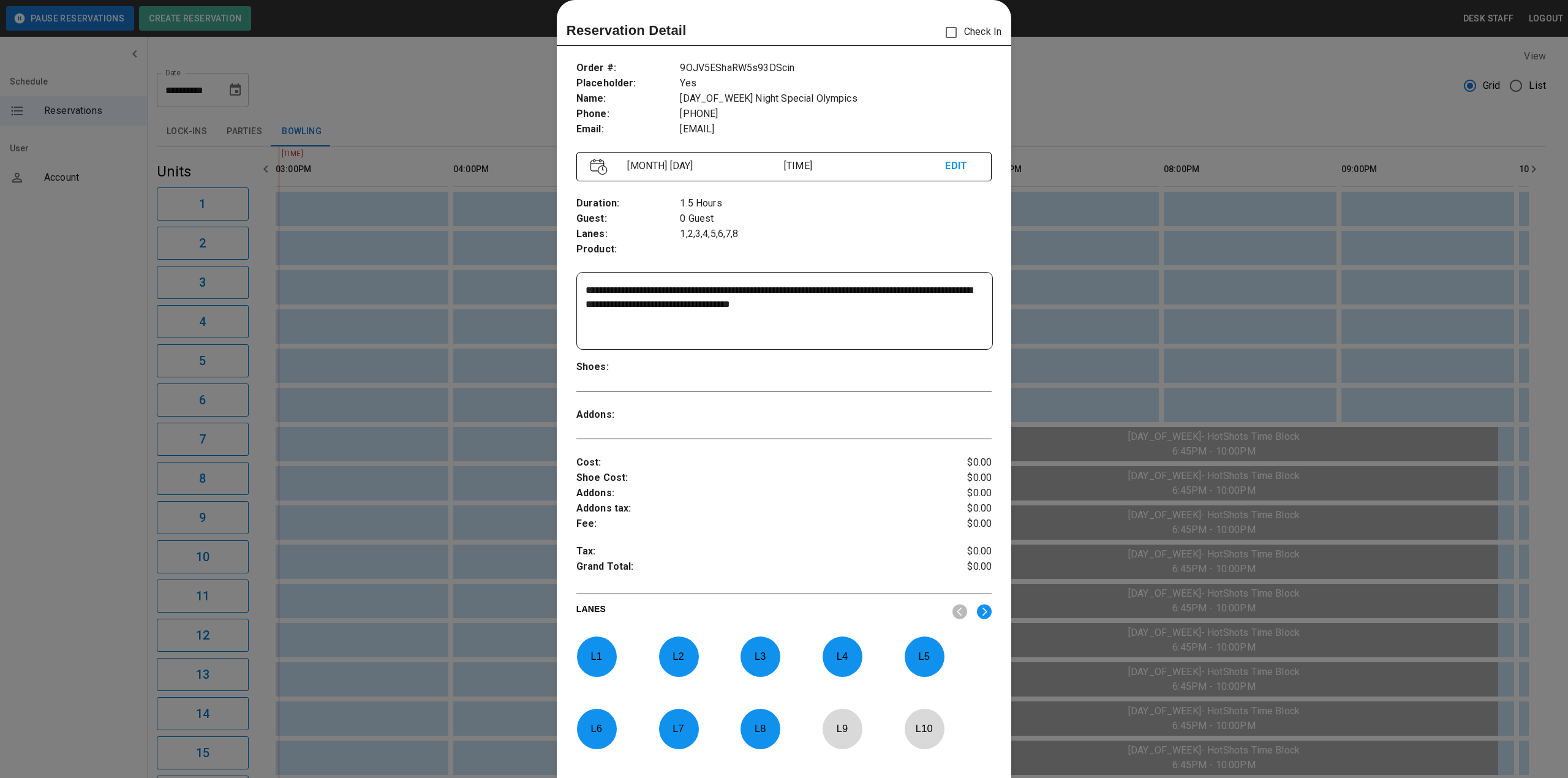 drag, startPoint x: 844, startPoint y: 309, endPoint x: 486, endPoint y: 239, distance: 364.7794 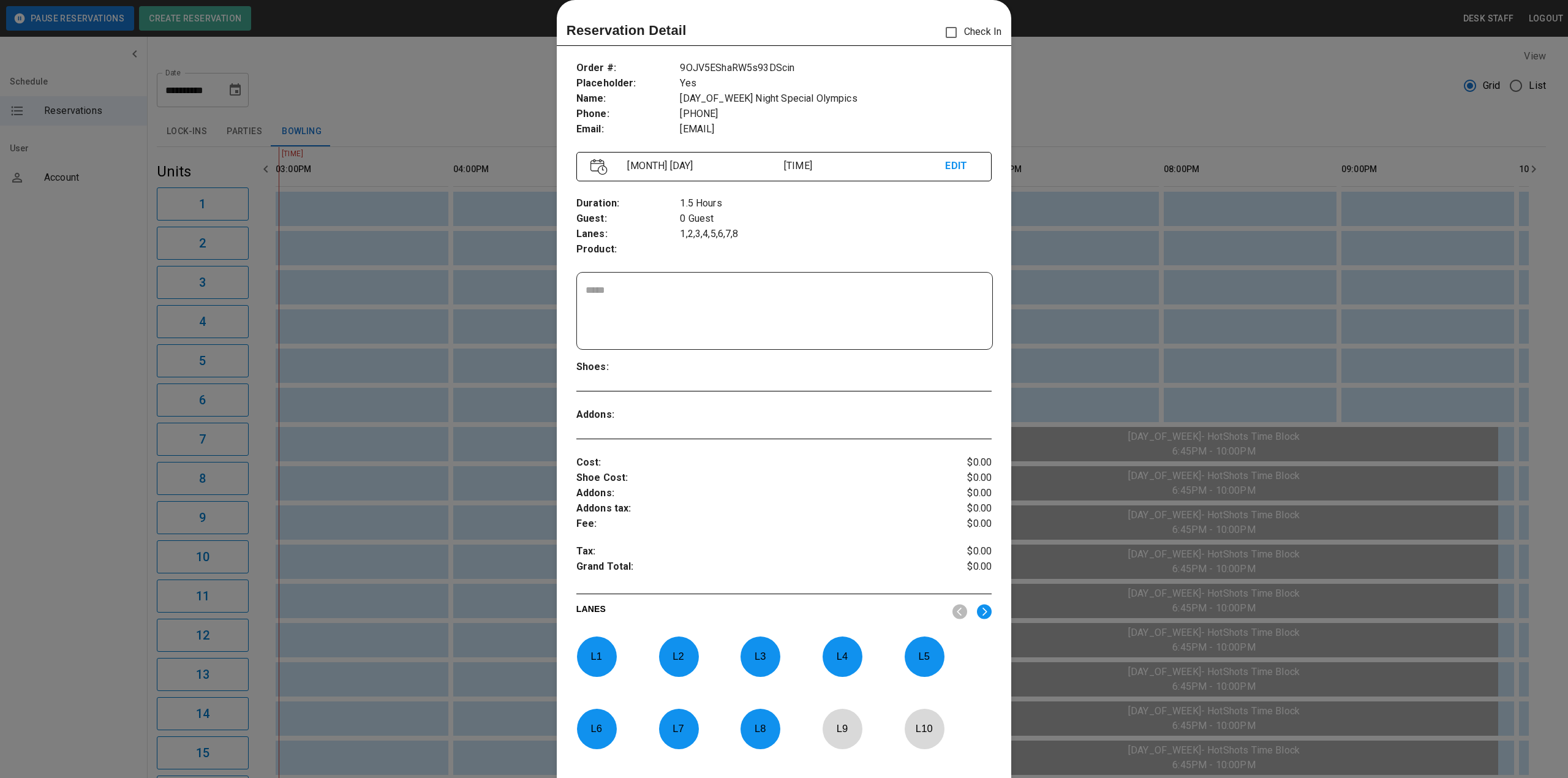 paste on "**********" 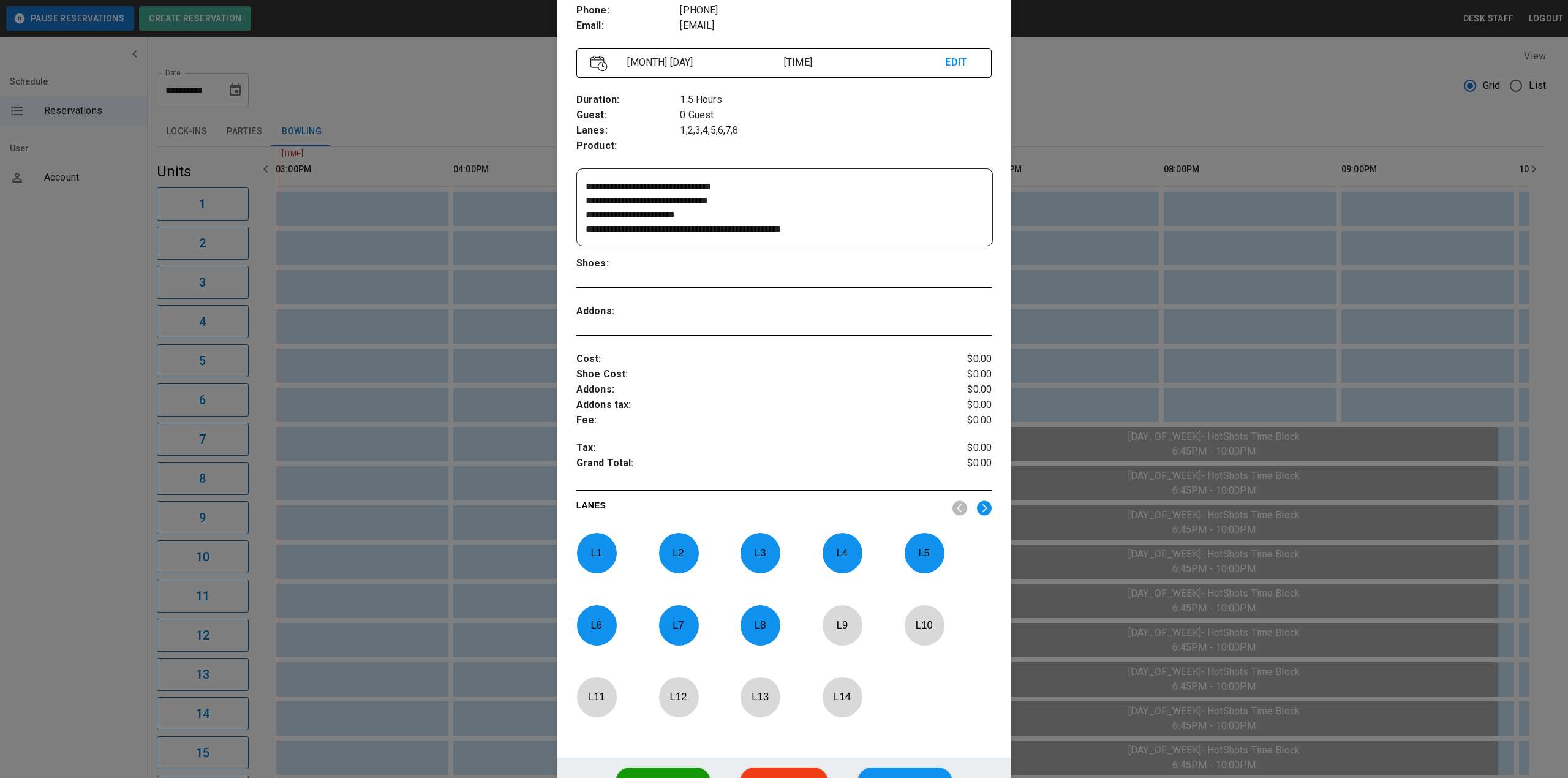 scroll, scrollTop: 239, scrollLeft: 0, axis: vertical 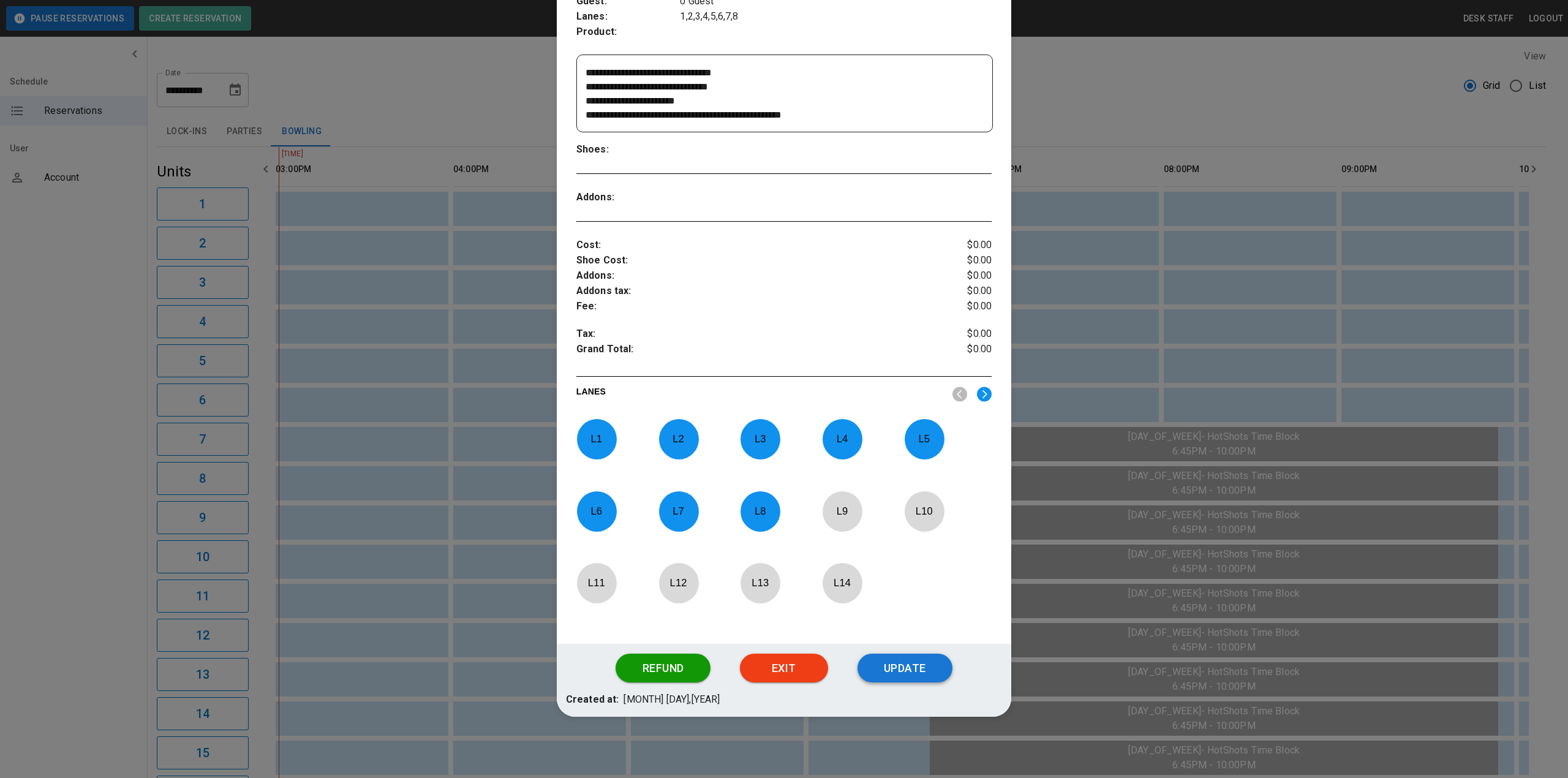 type on "**********" 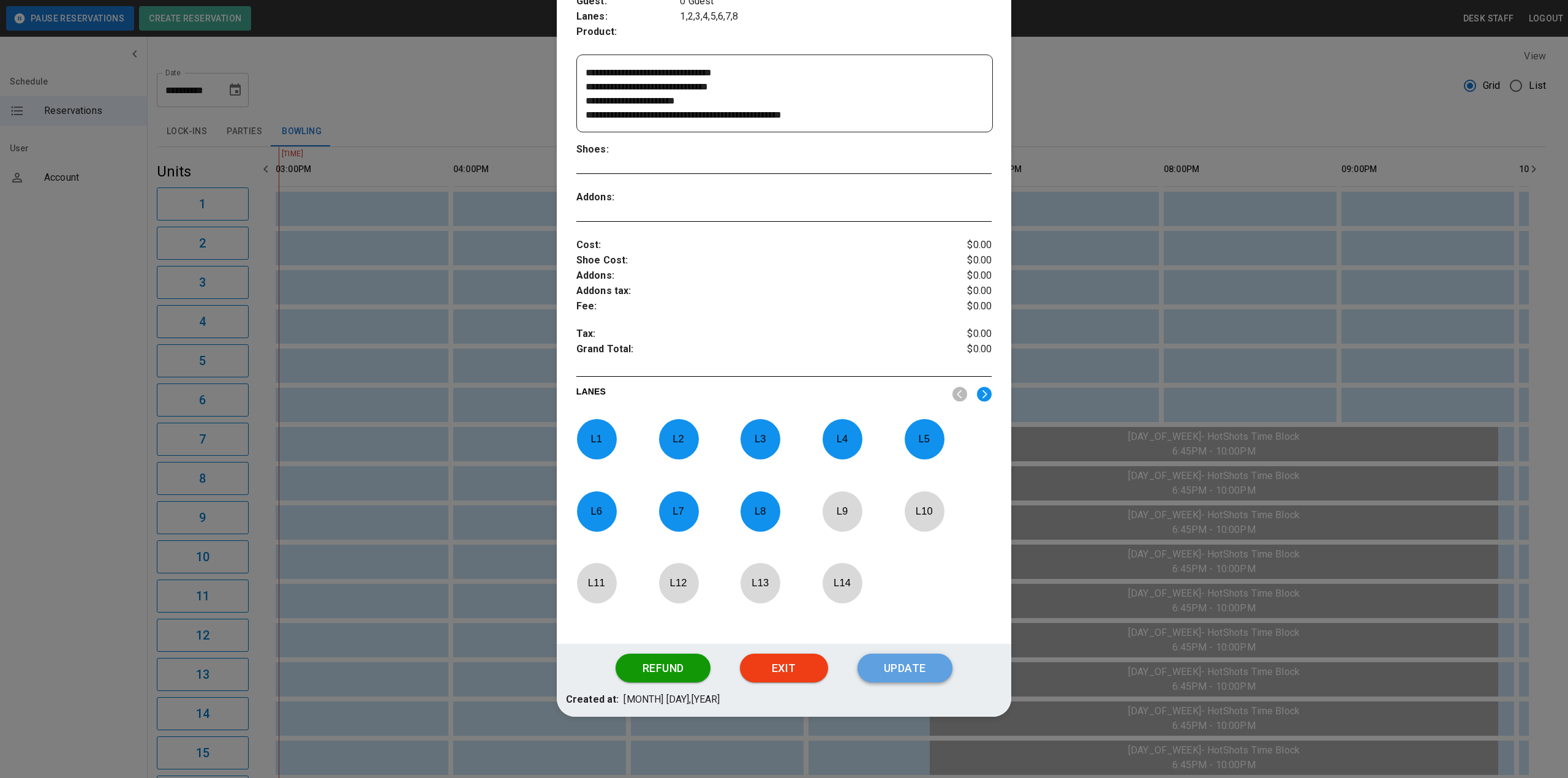 click on "Update" at bounding box center (905, 668) 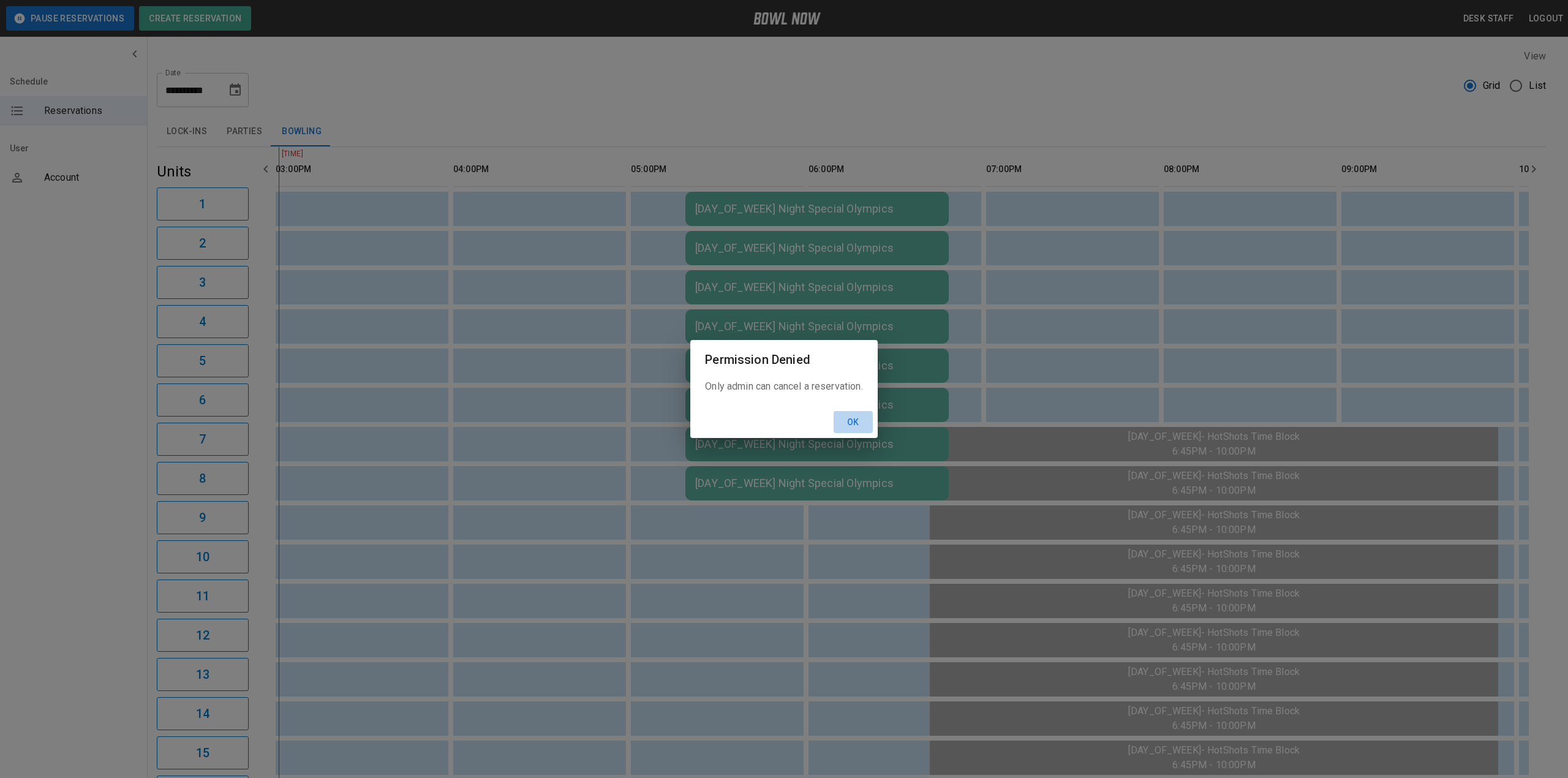 click on "Ok" at bounding box center [853, 422] 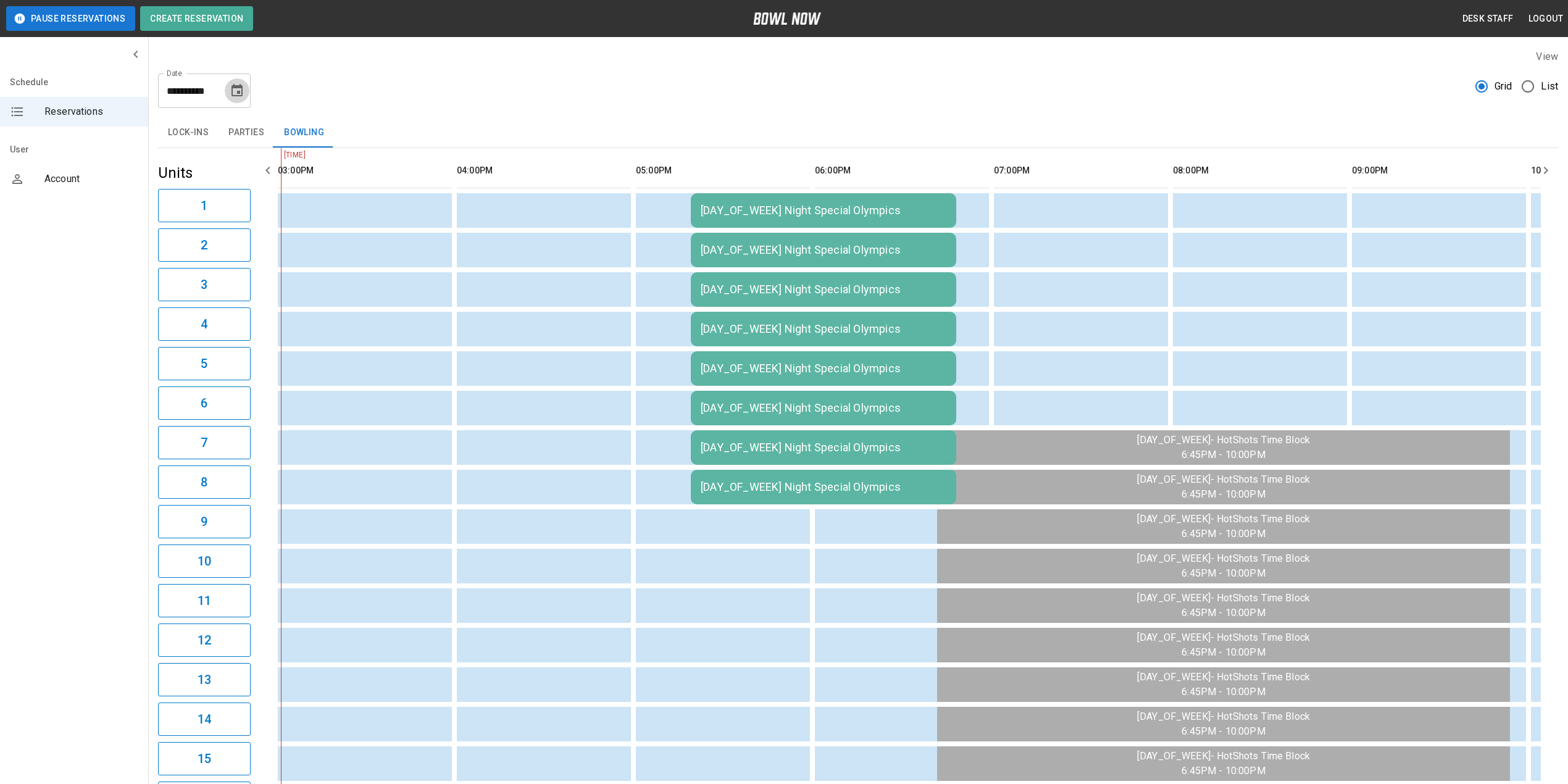 click at bounding box center [237, 91] 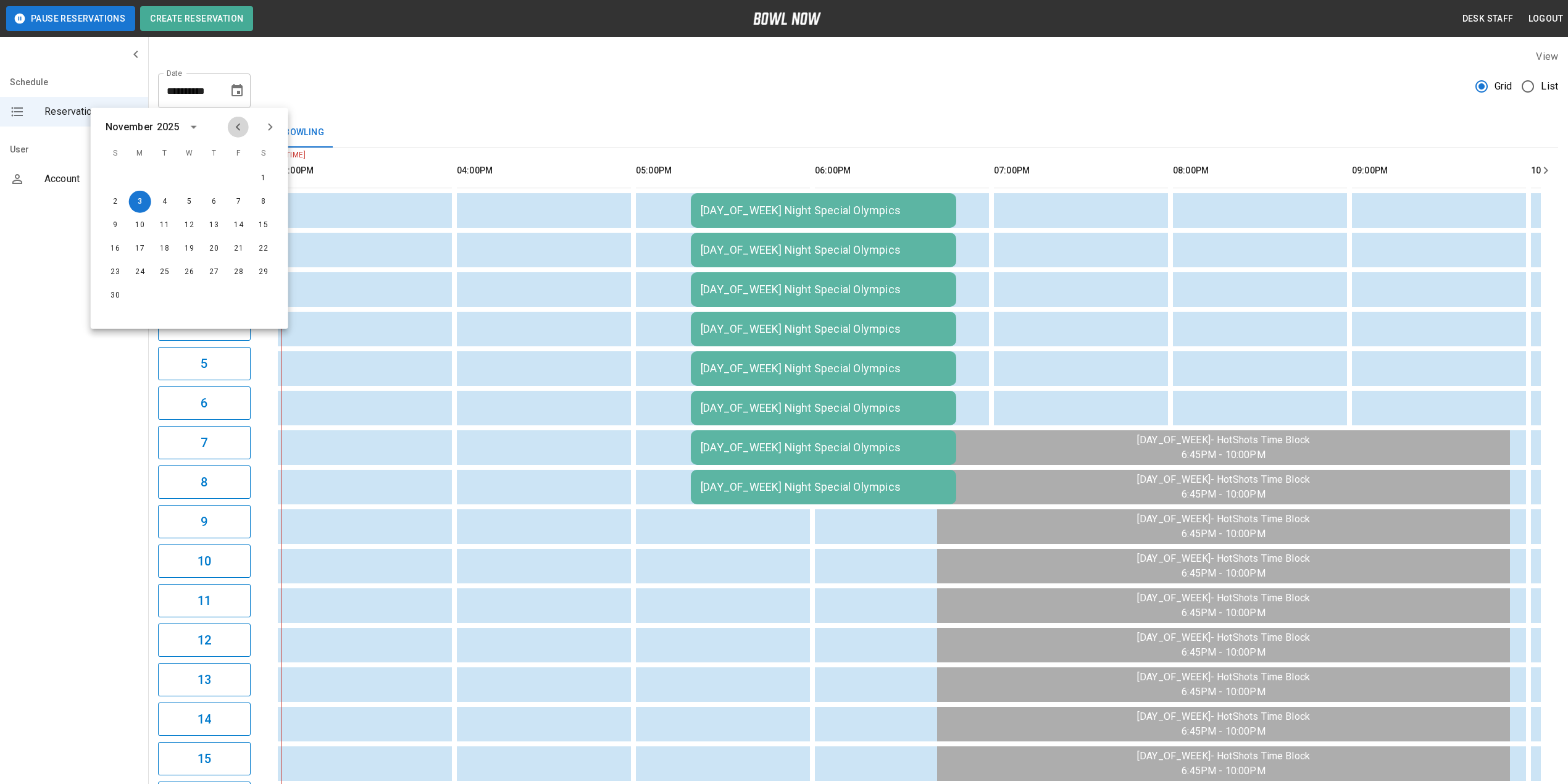 click 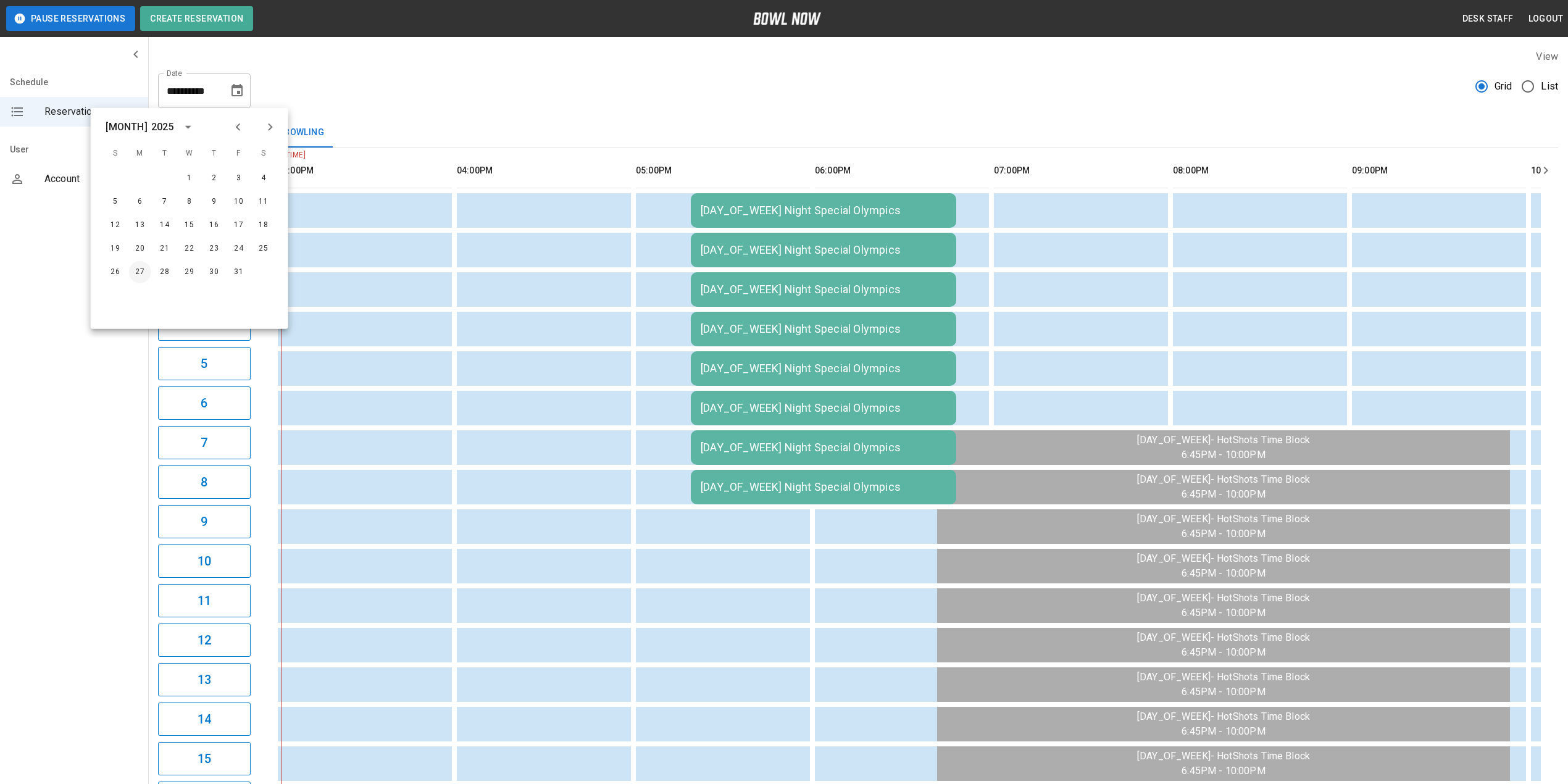 click on "27" at bounding box center [140, 272] 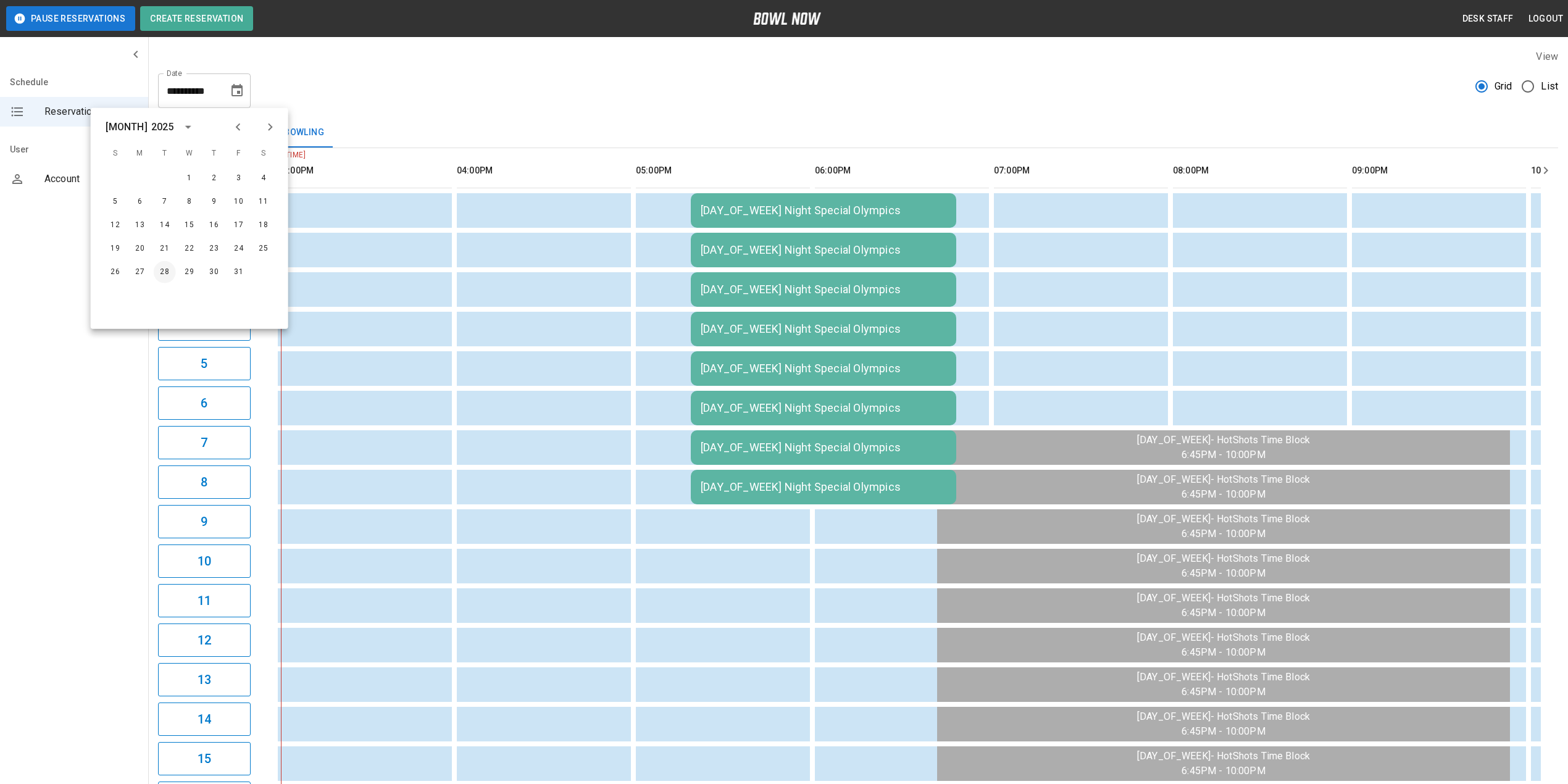 type on "**********" 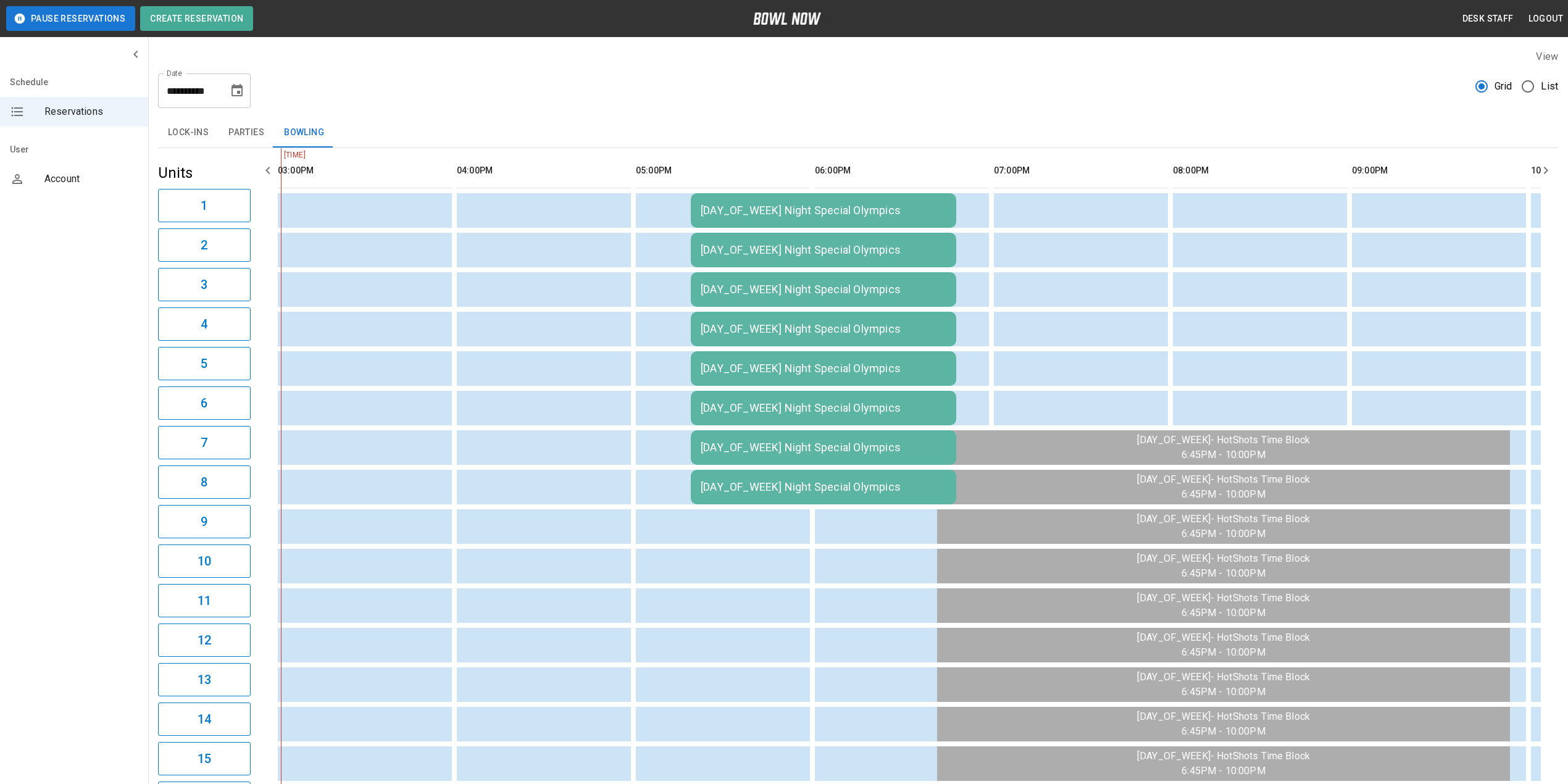 click on "[DAY_OF_WEEK] Night Special Olympics" at bounding box center (824, 211) 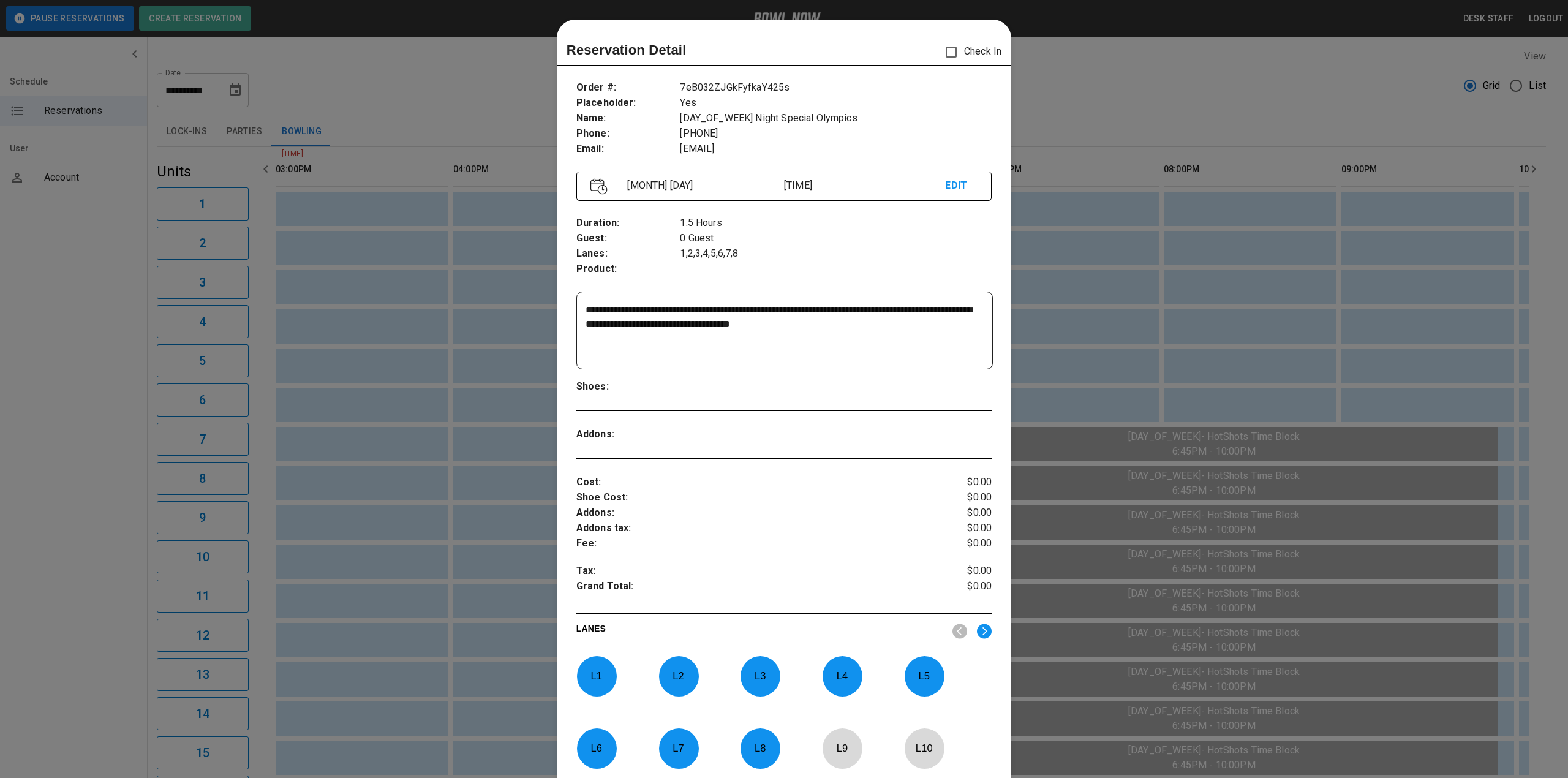 scroll, scrollTop: 20, scrollLeft: 0, axis: vertical 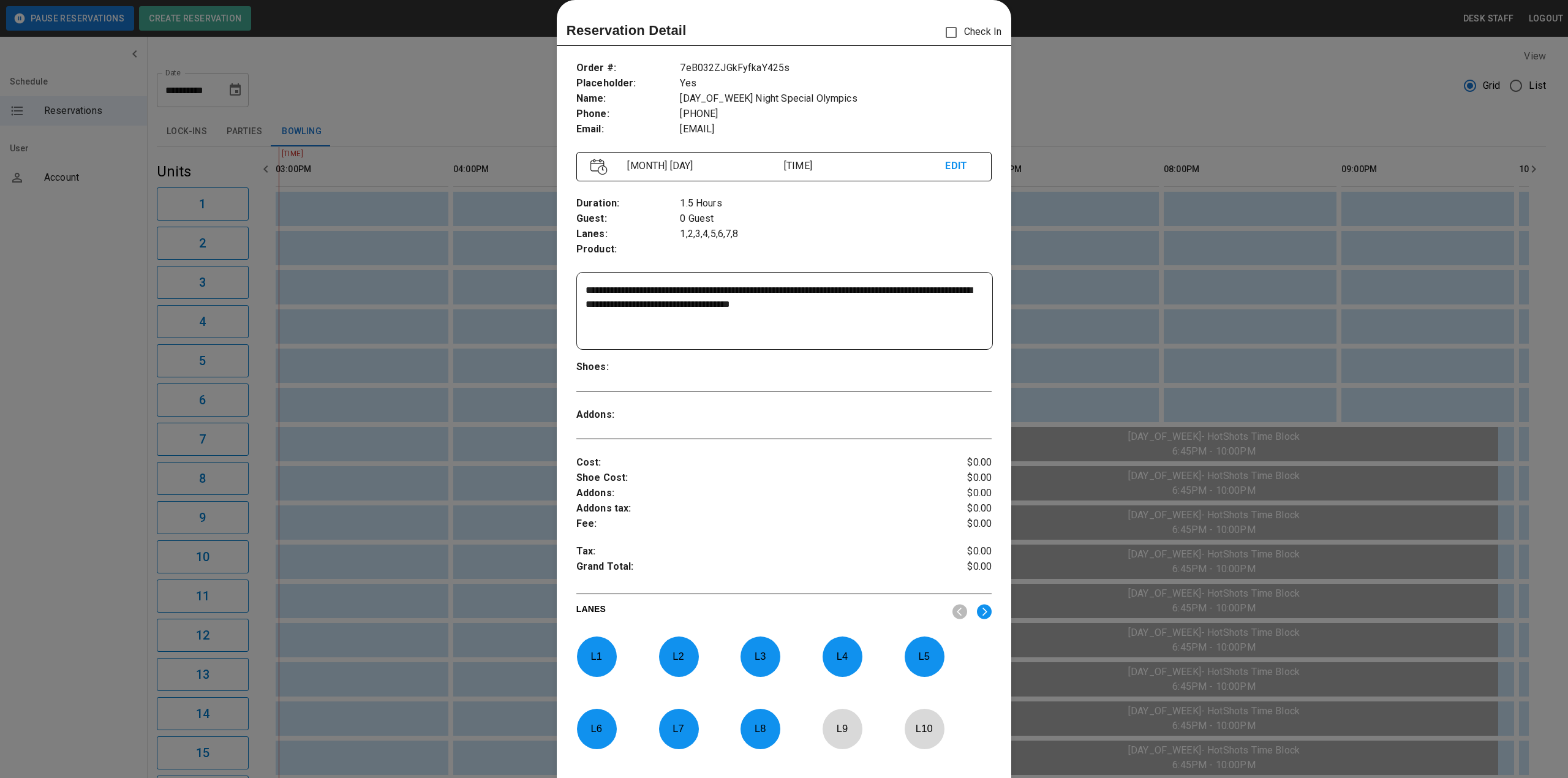 drag, startPoint x: 584, startPoint y: 290, endPoint x: 958, endPoint y: 346, distance: 378.16927 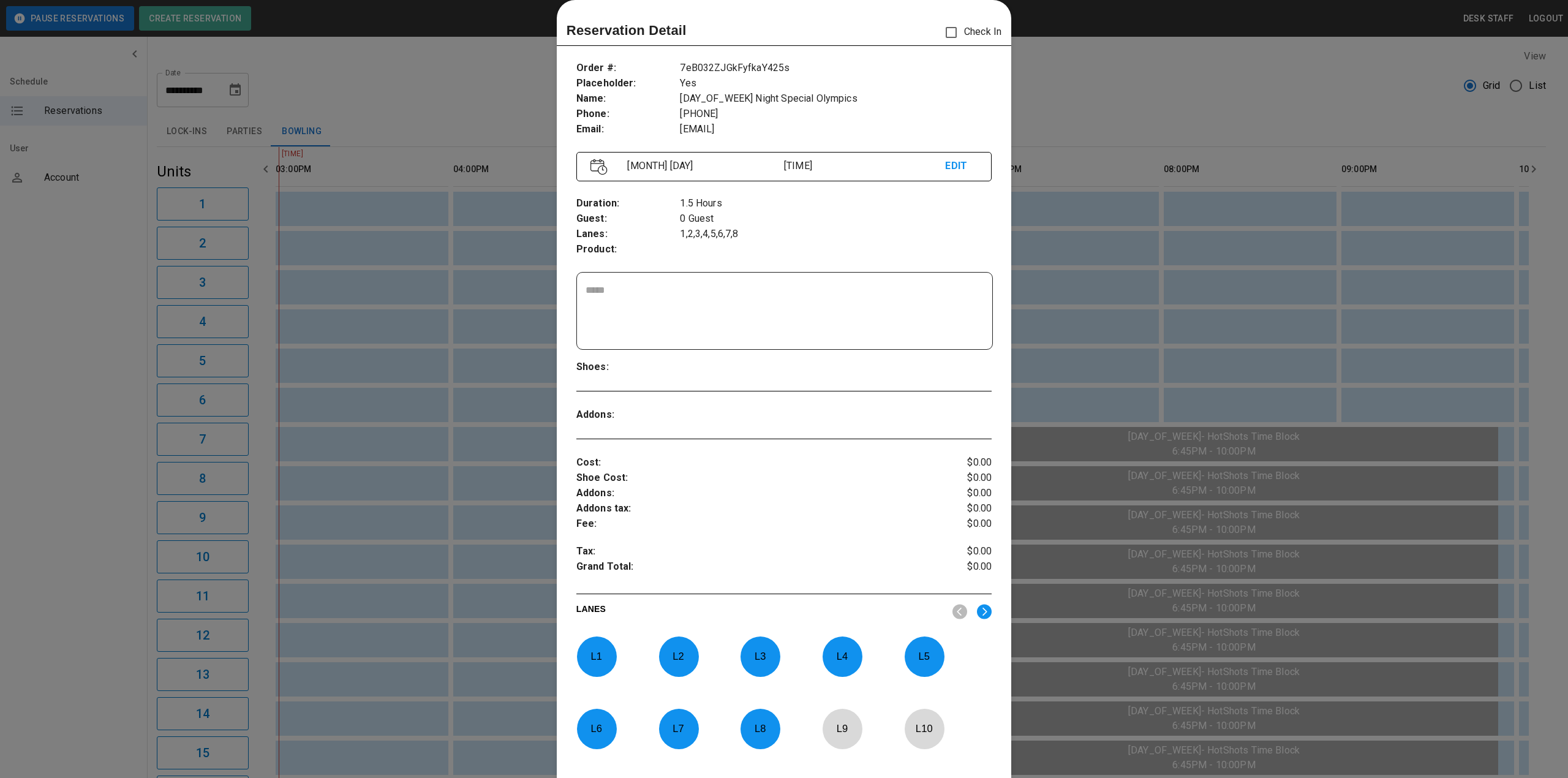 paste on "**********" 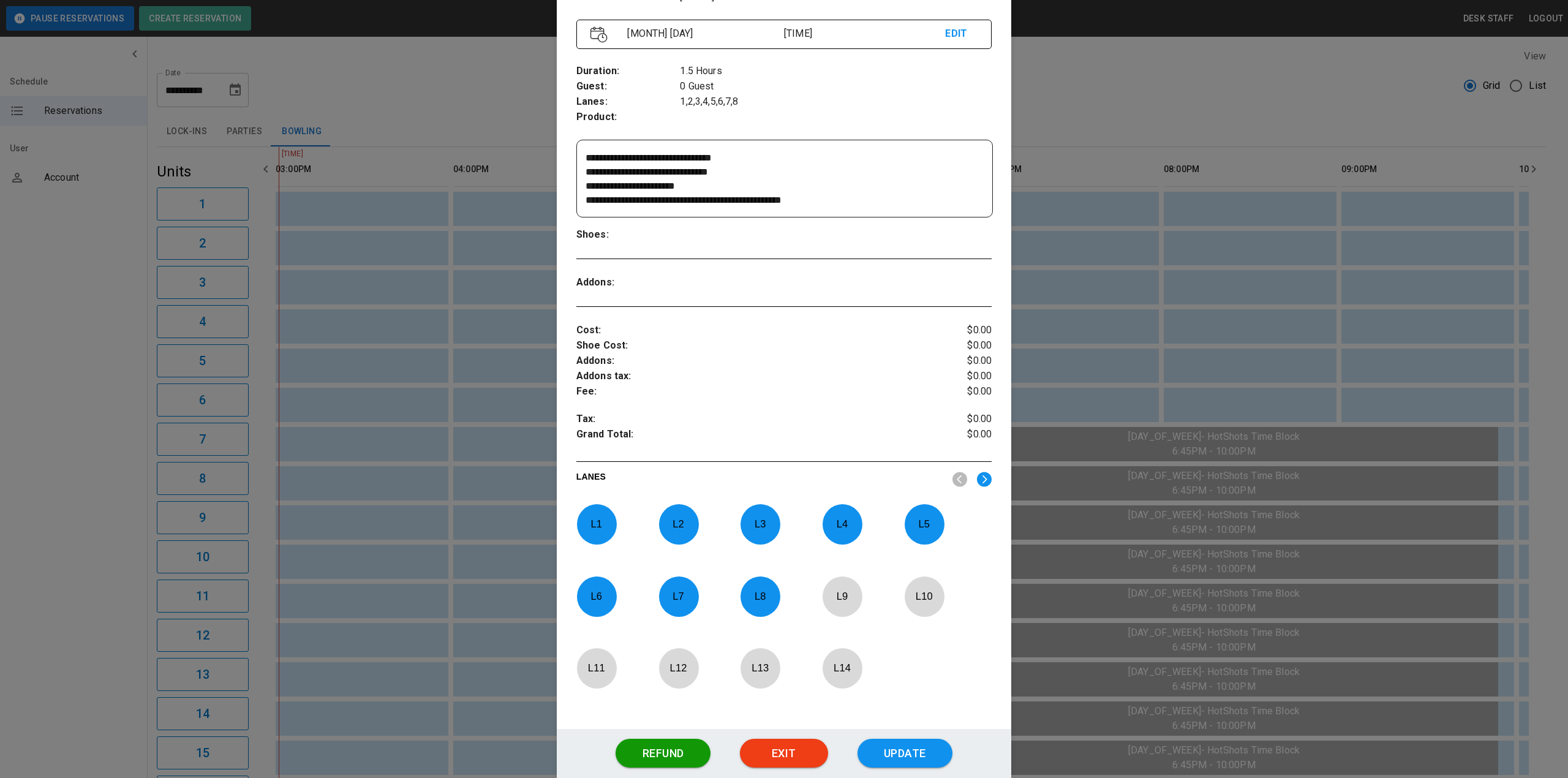 scroll, scrollTop: 239, scrollLeft: 0, axis: vertical 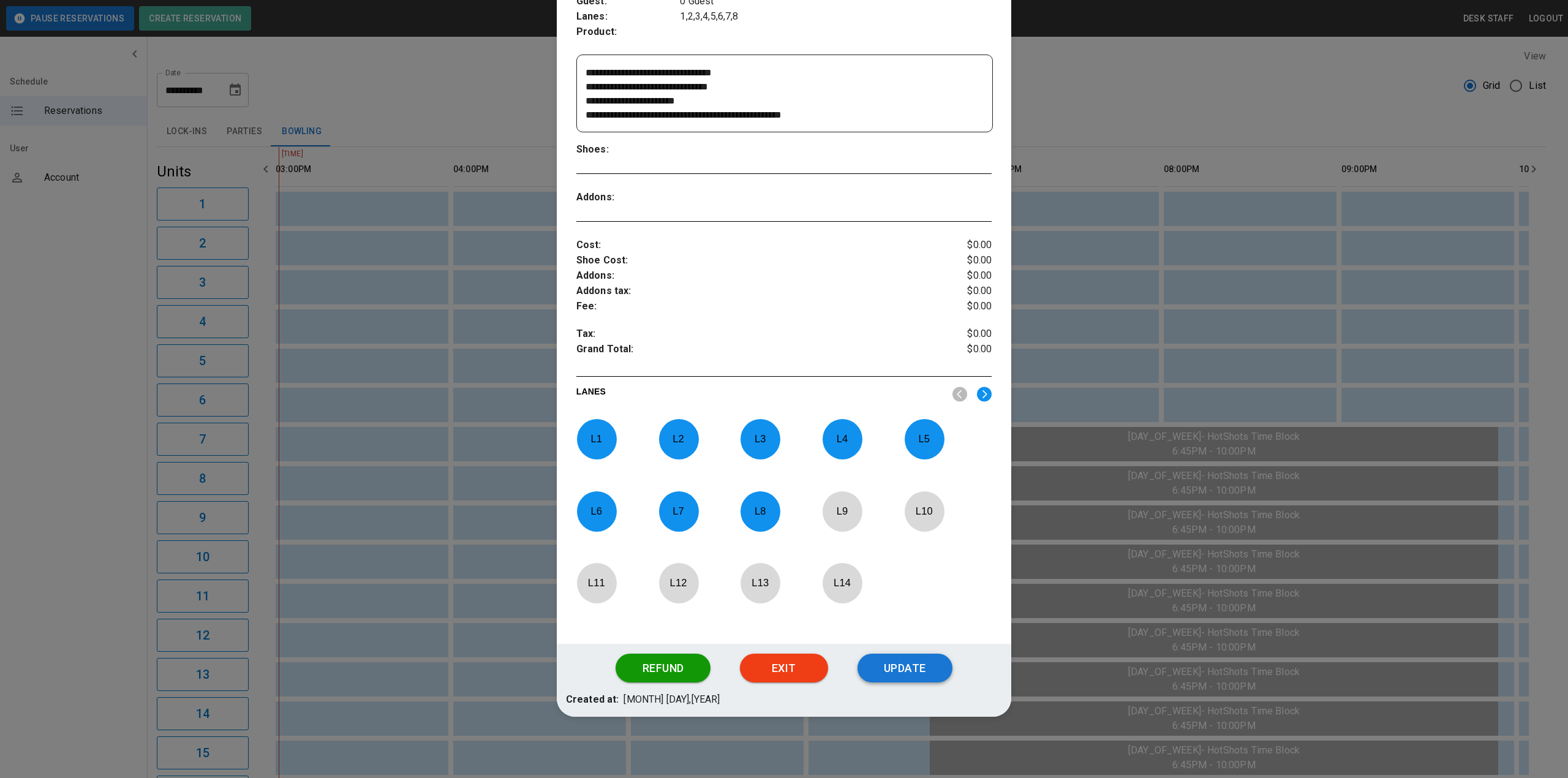type on "**********" 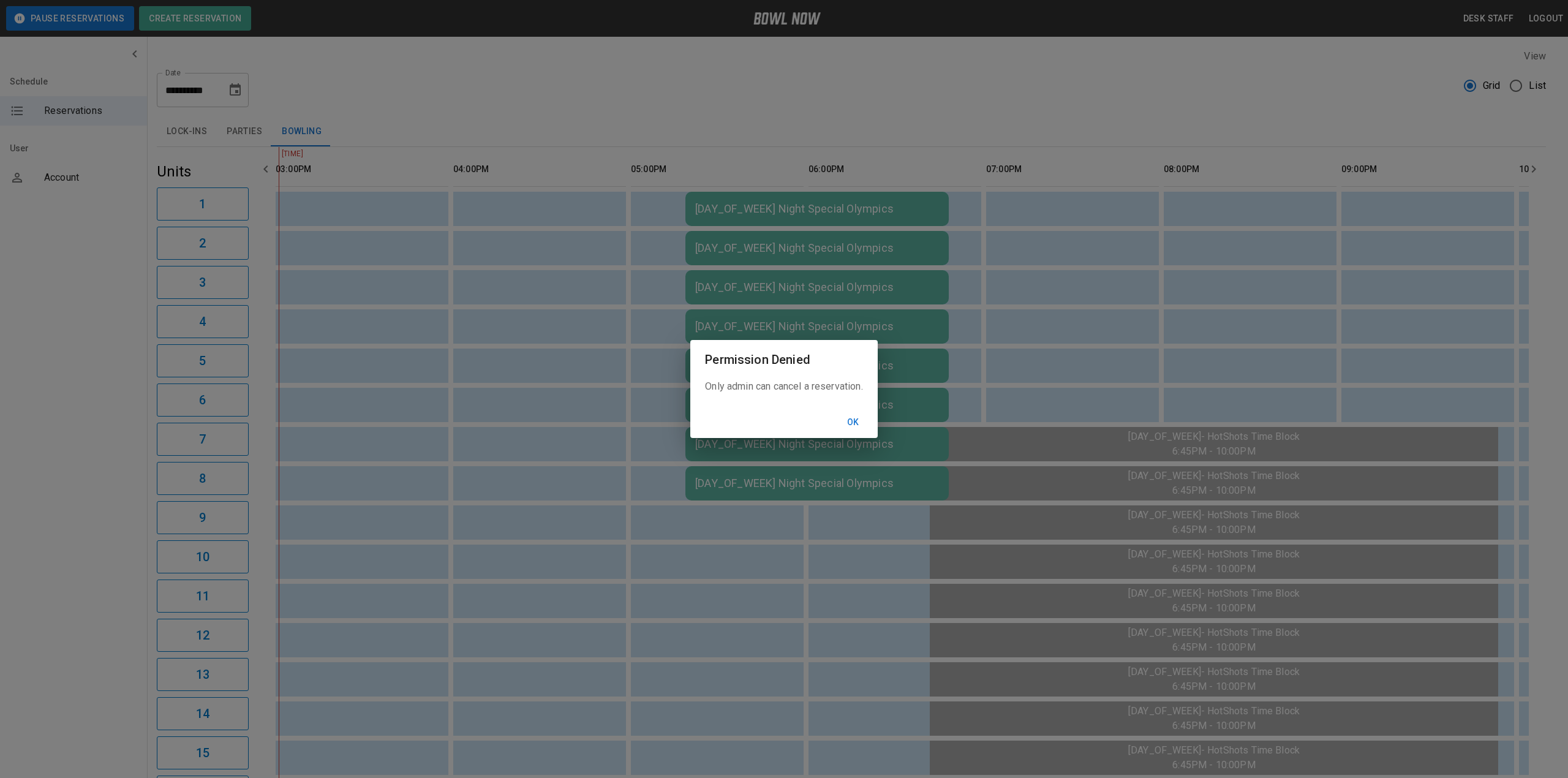 click on "Ok" at bounding box center (853, 422) 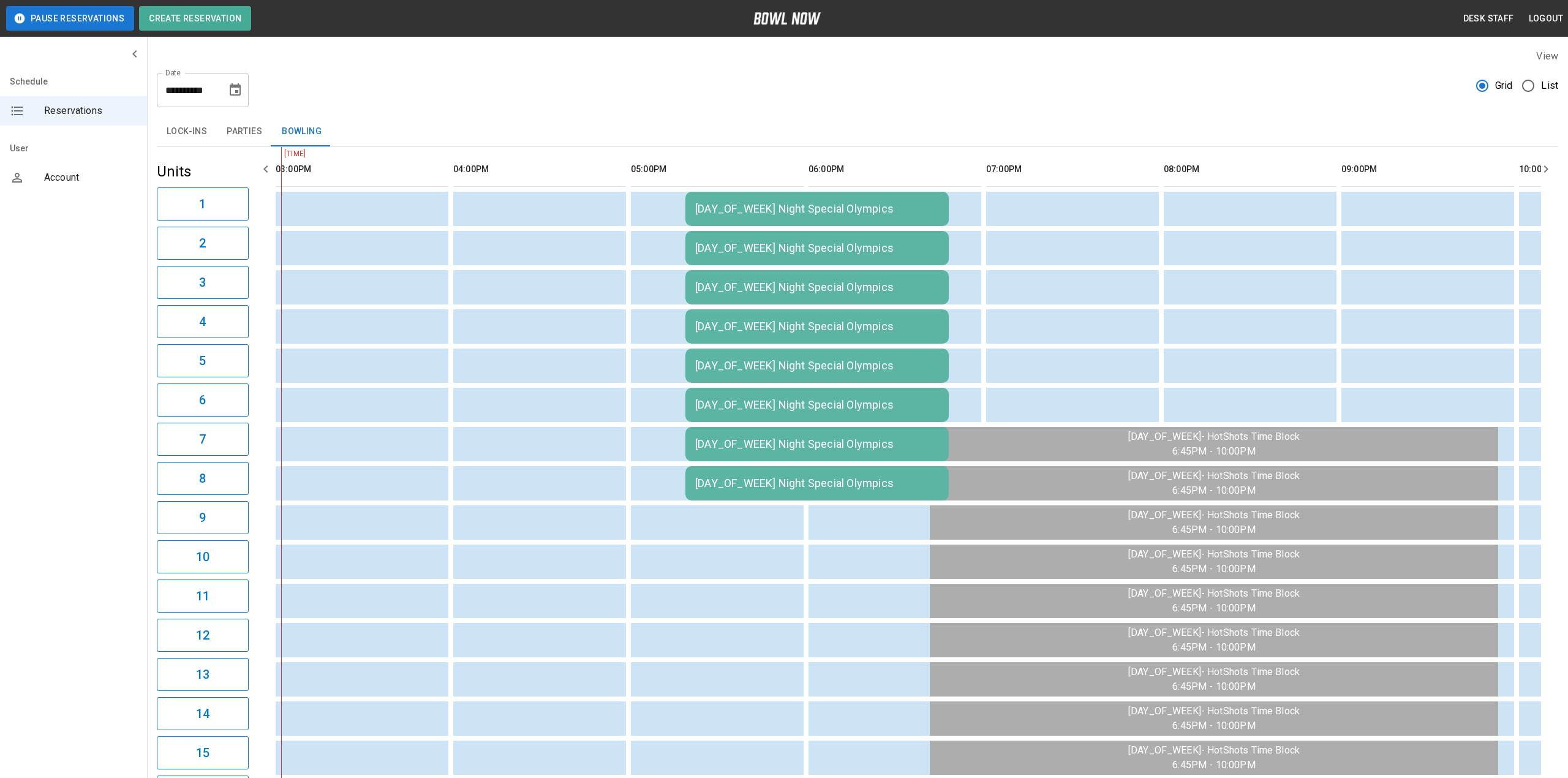 click 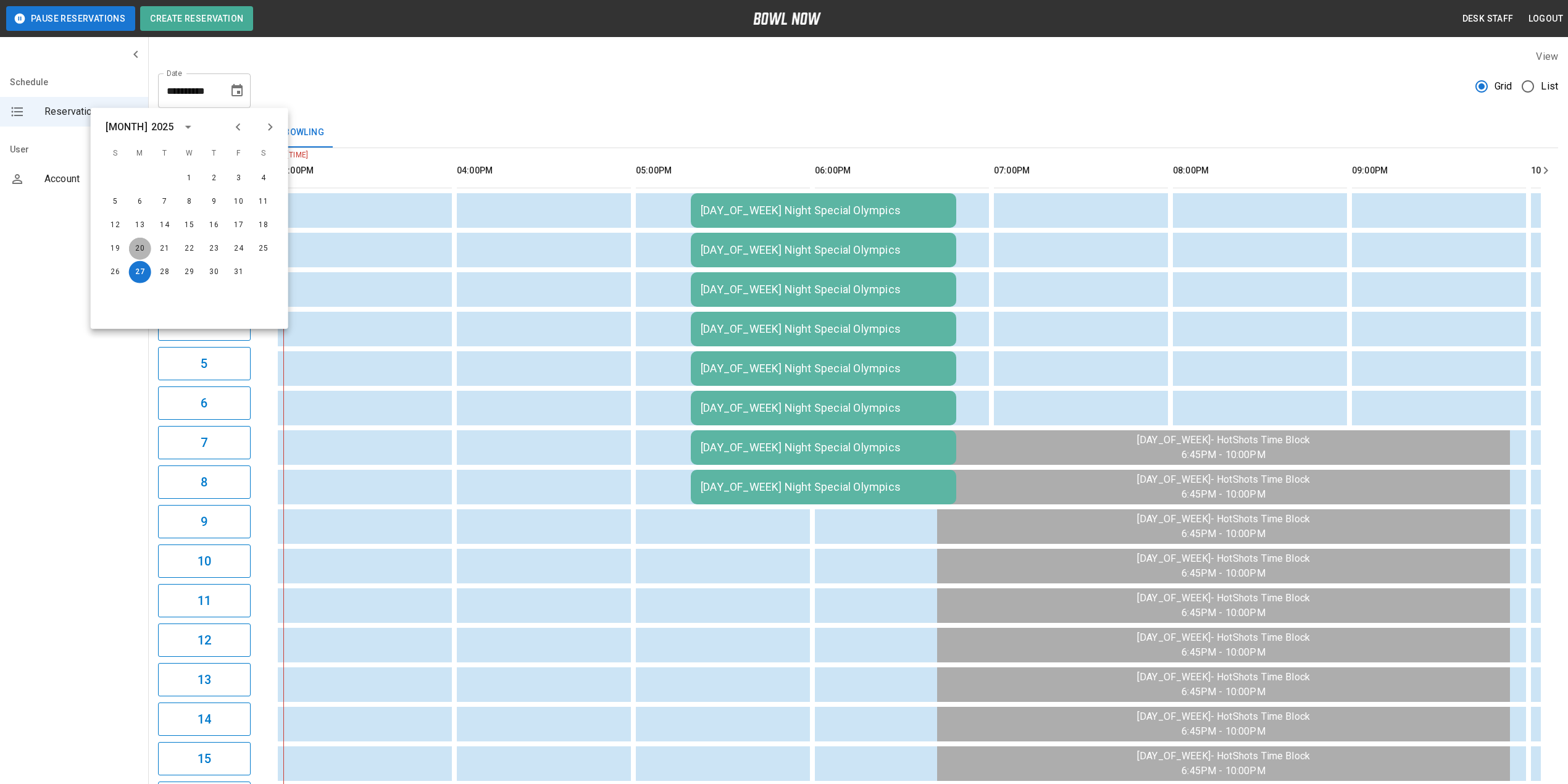 click on "20" at bounding box center (140, 249) 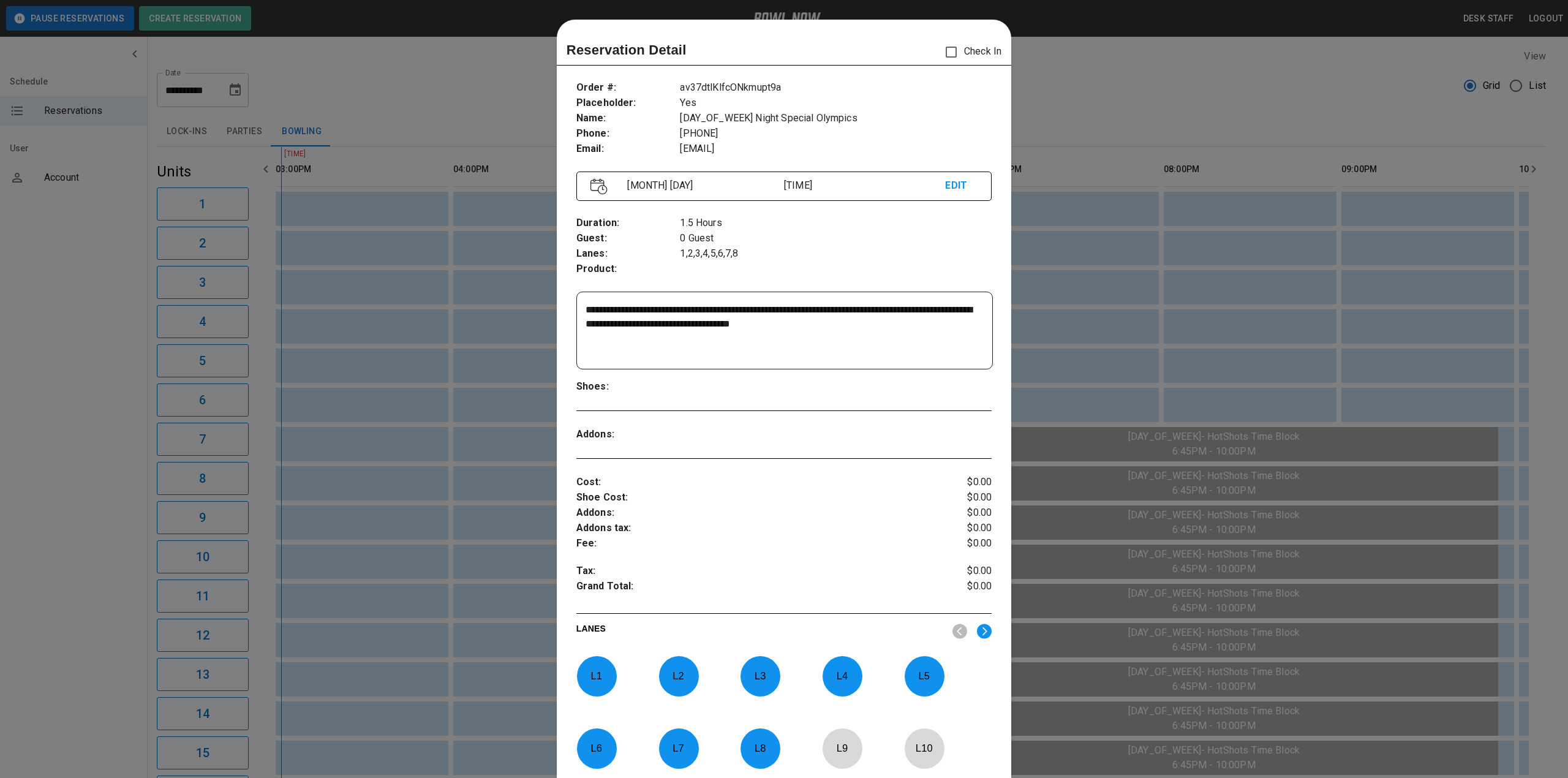 scroll, scrollTop: 20, scrollLeft: 0, axis: vertical 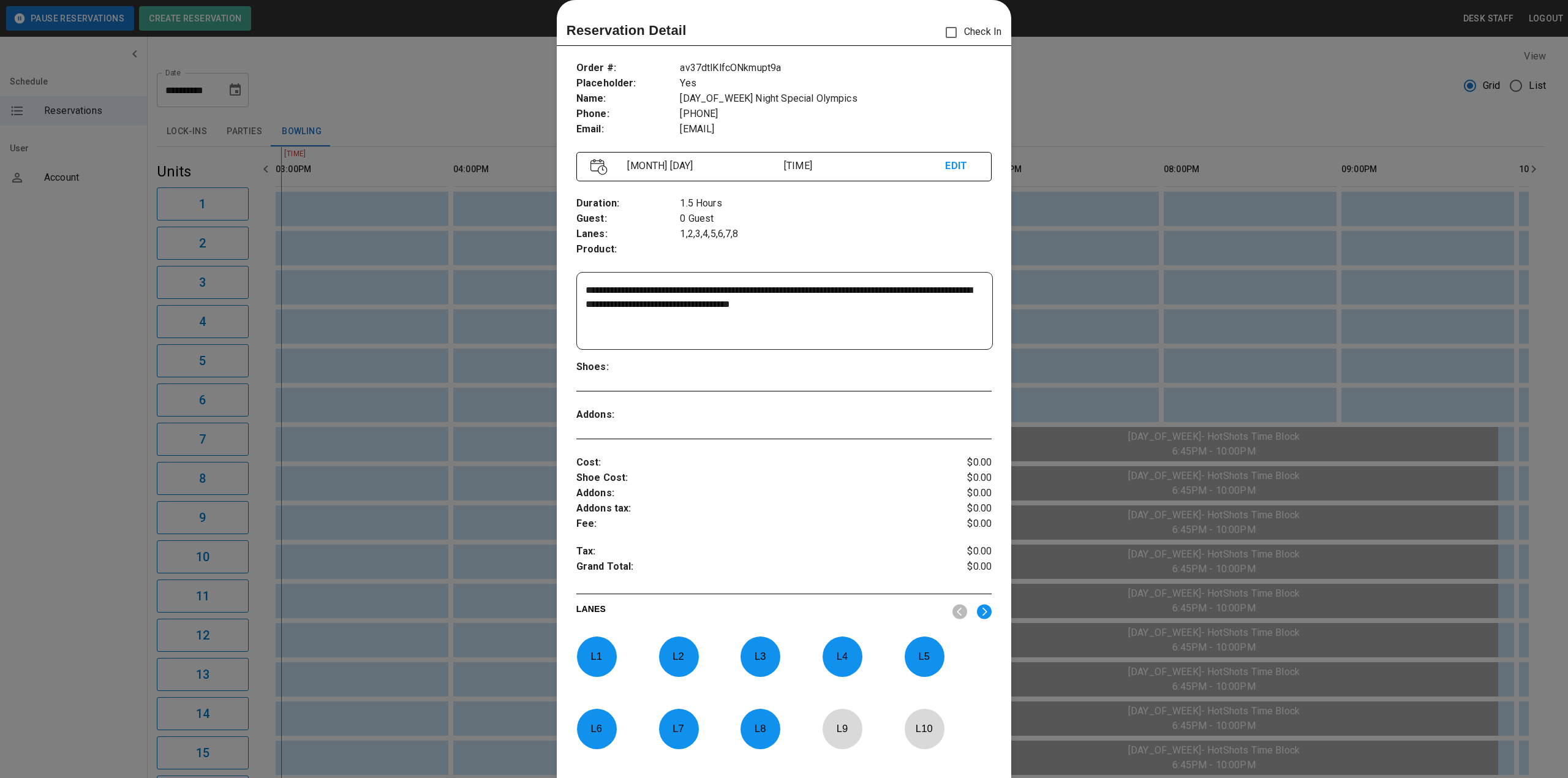 drag, startPoint x: 908, startPoint y: 309, endPoint x: 346, endPoint y: 255, distance: 564.58835 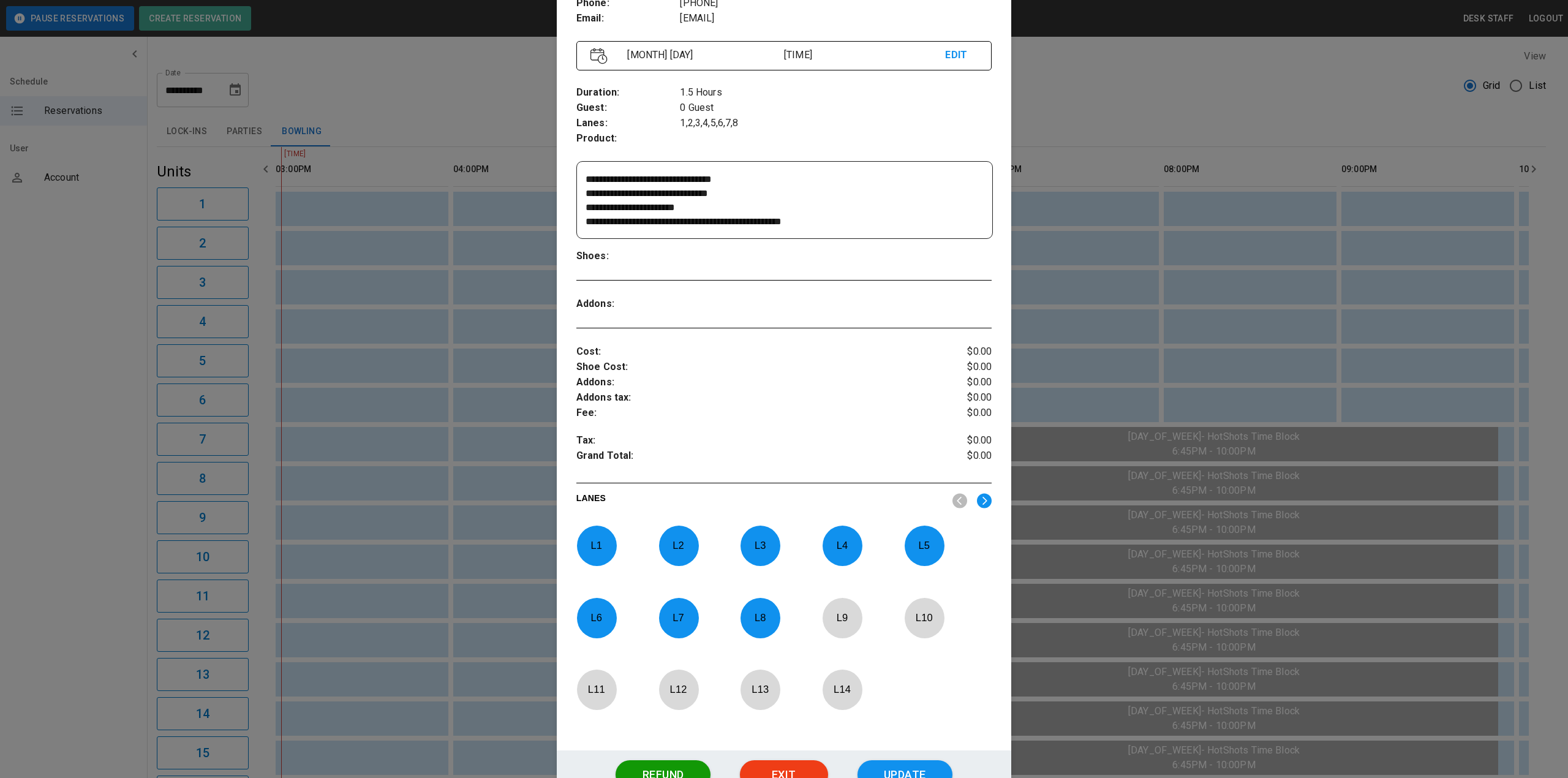 scroll, scrollTop: 239, scrollLeft: 0, axis: vertical 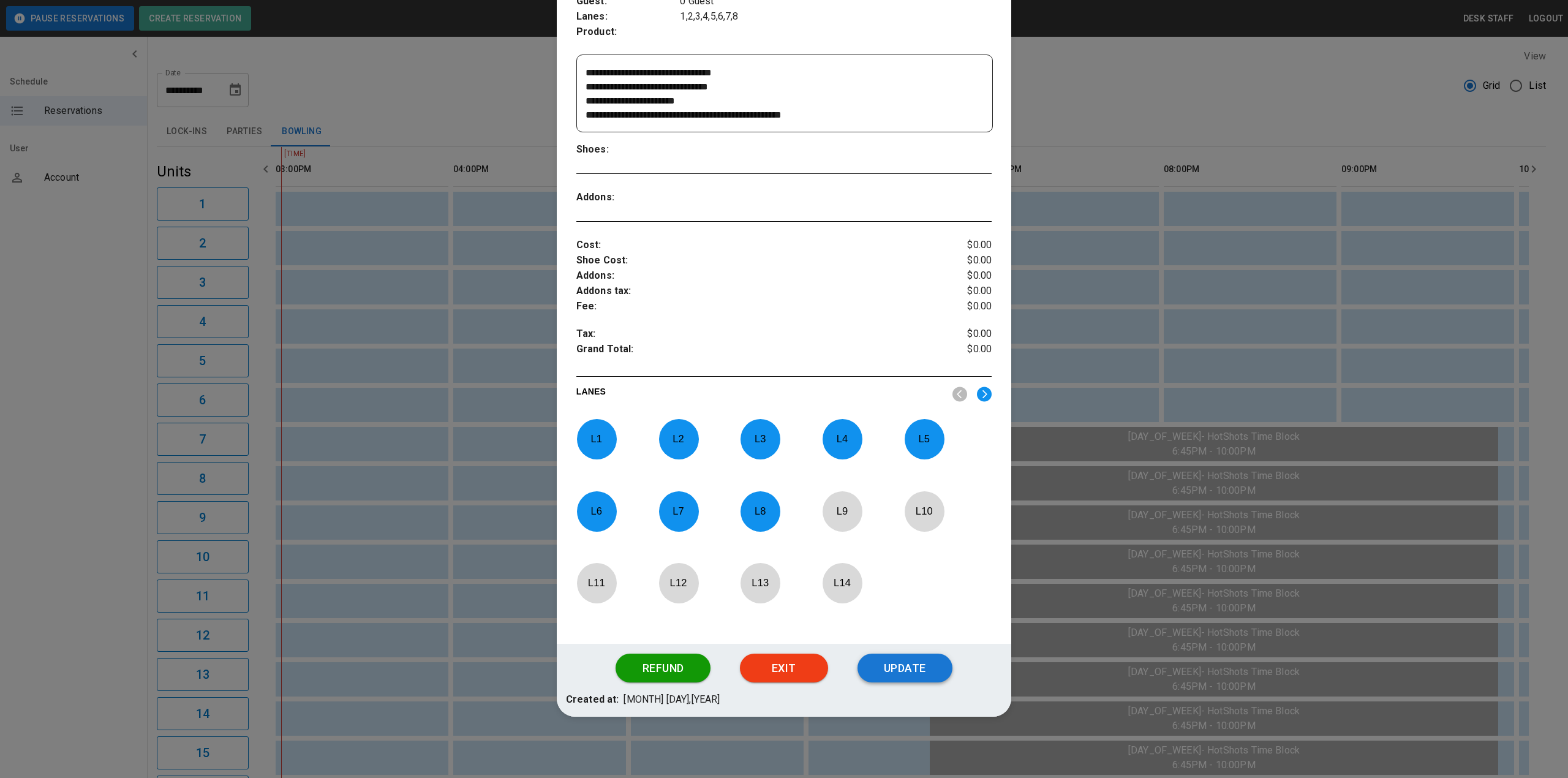 type on "**********" 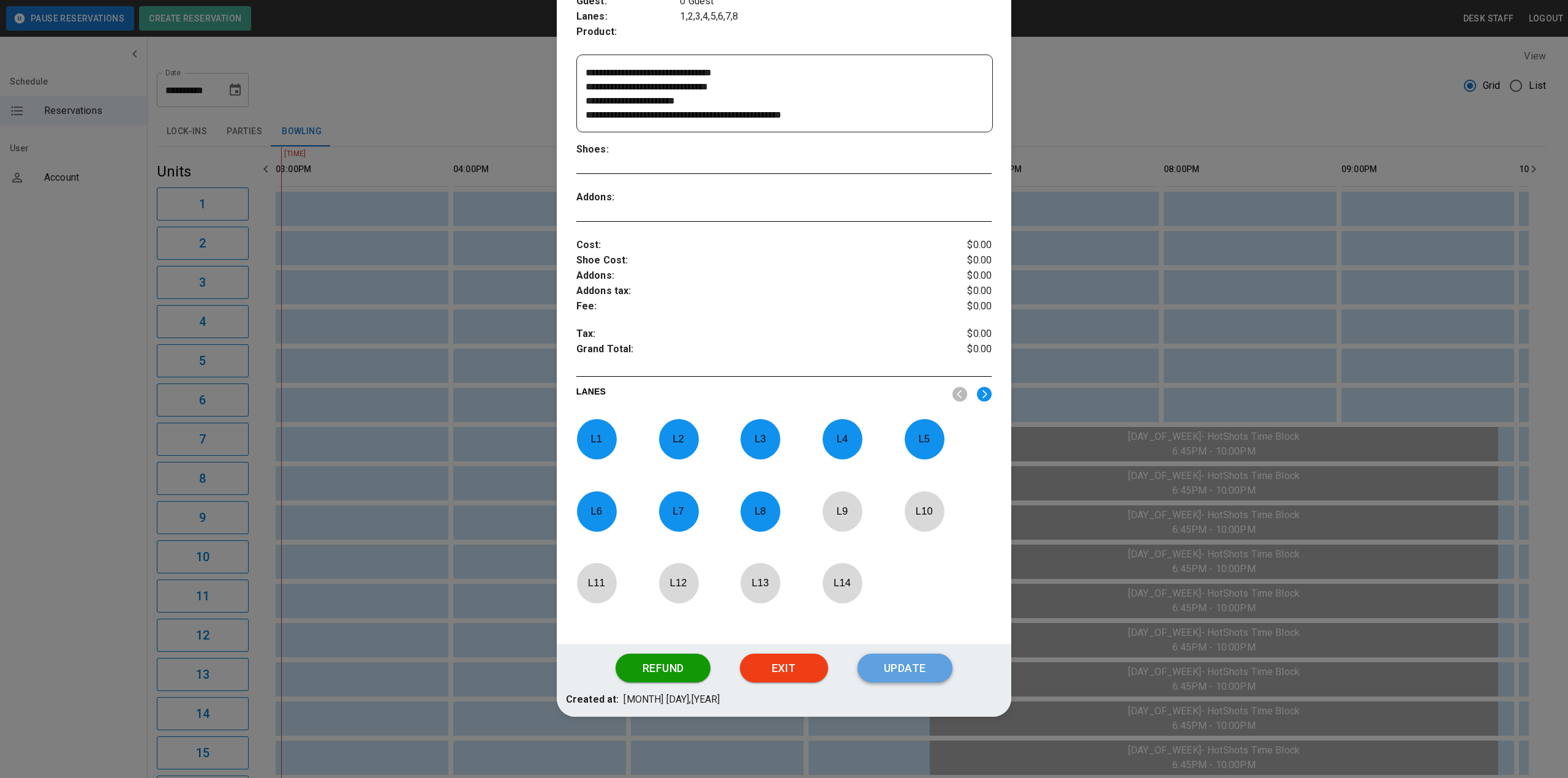 click on "Update" at bounding box center [905, 668] 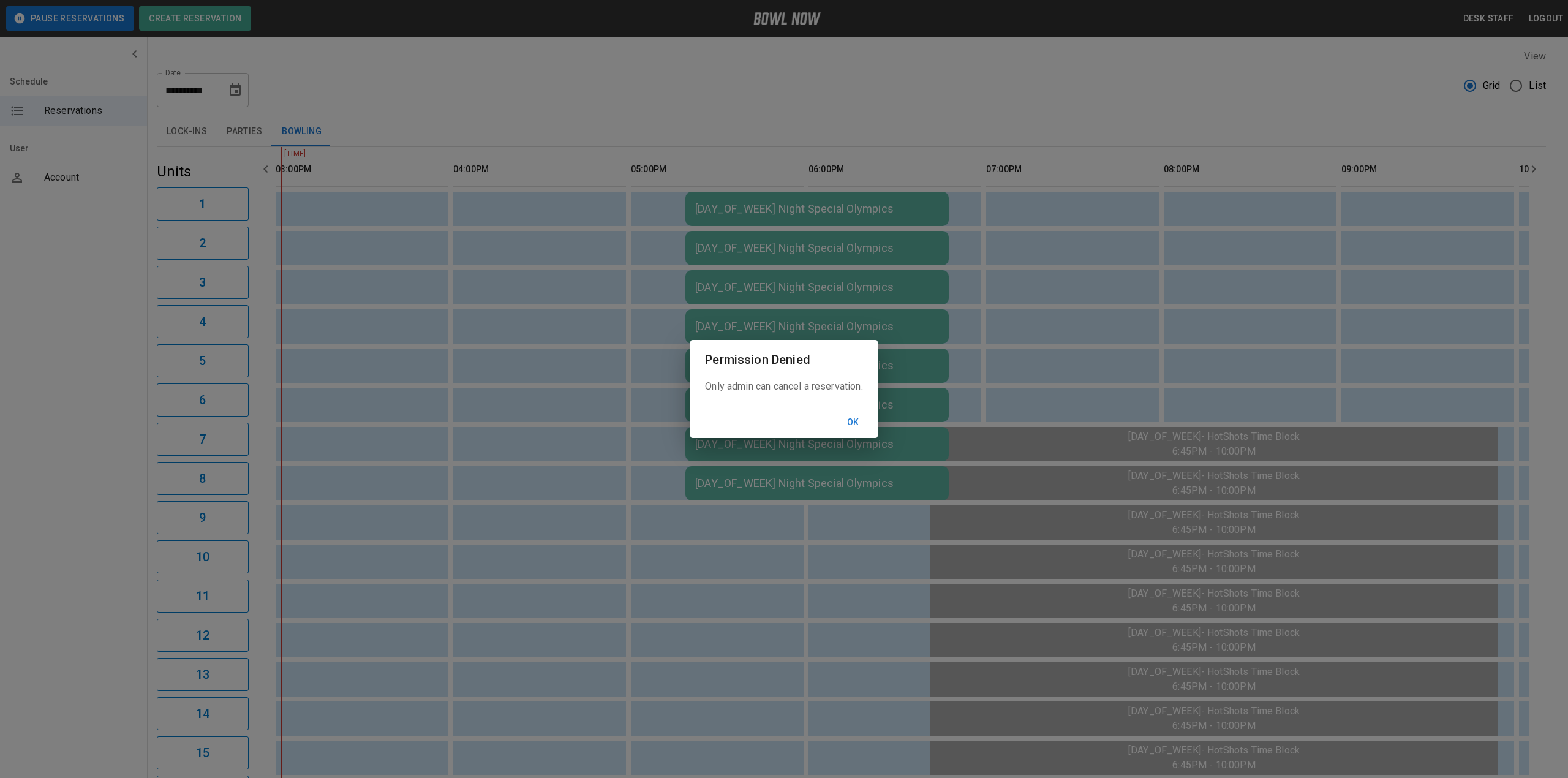 click on "Ok" at bounding box center (853, 422) 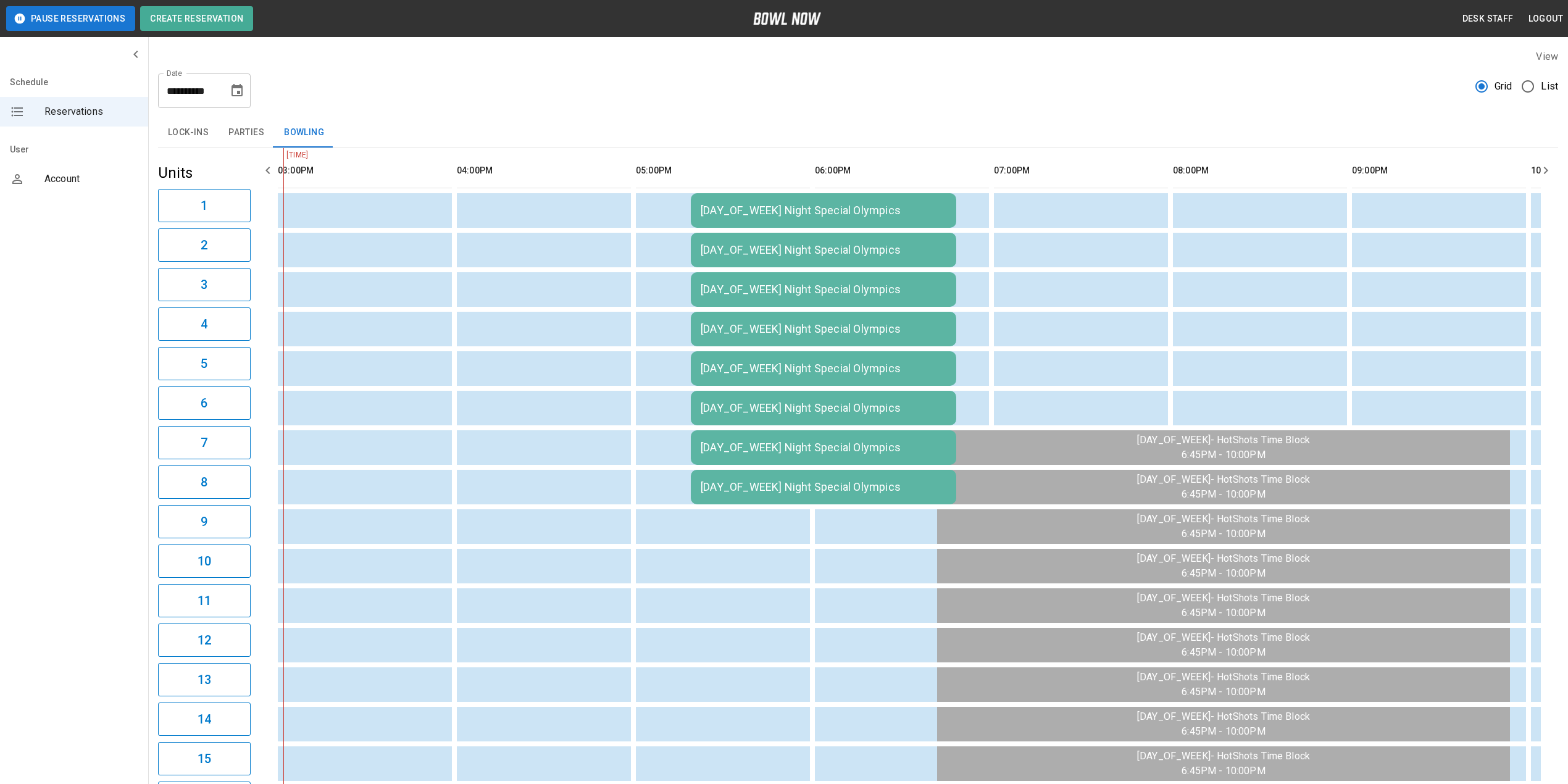 click 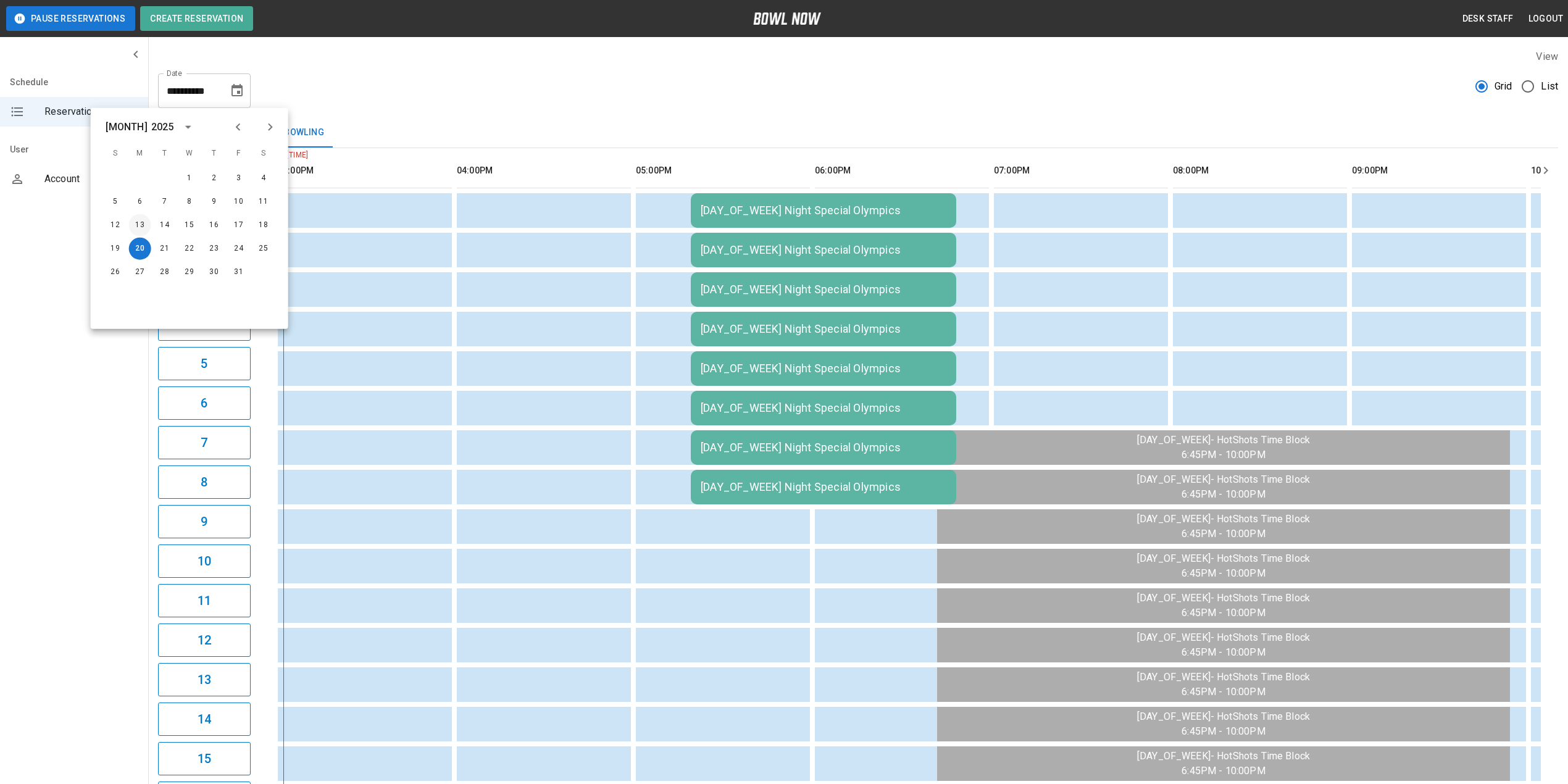click on "13" at bounding box center (140, 225) 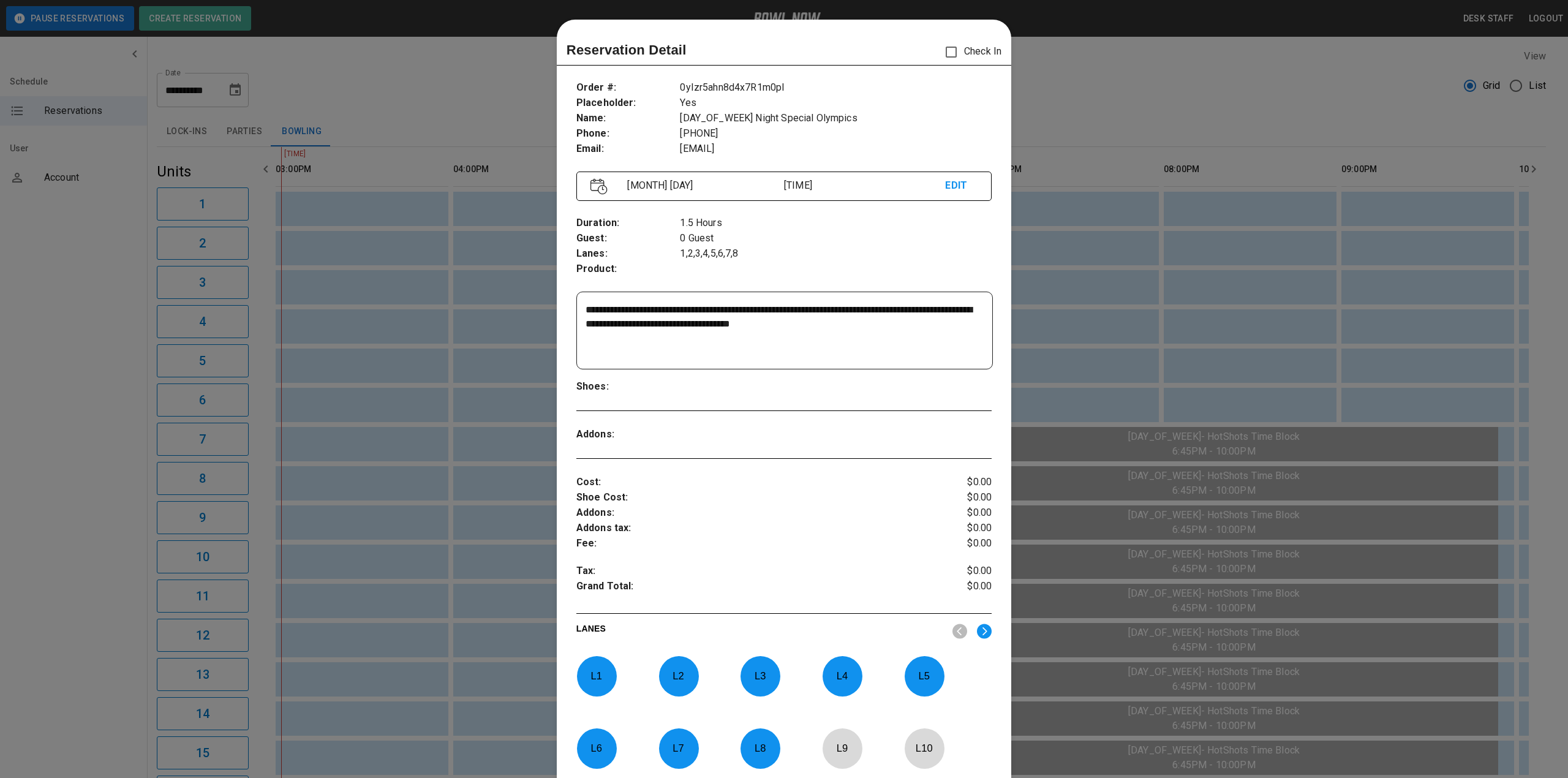 scroll, scrollTop: 20, scrollLeft: 0, axis: vertical 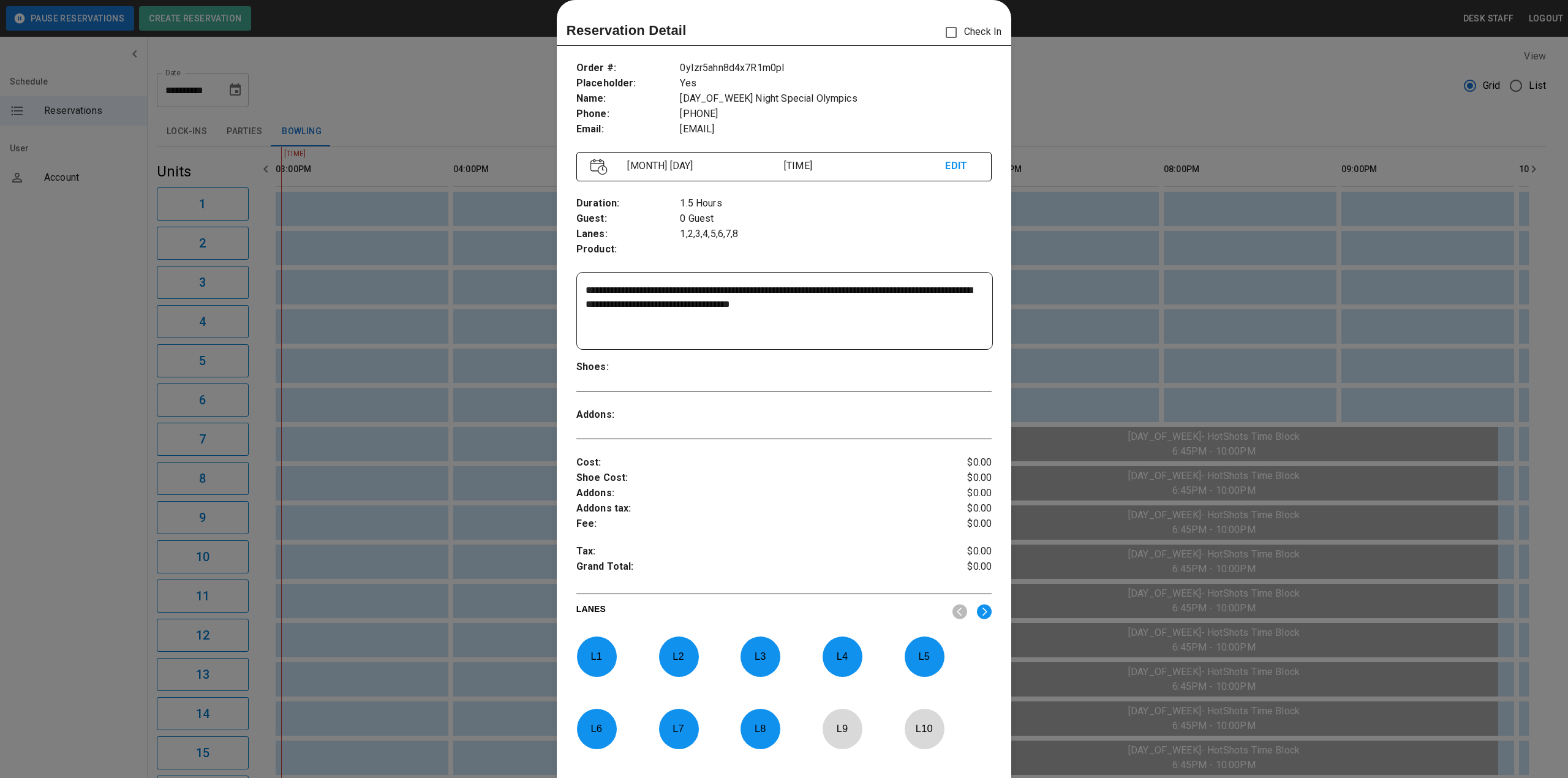 drag, startPoint x: 893, startPoint y: 314, endPoint x: 395, endPoint y: 273, distance: 499.6849 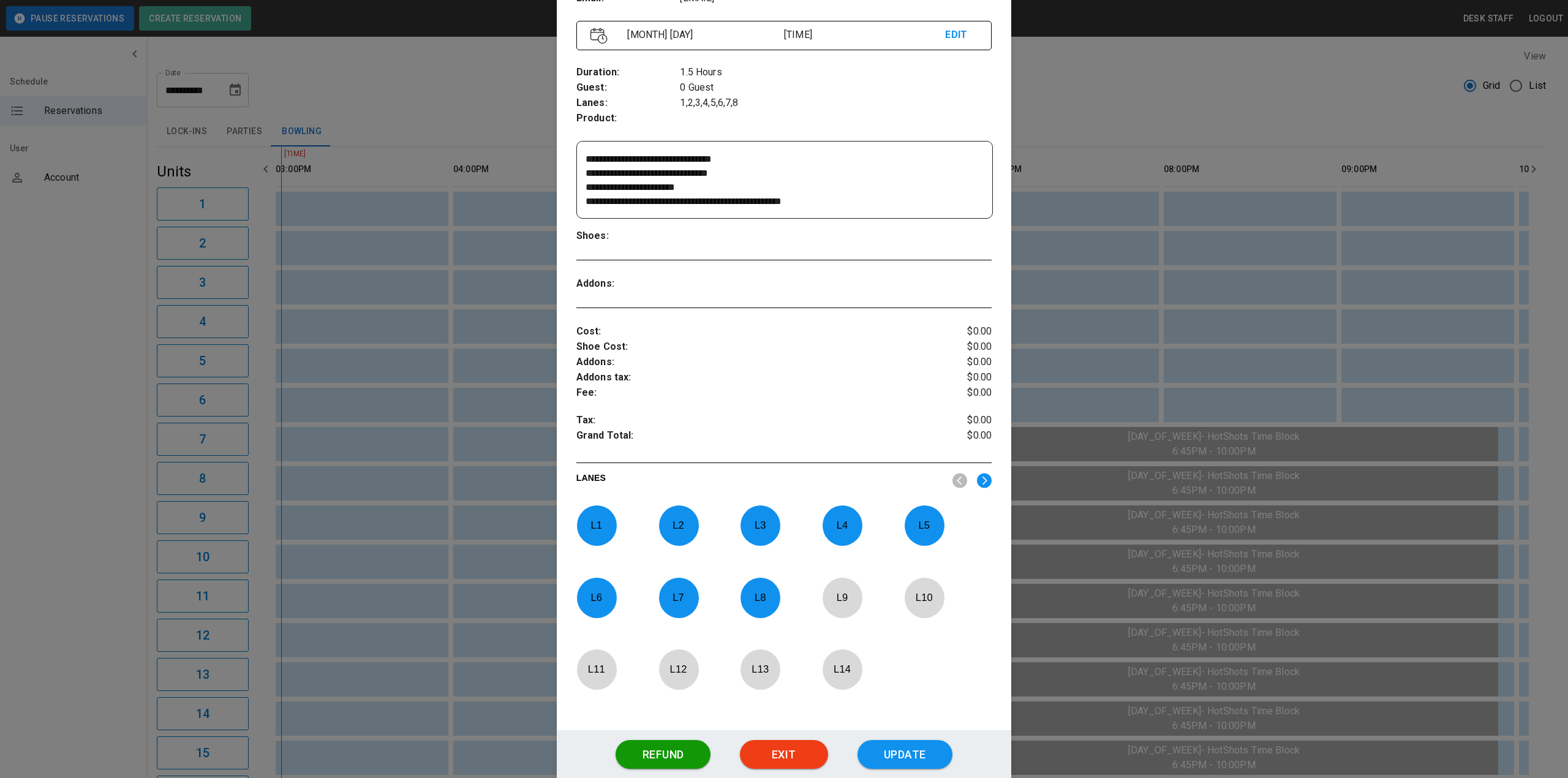scroll, scrollTop: 239, scrollLeft: 0, axis: vertical 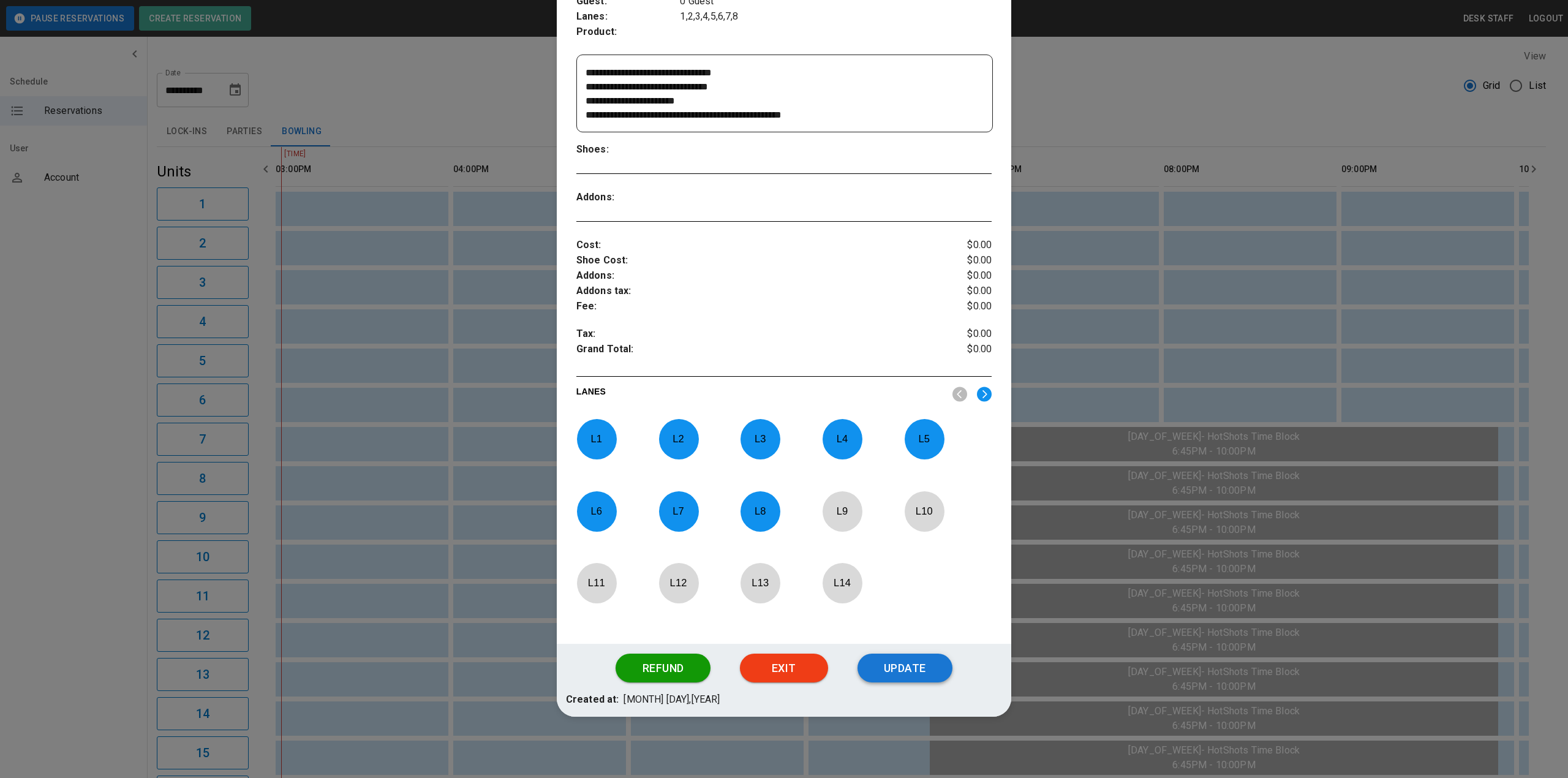 type on "**********" 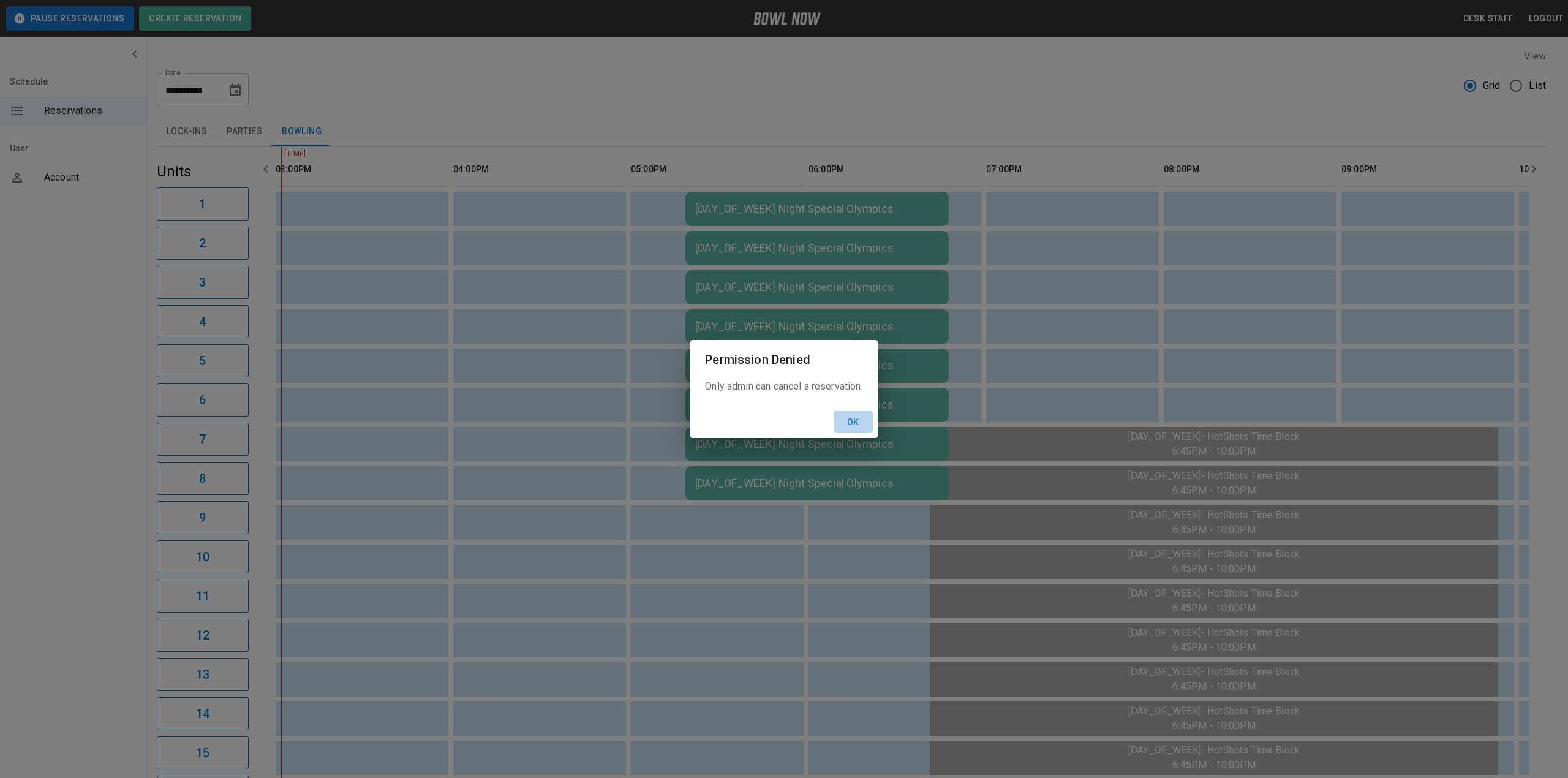click on "Ok" at bounding box center (853, 422) 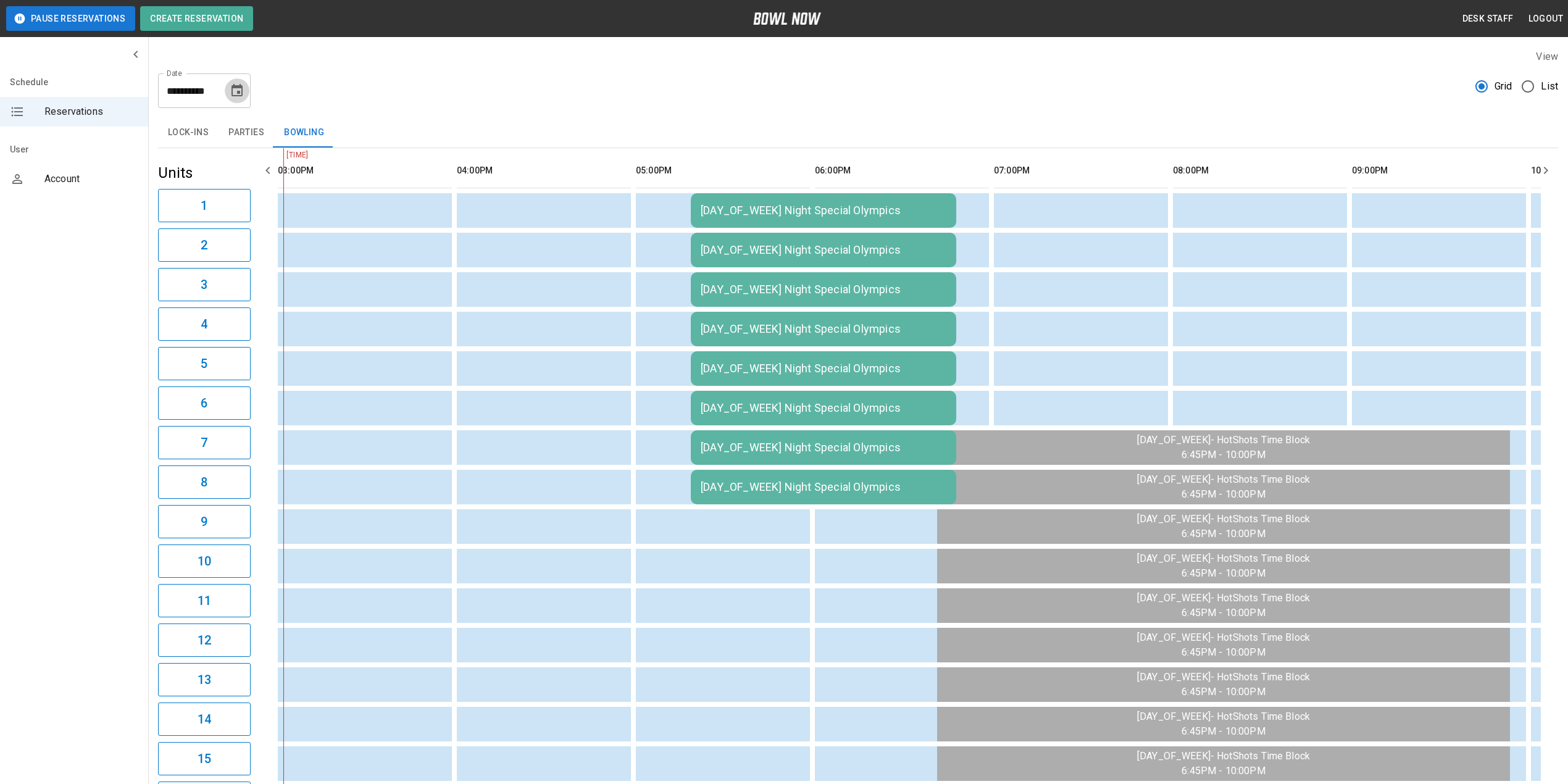 click at bounding box center [237, 91] 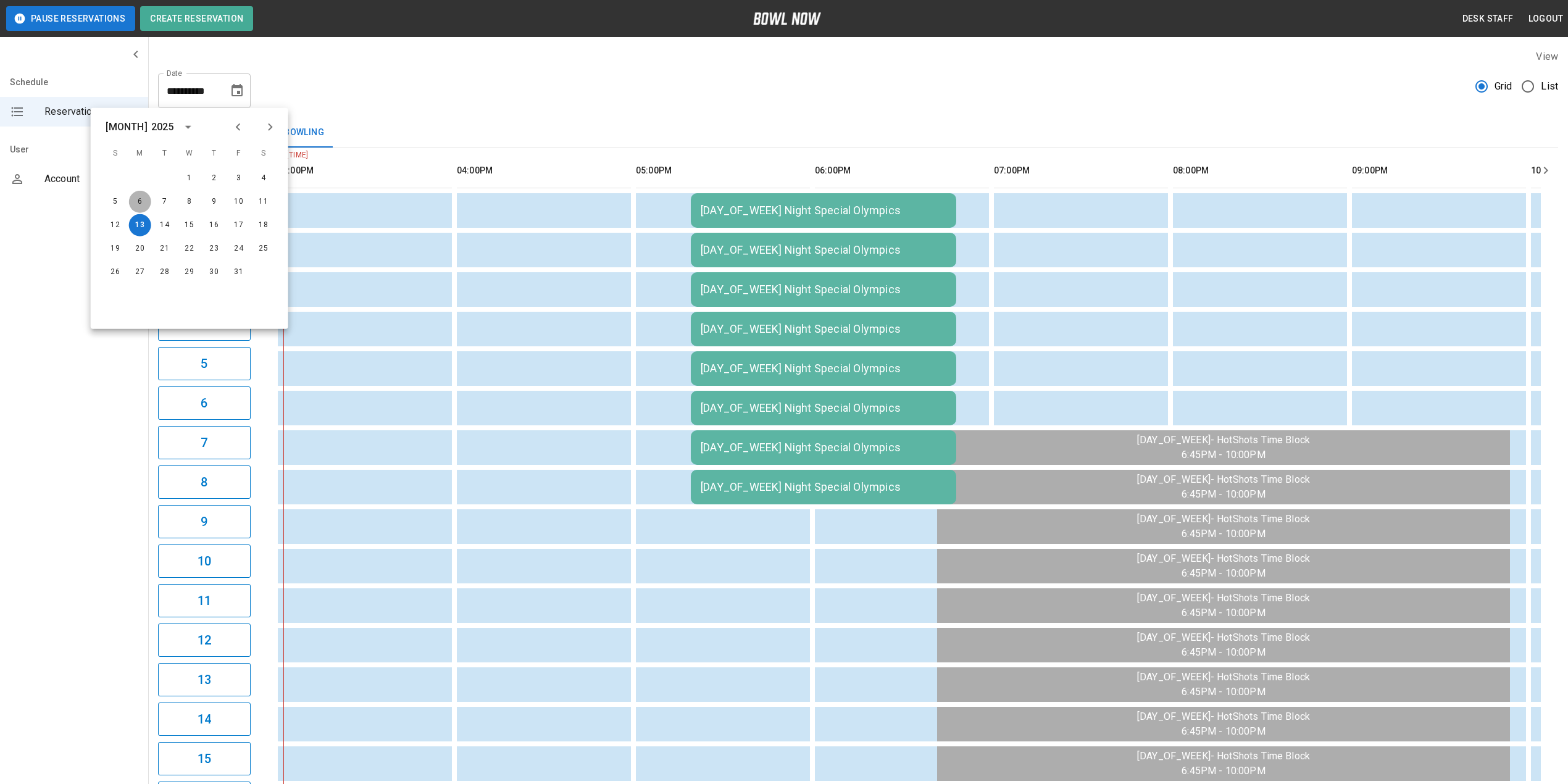 click on "6" at bounding box center (140, 202) 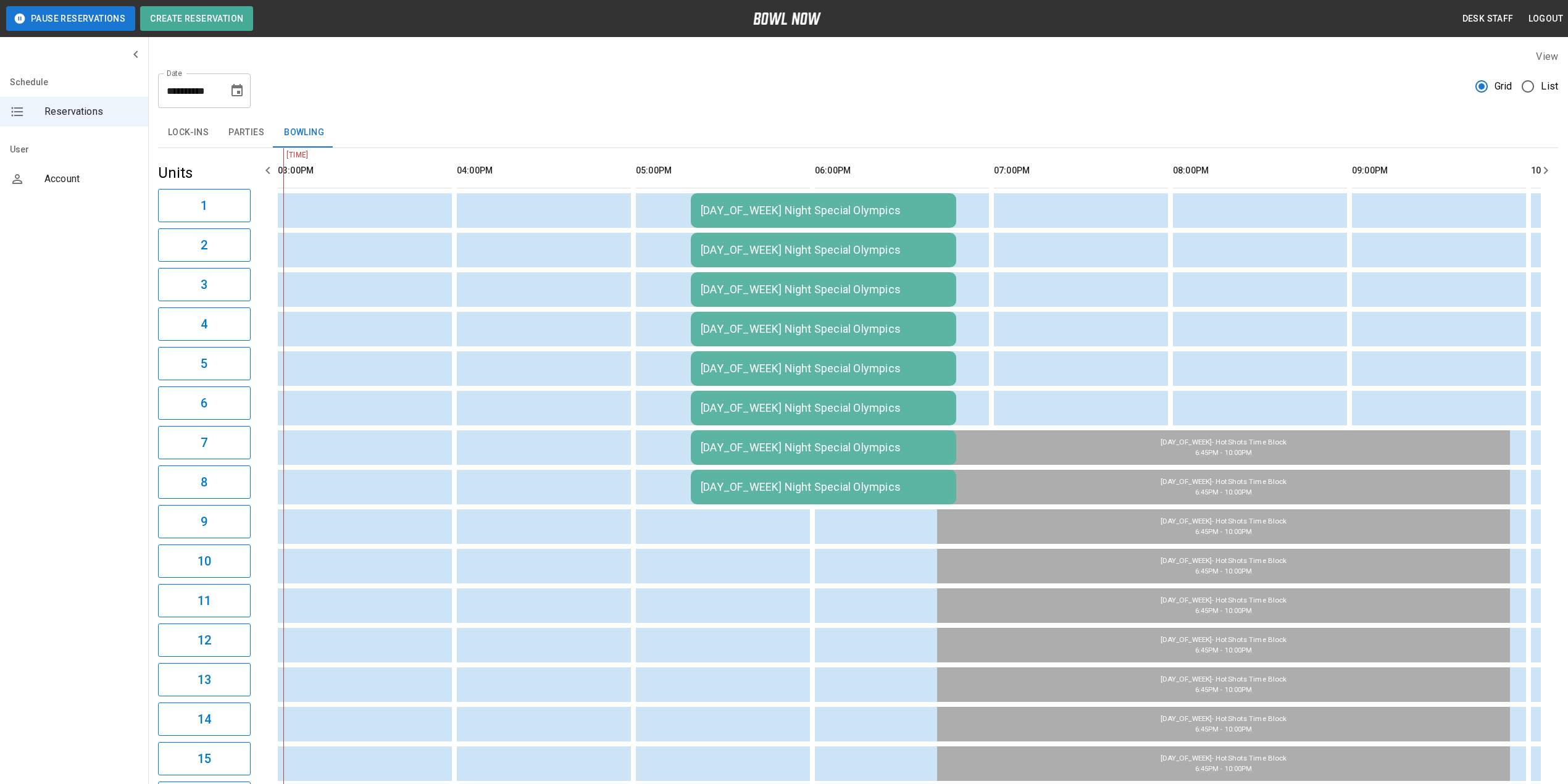 click on "[DAY_OF_WEEK] Night Special Olympics" at bounding box center [824, 211] 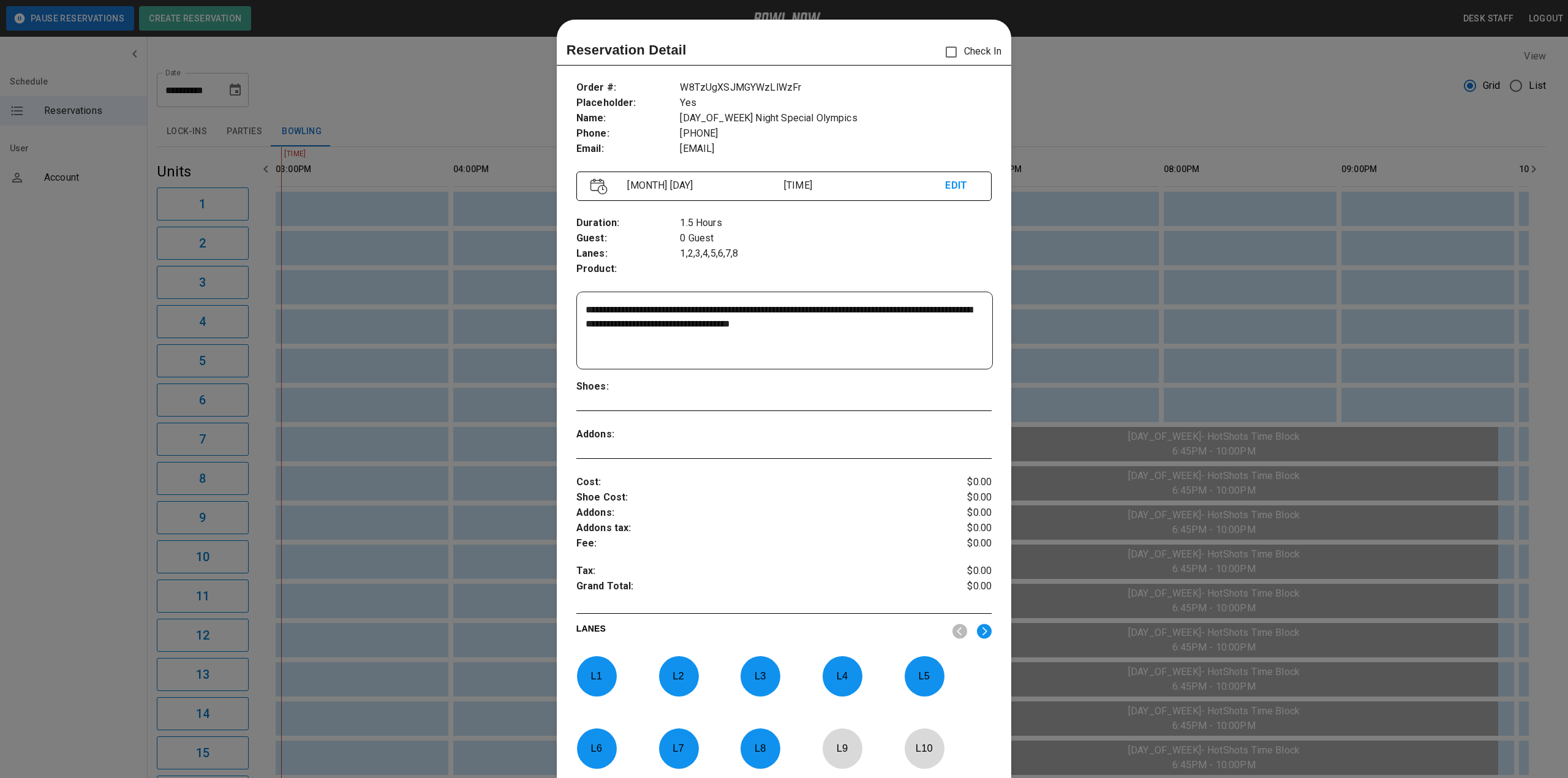scroll, scrollTop: 20, scrollLeft: 0, axis: vertical 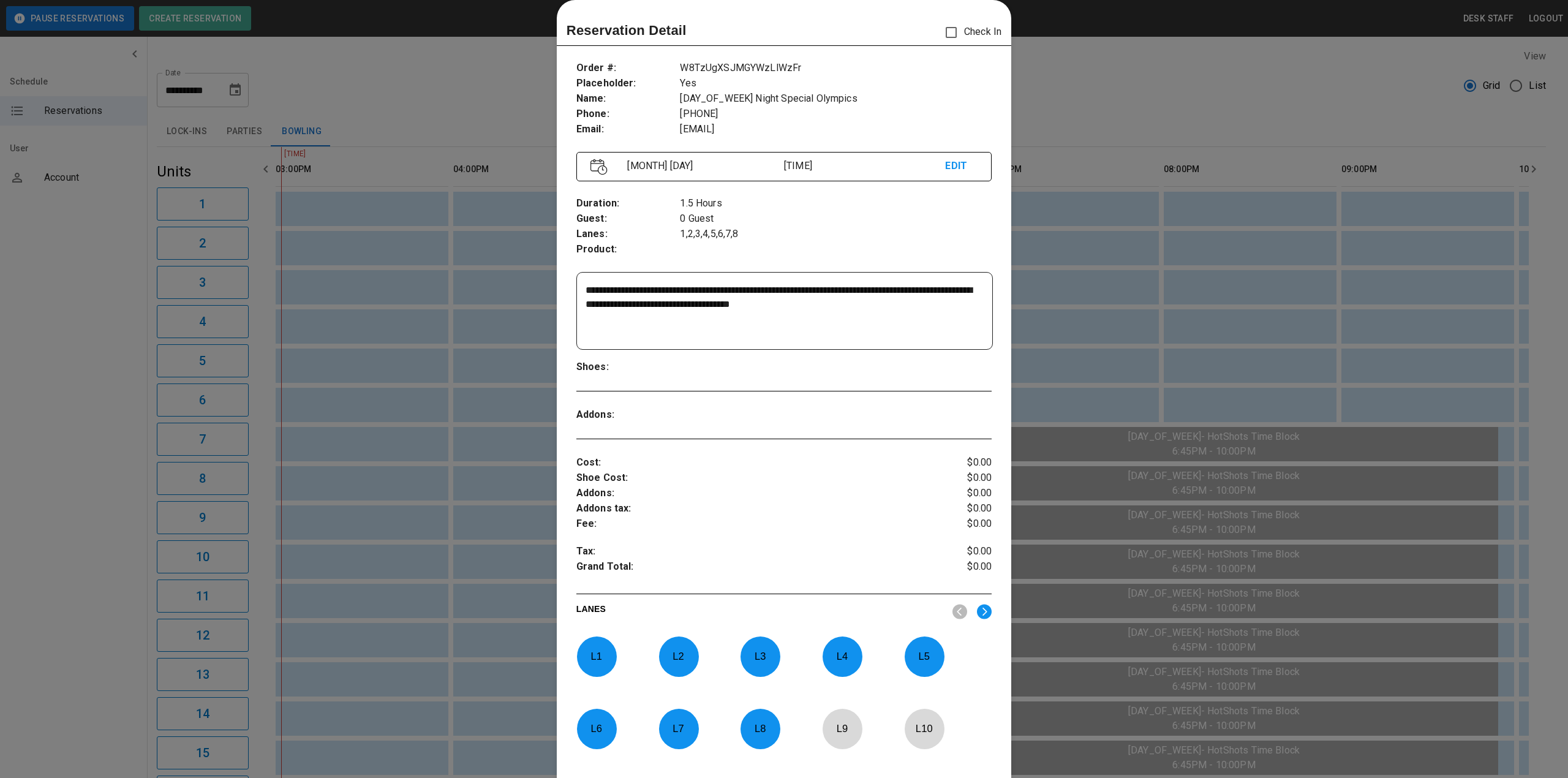drag, startPoint x: 627, startPoint y: 302, endPoint x: 1005, endPoint y: 322, distance: 378.5287 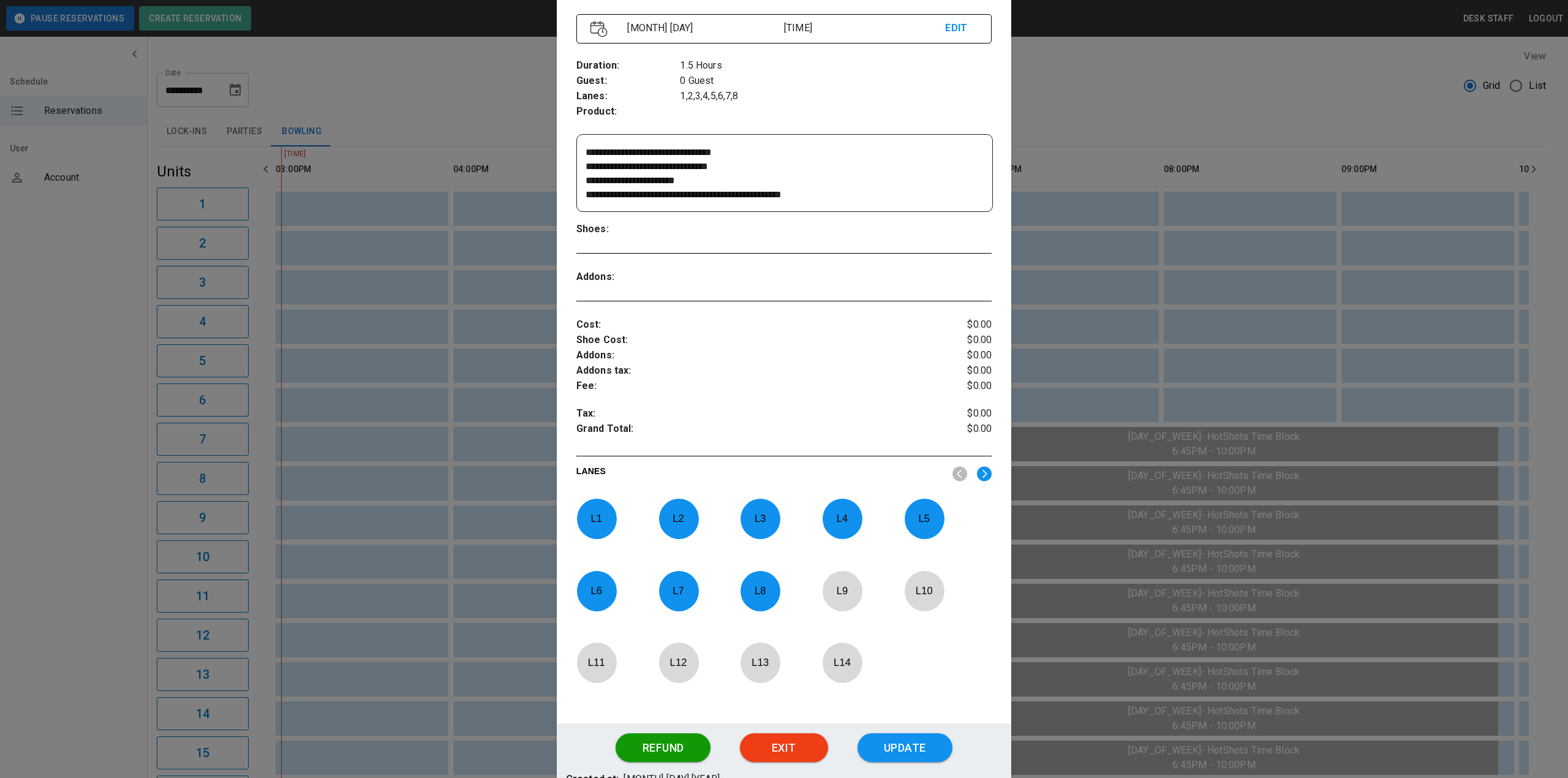 scroll, scrollTop: 239, scrollLeft: 0, axis: vertical 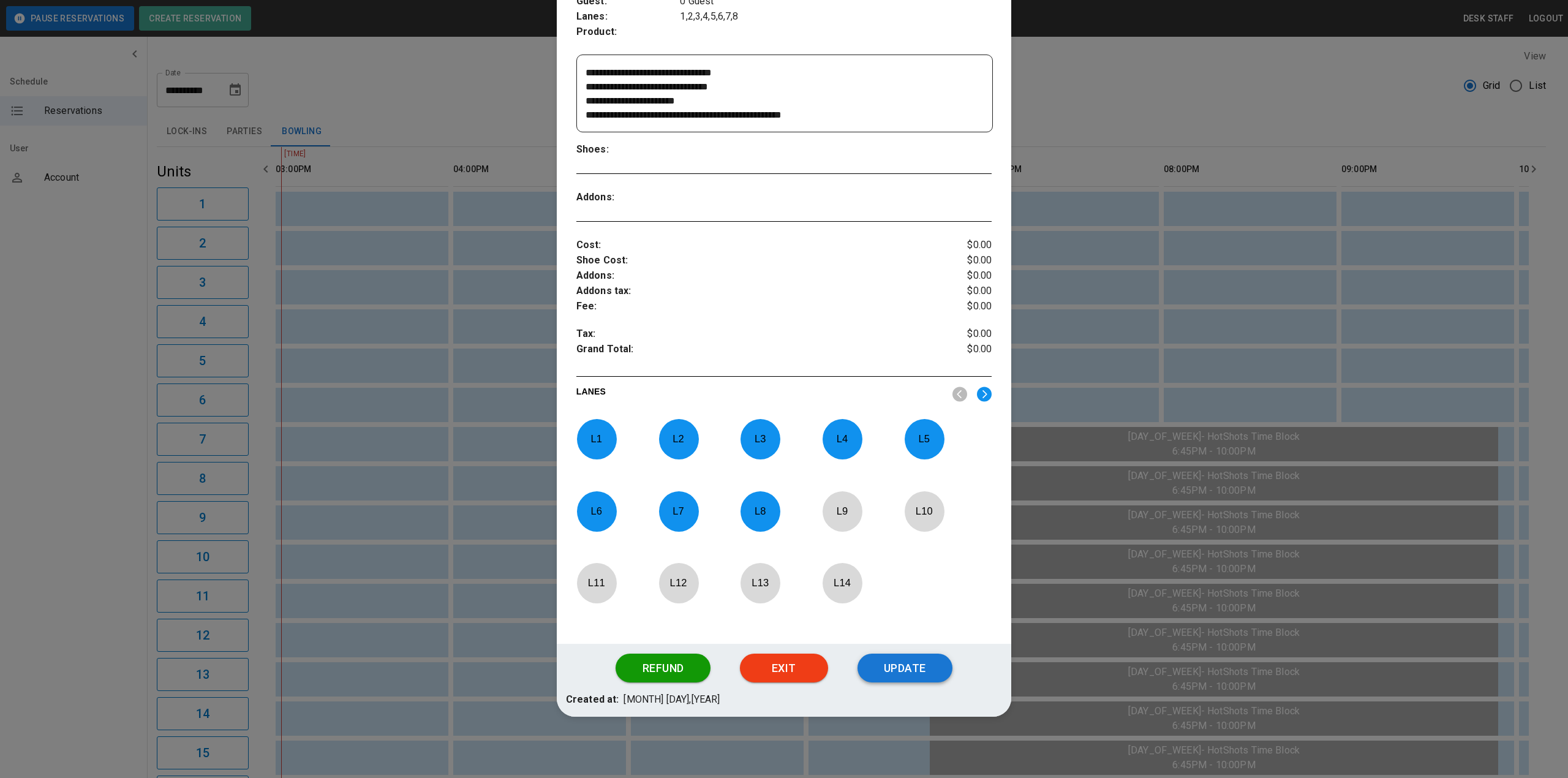type on "**********" 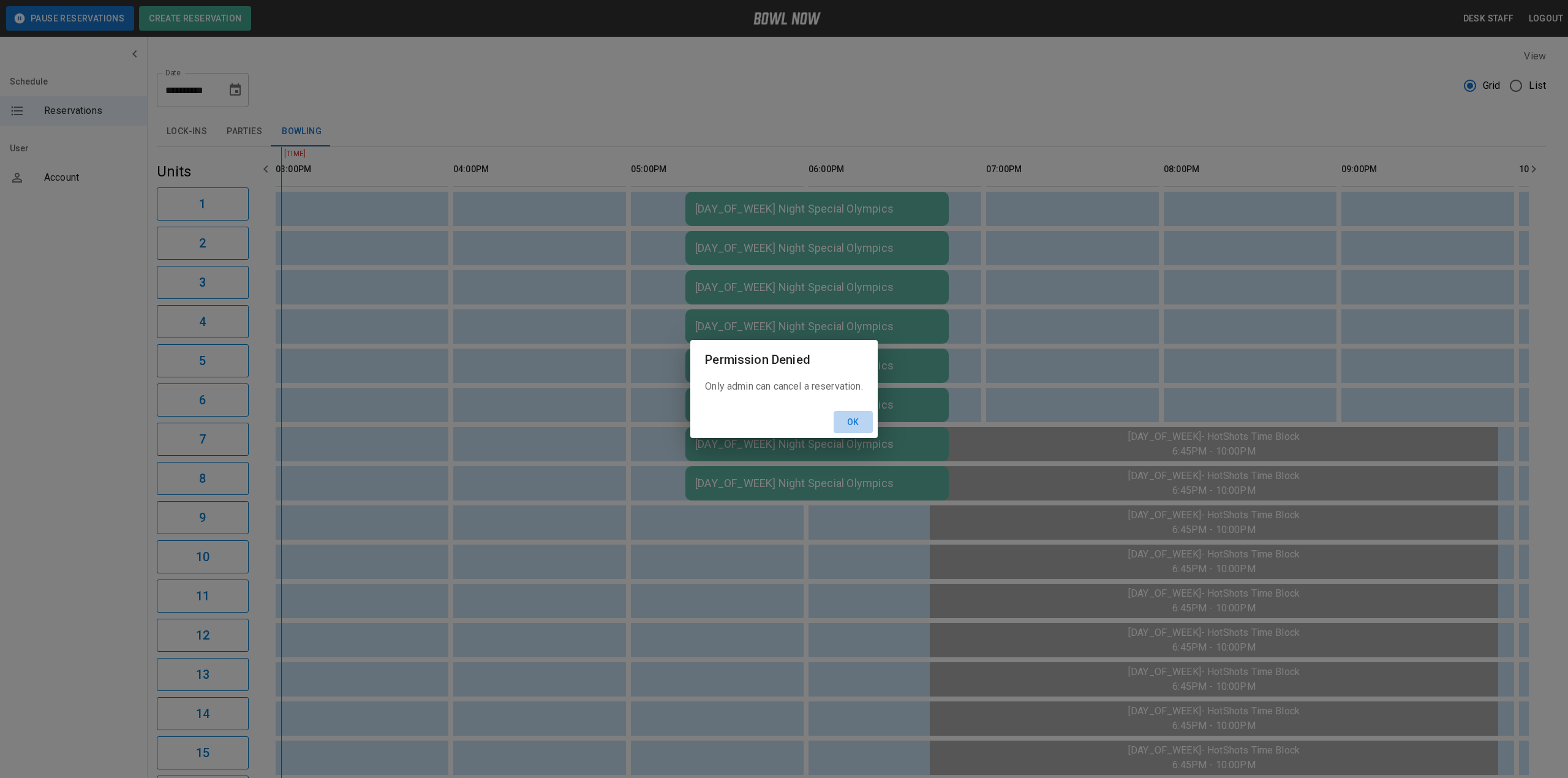 click on "Ok" at bounding box center [853, 422] 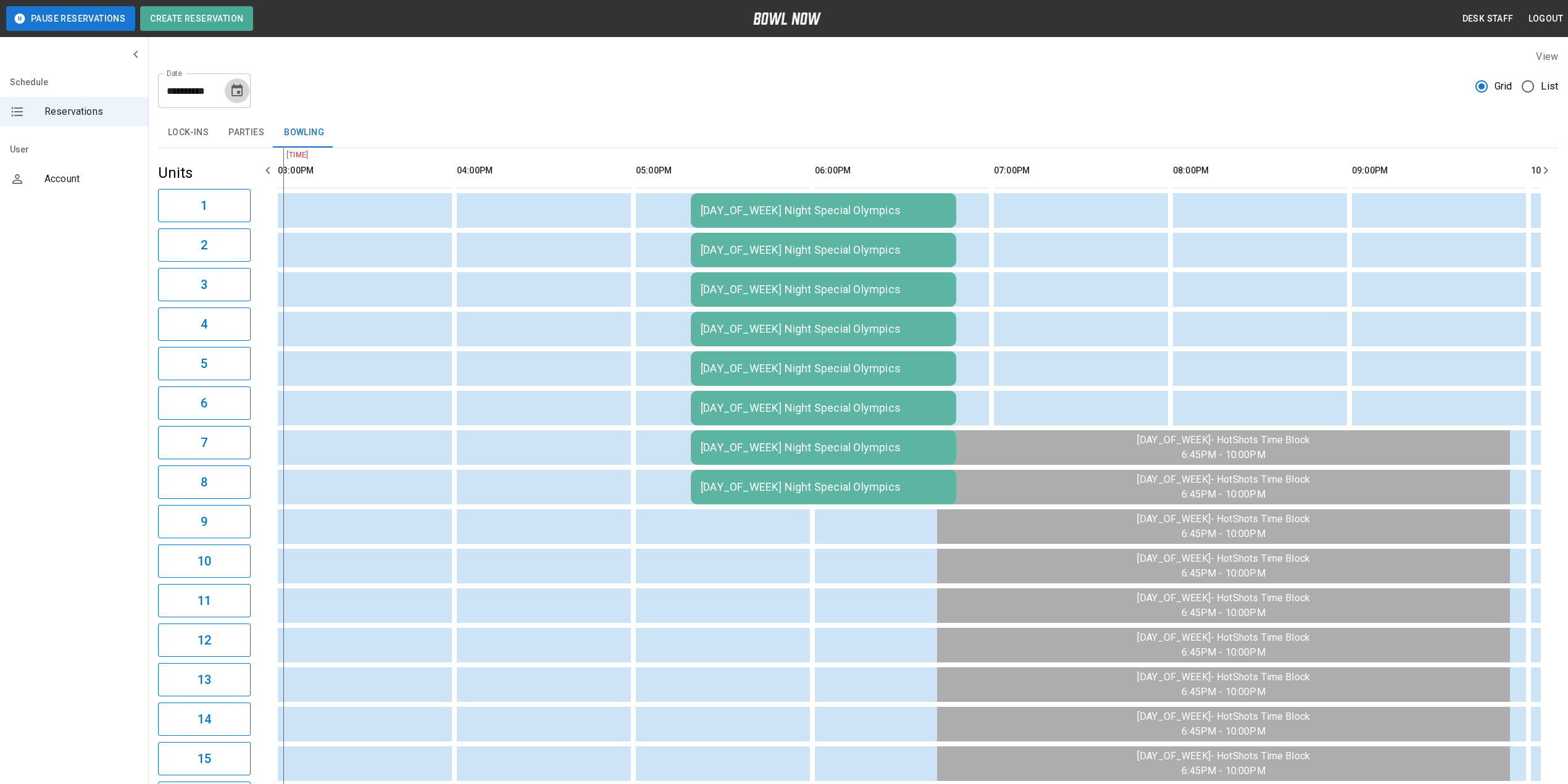 click 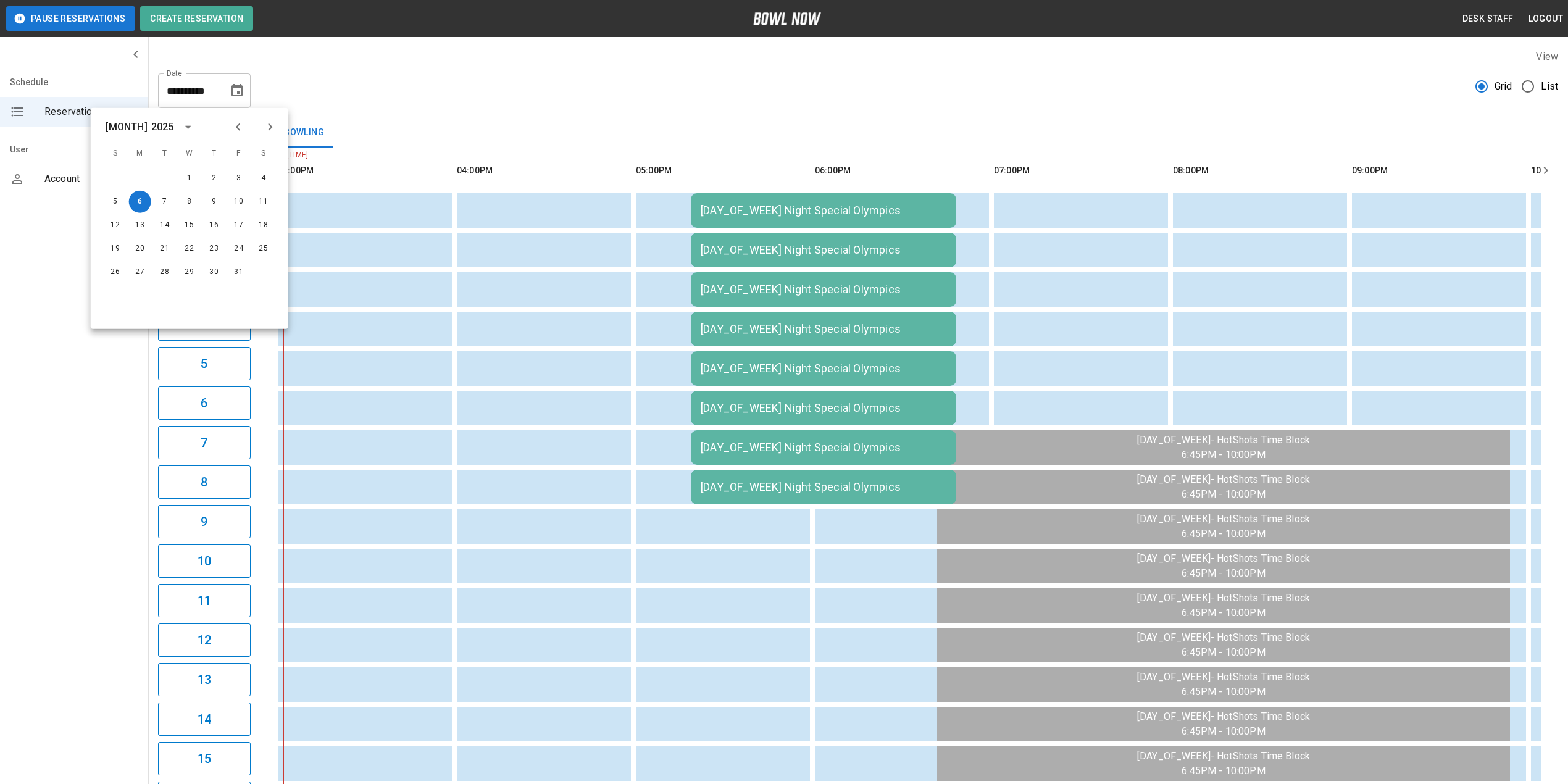 click 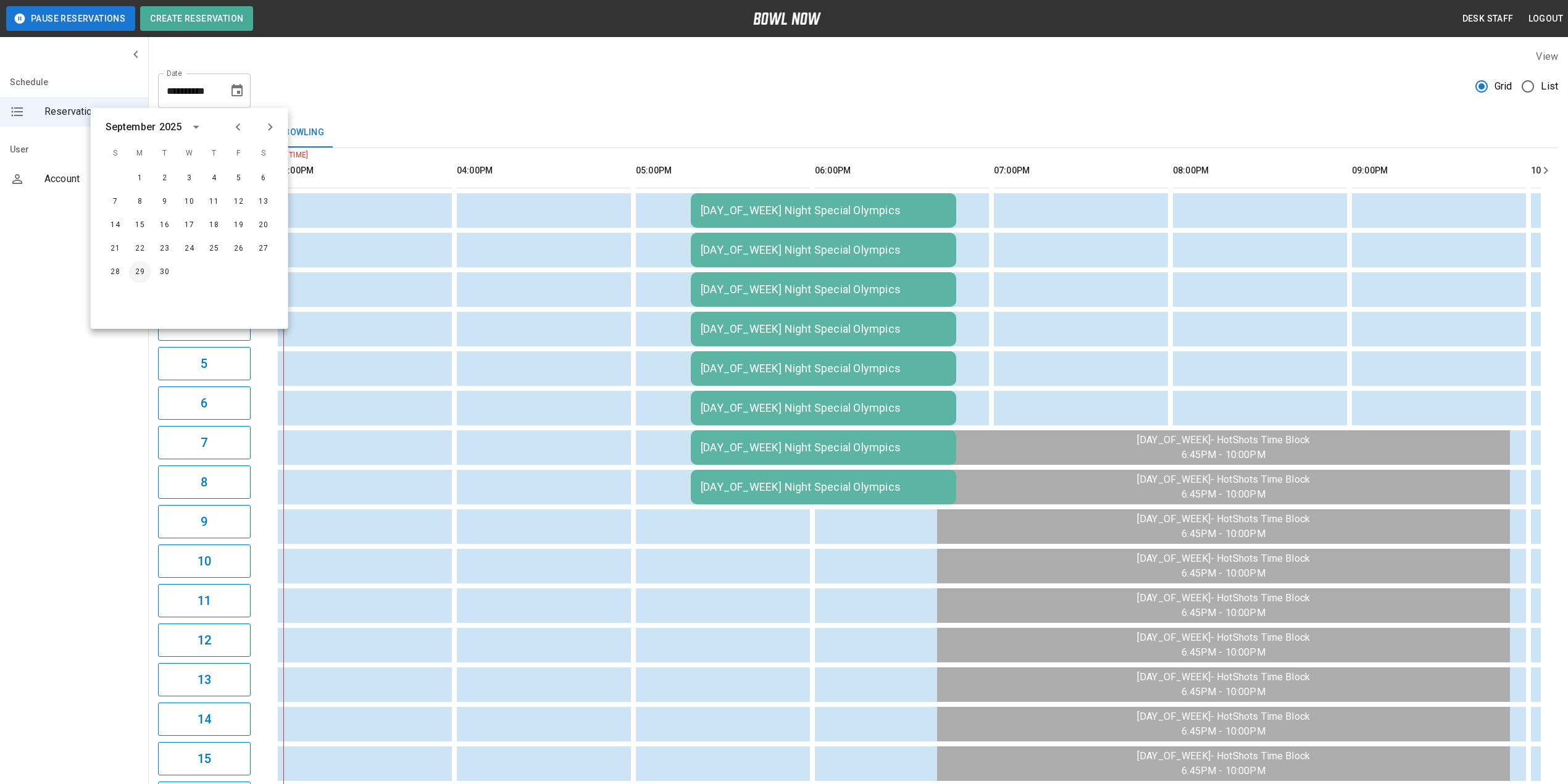 click on "29" at bounding box center (140, 272) 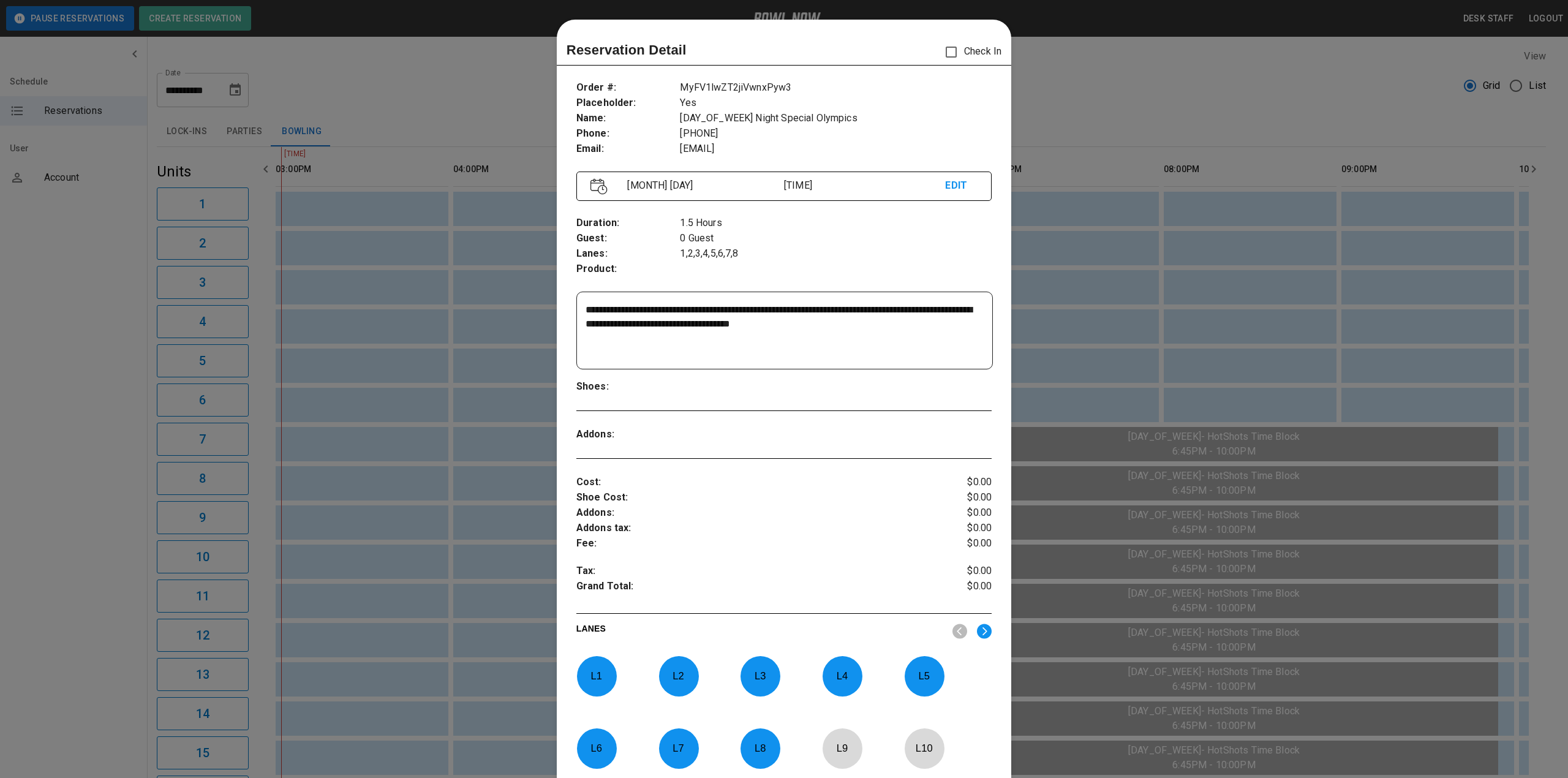 scroll, scrollTop: 20, scrollLeft: 0, axis: vertical 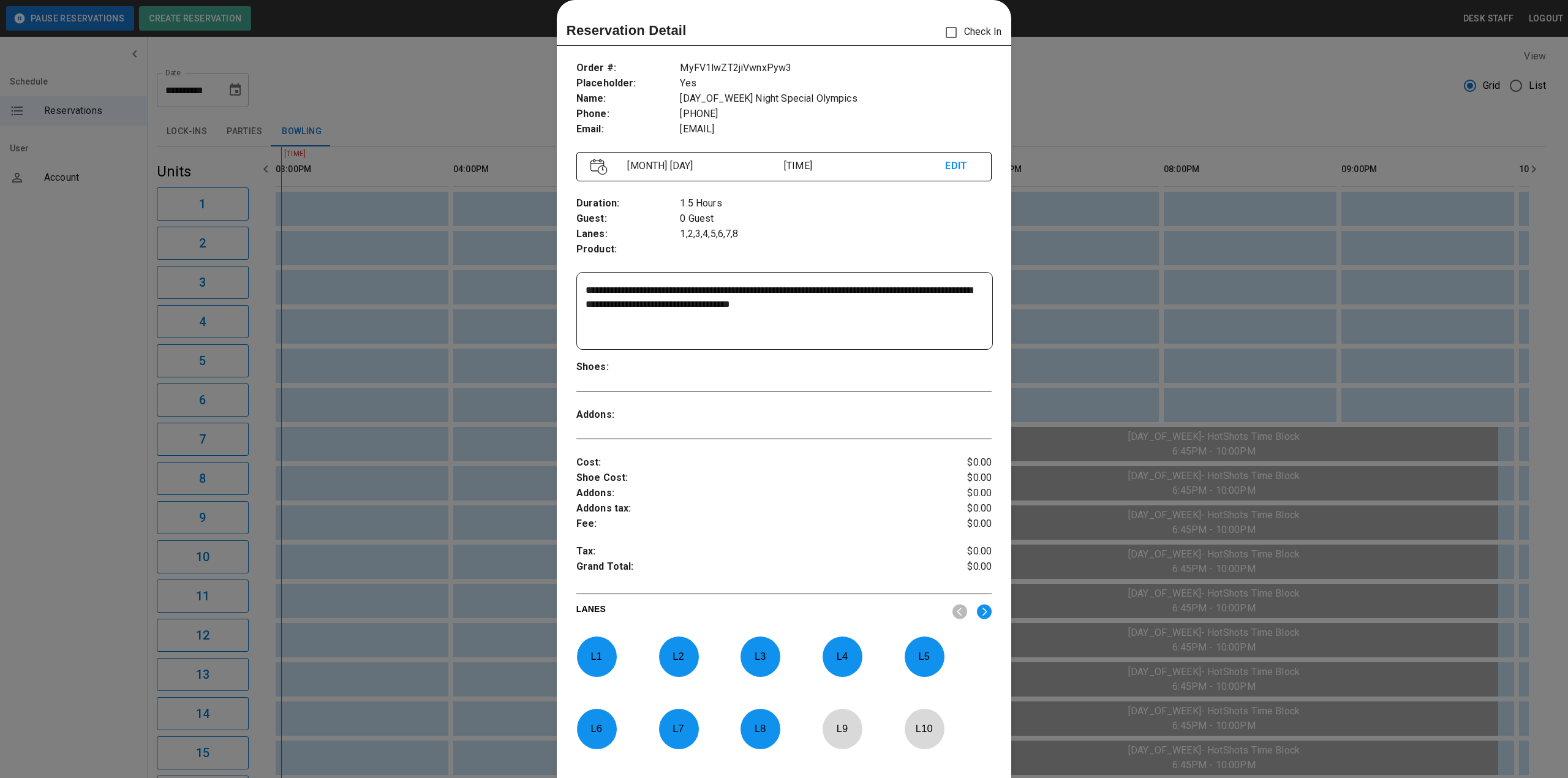drag, startPoint x: 865, startPoint y: 304, endPoint x: 503, endPoint y: 268, distance: 363.7857 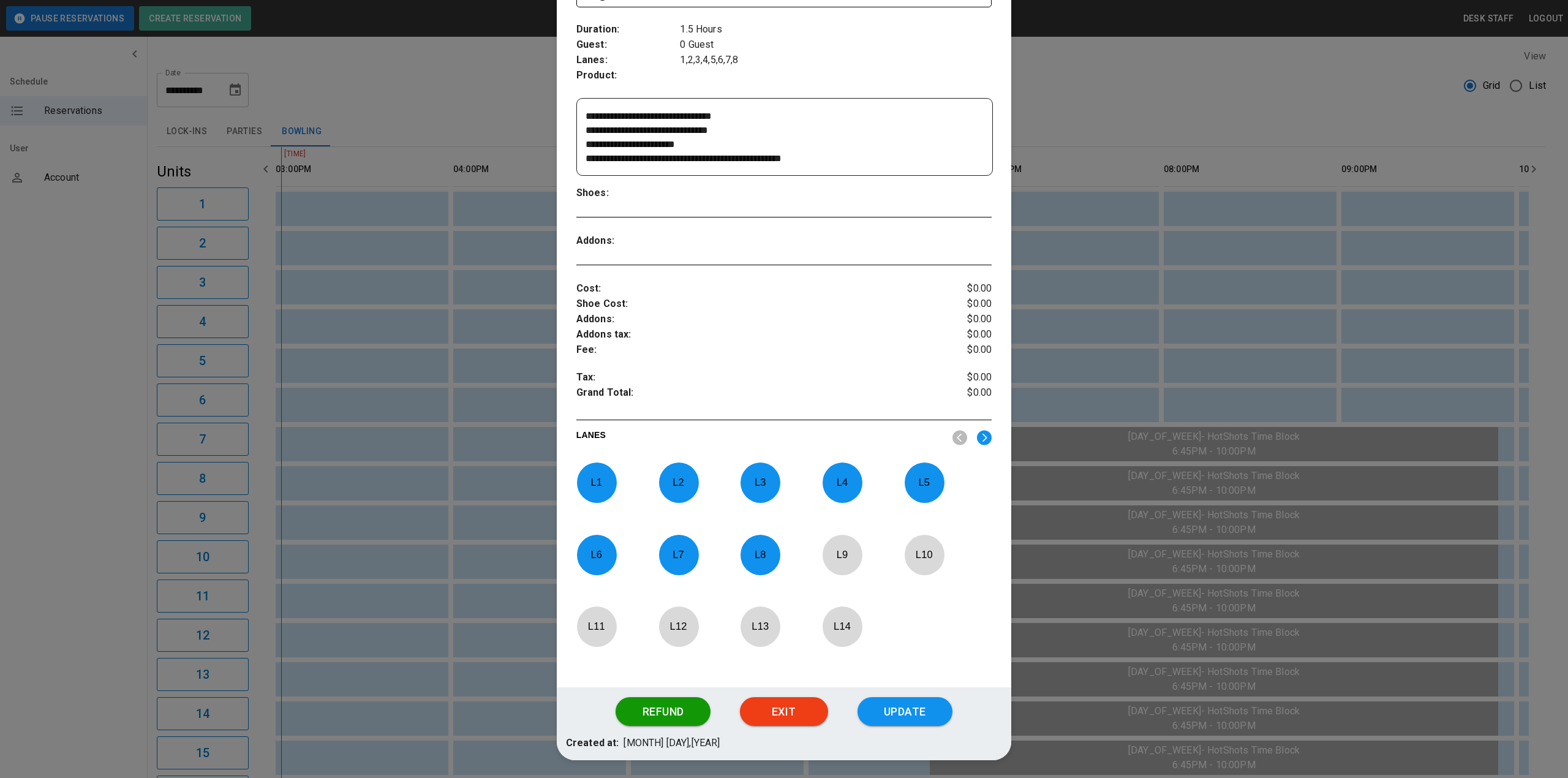 scroll, scrollTop: 239, scrollLeft: 0, axis: vertical 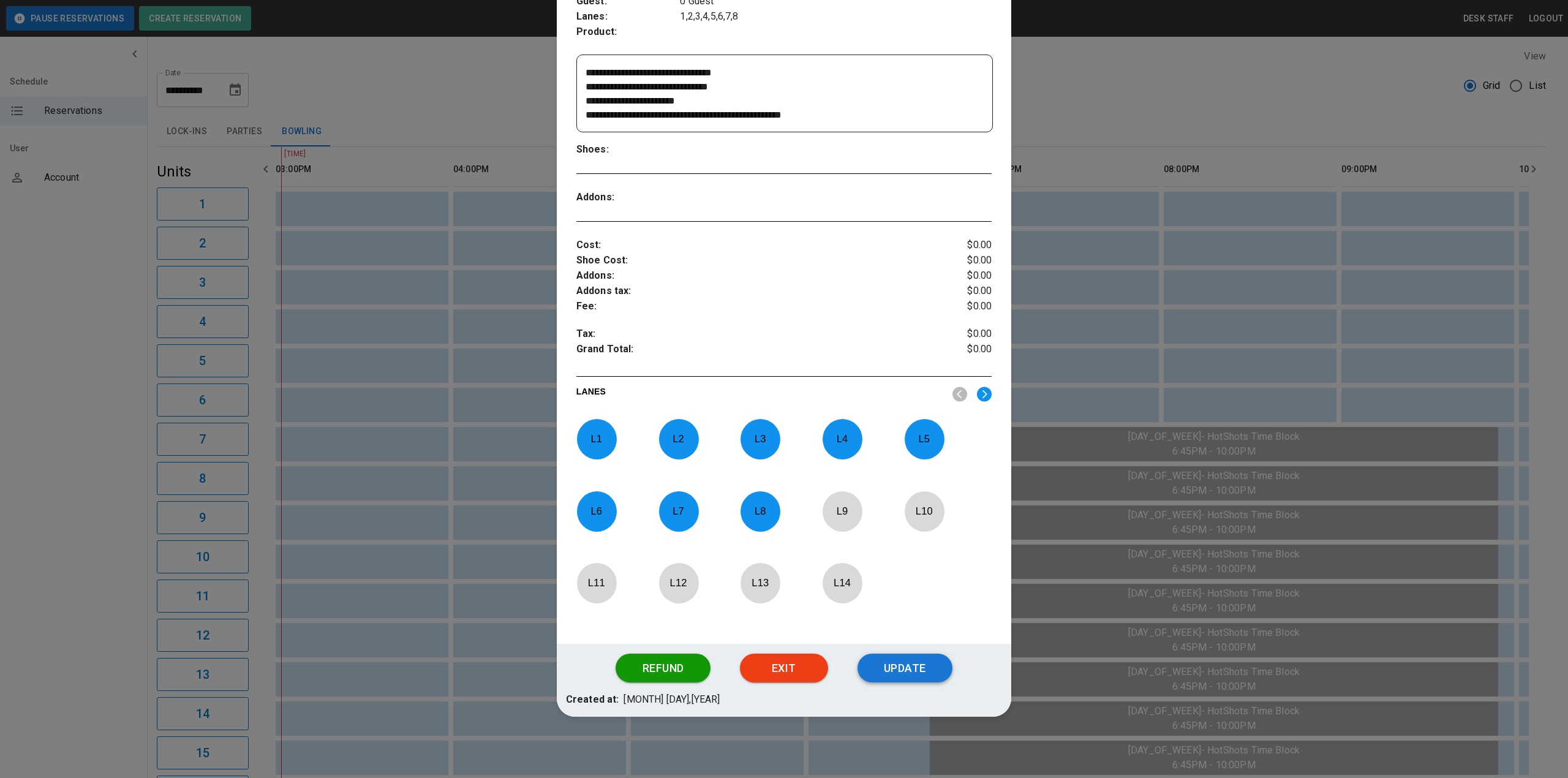 type on "**********" 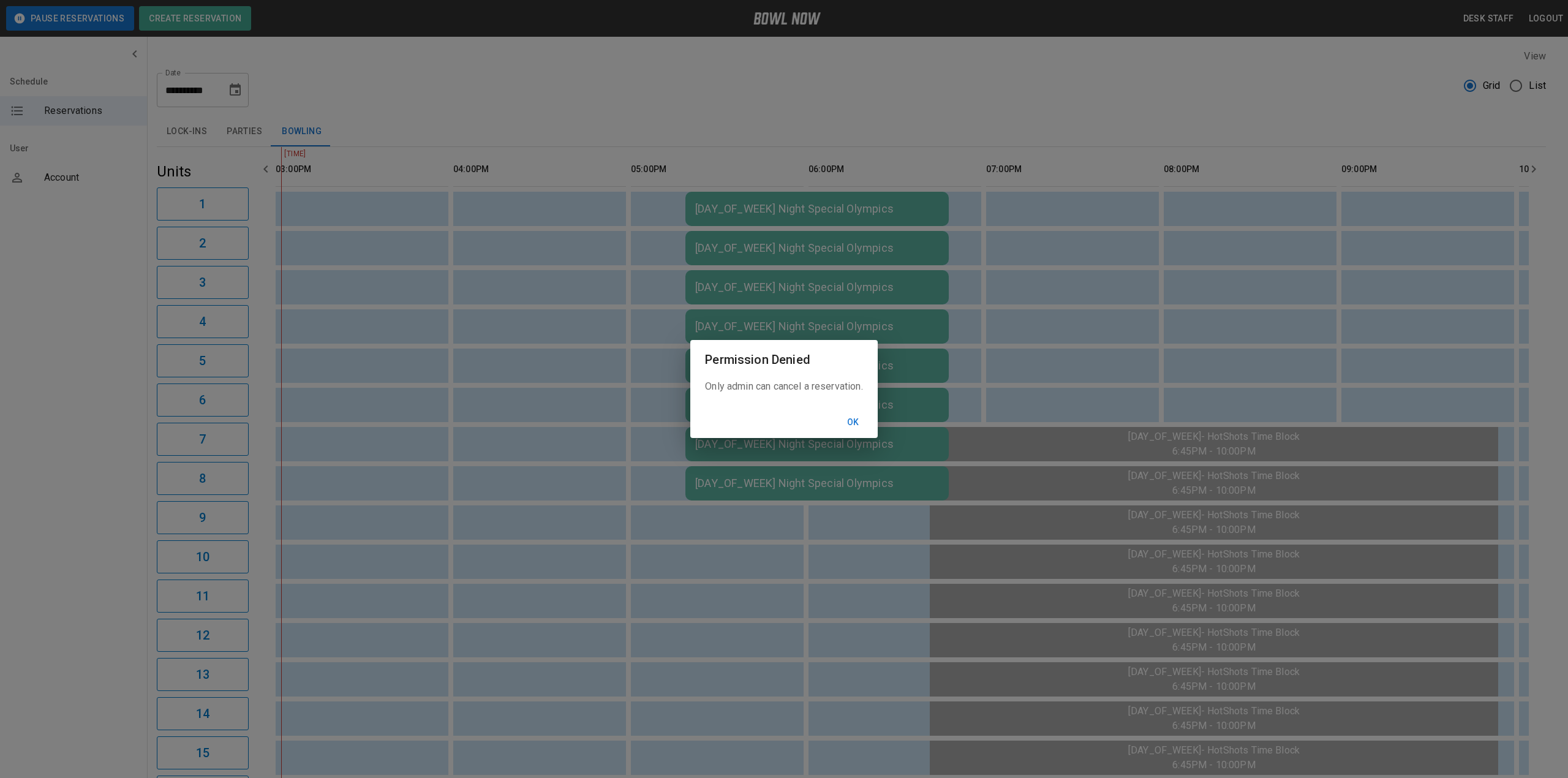 click on "Ok" at bounding box center [853, 422] 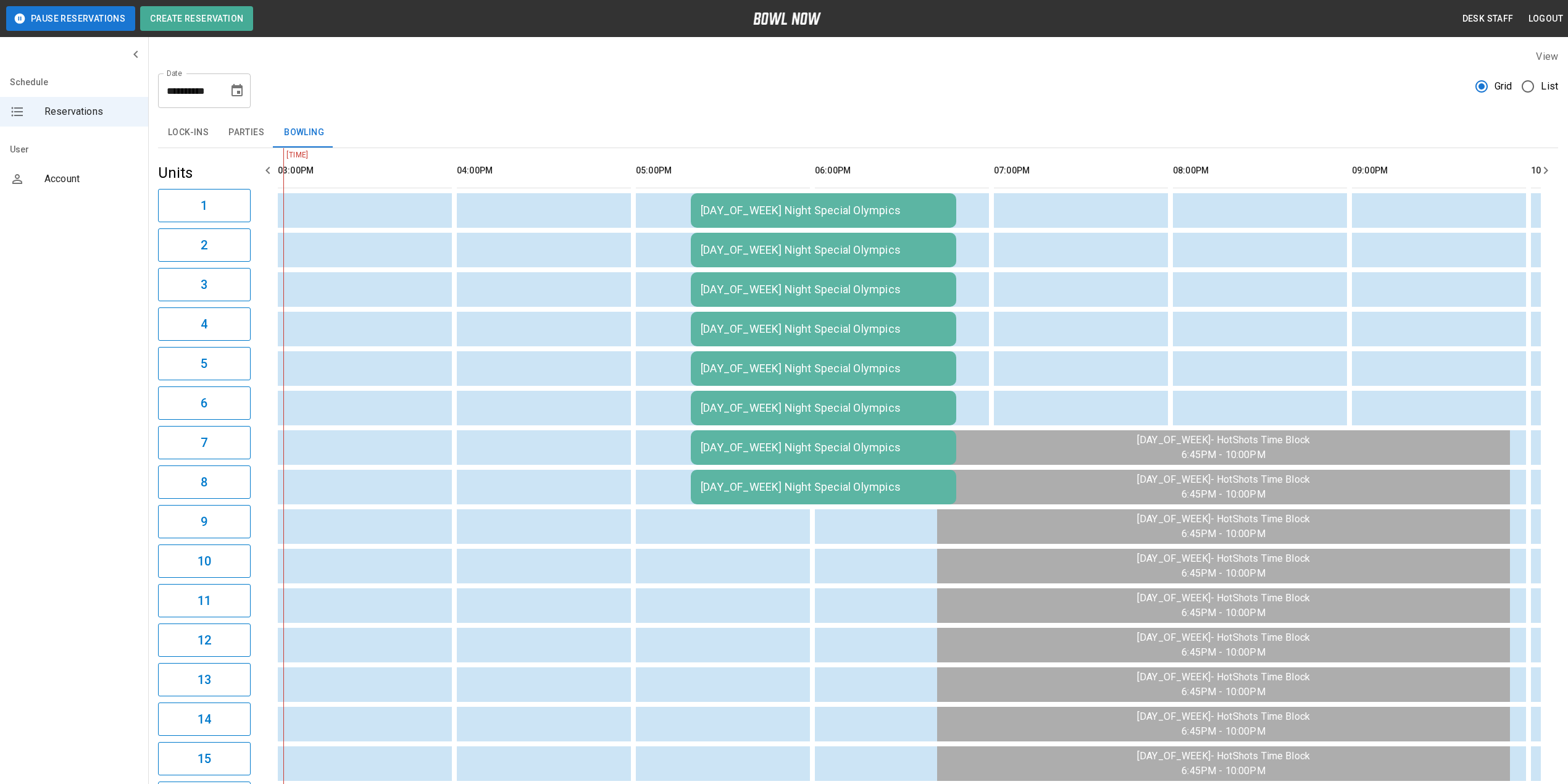 click at bounding box center [237, 91] 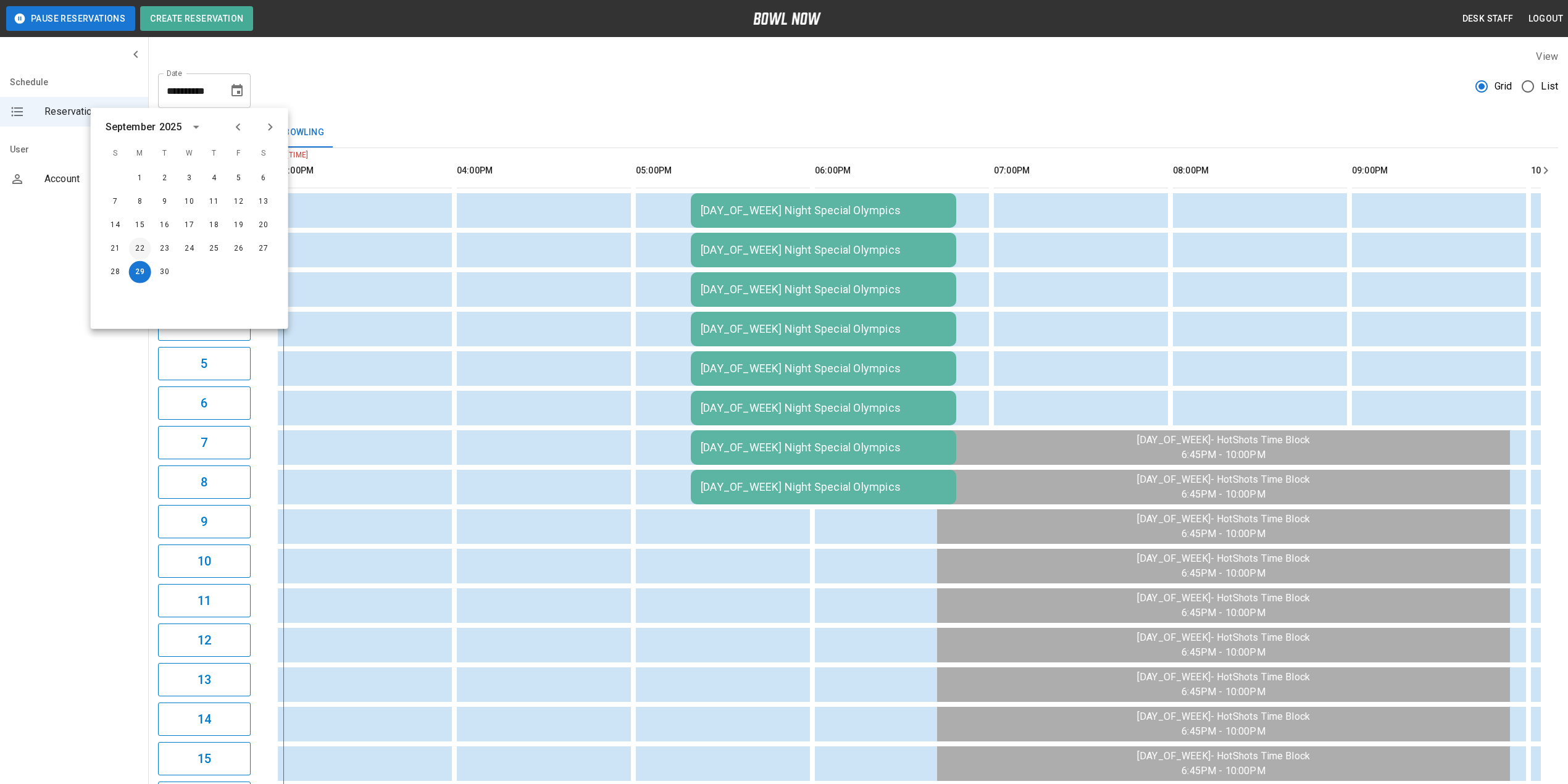 click on "22" at bounding box center [140, 249] 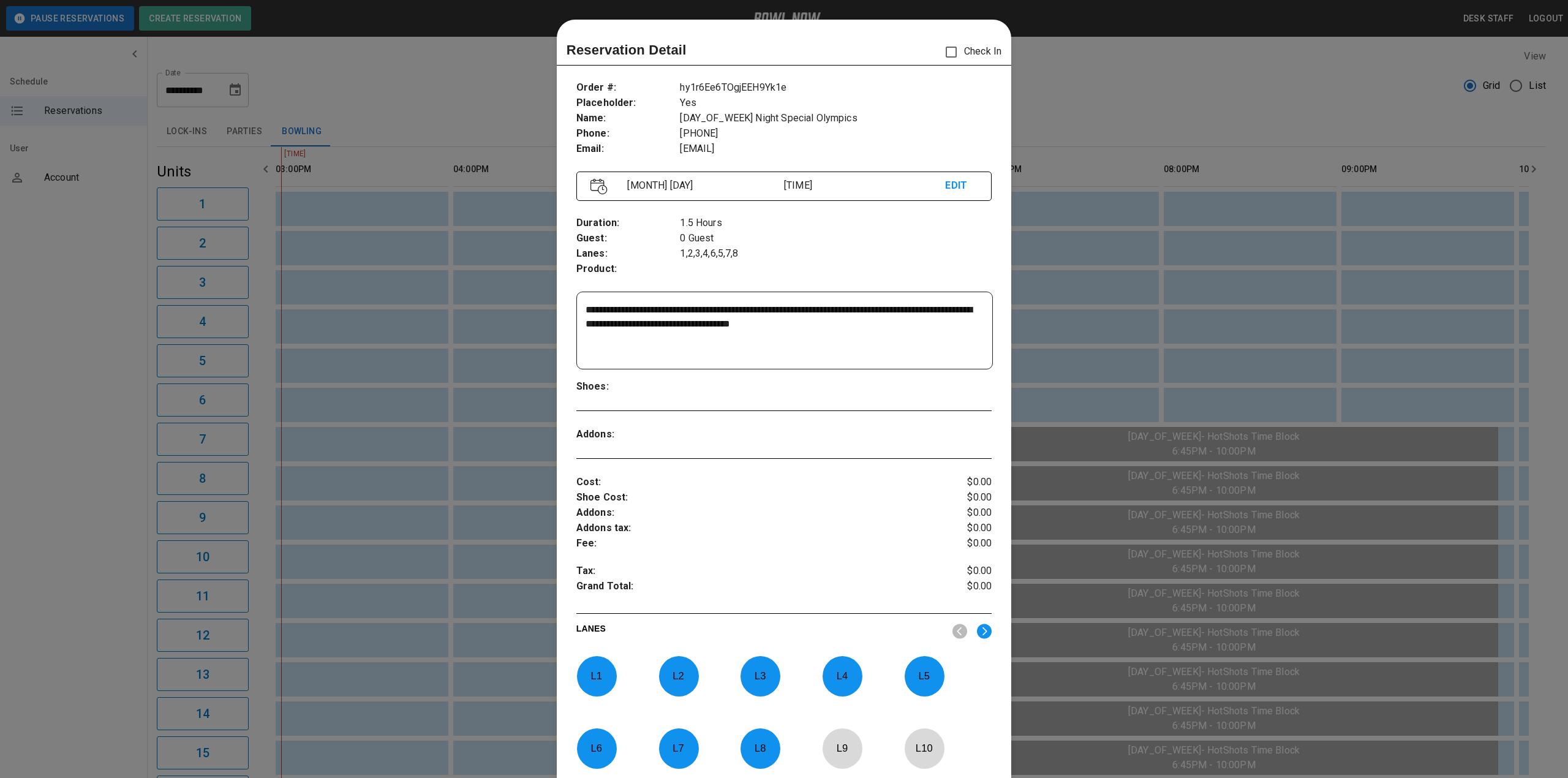 scroll, scrollTop: 20, scrollLeft: 0, axis: vertical 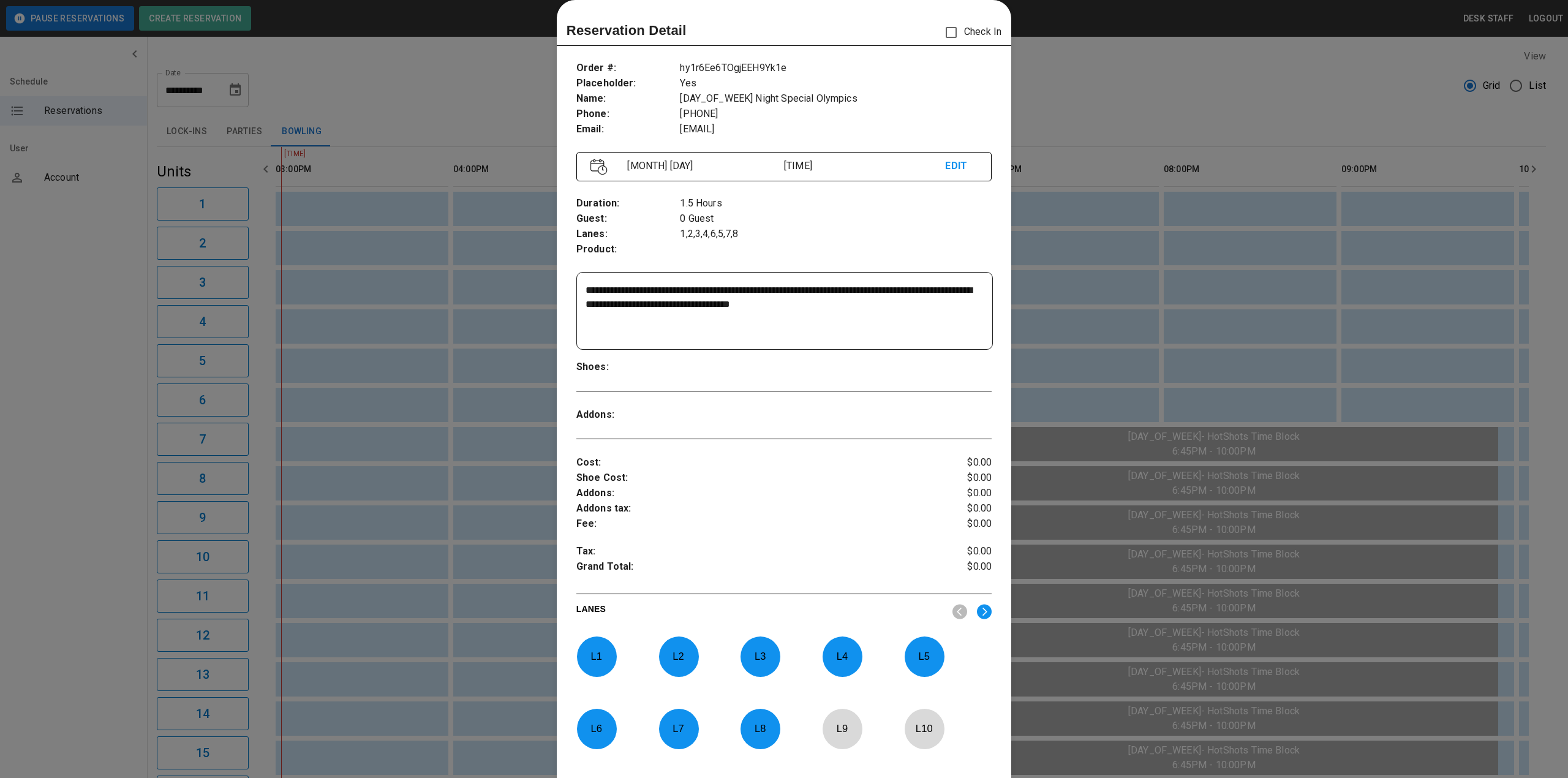 drag, startPoint x: 883, startPoint y: 304, endPoint x: 336, endPoint y: 263, distance: 548.5344 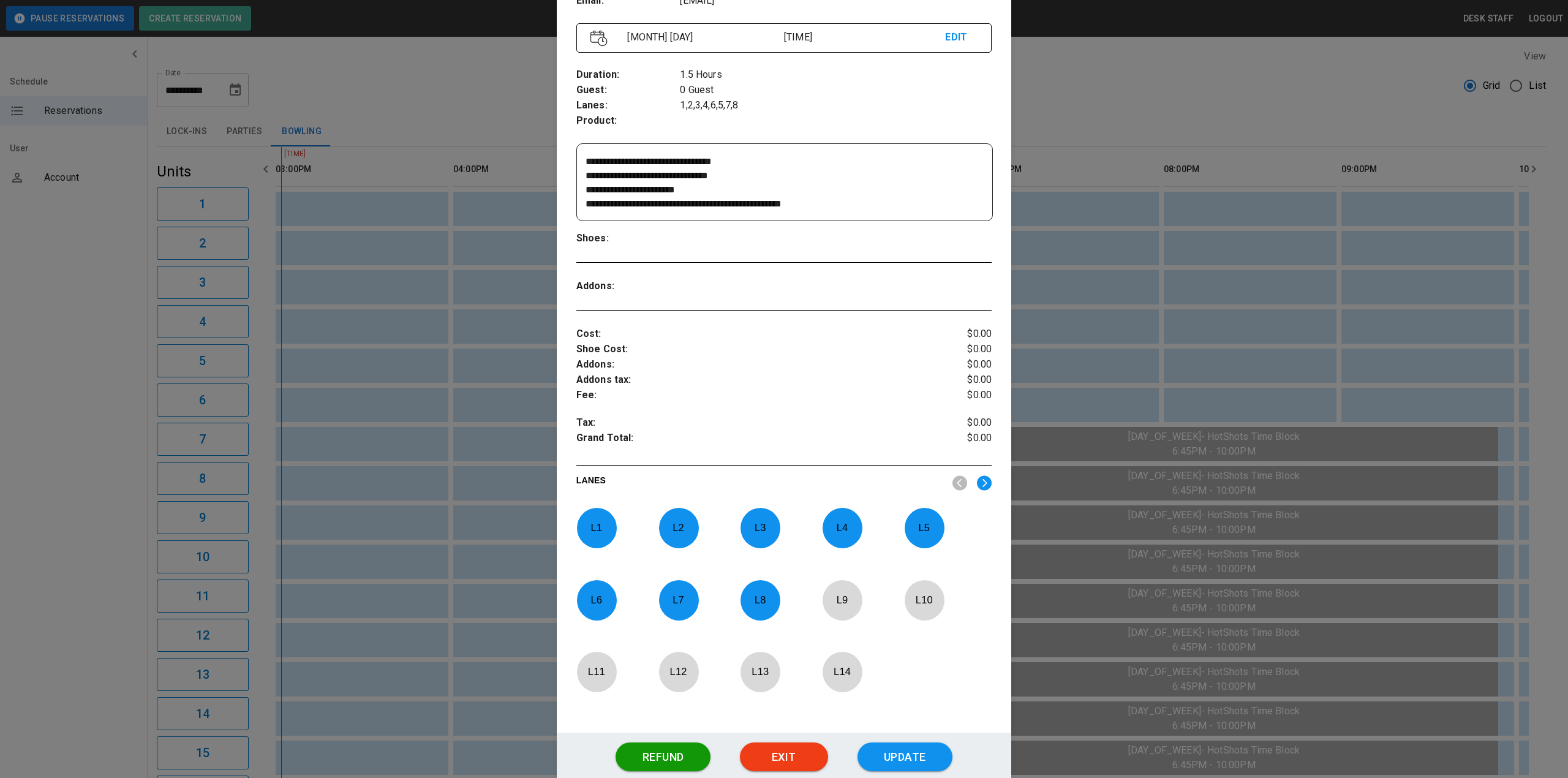 scroll, scrollTop: 239, scrollLeft: 0, axis: vertical 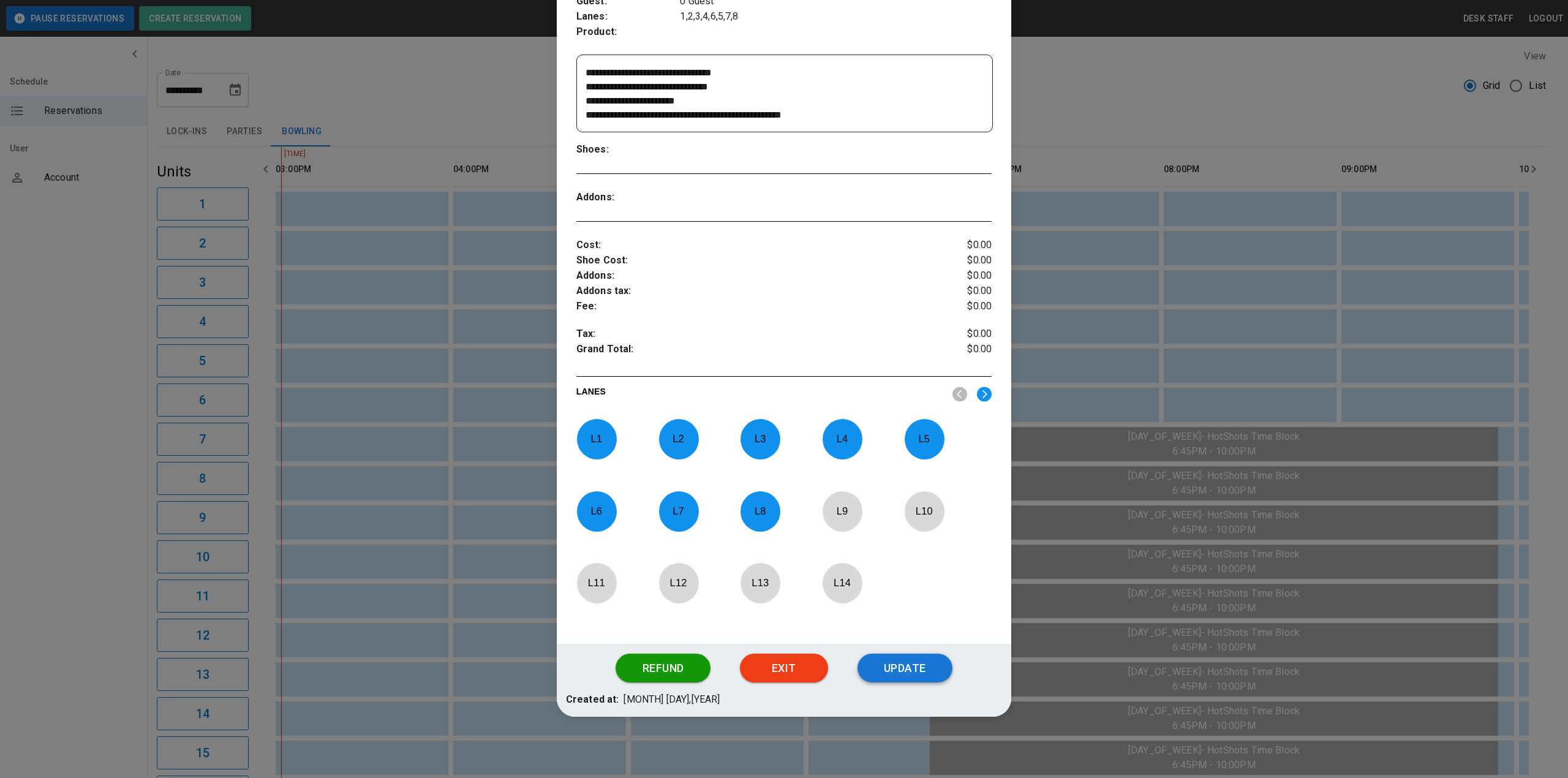 type on "**********" 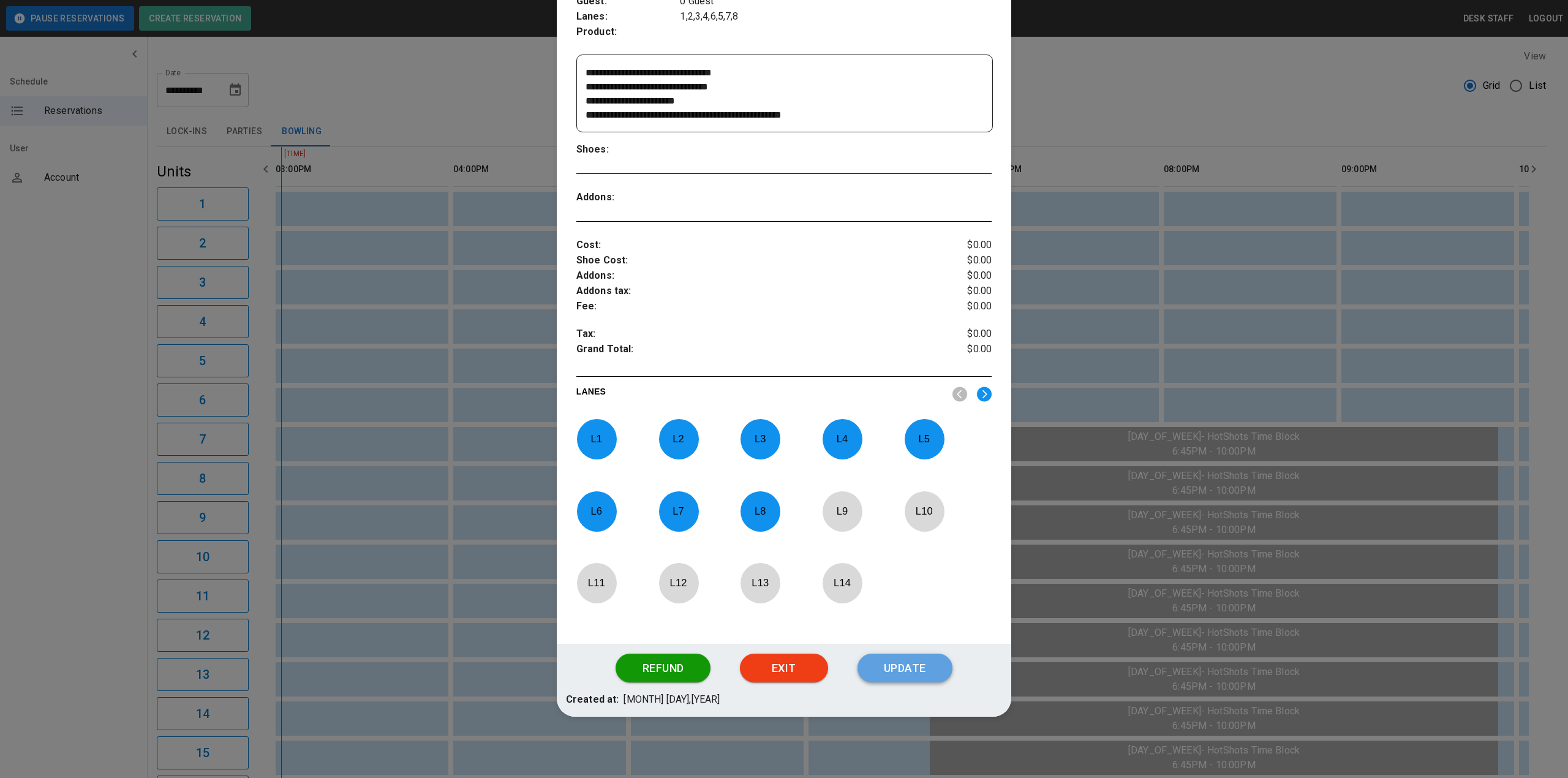 click on "Update" at bounding box center [905, 668] 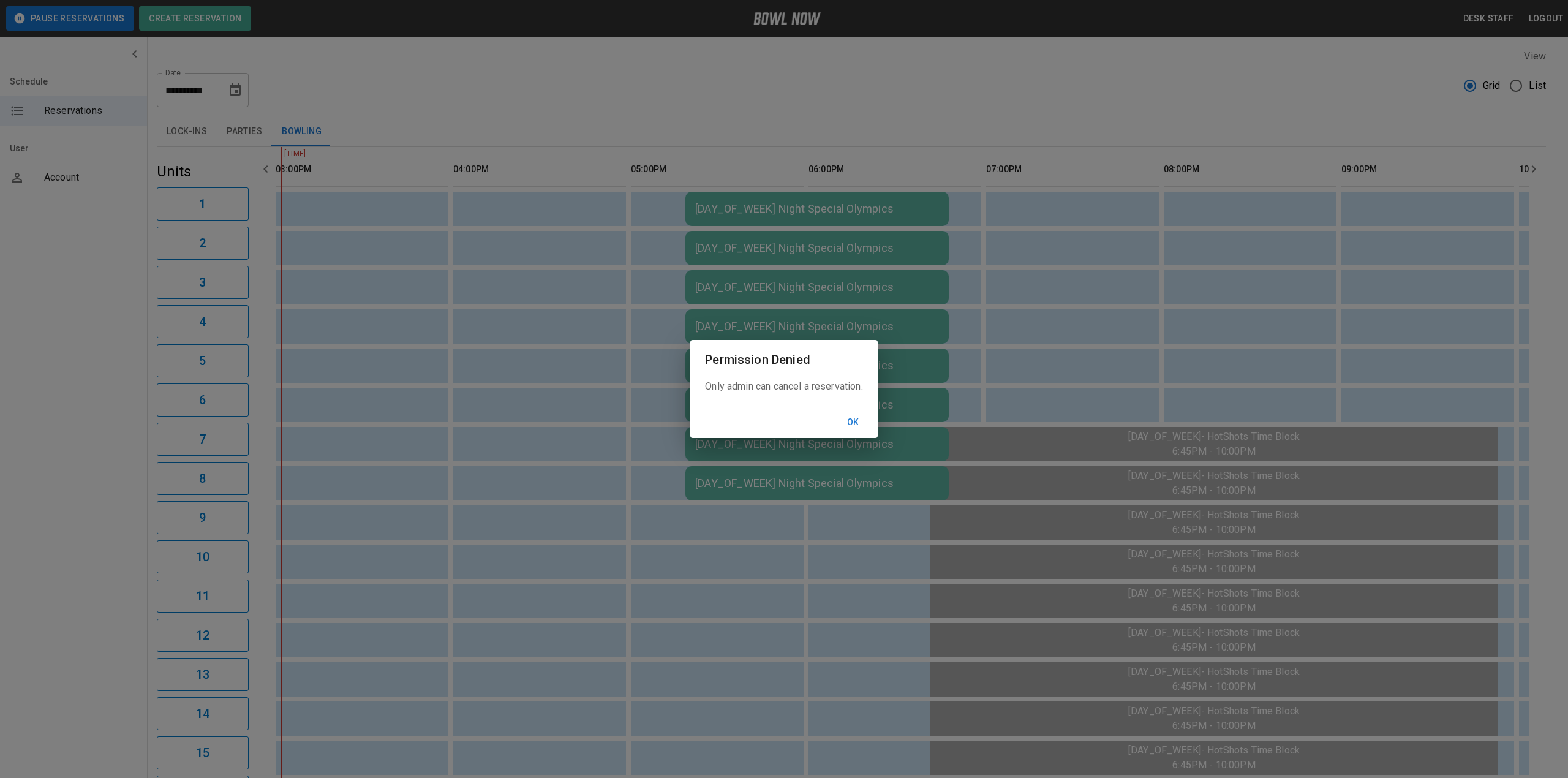 drag, startPoint x: 851, startPoint y: 436, endPoint x: 851, endPoint y: 418, distance: 18 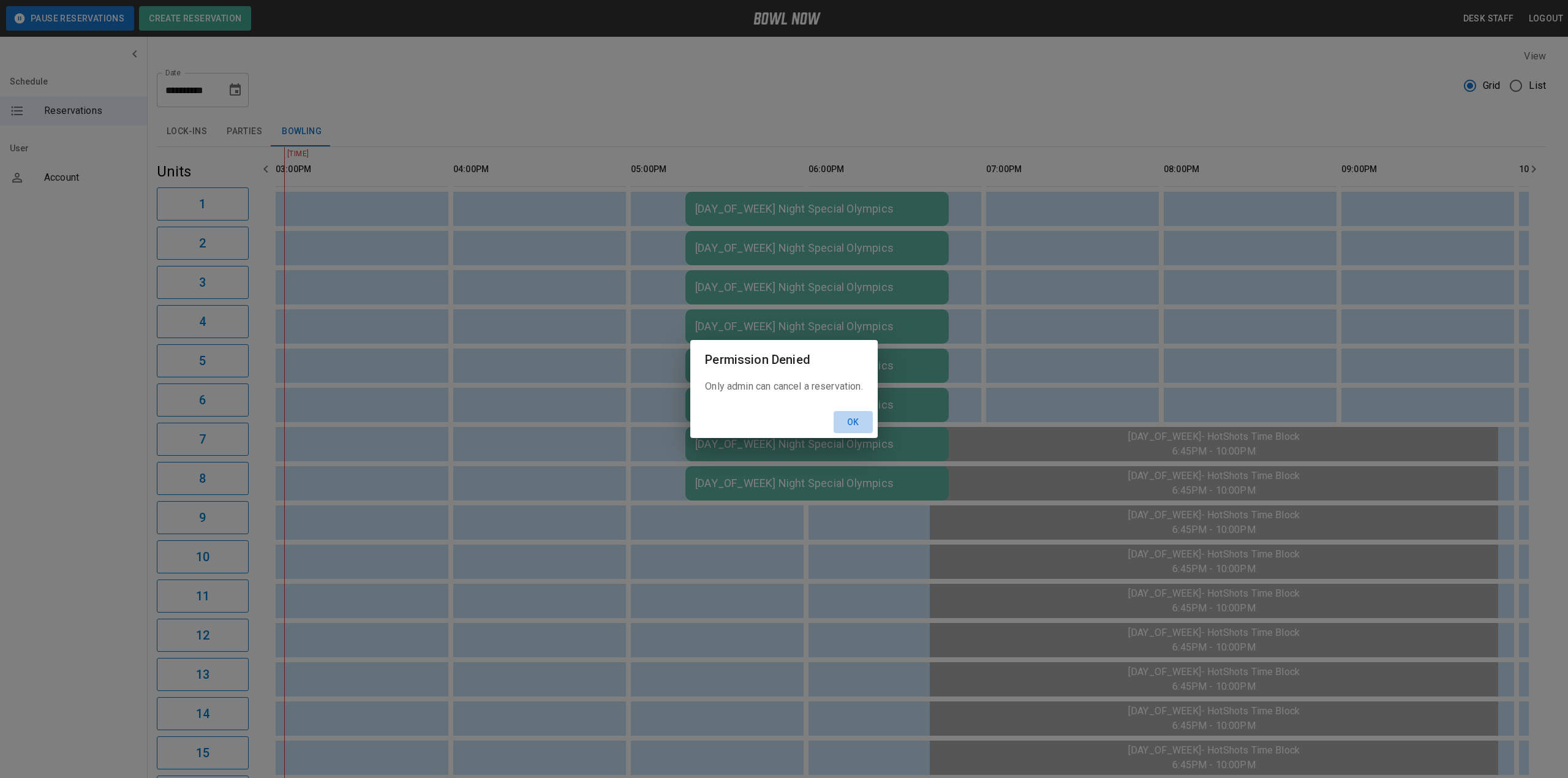 click on "Ok" at bounding box center (853, 422) 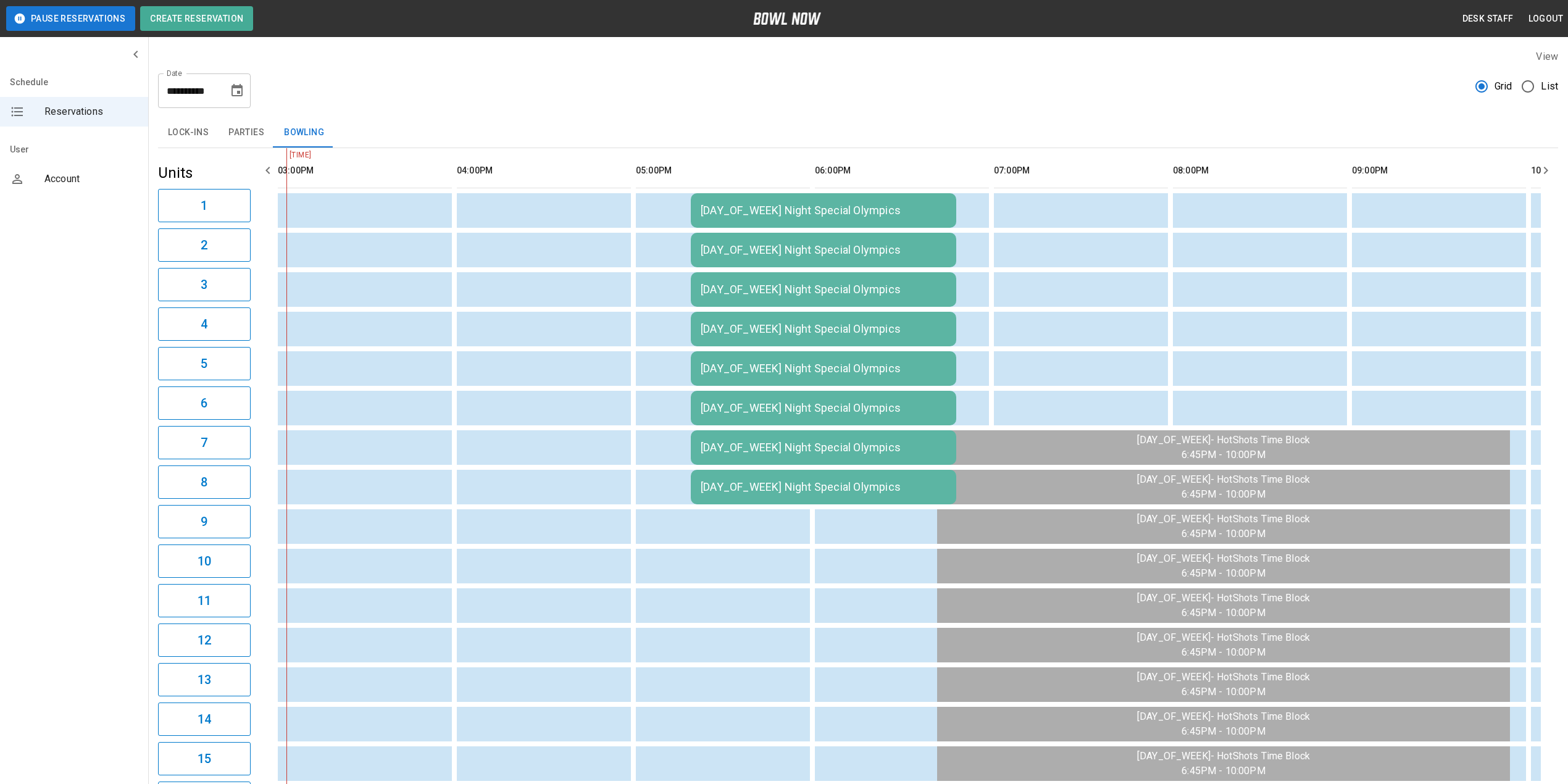 click 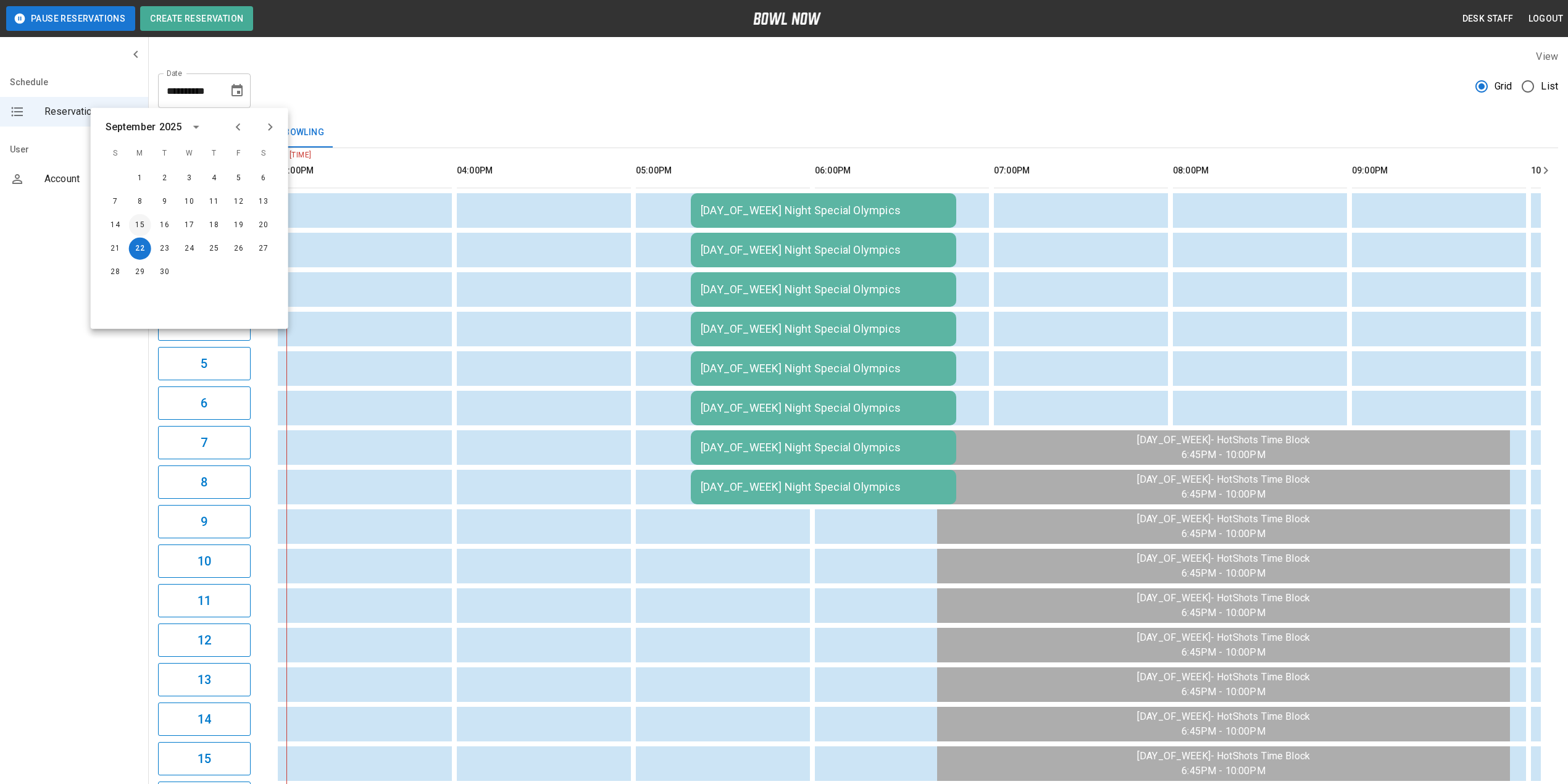 click on "15" at bounding box center (140, 225) 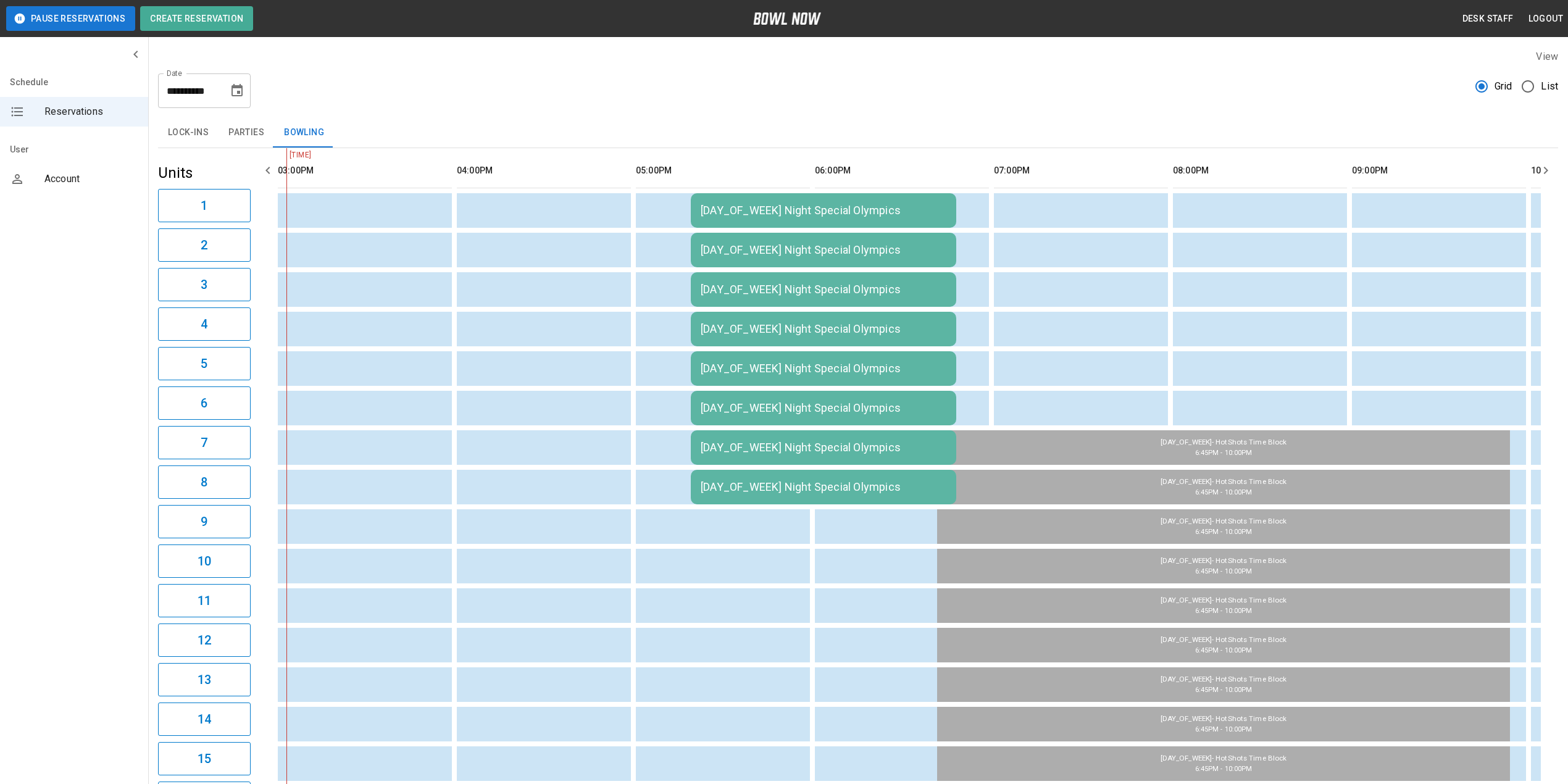 click on "[DAY_OF_WEEK] Night Special Olympics" at bounding box center (824, 211) 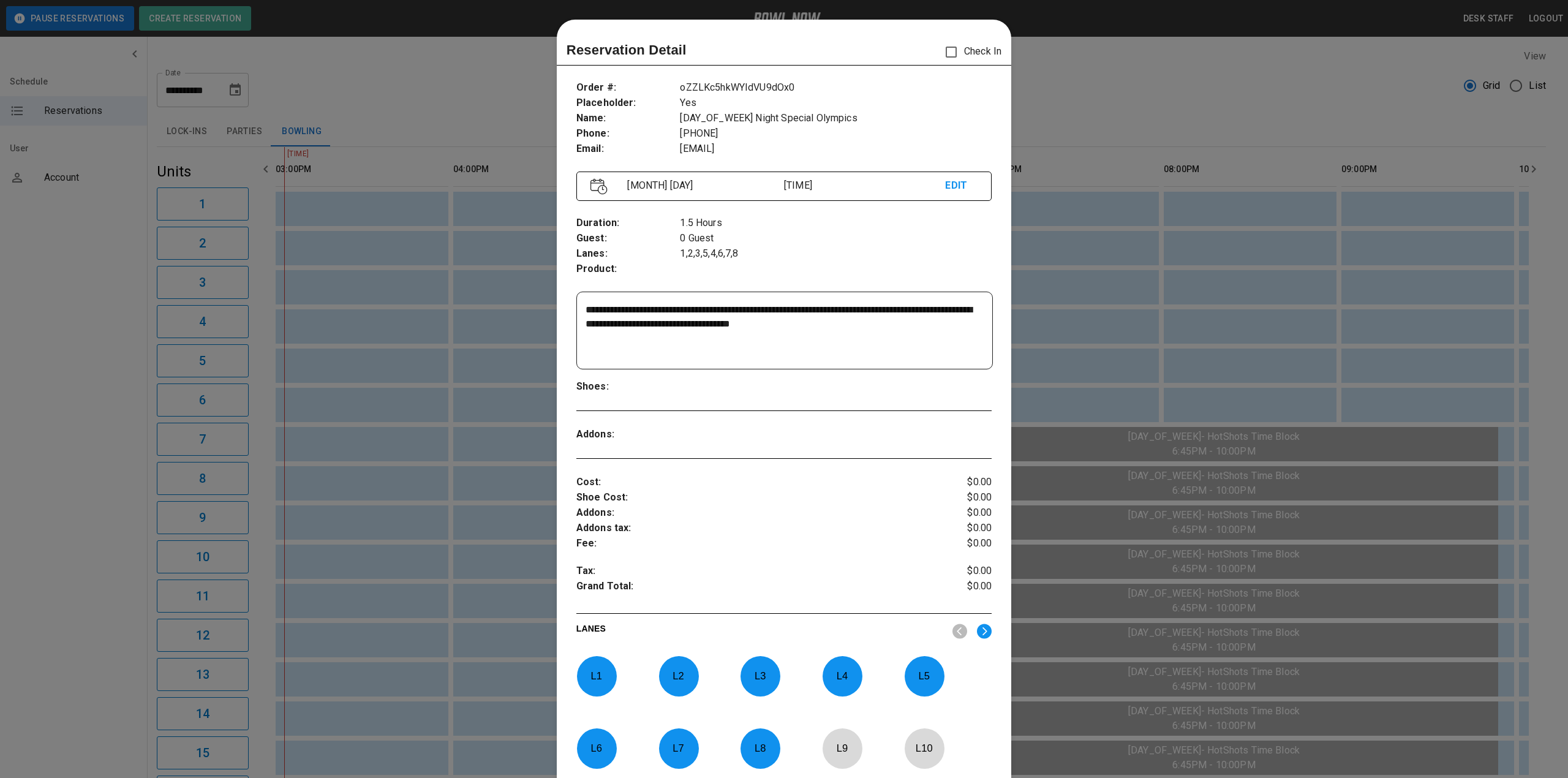 scroll, scrollTop: 20, scrollLeft: 0, axis: vertical 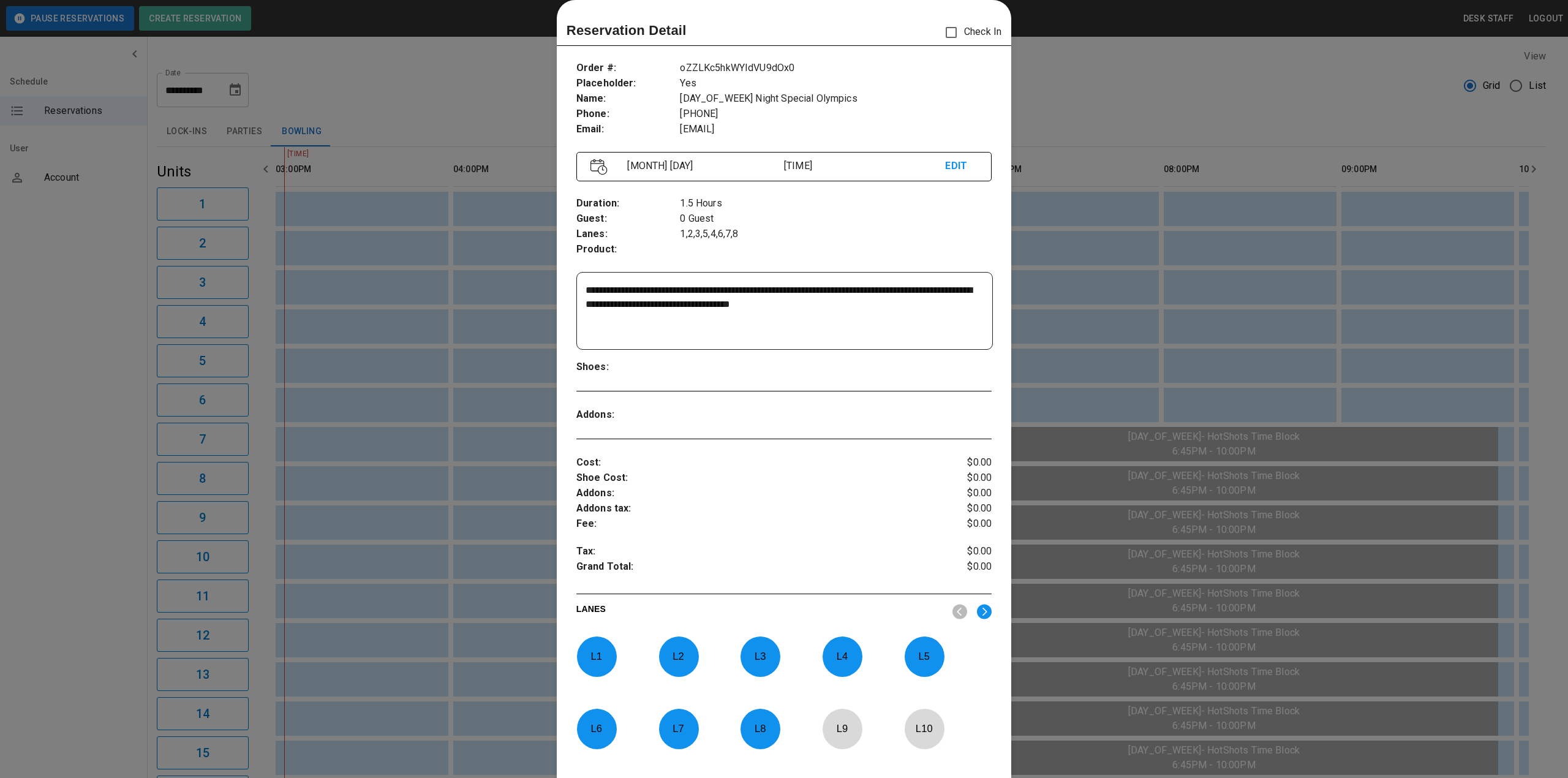 drag, startPoint x: 854, startPoint y: 307, endPoint x: 456, endPoint y: 251, distance: 401.92039 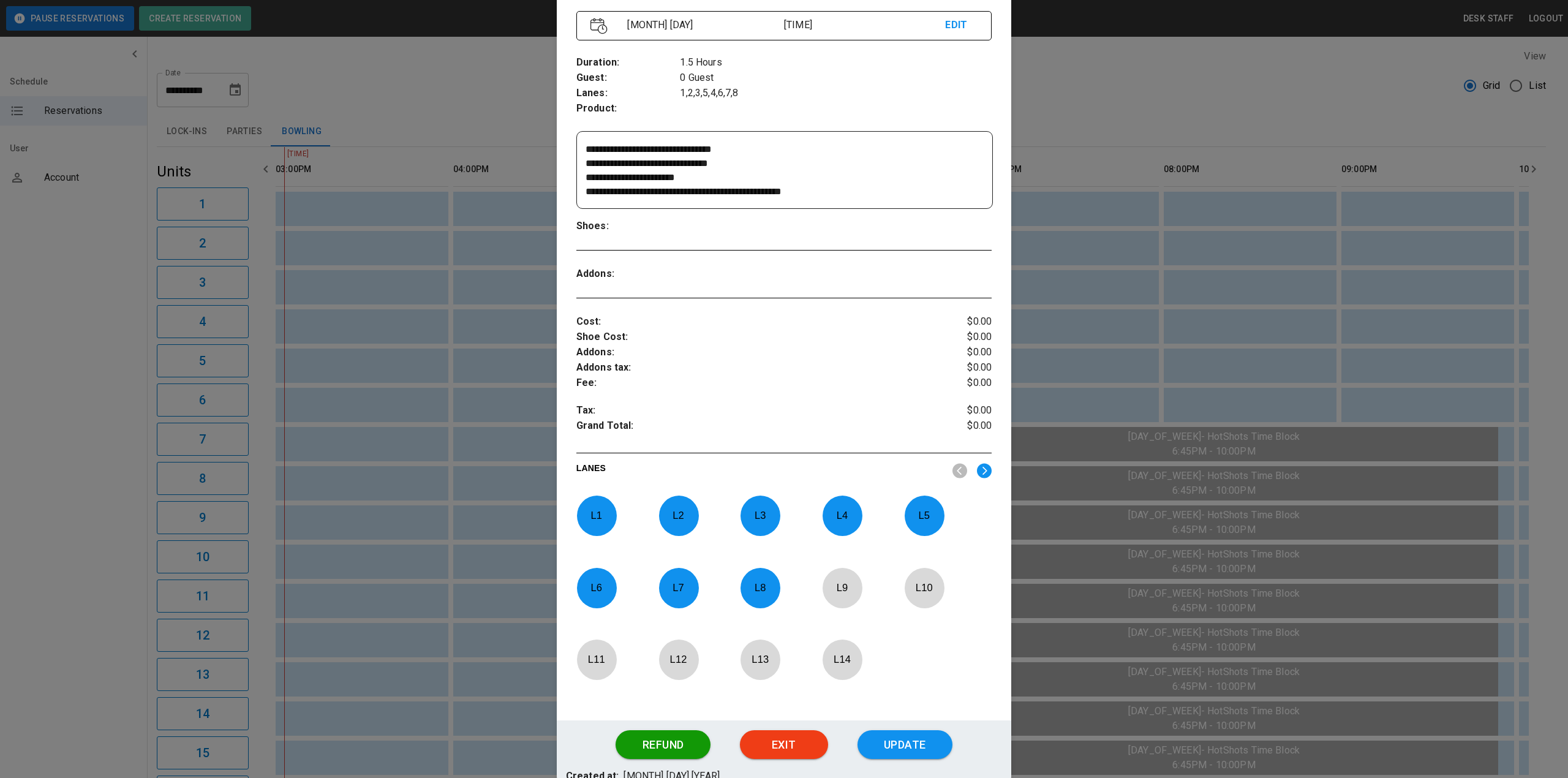scroll, scrollTop: 239, scrollLeft: 0, axis: vertical 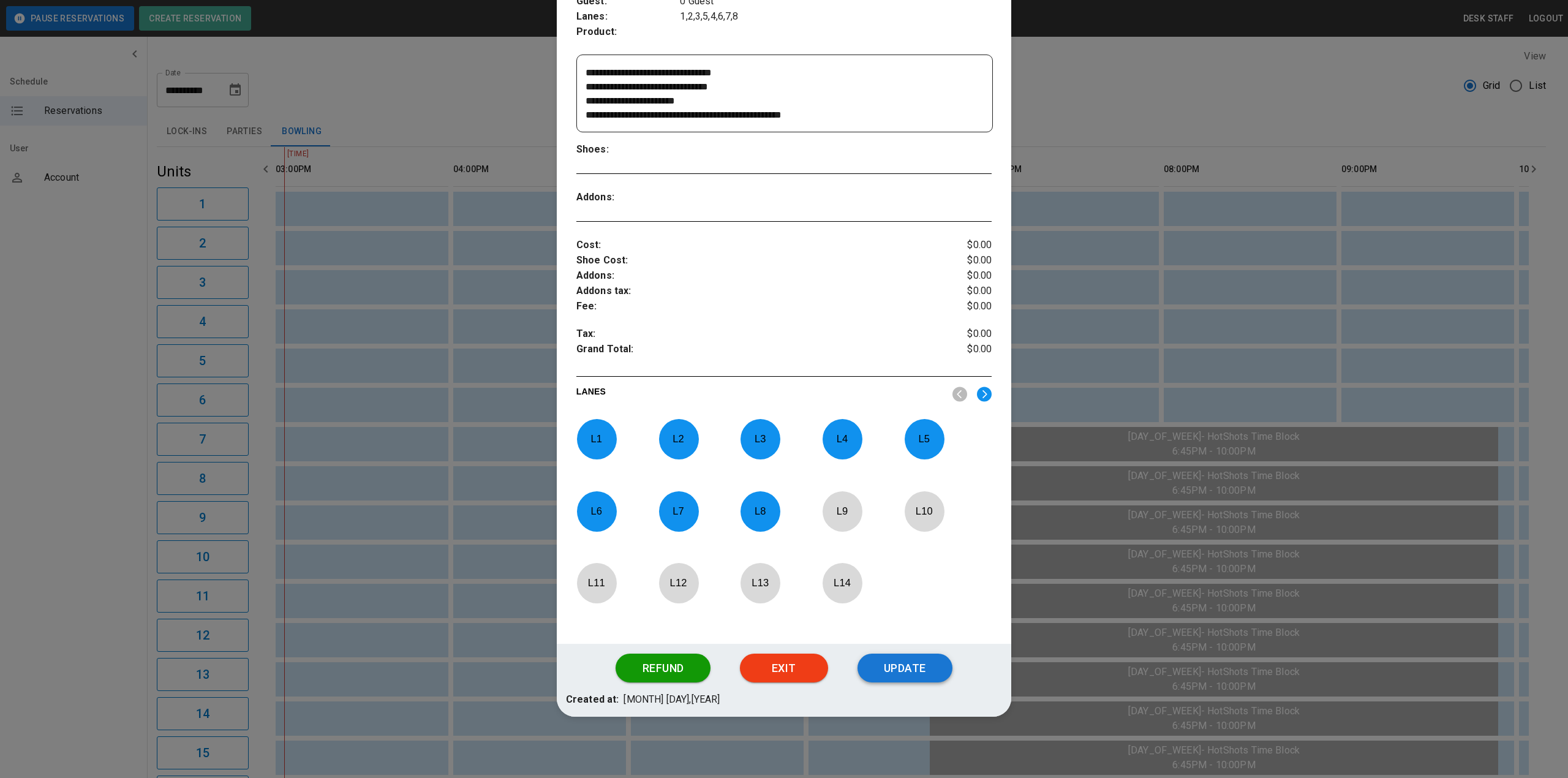 type on "**********" 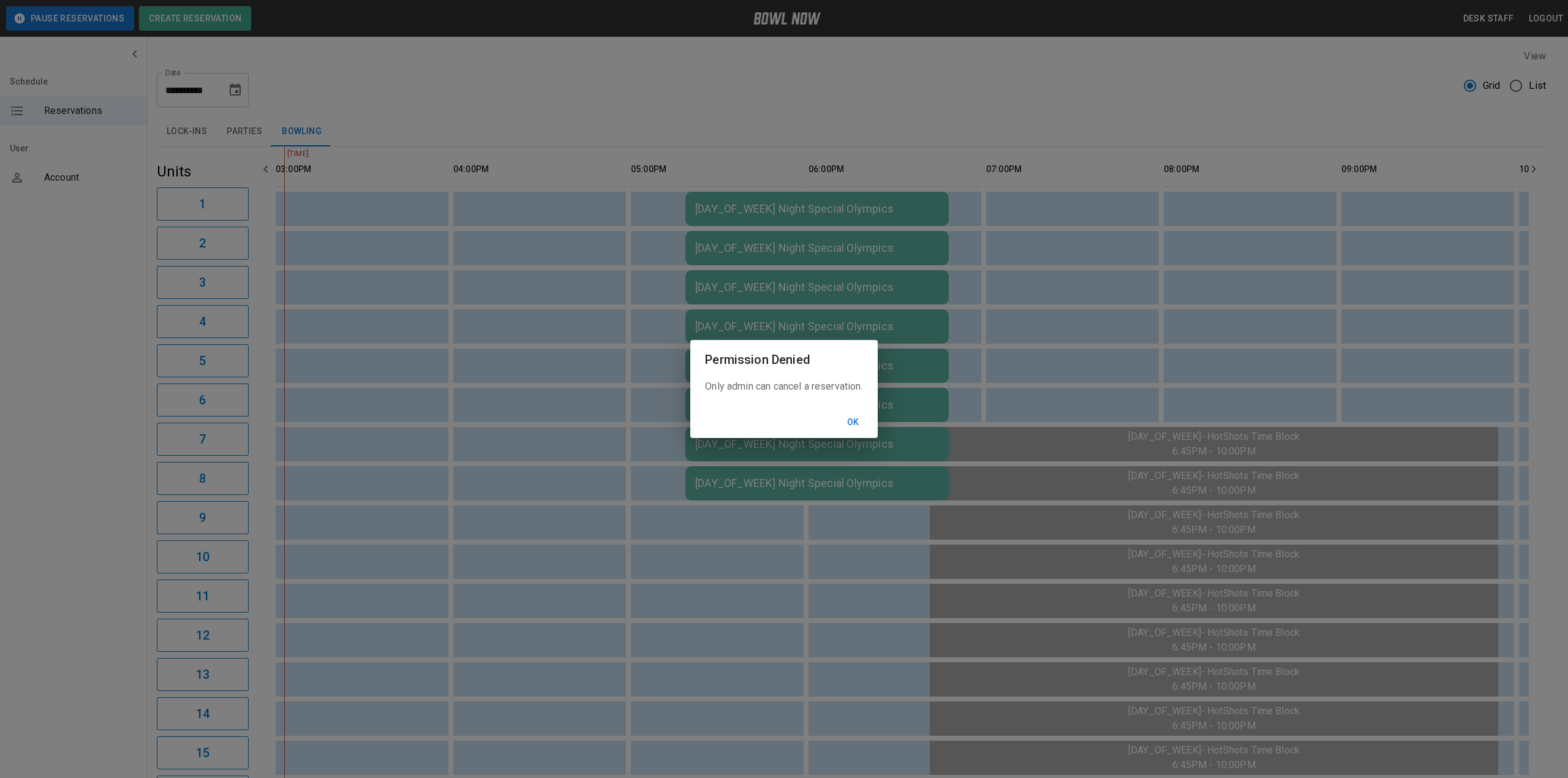 click on "Ok" at bounding box center [853, 422] 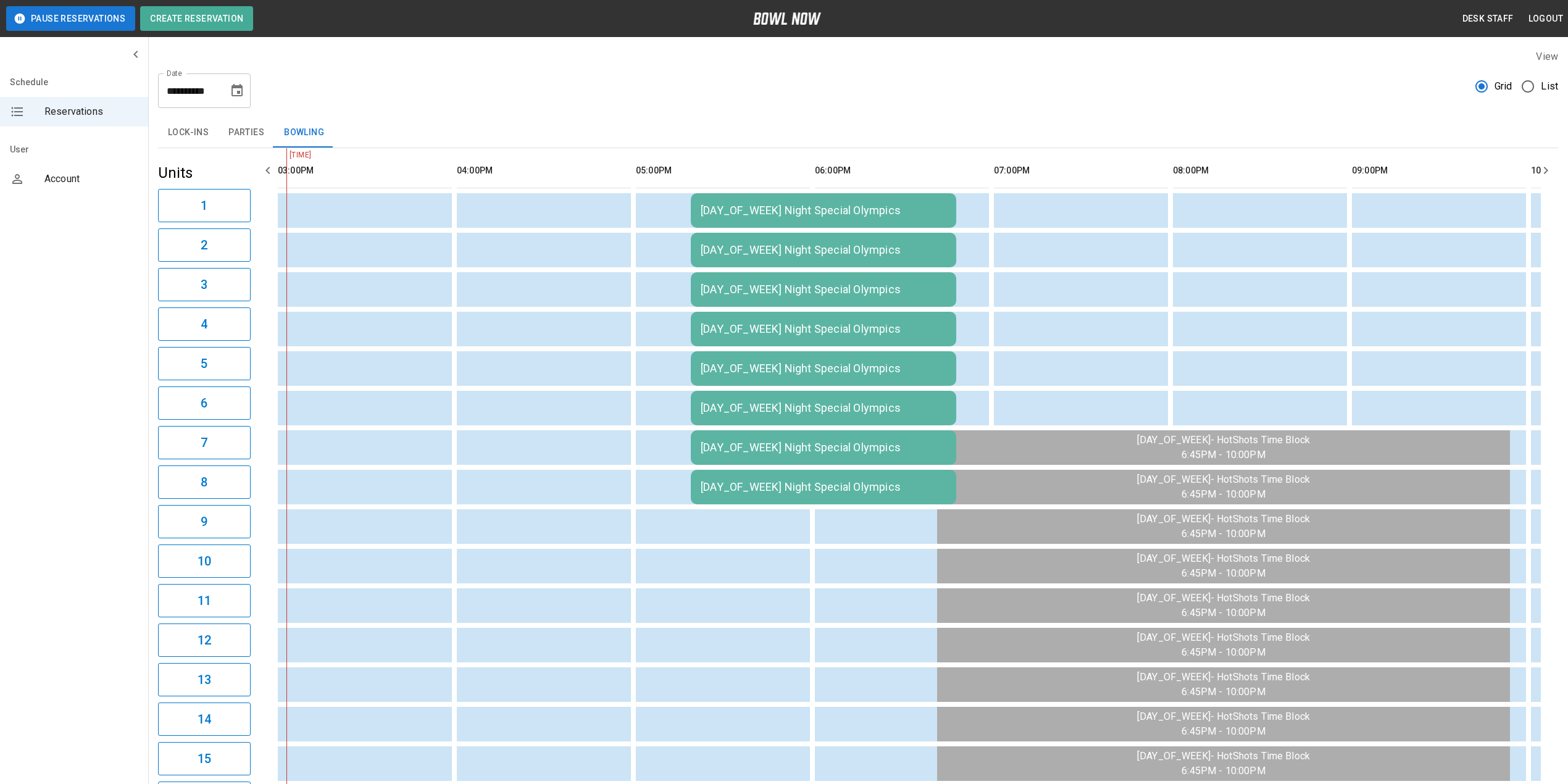 click 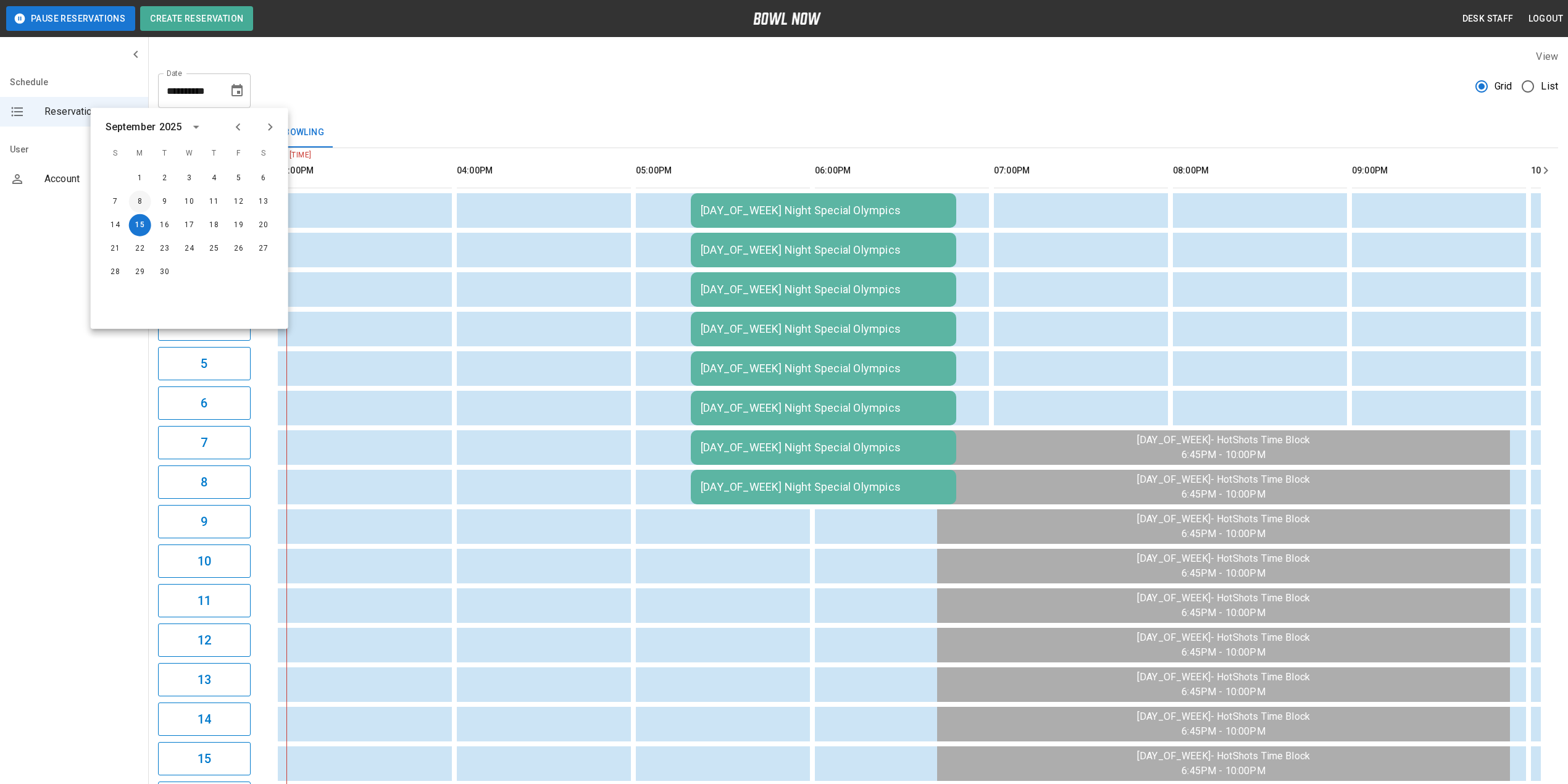 click on "8" at bounding box center (140, 202) 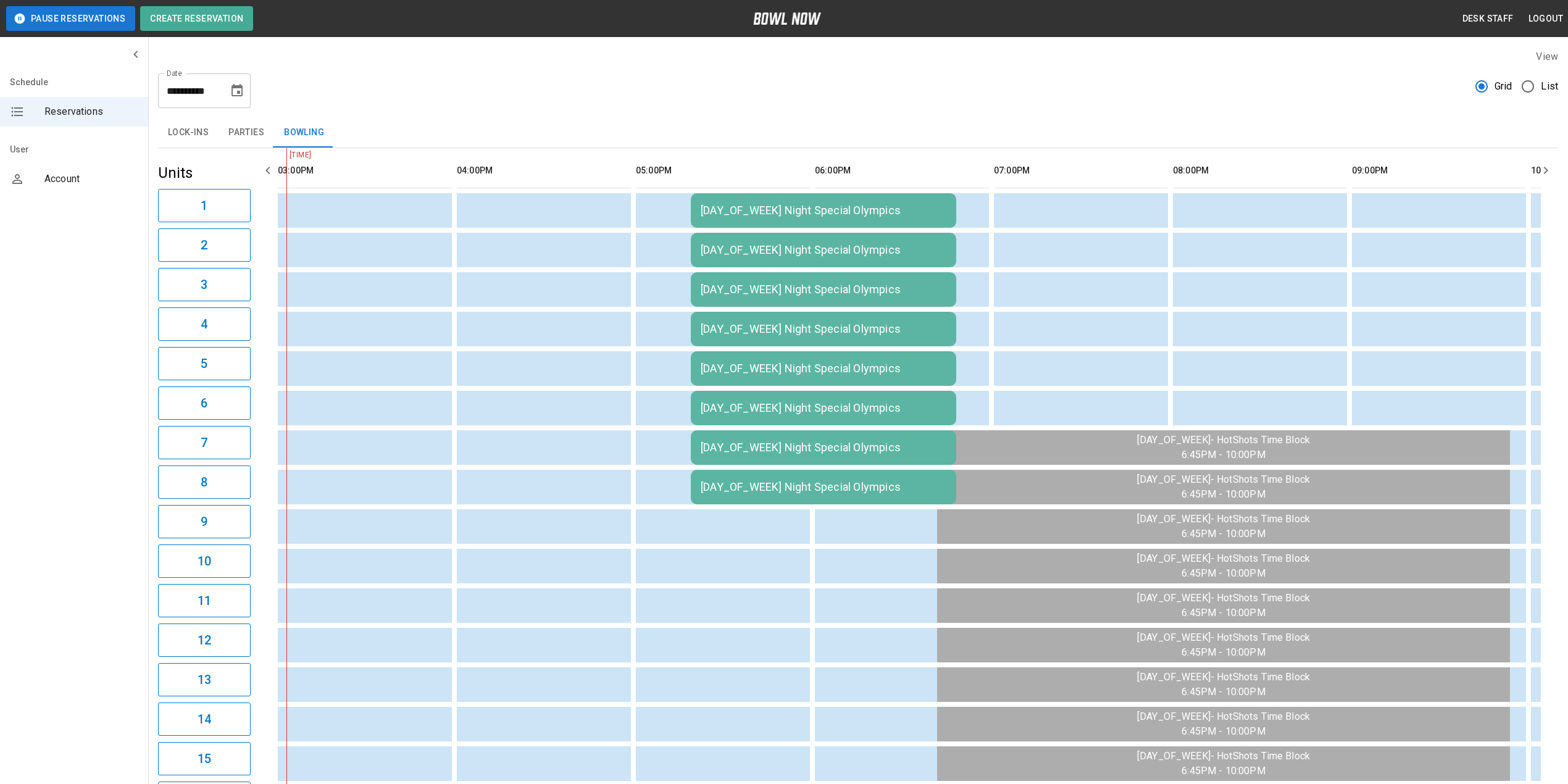 click on "[DAY_OF_WEEK] Night Special Olympics" at bounding box center [824, 211] 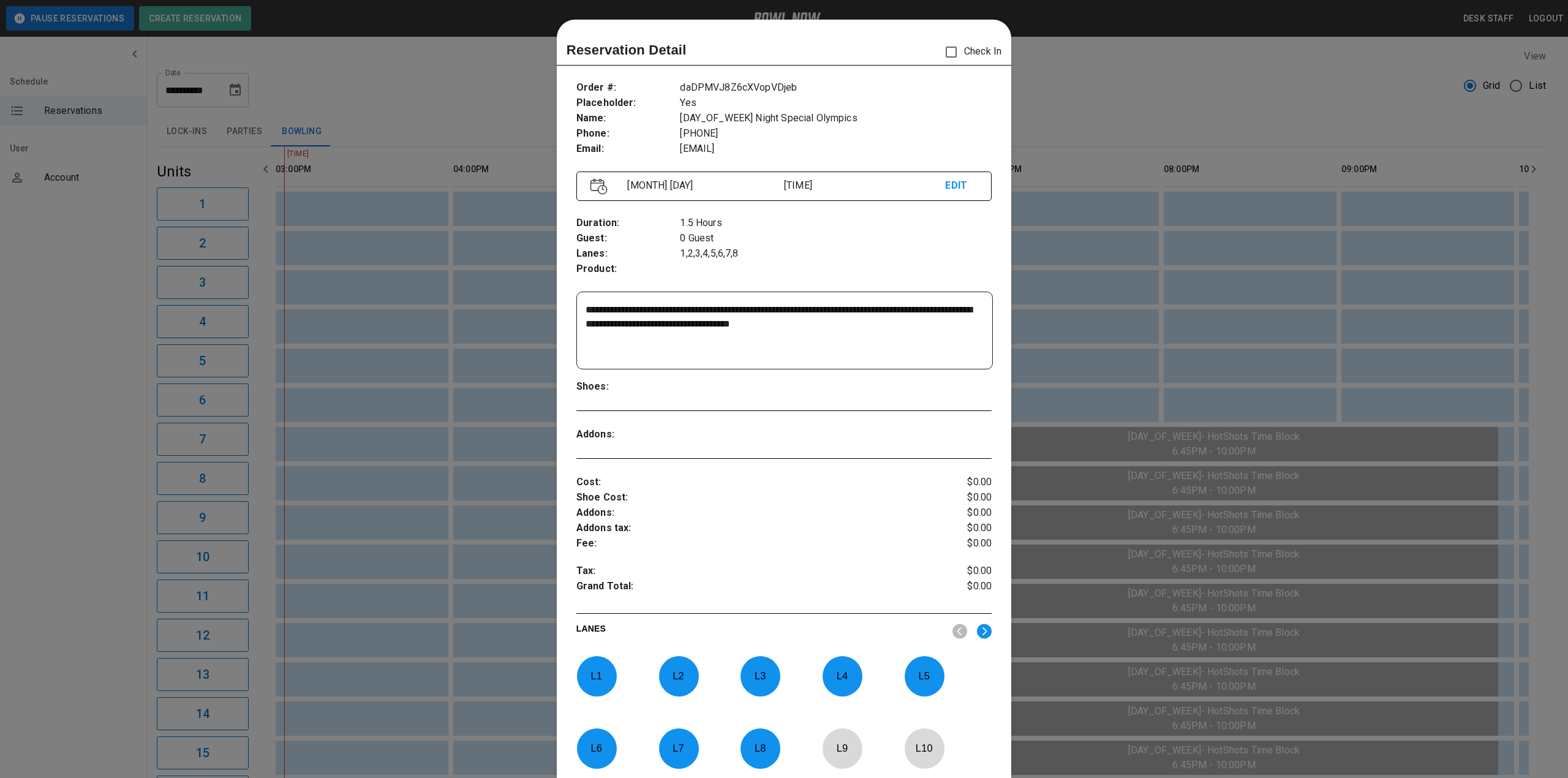 scroll, scrollTop: 20, scrollLeft: 0, axis: vertical 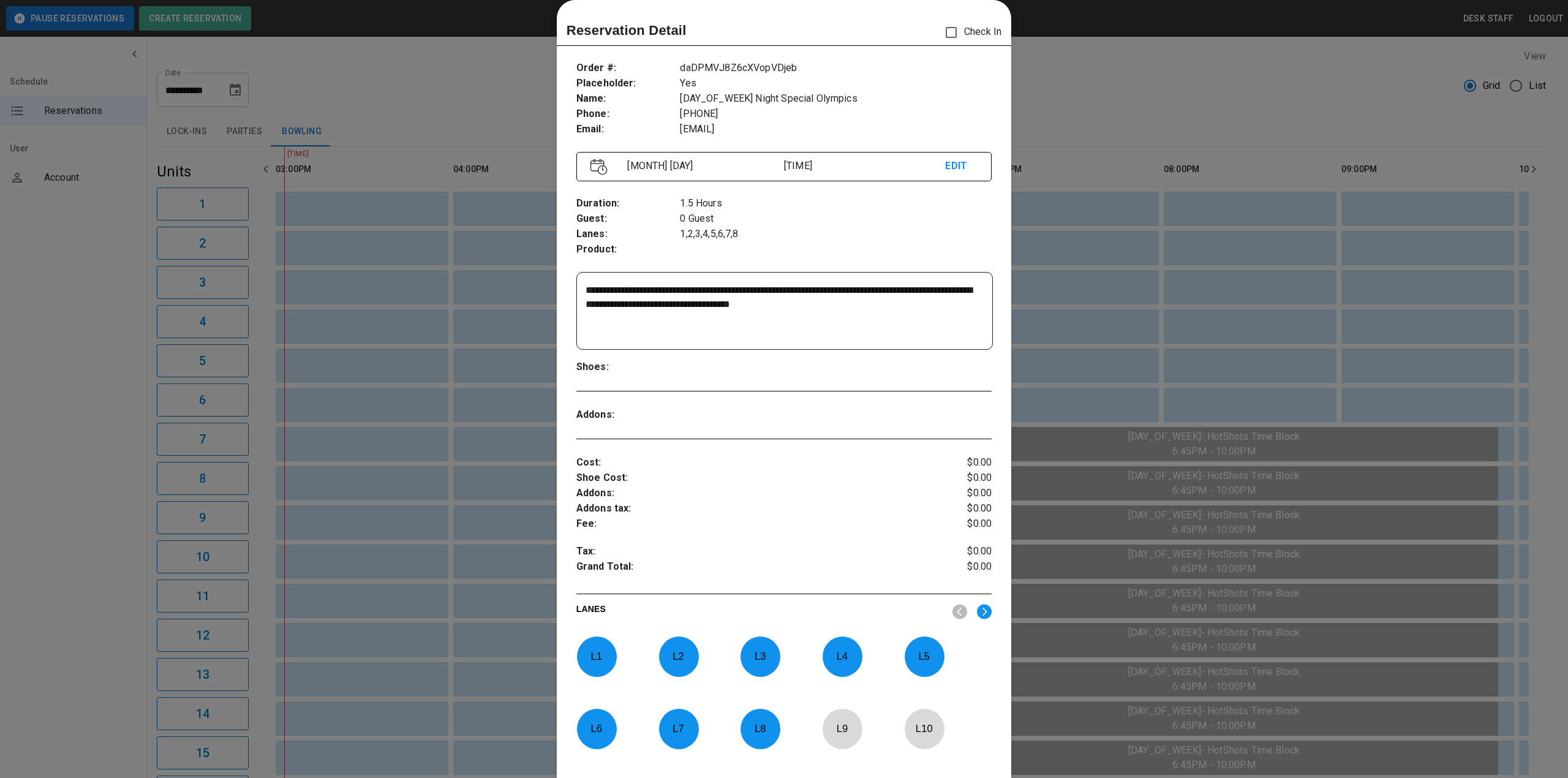 drag, startPoint x: 870, startPoint y: 310, endPoint x: 356, endPoint y: 282, distance: 514.7621 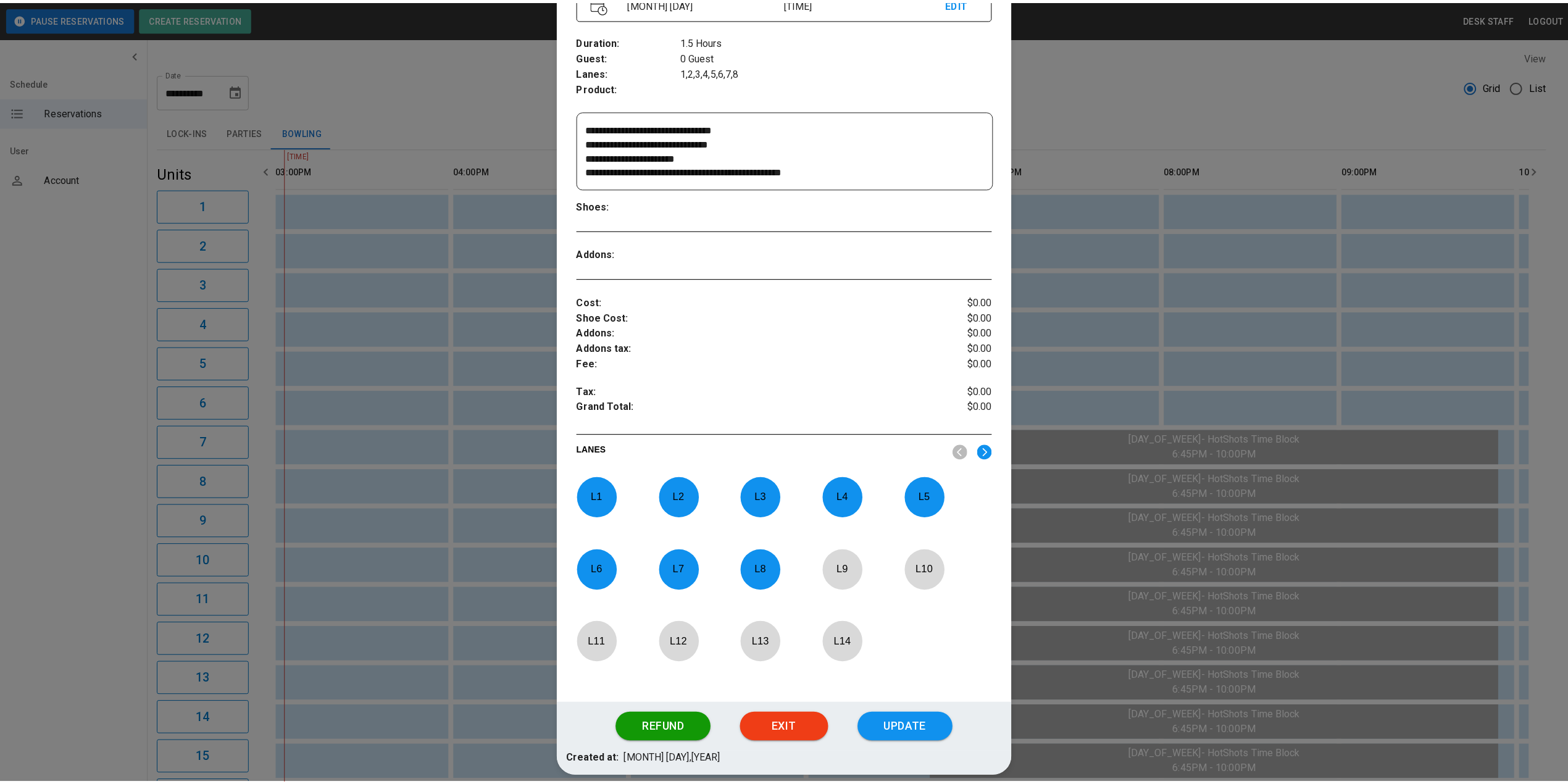 scroll, scrollTop: 241, scrollLeft: 0, axis: vertical 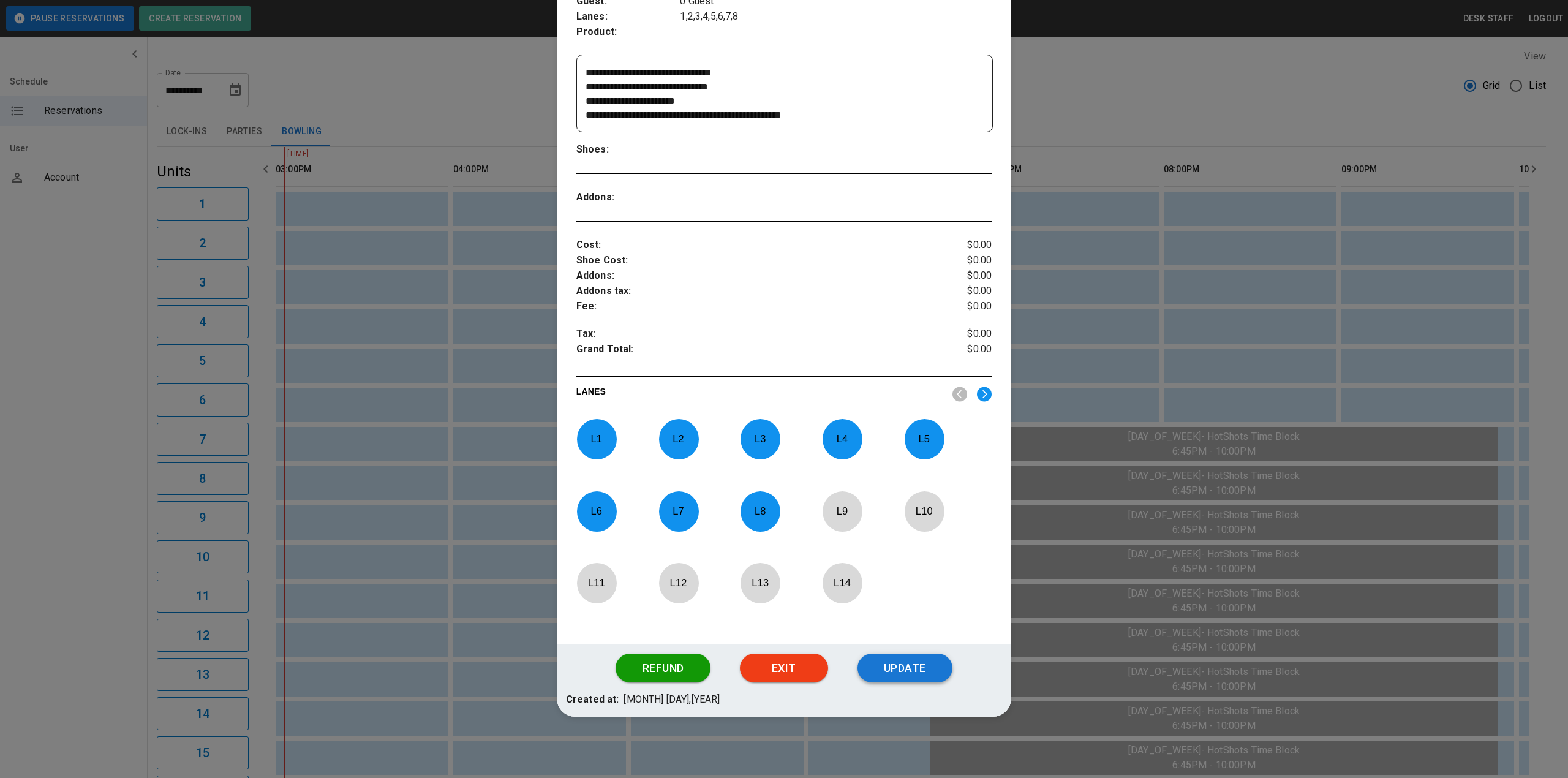 type on "**********" 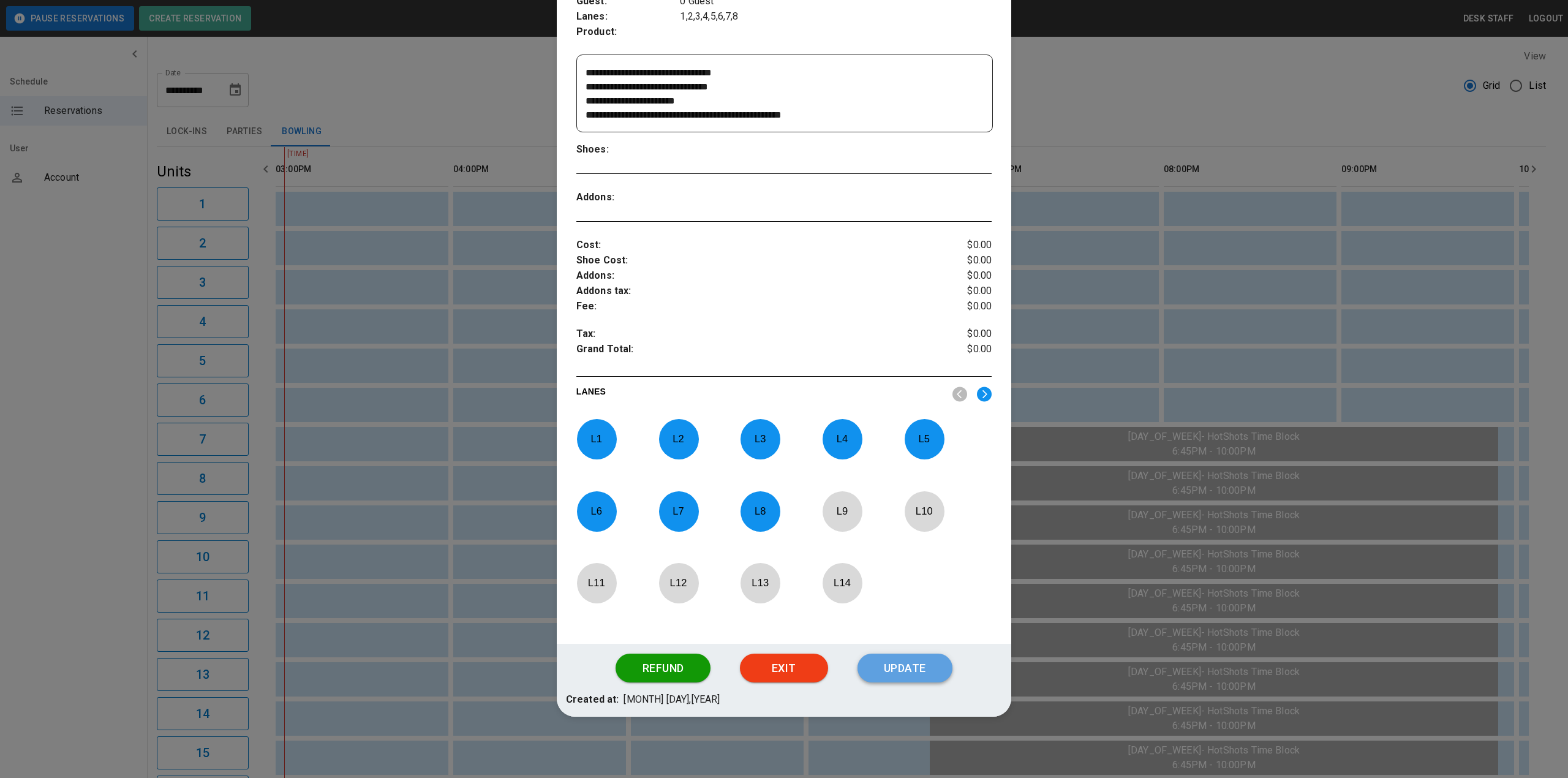 click on "Update" at bounding box center [905, 668] 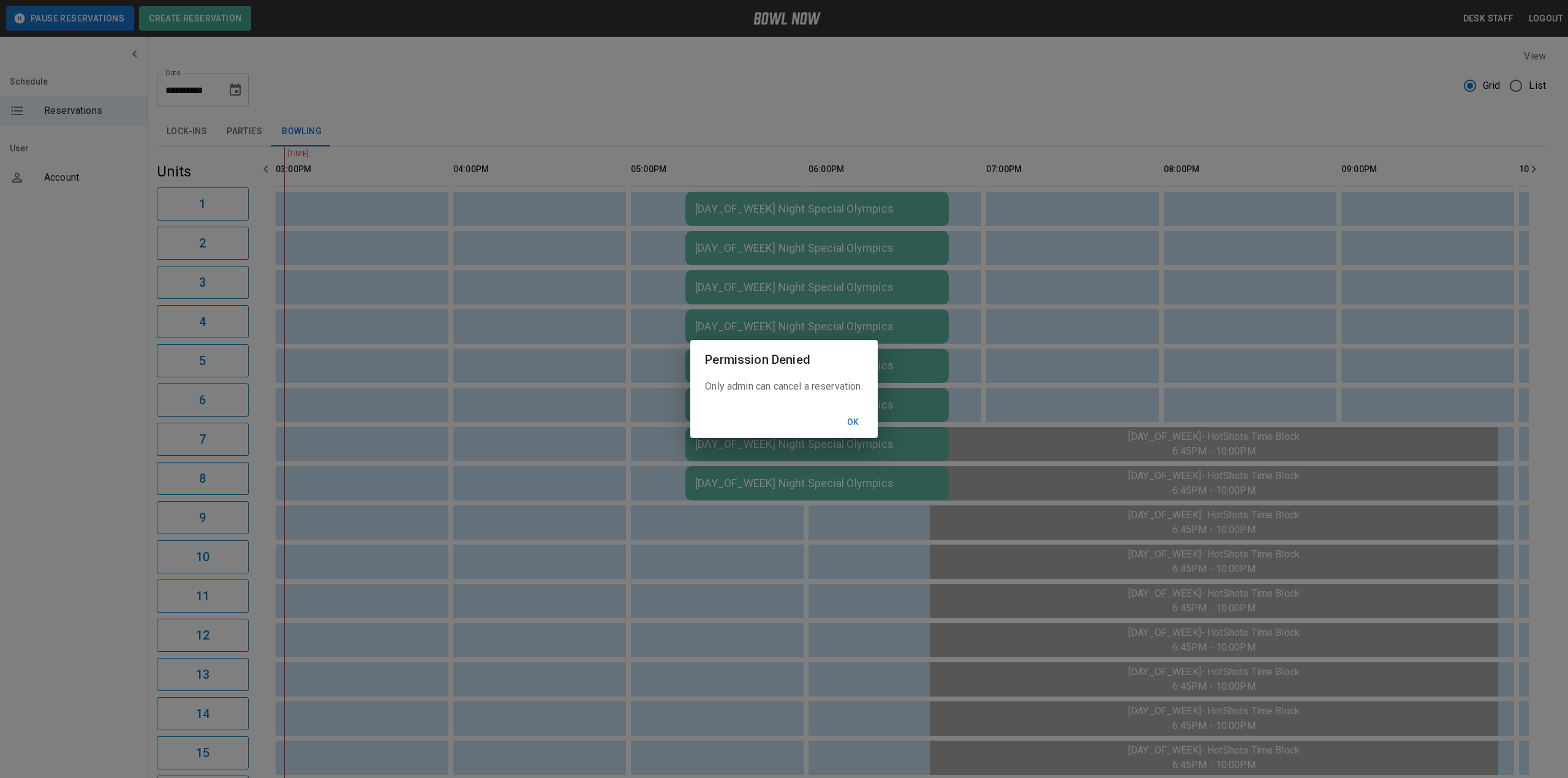 click on "Ok" at bounding box center [853, 422] 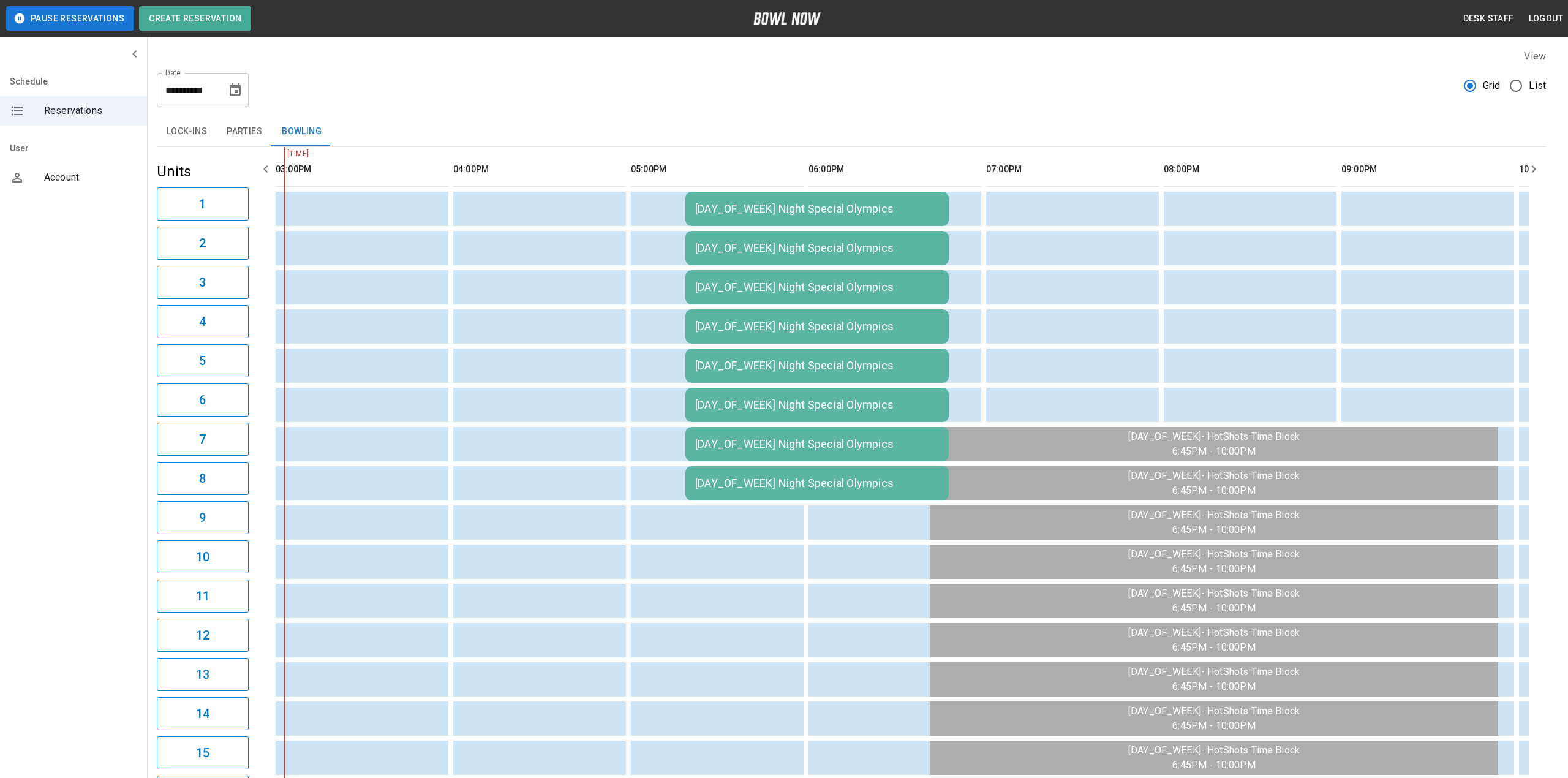 click on "Ok" at bounding box center [853, 422] 